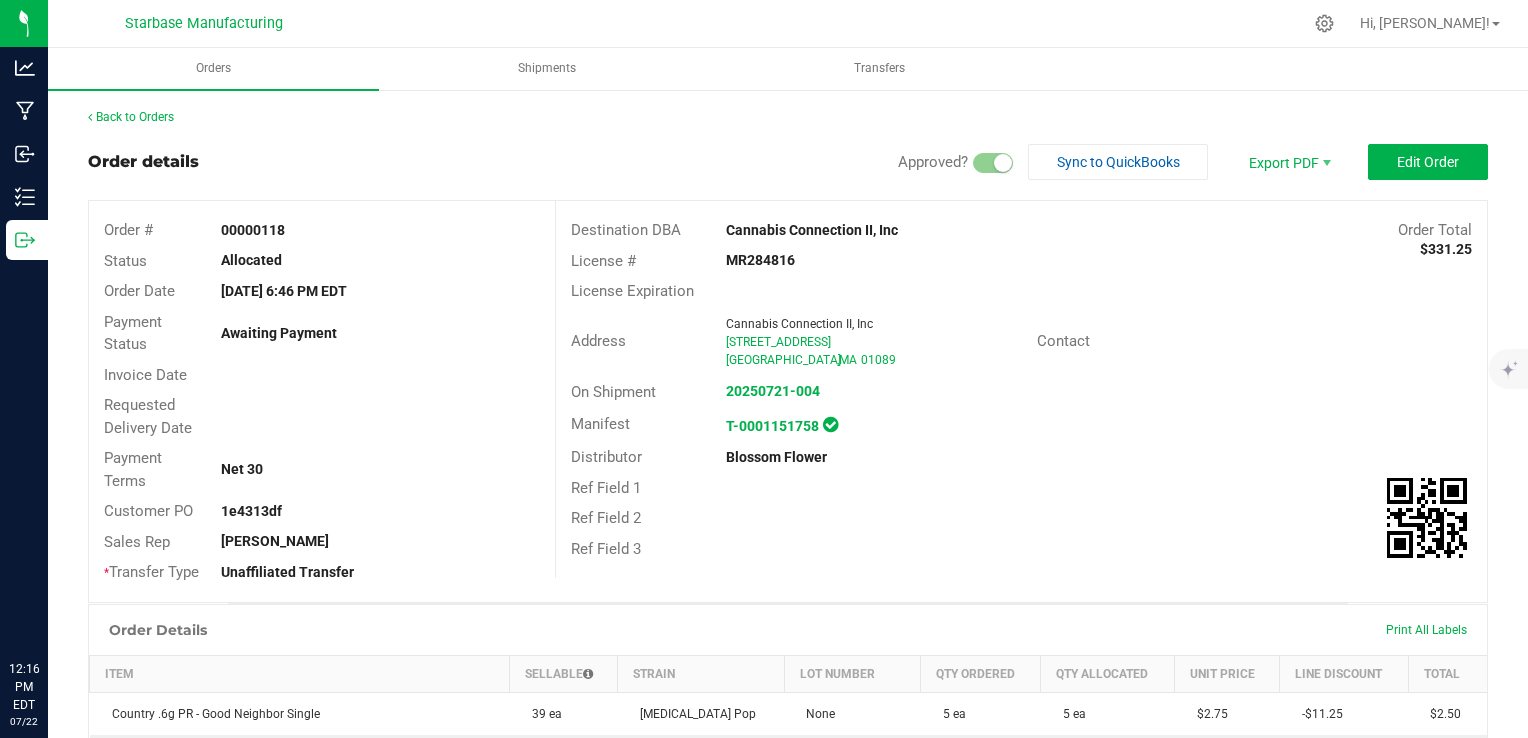 scroll, scrollTop: 0, scrollLeft: 0, axis: both 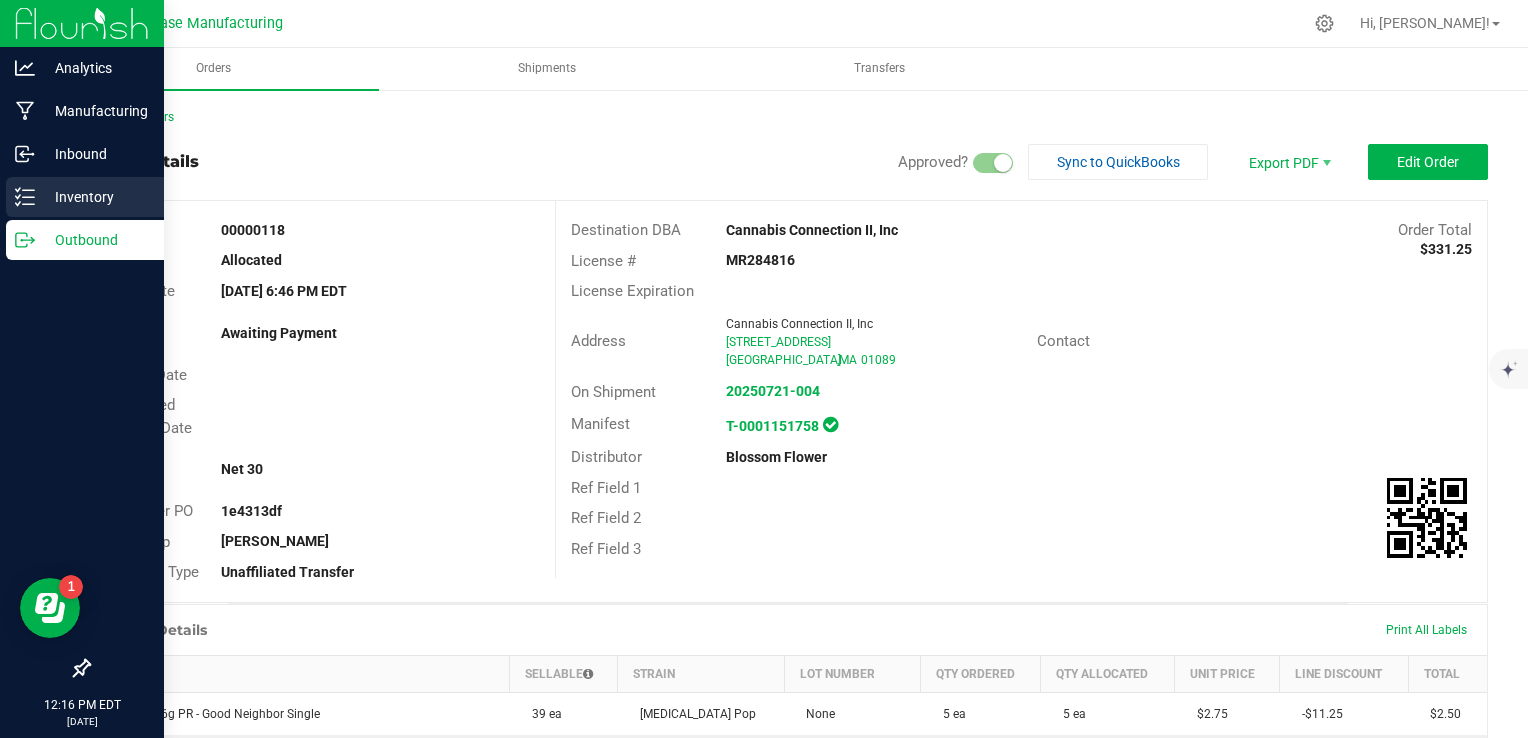 click on "Inventory" at bounding box center (85, 197) 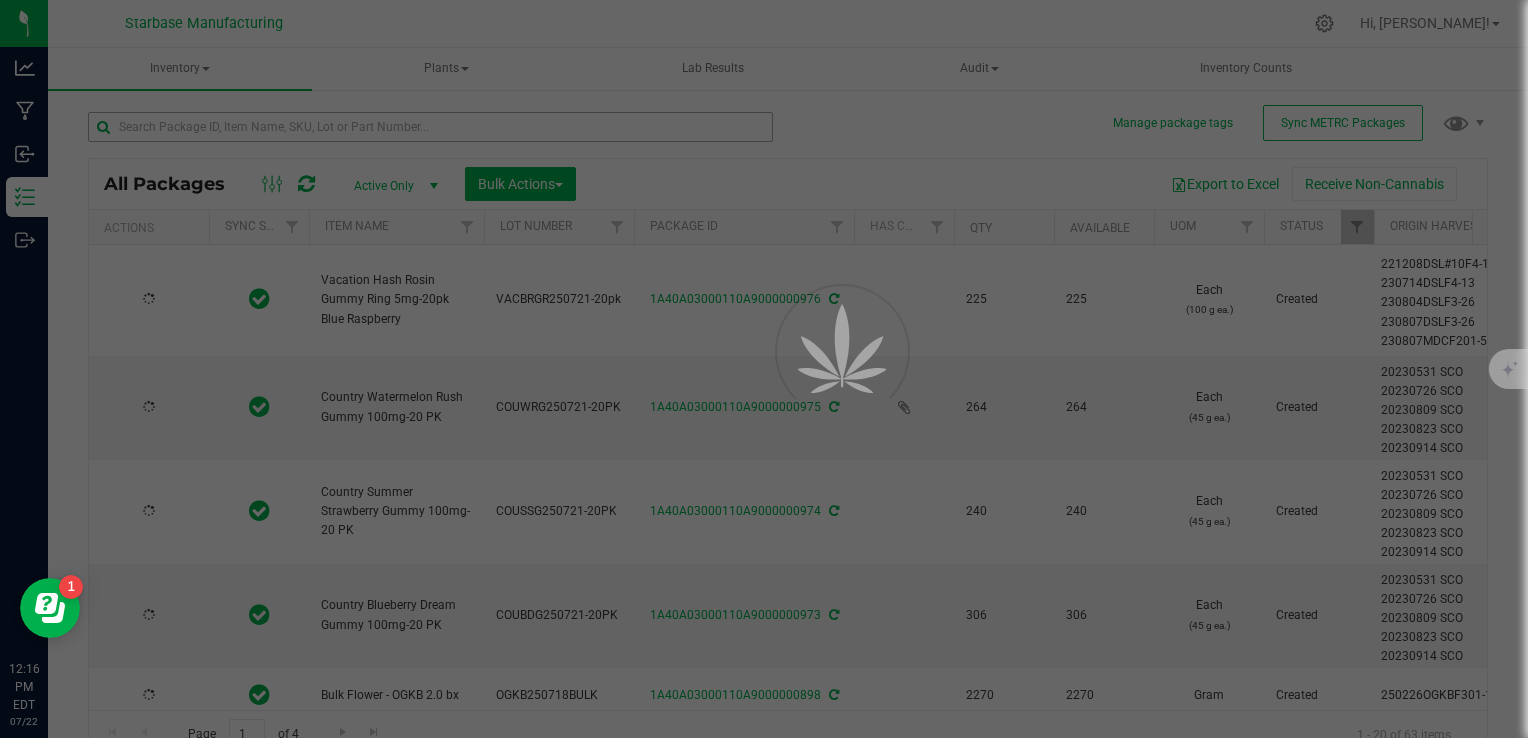 click at bounding box center (764, 369) 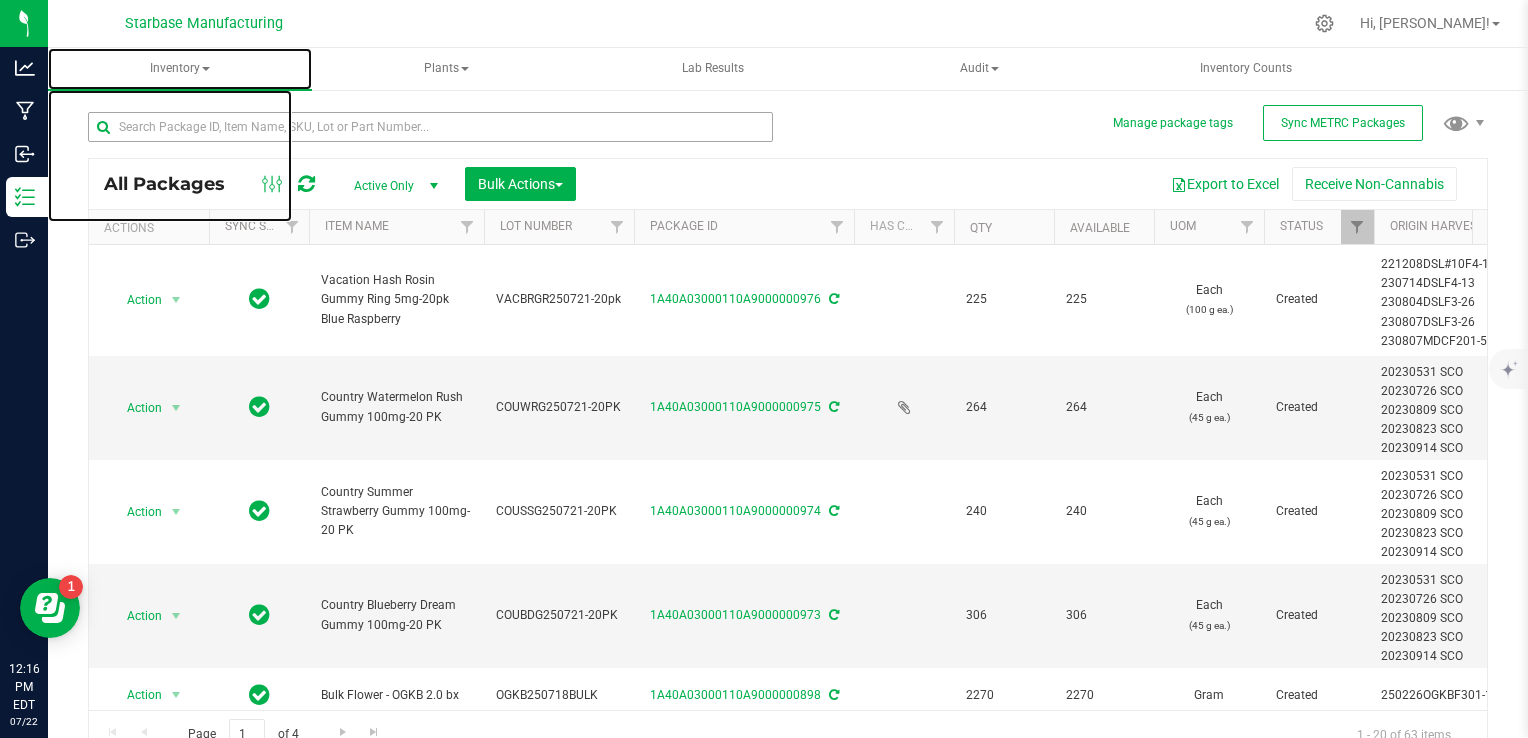 click on "Inventory" at bounding box center [180, 69] 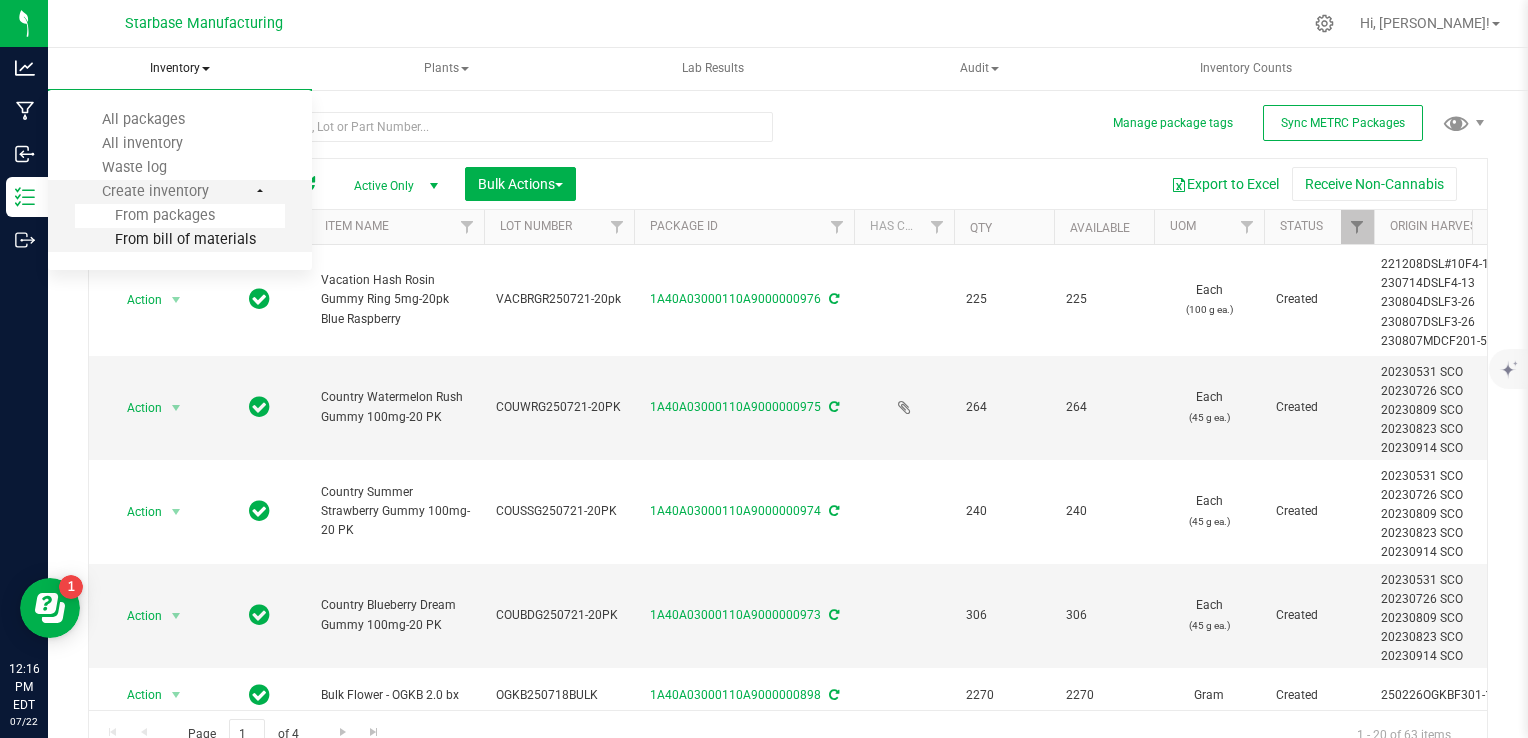 click on "From bill of materials" at bounding box center [165, 239] 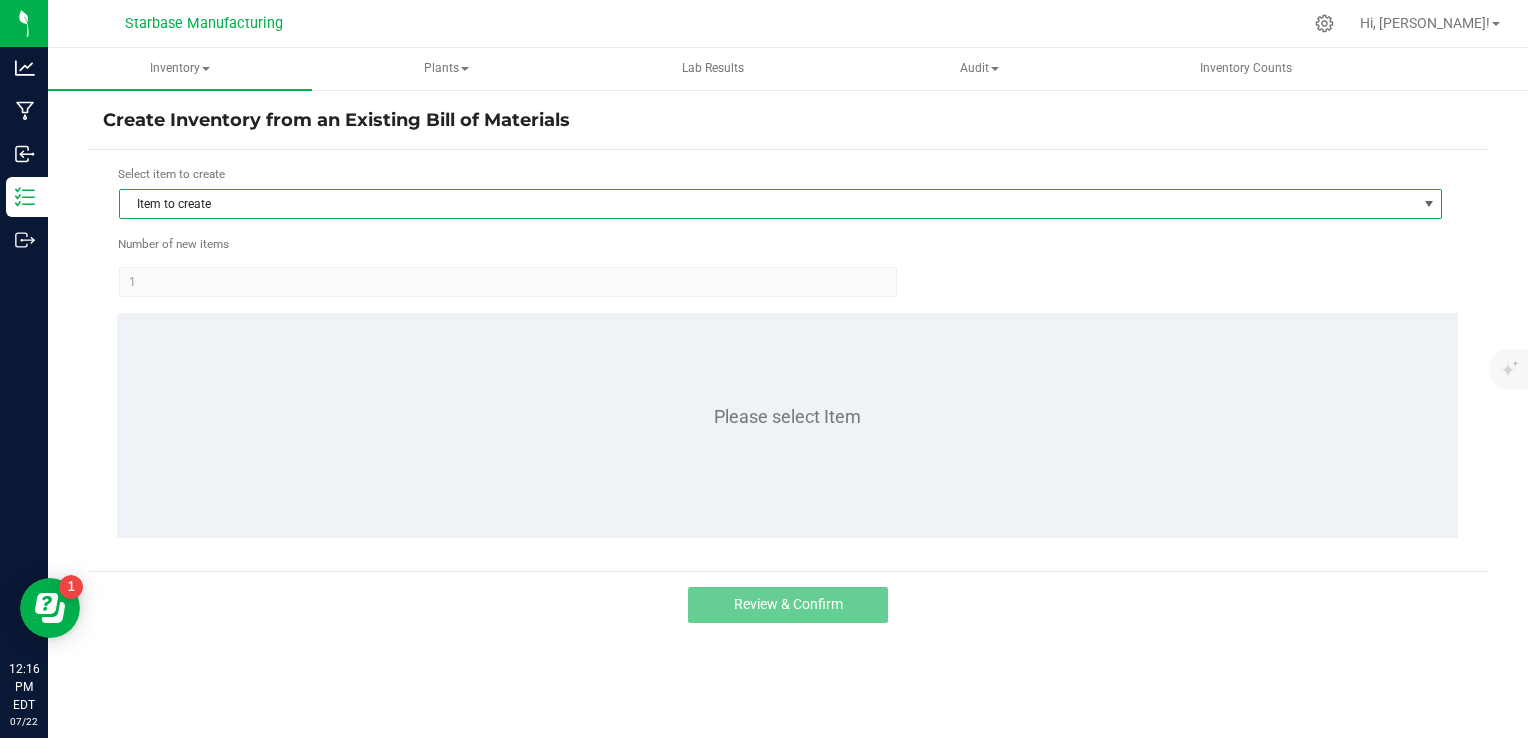 click on "Item to create" at bounding box center (768, 204) 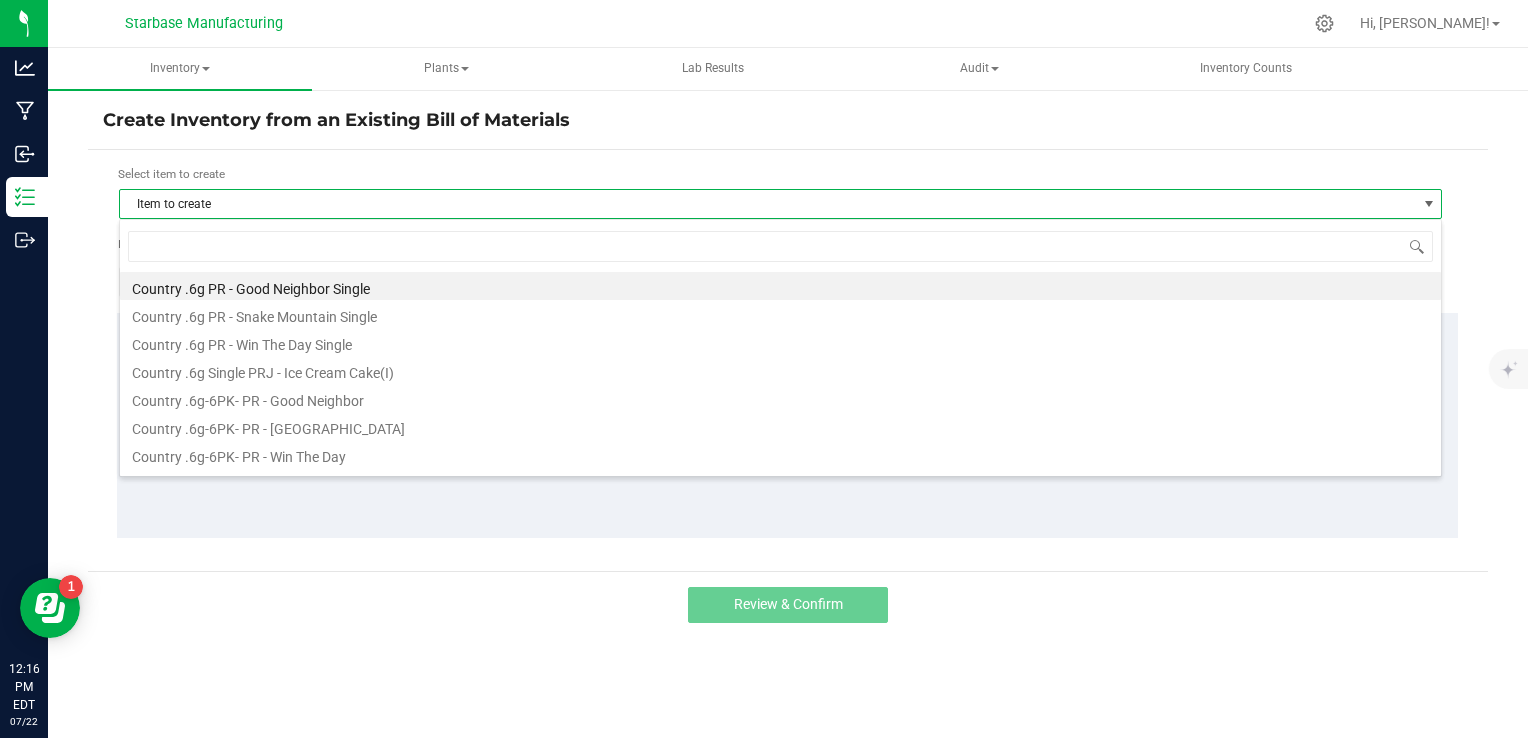 scroll, scrollTop: 99970, scrollLeft: 98676, axis: both 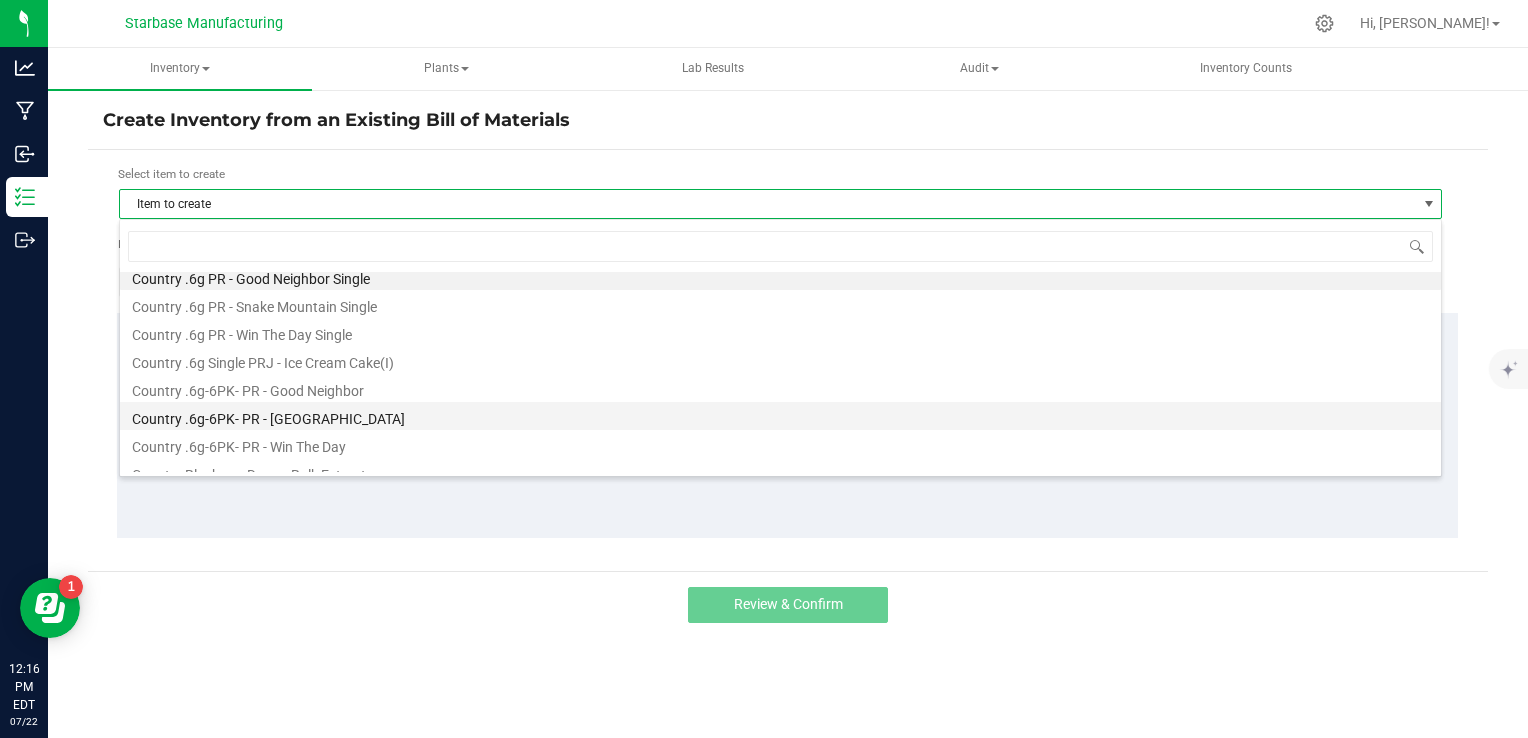 click on "Country .6g-6PK- PR - [GEOGRAPHIC_DATA]" at bounding box center (780, 416) 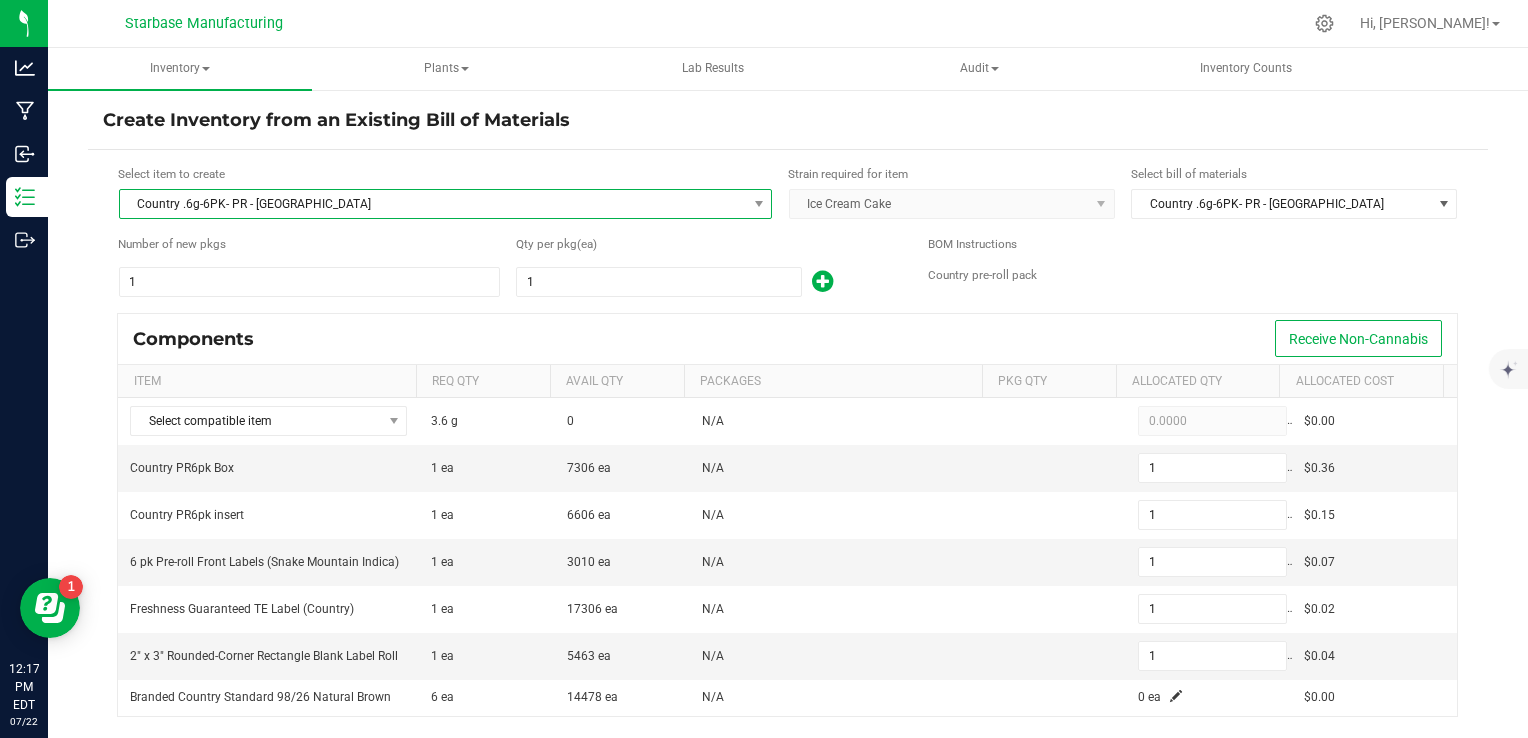 click on "Country .6g-6PK- PR - [GEOGRAPHIC_DATA]" at bounding box center [433, 204] 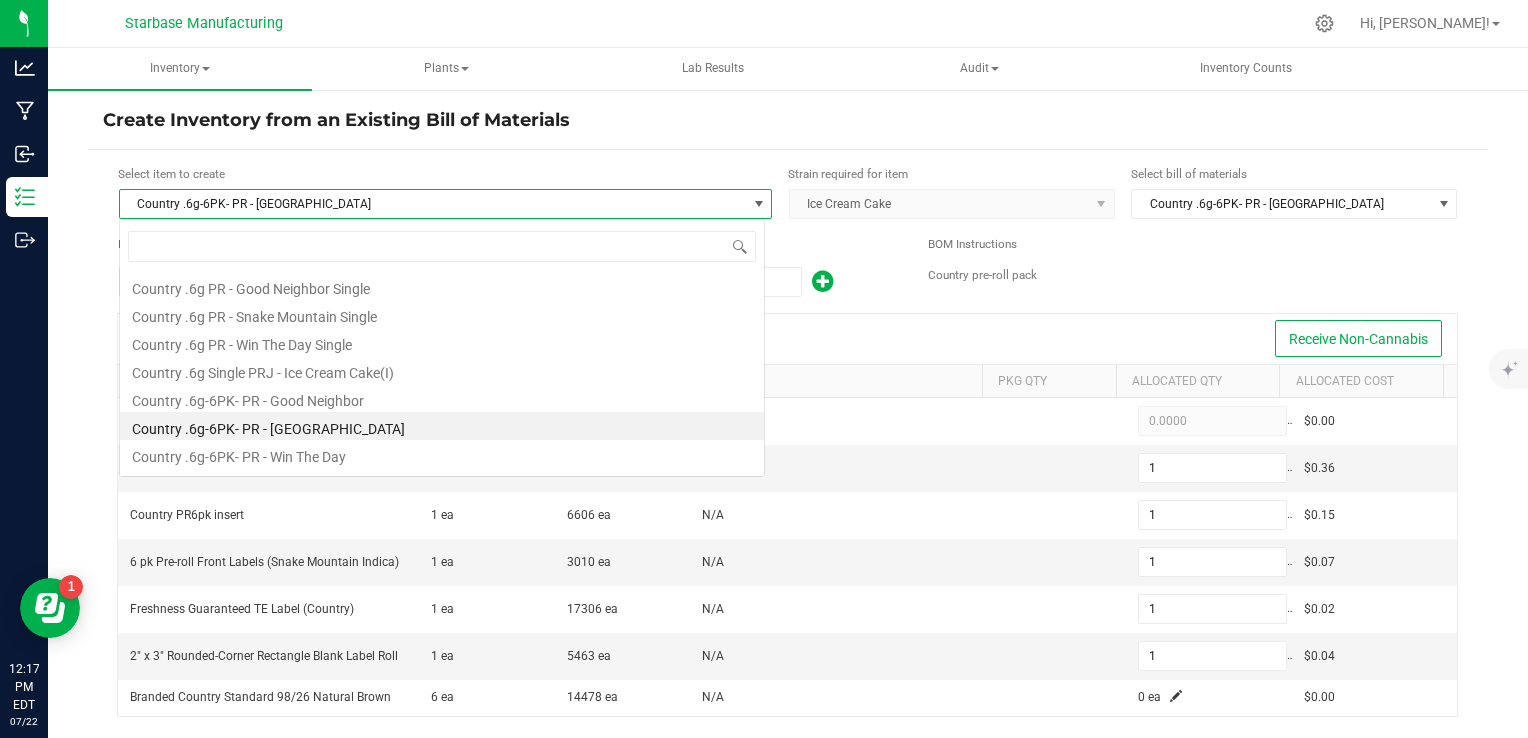 scroll, scrollTop: 99970, scrollLeft: 99354, axis: both 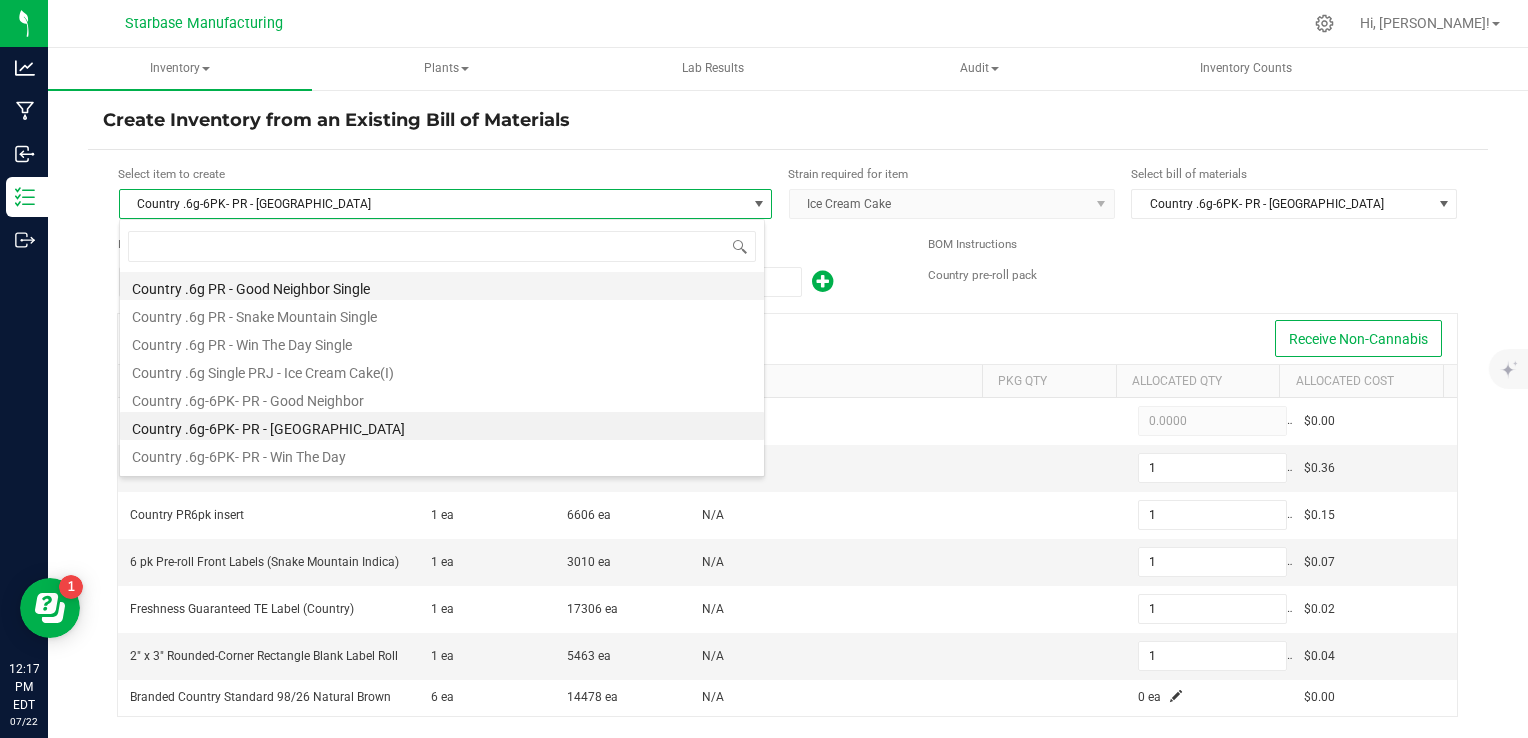 click on "Country .6g PR - Good Neighbor Single" at bounding box center [442, 286] 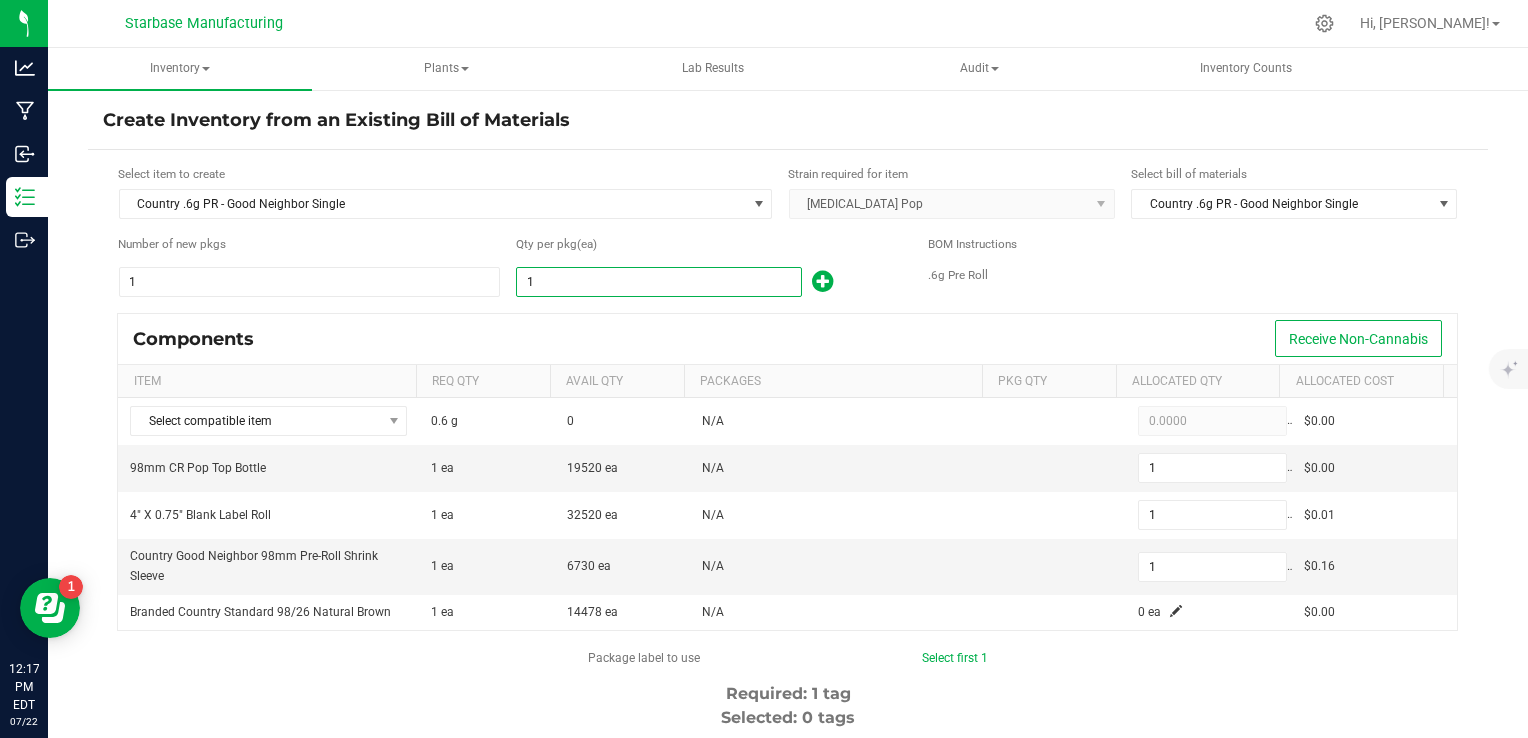 click on "1" at bounding box center (659, 282) 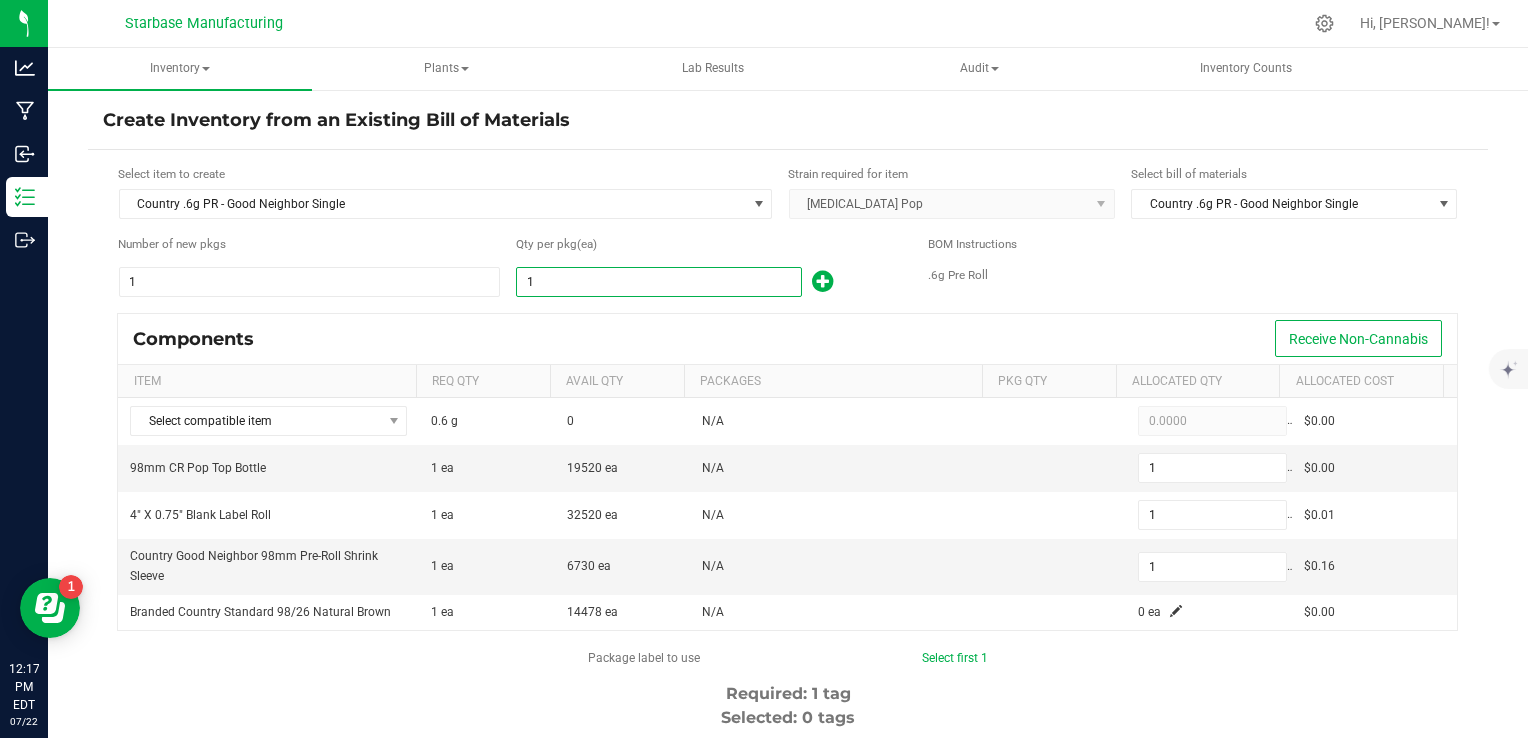click on "1" at bounding box center (659, 282) 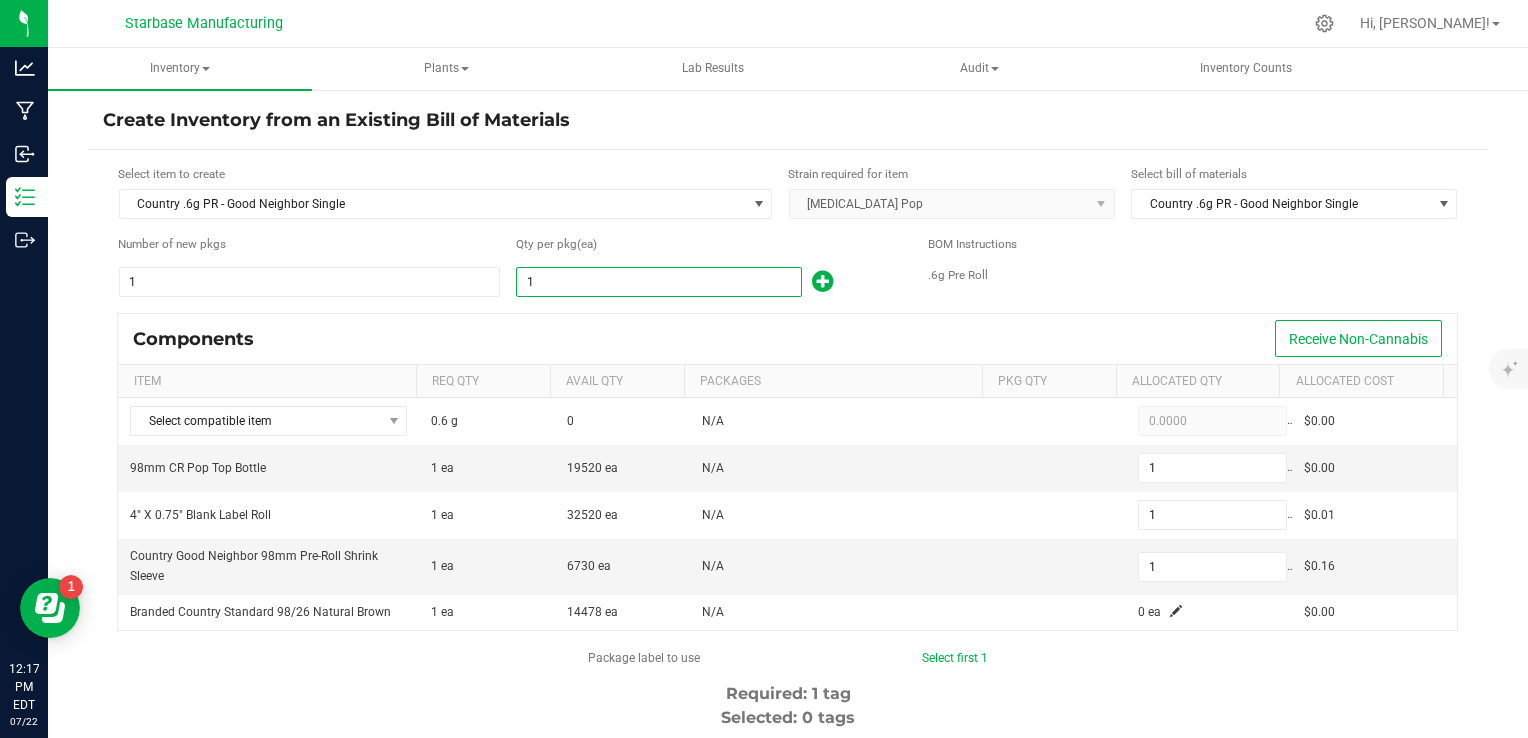 type on "8" 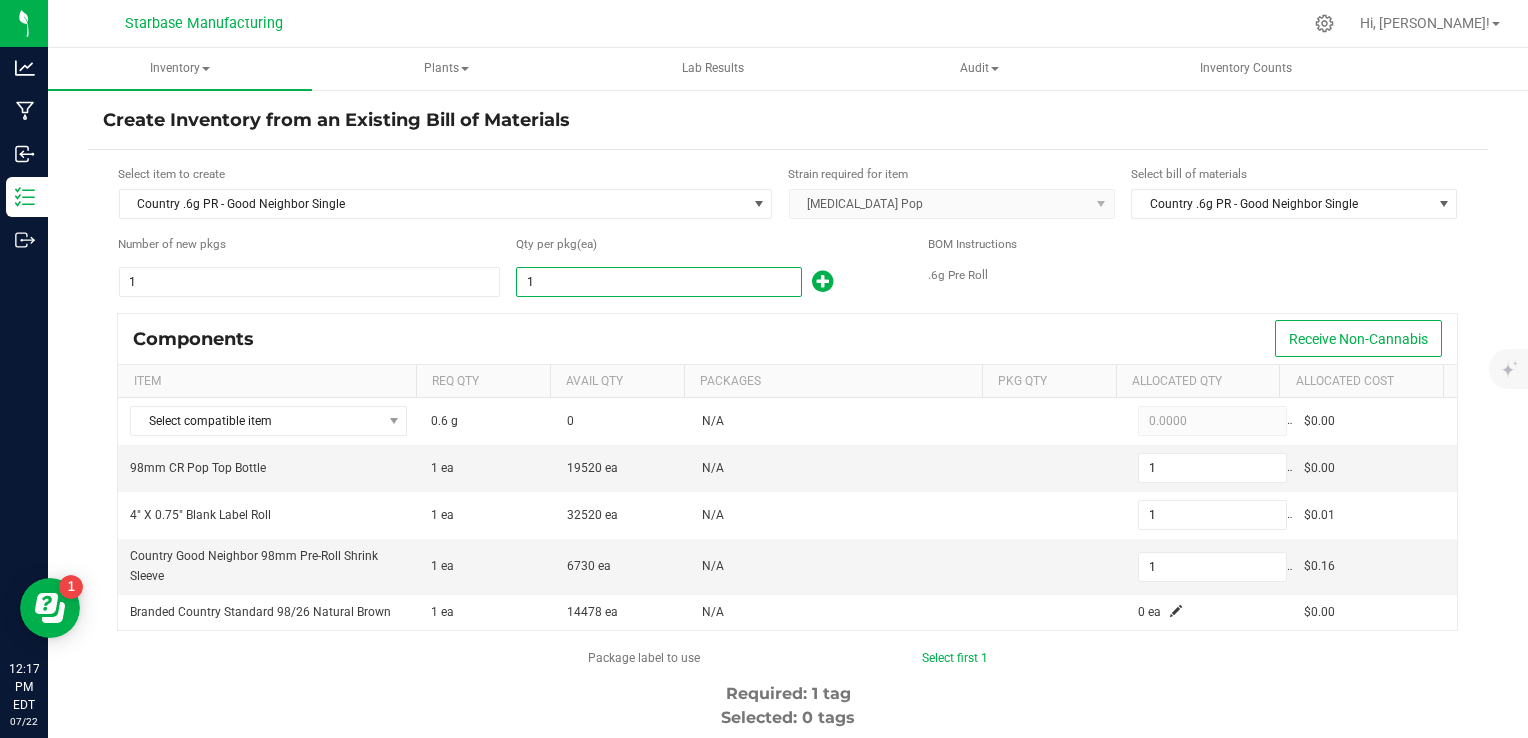type on "8" 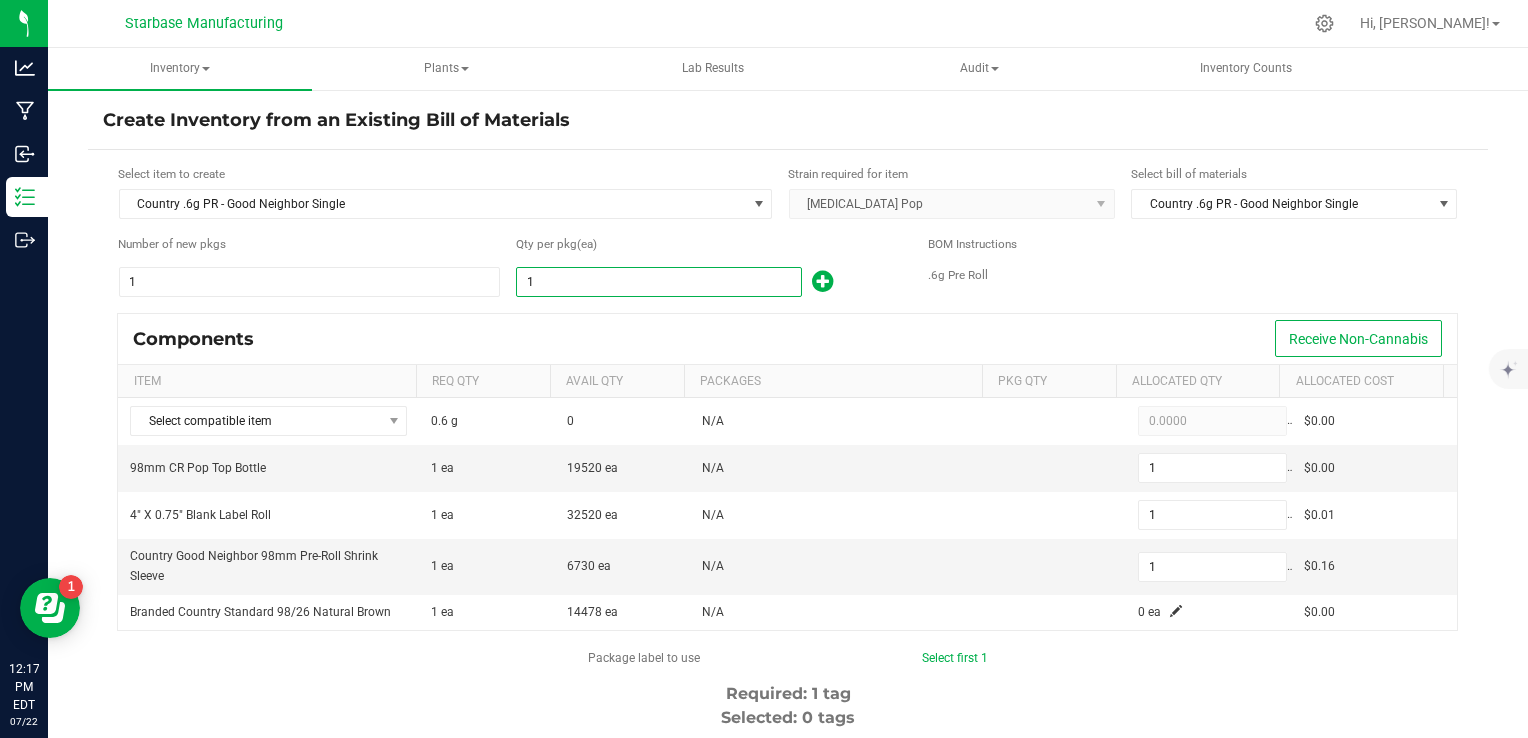 type on "8" 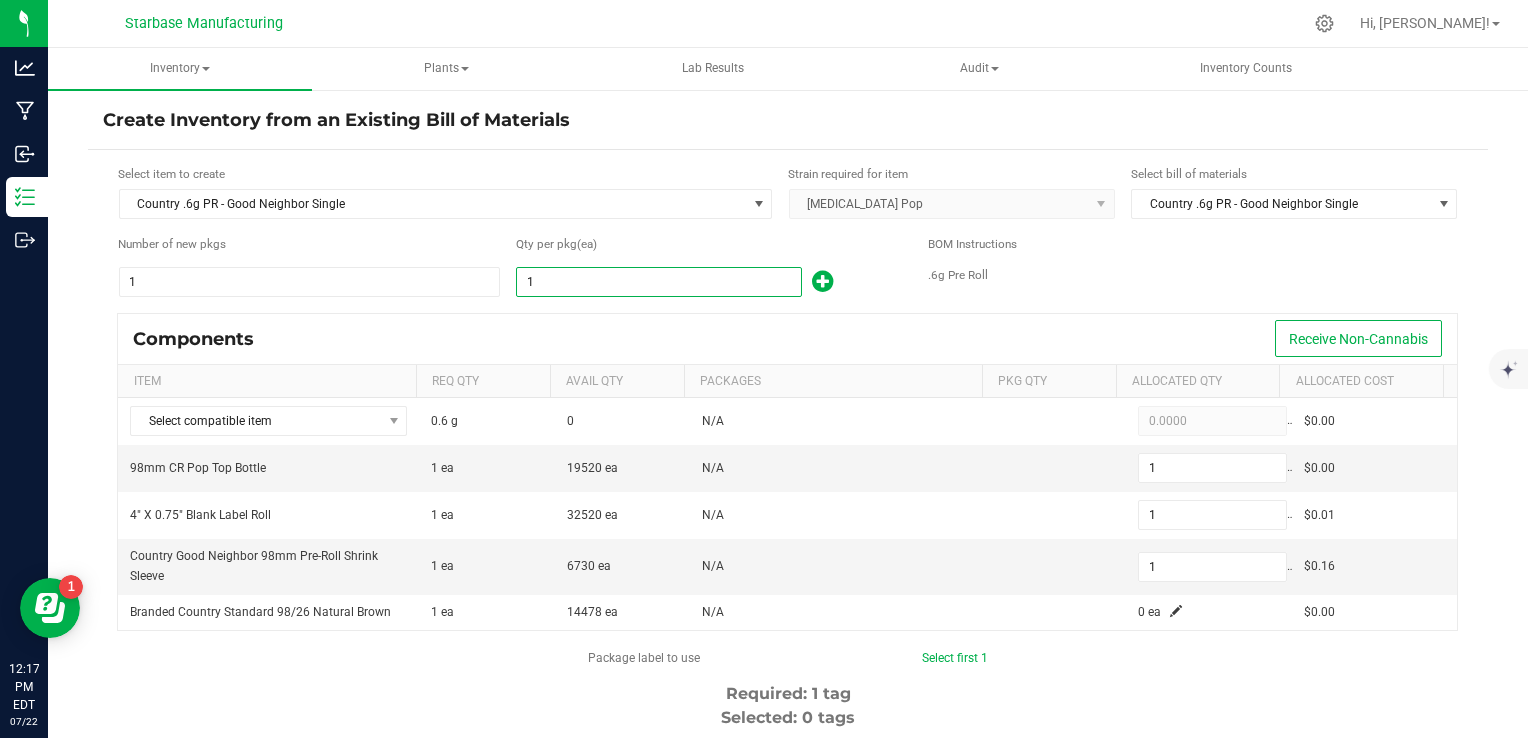 type on "8" 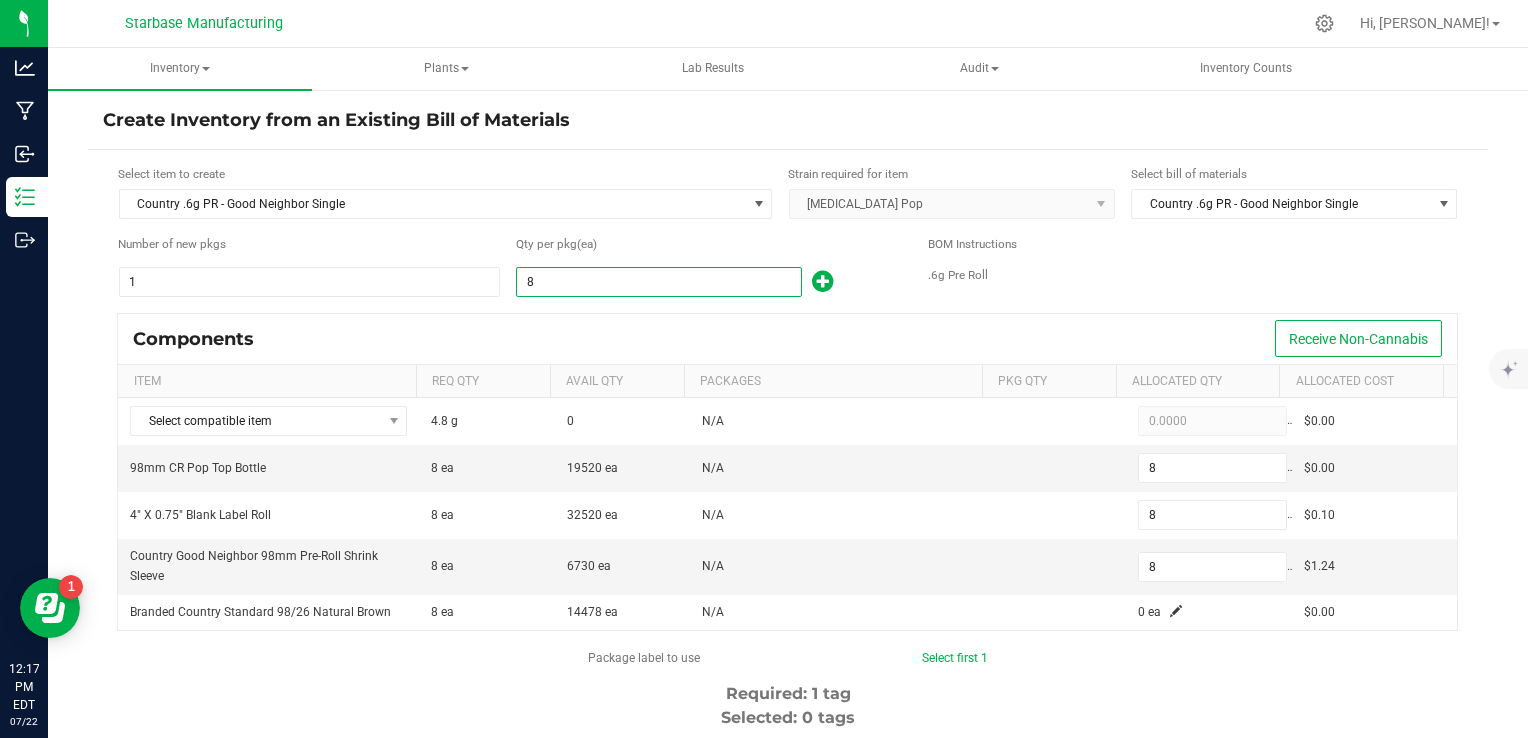type on "81" 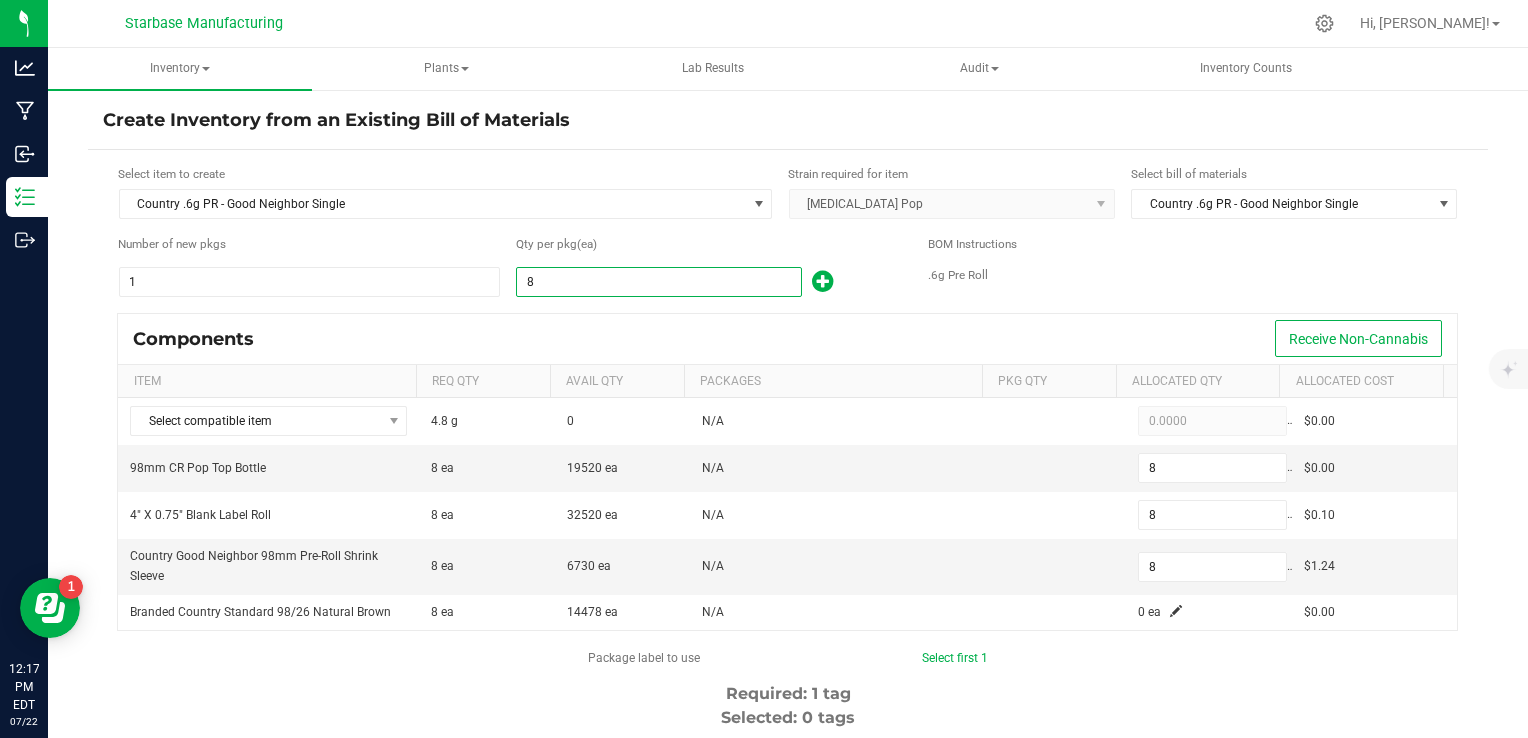 type on "81" 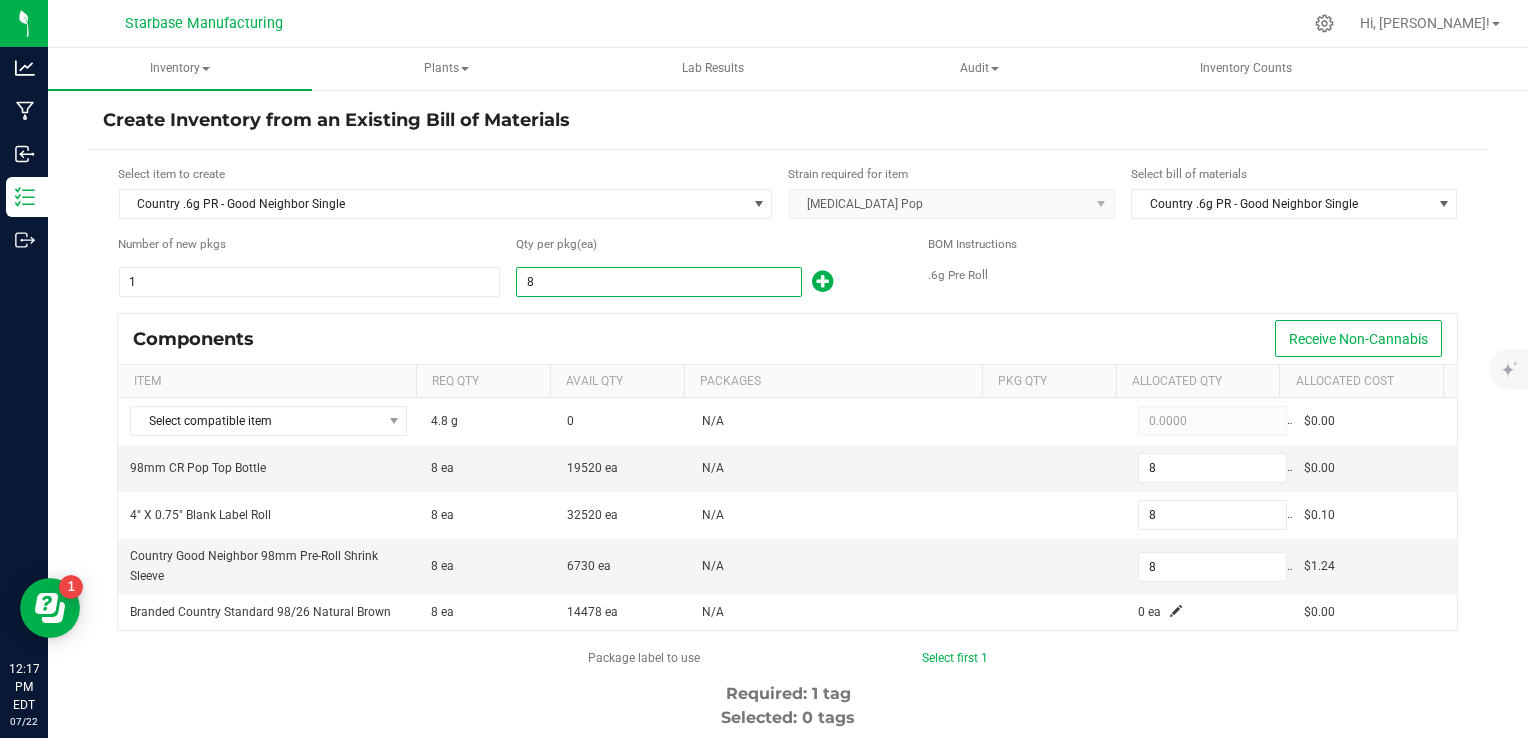 type on "81" 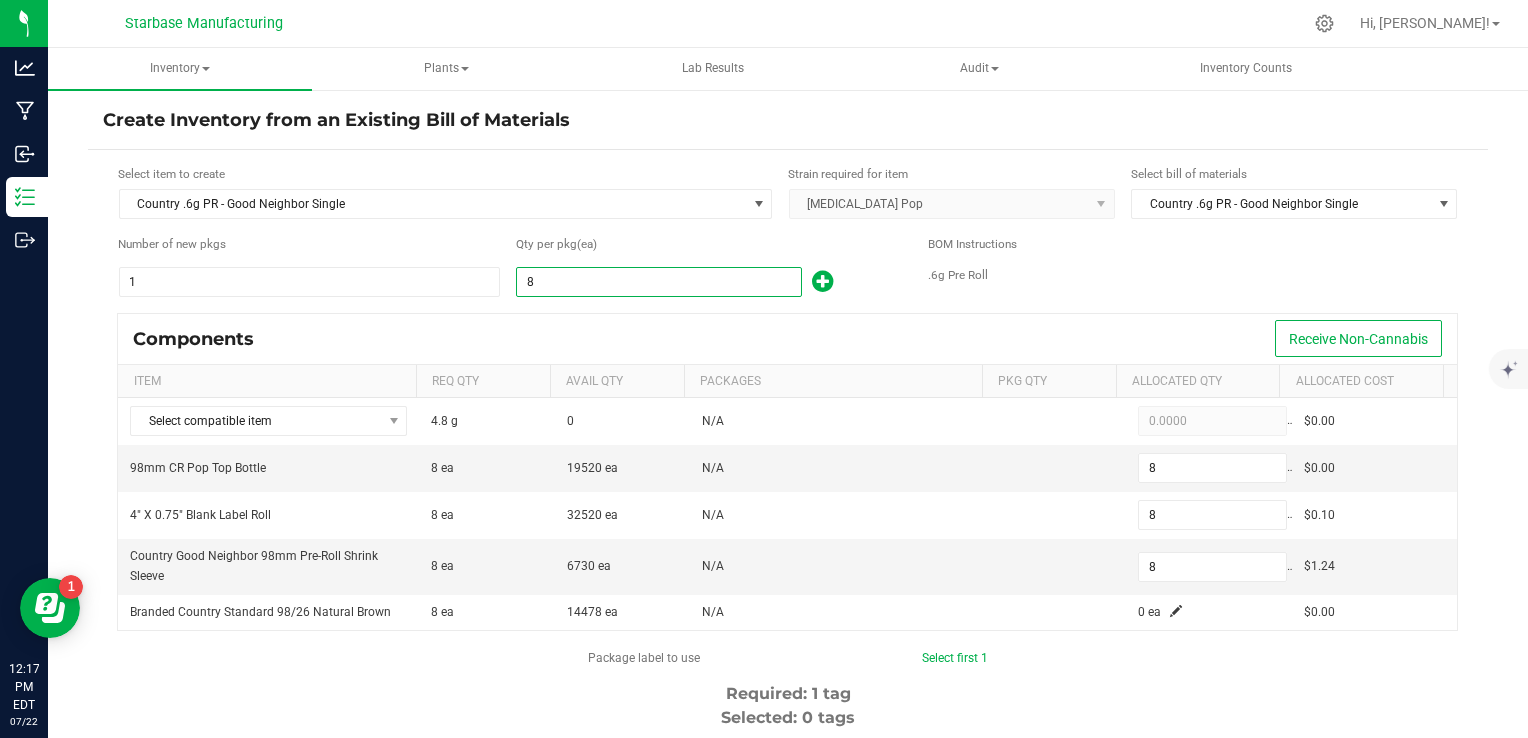 type on "81" 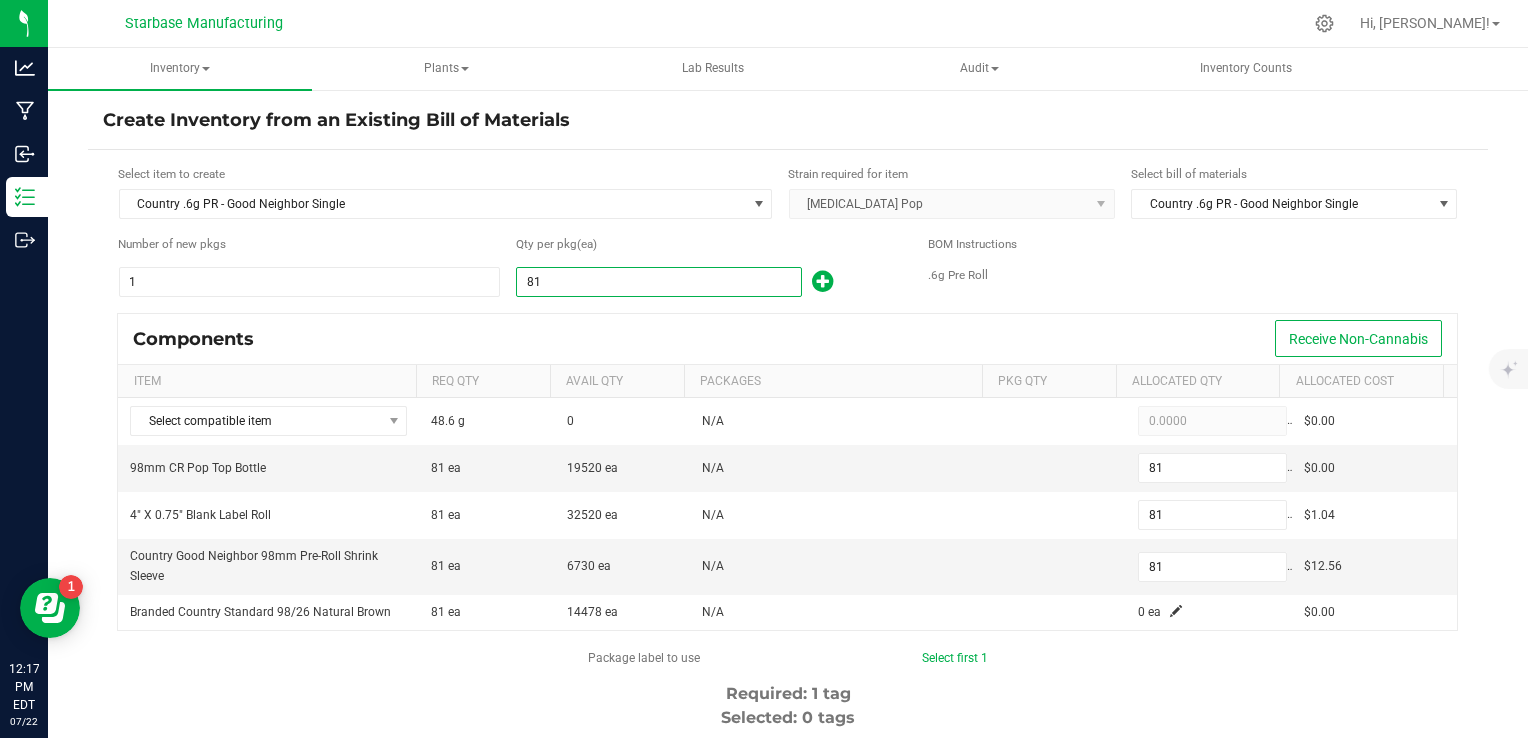 type on "81" 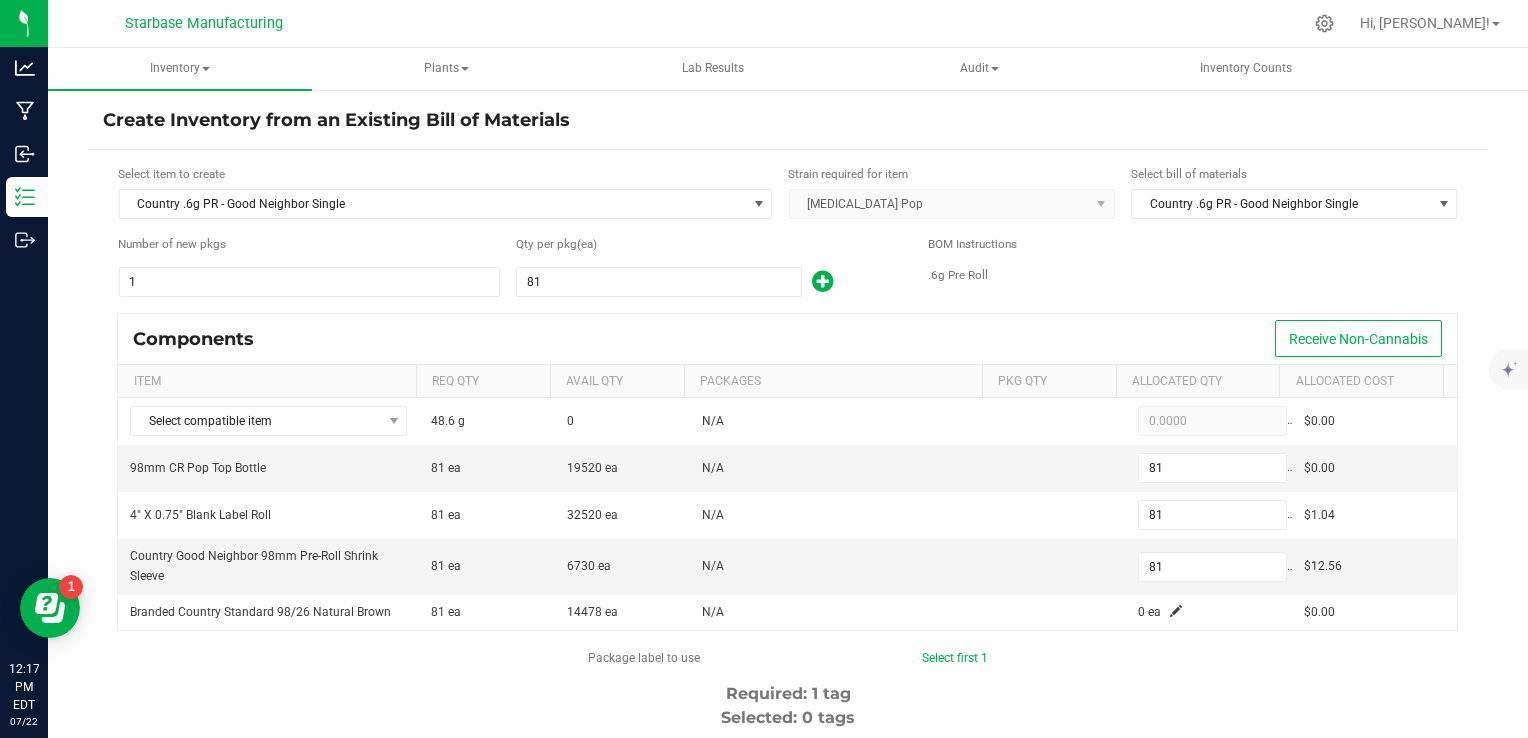 click on "Components   Receive Non-Cannabis" at bounding box center (787, 339) 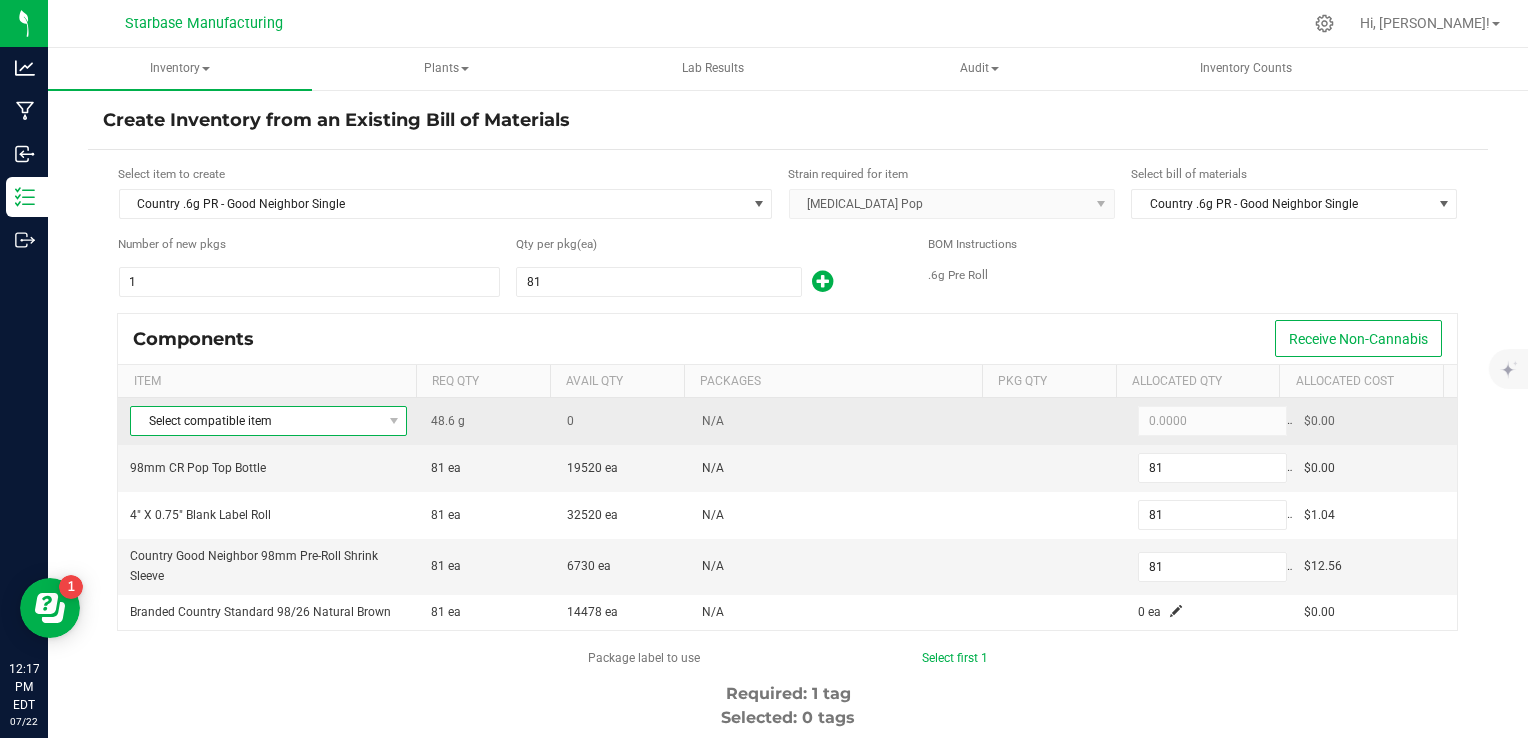 click on "Select compatible item" at bounding box center (256, 421) 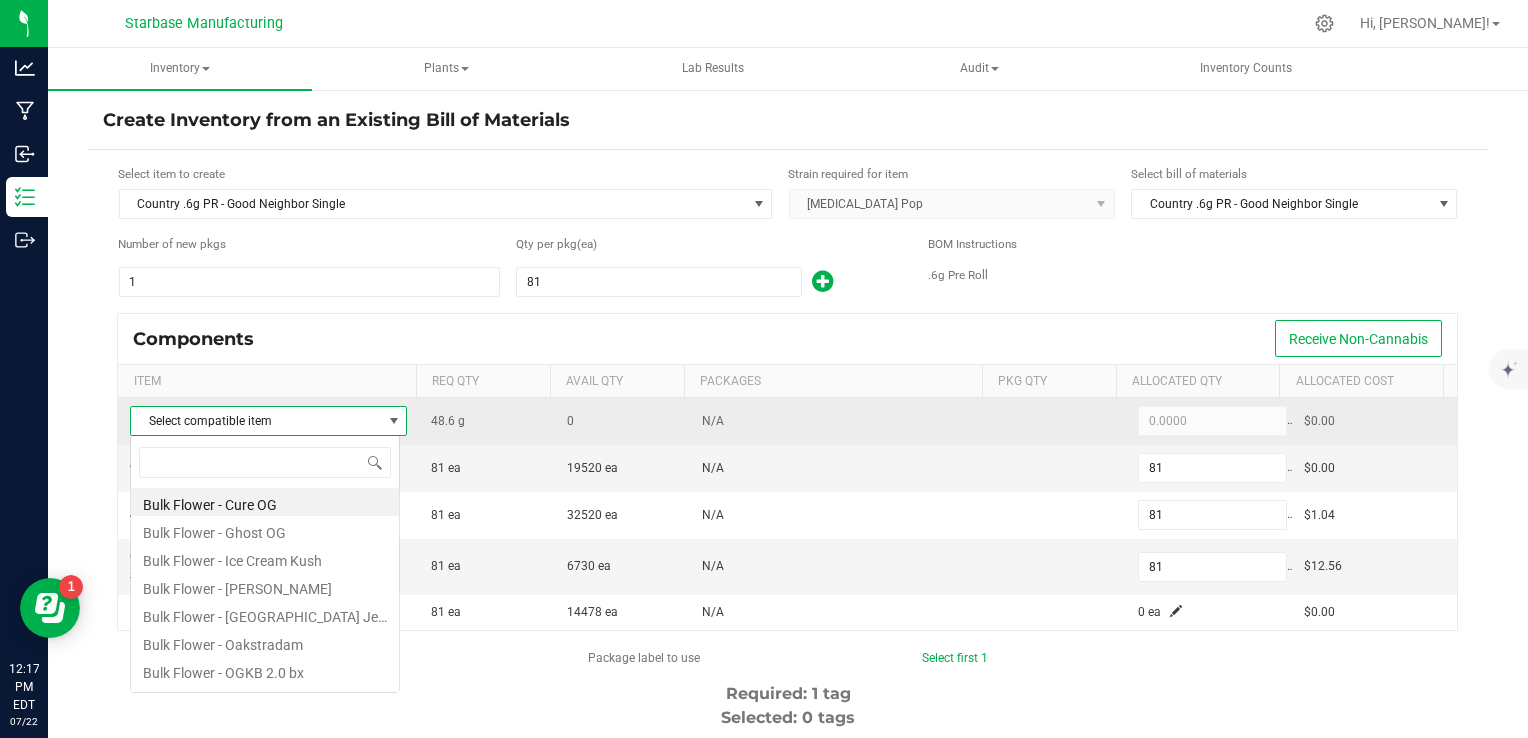 scroll, scrollTop: 99970, scrollLeft: 99729, axis: both 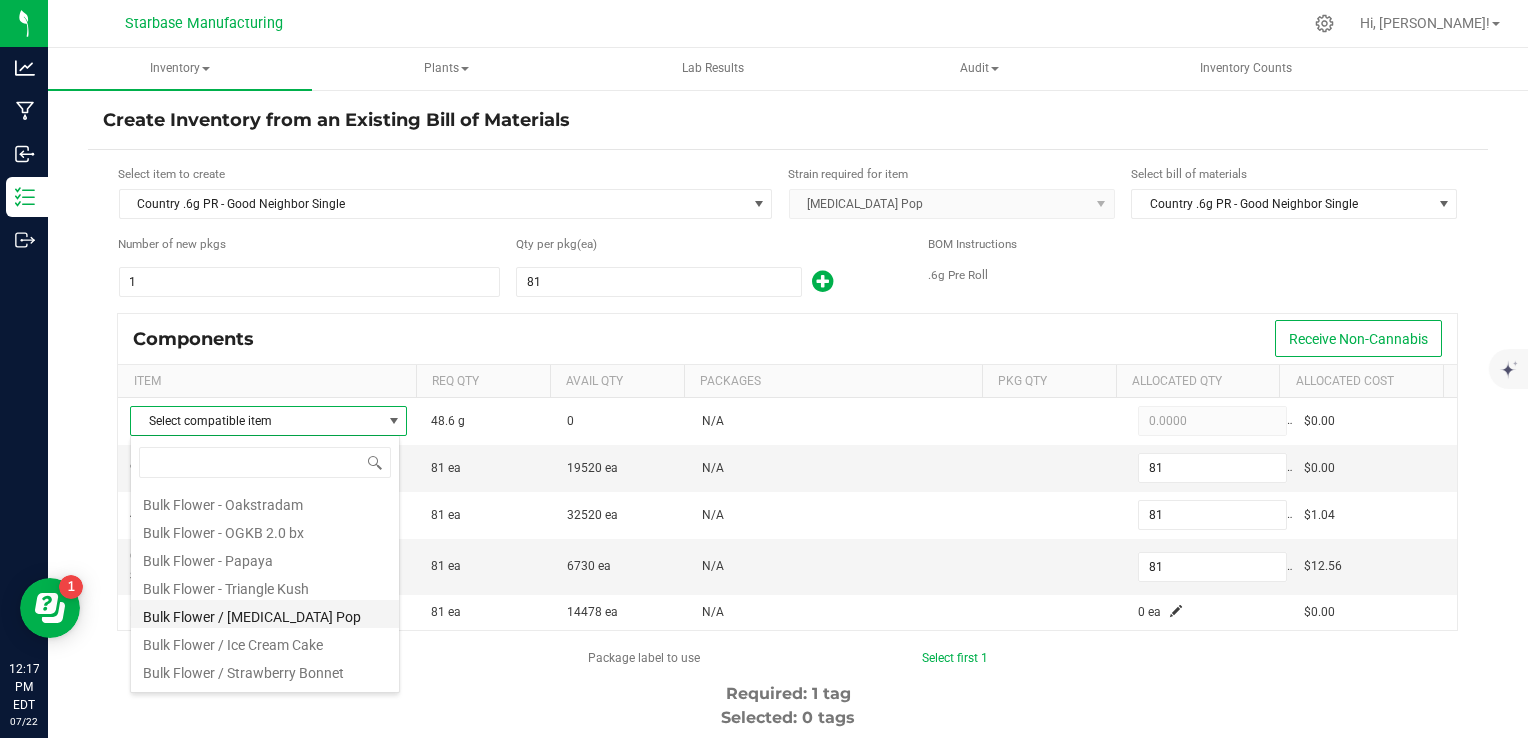 click on "Bulk Flower / [MEDICAL_DATA] Pop" at bounding box center (265, 614) 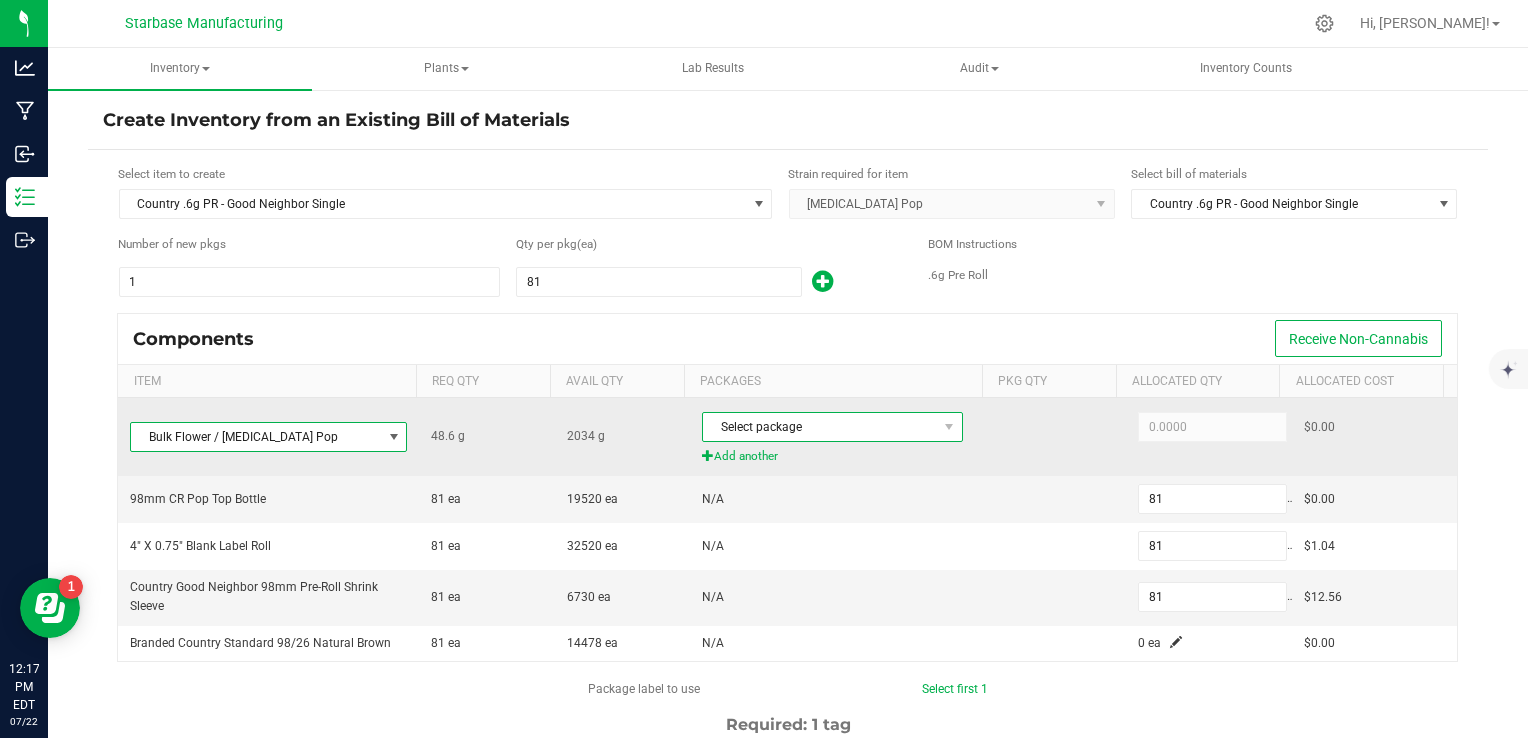 click on "Select package" at bounding box center [820, 427] 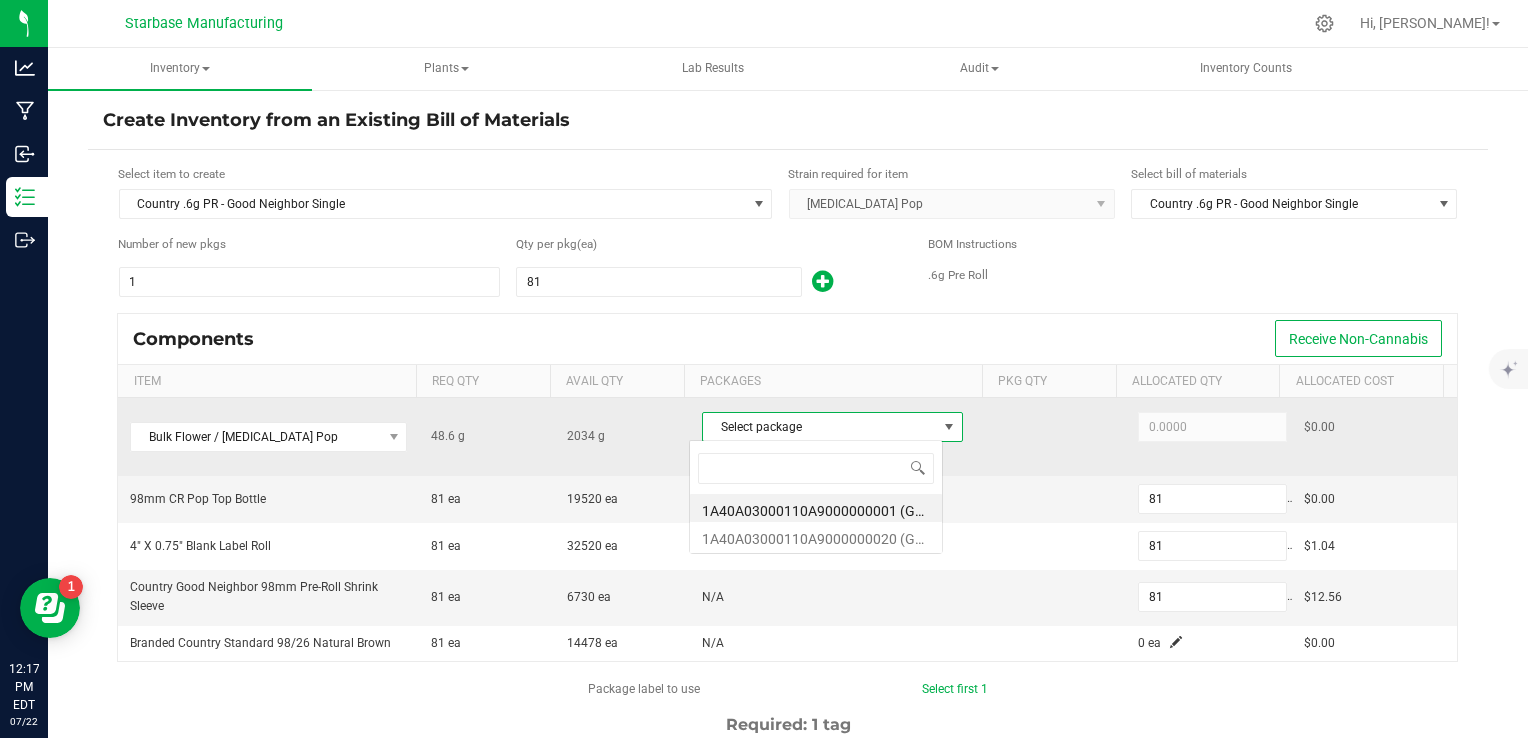 scroll, scrollTop: 99970, scrollLeft: 99745, axis: both 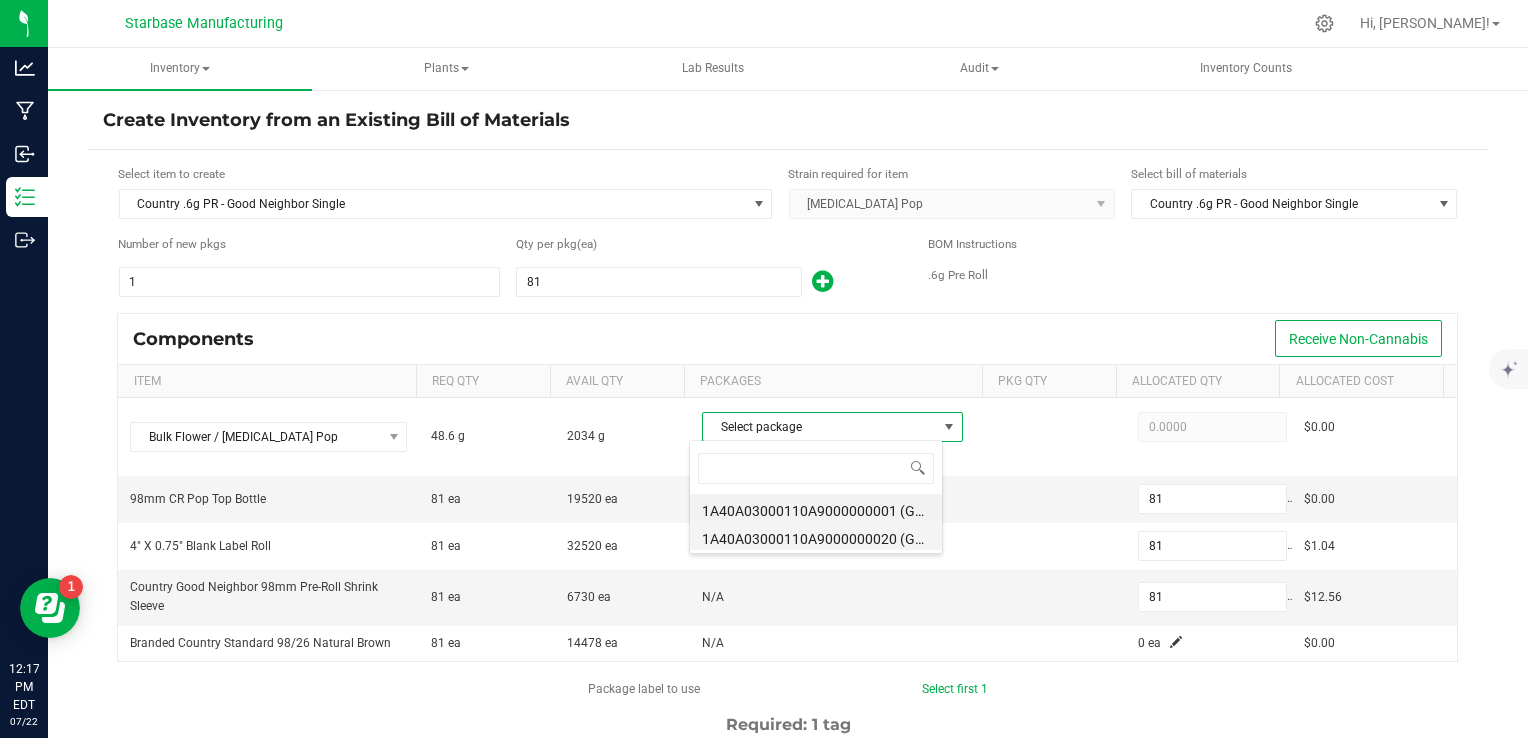 click on "1A40A03000110A9000000020 (GPBF250225)" at bounding box center [816, 536] 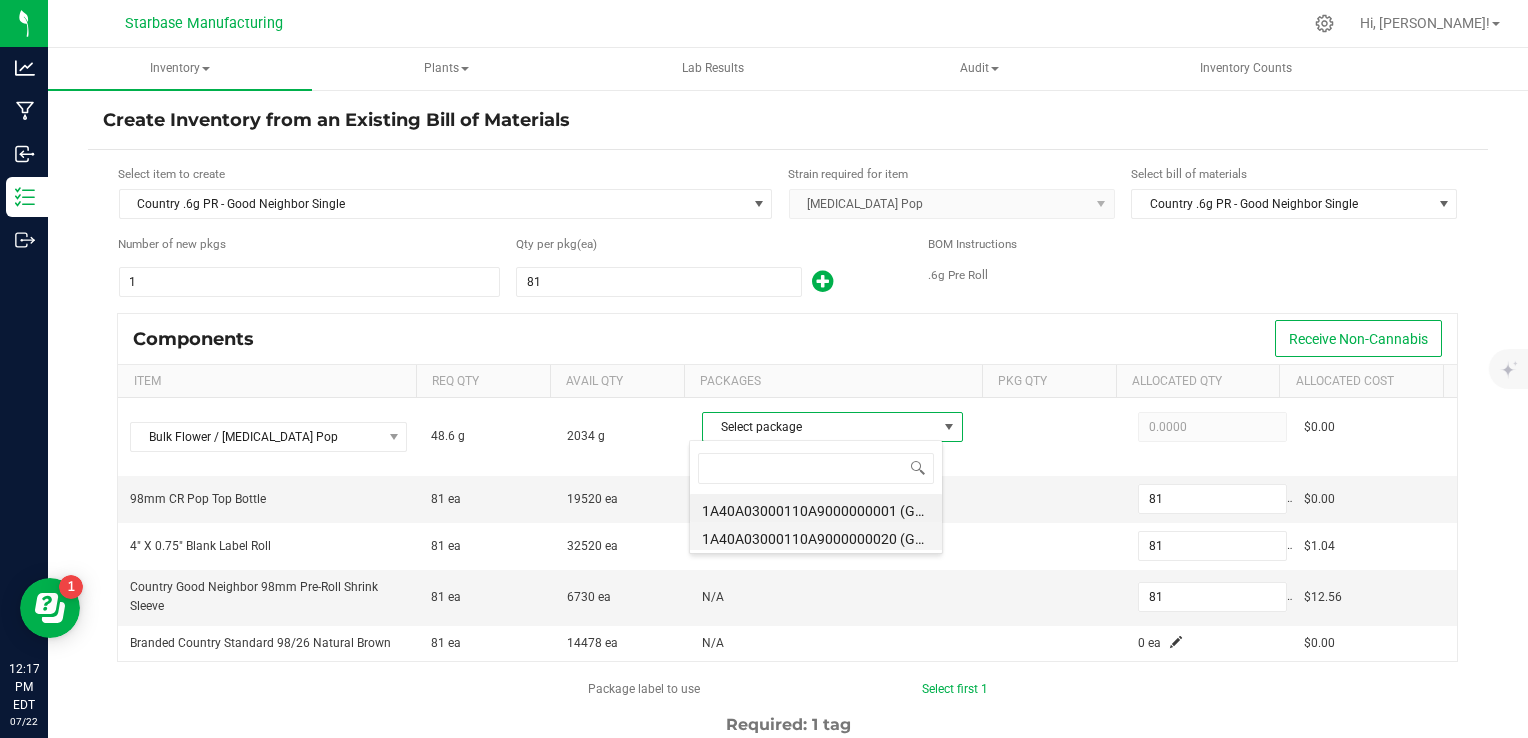 type on "48.6000" 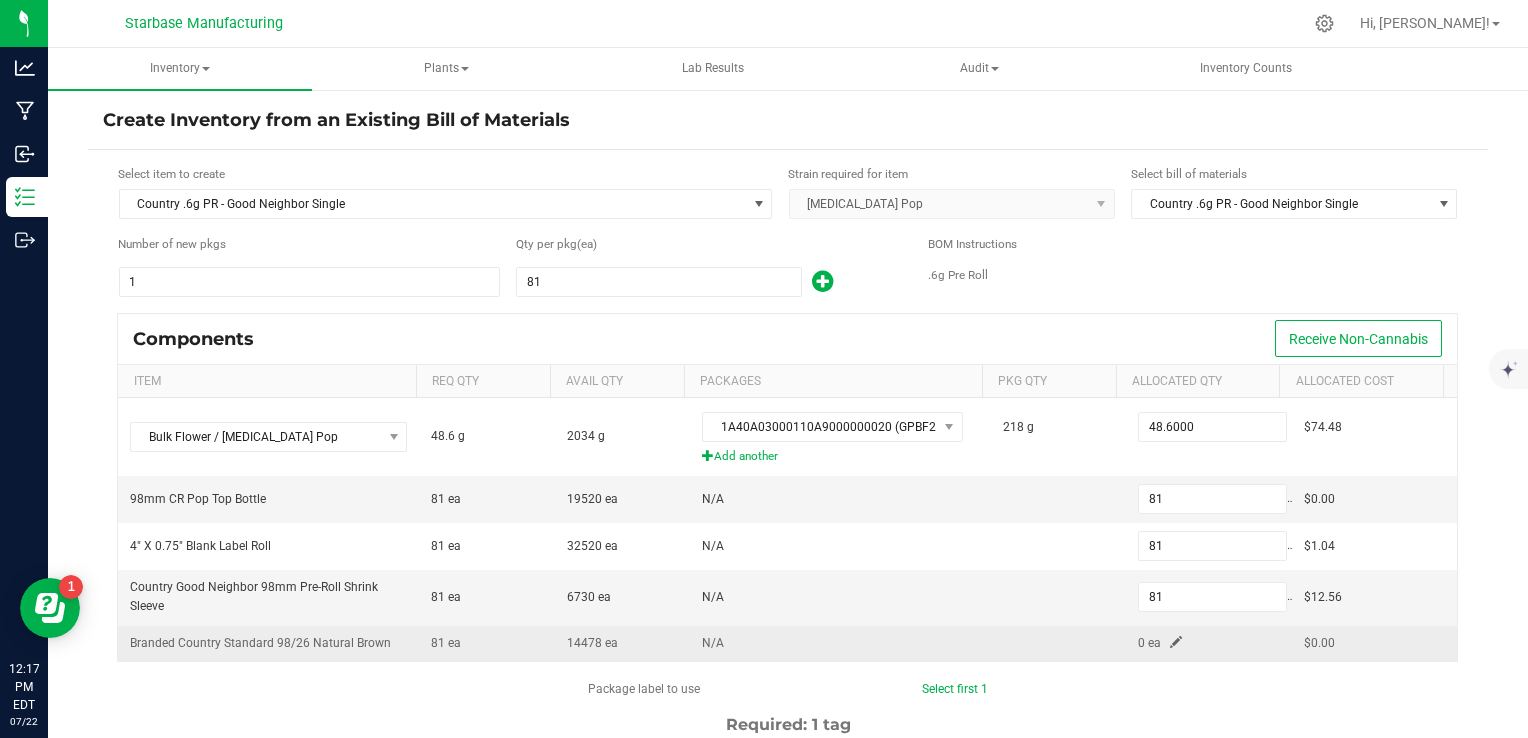 click at bounding box center [1176, 642] 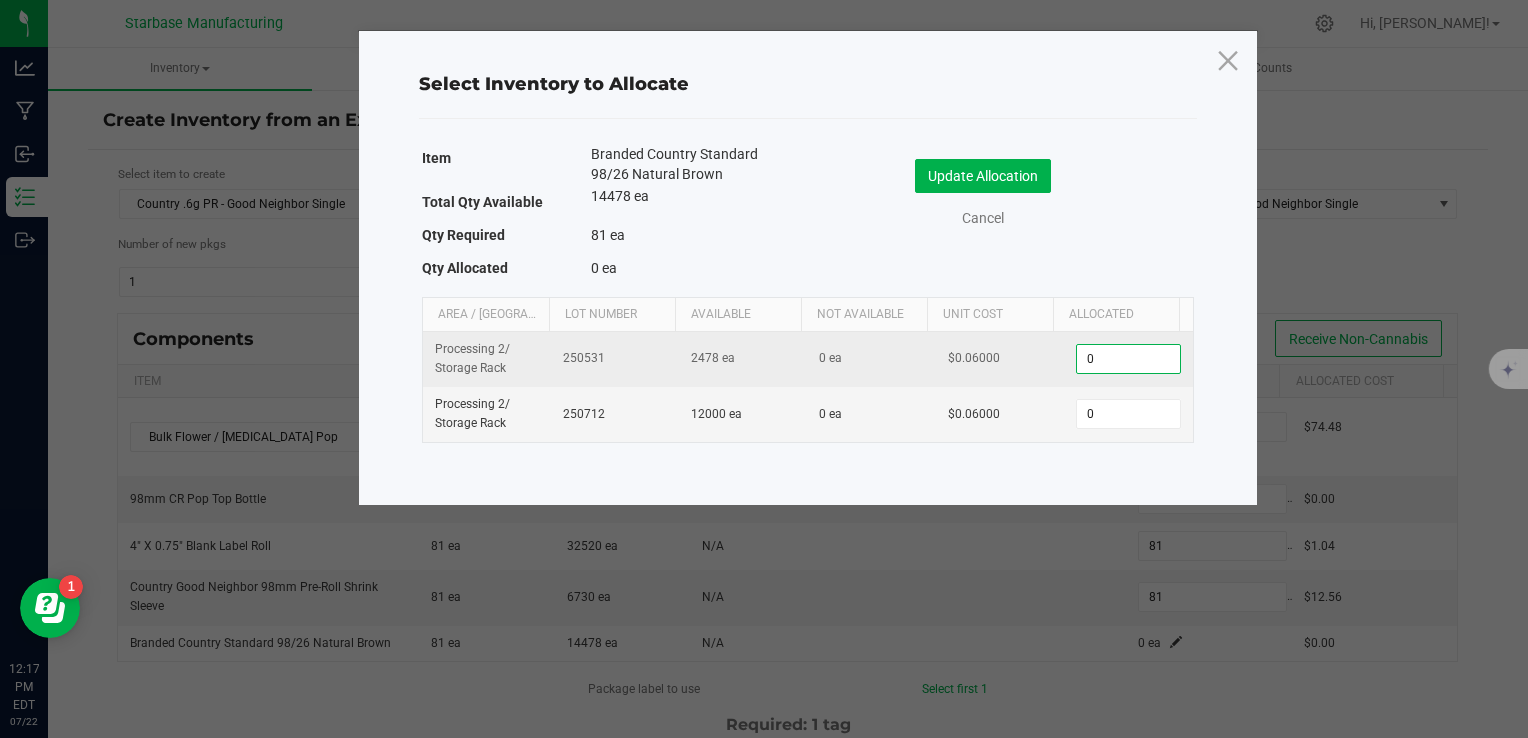 click on "0" at bounding box center [1128, 359] 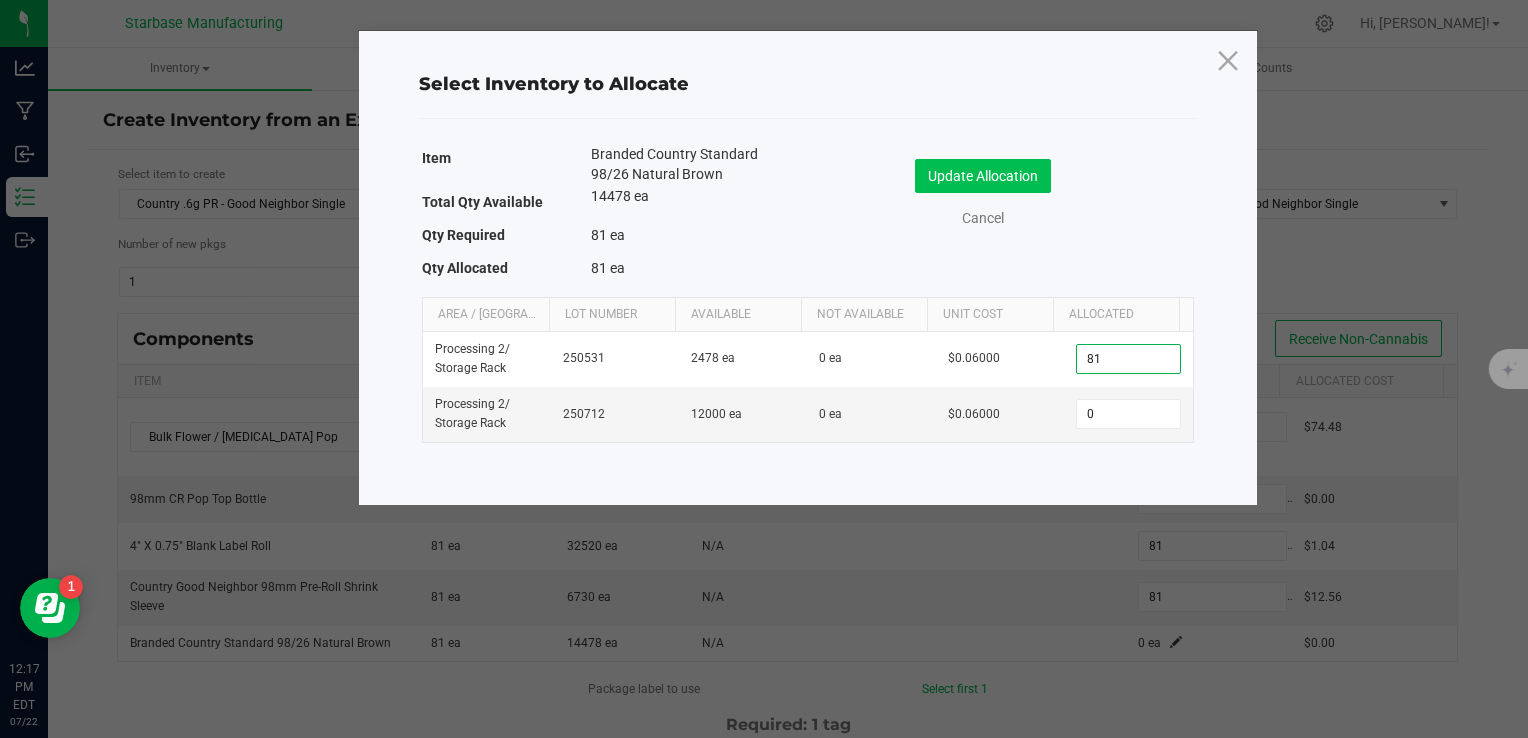 type on "81" 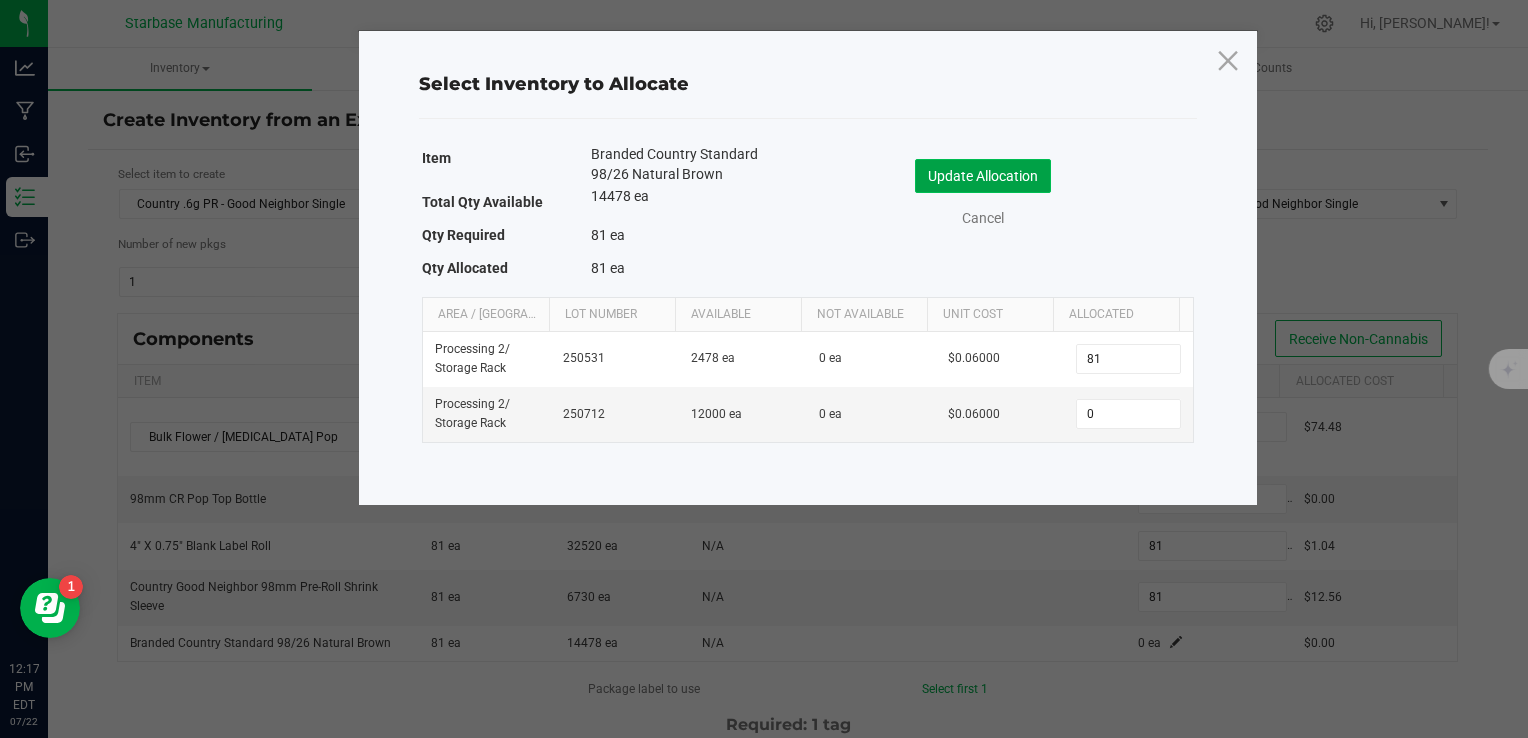 click on "Update Allocation" 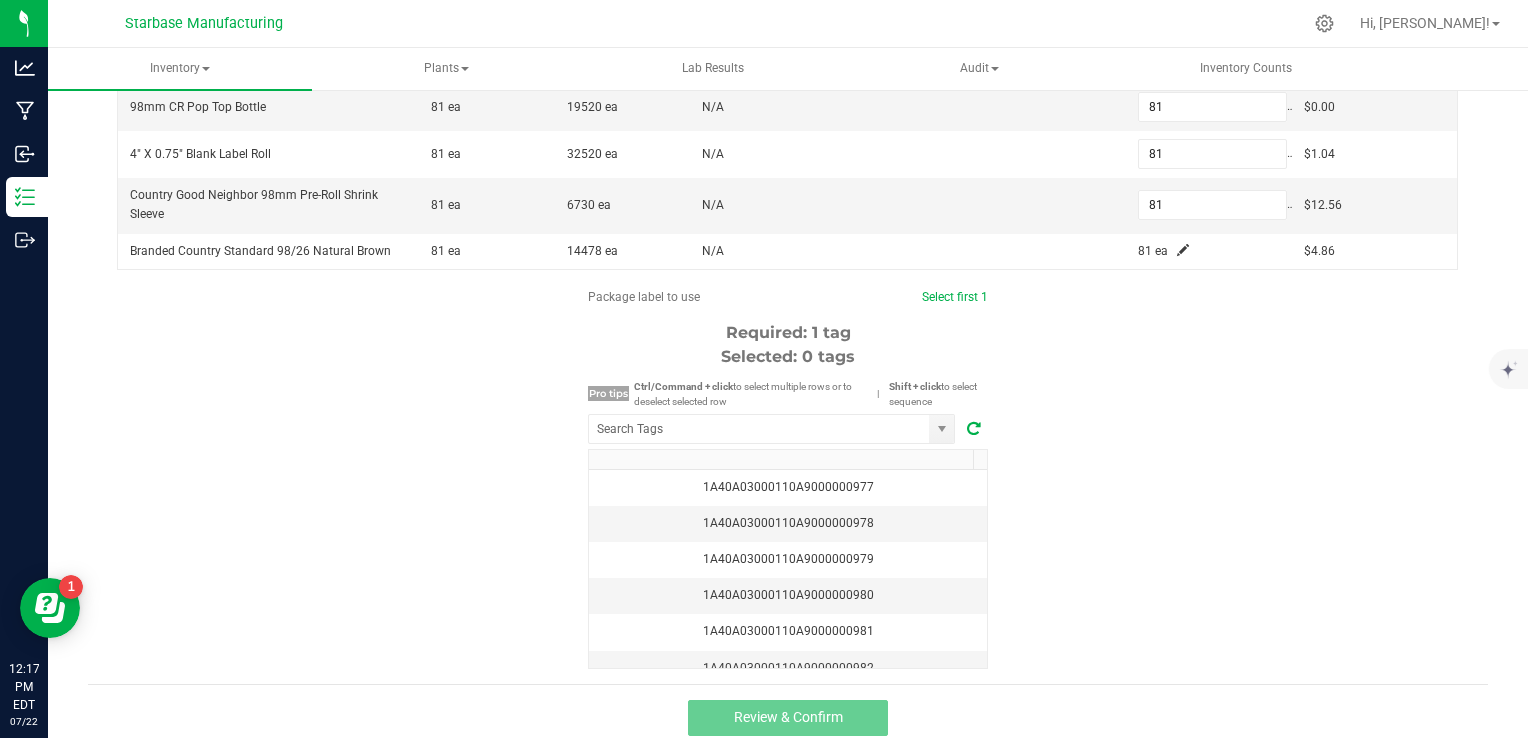 scroll, scrollTop: 400, scrollLeft: 0, axis: vertical 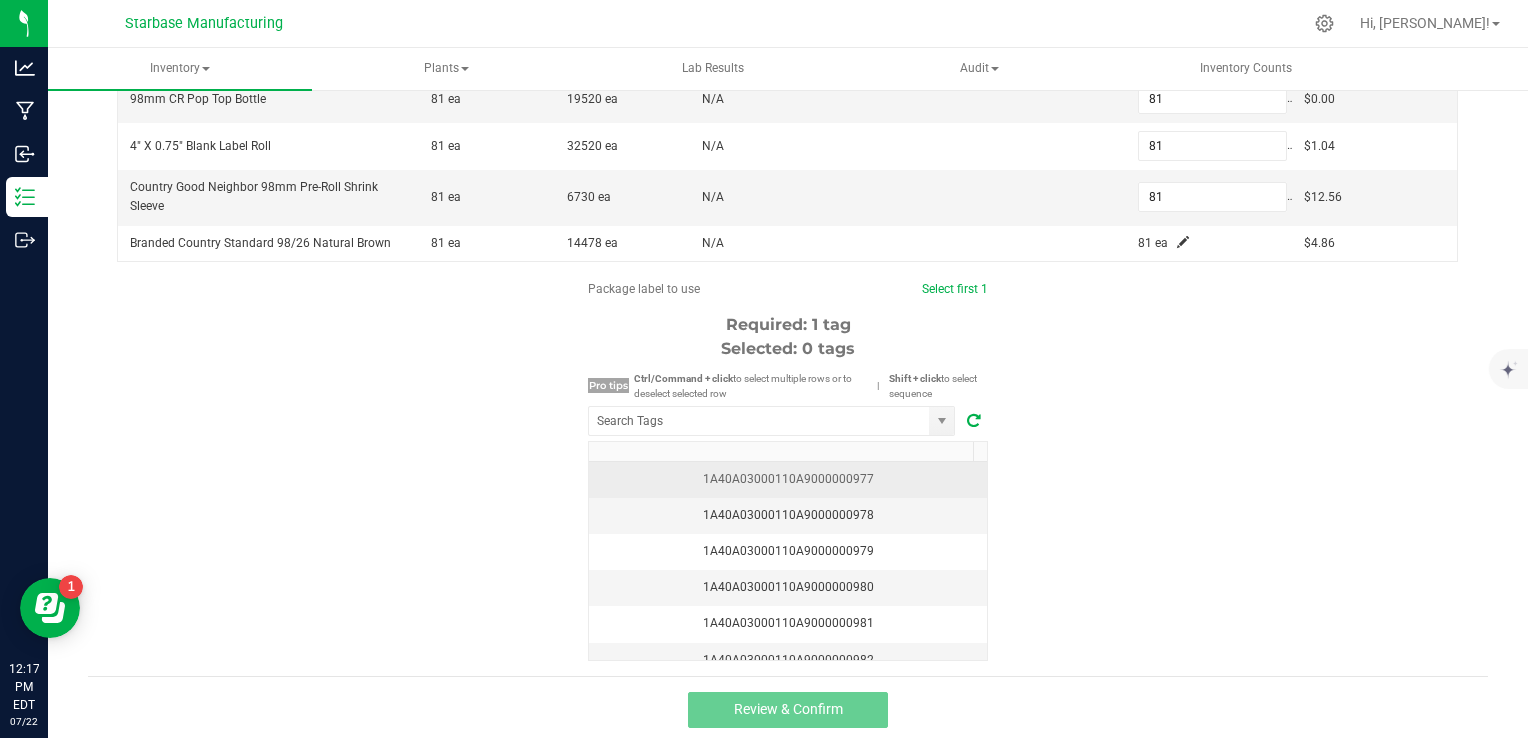 click on "1A40A03000110A9000000977" at bounding box center [788, 480] 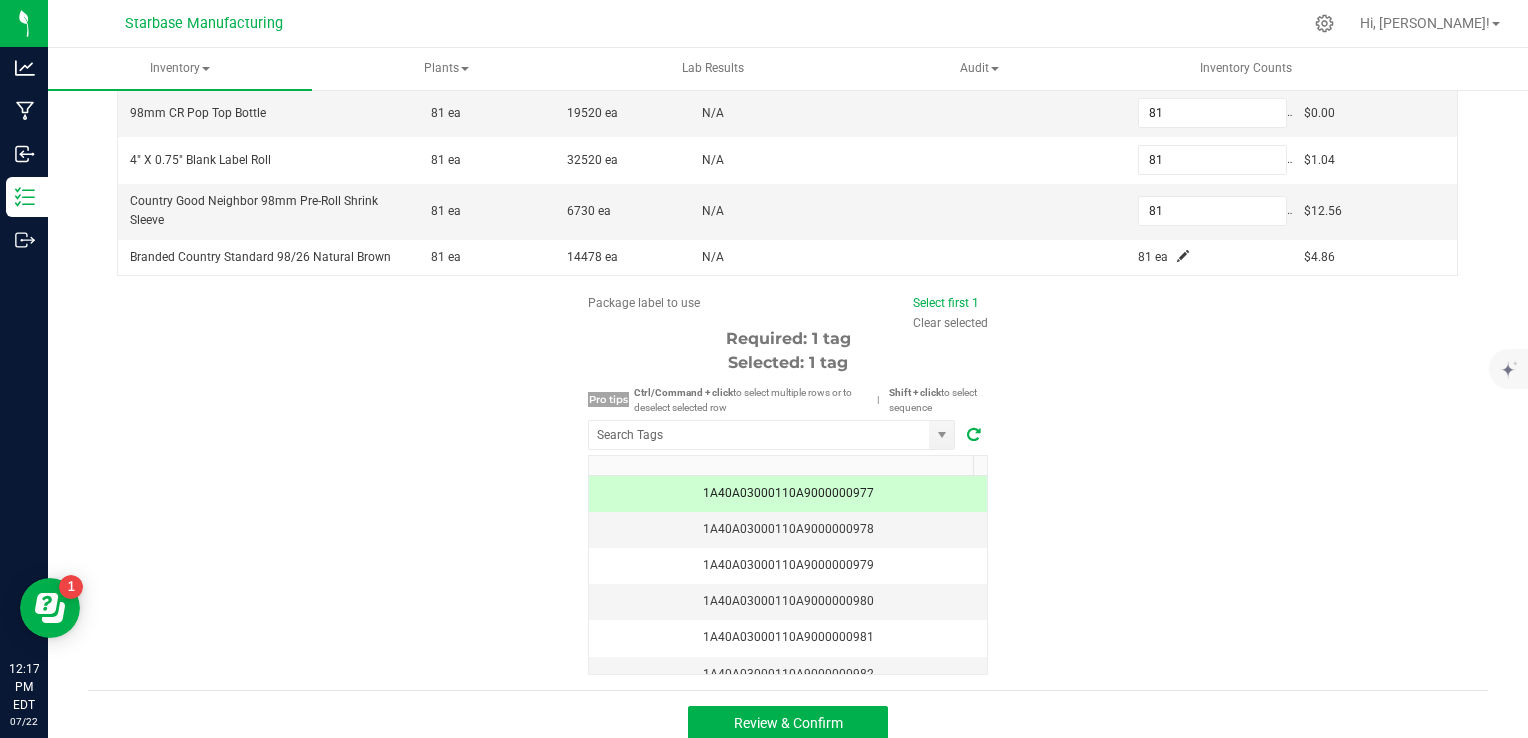 scroll, scrollTop: 400, scrollLeft: 0, axis: vertical 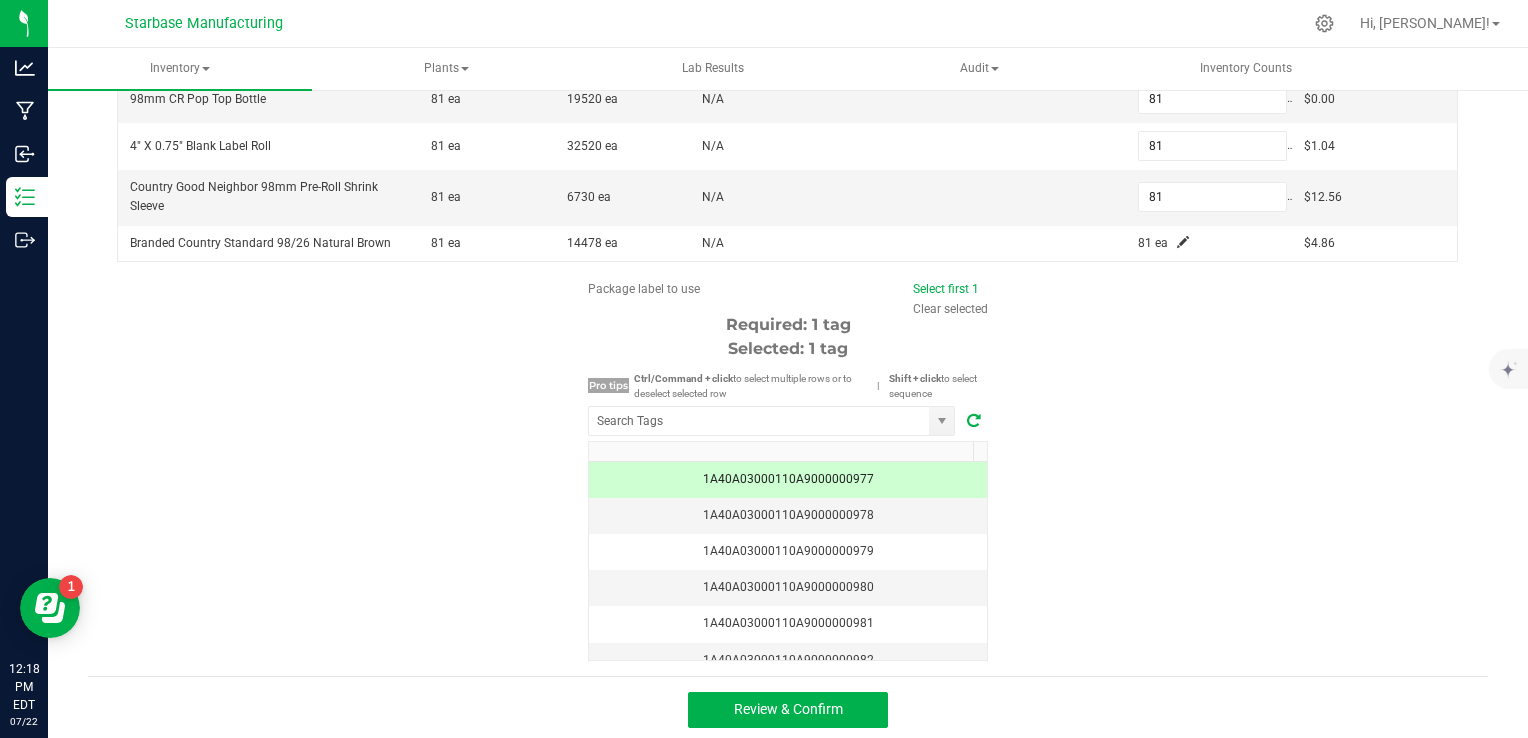 click at bounding box center (974, 420) 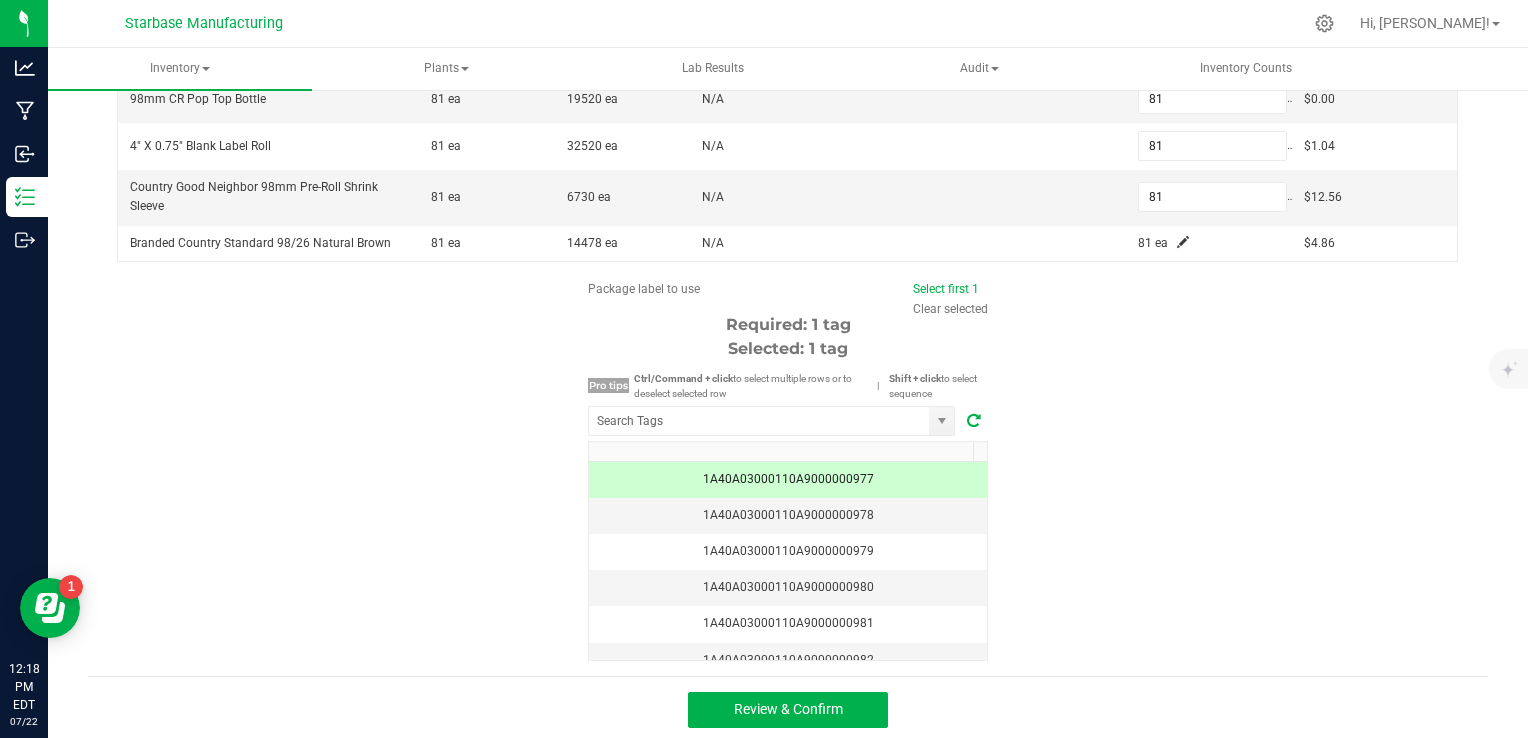 click at bounding box center (974, 420) 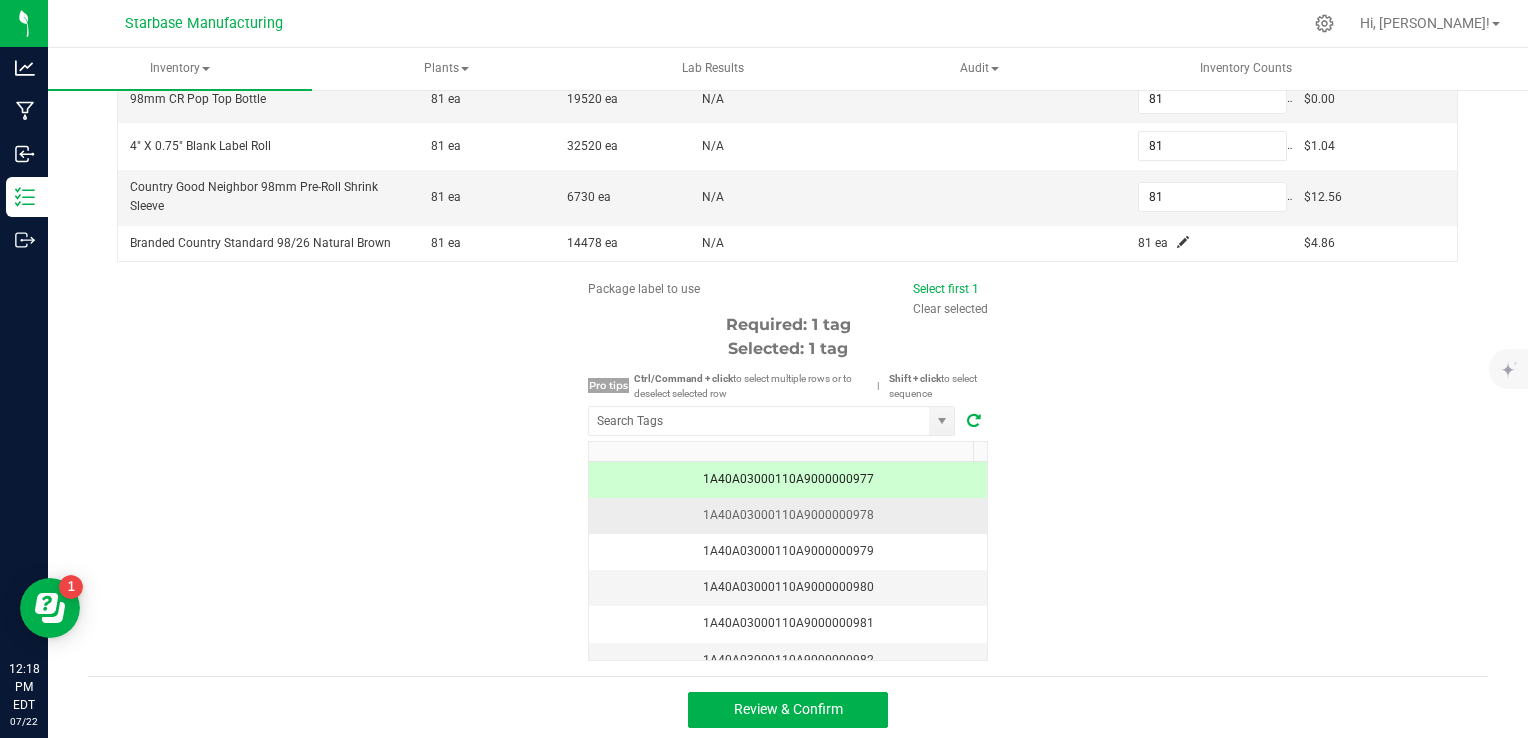 click on "1A40A03000110A9000000978" at bounding box center [788, 515] 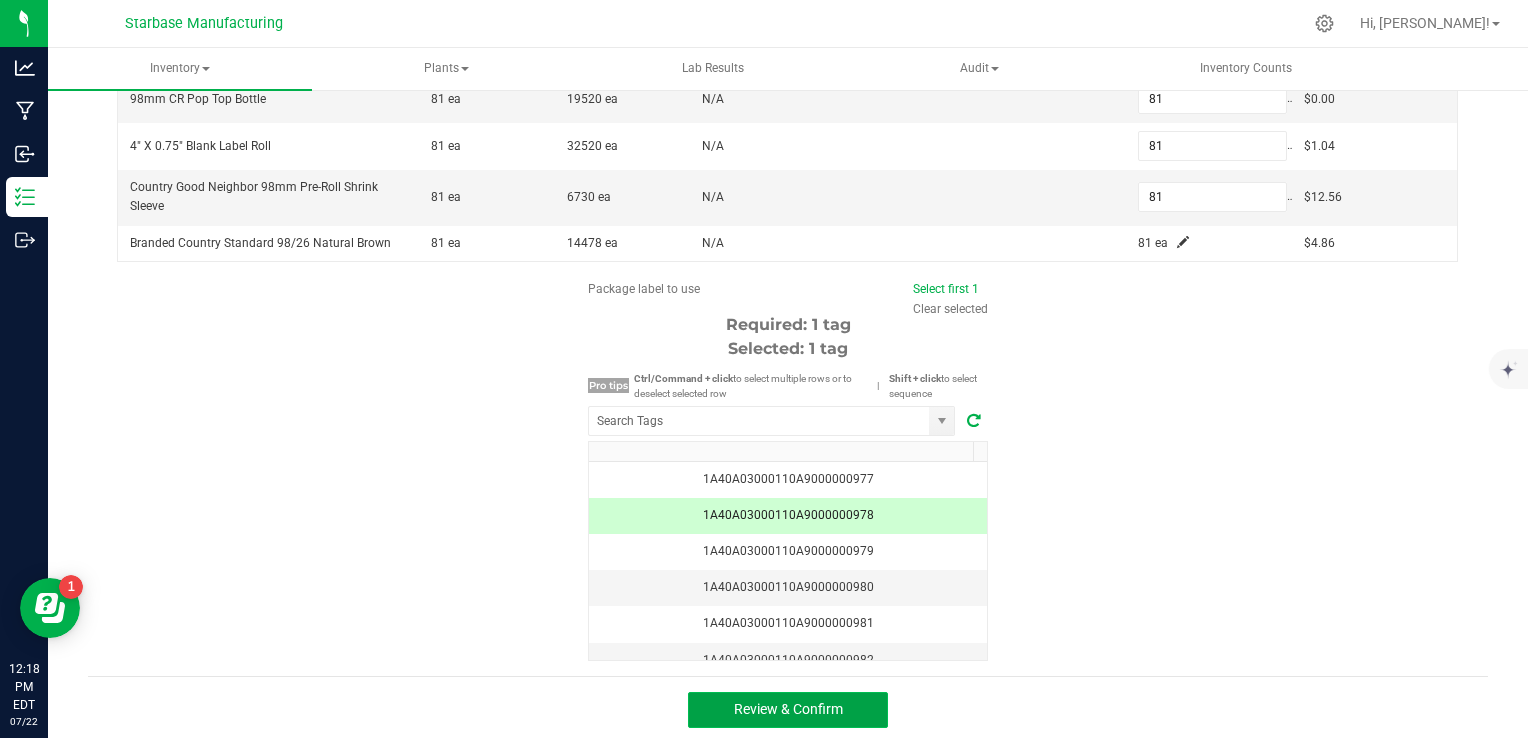 click on "Review & Confirm" at bounding box center (788, 710) 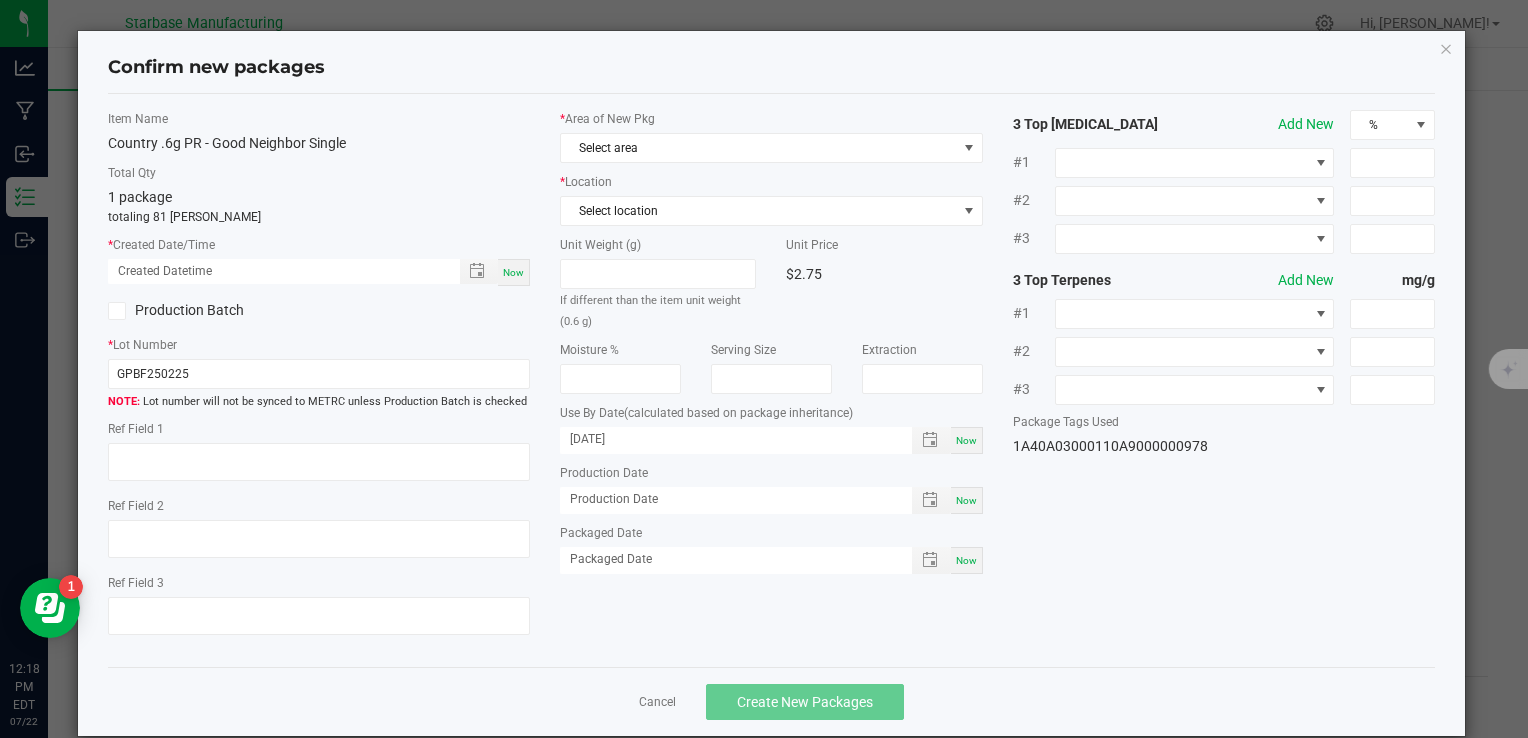 click on "Now" at bounding box center (514, 272) 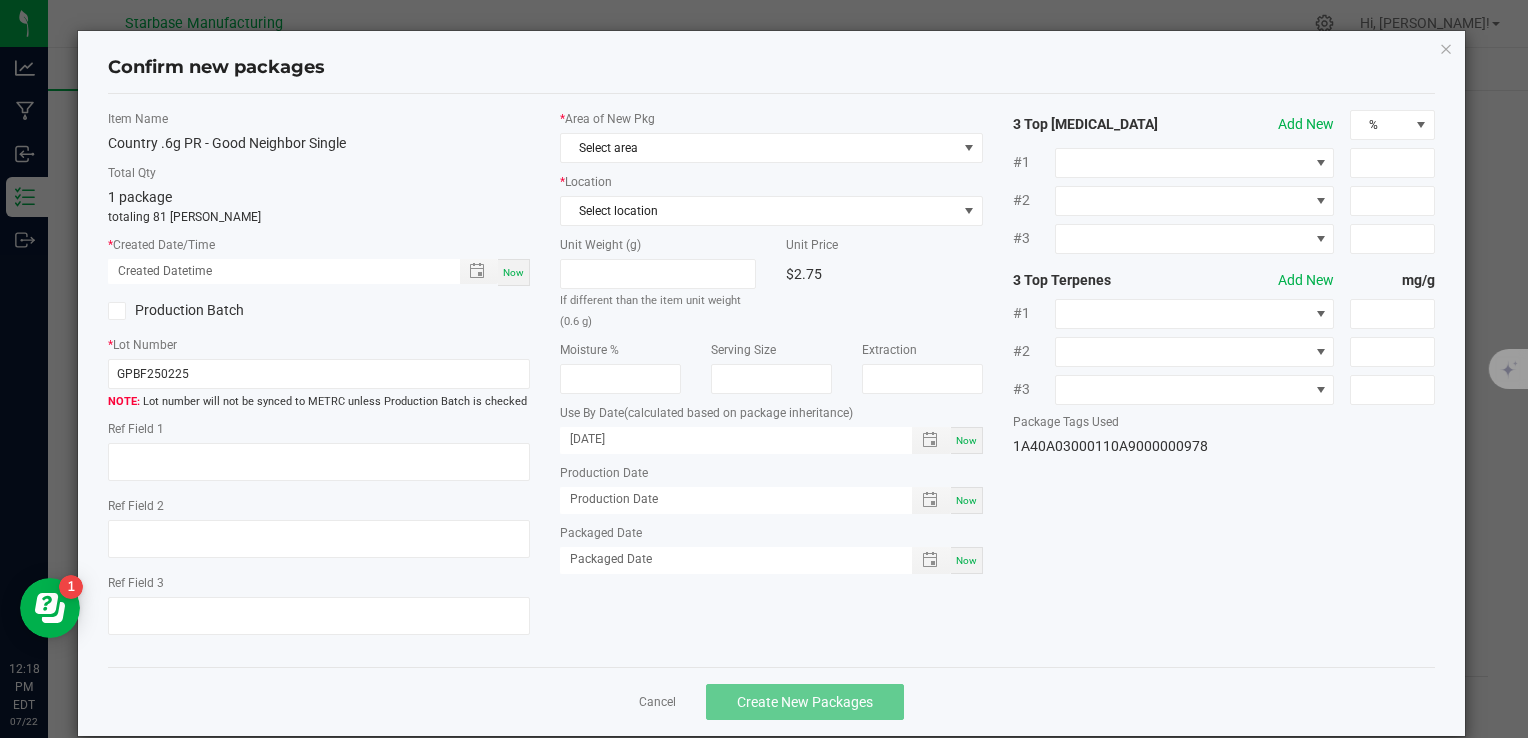 type on "[DATE] 12:18 PM" 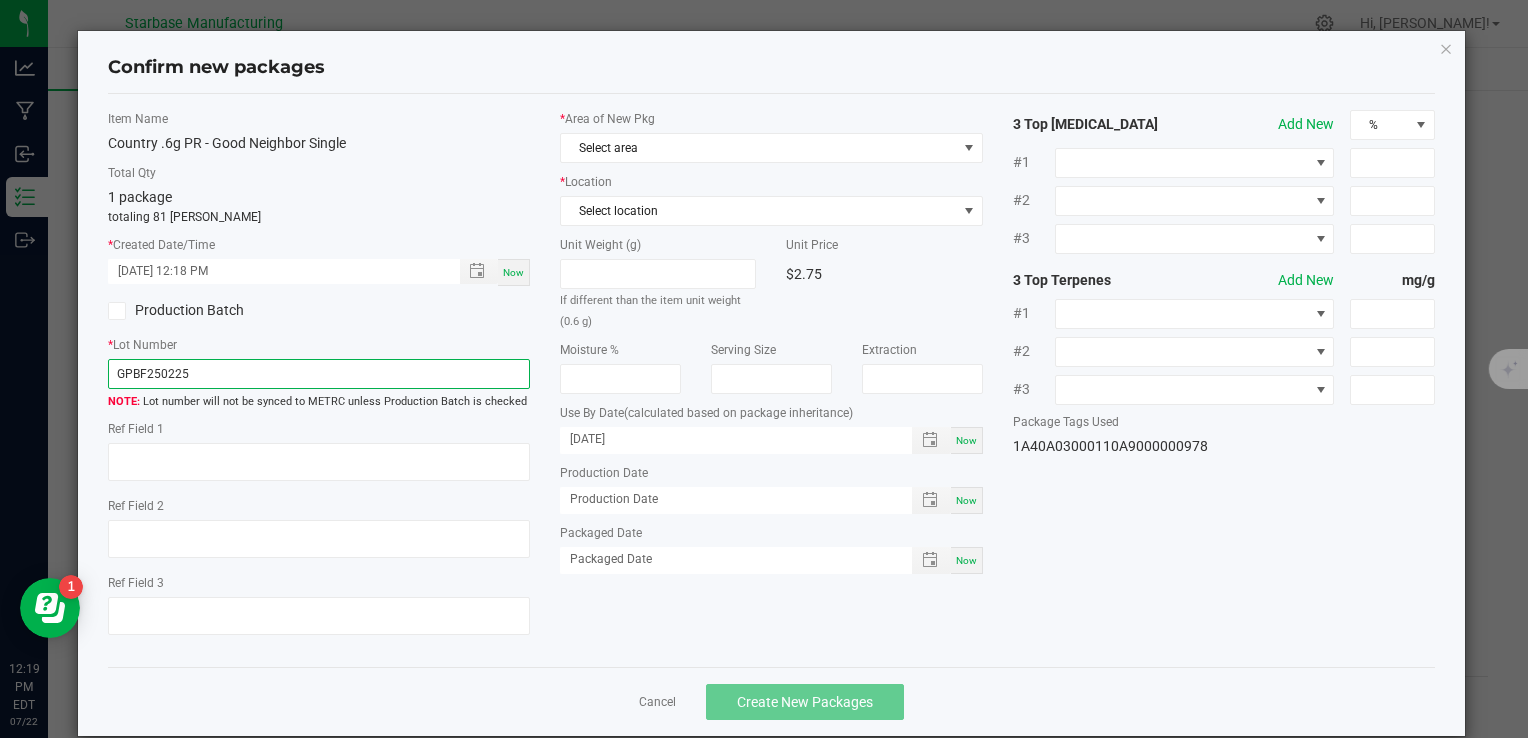 click on "GPBF250225" at bounding box center (319, 374) 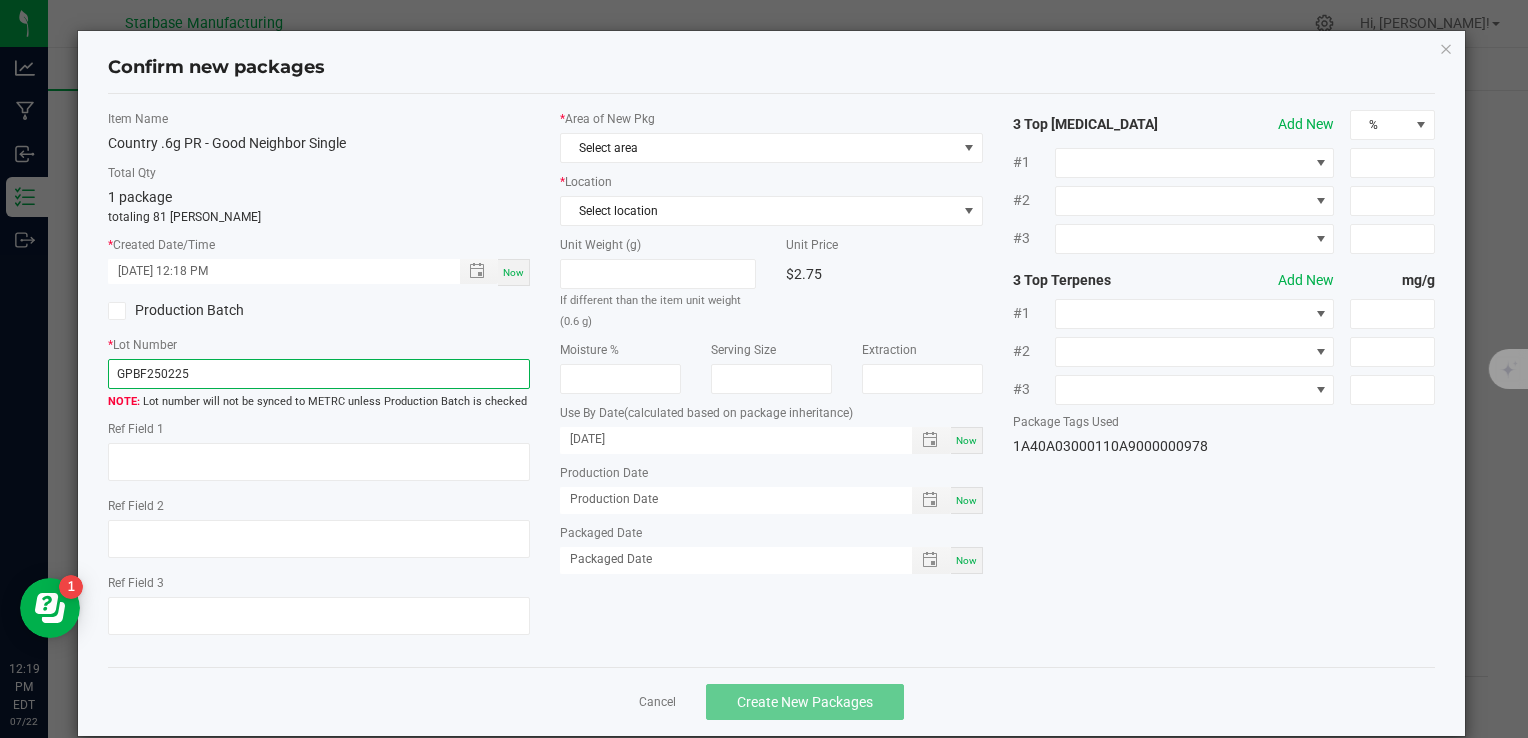 click on "GPBF250225" at bounding box center (319, 374) 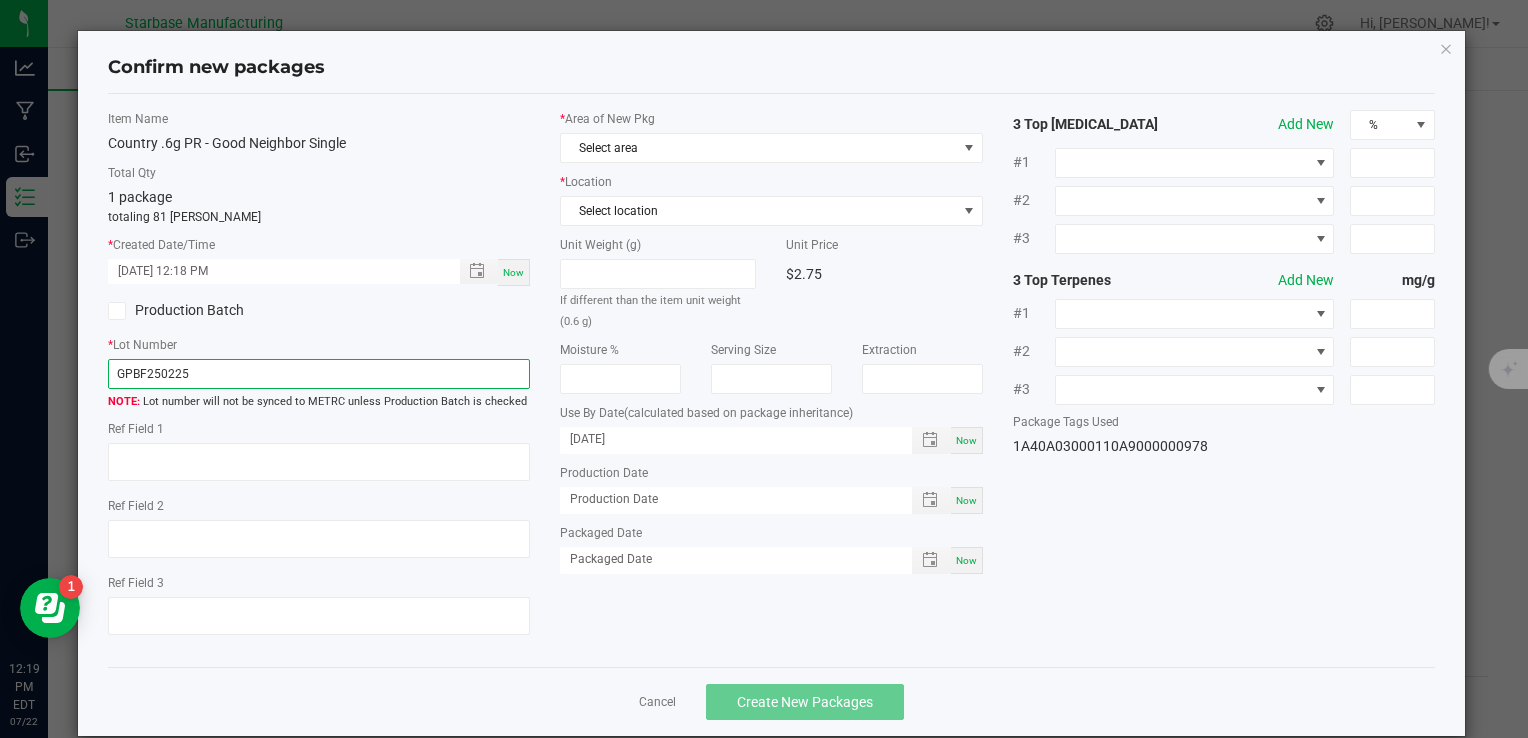 click on "GPBF250225" at bounding box center (319, 374) 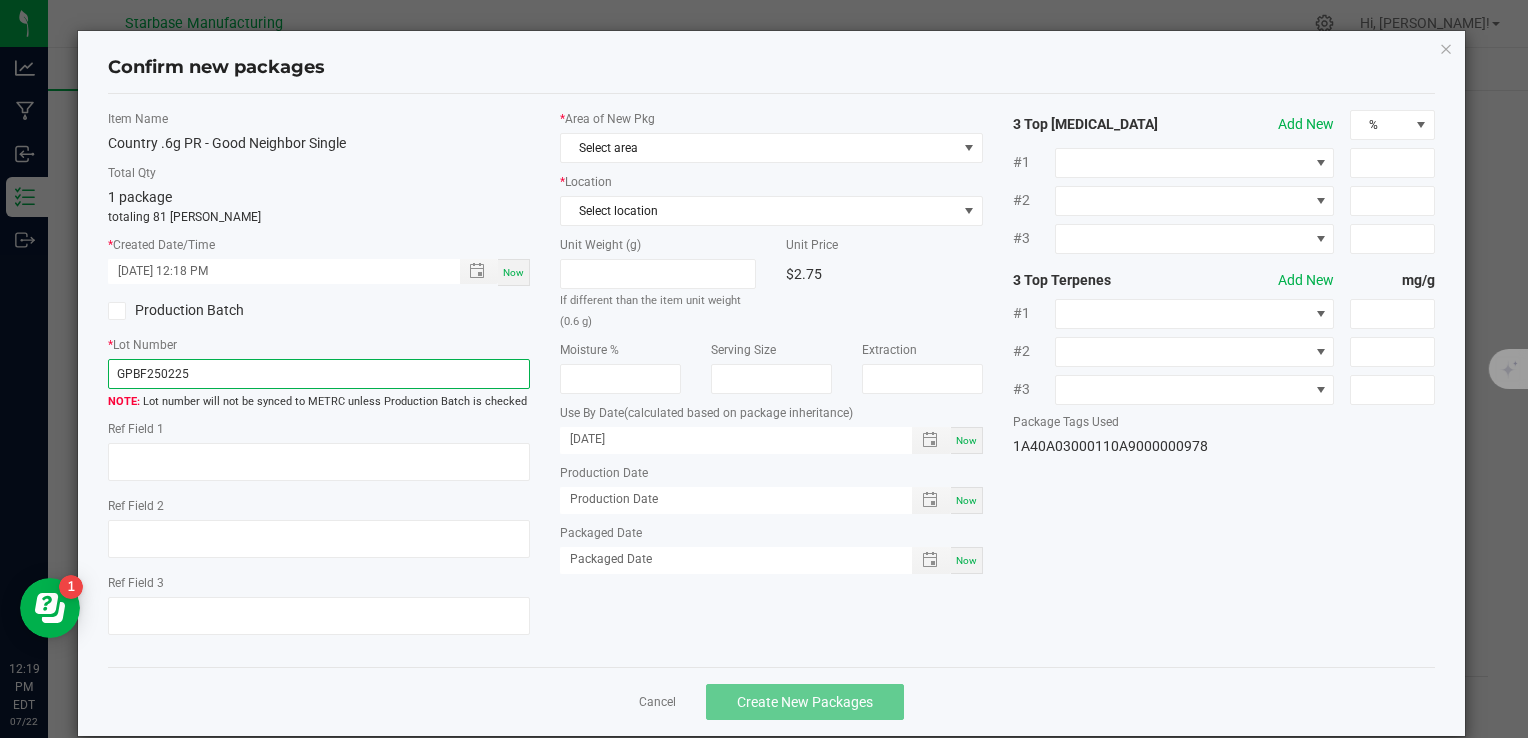 paste on "COUPRGP.6G6PK250717" 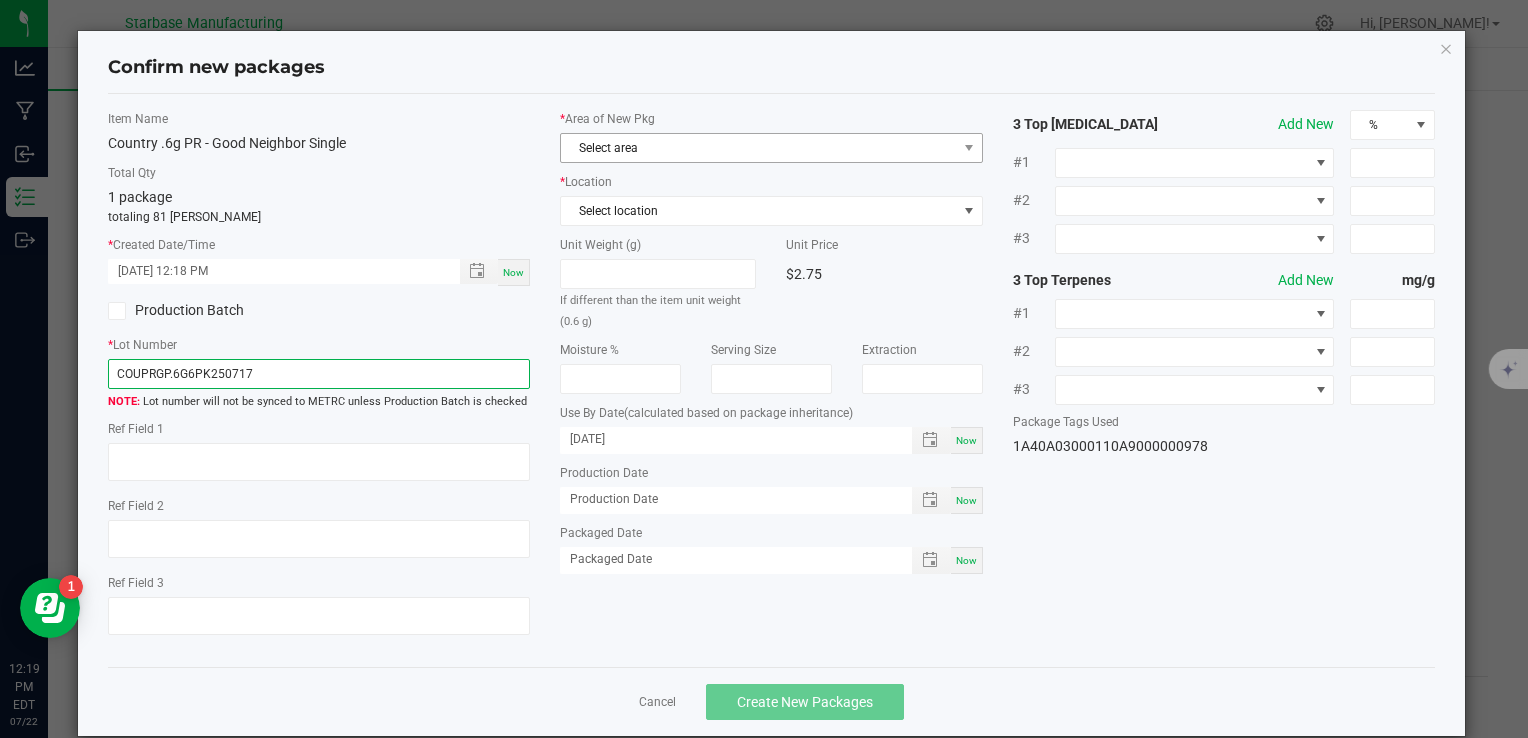 type on "COUPRGP.6G6PK250717" 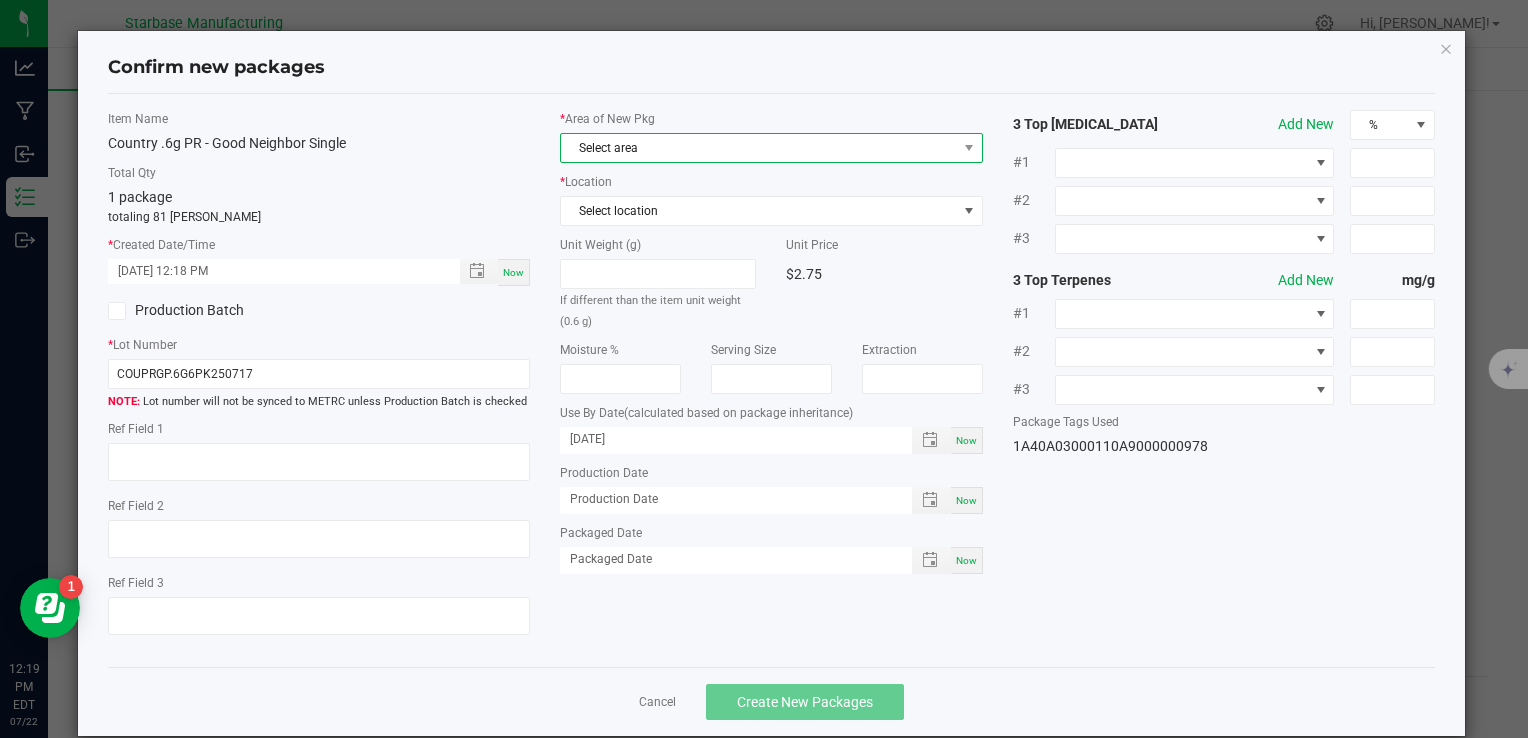 click on "Select area" at bounding box center [758, 148] 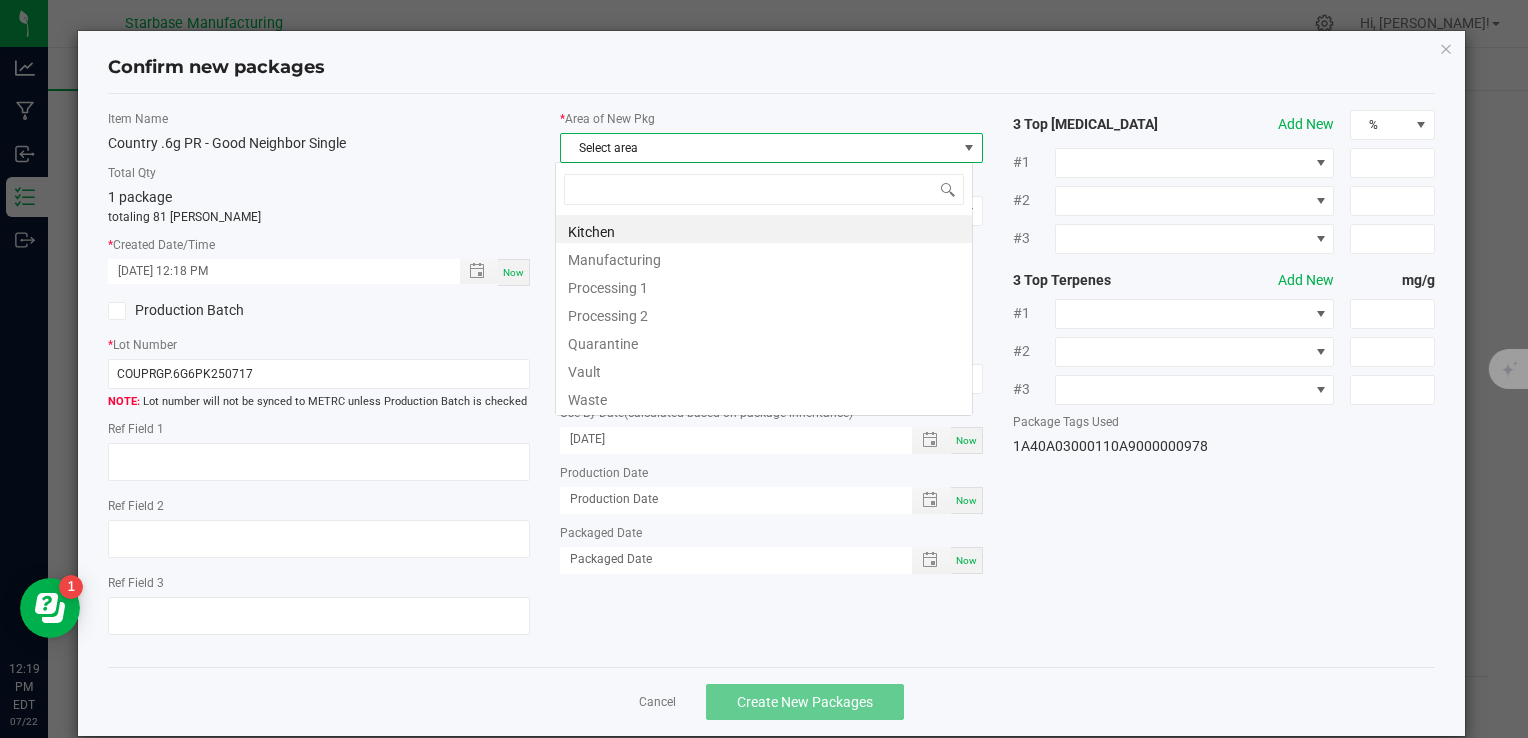 scroll, scrollTop: 99970, scrollLeft: 99582, axis: both 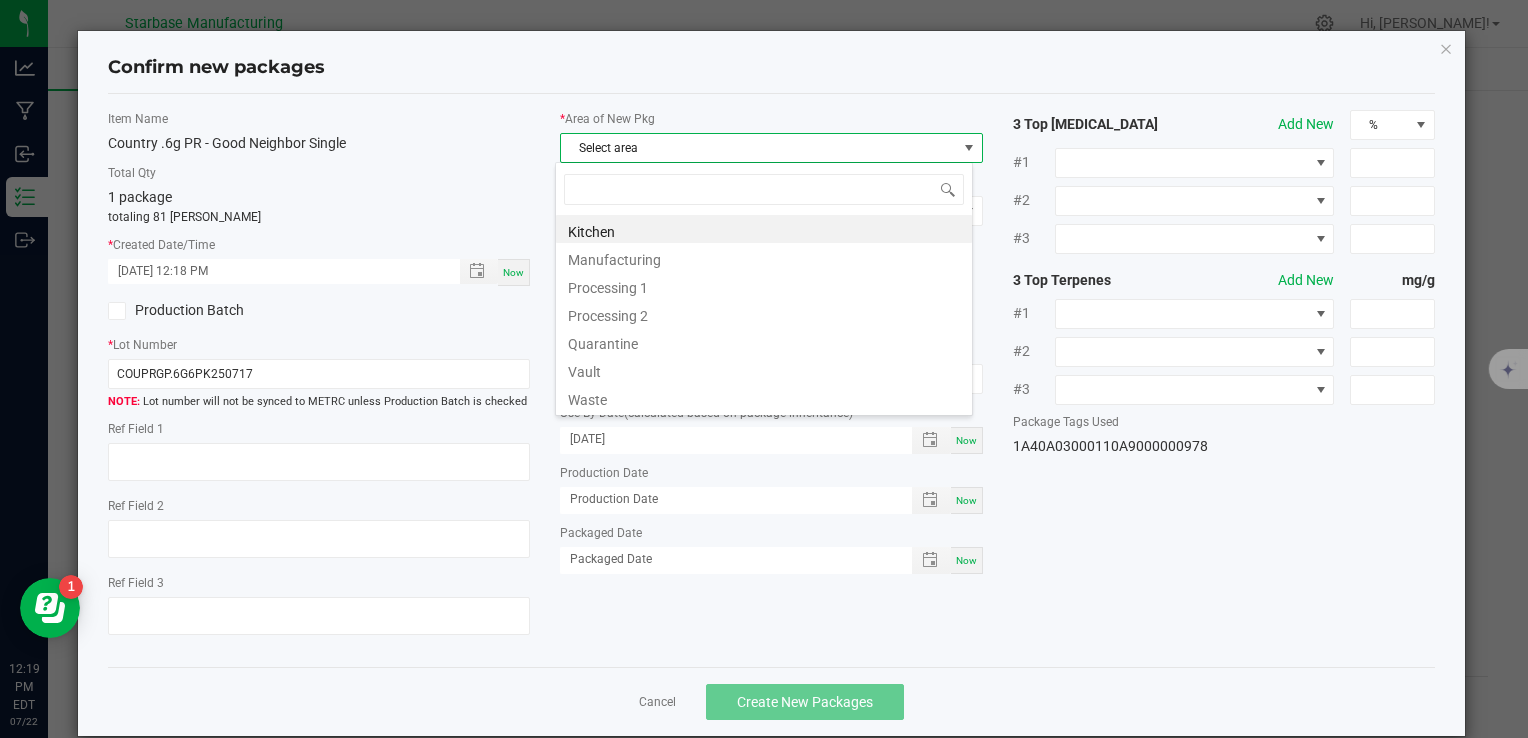 type on "v" 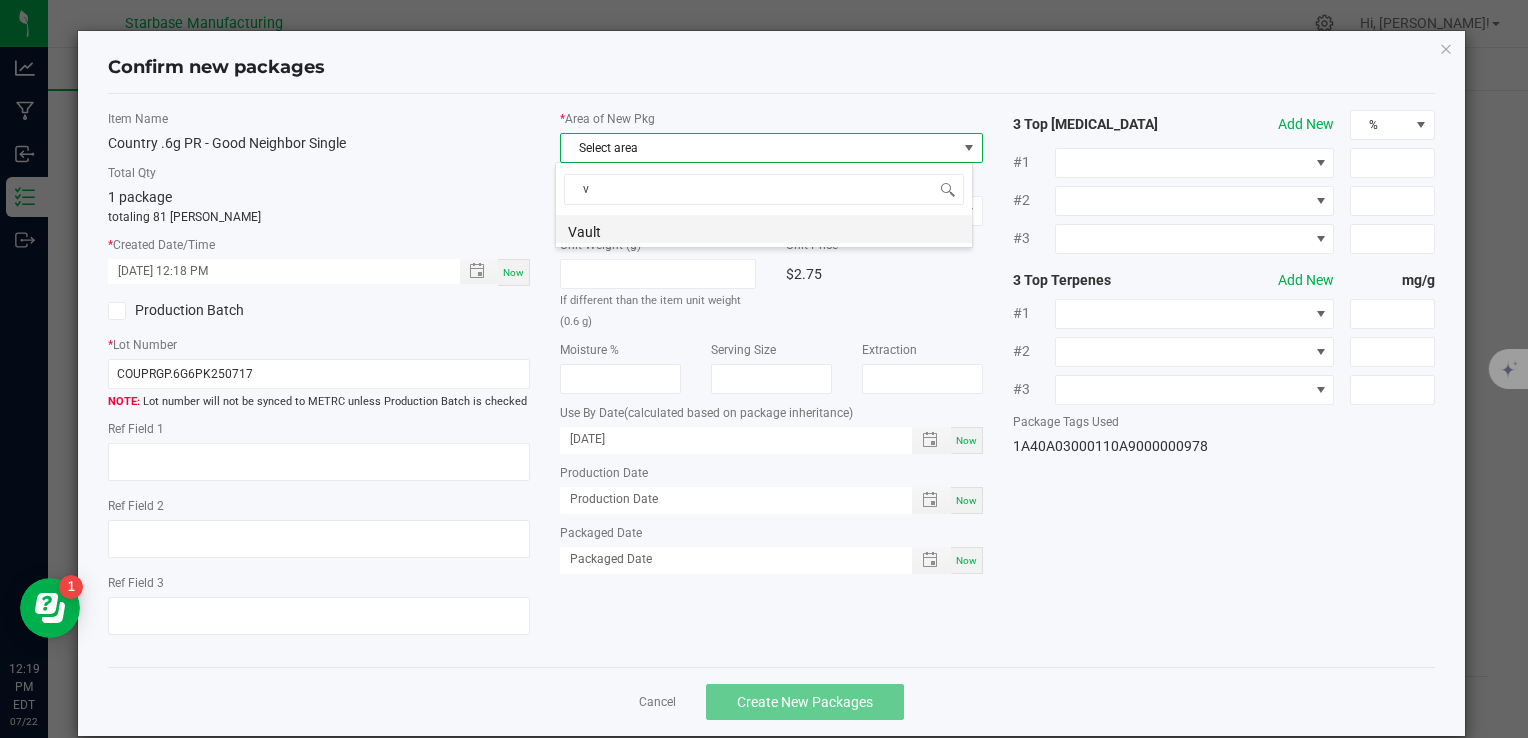 click on "Vault" at bounding box center (764, 229) 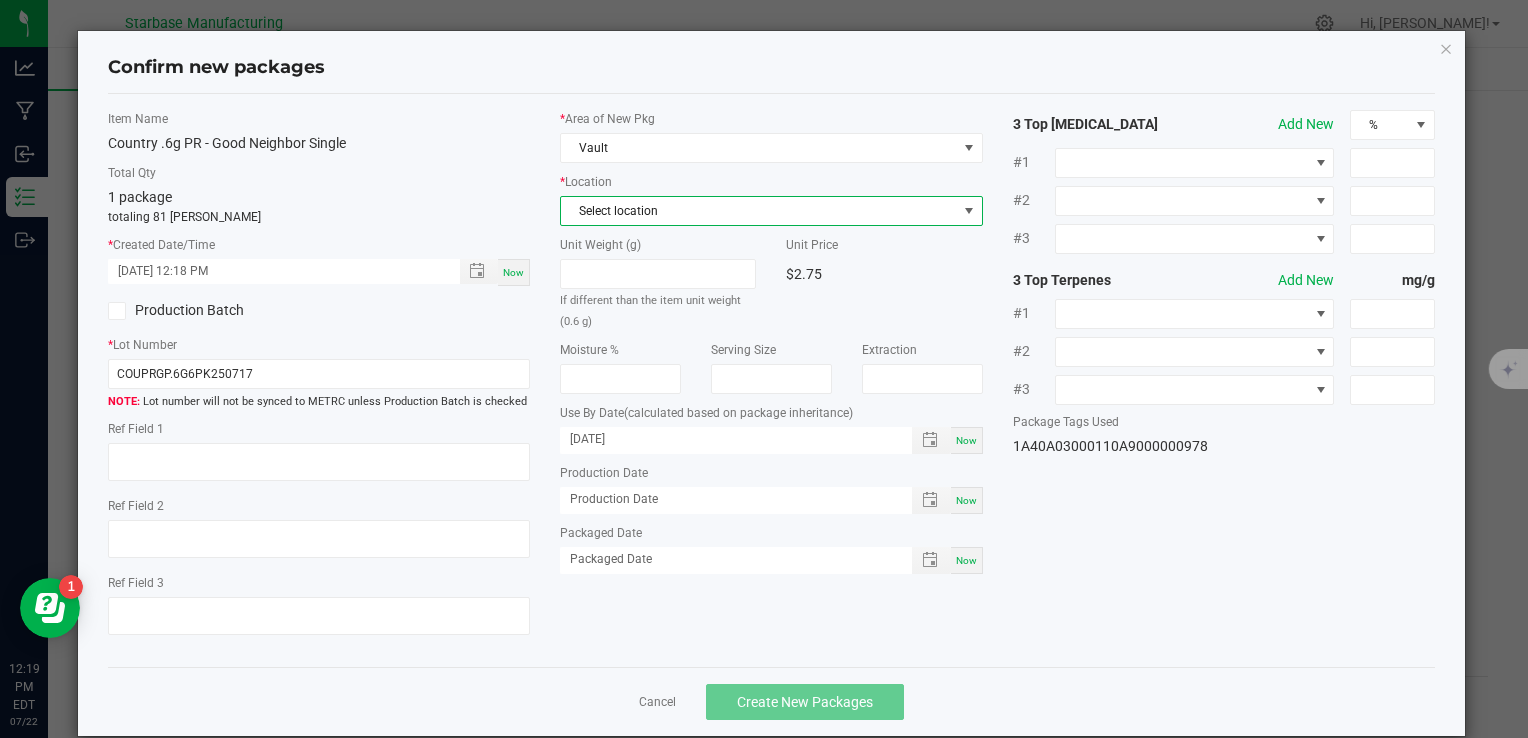 click on "Select location" at bounding box center (758, 211) 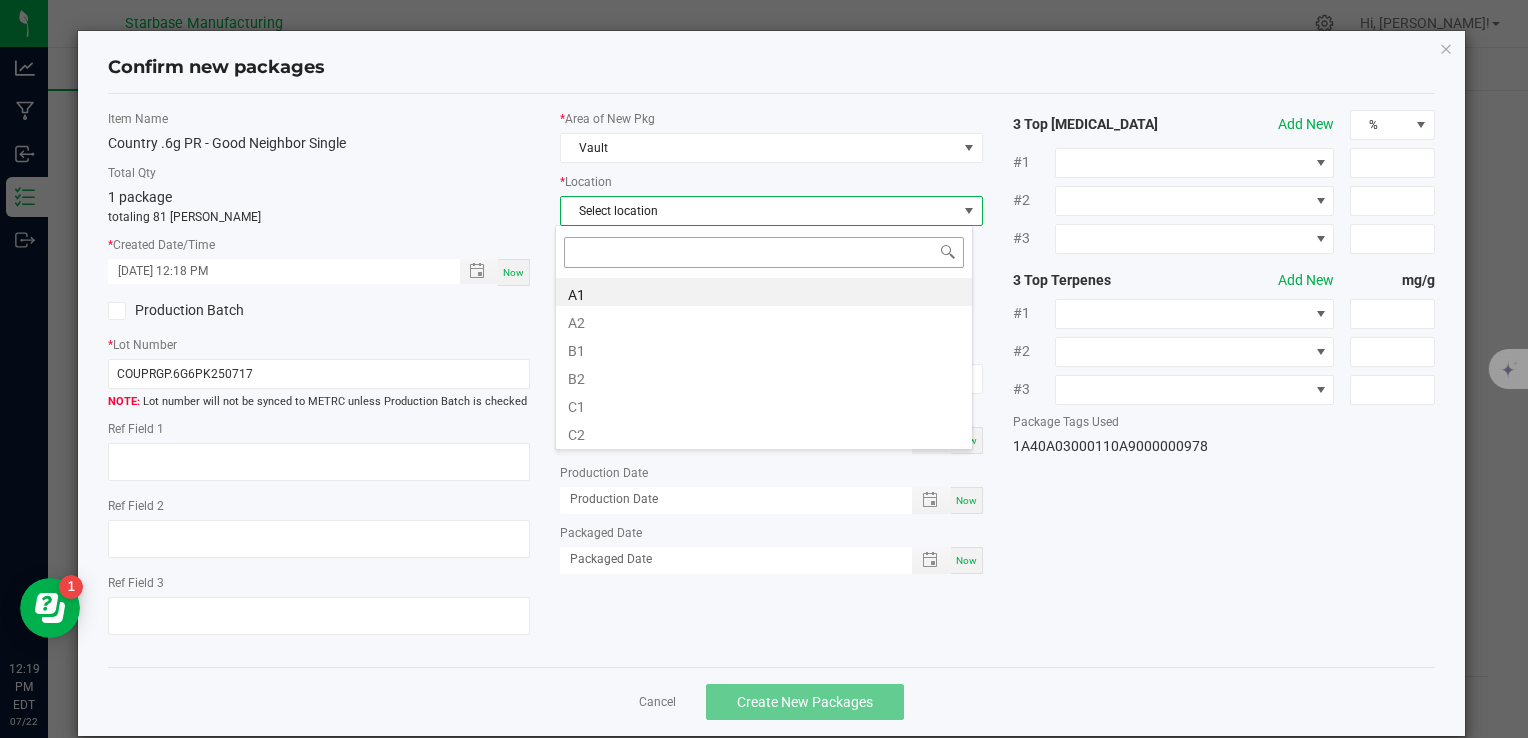 scroll, scrollTop: 99970, scrollLeft: 99582, axis: both 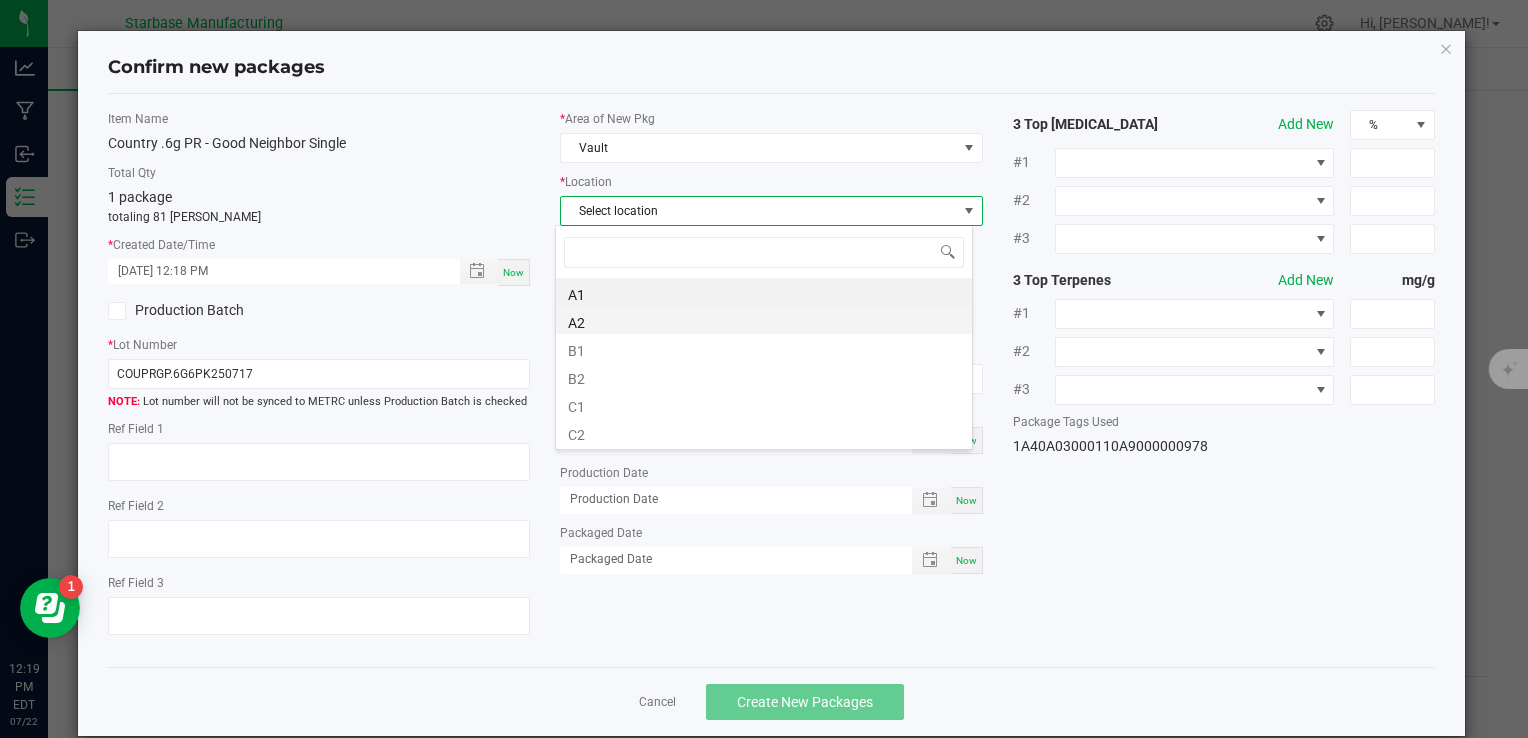 click on "A2" at bounding box center (764, 320) 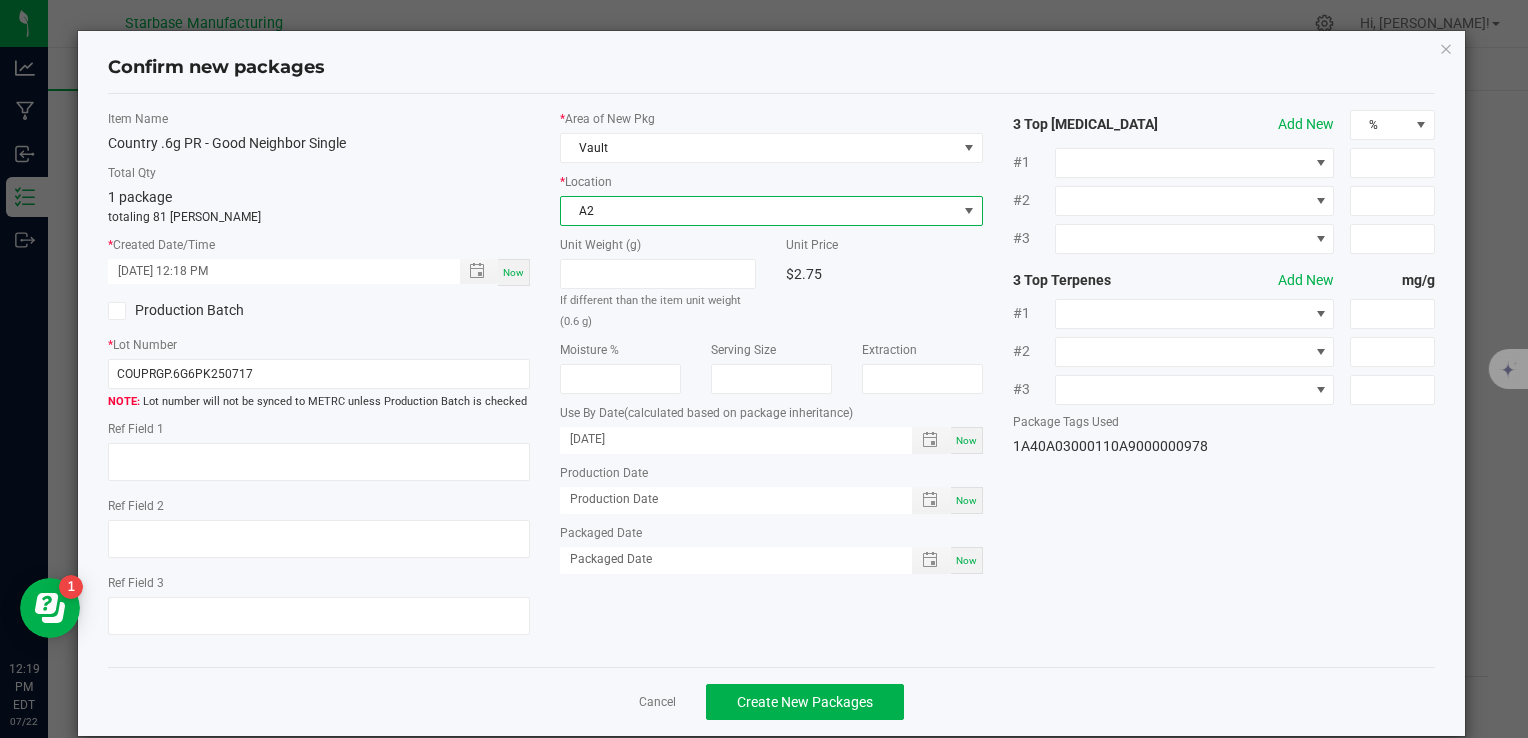click on "Now" at bounding box center (967, 500) 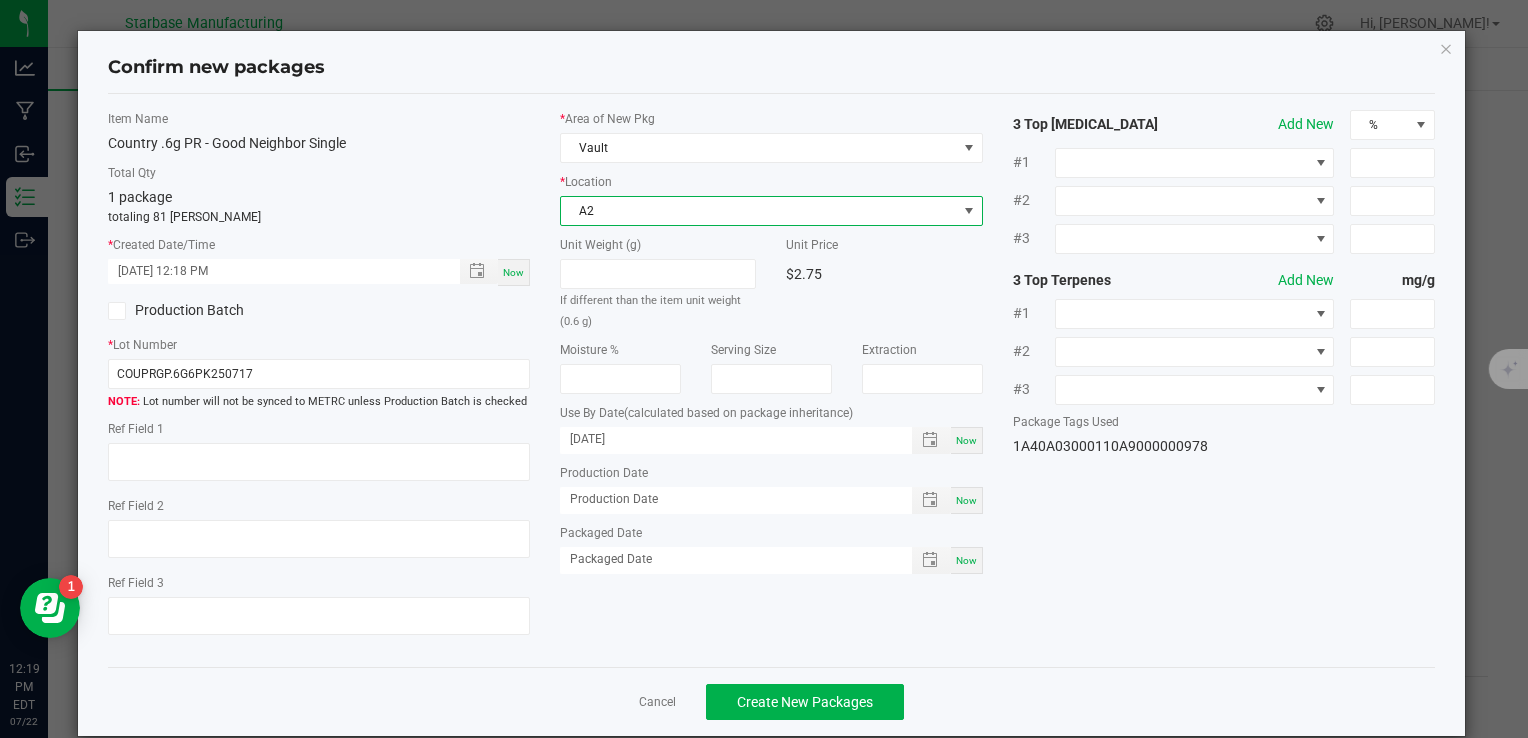type on "[DATE]" 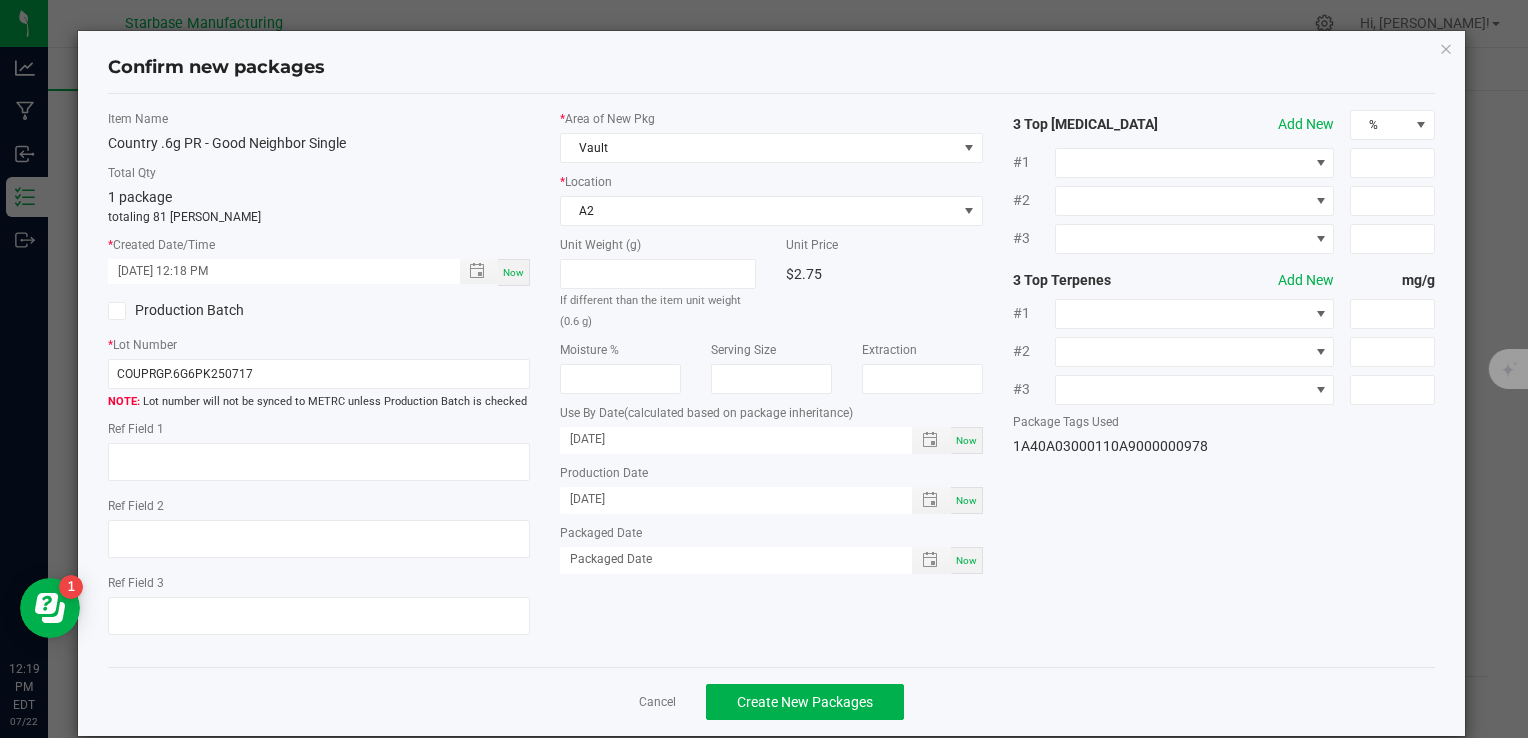 click on "Now" at bounding box center [967, 560] 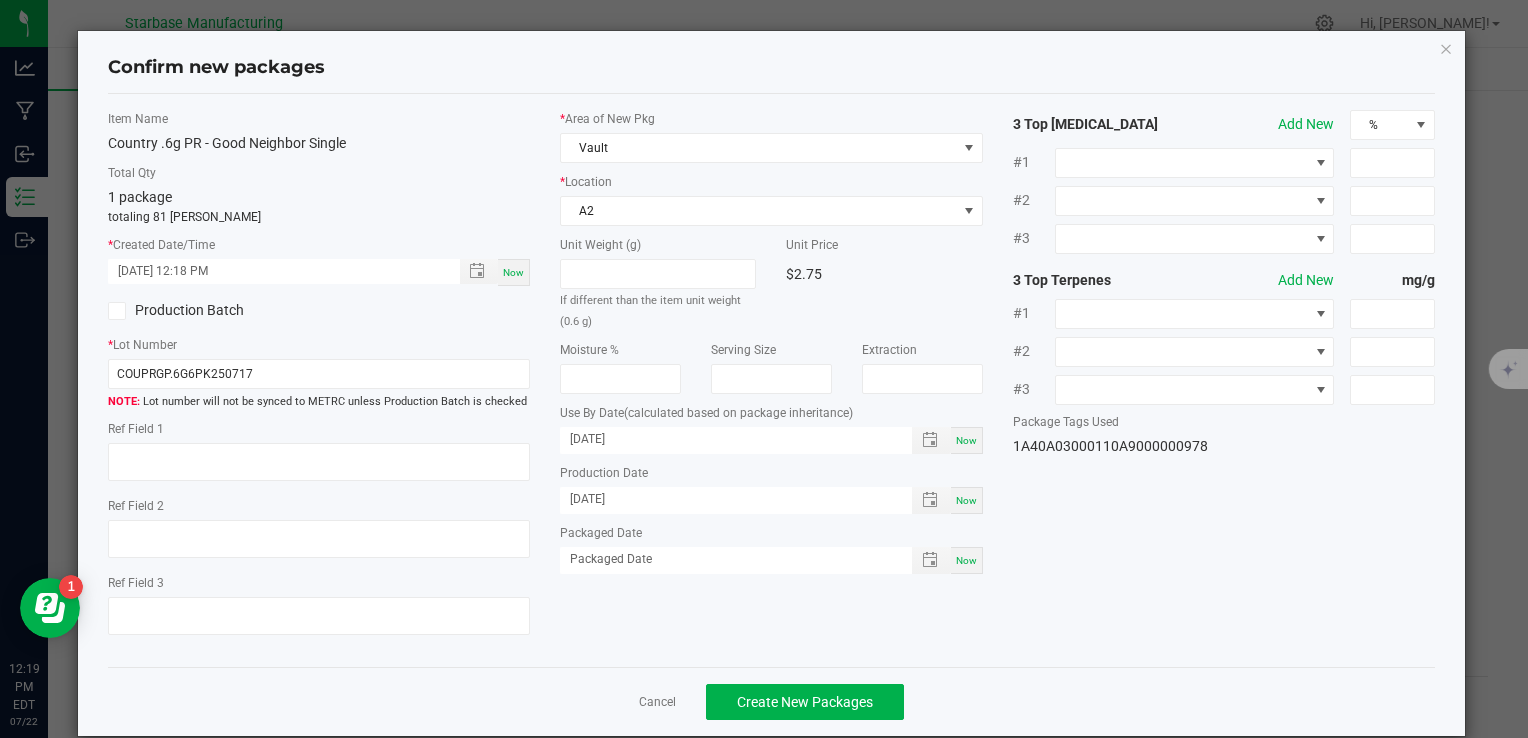type on "[DATE]" 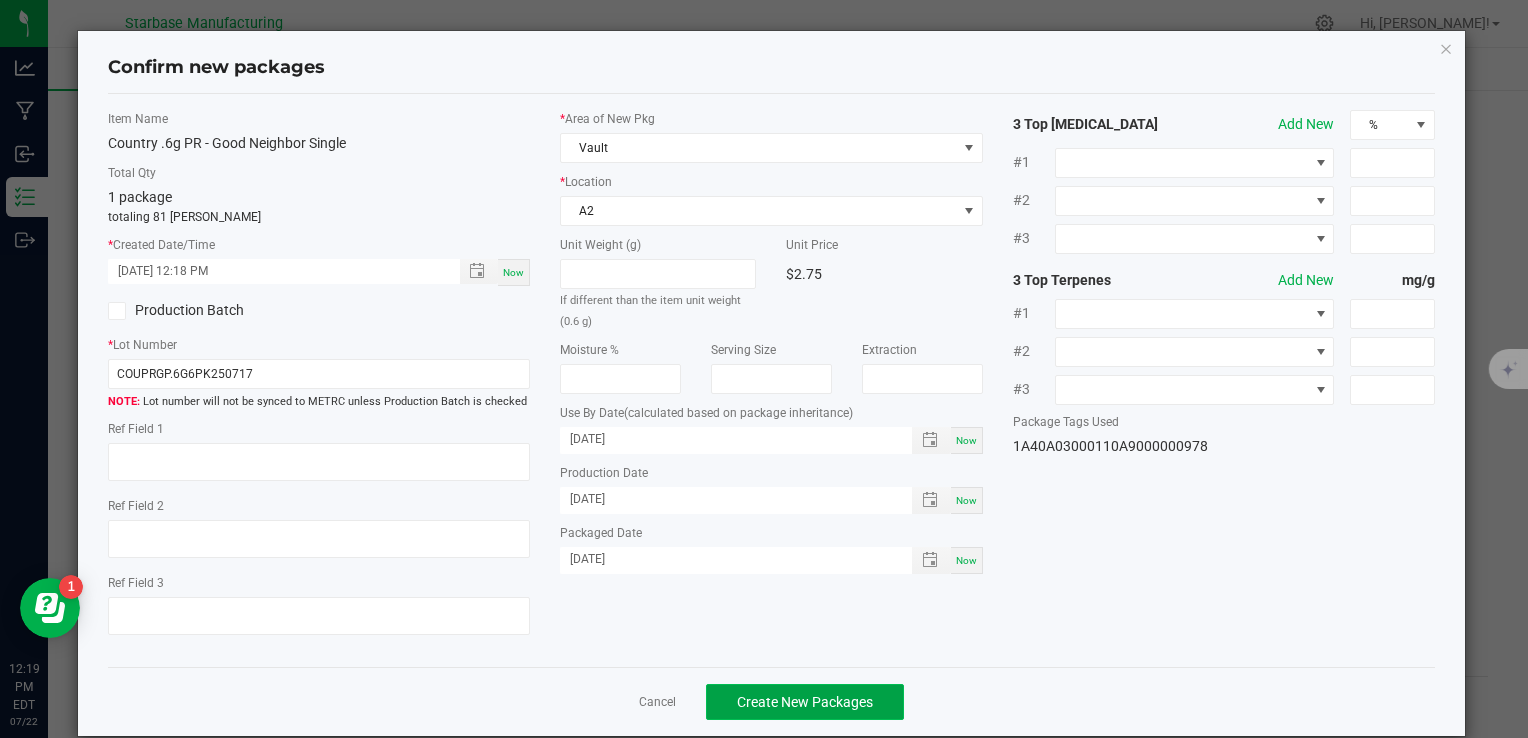 click on "Create New Packages" 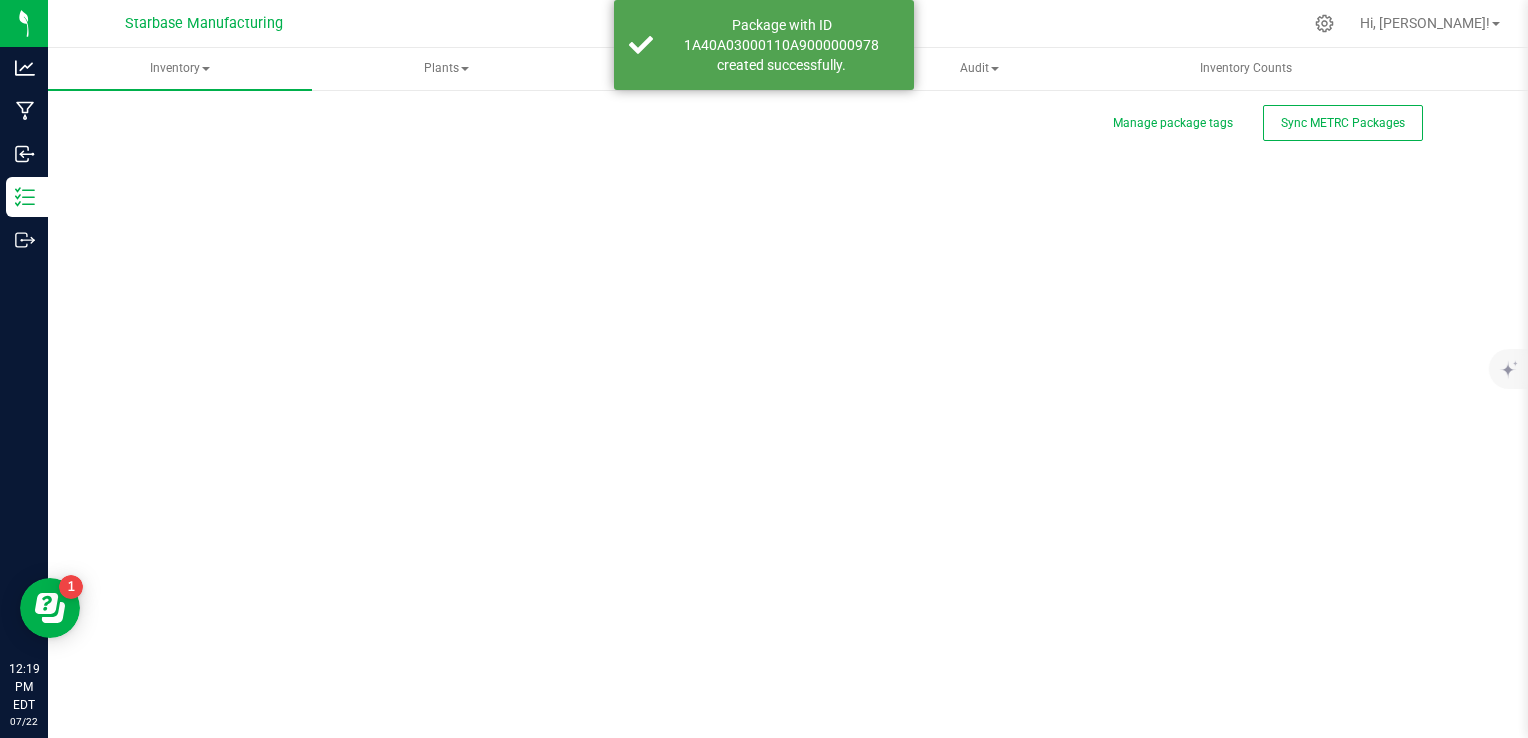 scroll, scrollTop: 0, scrollLeft: 0, axis: both 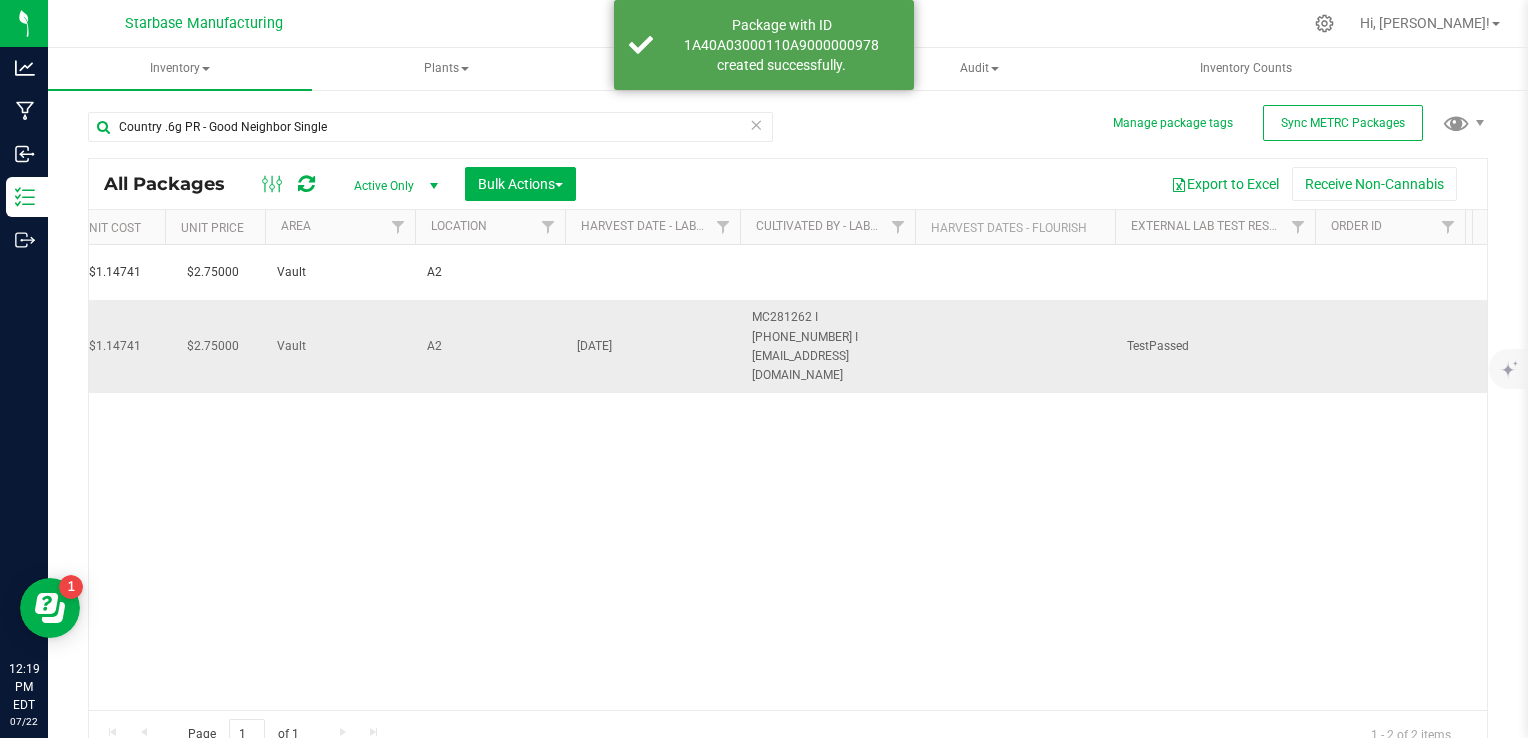 click on "[DATE]" at bounding box center [652, 346] 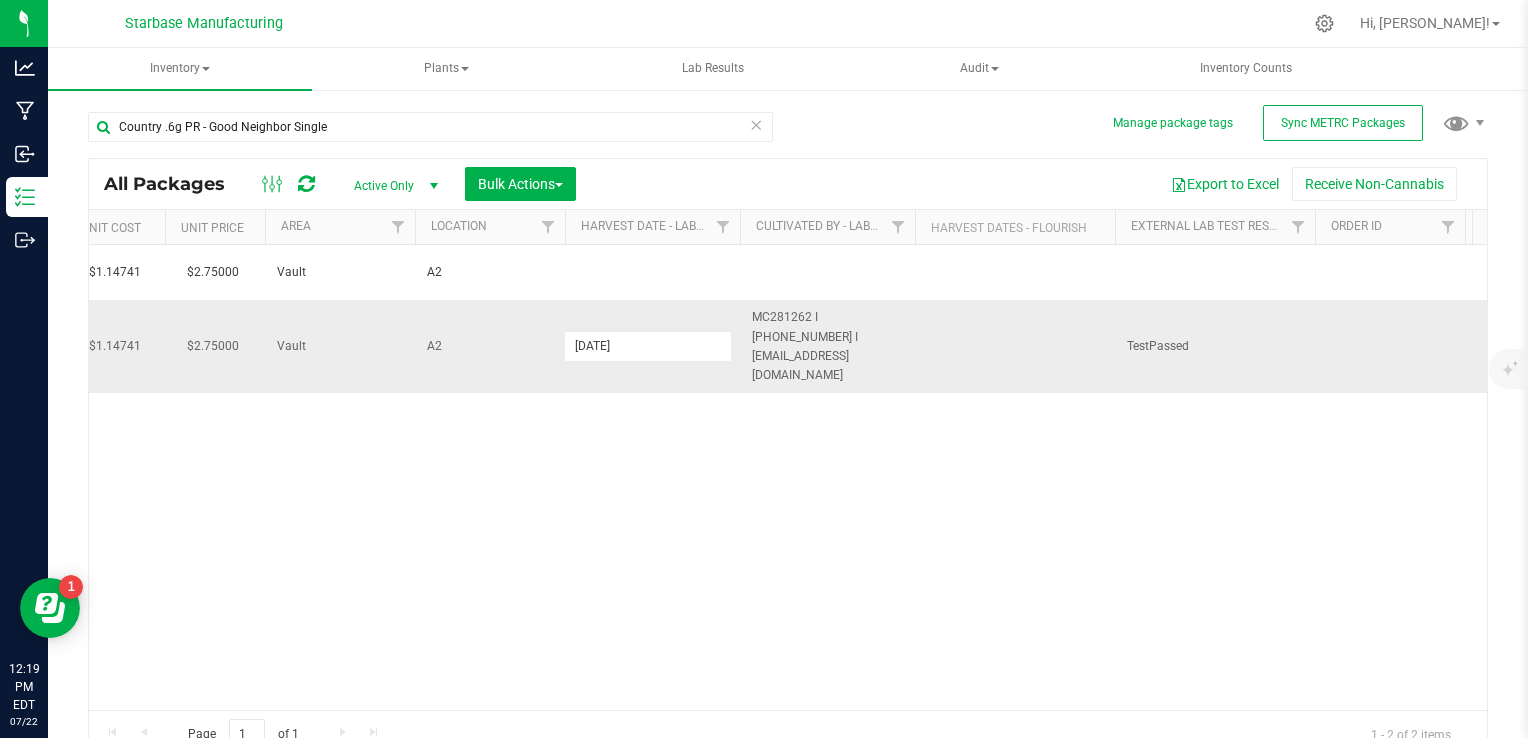 click on "[DATE]" at bounding box center (648, 346) 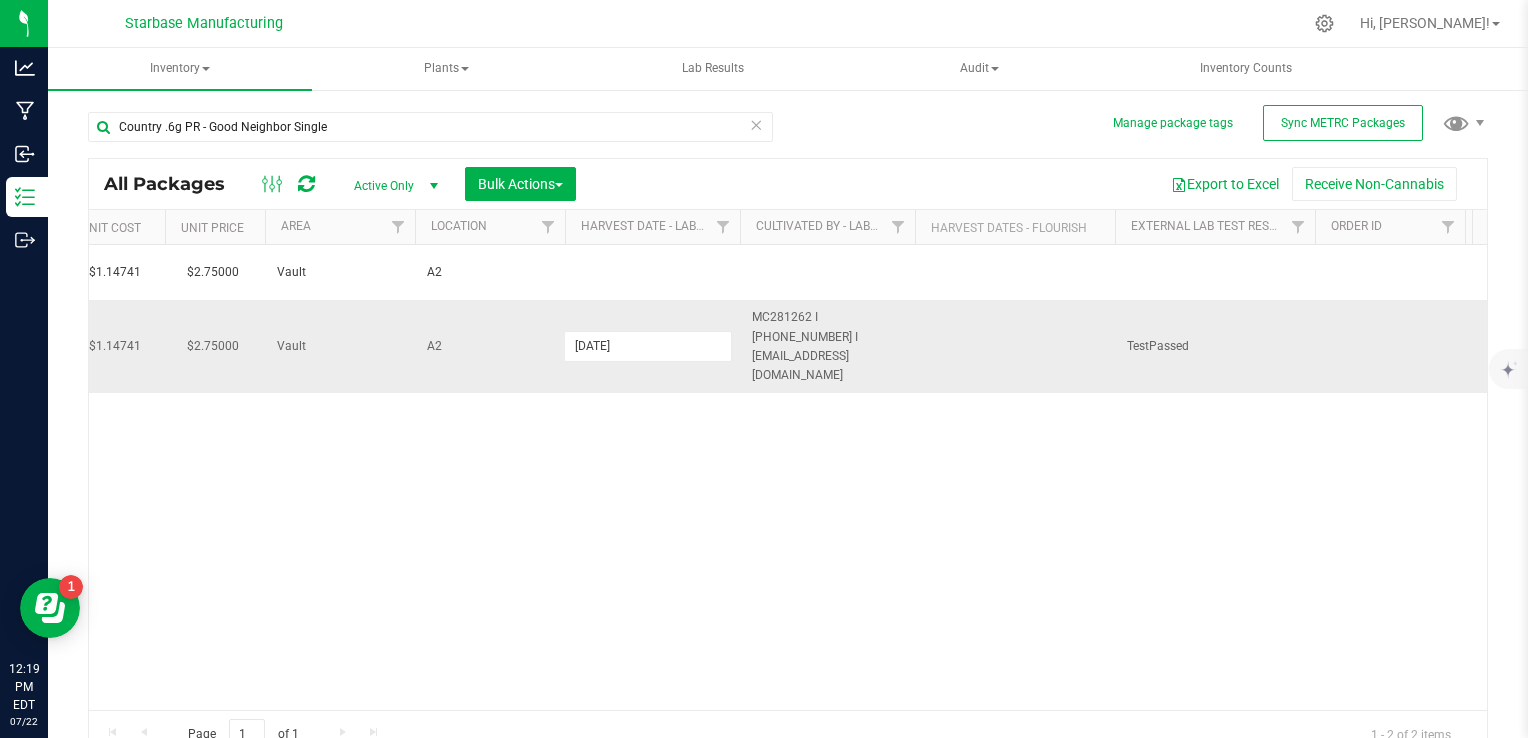 click on "[DATE]" at bounding box center [648, 346] 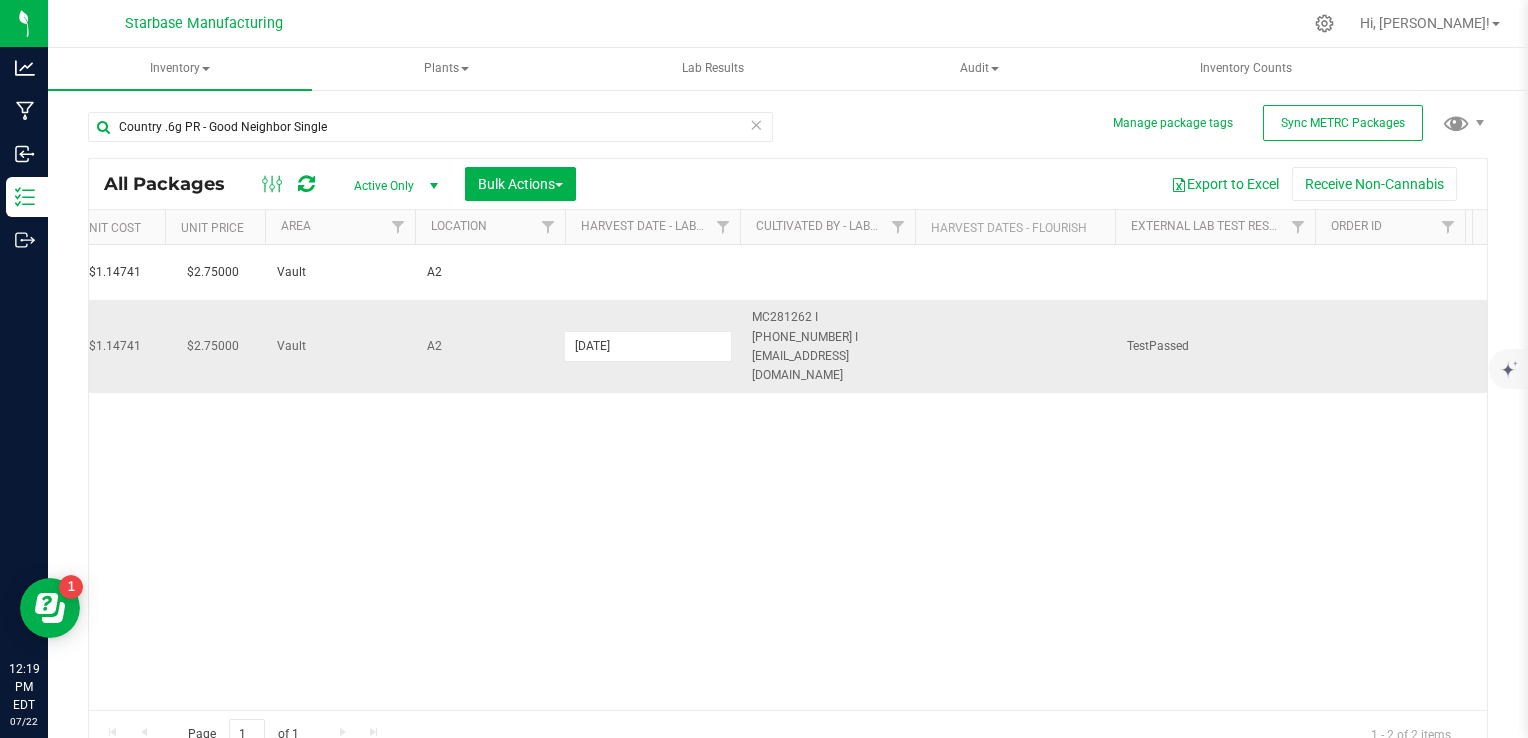 click on "[DATE]" at bounding box center (648, 346) 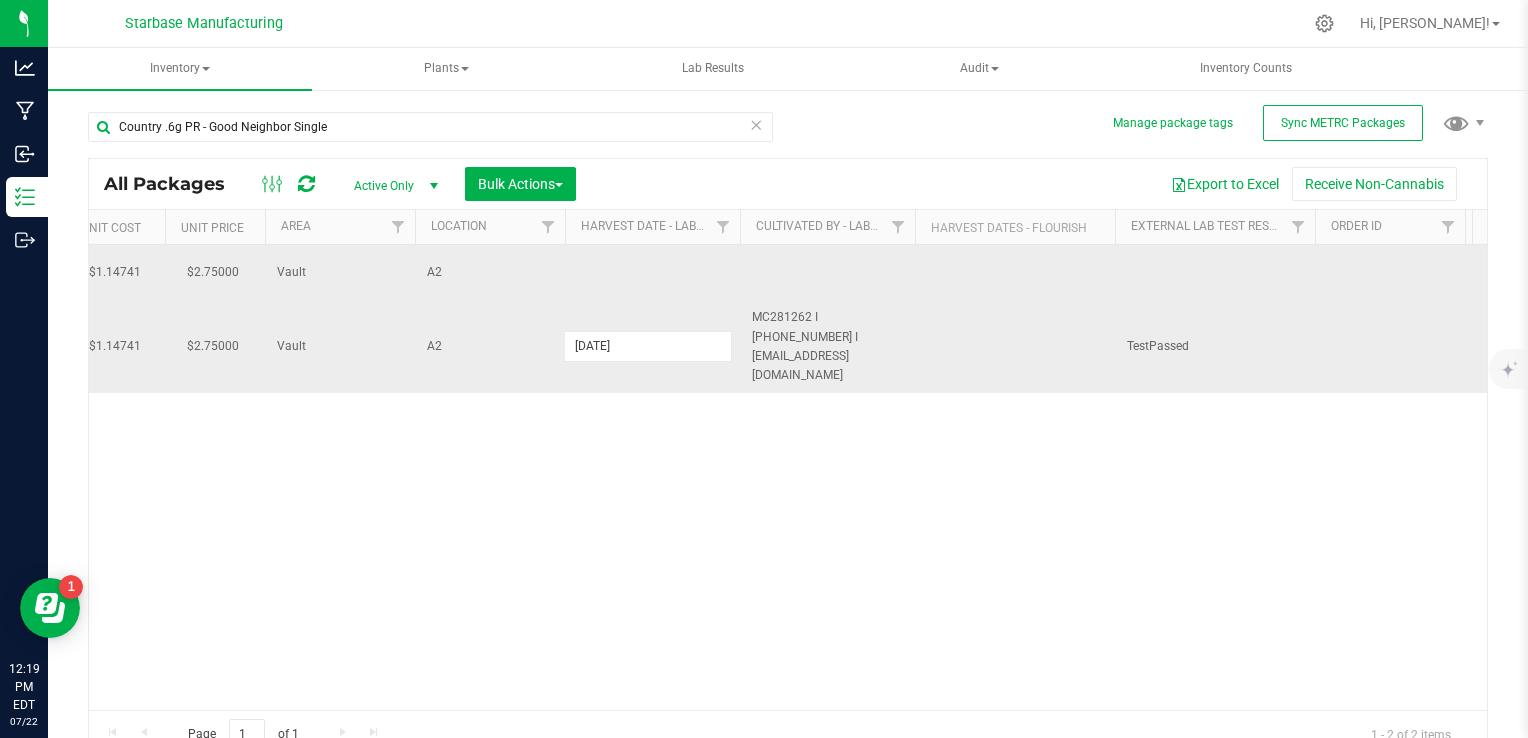 click at bounding box center (652, 272) 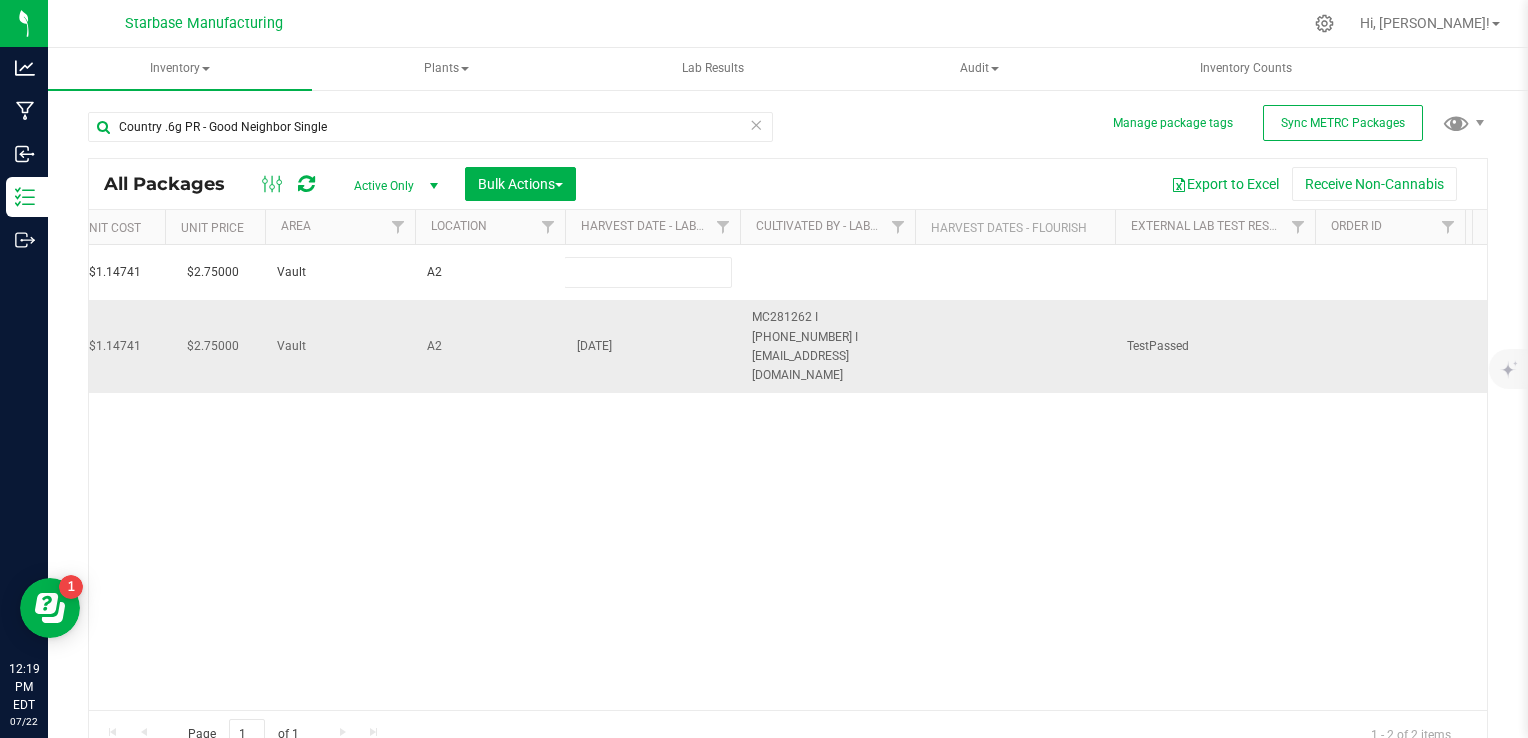 type on "[DATE]" 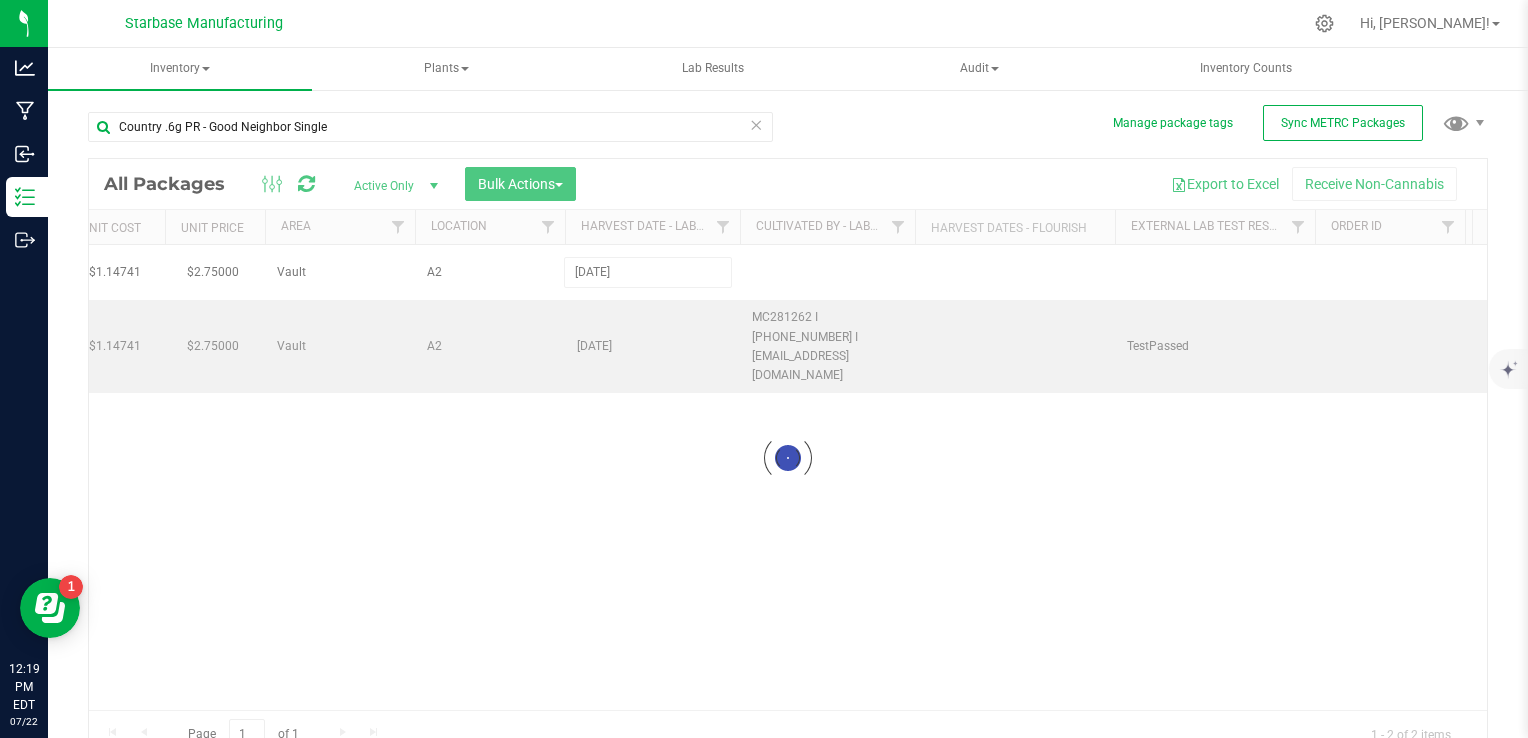 click on "Loading...
All Packages
Active Only Active Only Lab Samples Locked All External Internal
Bulk Actions
Add to manufacturing run
Add to outbound order
Combine packages
Combine packages (lot)" at bounding box center [788, 458] 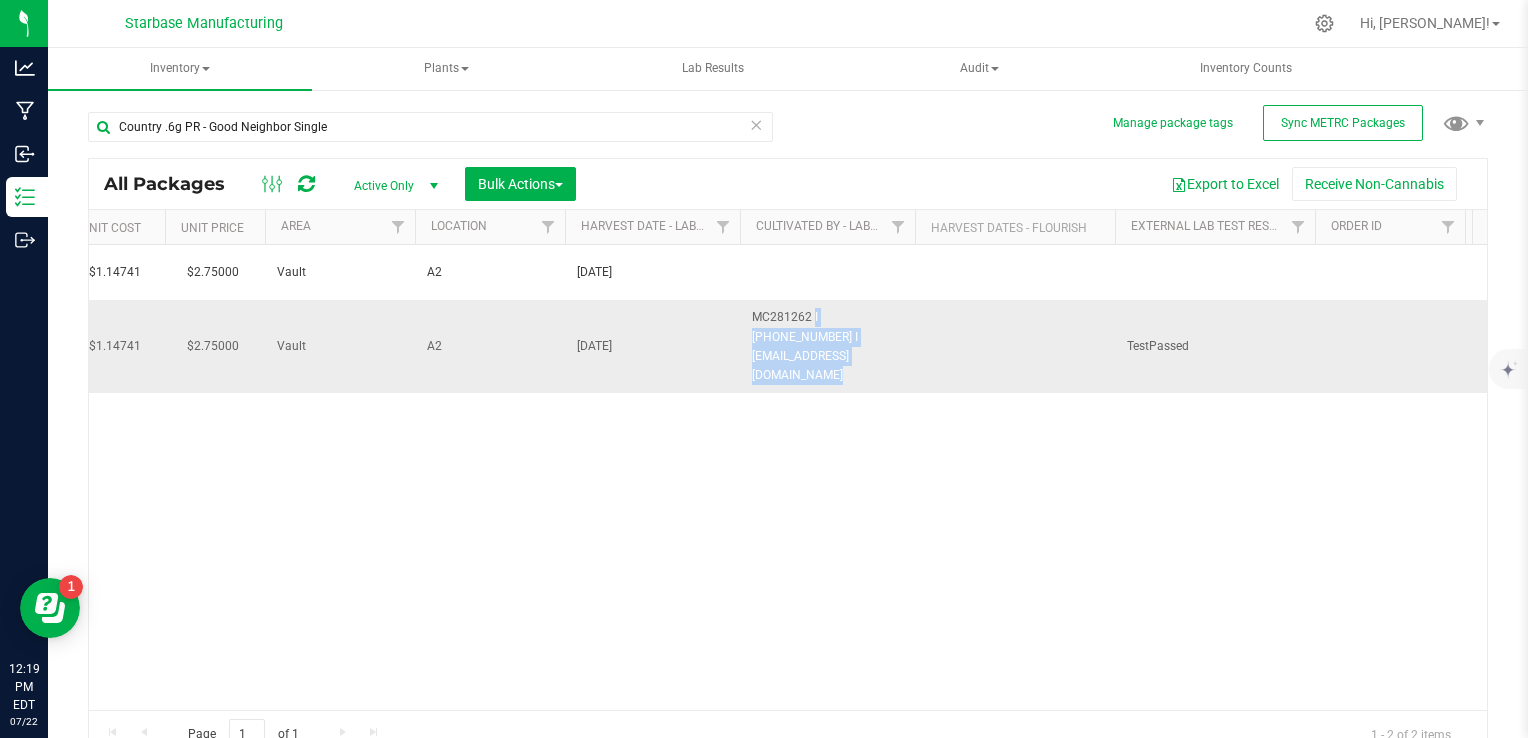 click on "MC281262 I [PHONE_NUMBER] I [EMAIL_ADDRESS][DOMAIN_NAME]" at bounding box center (827, 346) 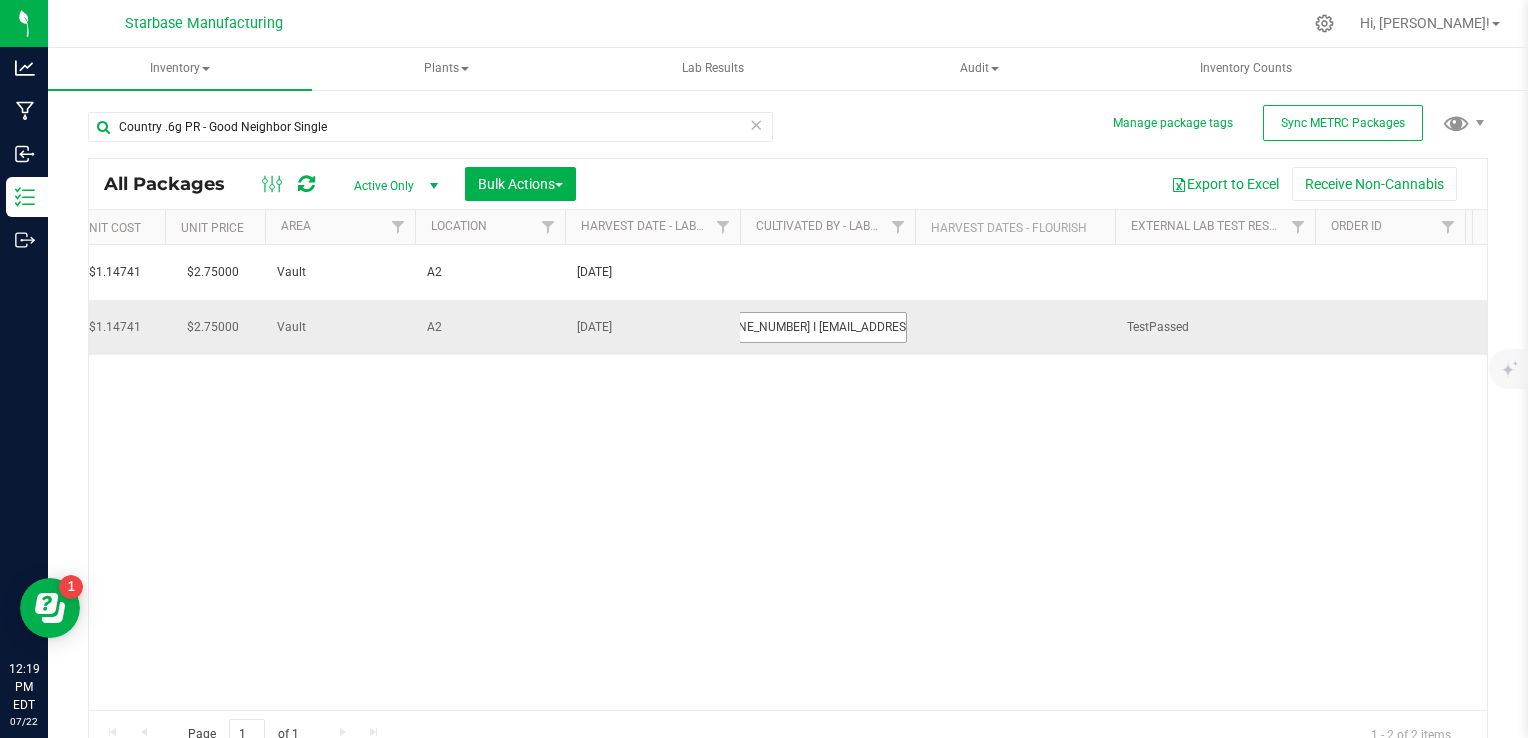 scroll, scrollTop: 0, scrollLeft: 0, axis: both 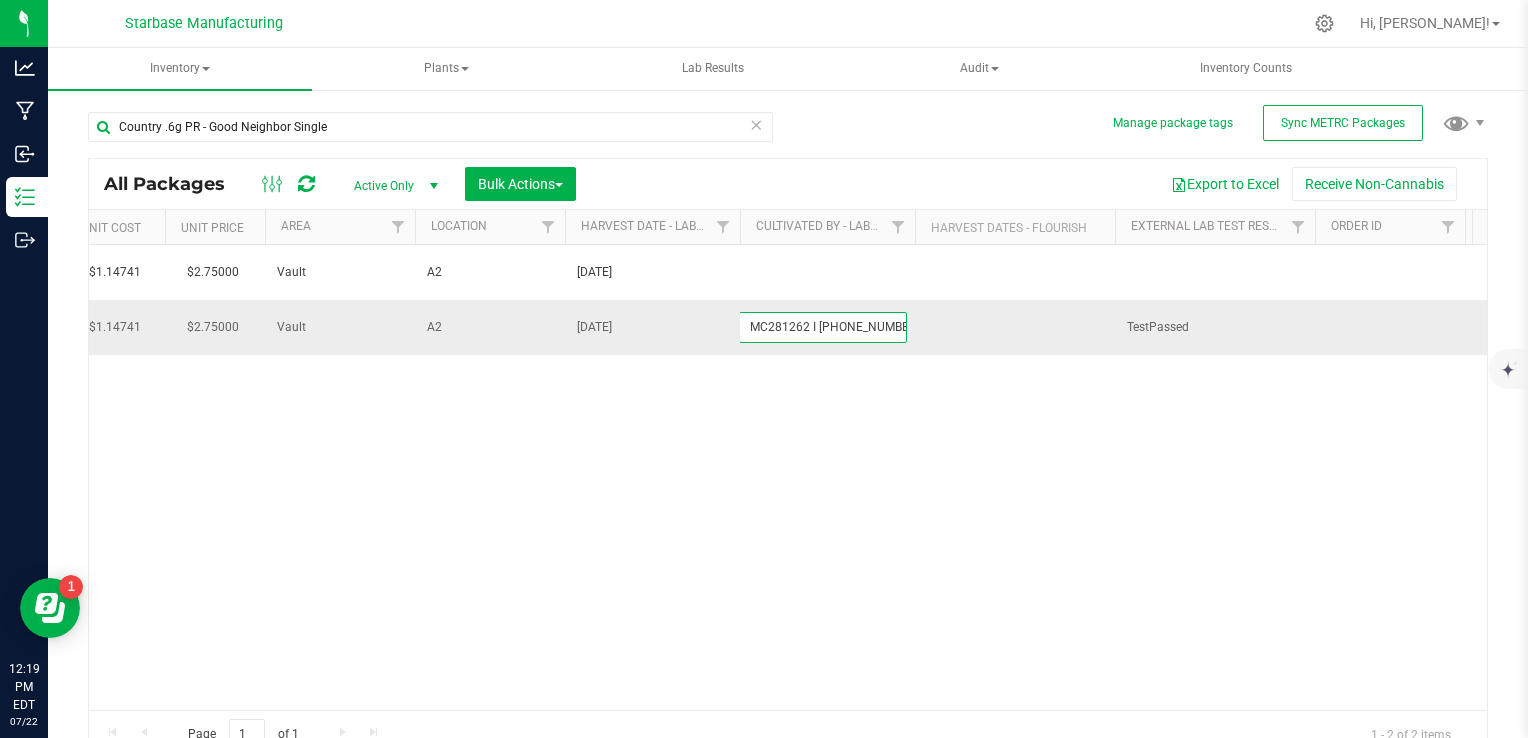 click on "MC281262 I [PHONE_NUMBER] I [EMAIL_ADDRESS][DOMAIN_NAME]" at bounding box center [823, 327] 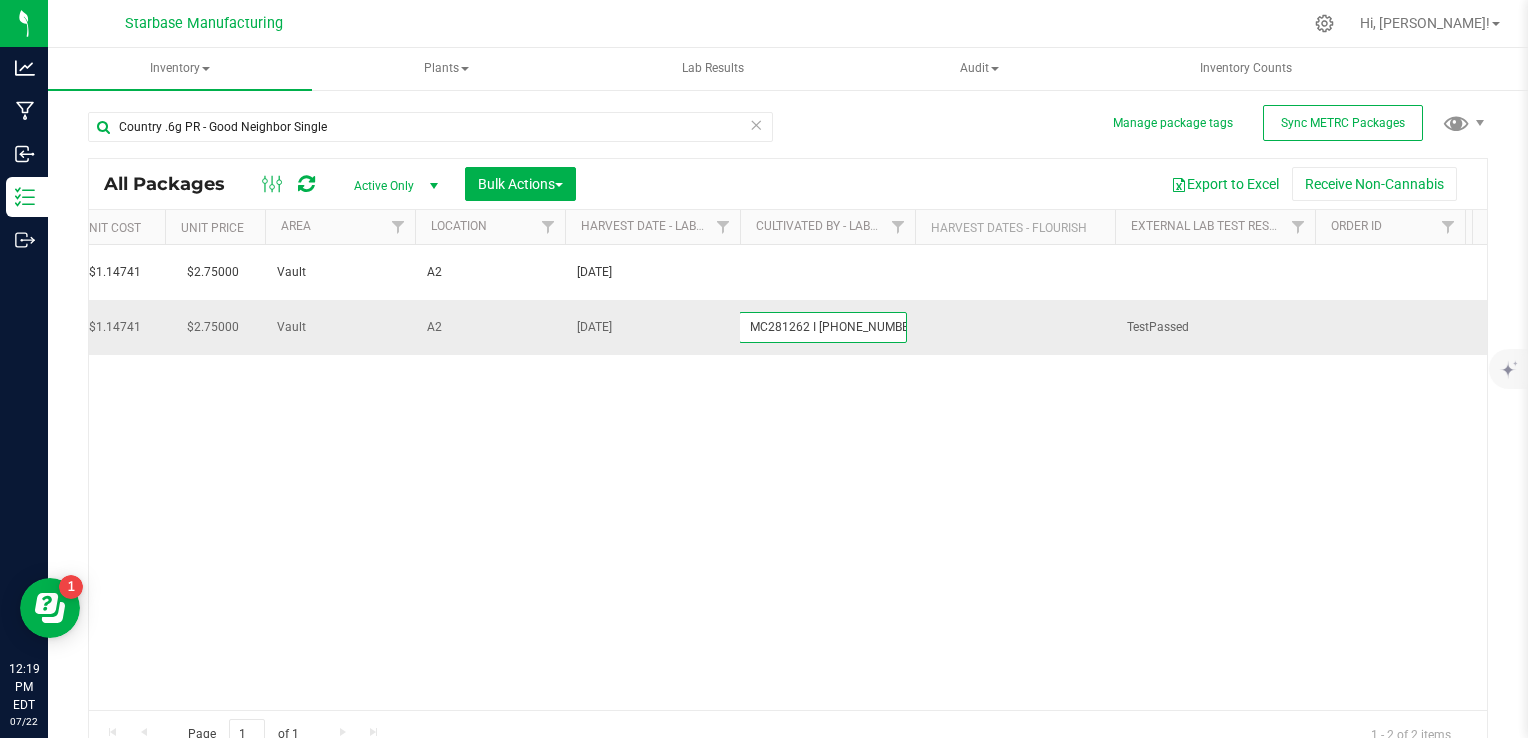 click on "MC281262 I [PHONE_NUMBER] I [EMAIL_ADDRESS][DOMAIN_NAME]" at bounding box center [823, 327] 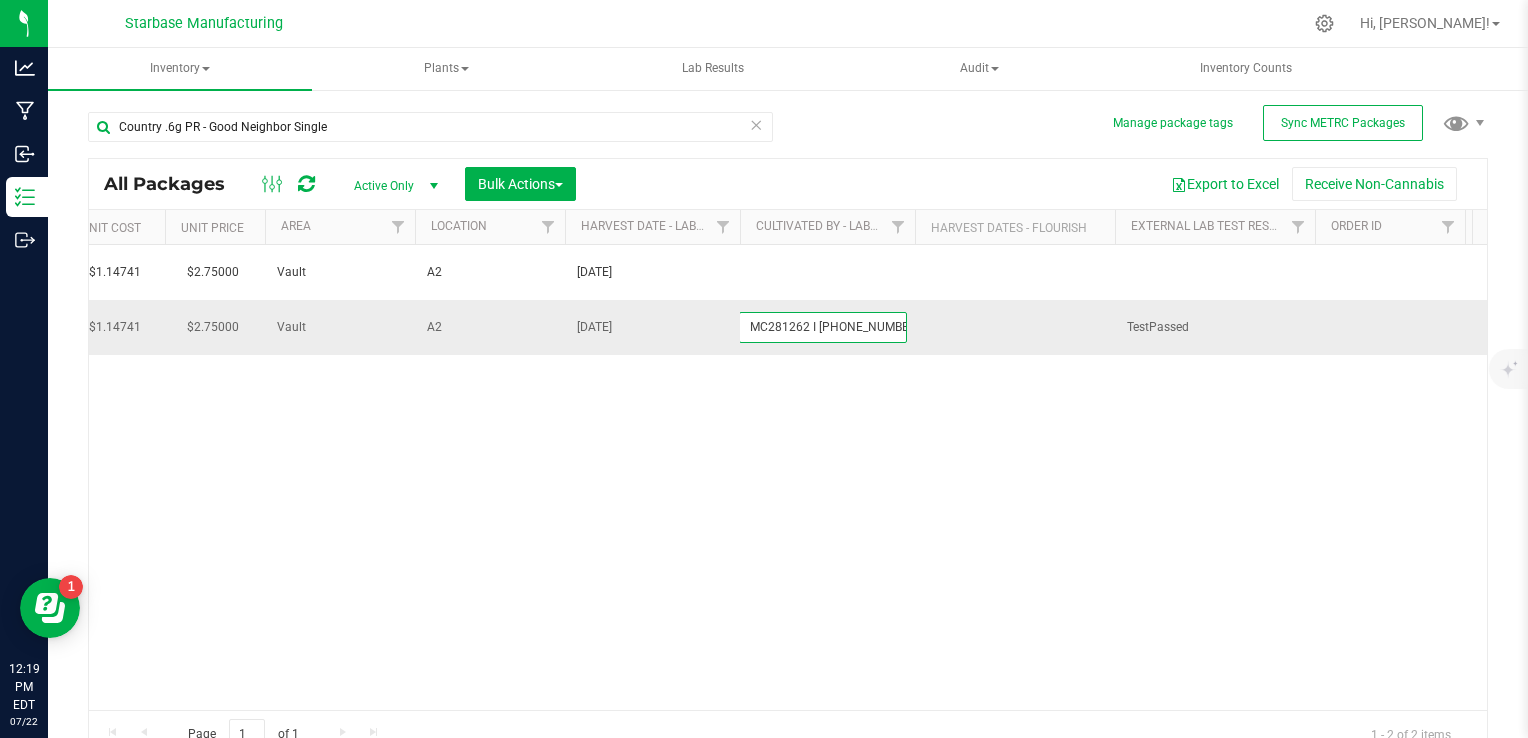 click on "MC281262 I [PHONE_NUMBER] I [EMAIL_ADDRESS][DOMAIN_NAME]" at bounding box center (823, 327) 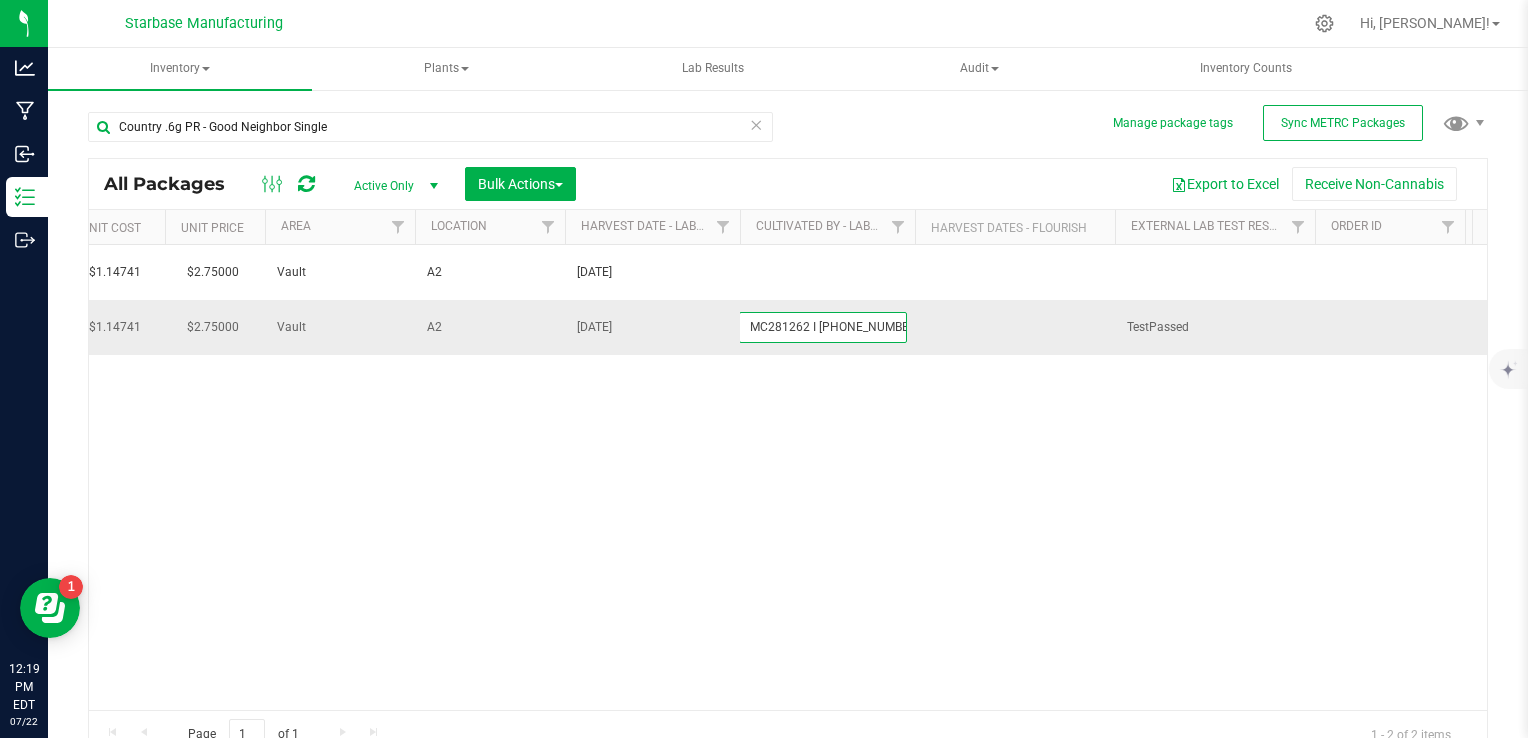 click on "MC281262 I [PHONE_NUMBER] I [EMAIL_ADDRESS][DOMAIN_NAME]" at bounding box center [823, 327] 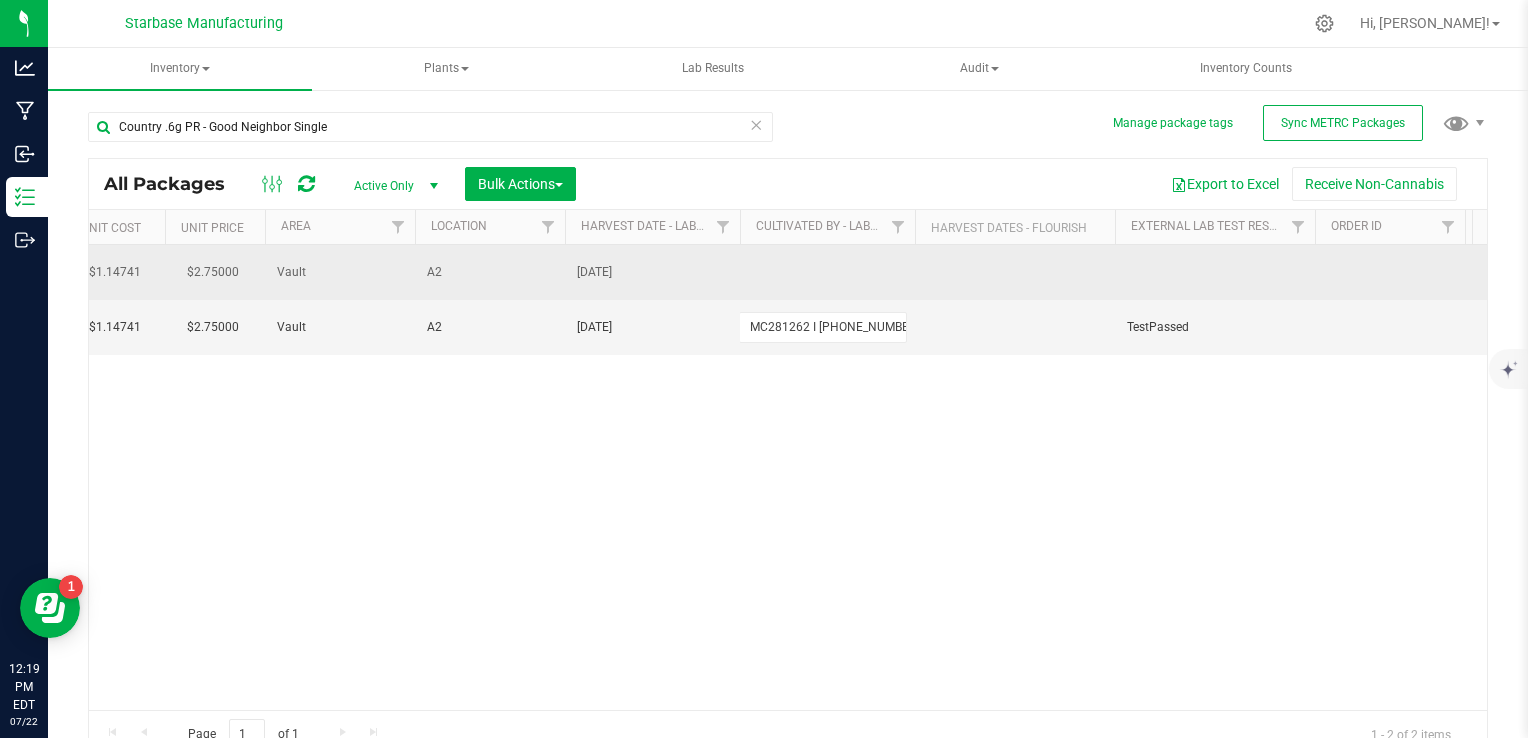 click at bounding box center [827, 272] 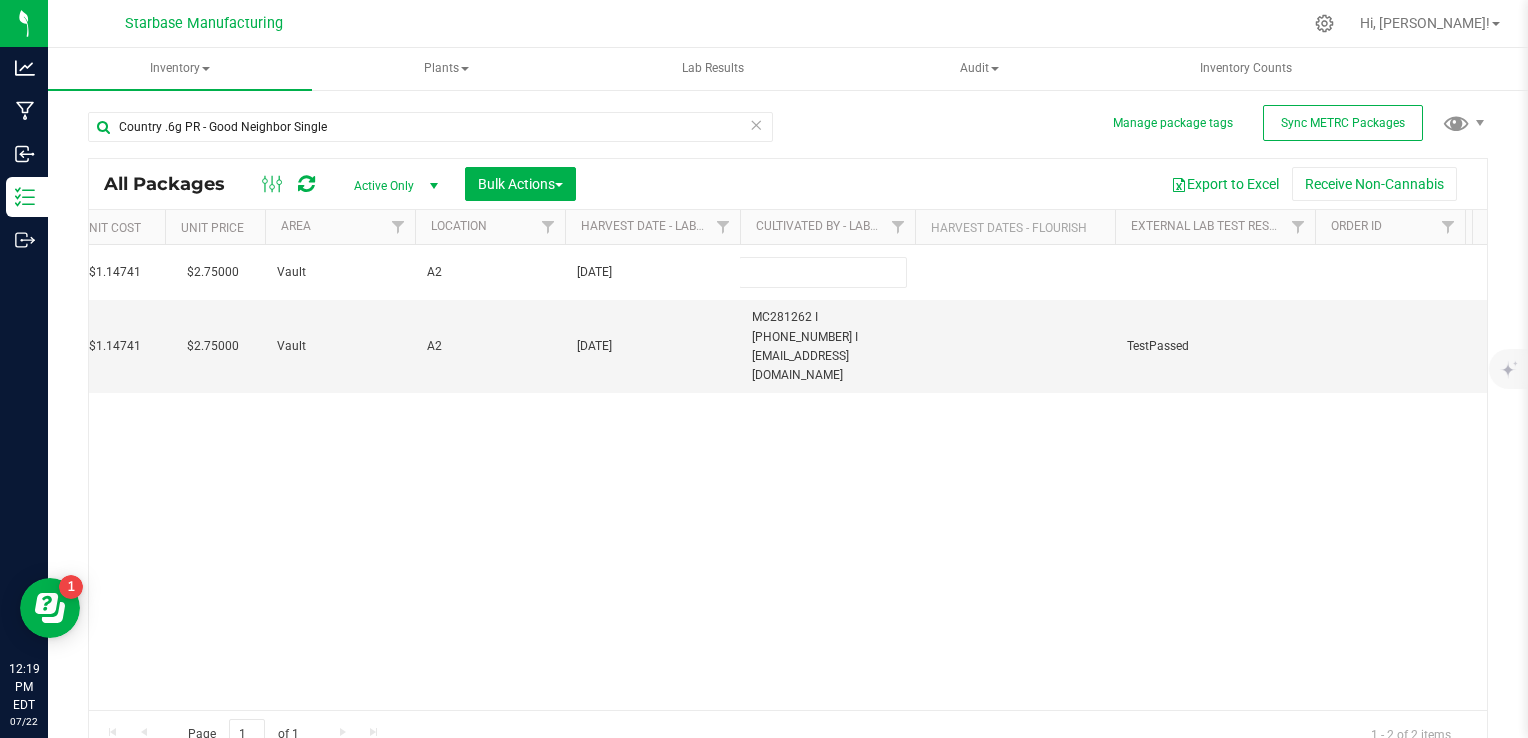 type on "MC281262 I [PHONE_NUMBER] I [EMAIL_ADDRESS][DOMAIN_NAME]" 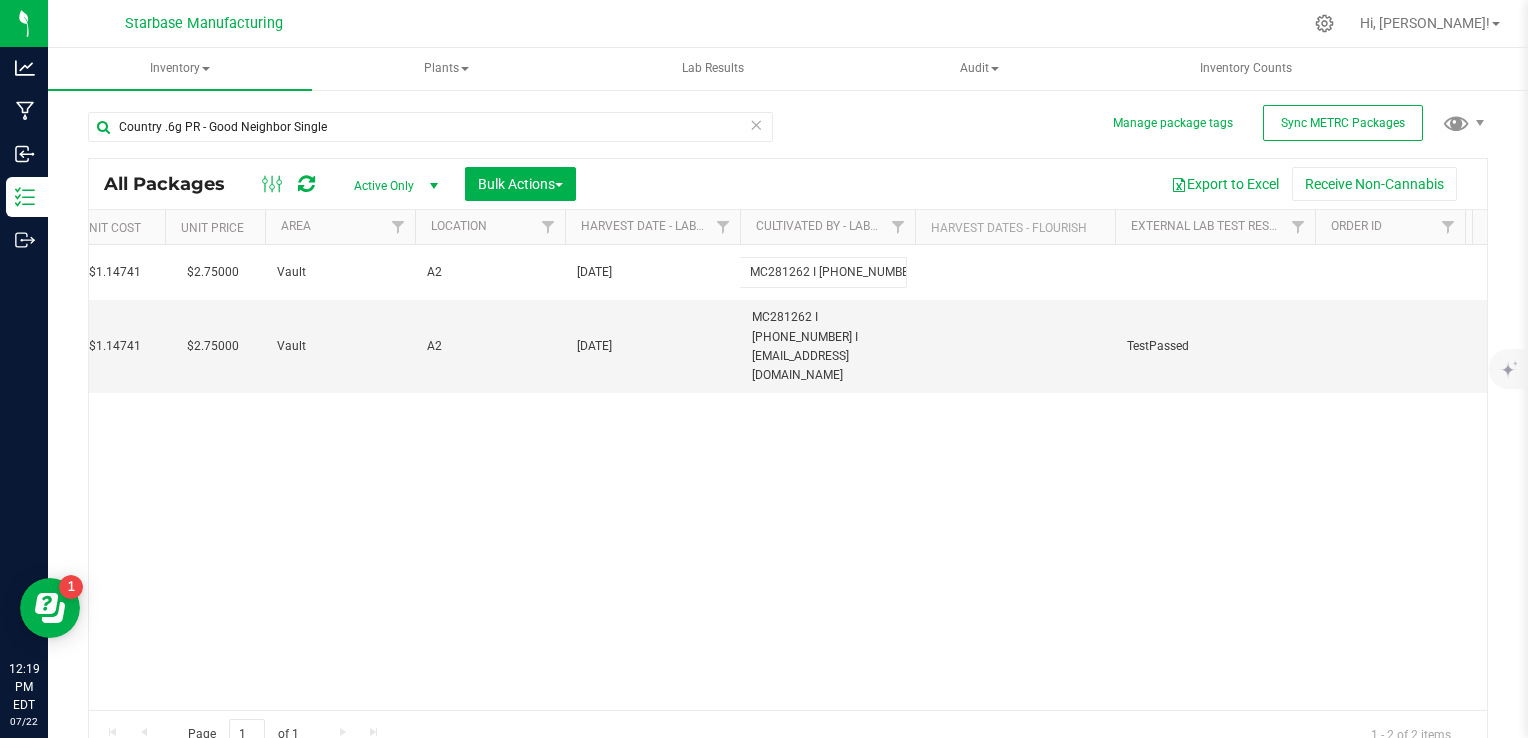 scroll, scrollTop: 0, scrollLeft: 109, axis: horizontal 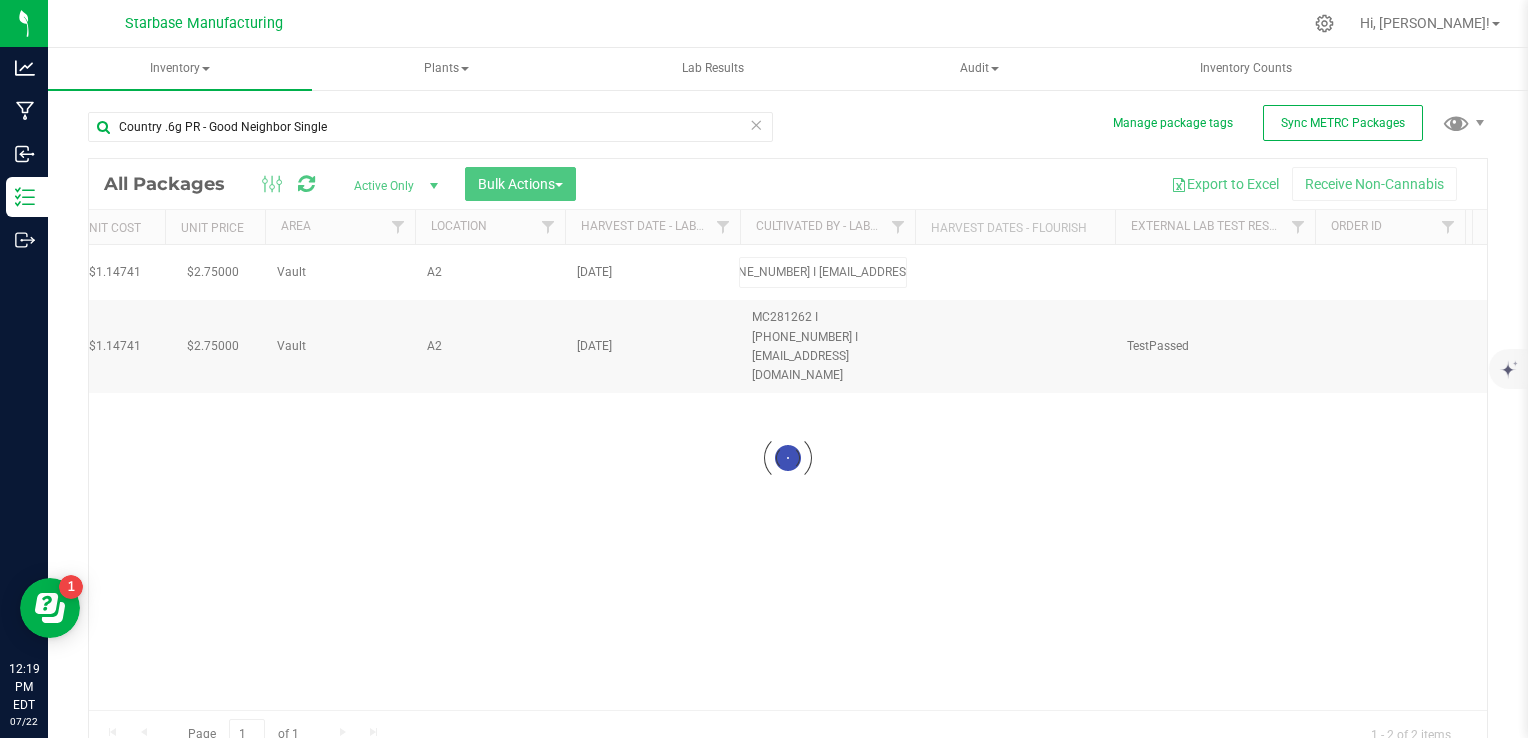 click on "Loading...
All Packages
Active Only Active Only Lab Samples Locked All External Internal
Bulk Actions
Add to manufacturing run
Add to outbound order
Combine packages
Combine packages (lot)" at bounding box center (788, 458) 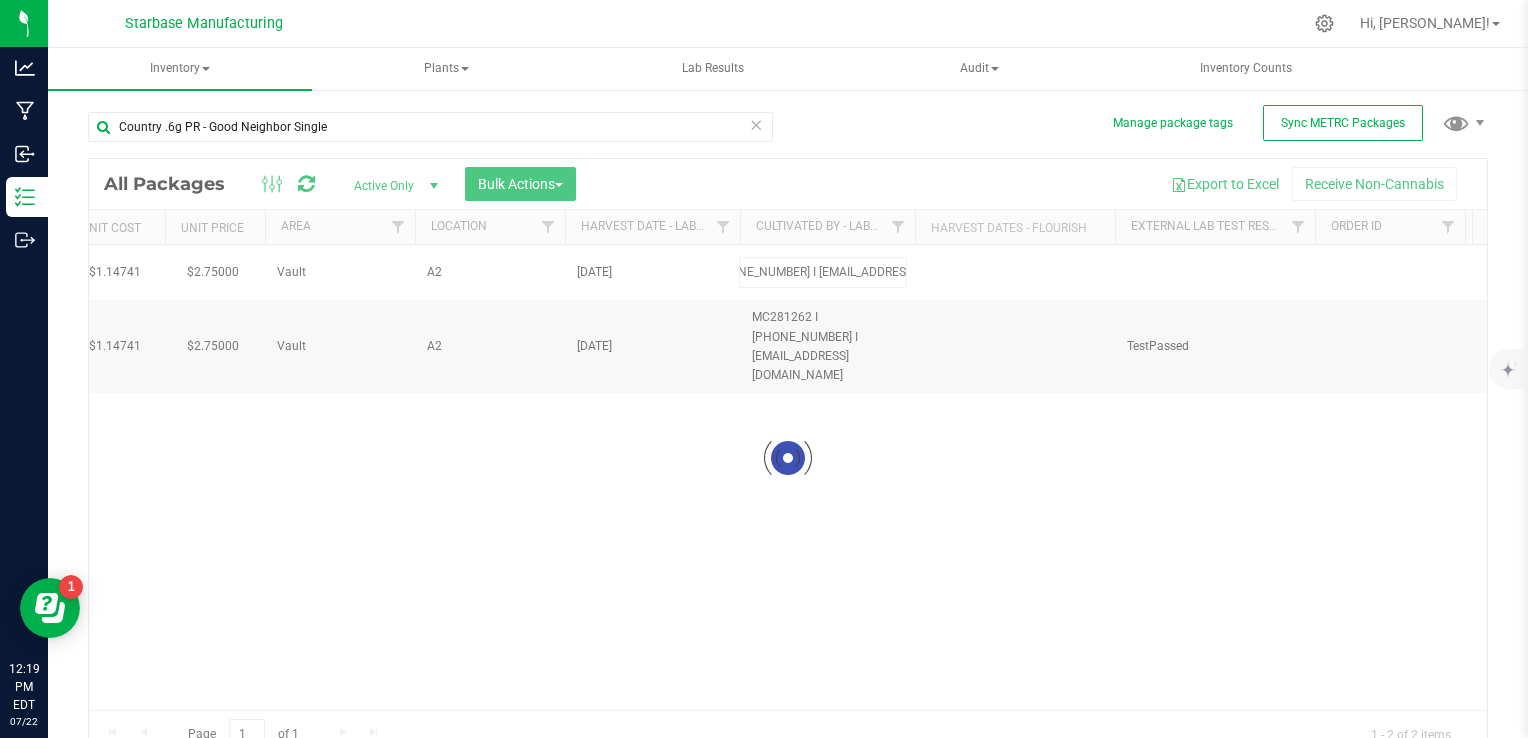 scroll, scrollTop: 0, scrollLeft: 0, axis: both 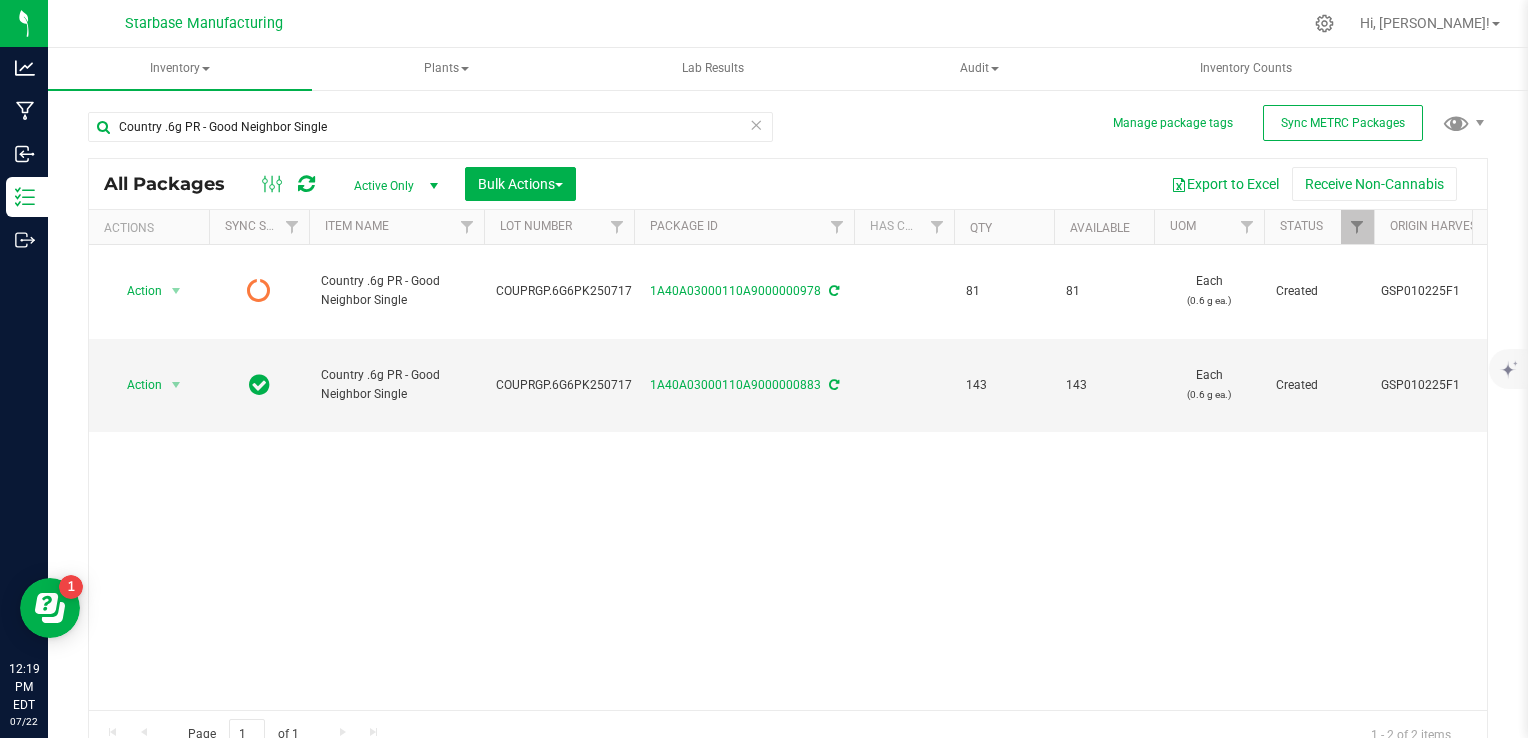 click on "Action Action Edit attributes Global inventory Lock package Print package label Print product labels Record a lab result See history
Country .6g PR - Good Neighbor Single
COUPRGP.6G6PK250717
1A40A03000110A9000000978
81
81
Each
(0.6 g ea.)
Created
GSP010225F1 $1.14741 $2.75000
Vault
A2
[DATE]
MC281262 I [PHONE_NUMBER] I [EMAIL_ADDRESS][DOMAIN_NAME]
CNTY-PR-.6G-GN
$92.94 $222.75 $92.94 $0.00 [DATE] 12:18:39 EDT
2025-07-22" at bounding box center [788, 477] 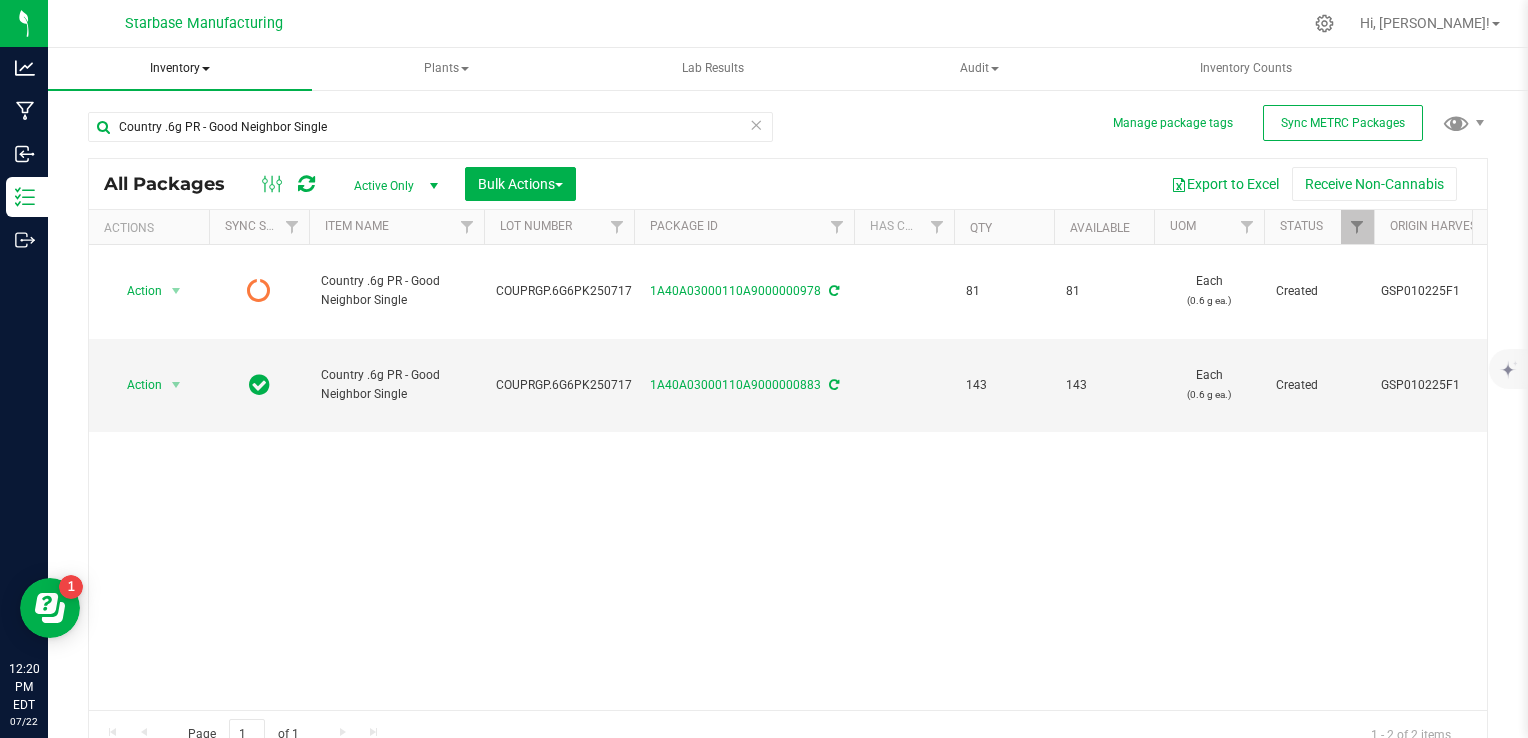 click on "Inventory" at bounding box center [180, 69] 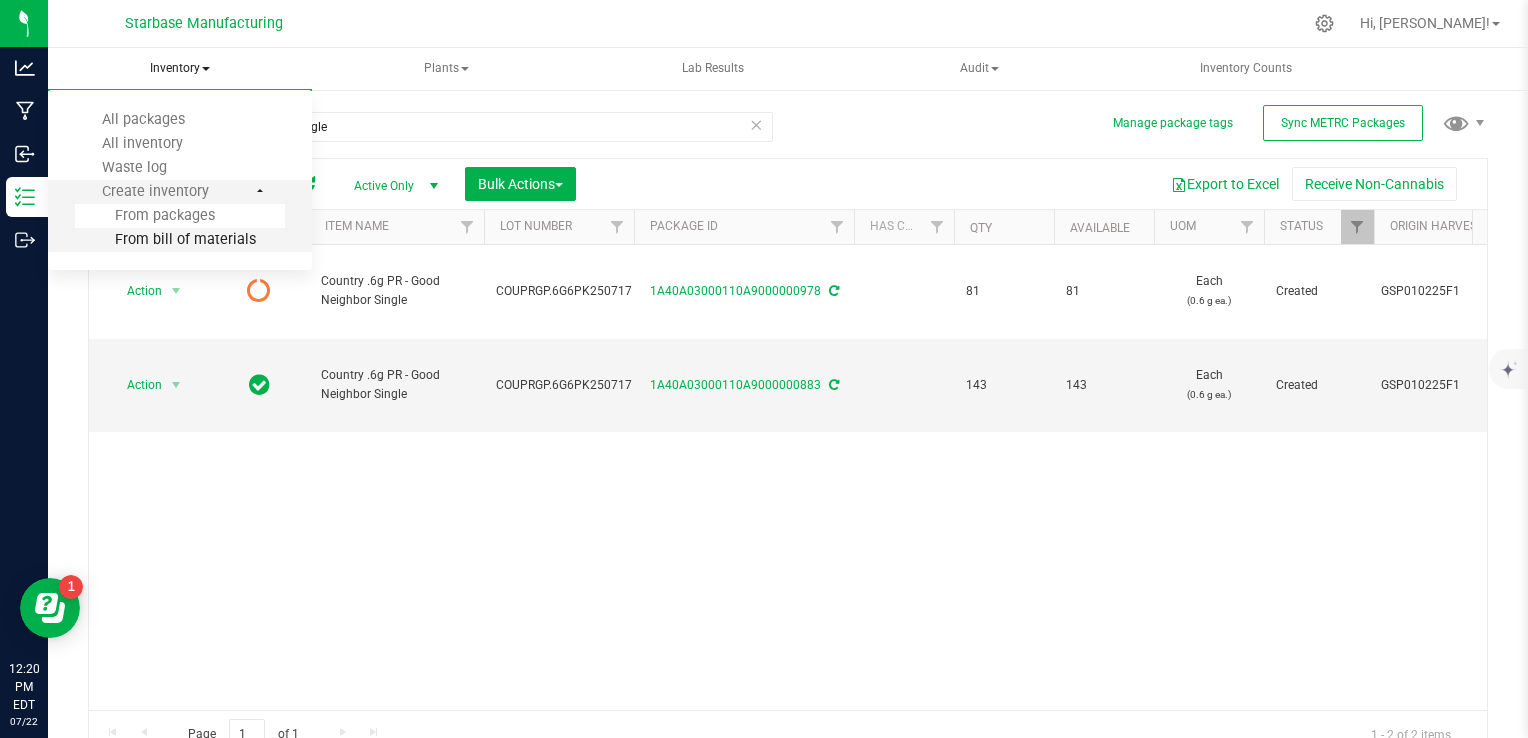 click on "From bill of materials" at bounding box center [165, 239] 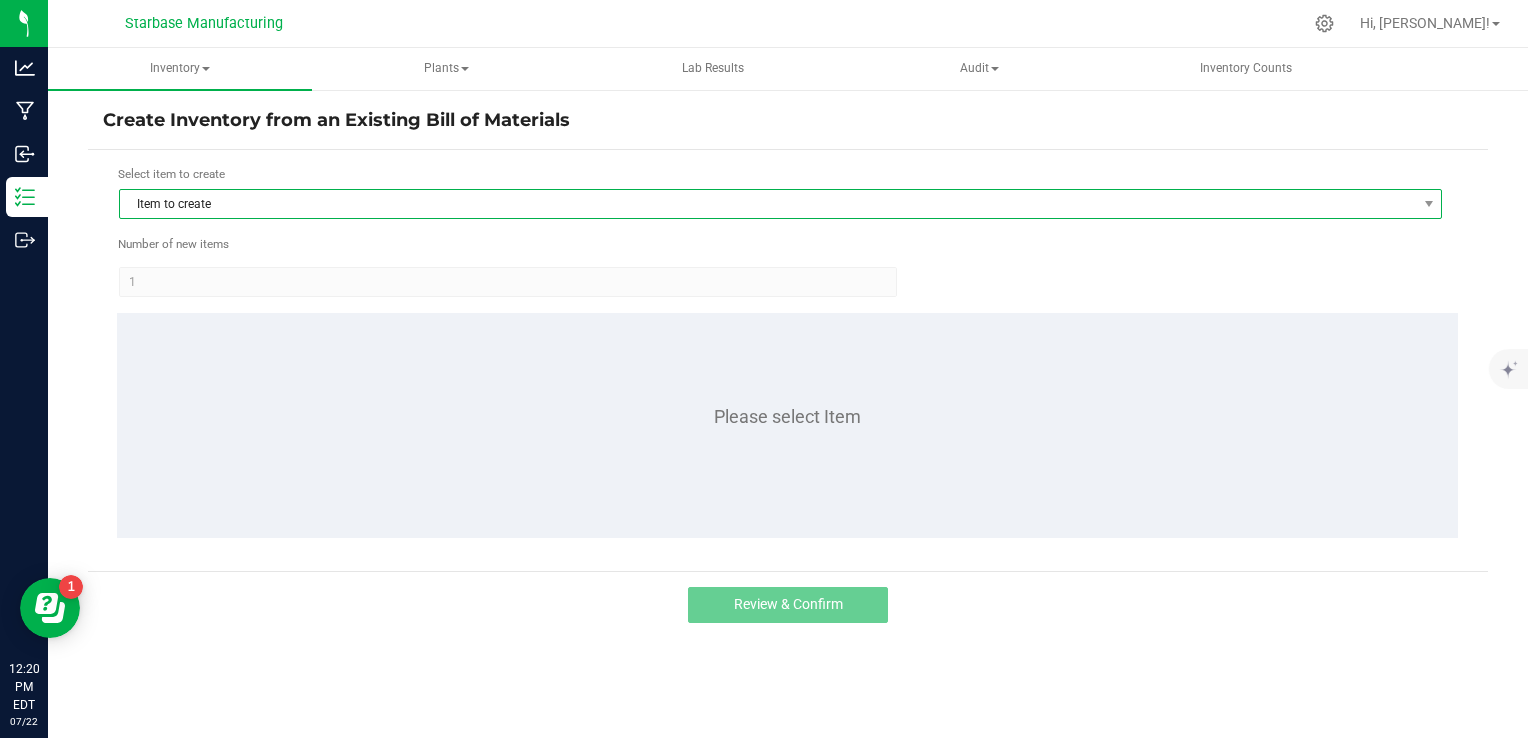 click on "Item to create" at bounding box center [768, 204] 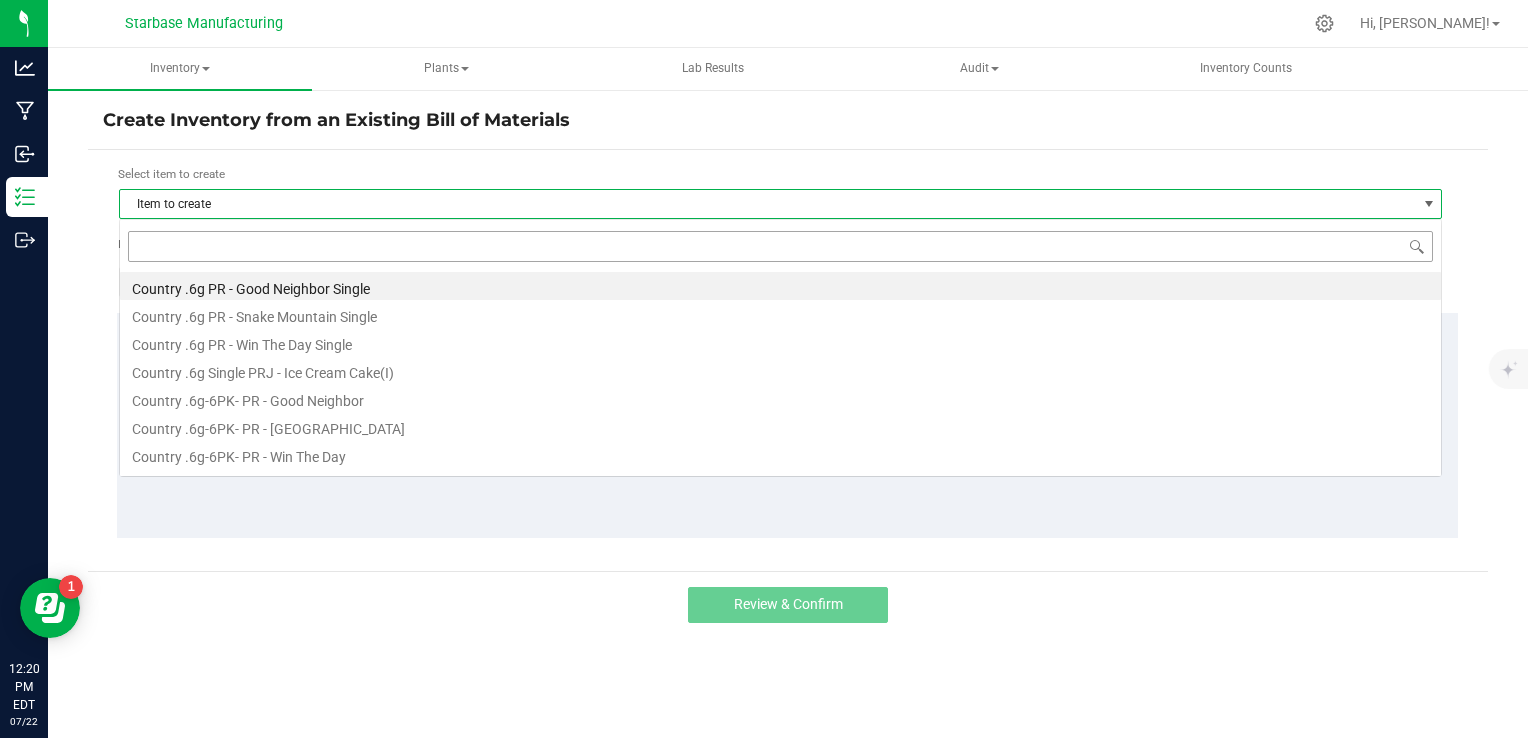 scroll, scrollTop: 99970, scrollLeft: 98676, axis: both 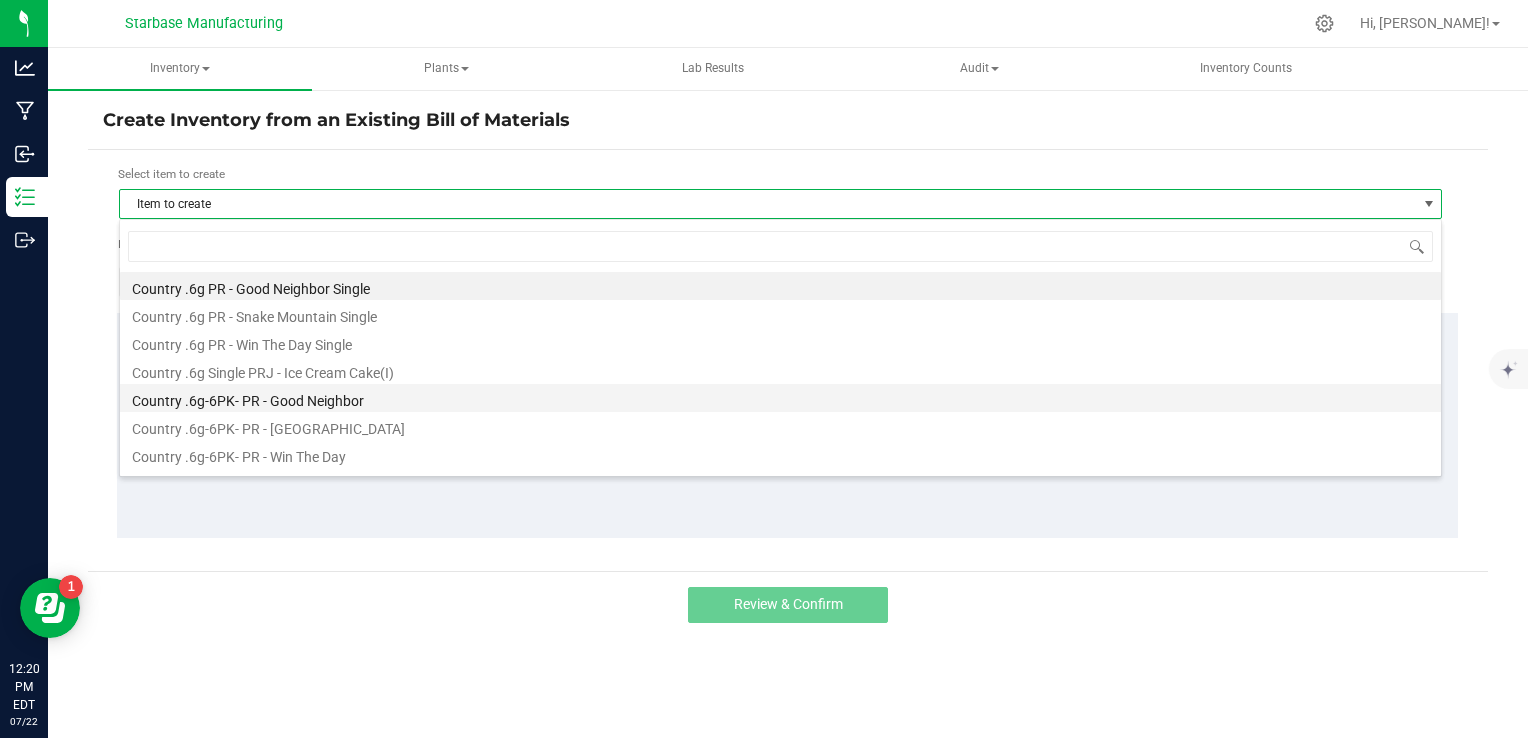 click on "Country .6g-6PK- PR - Good Neighbor" at bounding box center (780, 398) 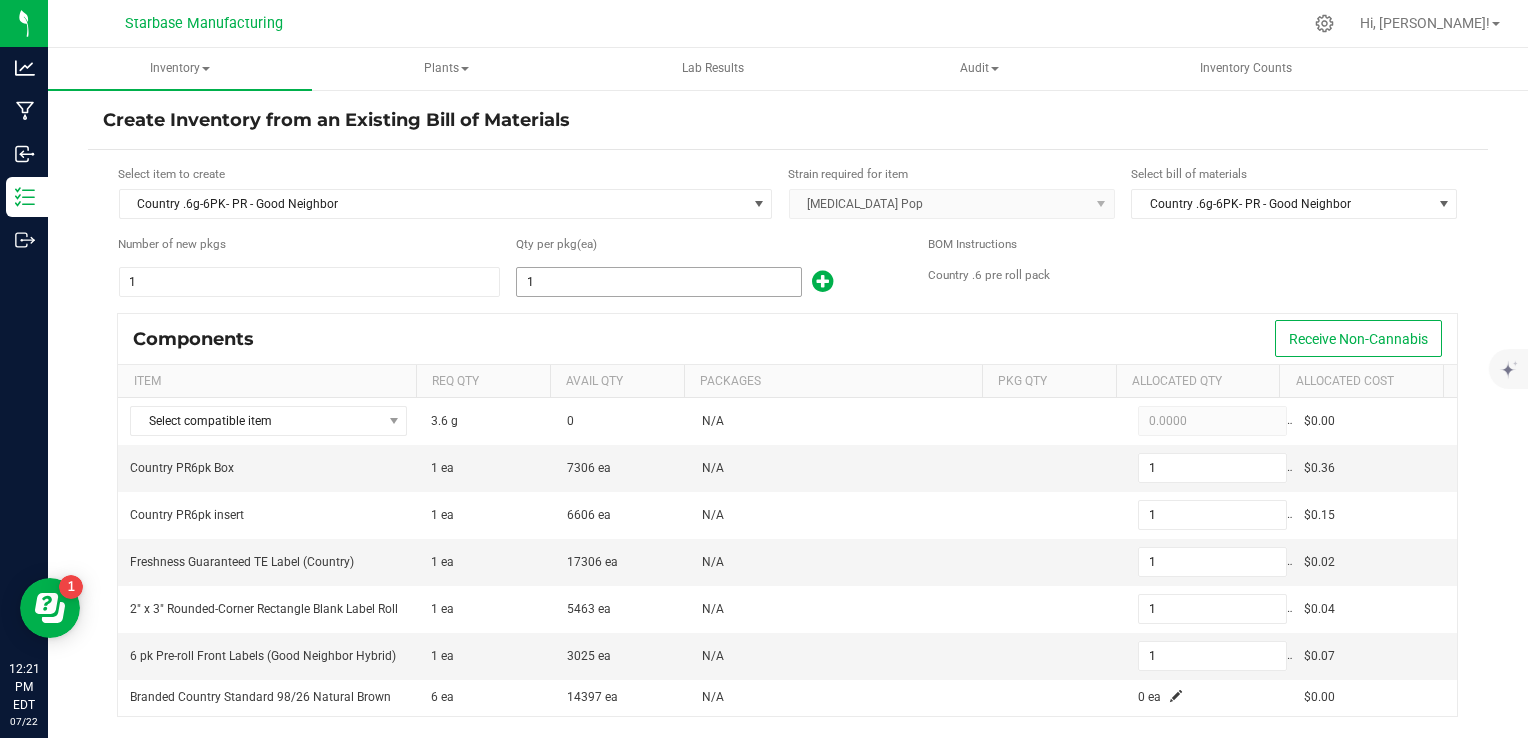 click on "1" at bounding box center (659, 282) 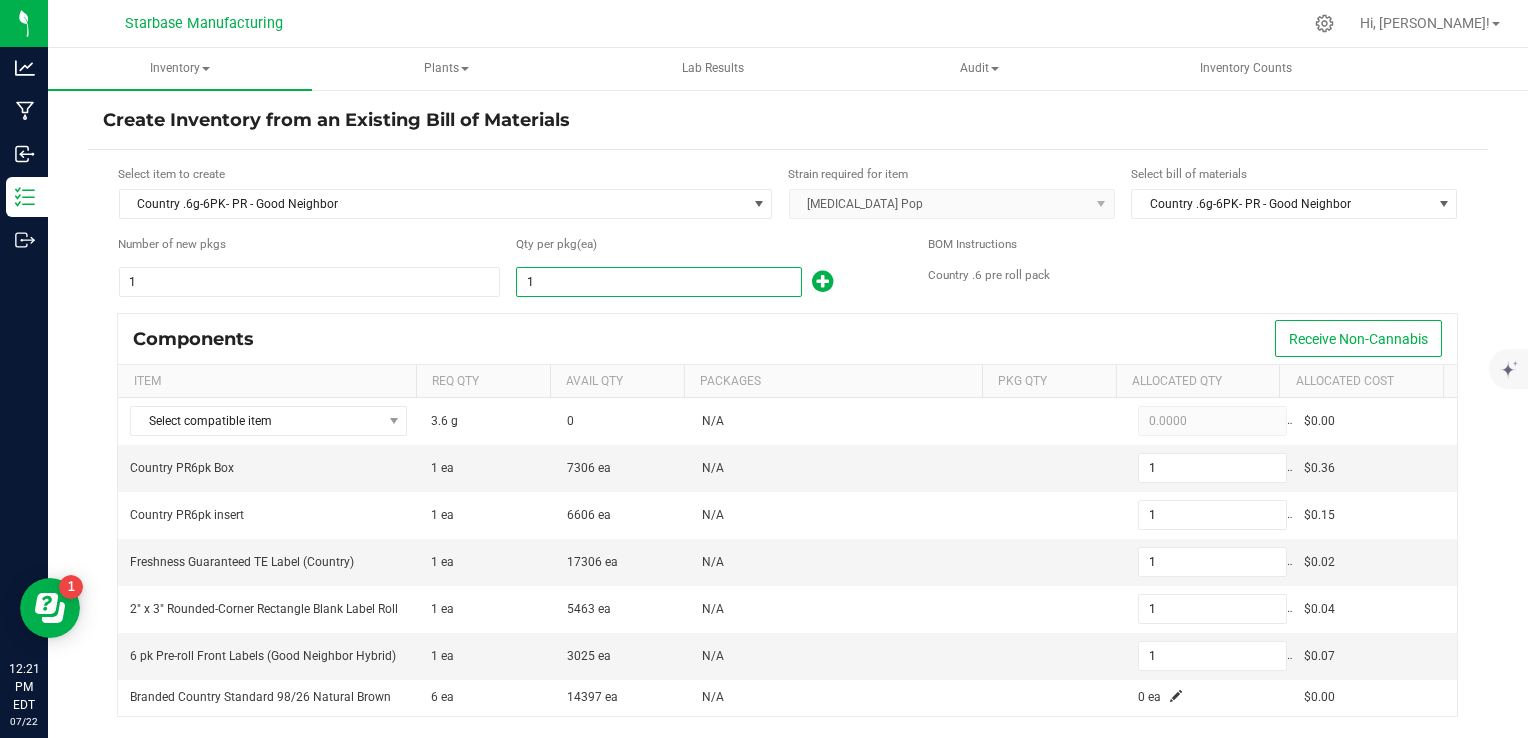 click on "1" at bounding box center [659, 282] 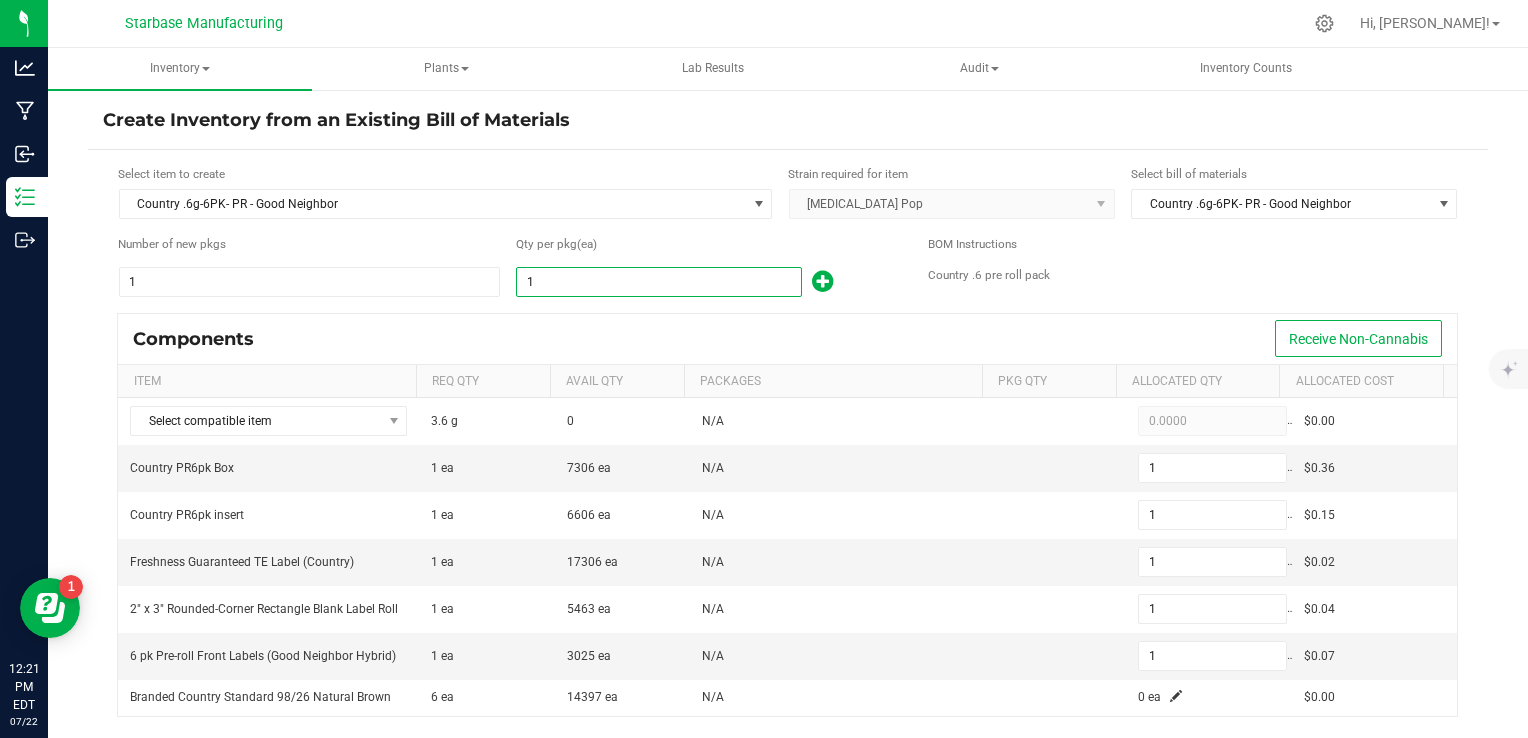 type on "4" 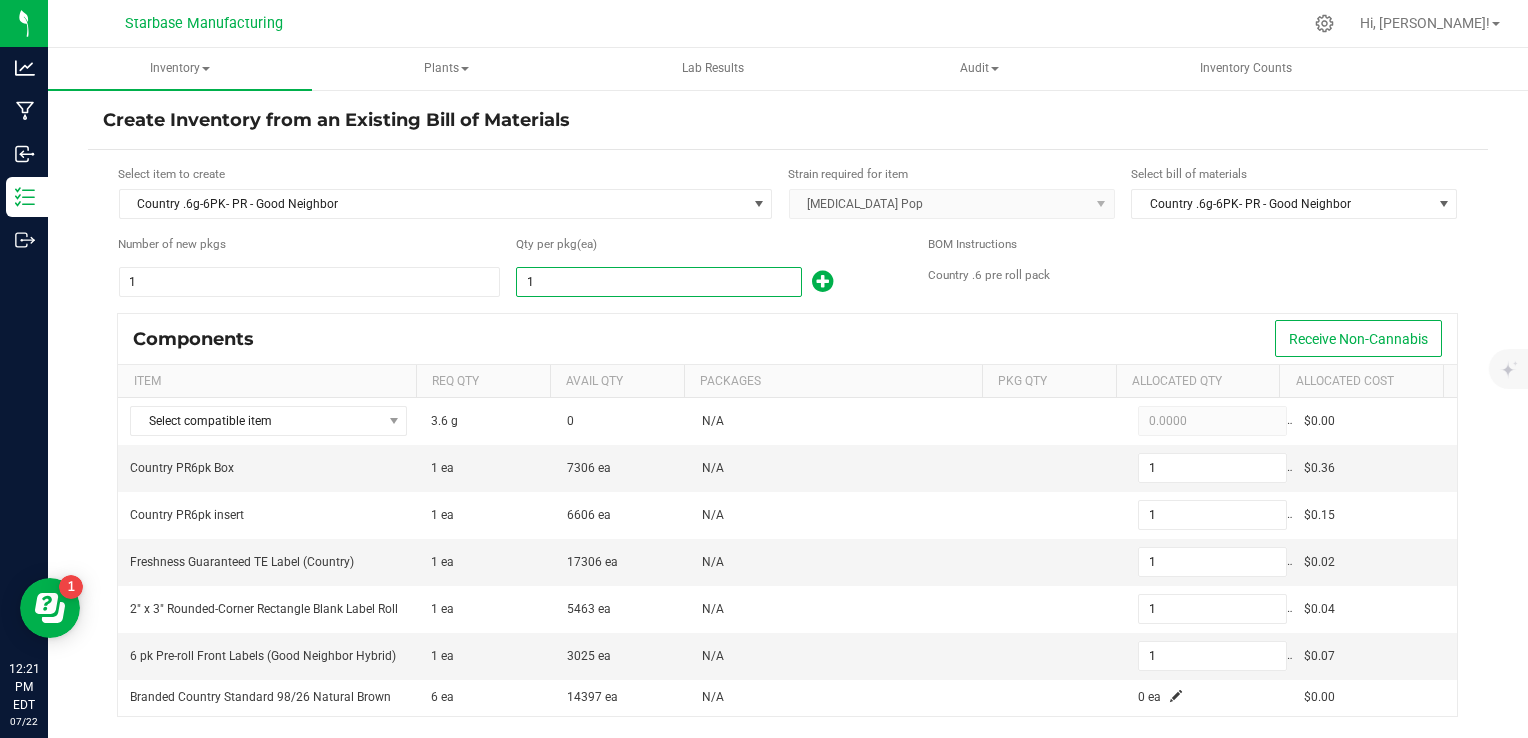 type on "4" 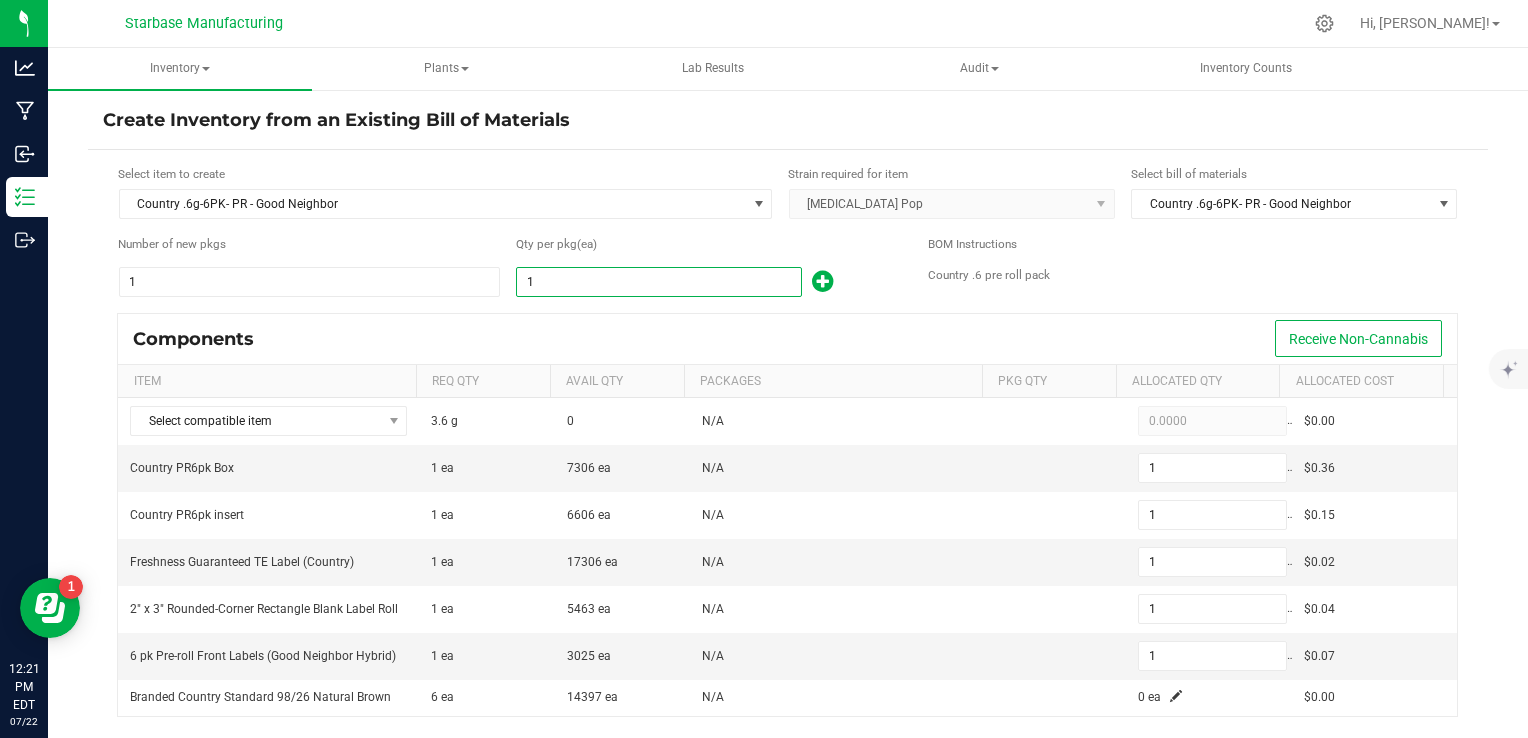 type on "4" 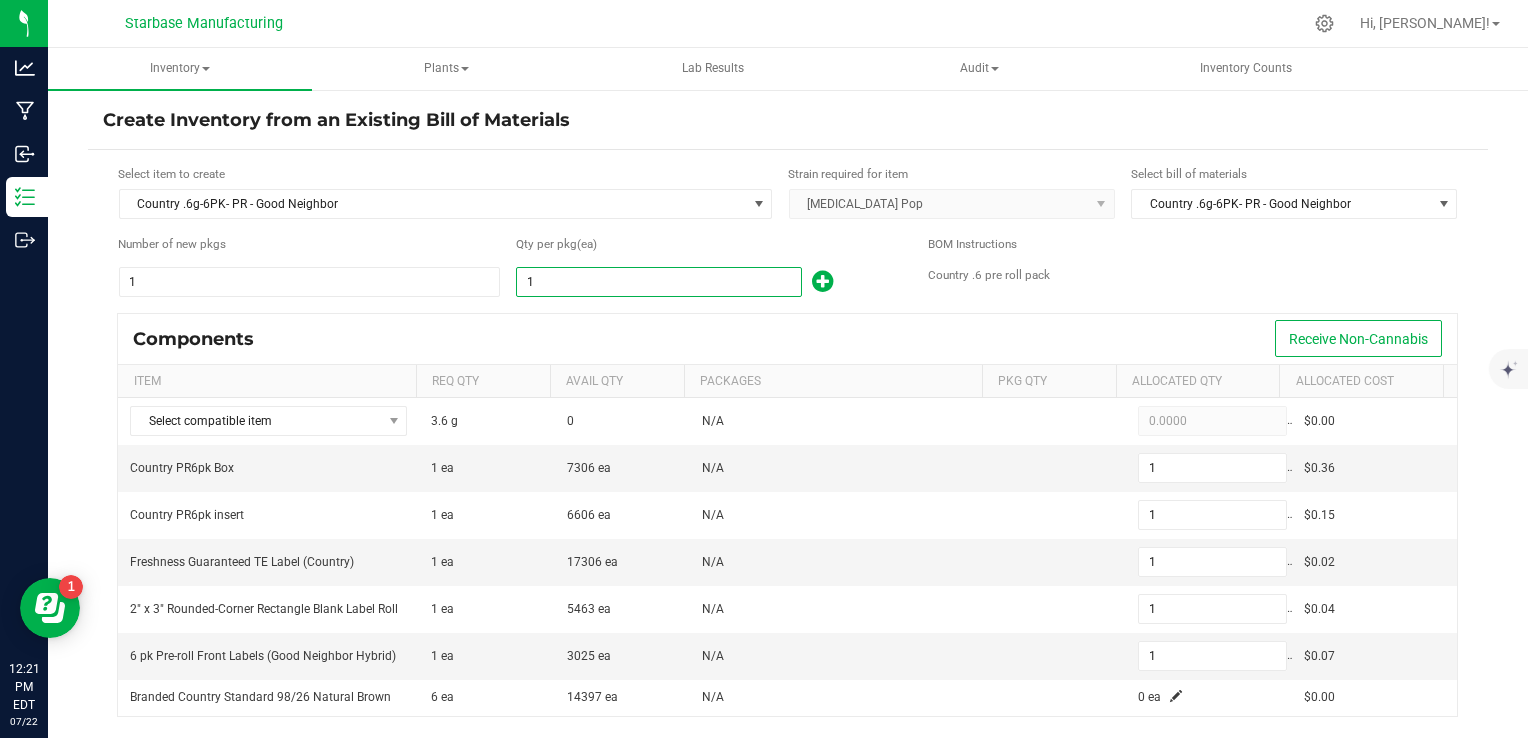type on "4" 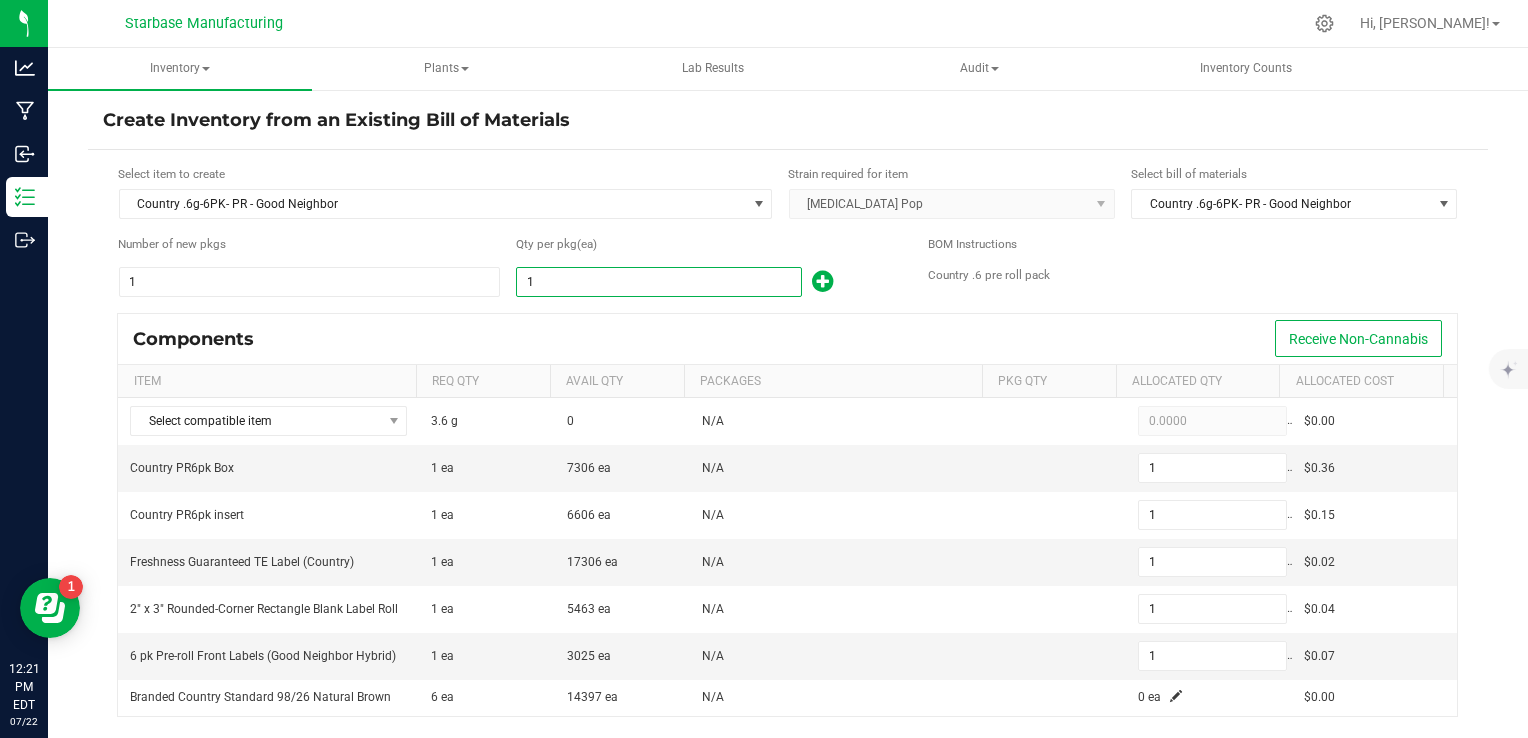 type on "4" 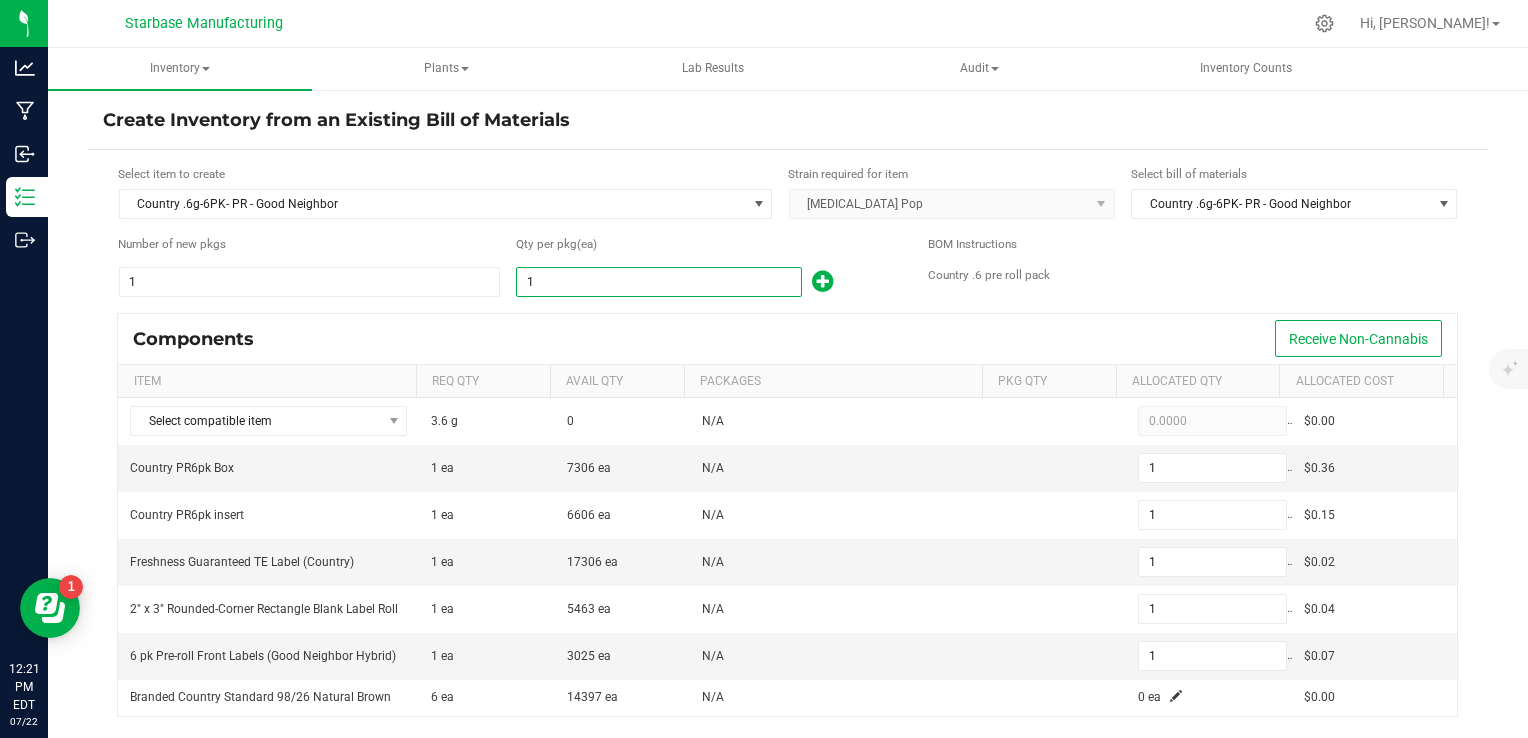 type on "4" 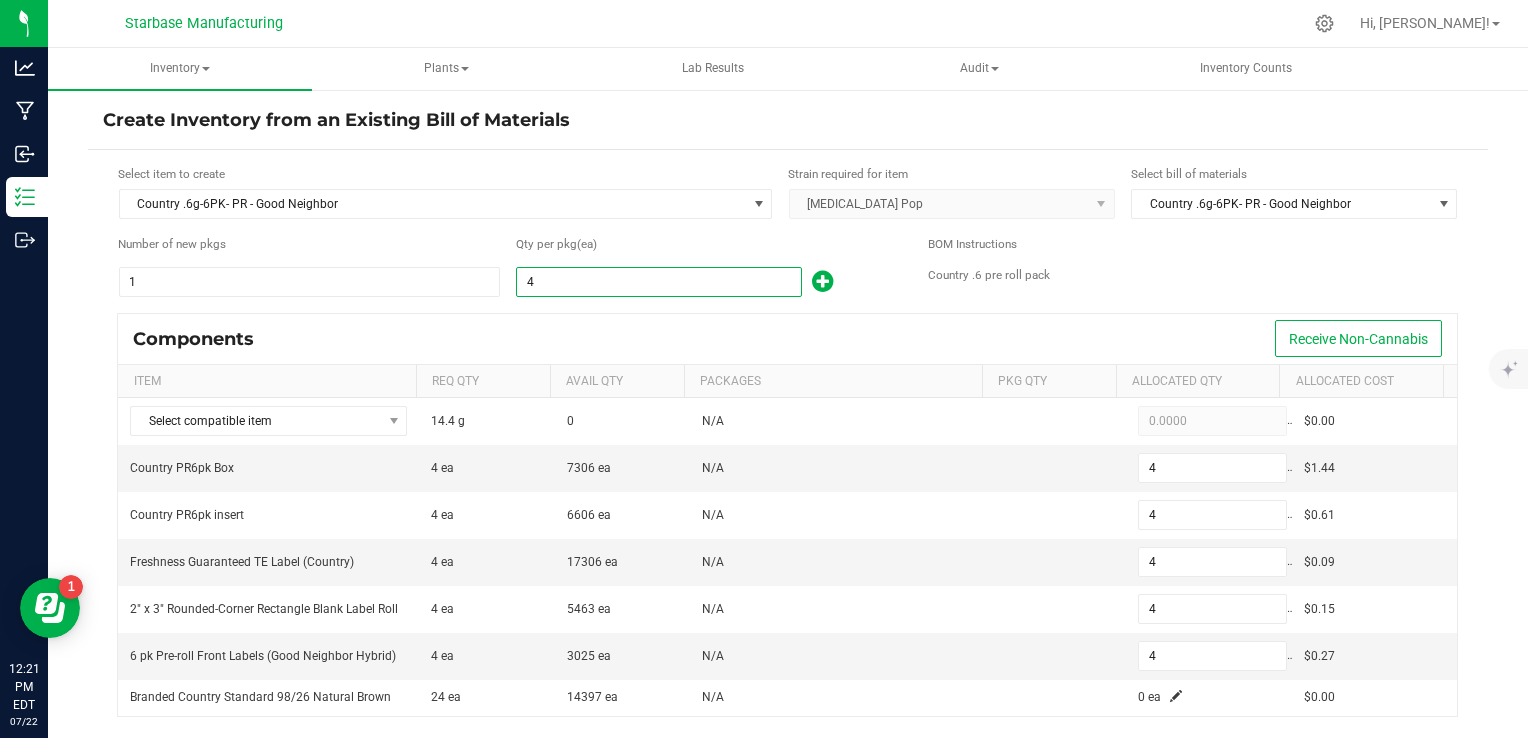 type on "40" 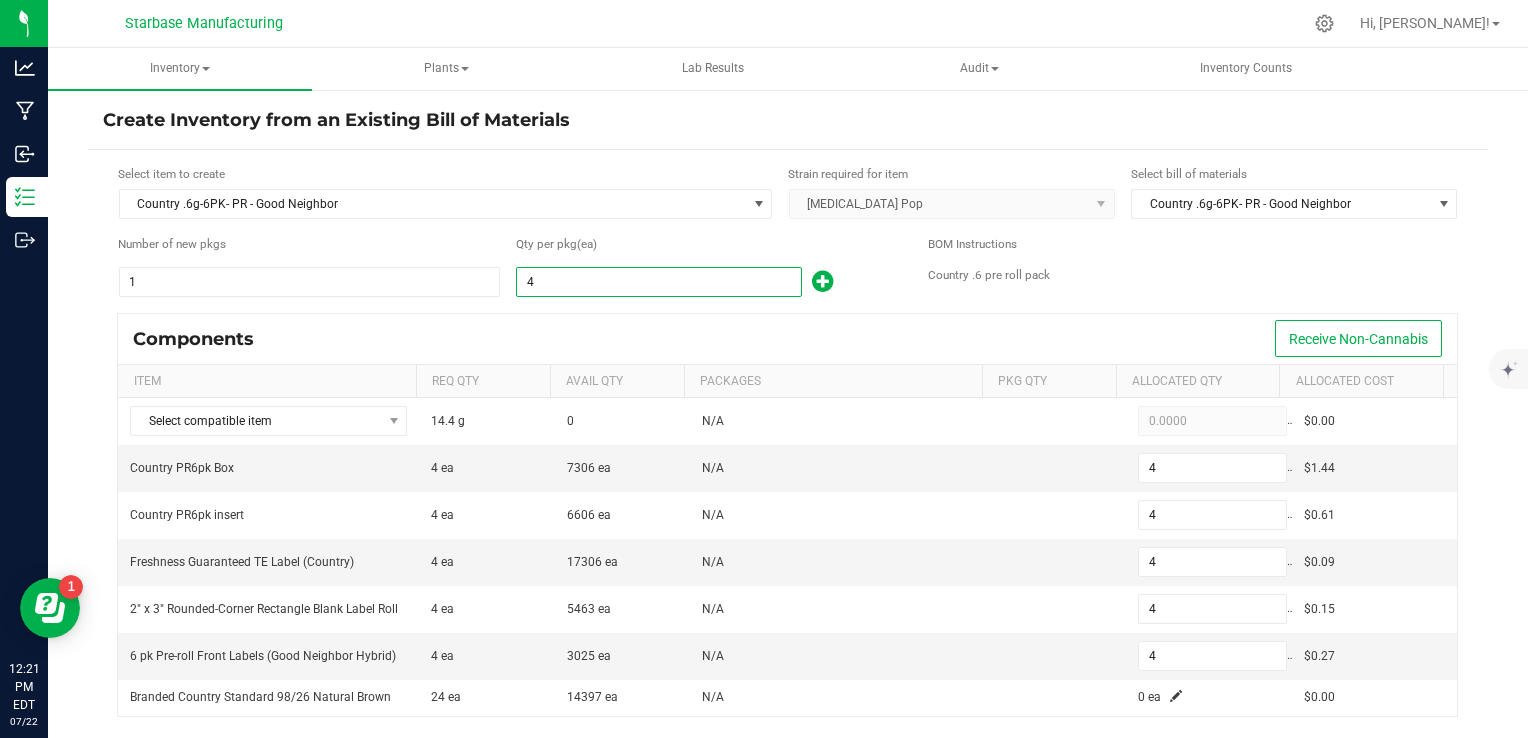 type on "40" 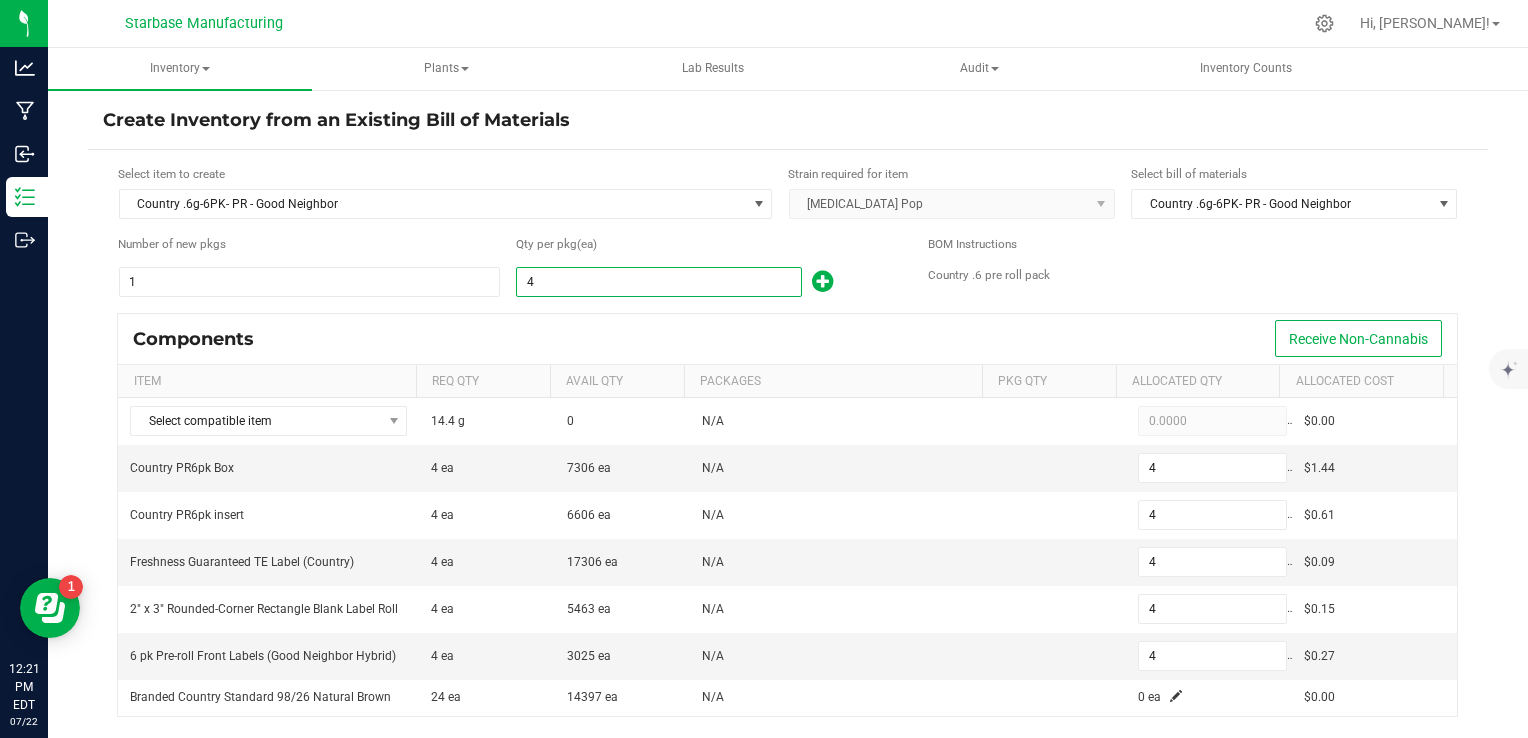 type on "40" 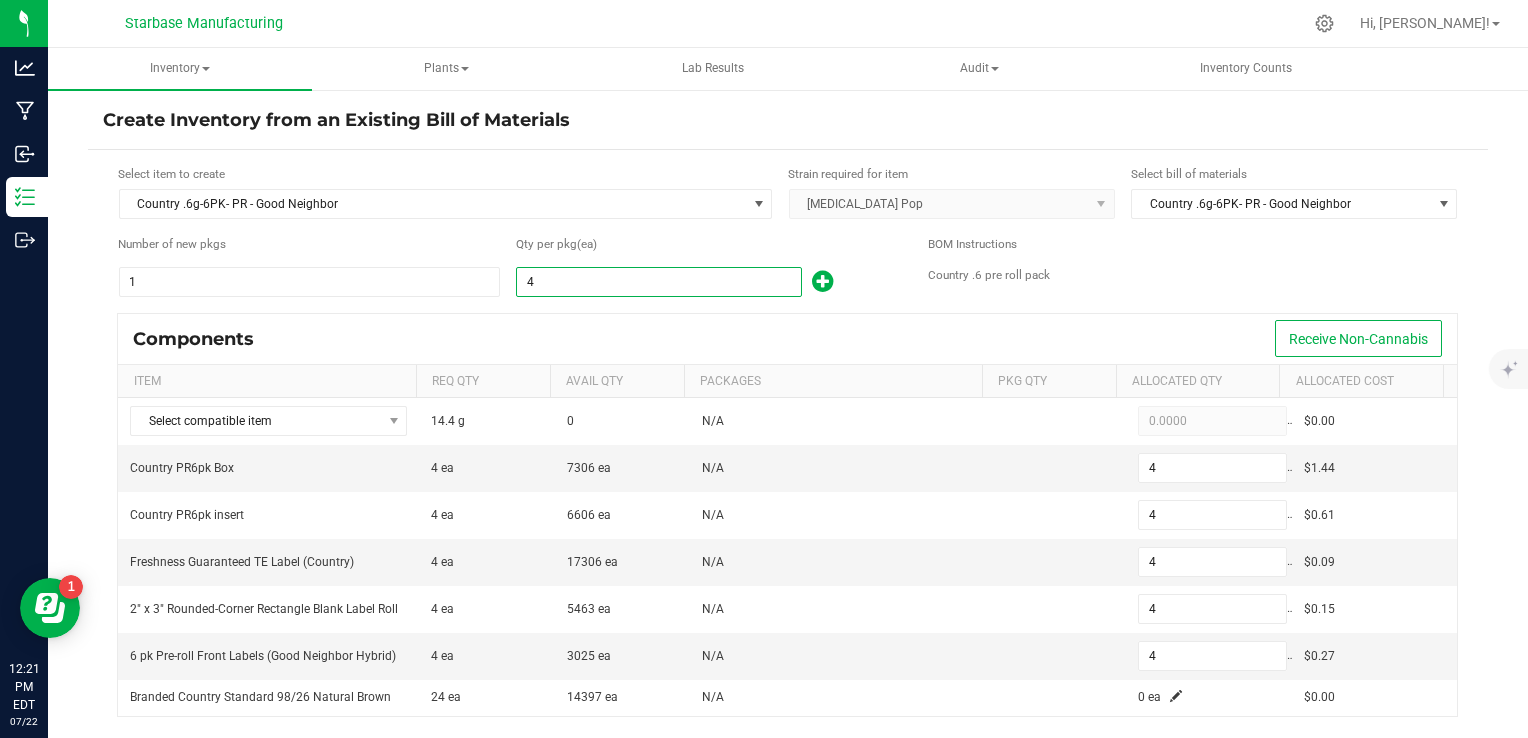 type on "40" 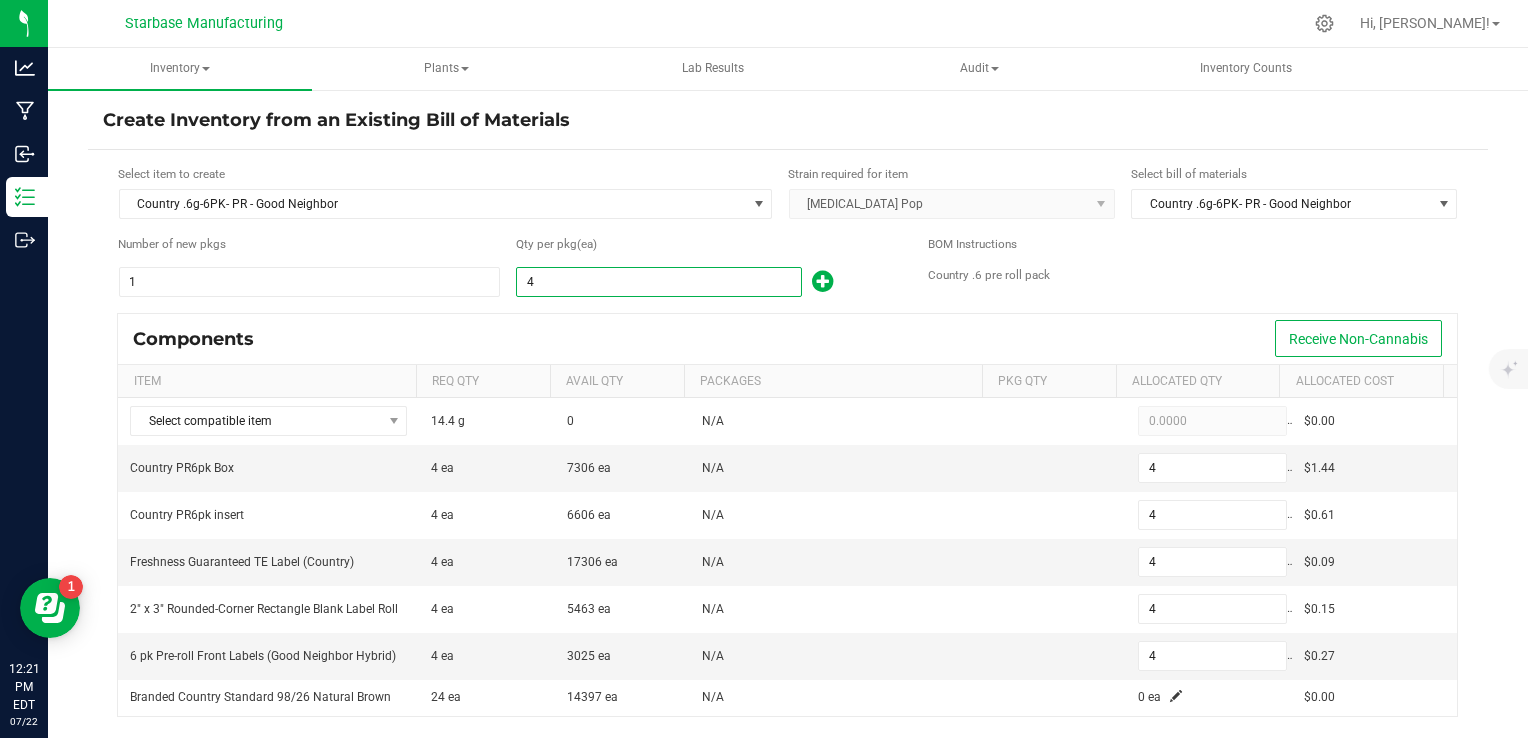 type on "40" 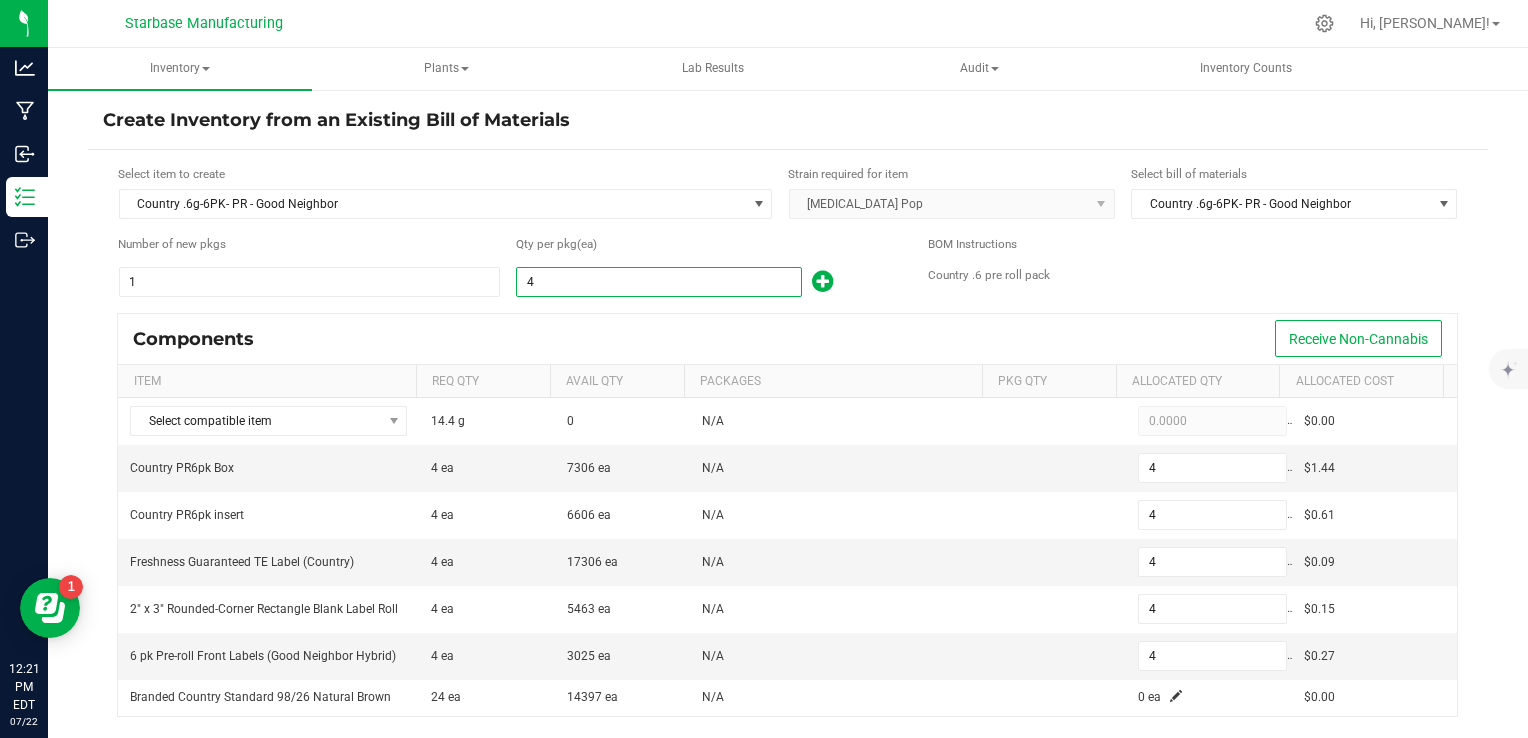 type on "40" 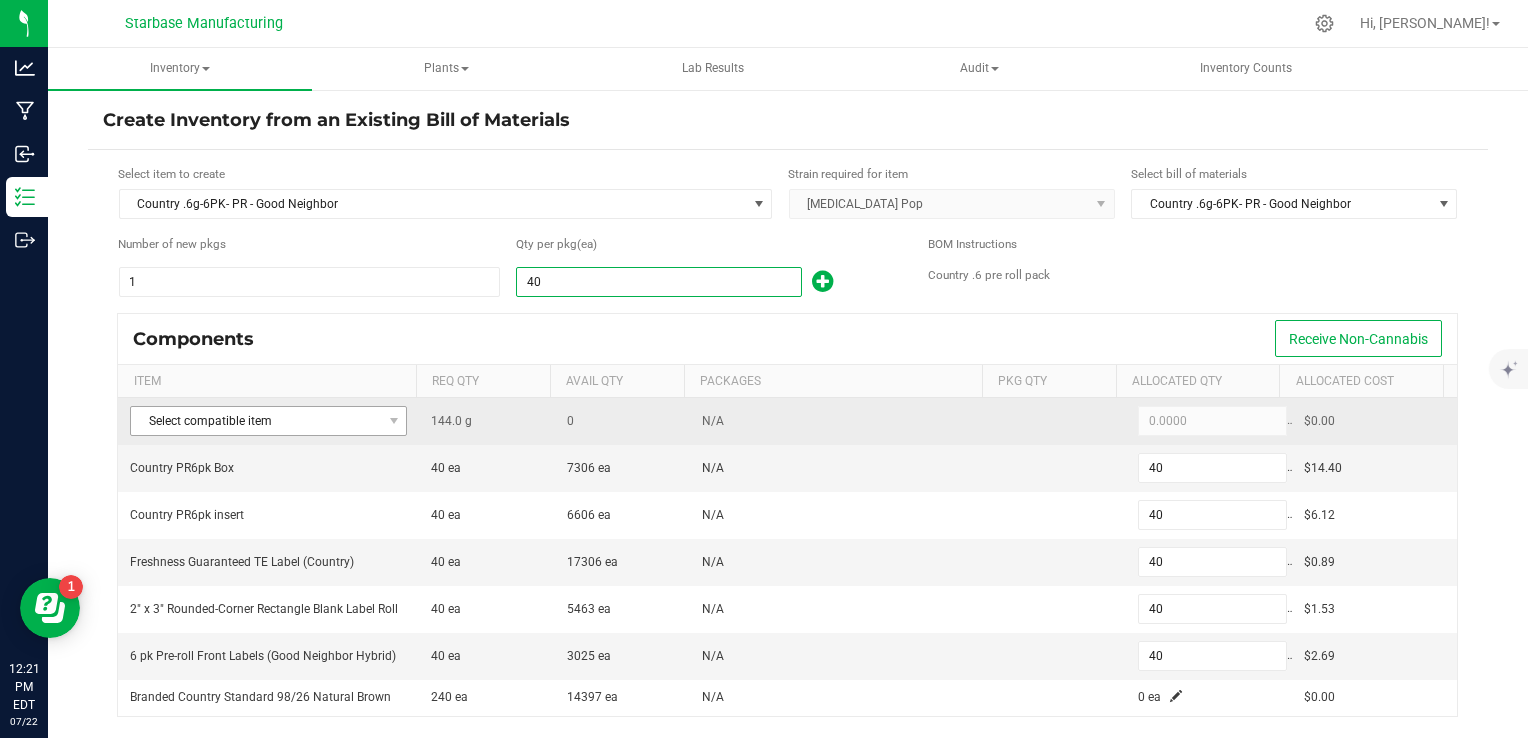 type on "40" 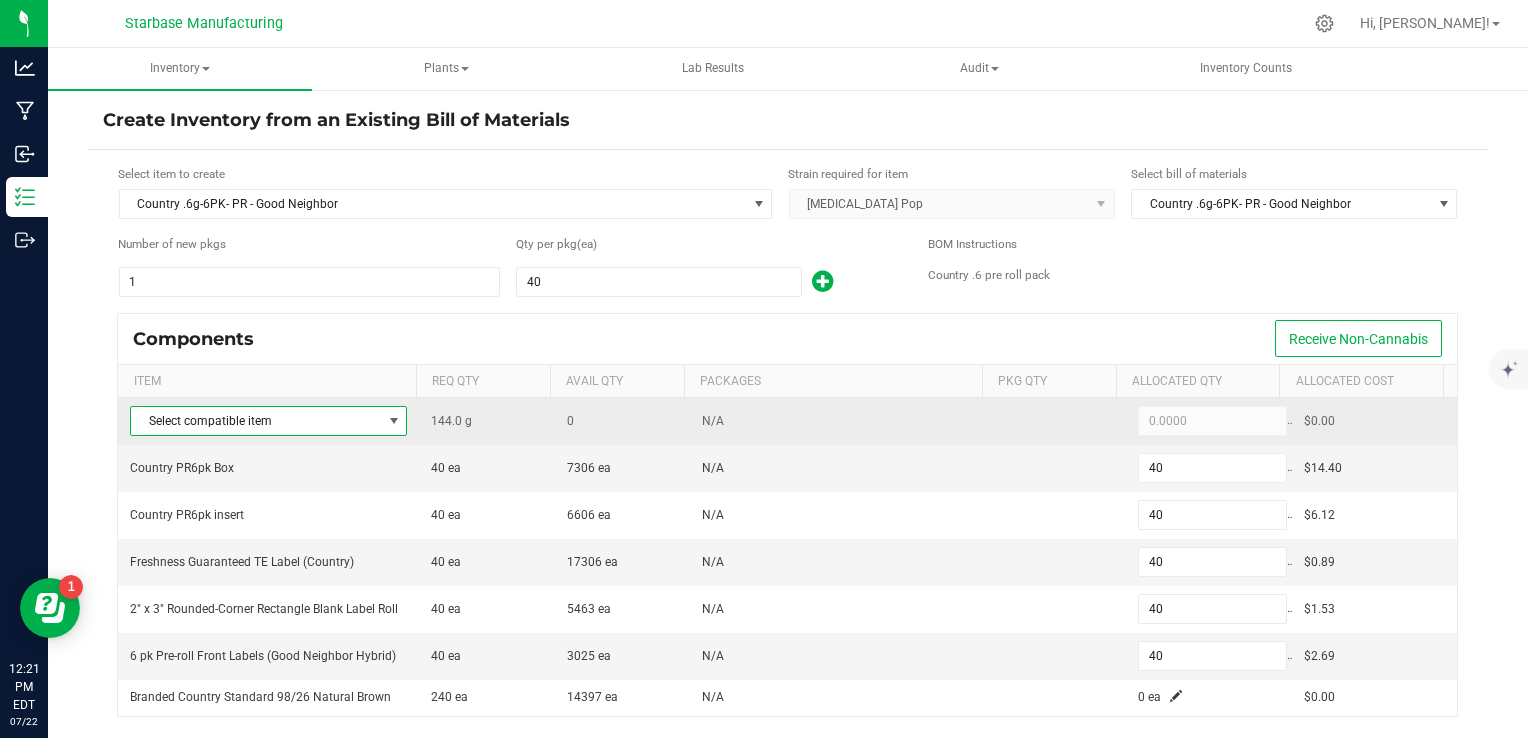 click at bounding box center [393, 421] 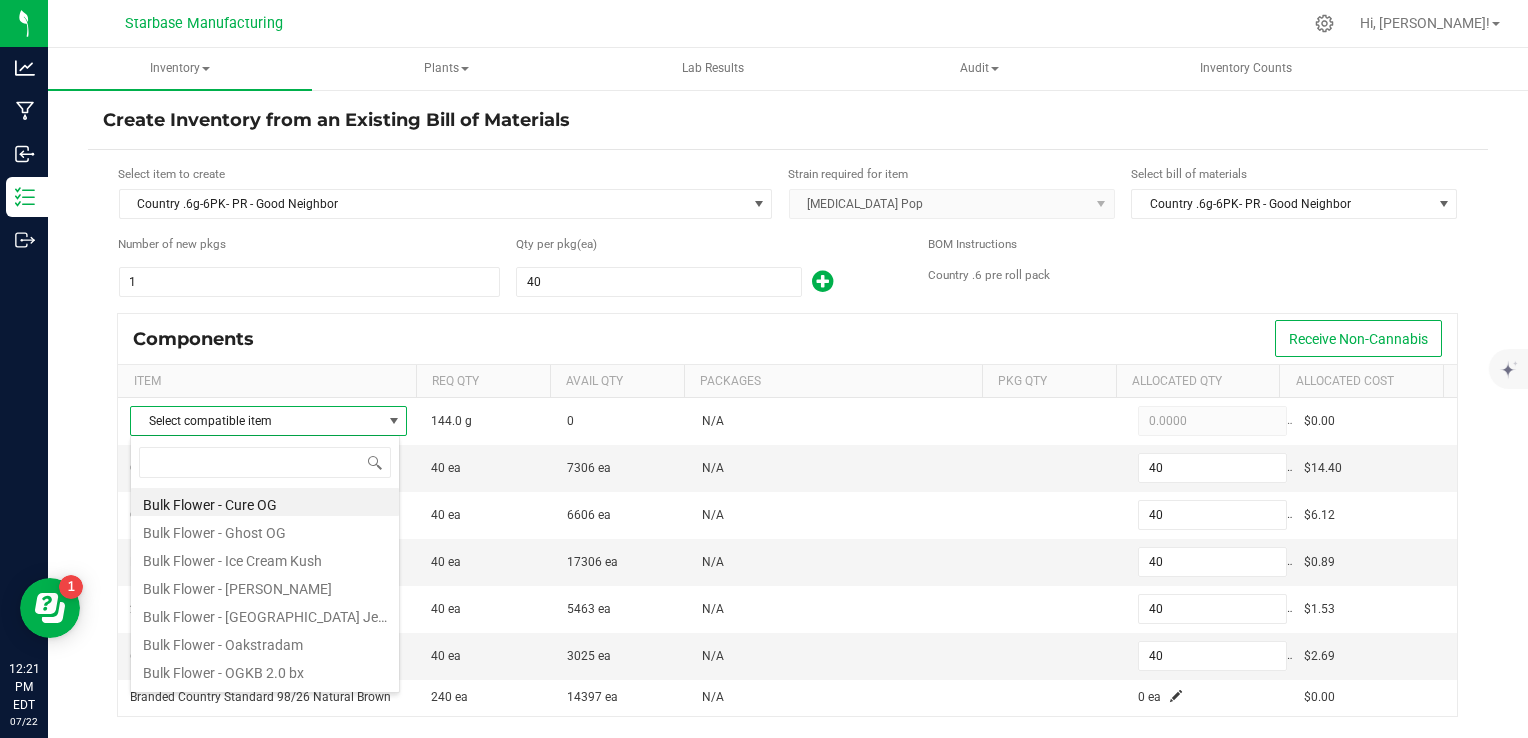 scroll, scrollTop: 99970, scrollLeft: 99729, axis: both 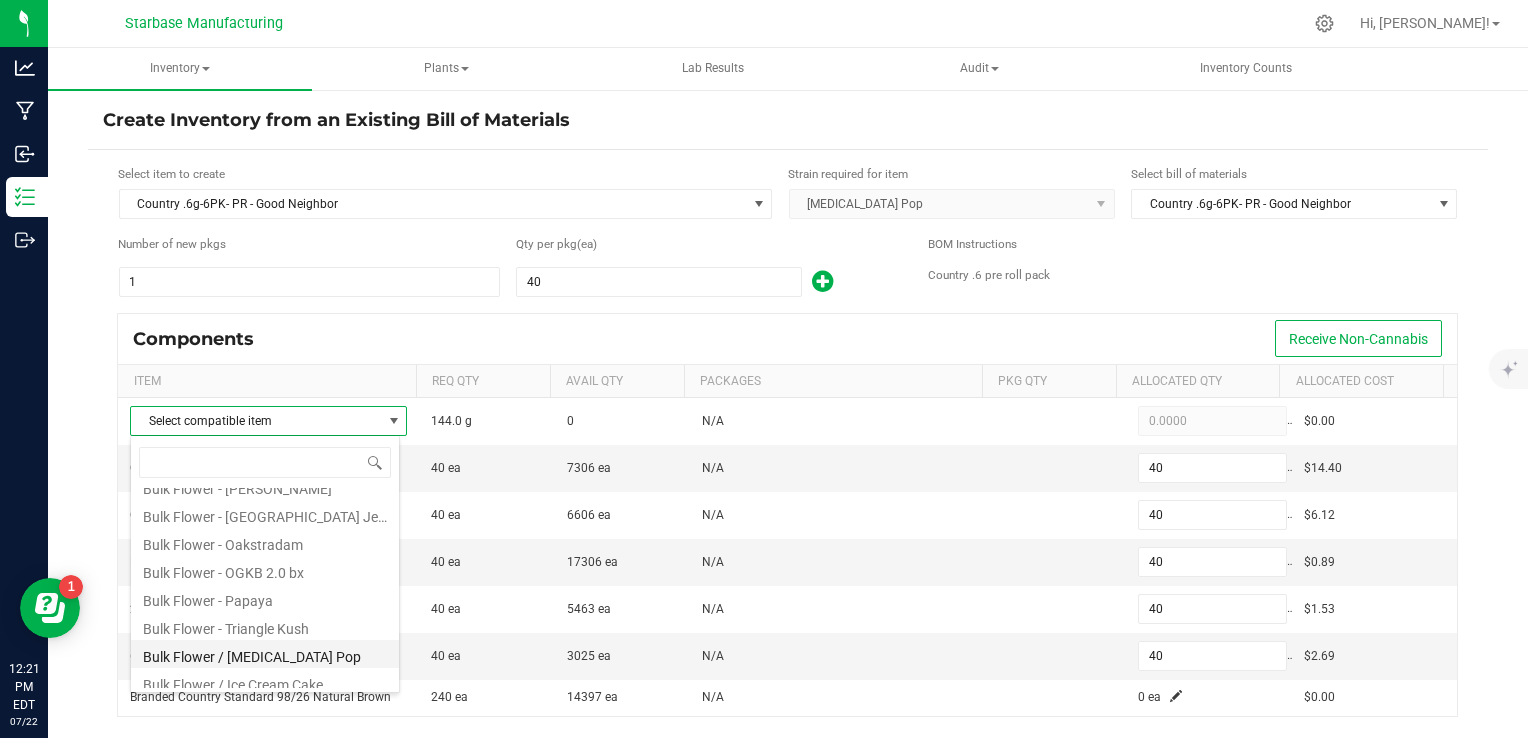 click on "Bulk Flower / [MEDICAL_DATA] Pop" at bounding box center (265, 654) 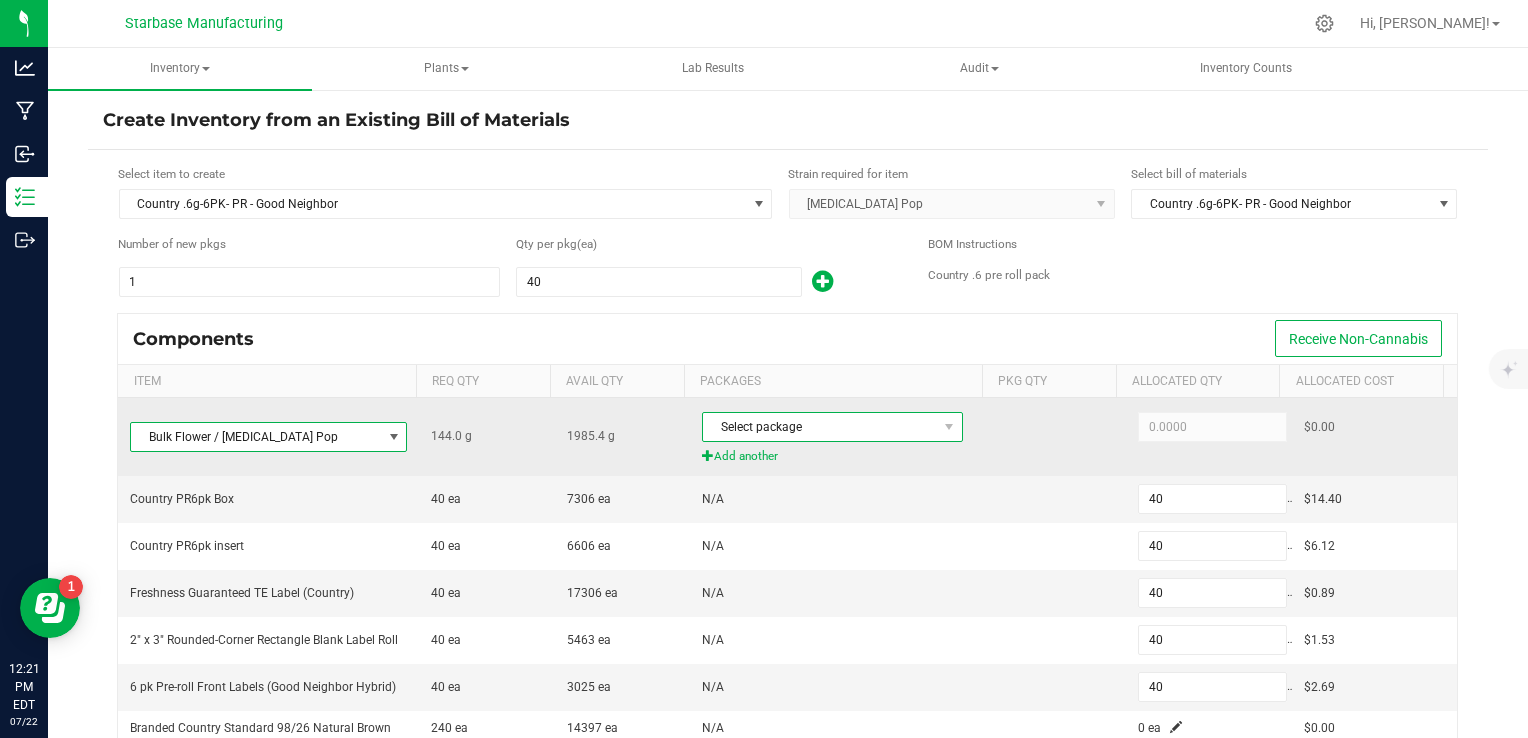 click on "Select package" at bounding box center [820, 427] 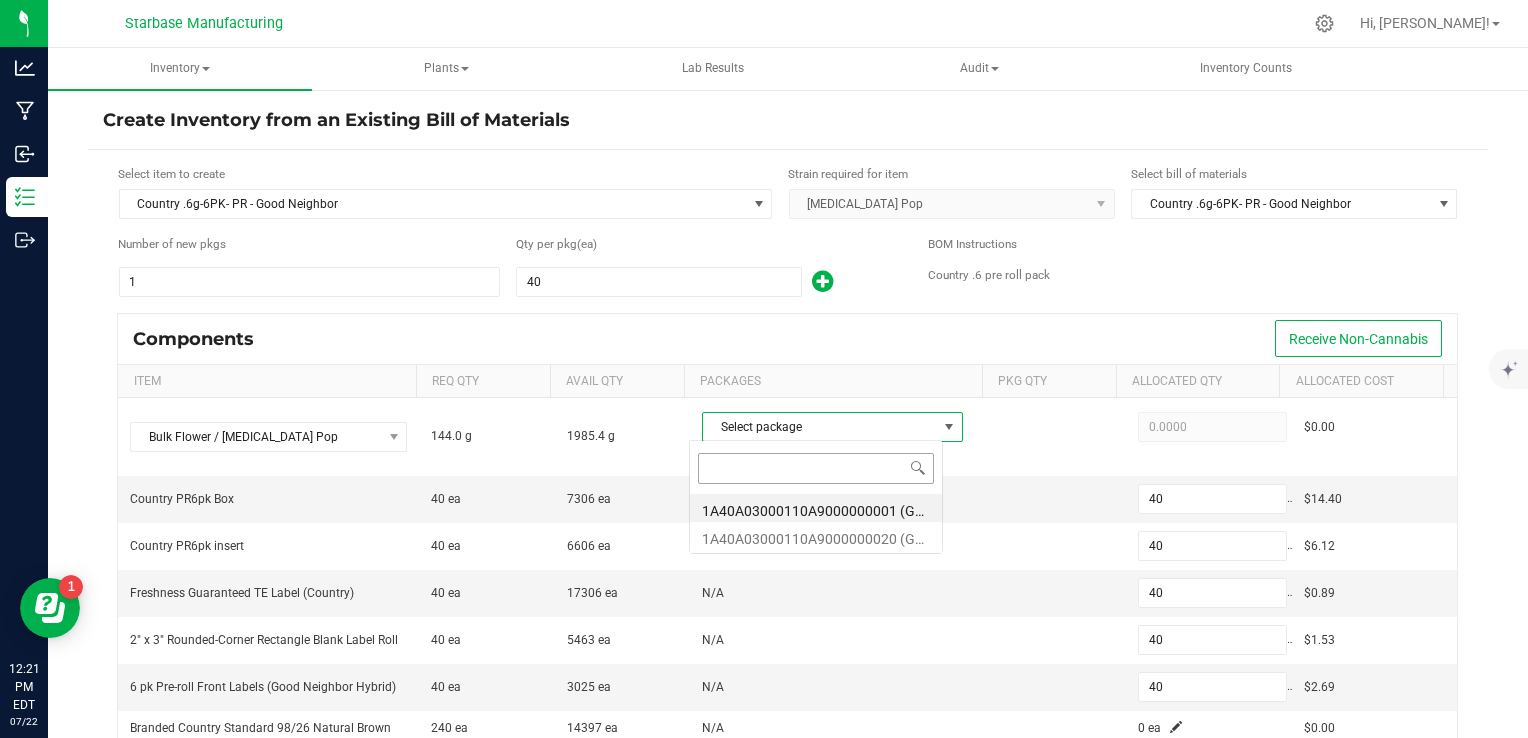 scroll, scrollTop: 99970, scrollLeft: 99745, axis: both 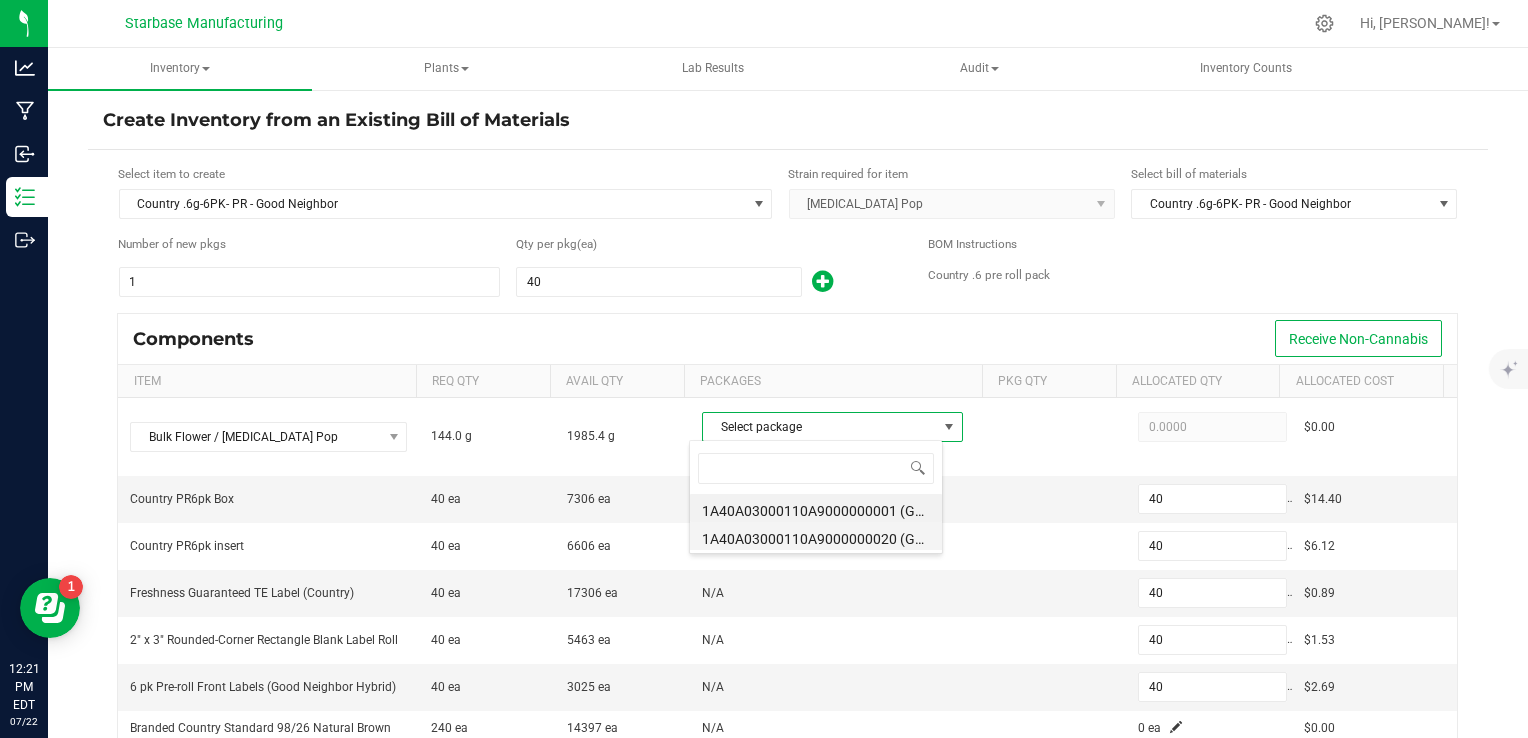 click on "1A40A03000110A9000000020 (GPBF250225)" at bounding box center [816, 536] 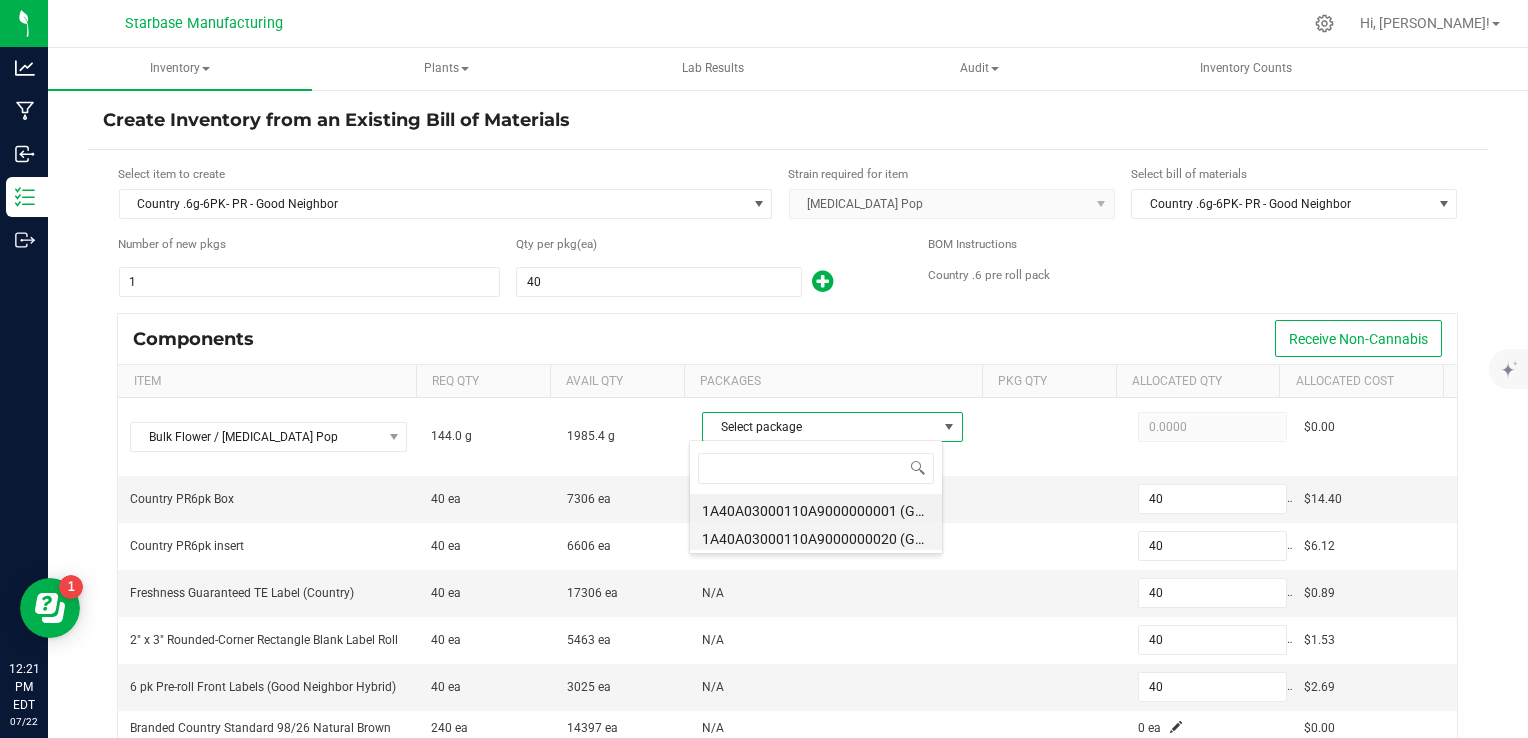 type on "144.0000" 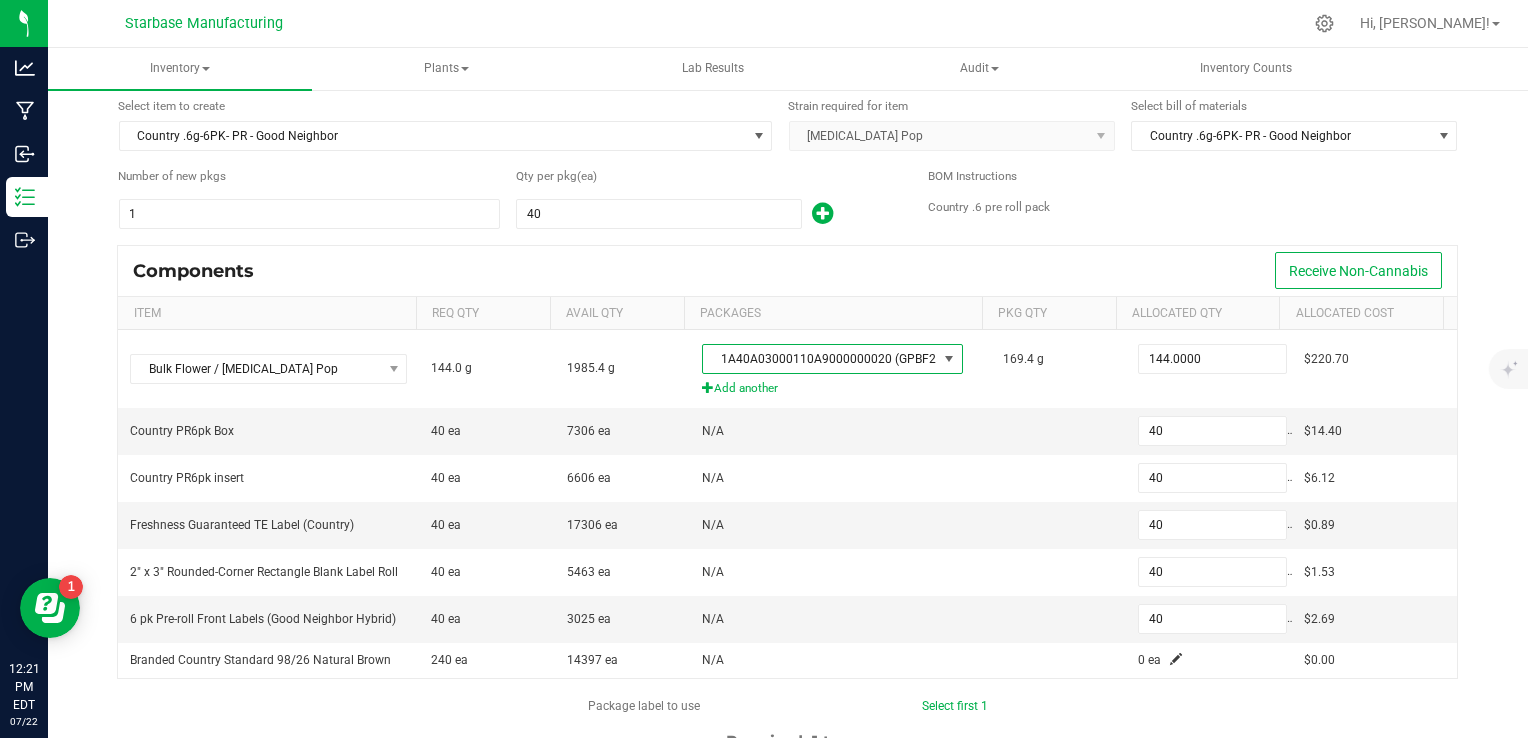 scroll, scrollTop: 200, scrollLeft: 0, axis: vertical 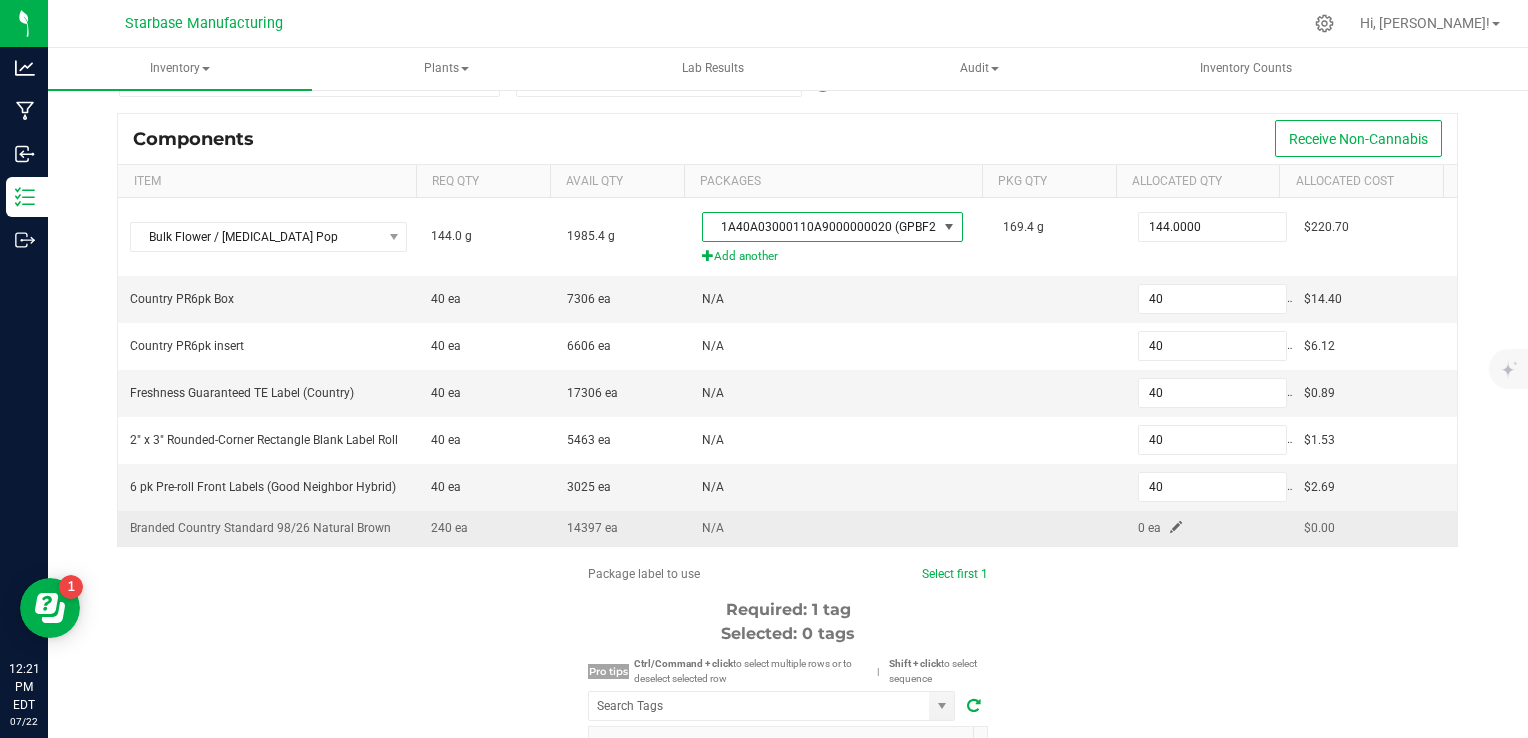 click at bounding box center [1176, 527] 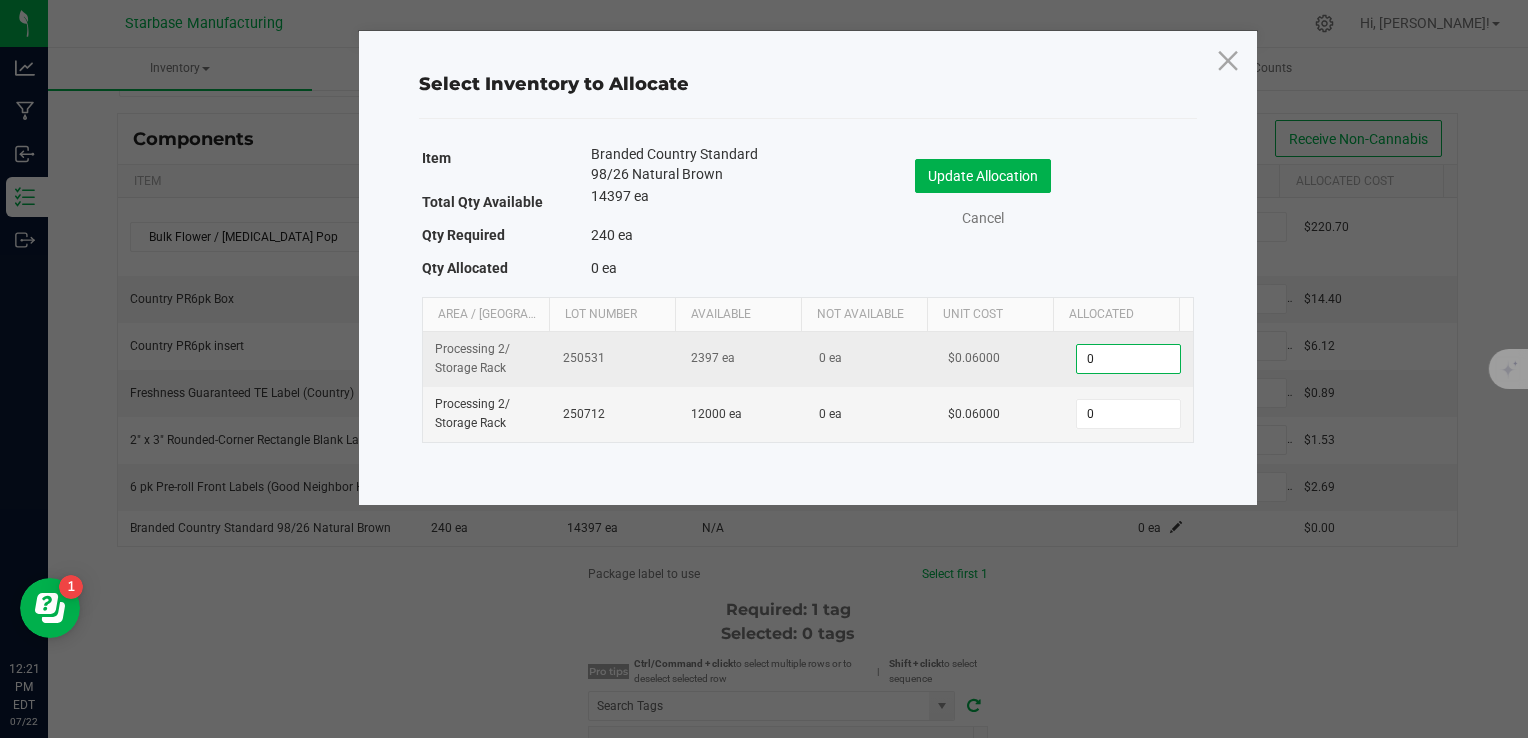 click on "0" at bounding box center [1128, 359] 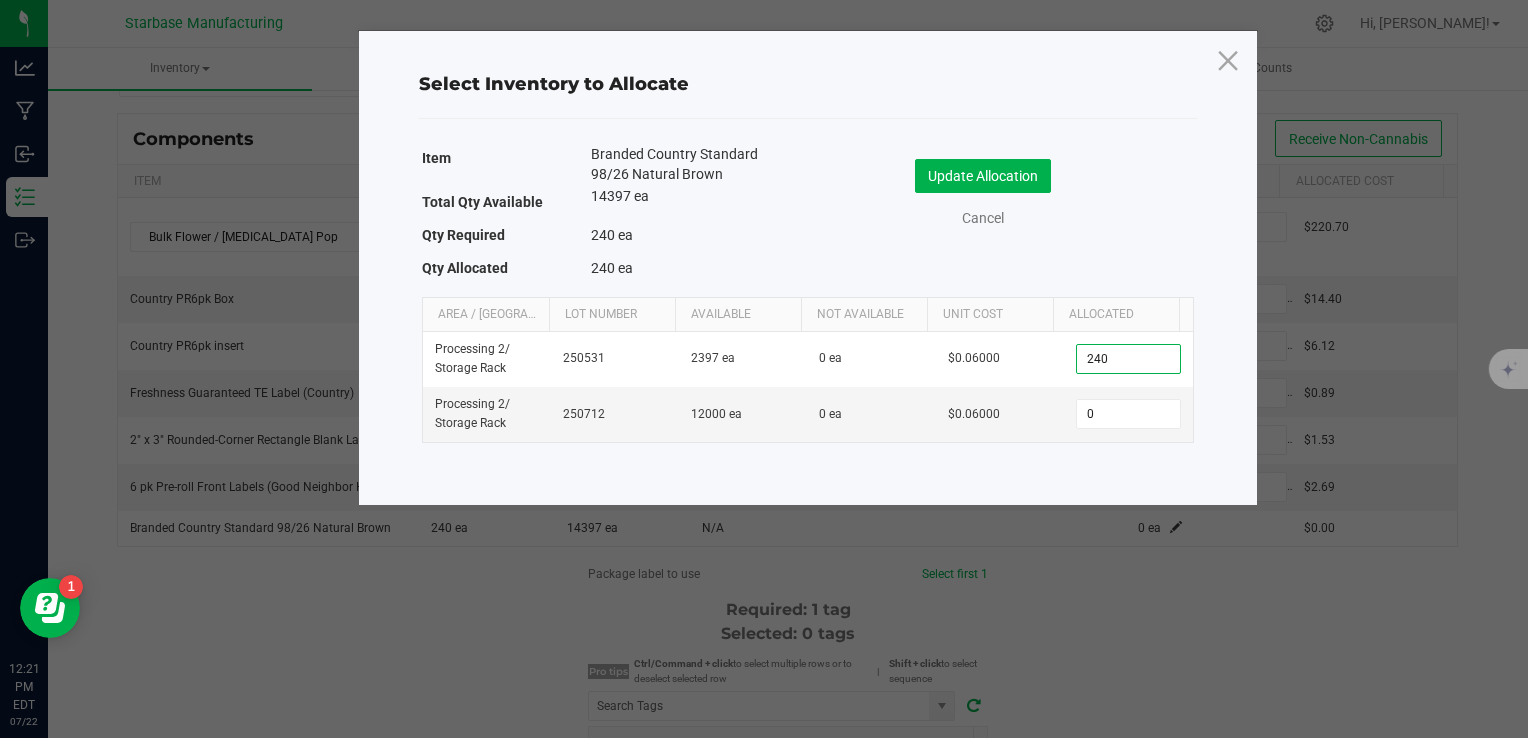 type on "240" 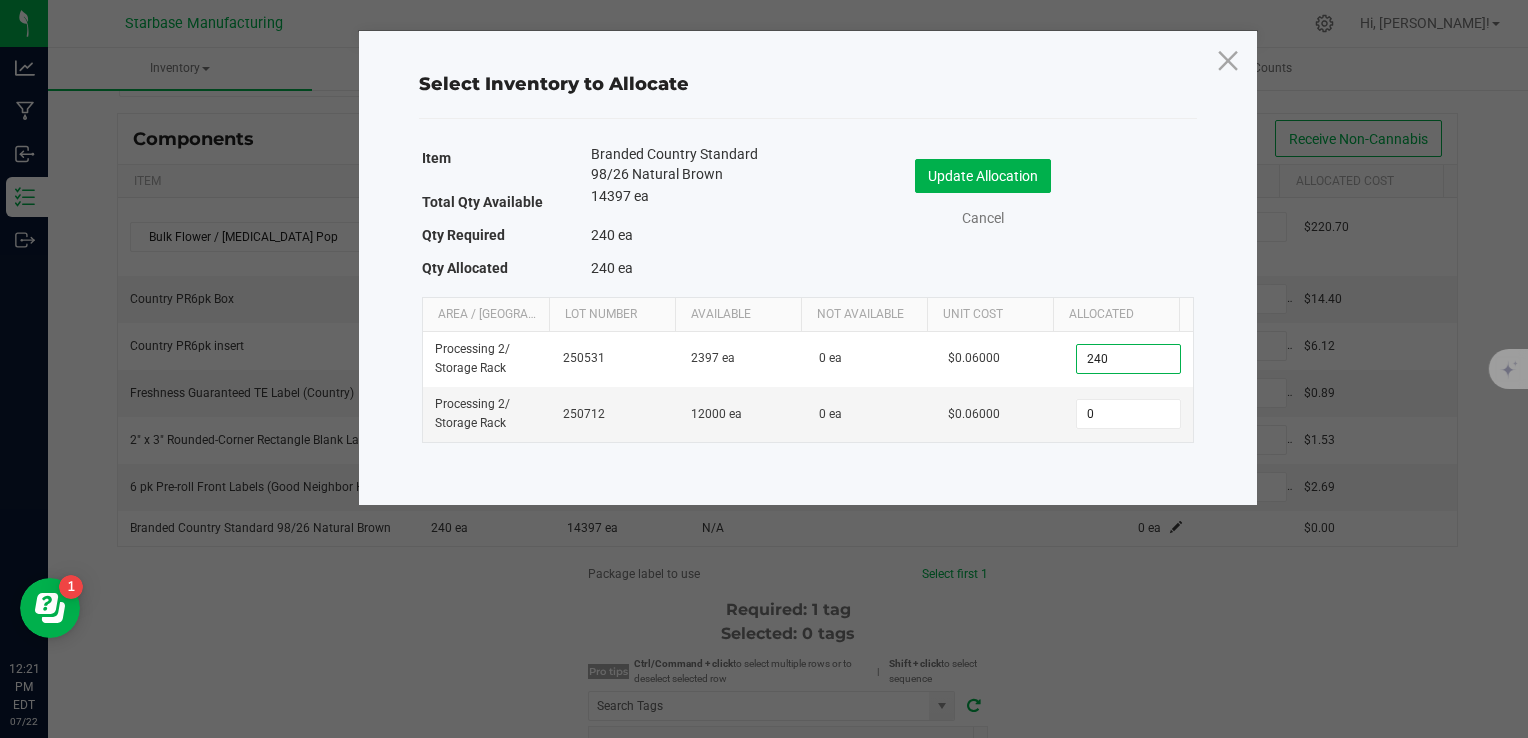 click on "Update Allocation   Cancel" 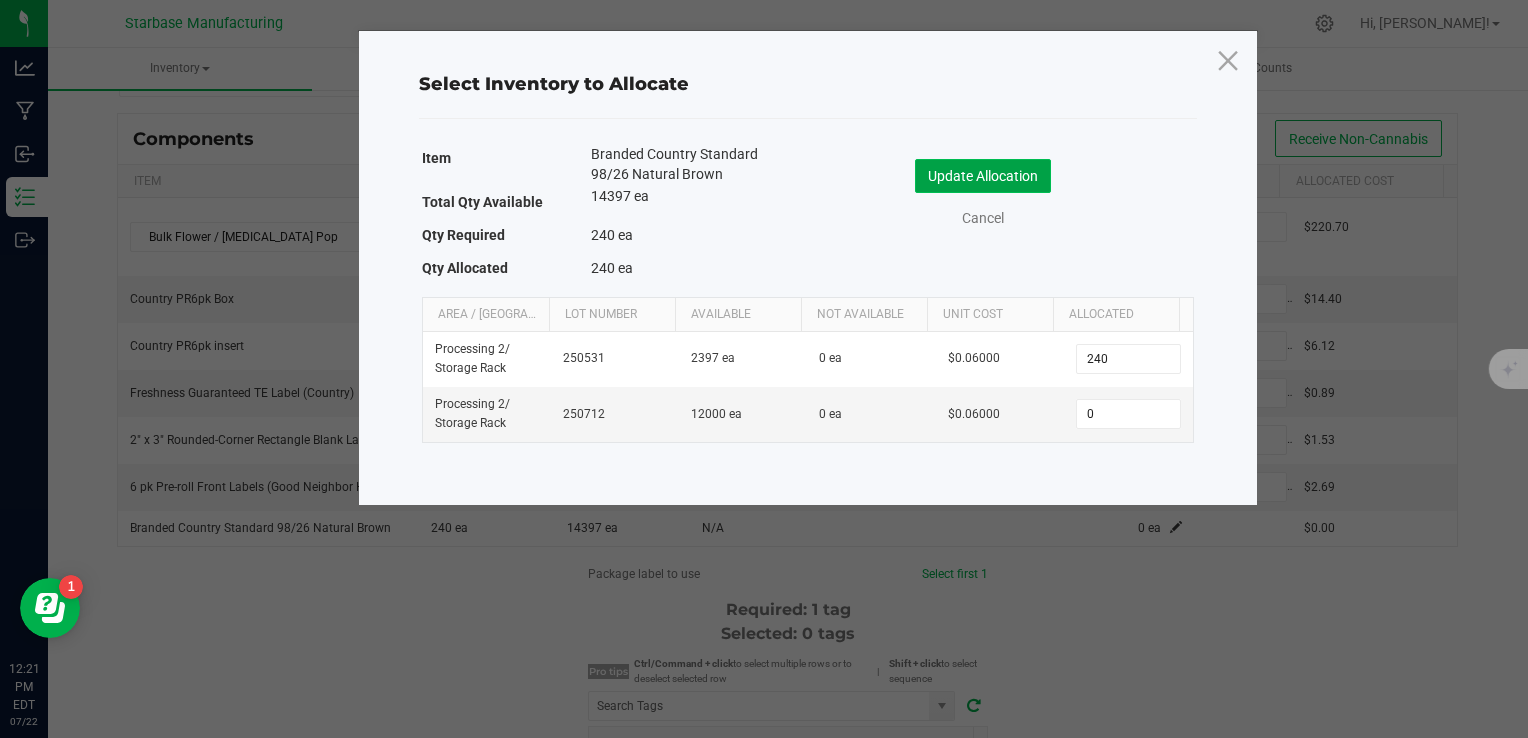 click on "Update Allocation" 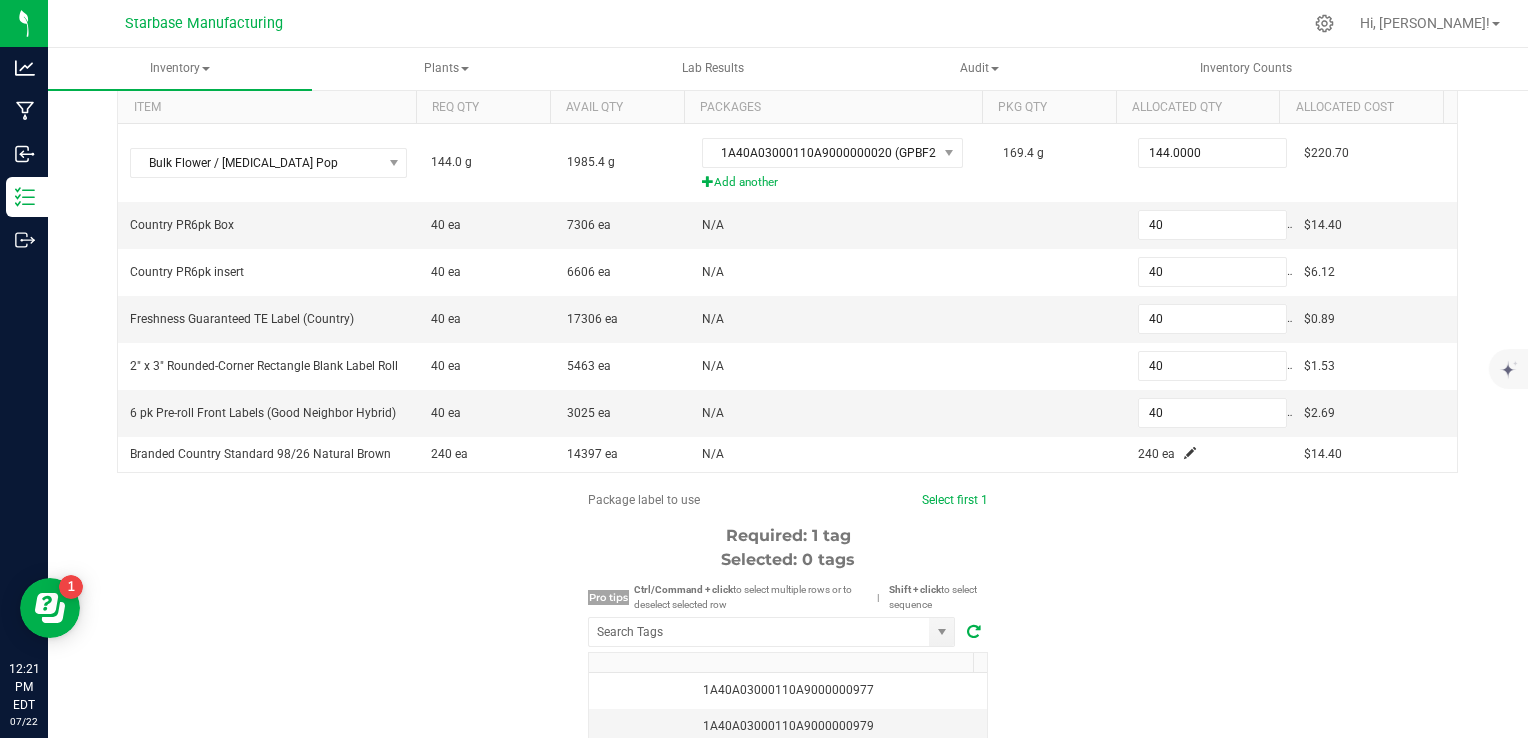 scroll, scrollTop: 400, scrollLeft: 0, axis: vertical 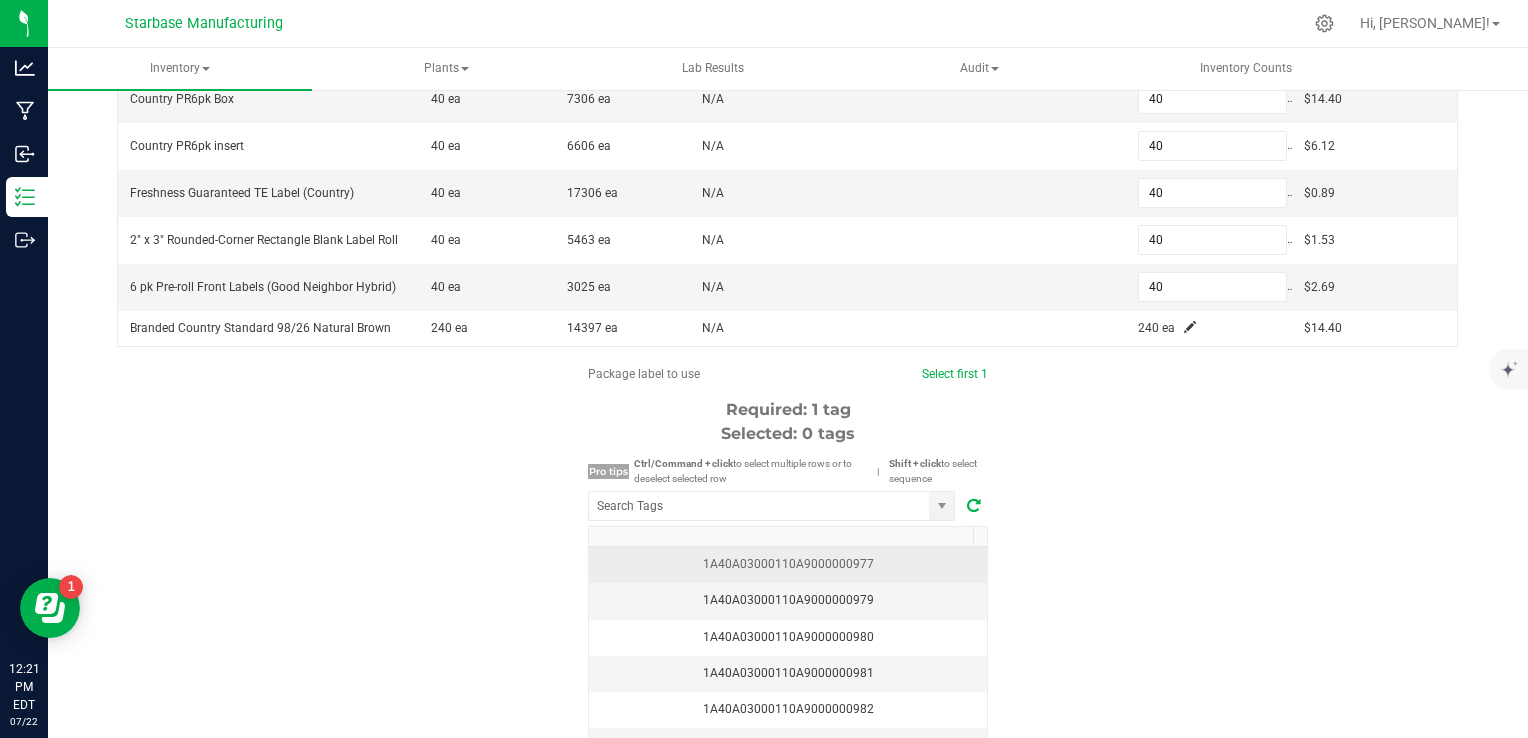 click on "1A40A03000110A9000000977" at bounding box center (788, 564) 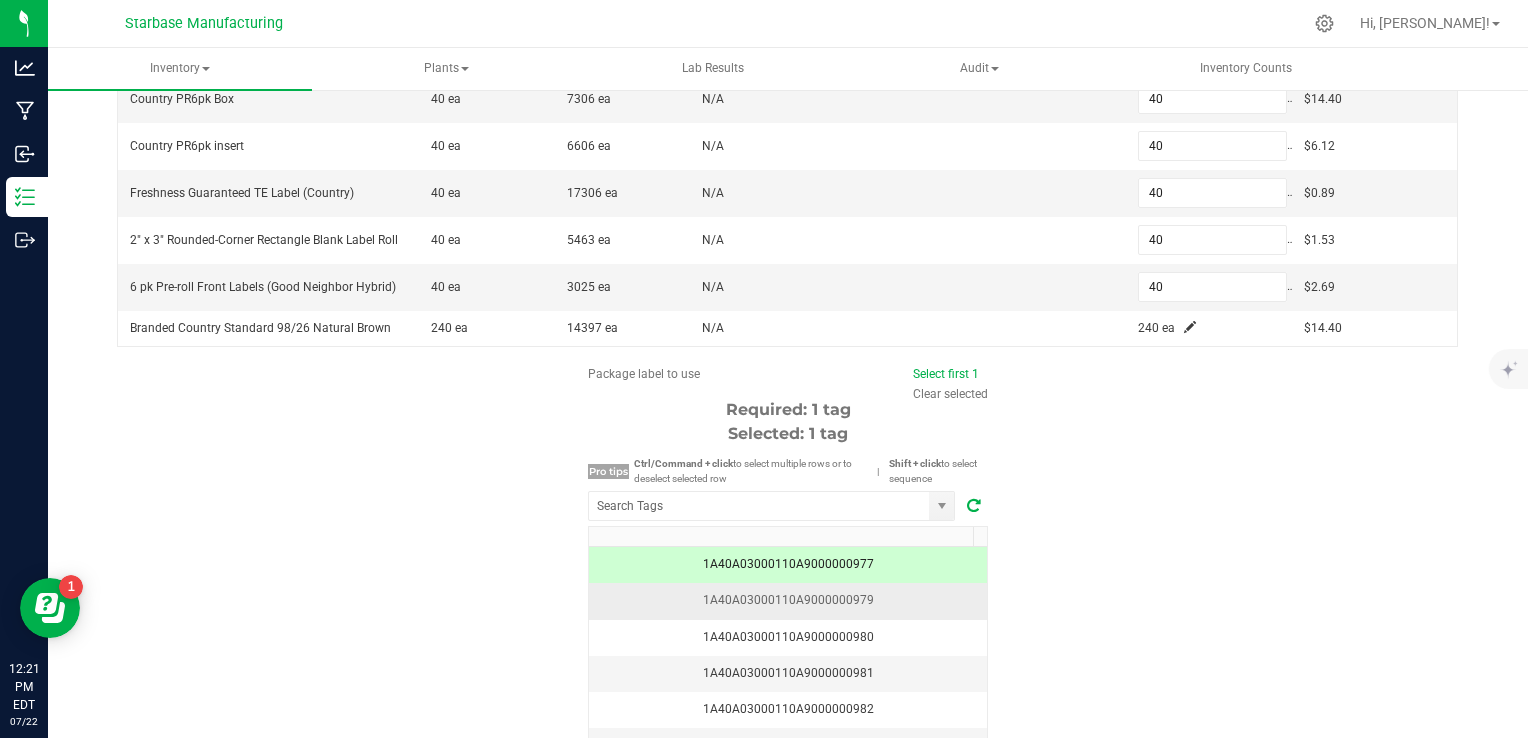 click on "1A40A03000110A9000000979" at bounding box center (788, 600) 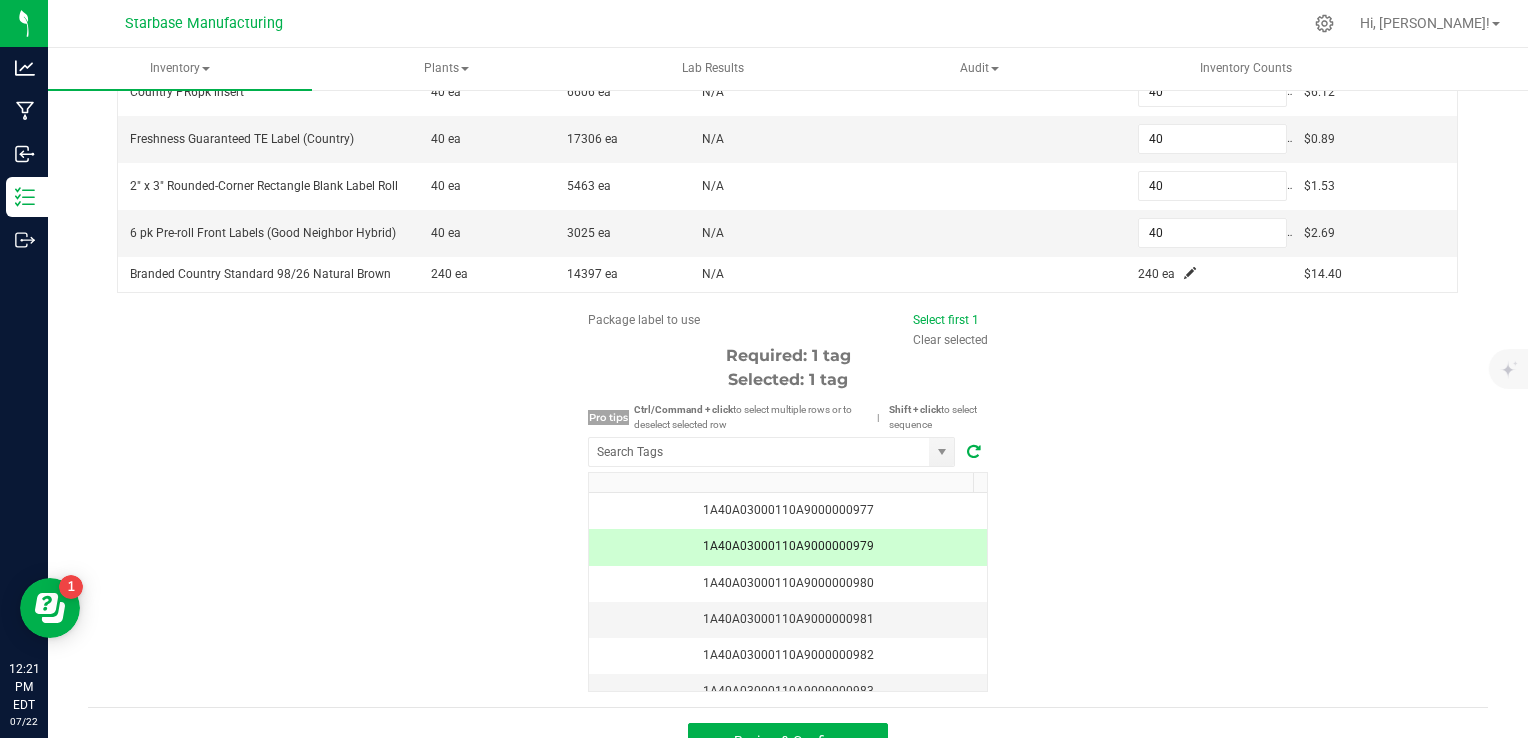 scroll, scrollTop: 484, scrollLeft: 0, axis: vertical 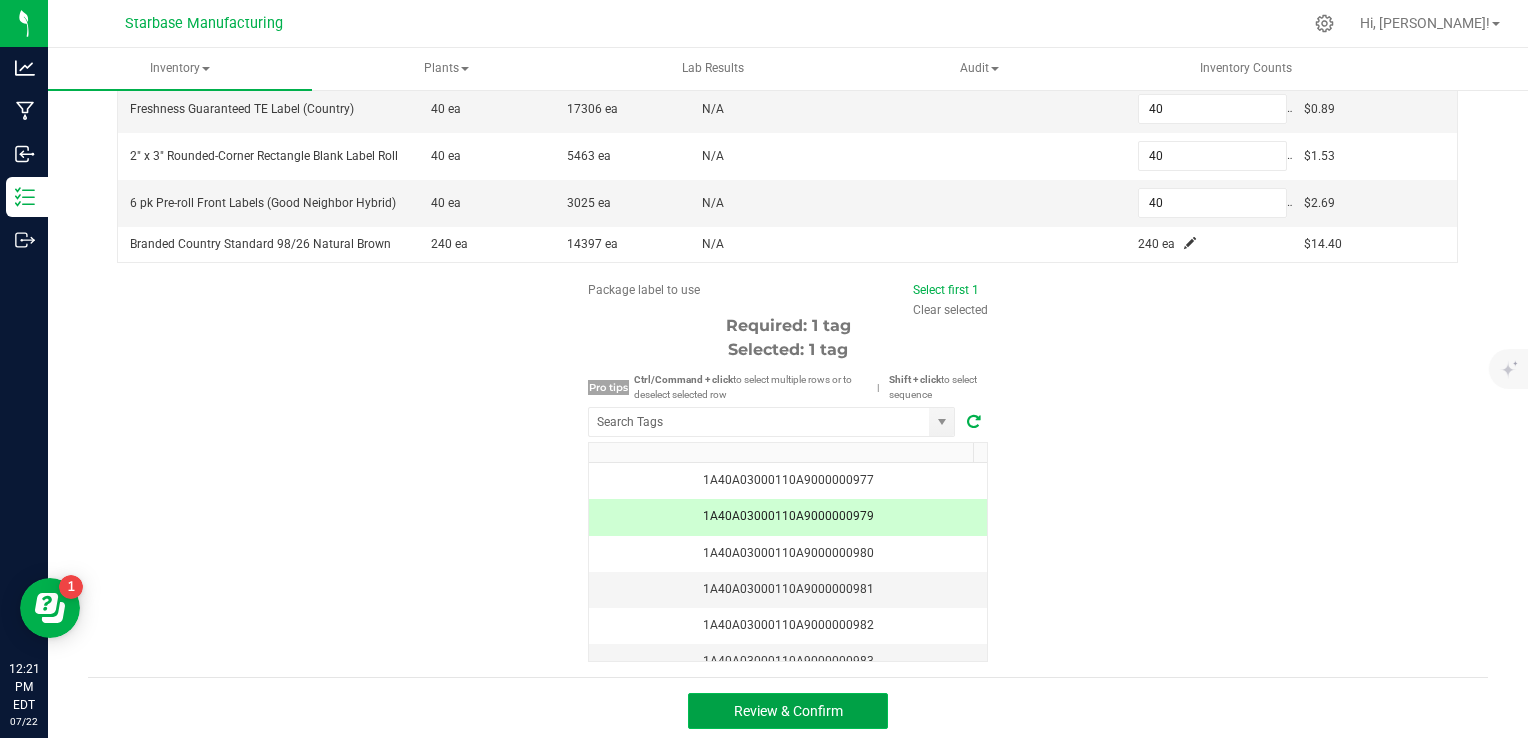click on "Review & Confirm" at bounding box center (788, 711) 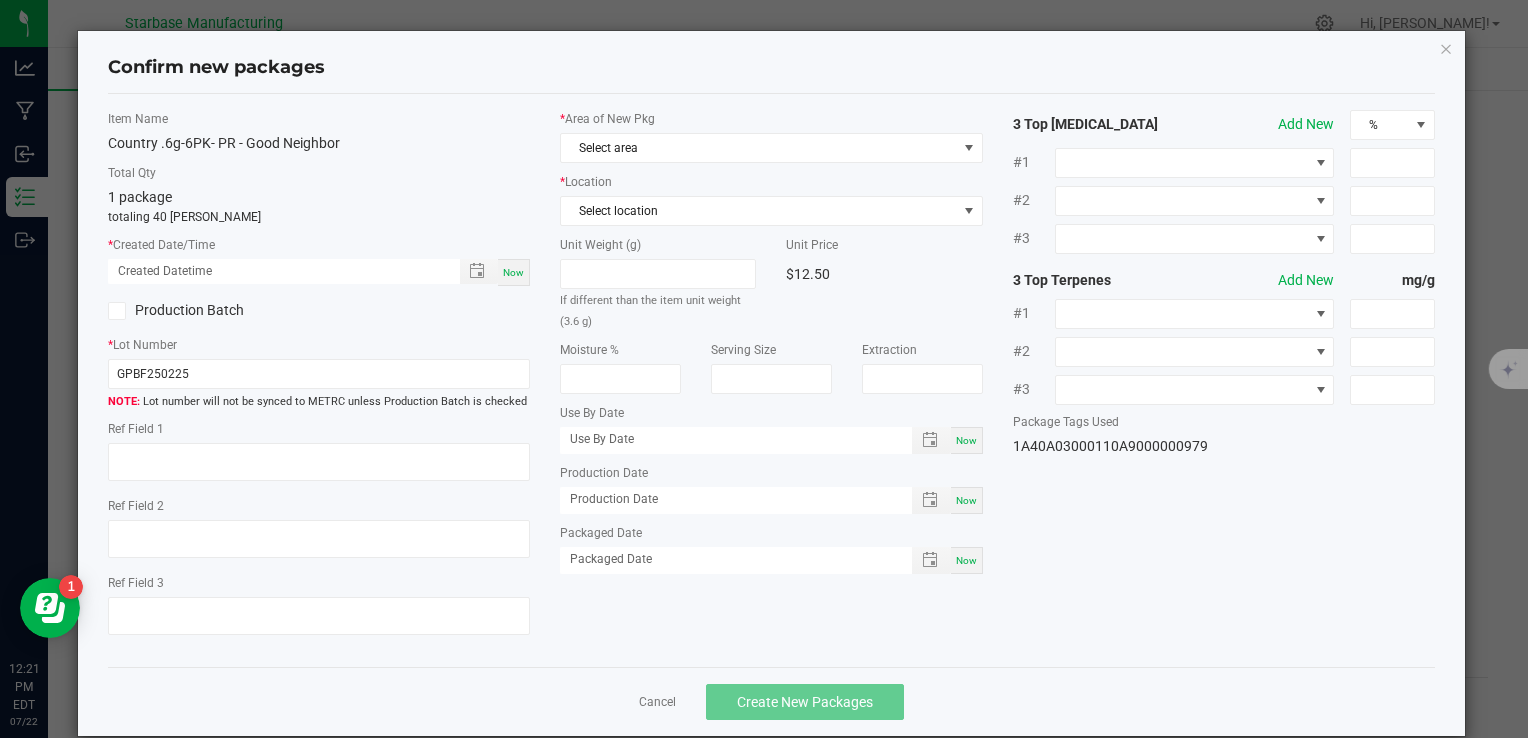 type on "[DATE]" 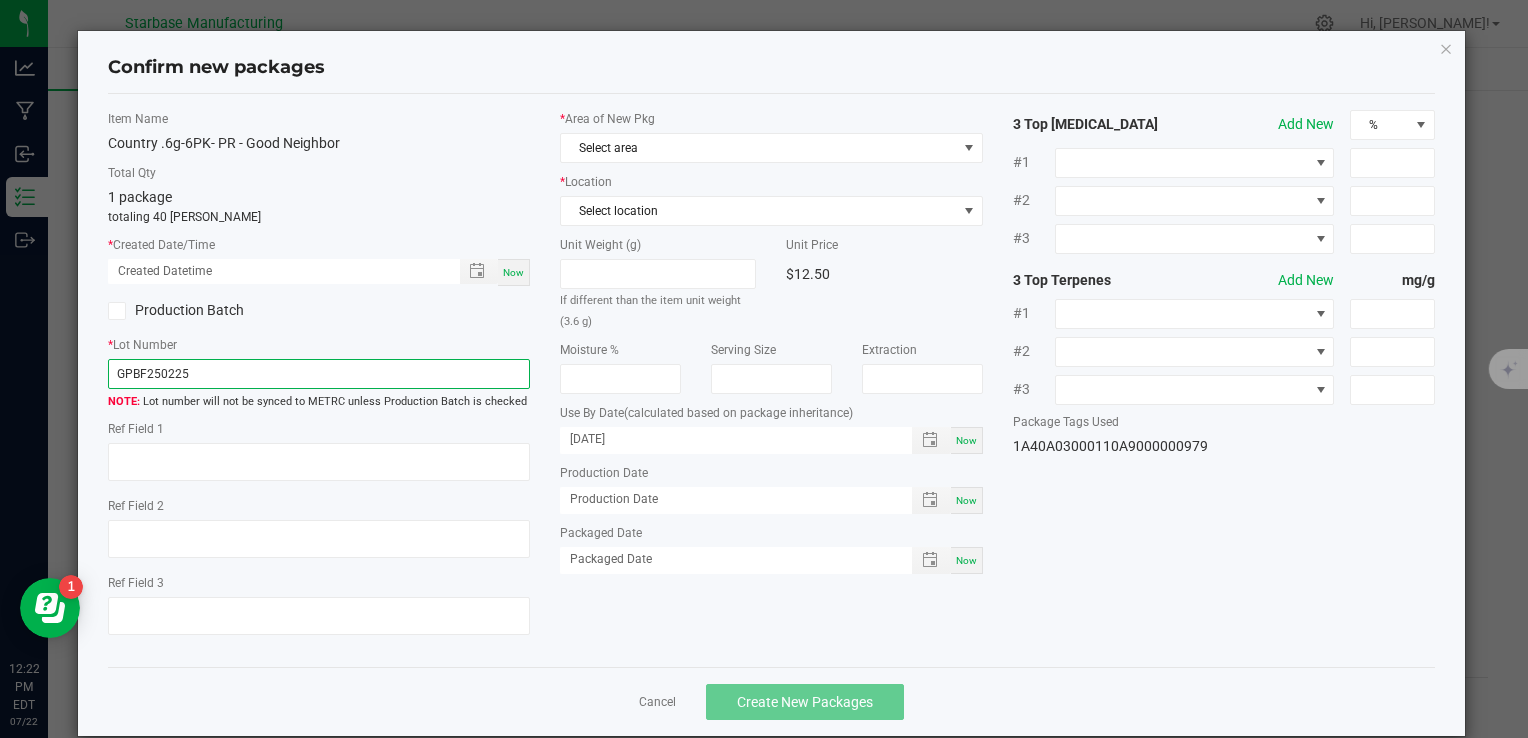 click on "GPBF250225" at bounding box center [319, 374] 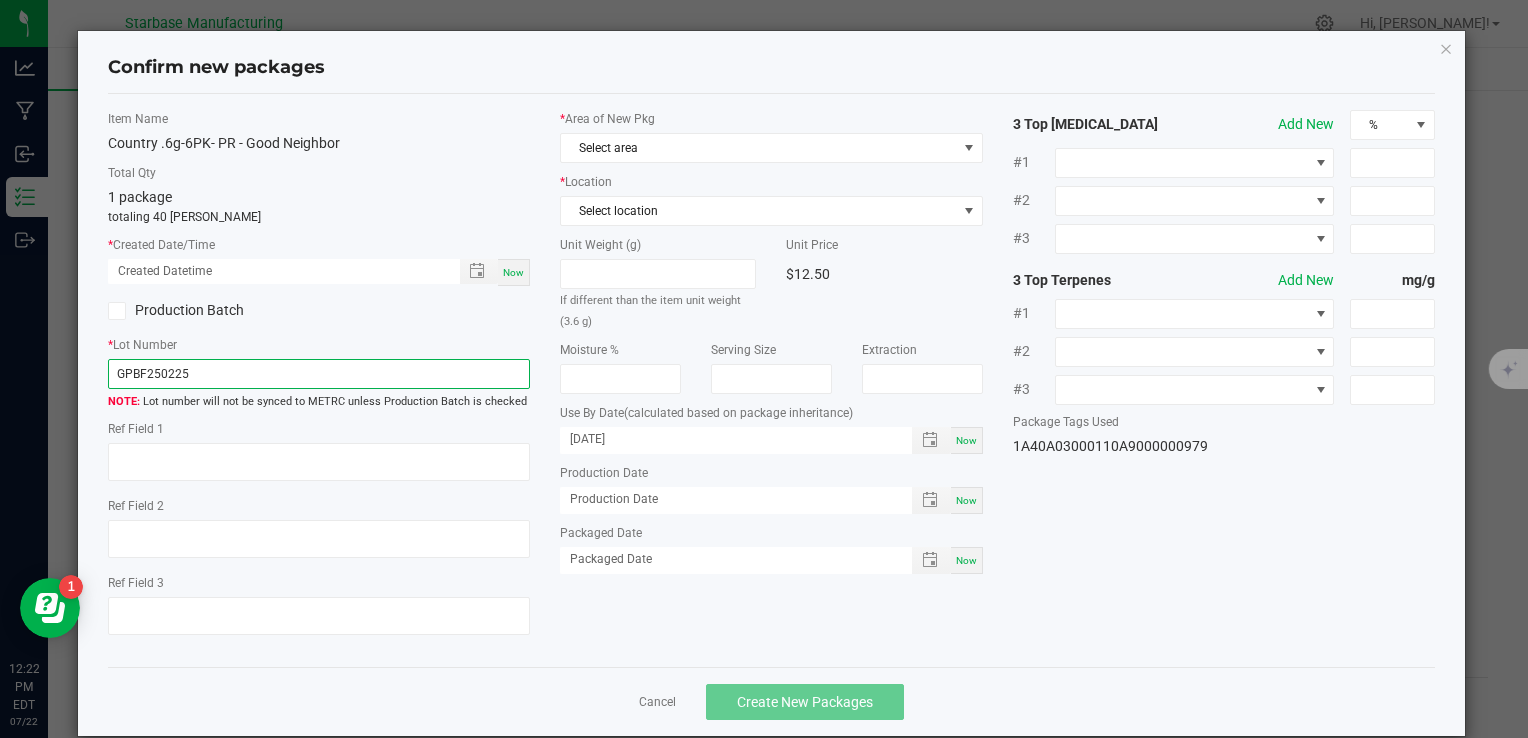 click on "GPBF250225" at bounding box center [319, 374] 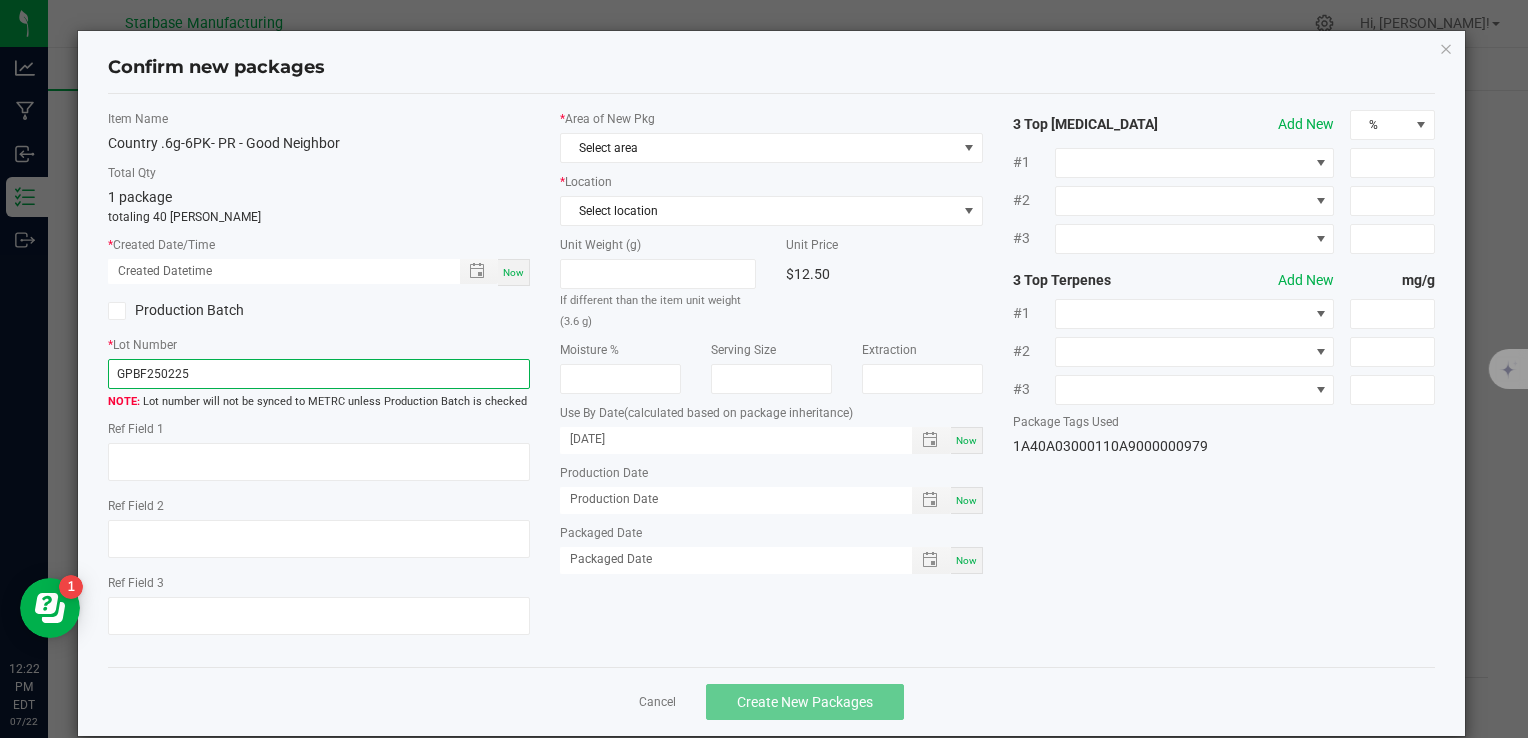 paste on "COUPRGP.6G6PK250620" 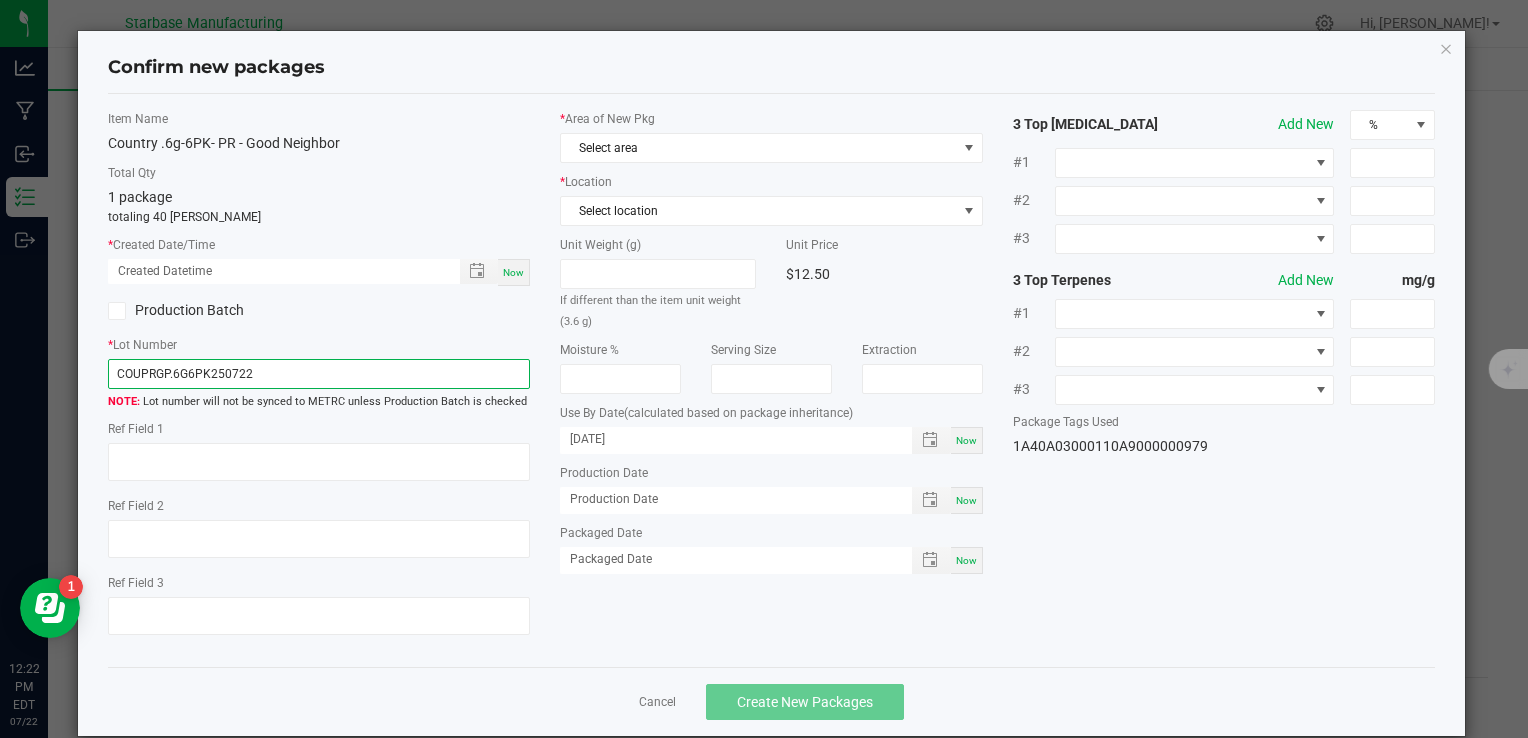 type on "COUPRGP.6G6PK250722" 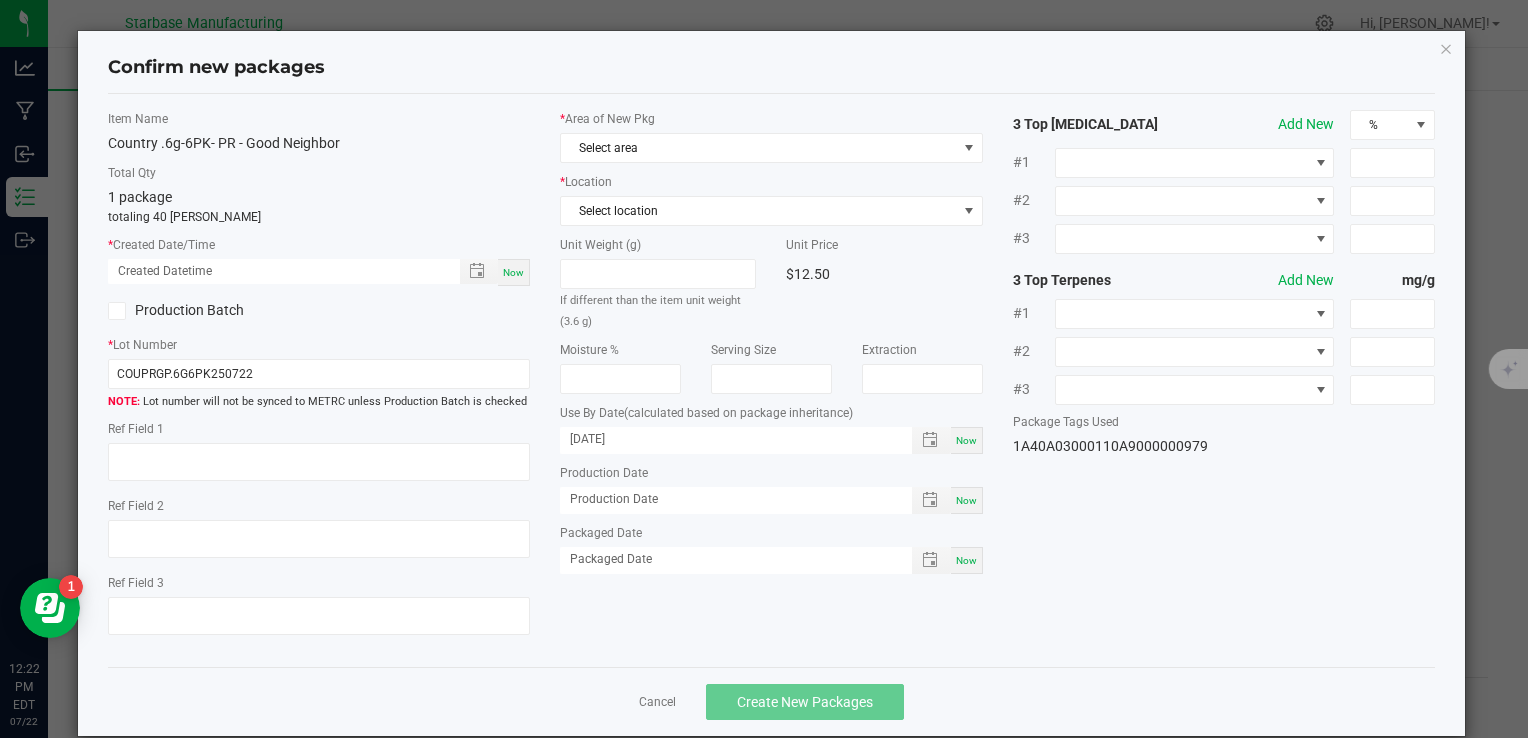click on "Now" at bounding box center [967, 500] 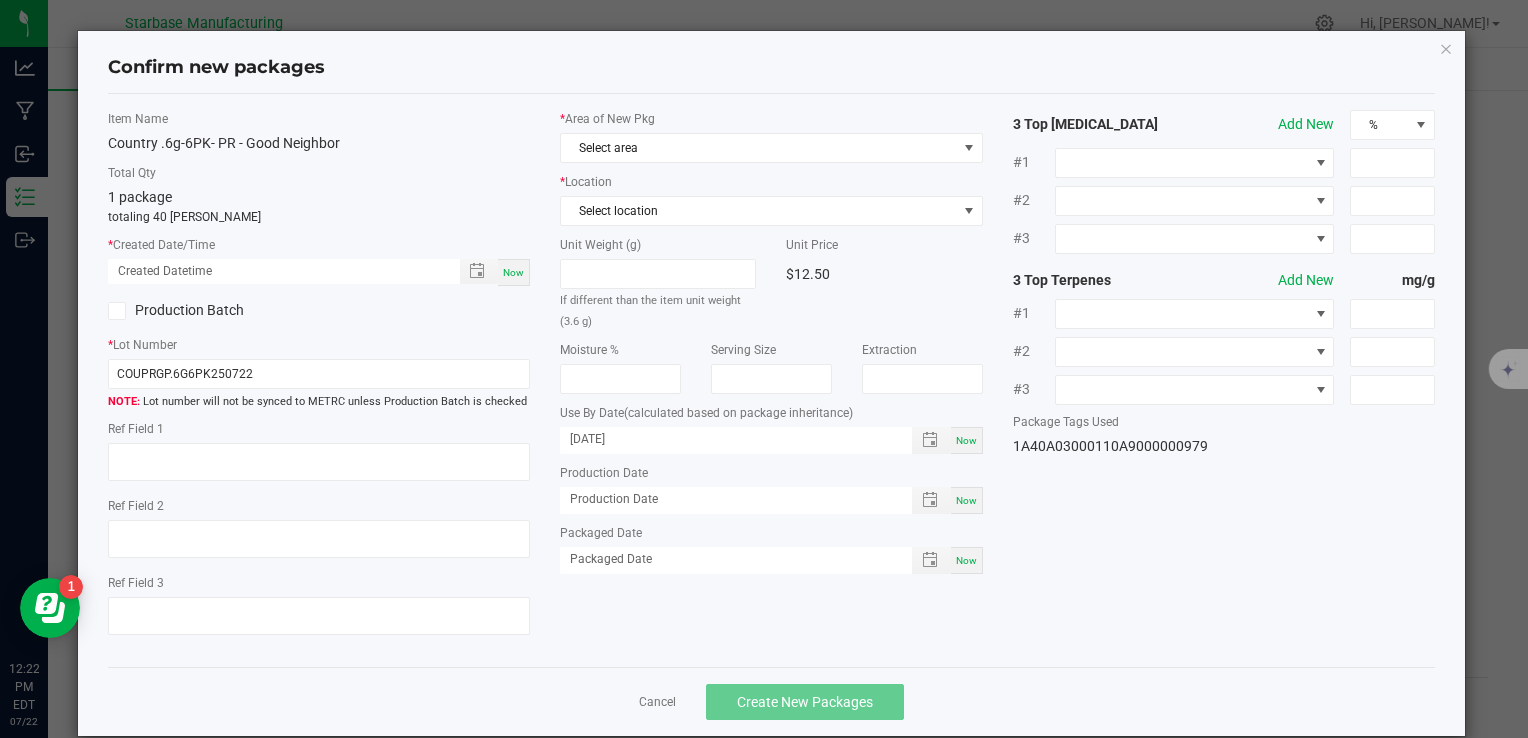 type on "[DATE]" 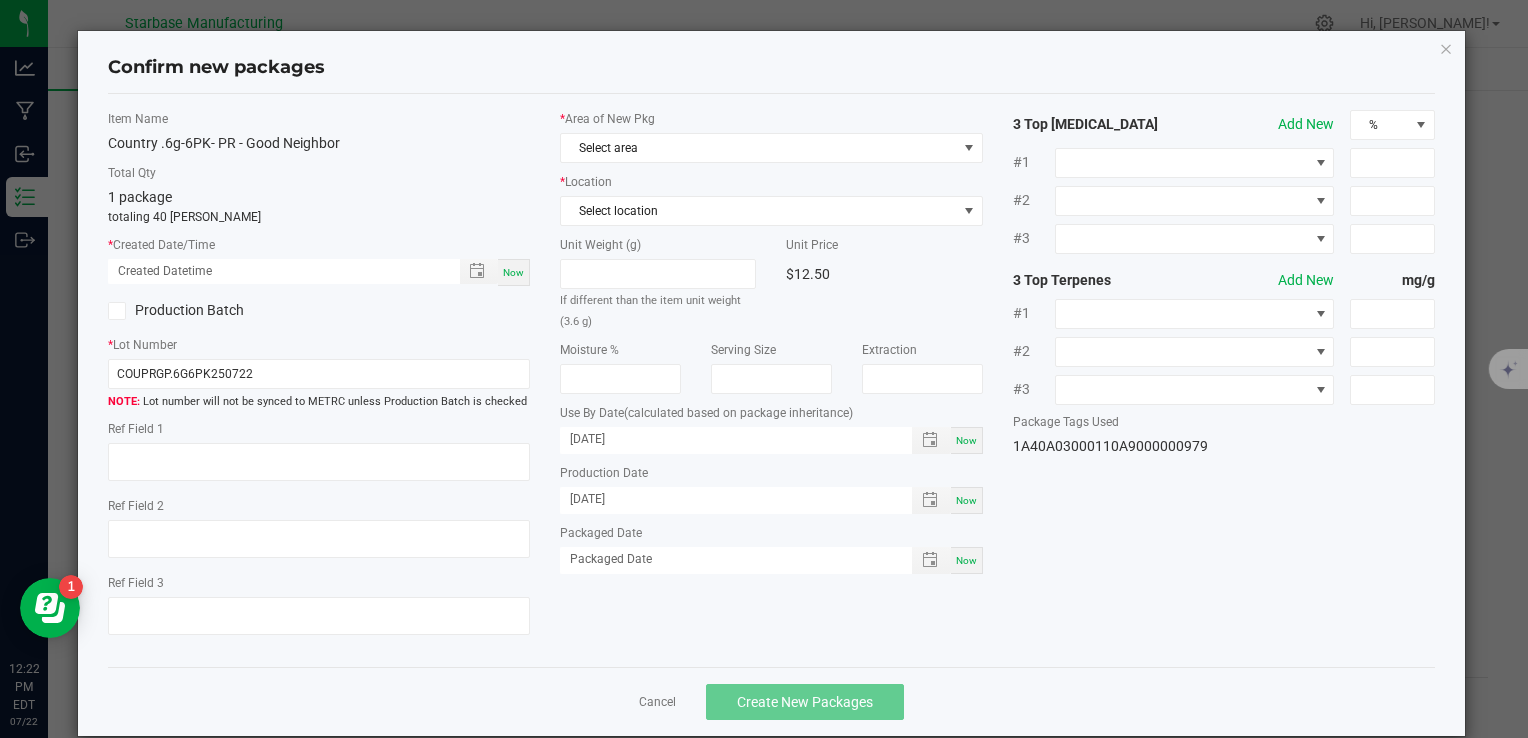 click on "Now" at bounding box center [967, 560] 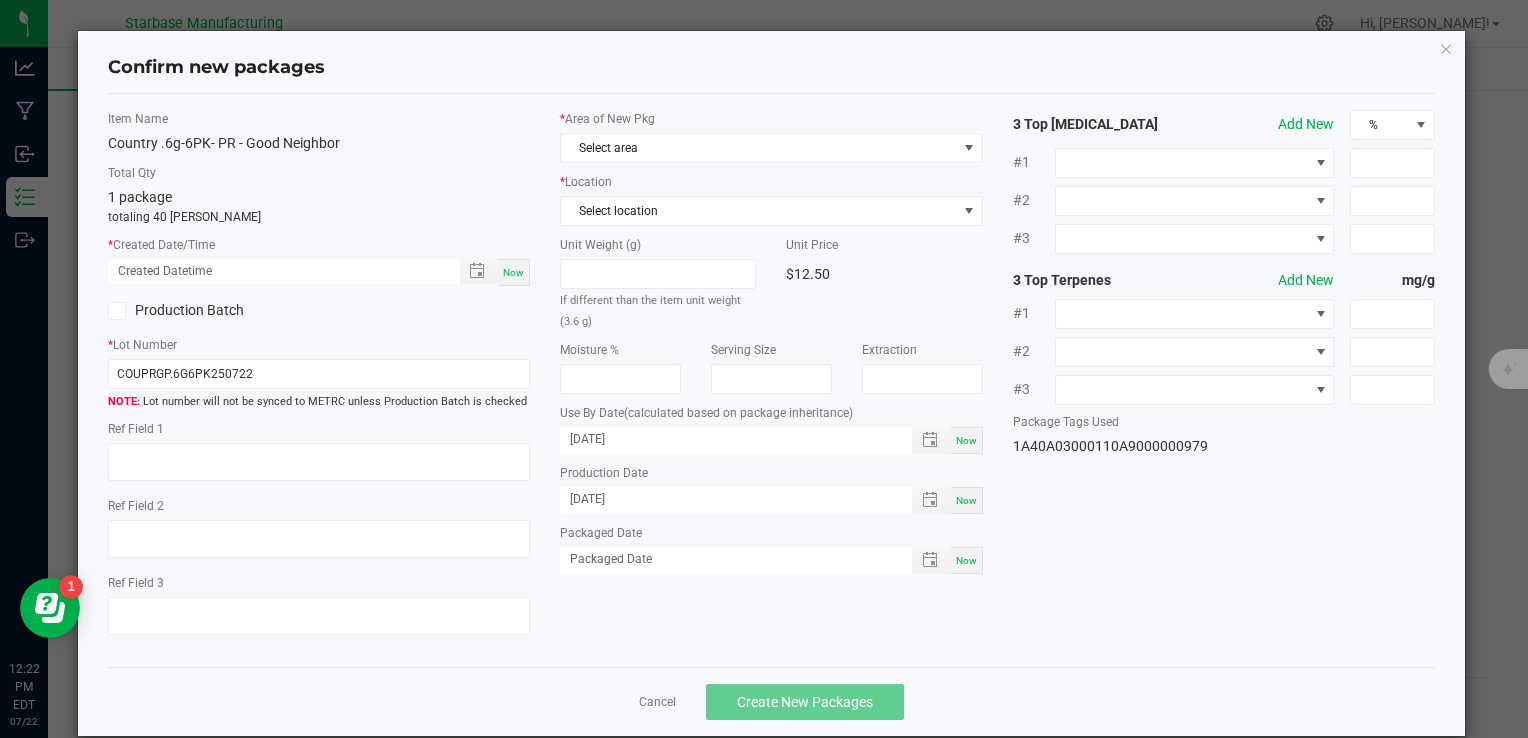 type on "[DATE]" 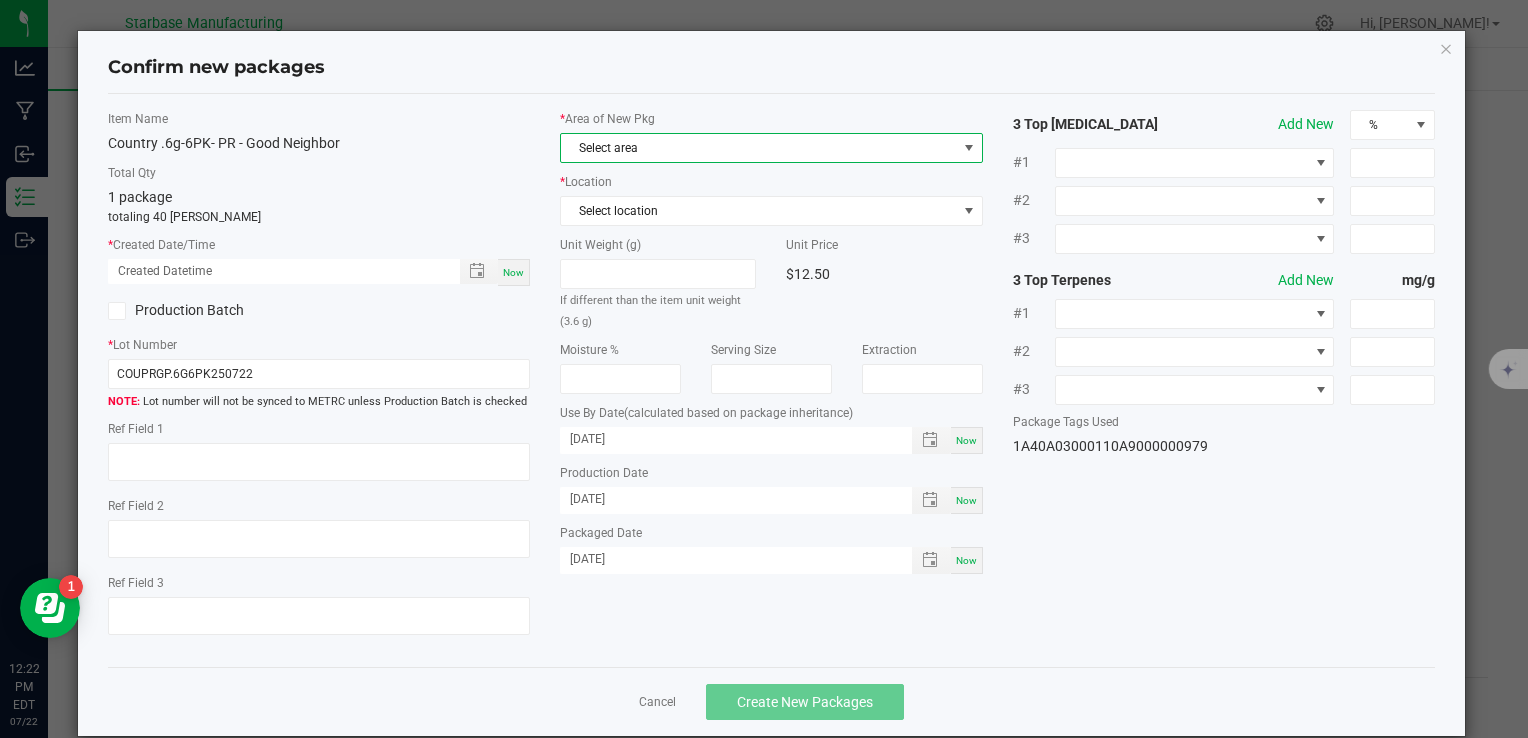 click on "Select area" at bounding box center (758, 148) 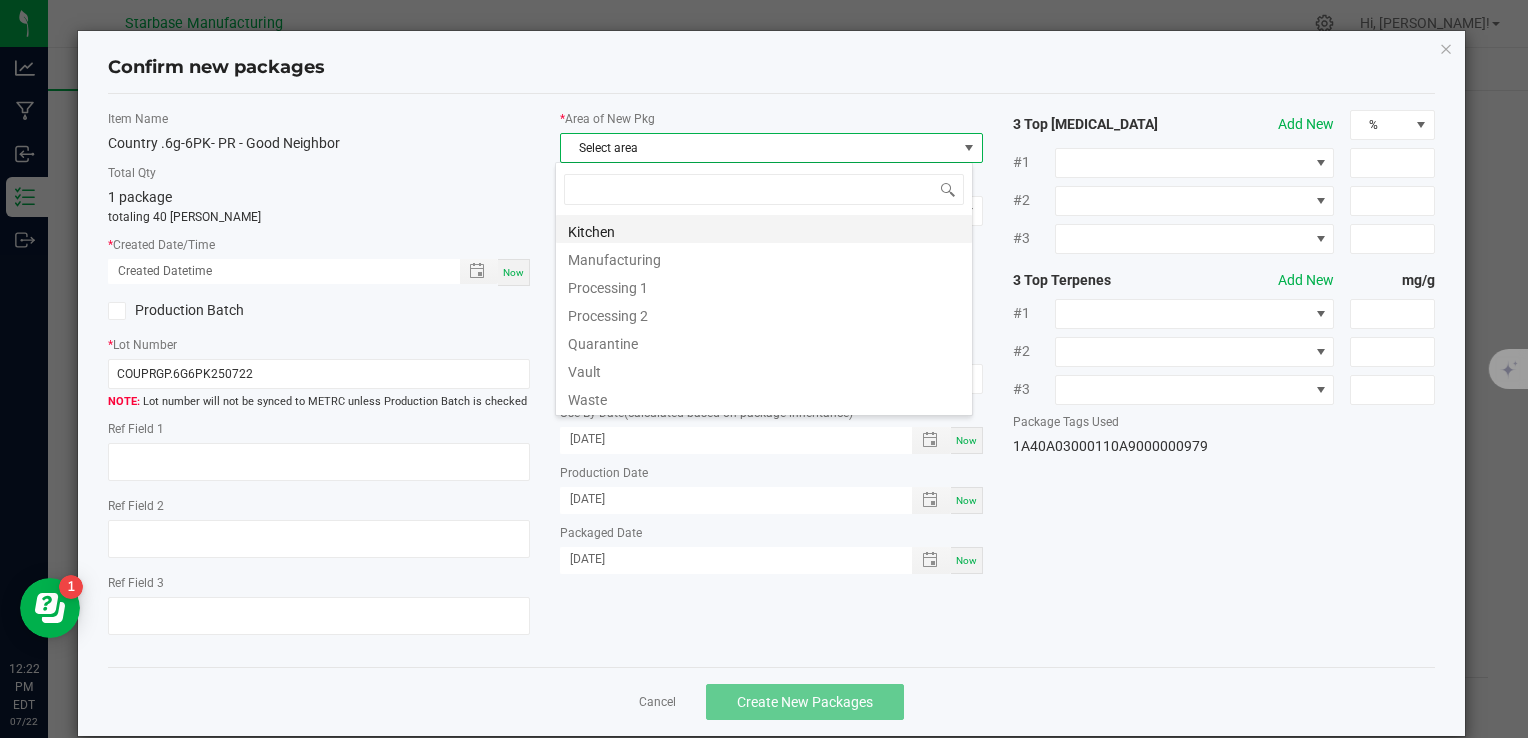 scroll, scrollTop: 99970, scrollLeft: 99582, axis: both 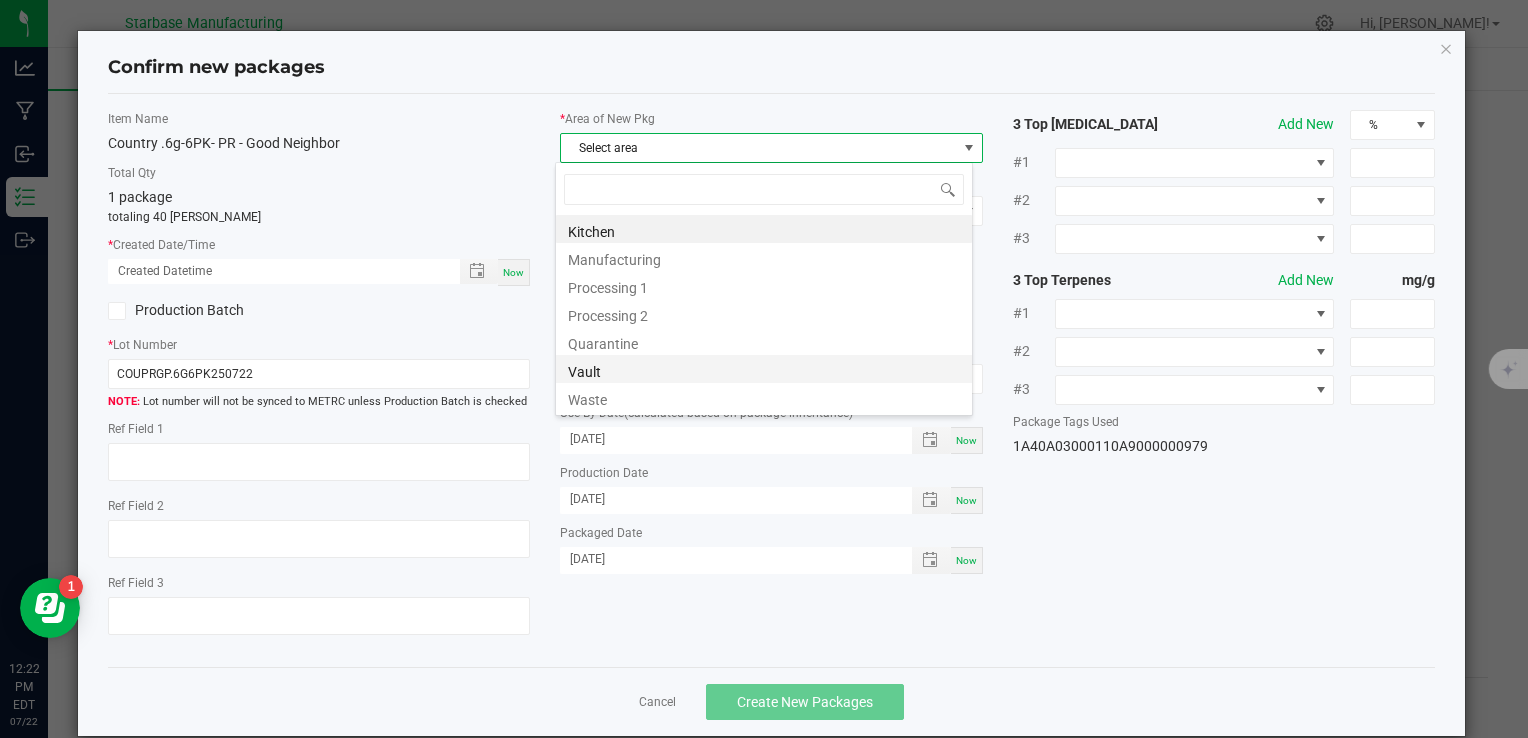 click on "Vault" at bounding box center [764, 369] 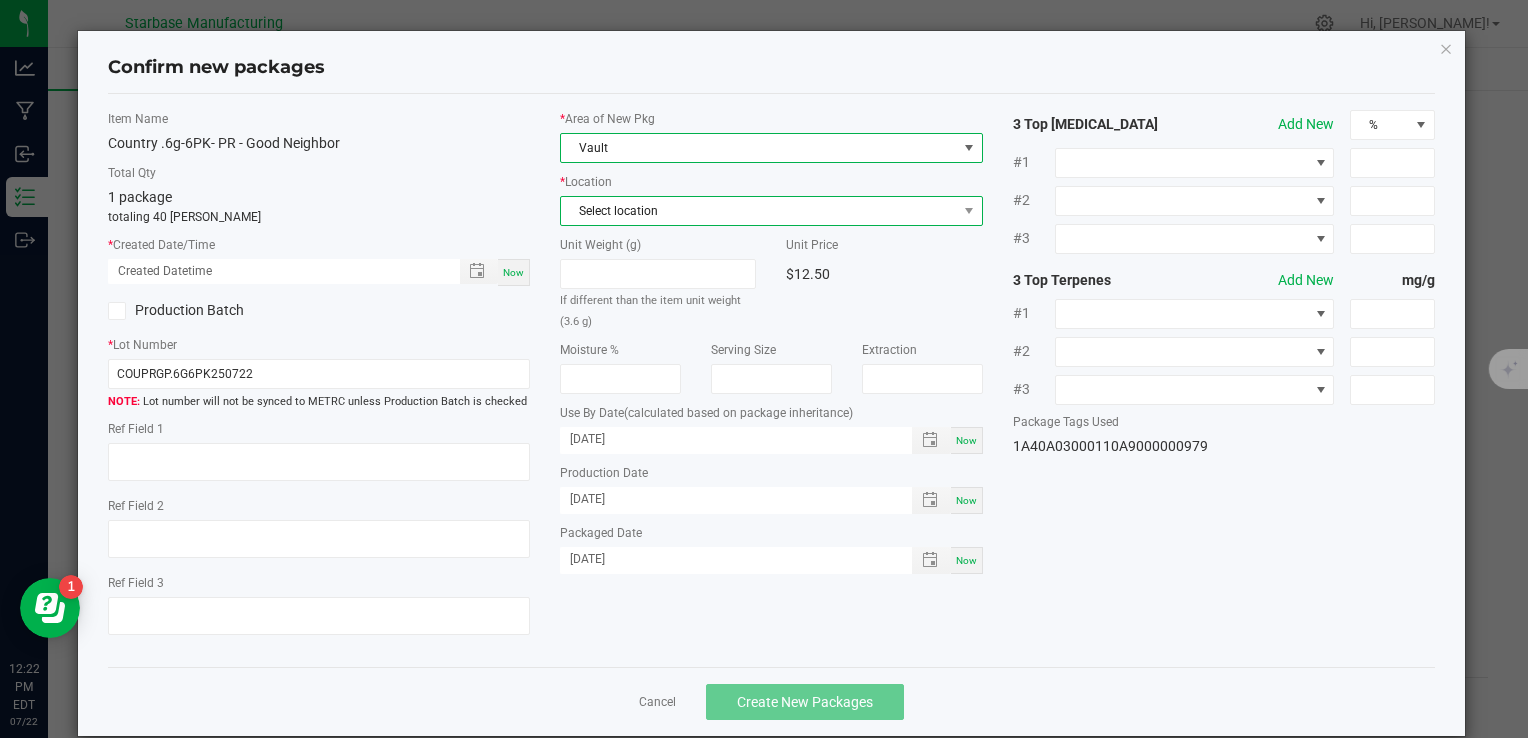 click on "Select location" at bounding box center [758, 211] 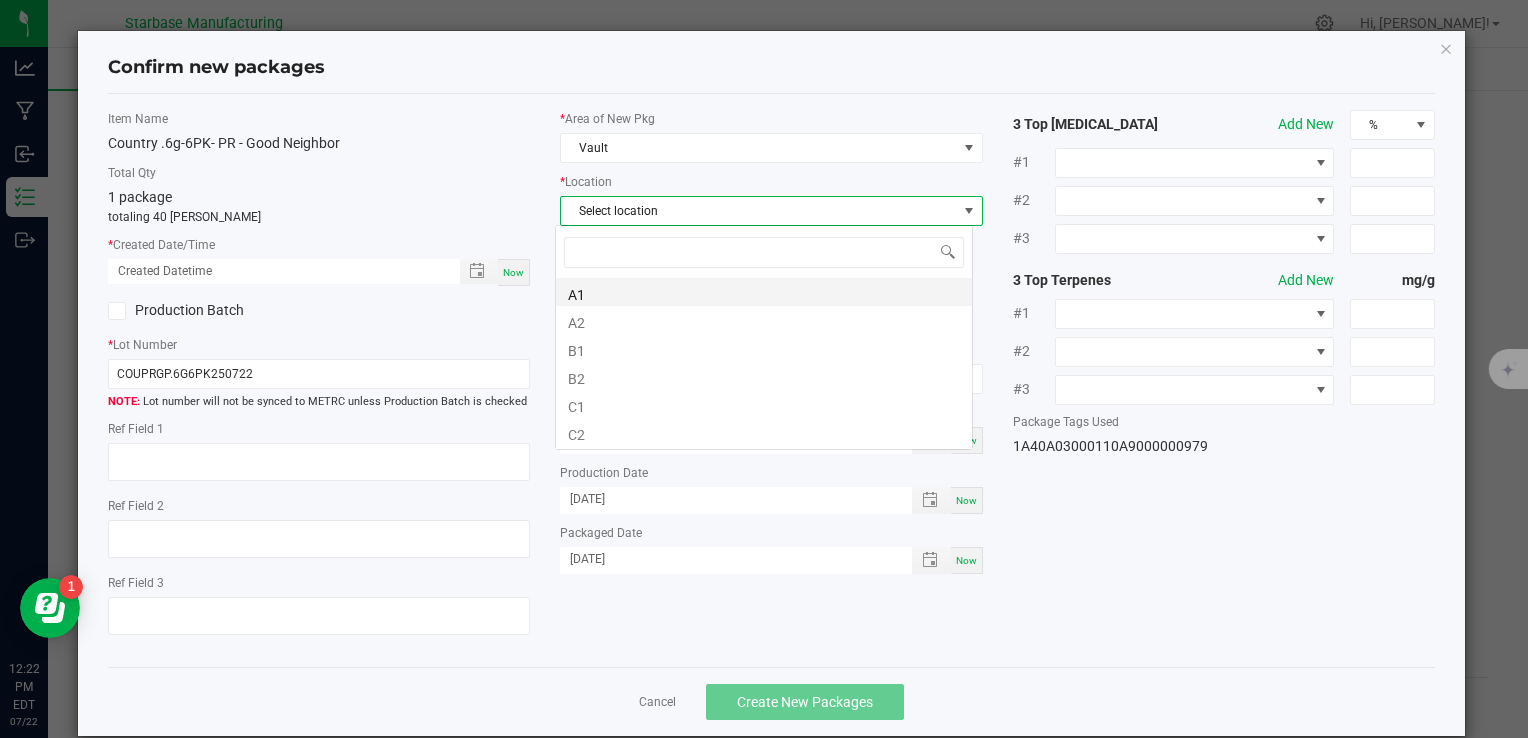 scroll, scrollTop: 99970, scrollLeft: 99582, axis: both 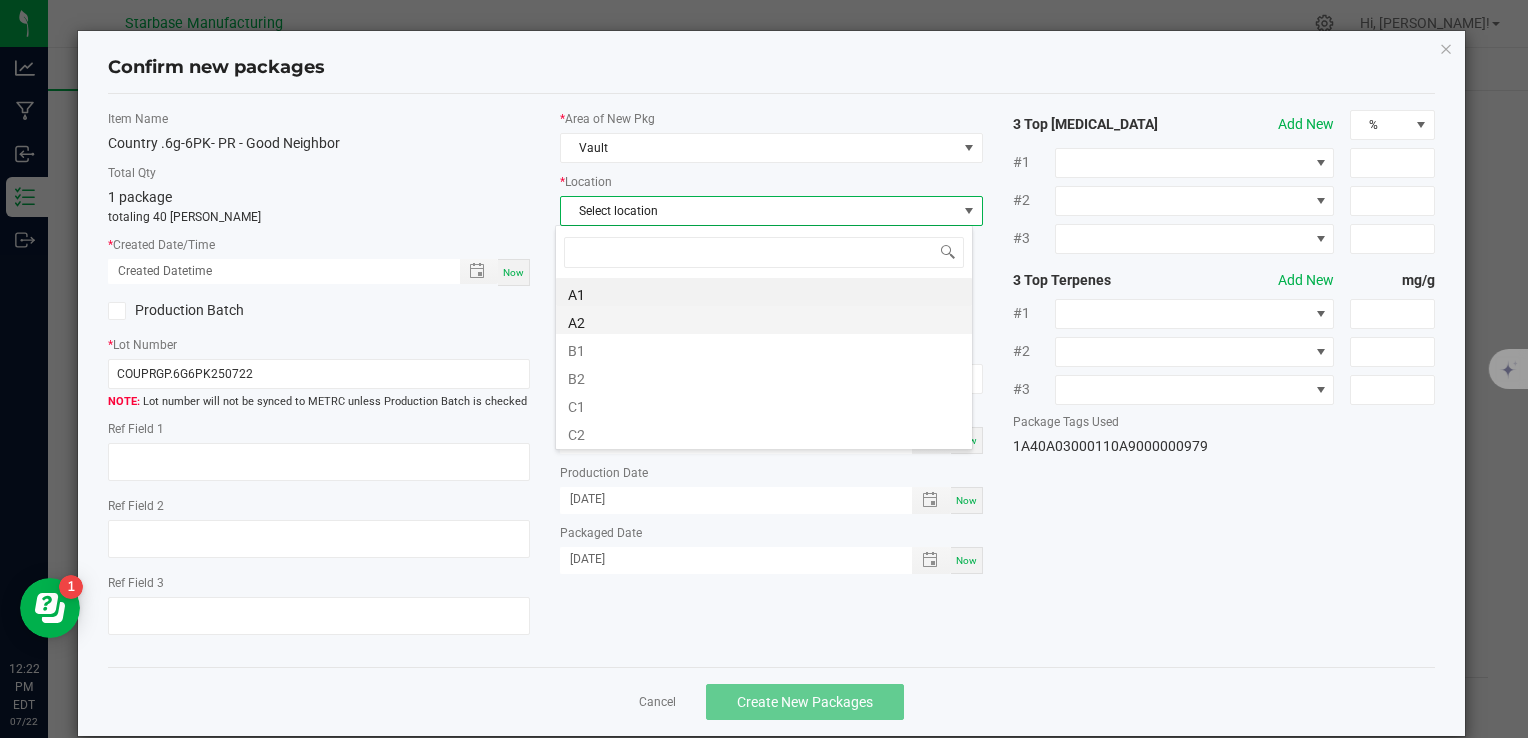 click on "A2" at bounding box center [764, 320] 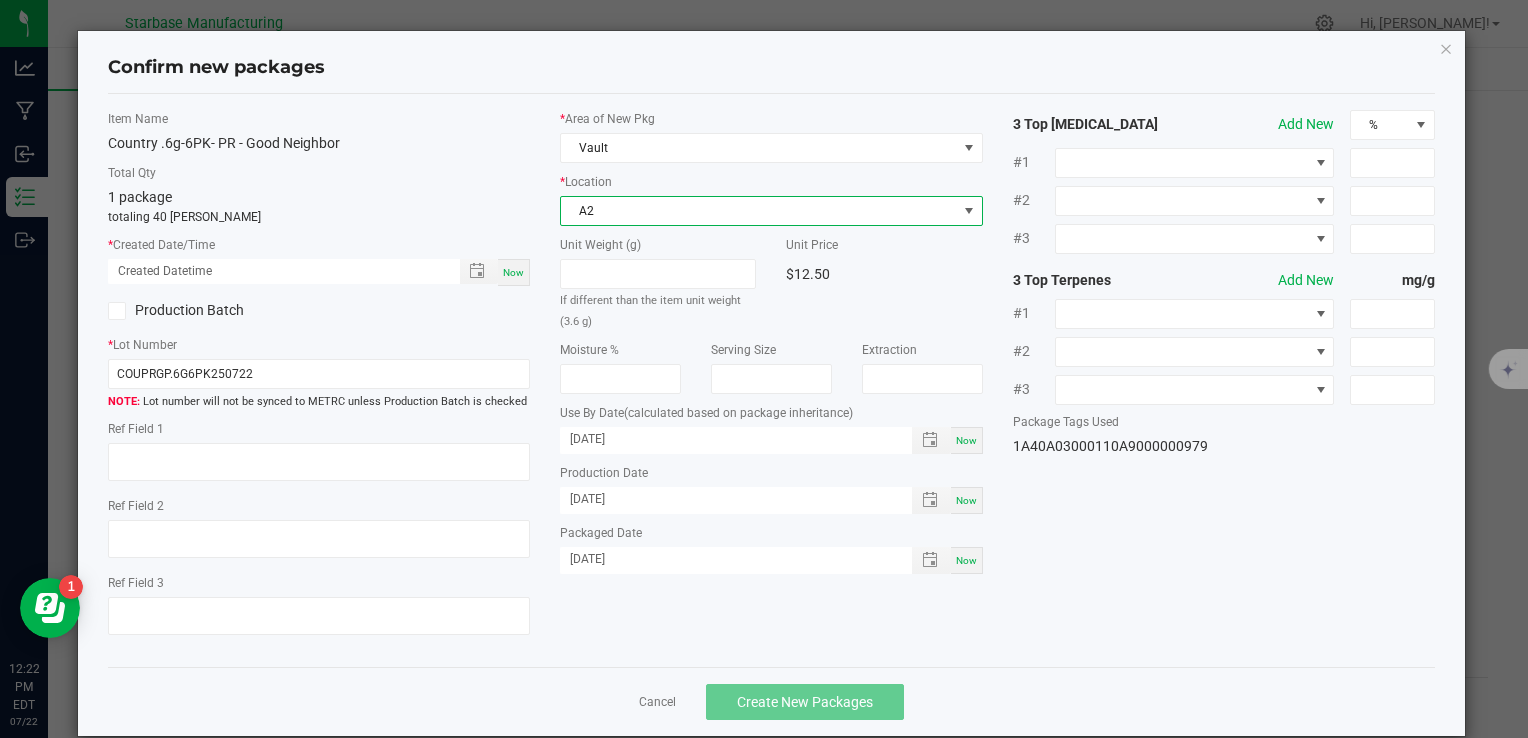 click on "Now" at bounding box center [513, 272] 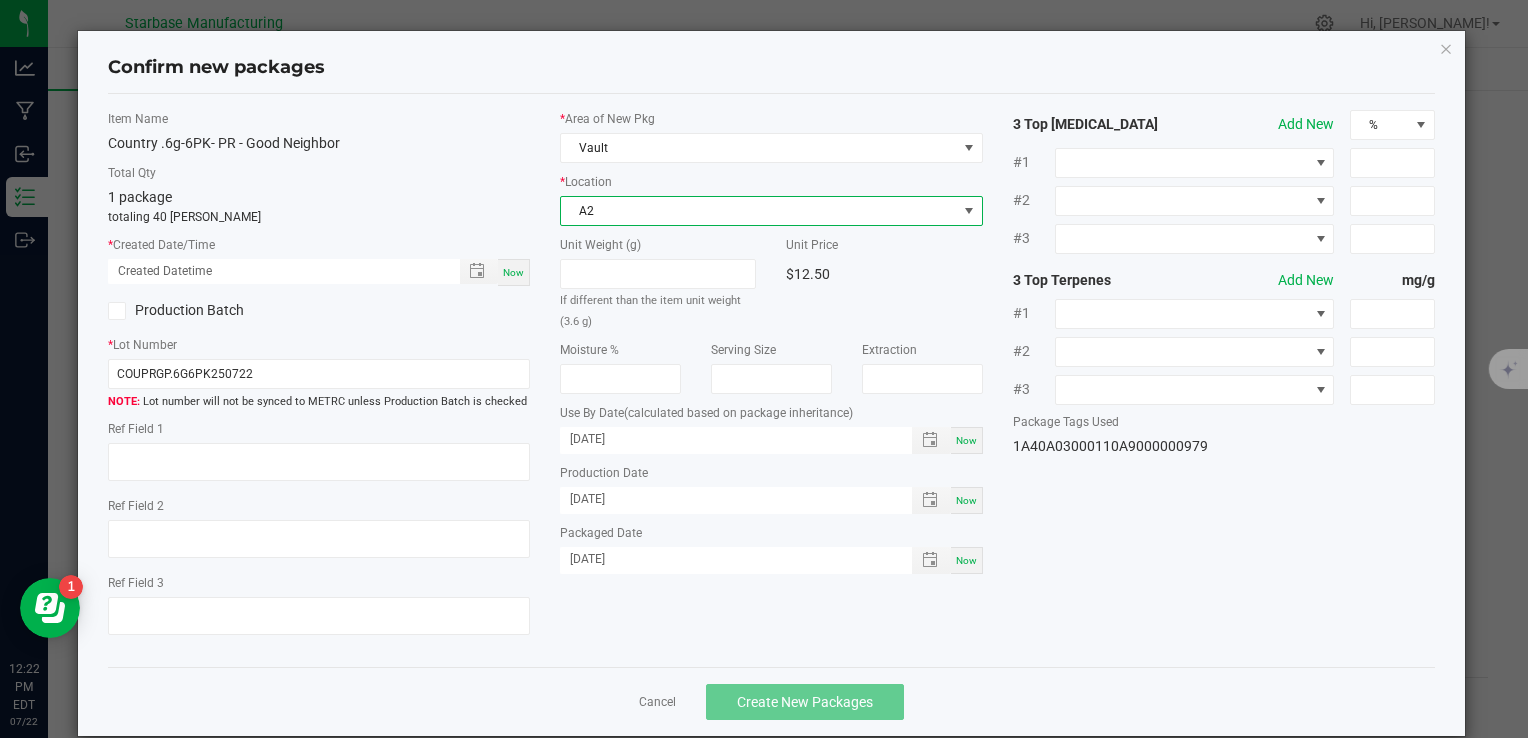 type on "[DATE] 12:22 PM" 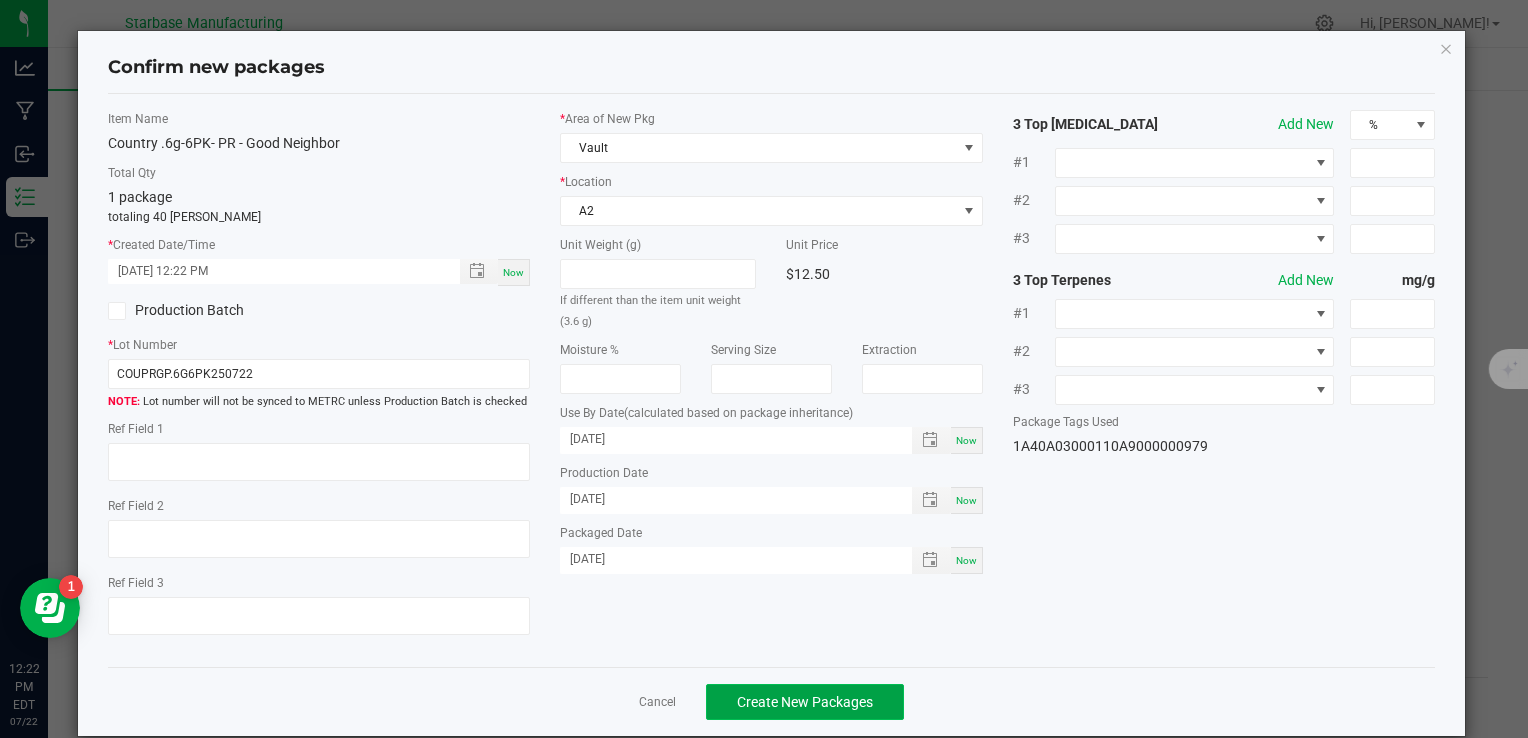 click on "Create New Packages" 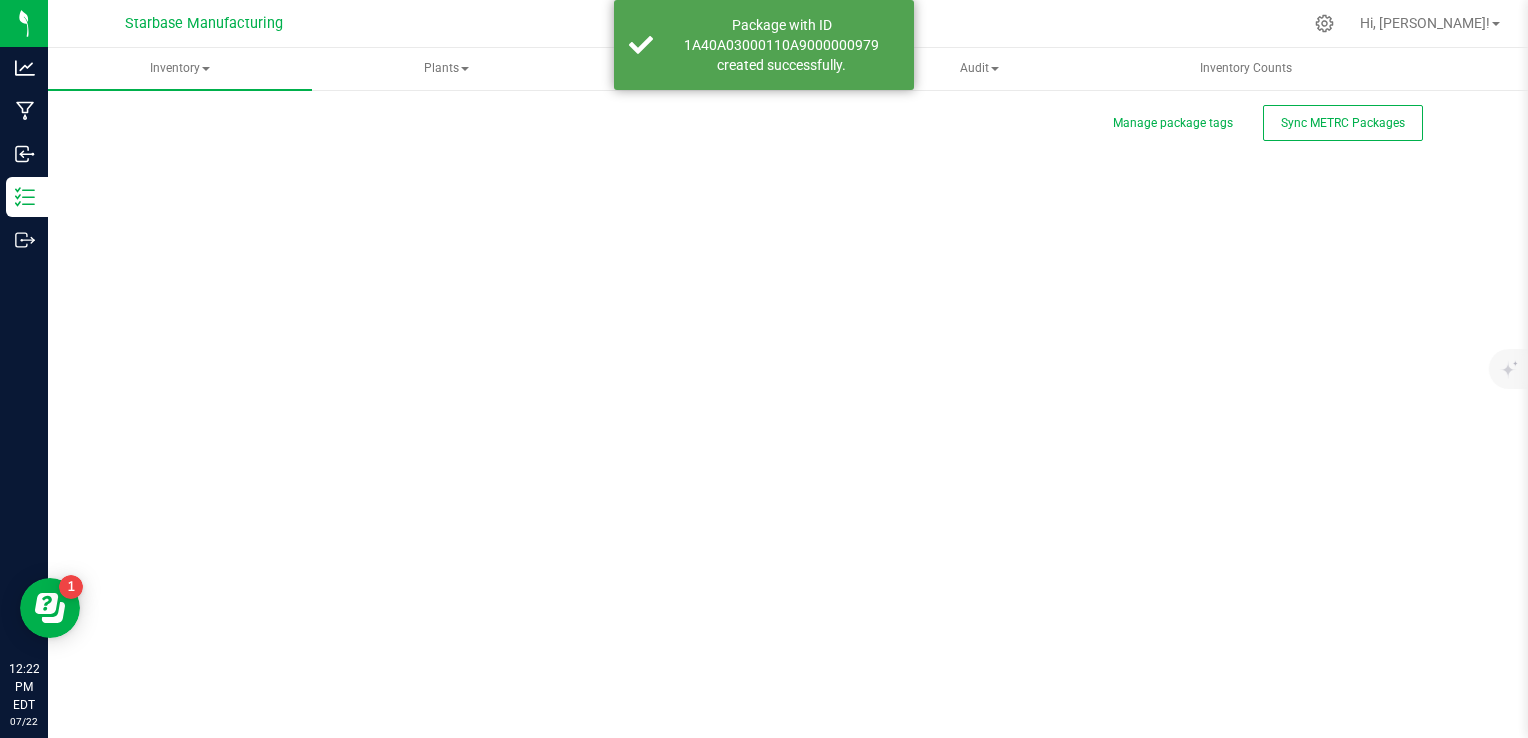 scroll, scrollTop: 0, scrollLeft: 0, axis: both 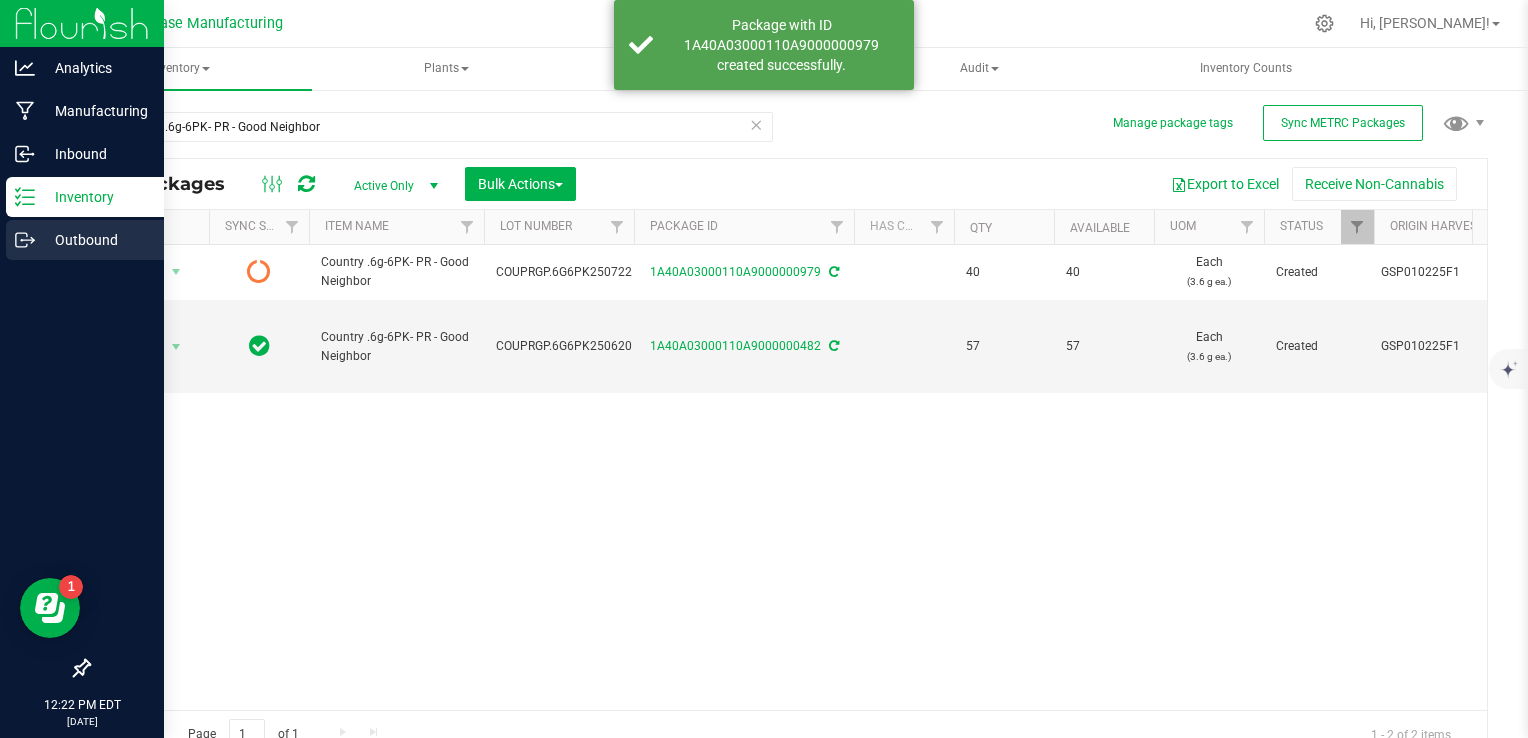 click 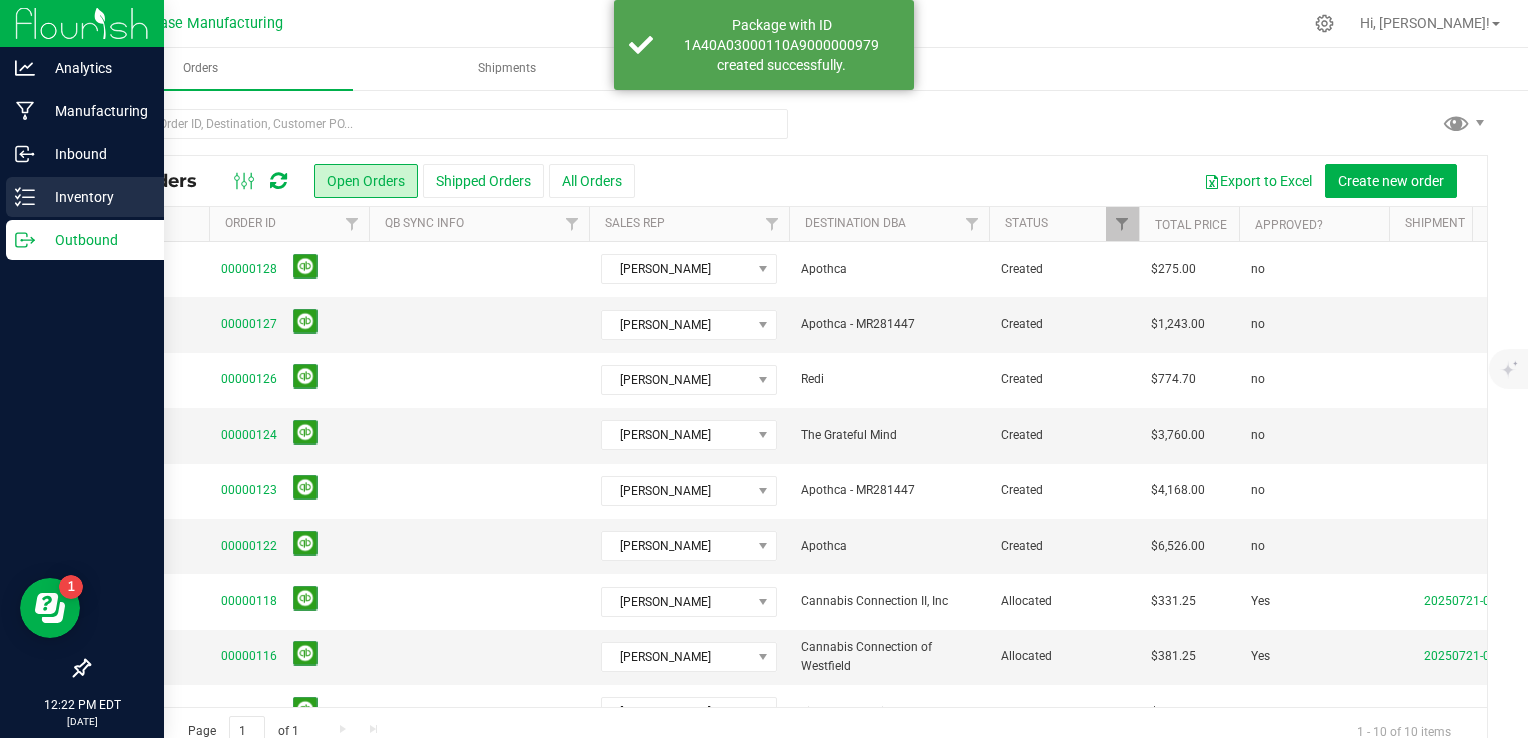 click on "Inventory" at bounding box center [95, 197] 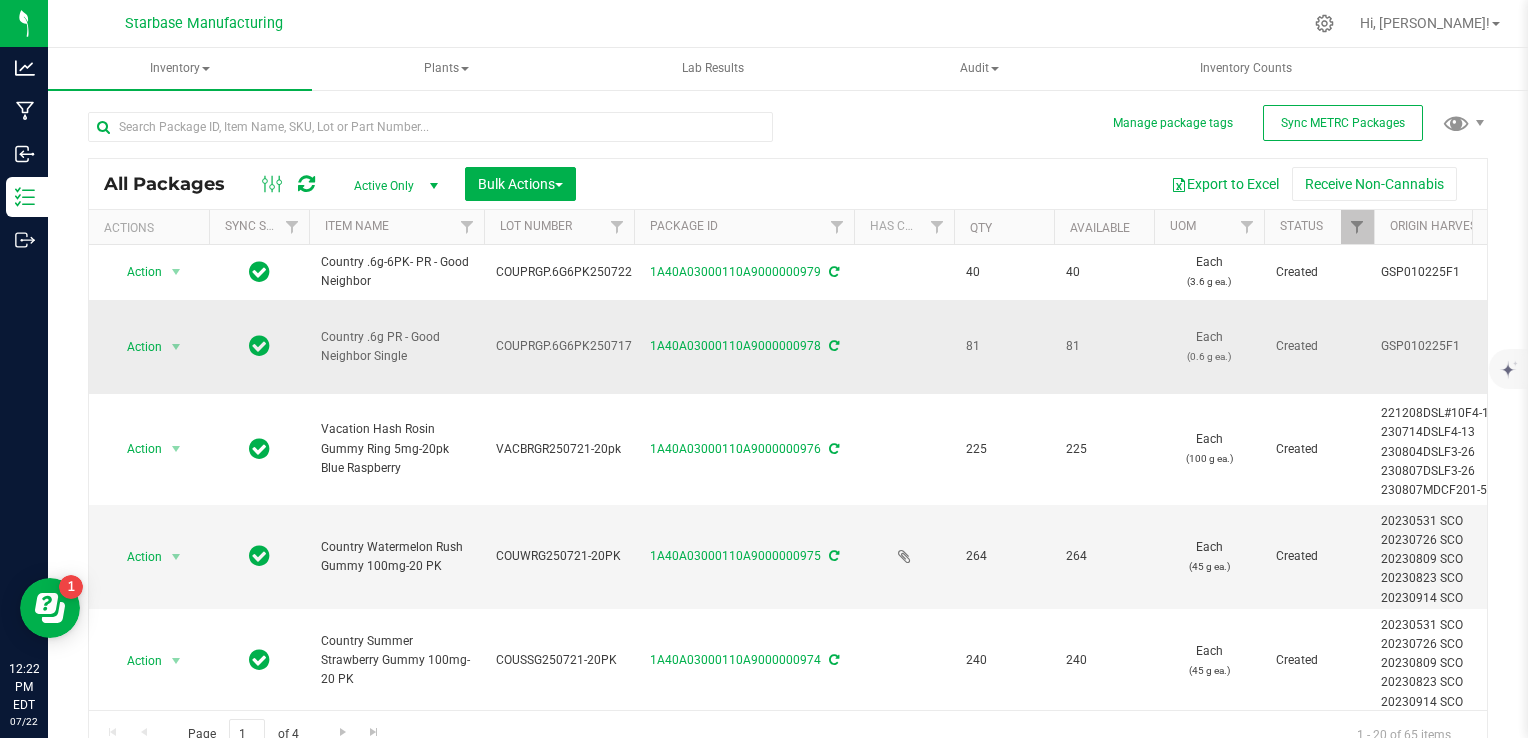 click on "COUPRGP.6G6PK250717" at bounding box center [564, 346] 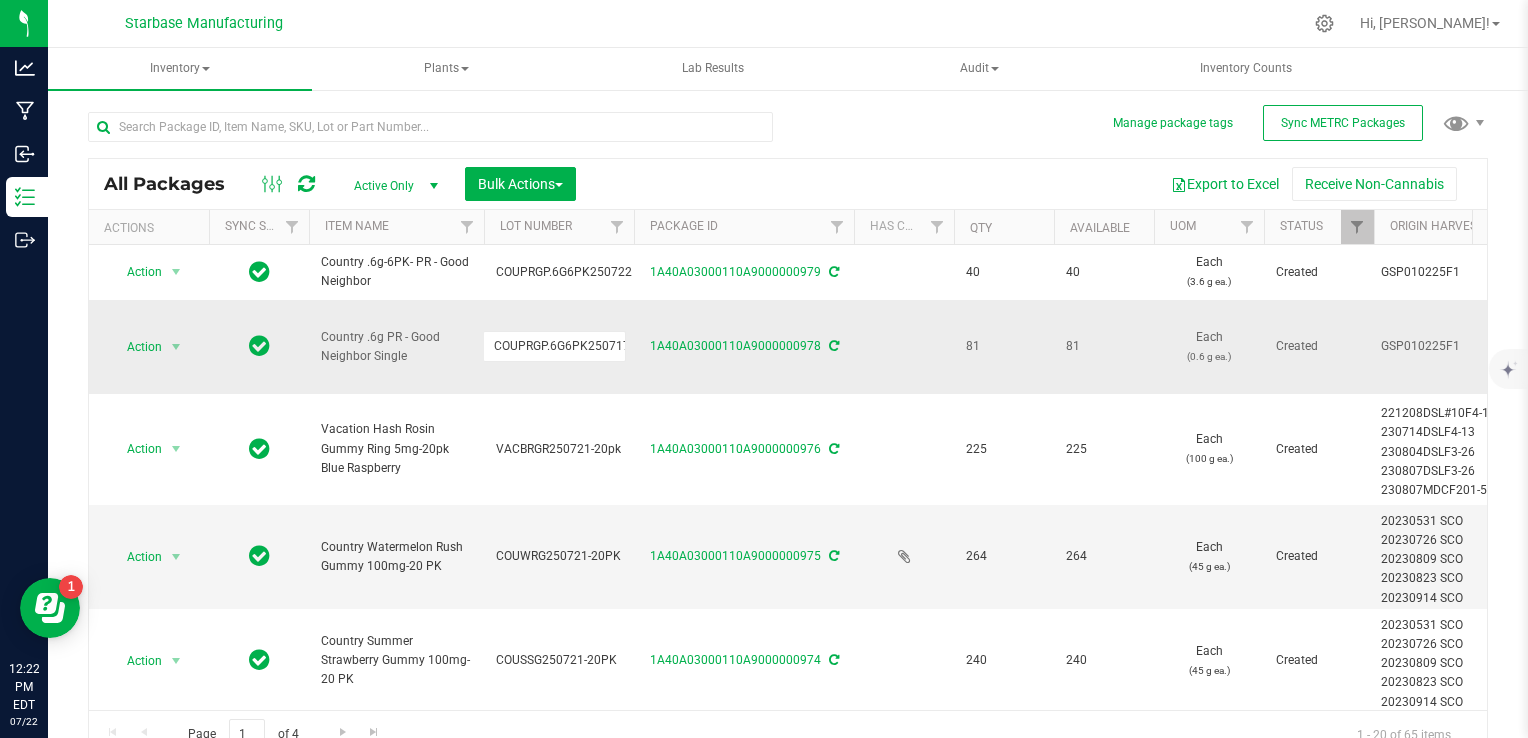 click on "COUPRGP.6G6PK250717" at bounding box center [554, 346] 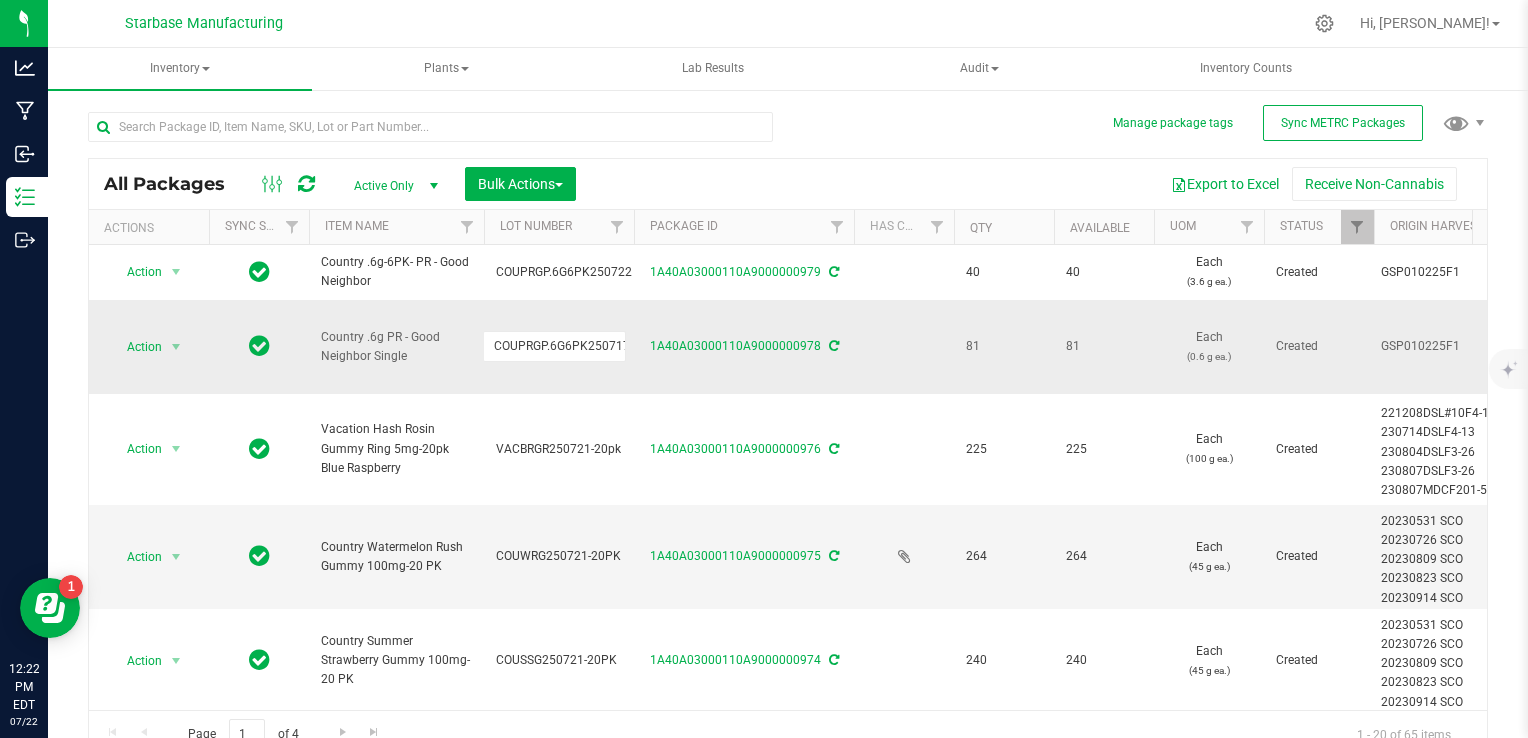 scroll, scrollTop: 0, scrollLeft: 0, axis: both 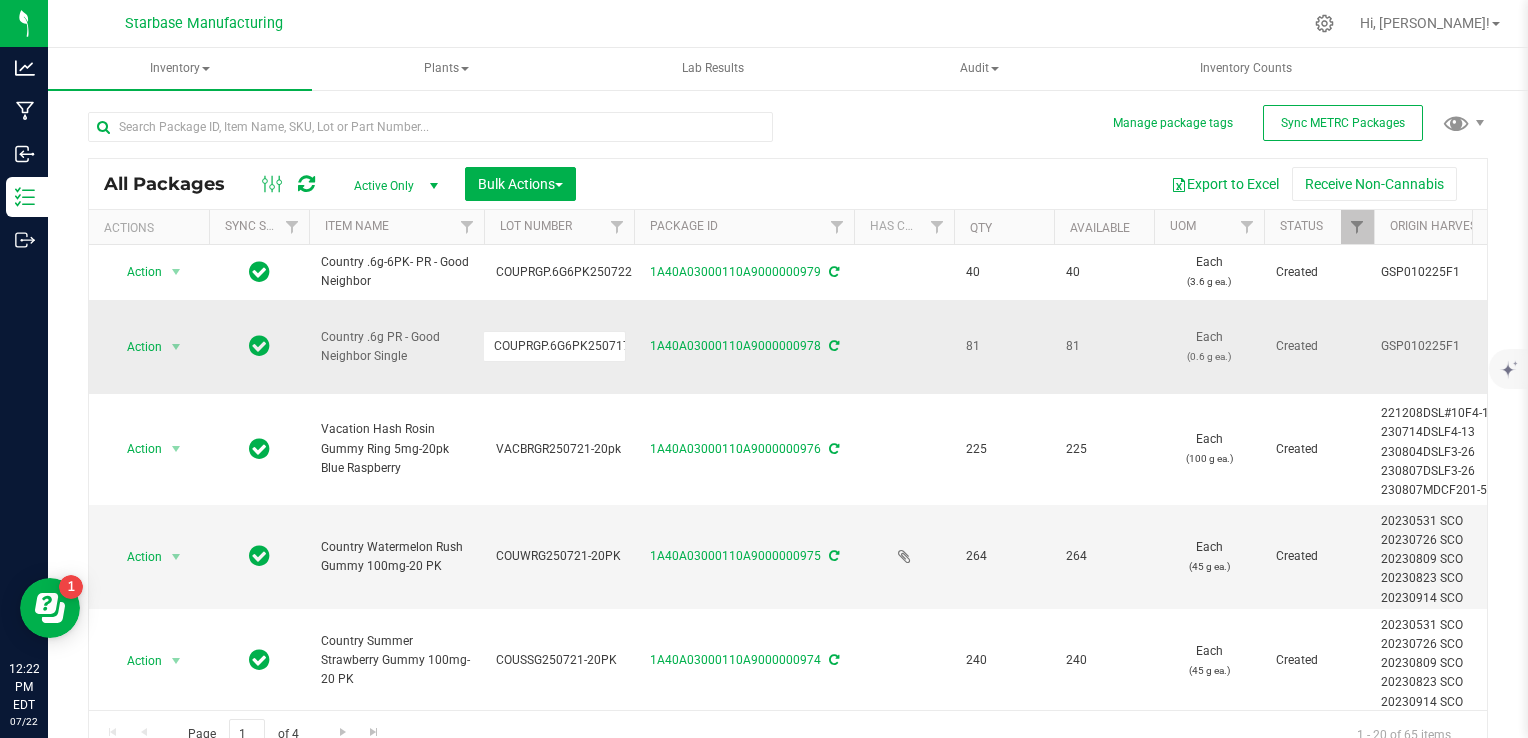 click on "COUPRGP.6G6PK250717" at bounding box center [554, 346] 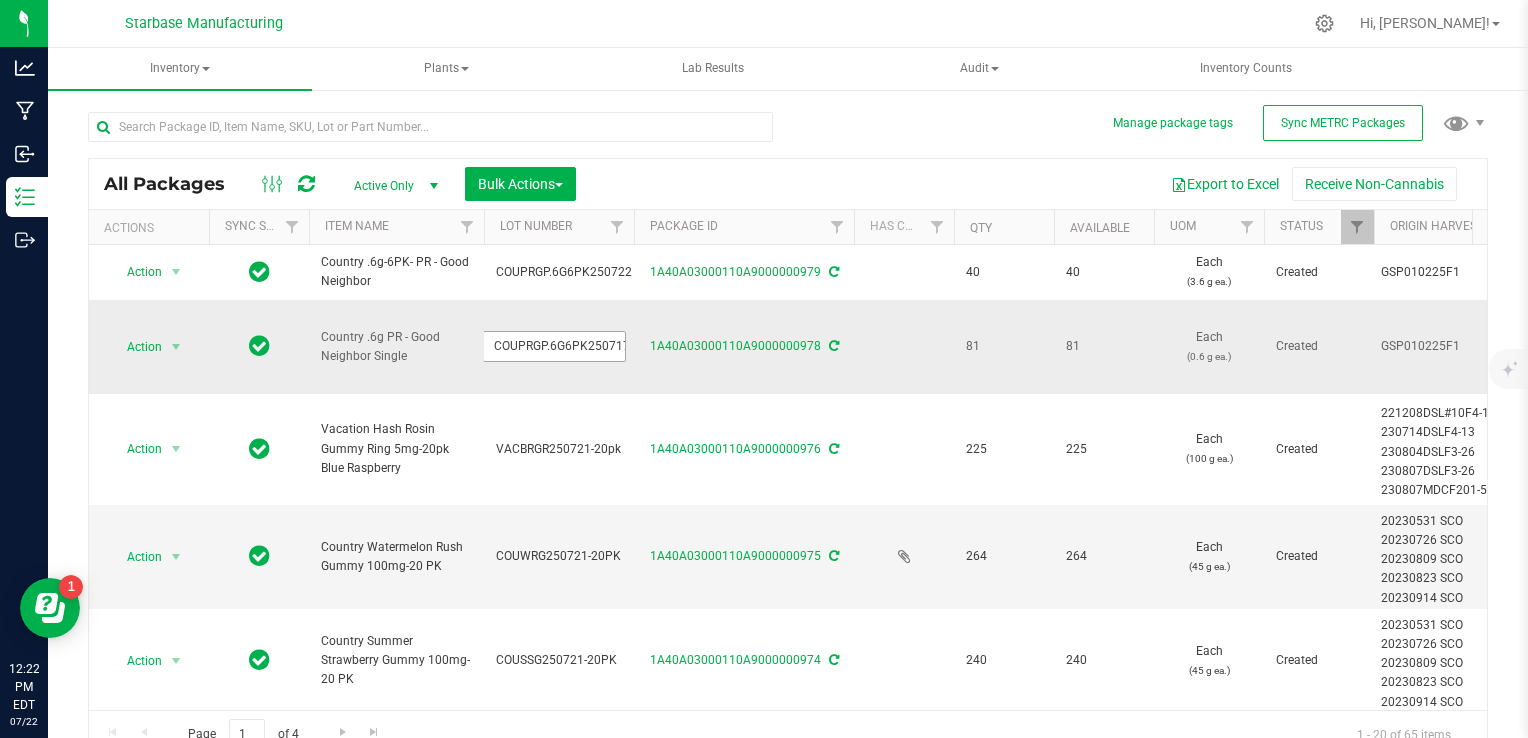 click on "COUPRGP.6G6PK250717" at bounding box center [554, 346] 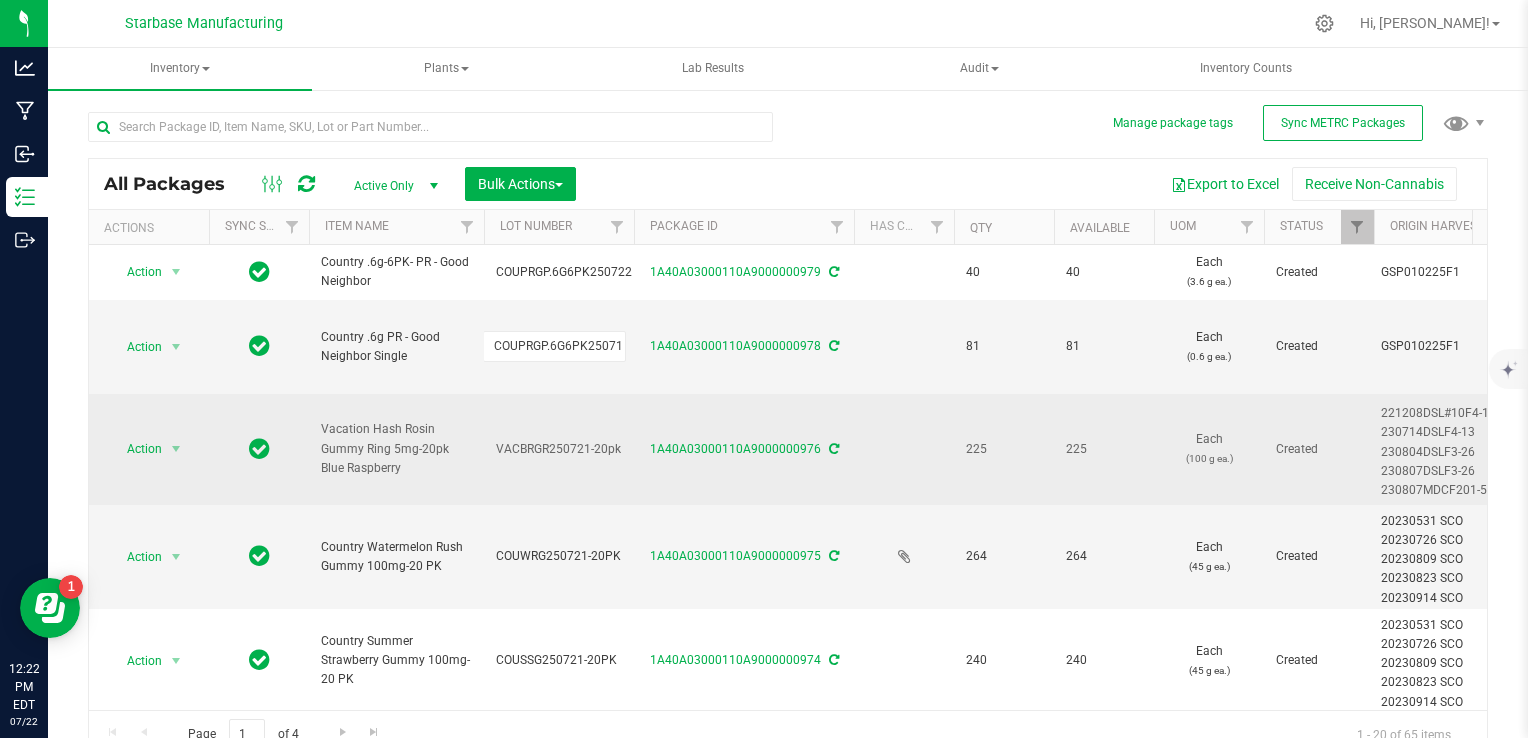 scroll, scrollTop: 0, scrollLeft: 0, axis: both 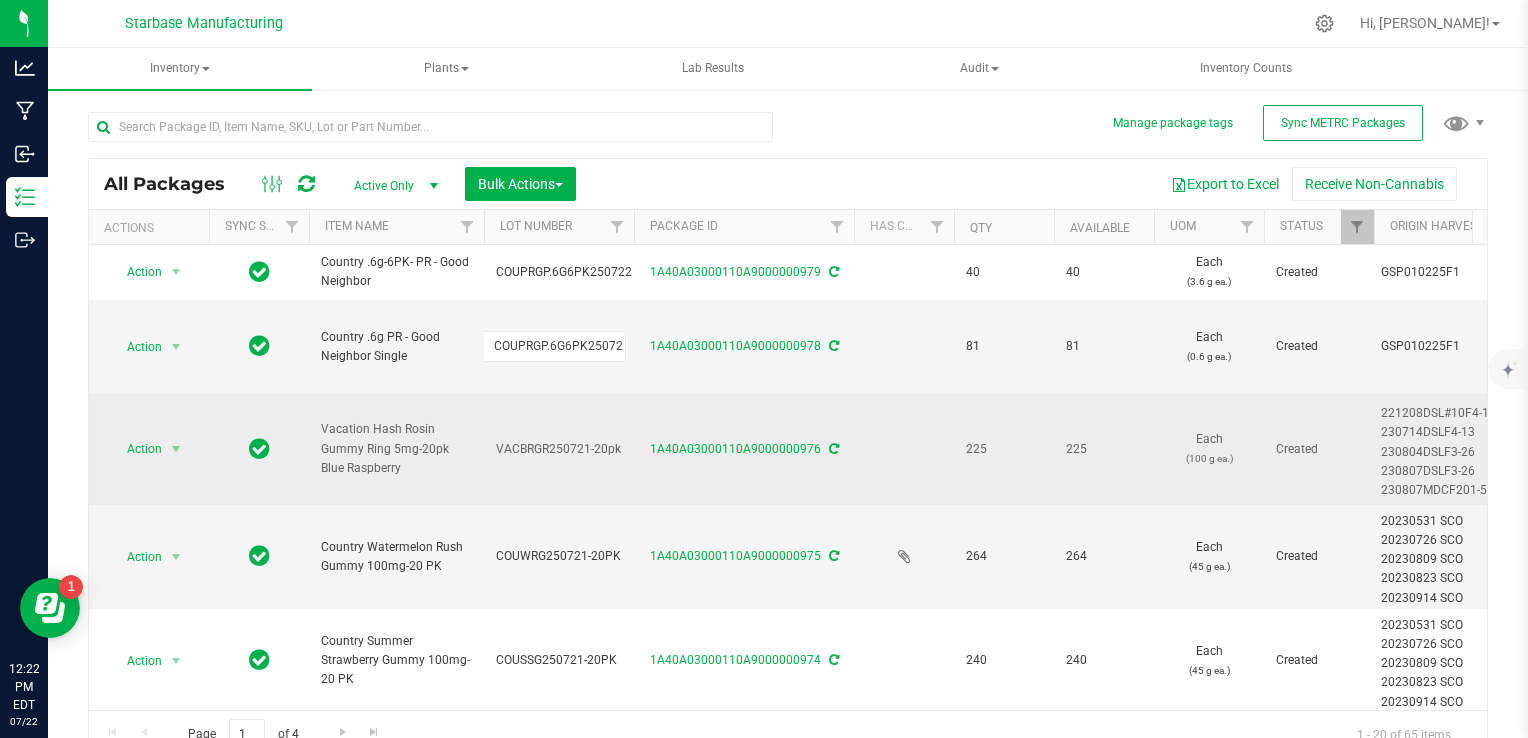 type on "COUPRGP.6G6PK250722" 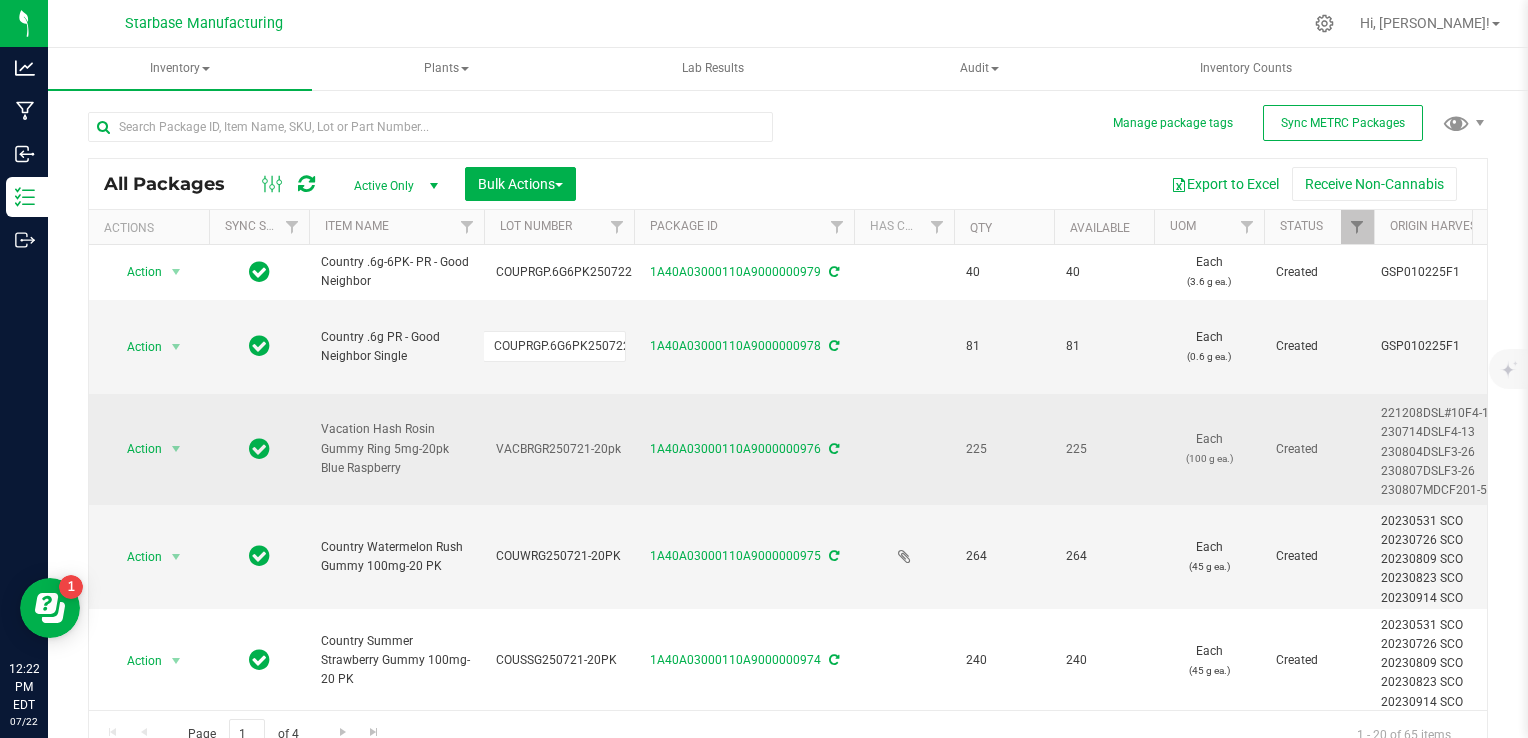 scroll, scrollTop: 0, scrollLeft: 0, axis: both 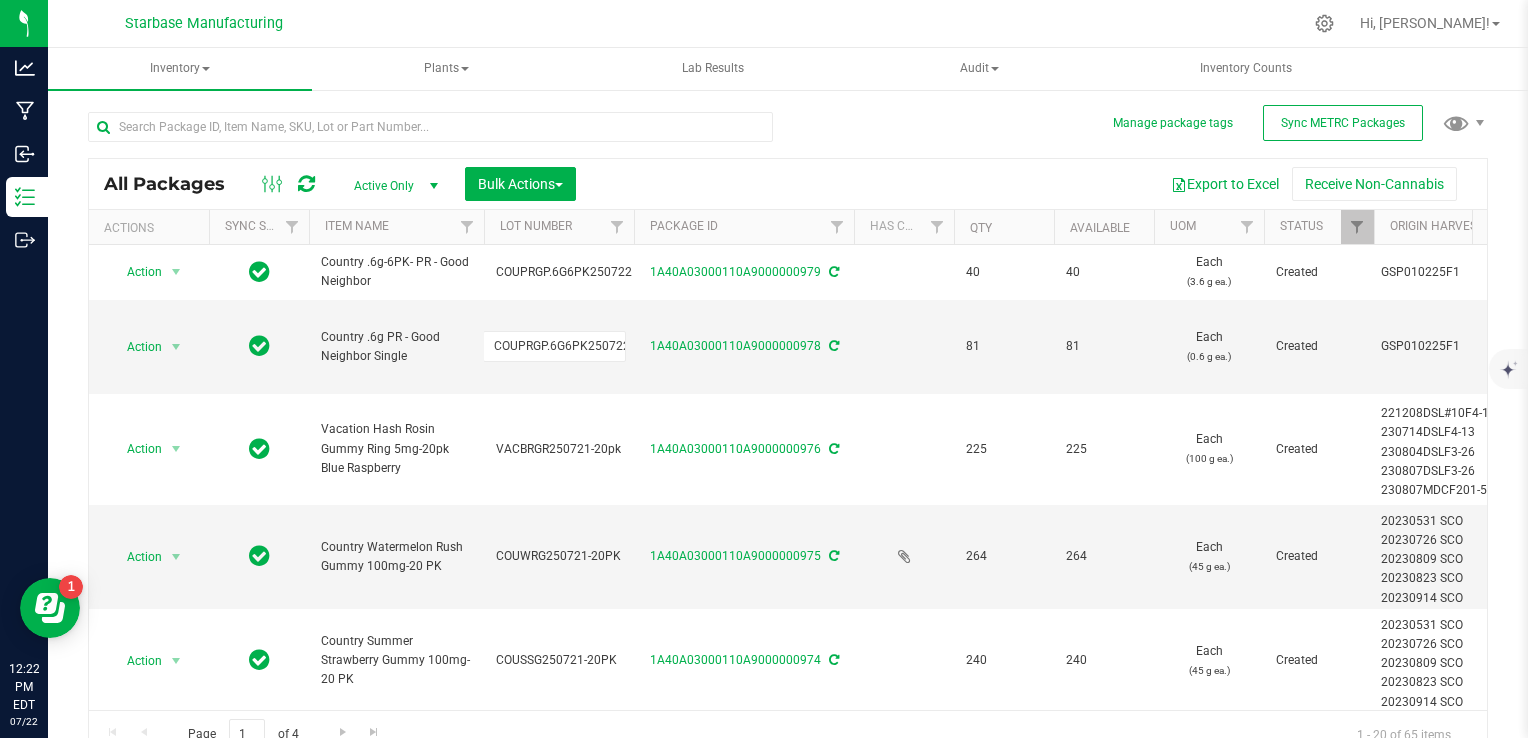 click on "All Packages
Active Only Active Only Lab Samples Locked All External Internal
Bulk Actions
Add to manufacturing run
Add to outbound order
Combine packages
Combine packages (lot)" at bounding box center (788, 458) 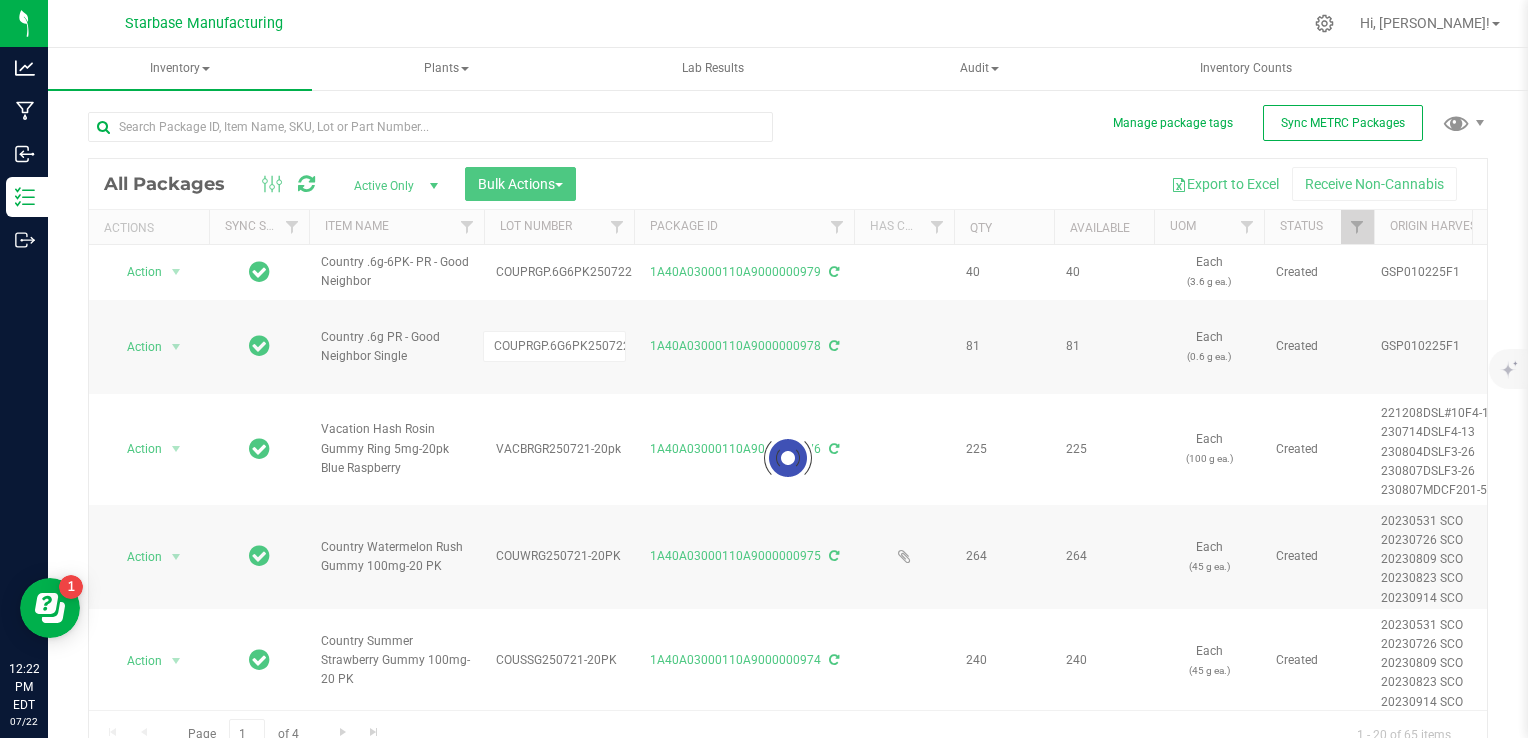 scroll, scrollTop: 0, scrollLeft: 0, axis: both 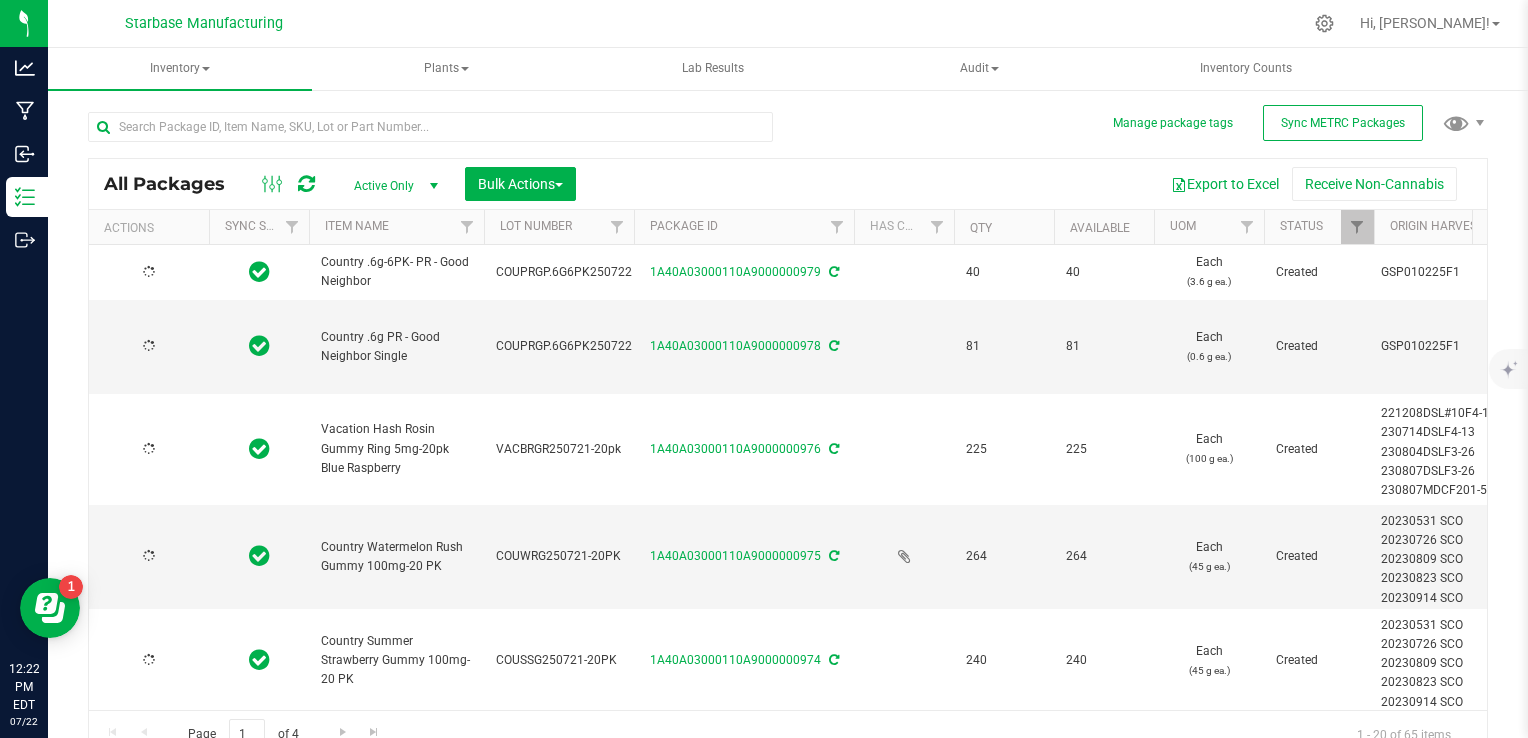 type on "[DATE]" 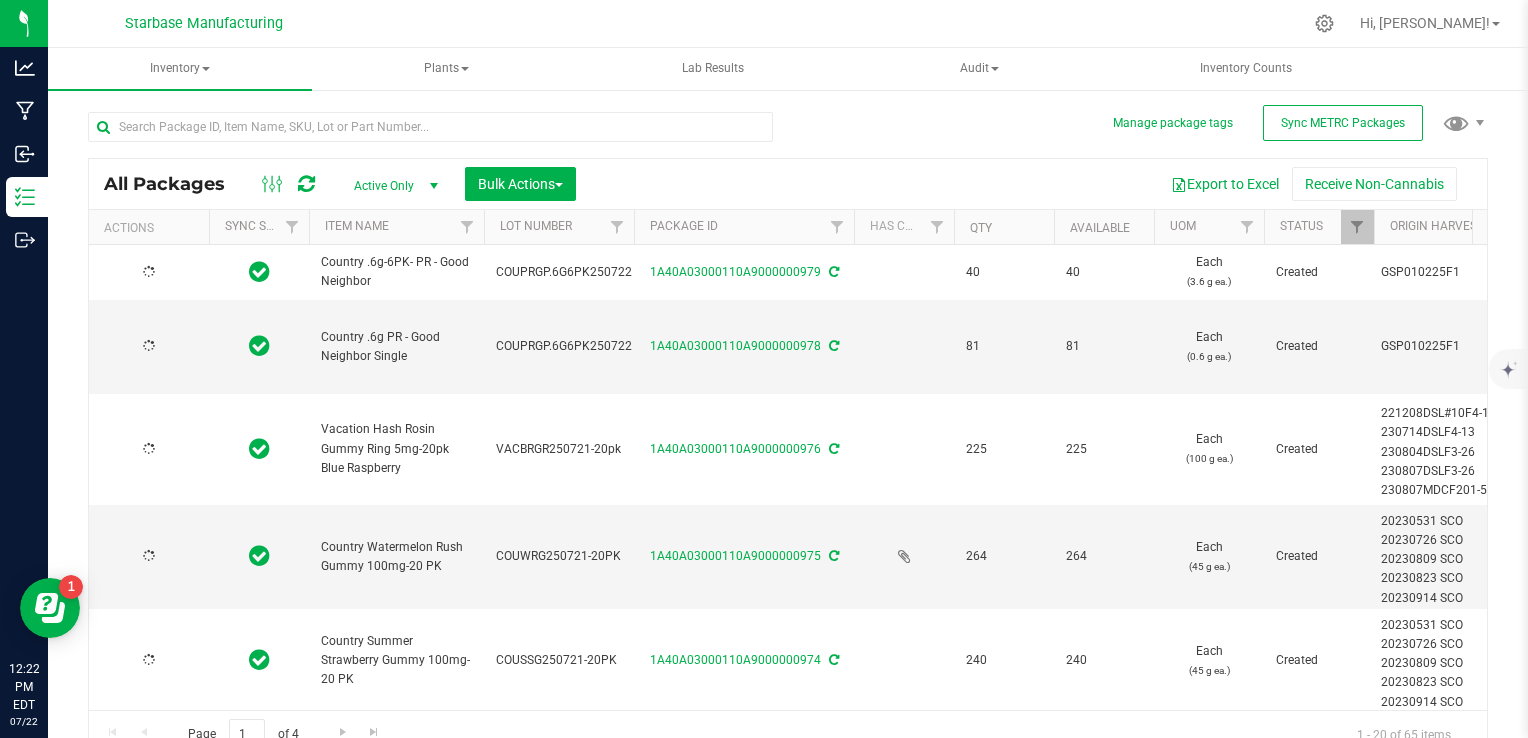 type on "[DATE]" 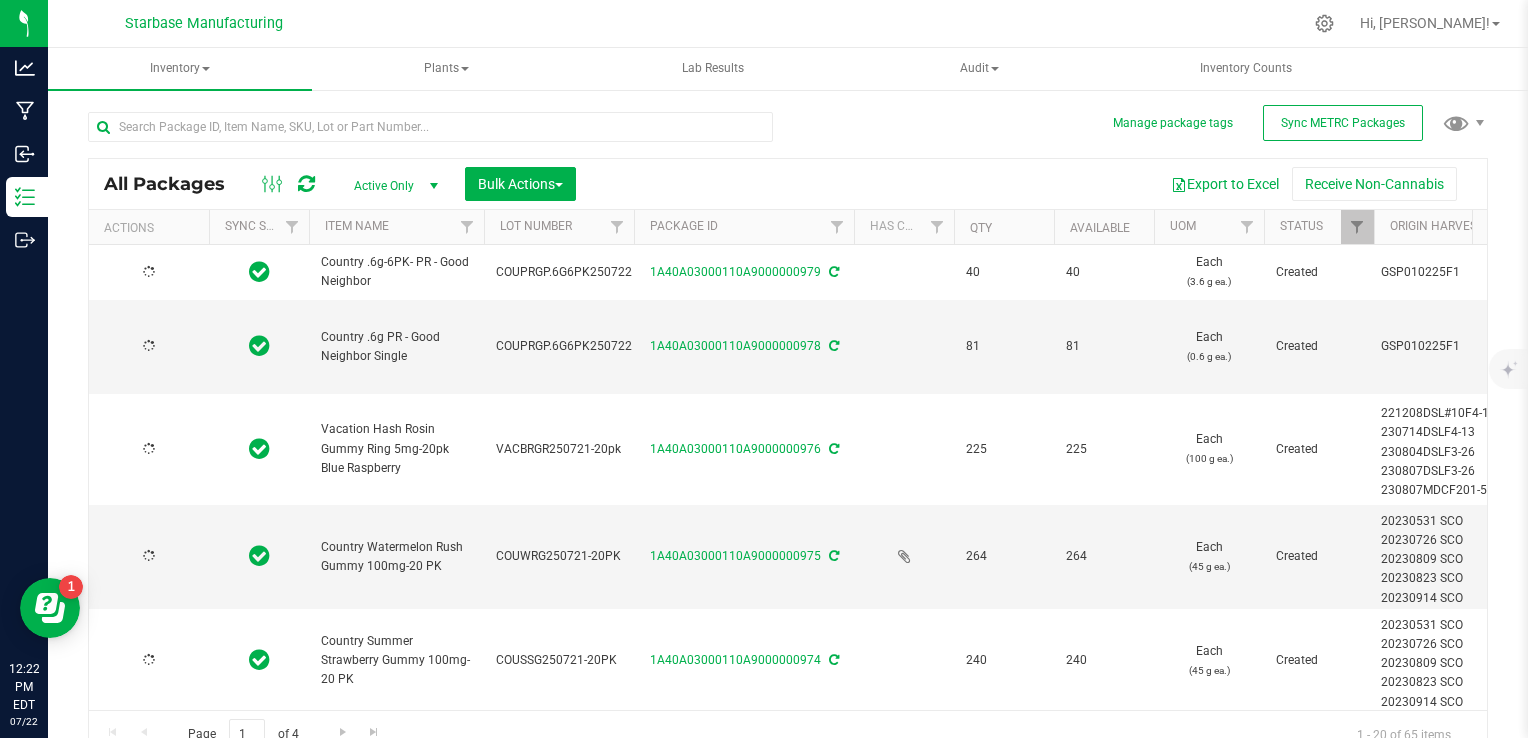 type on "[DATE]" 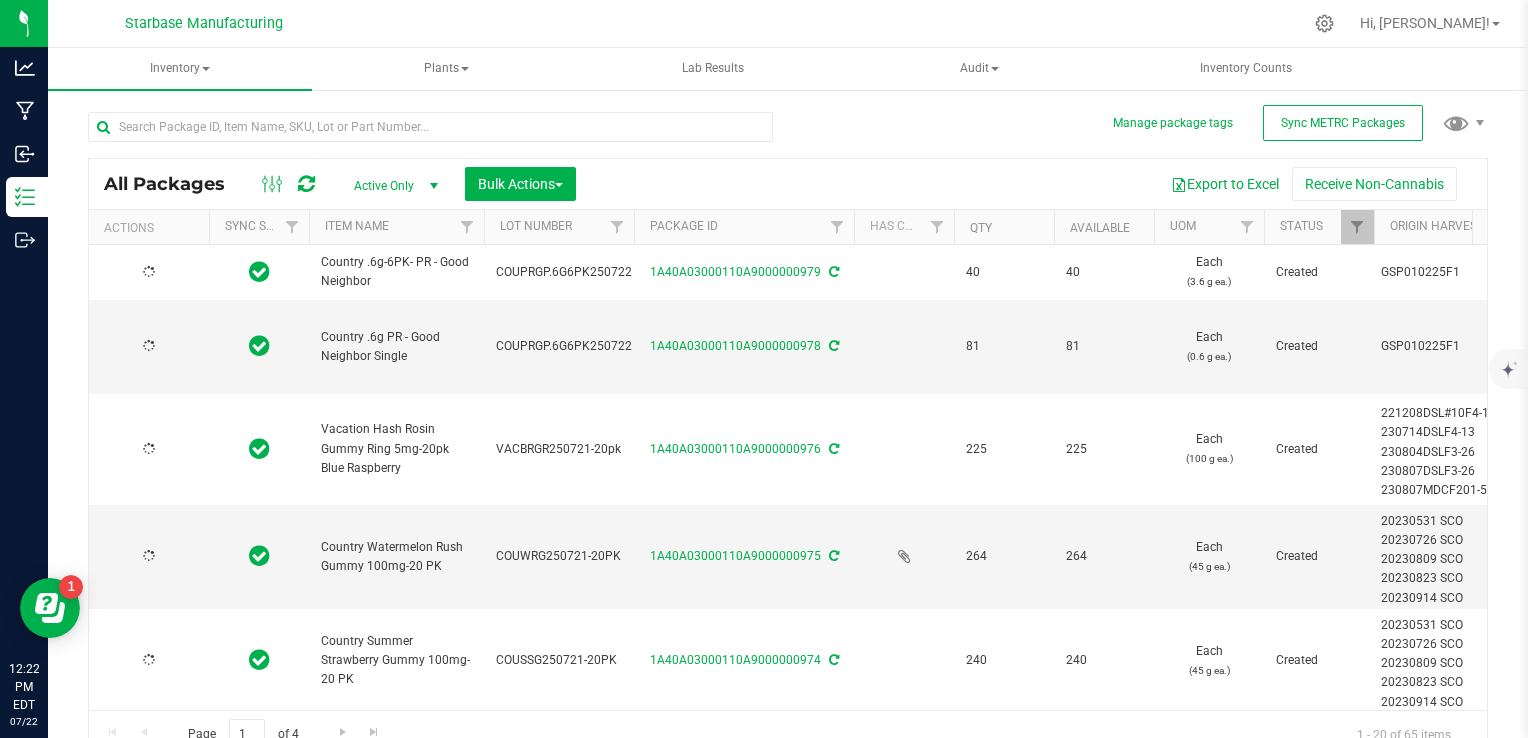 type on "[DATE]" 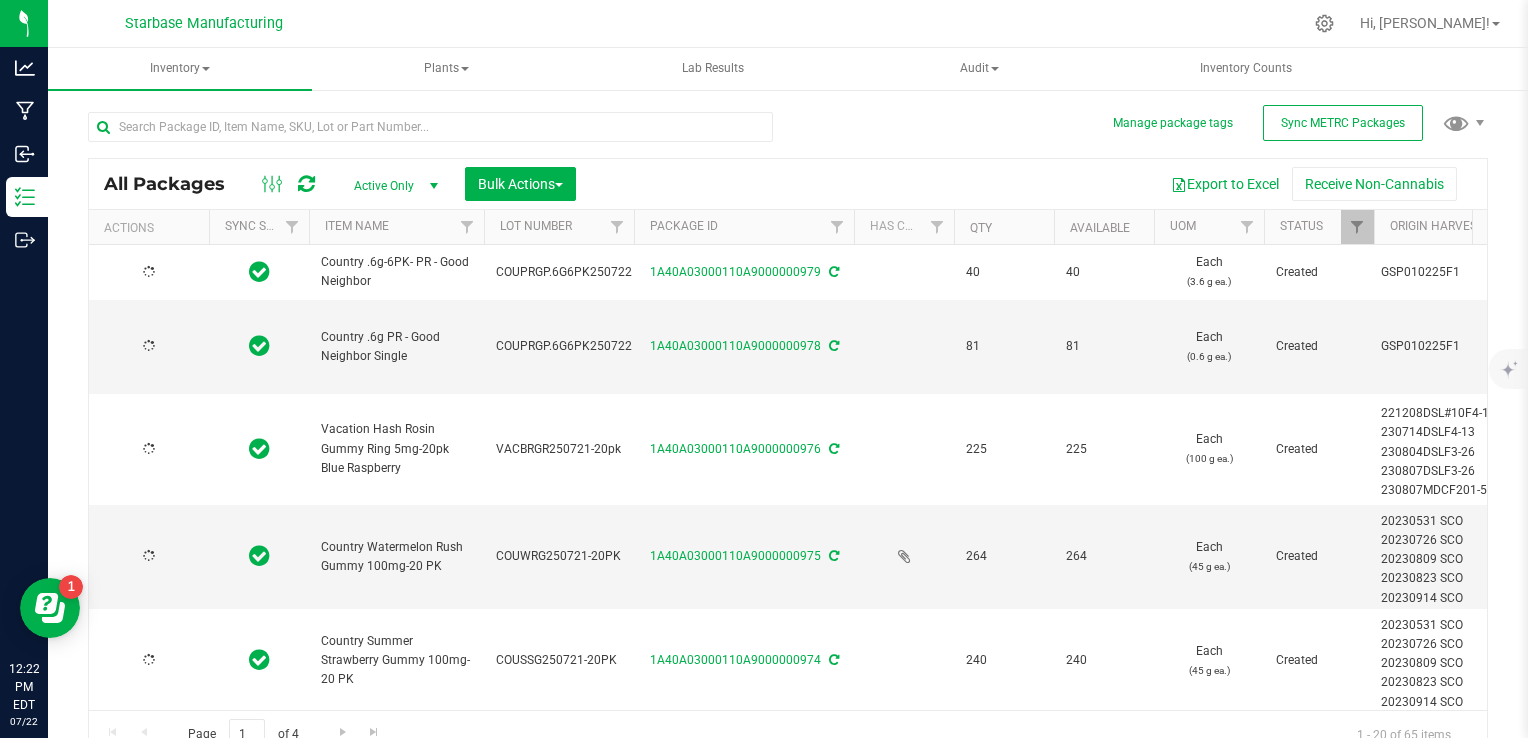 type on "[DATE]" 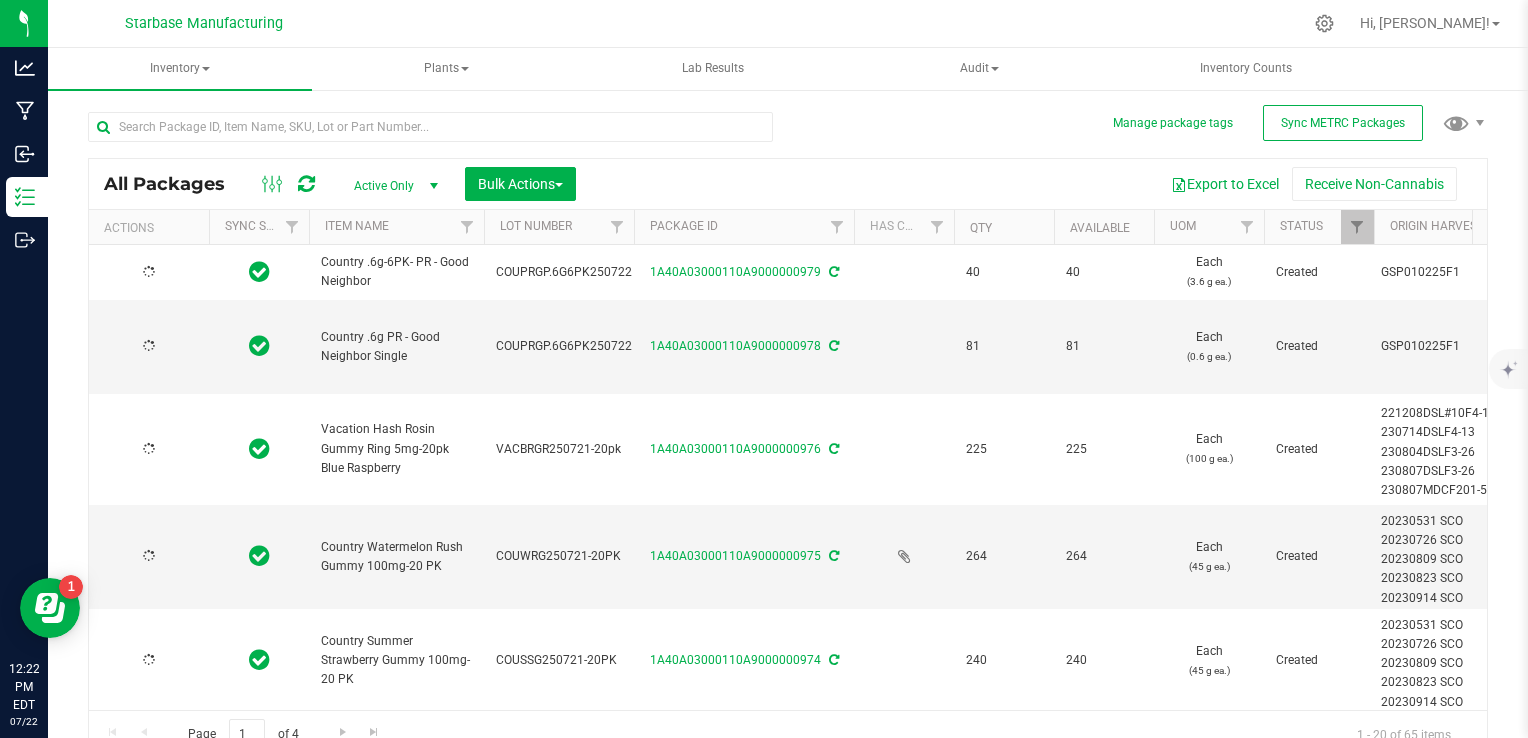type on "[DATE]" 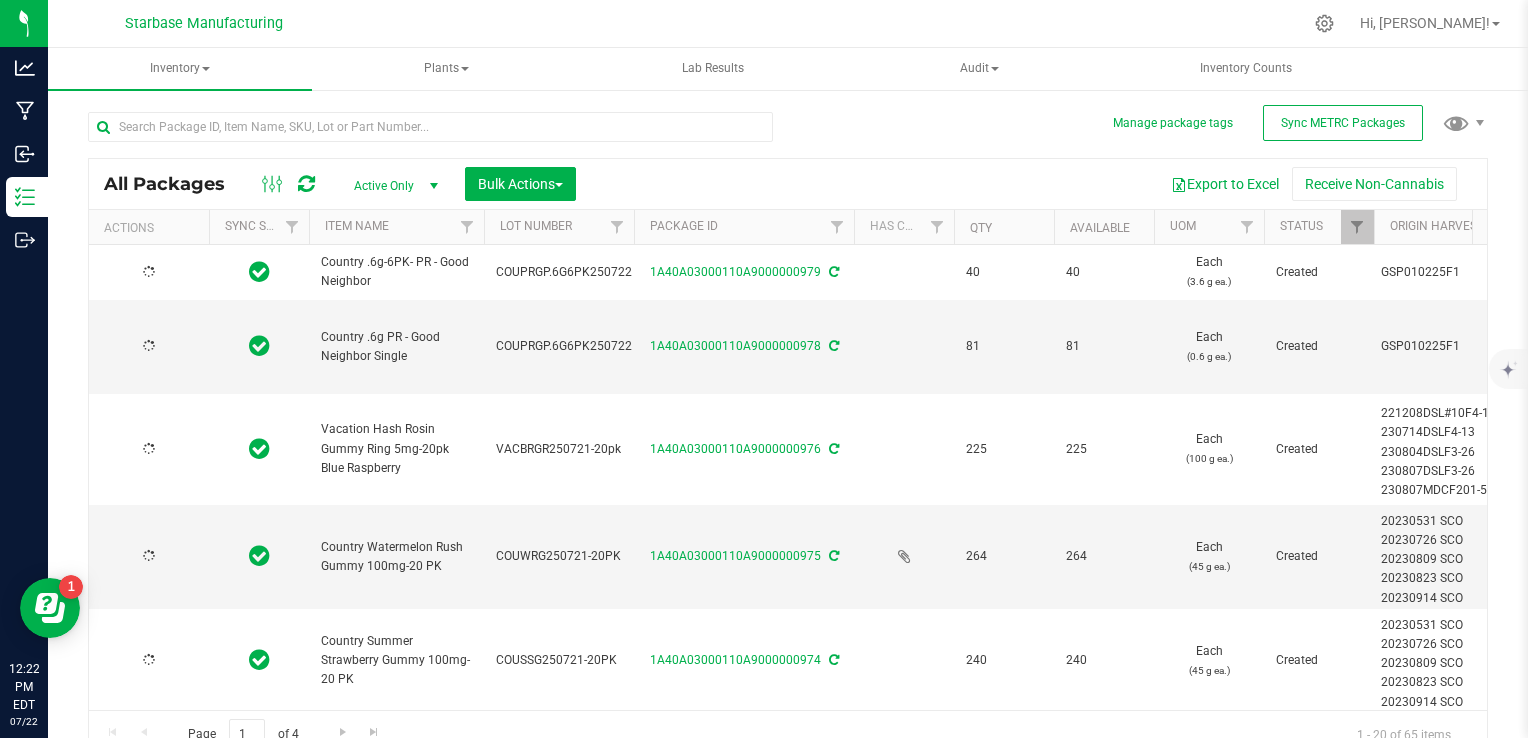 type on "[DATE]" 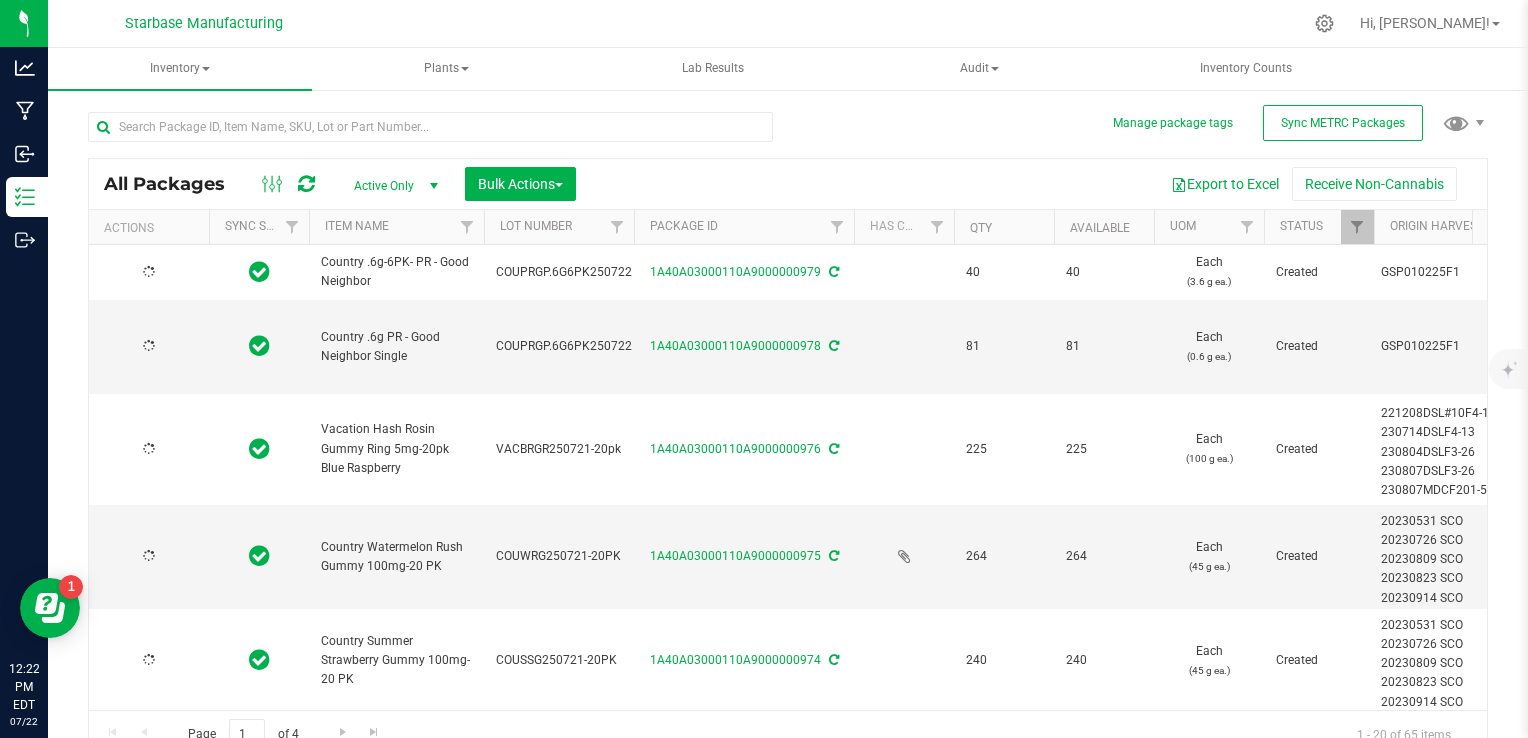 type on "[DATE]" 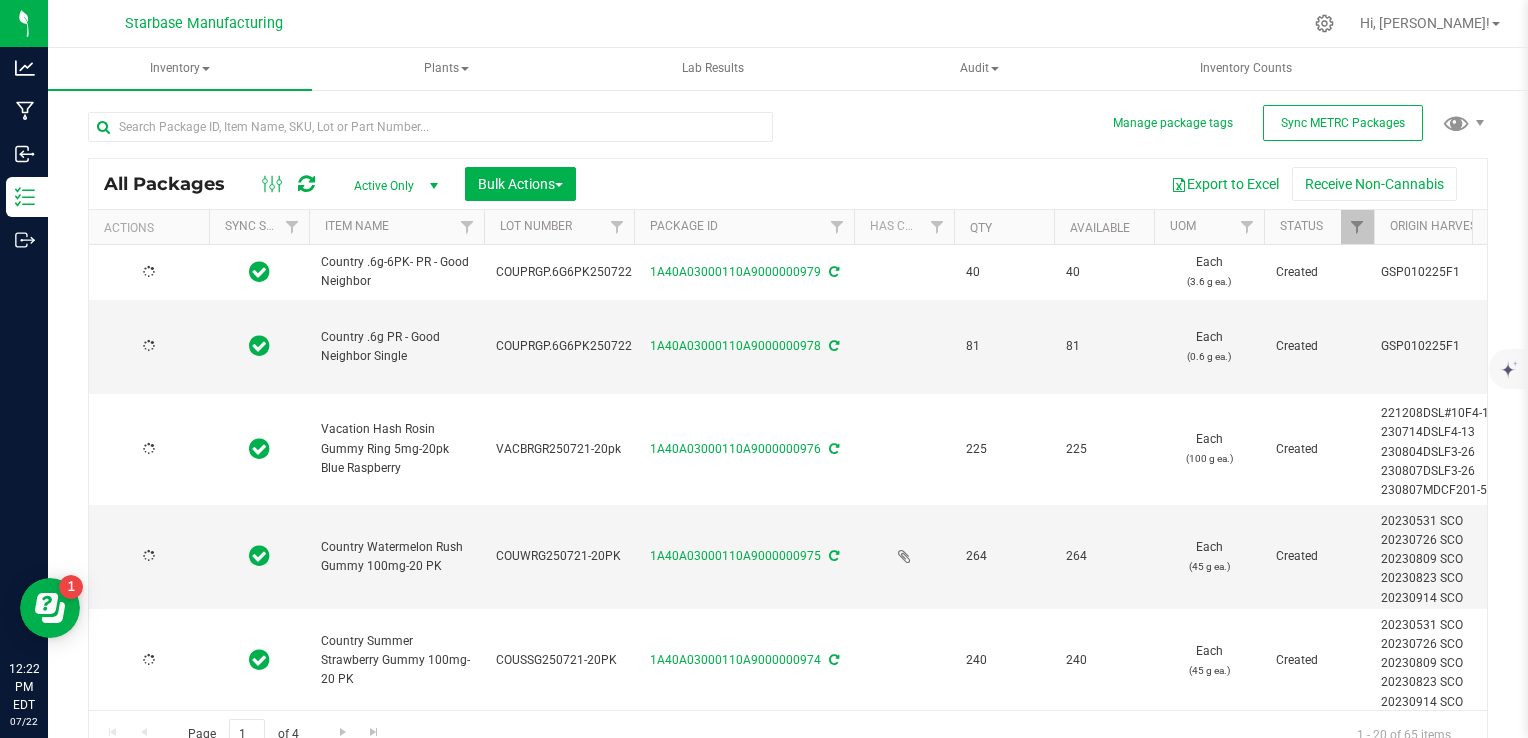 type on "[DATE]" 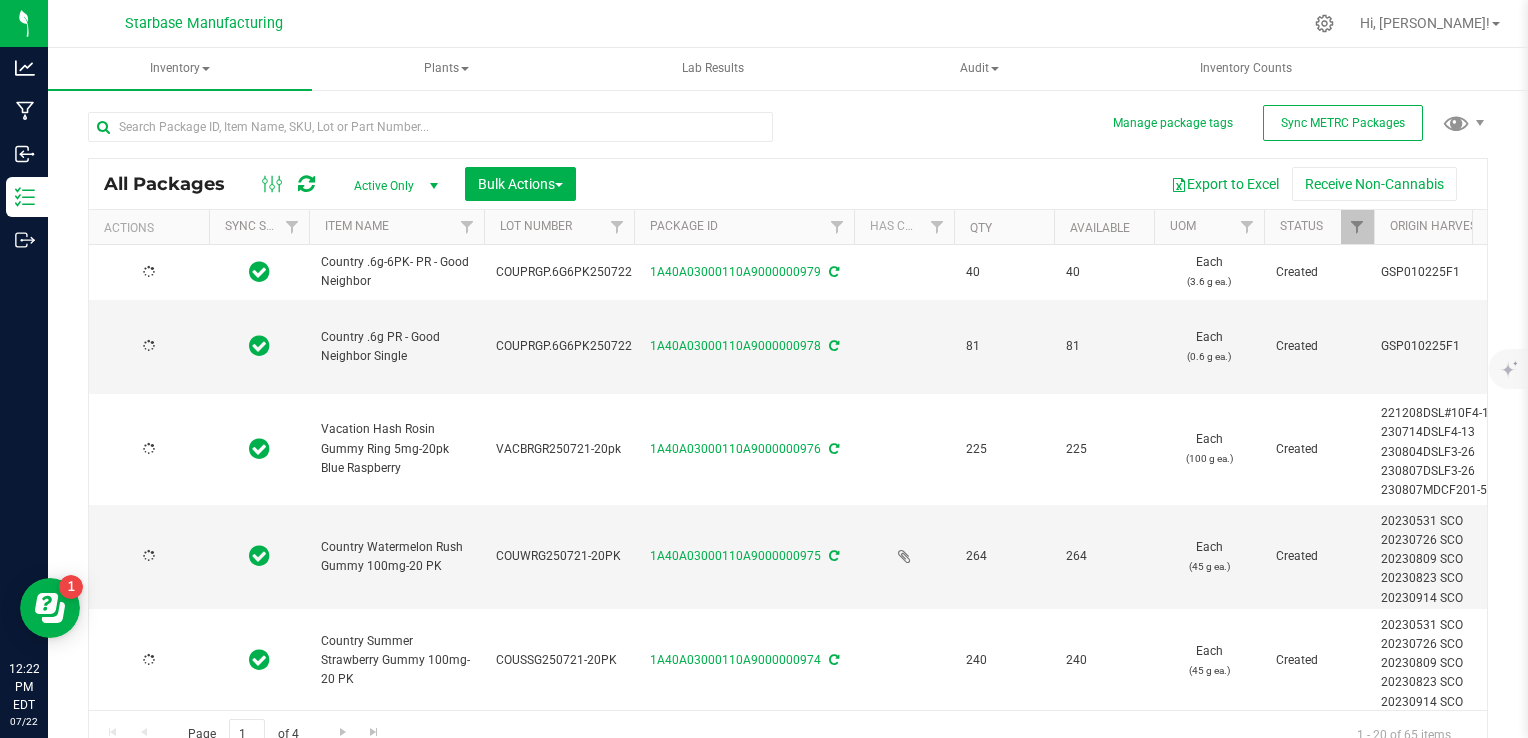 type on "[DATE]" 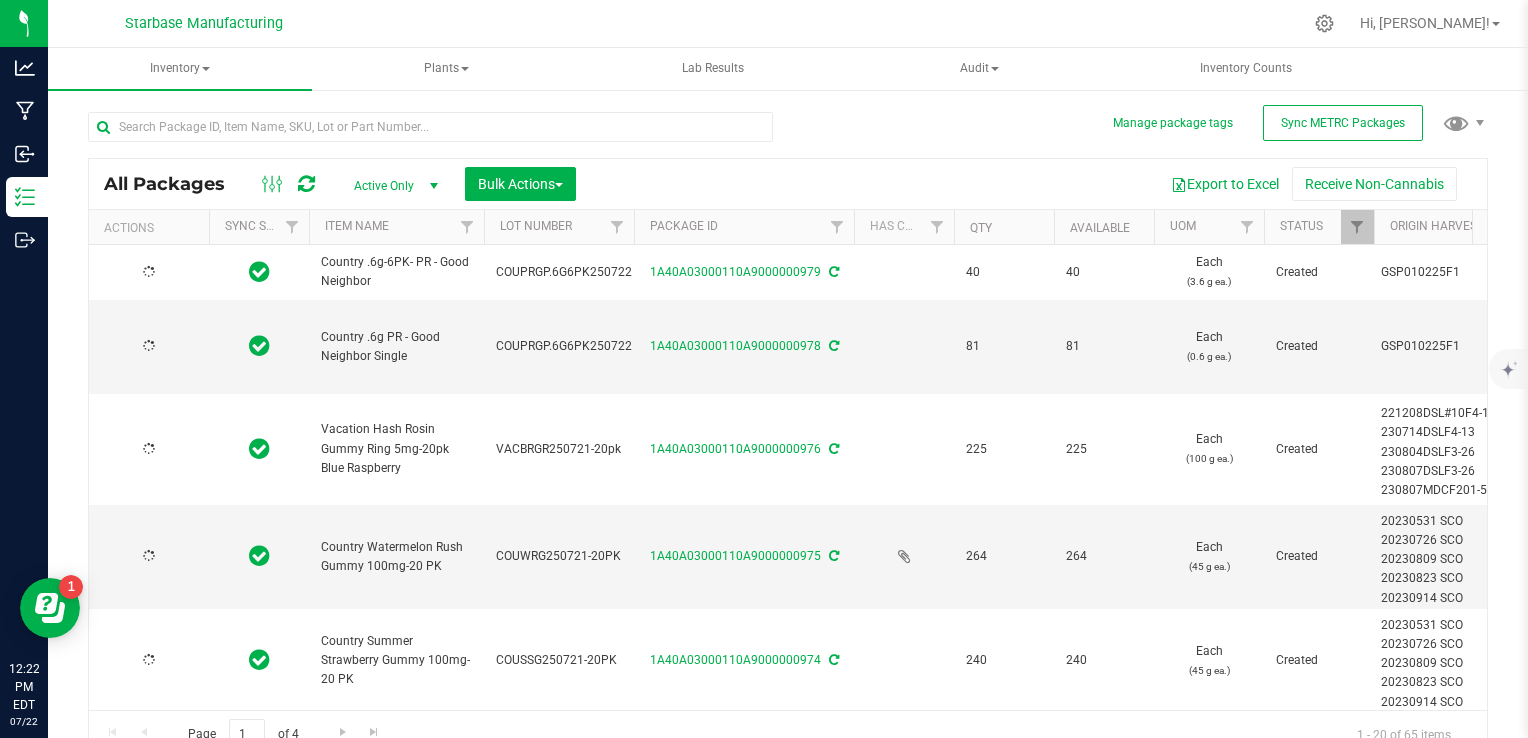 type on "[DATE]" 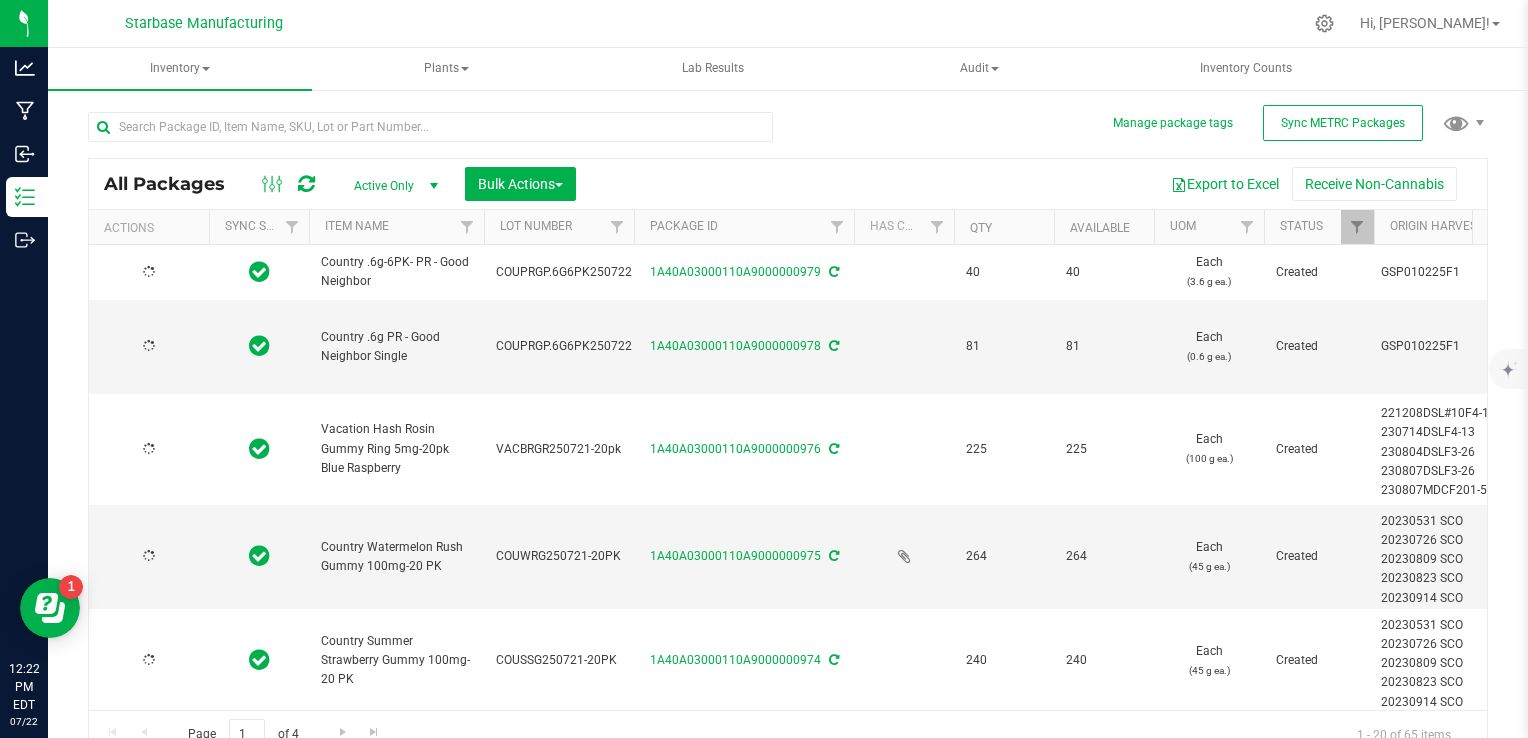 type on "[DATE]" 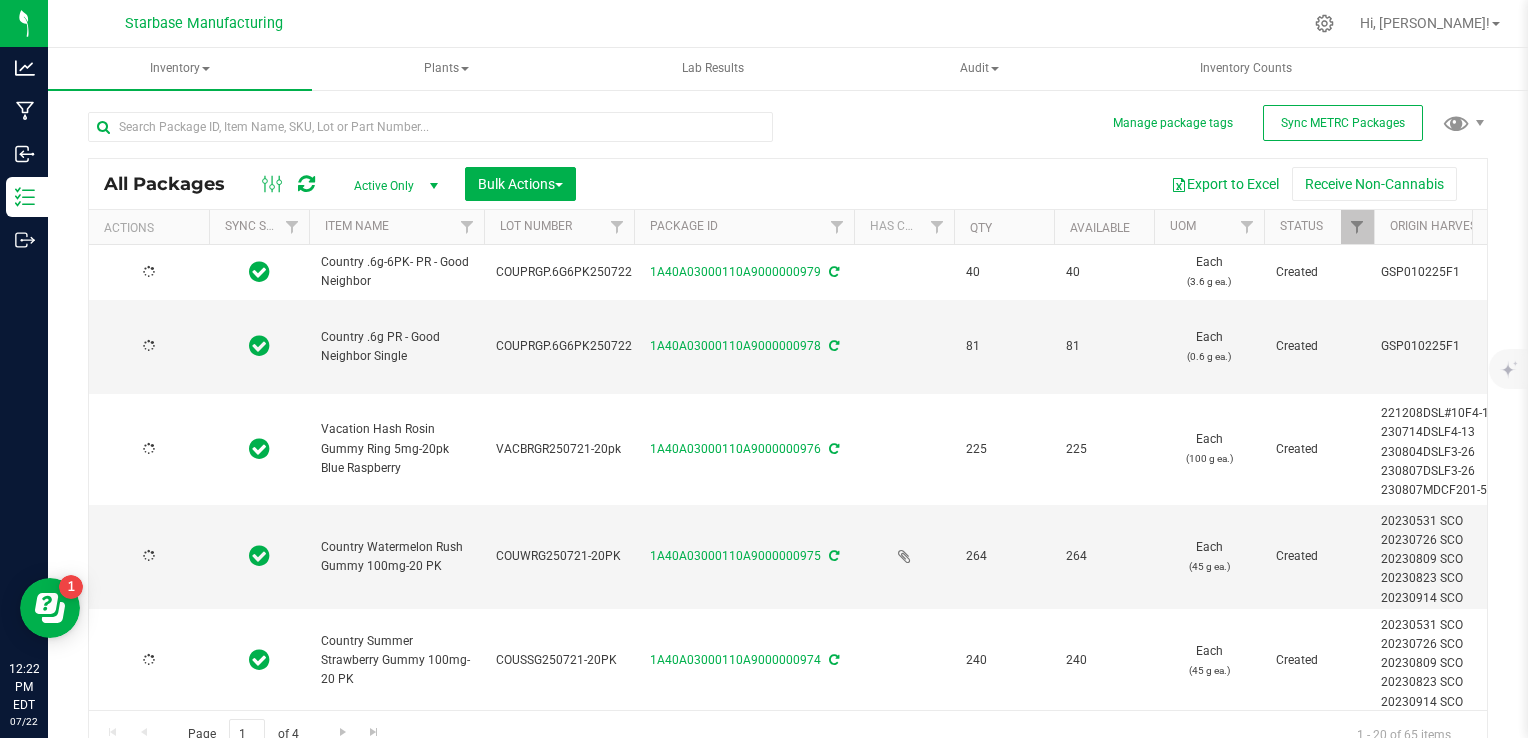 type on "[DATE]" 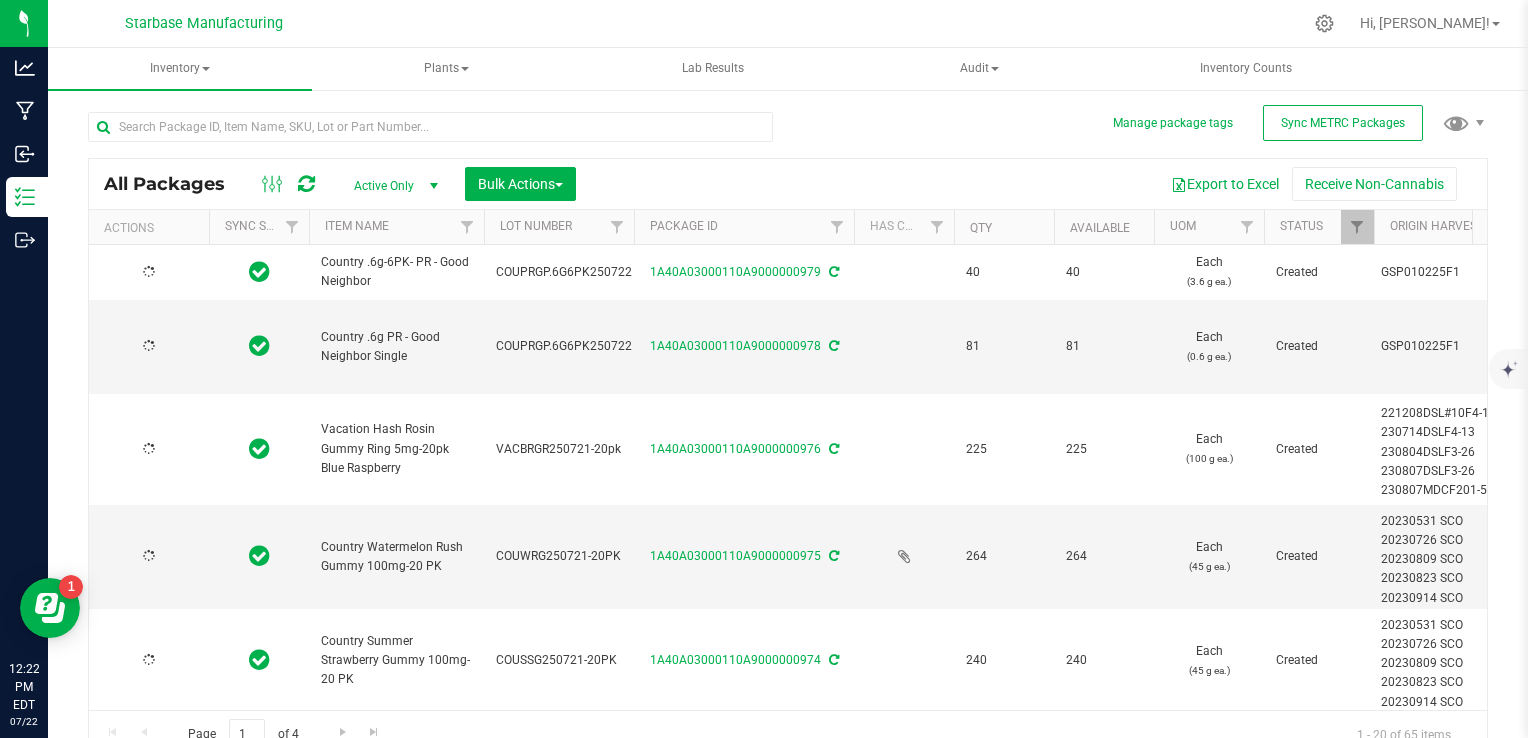 type on "[DATE]" 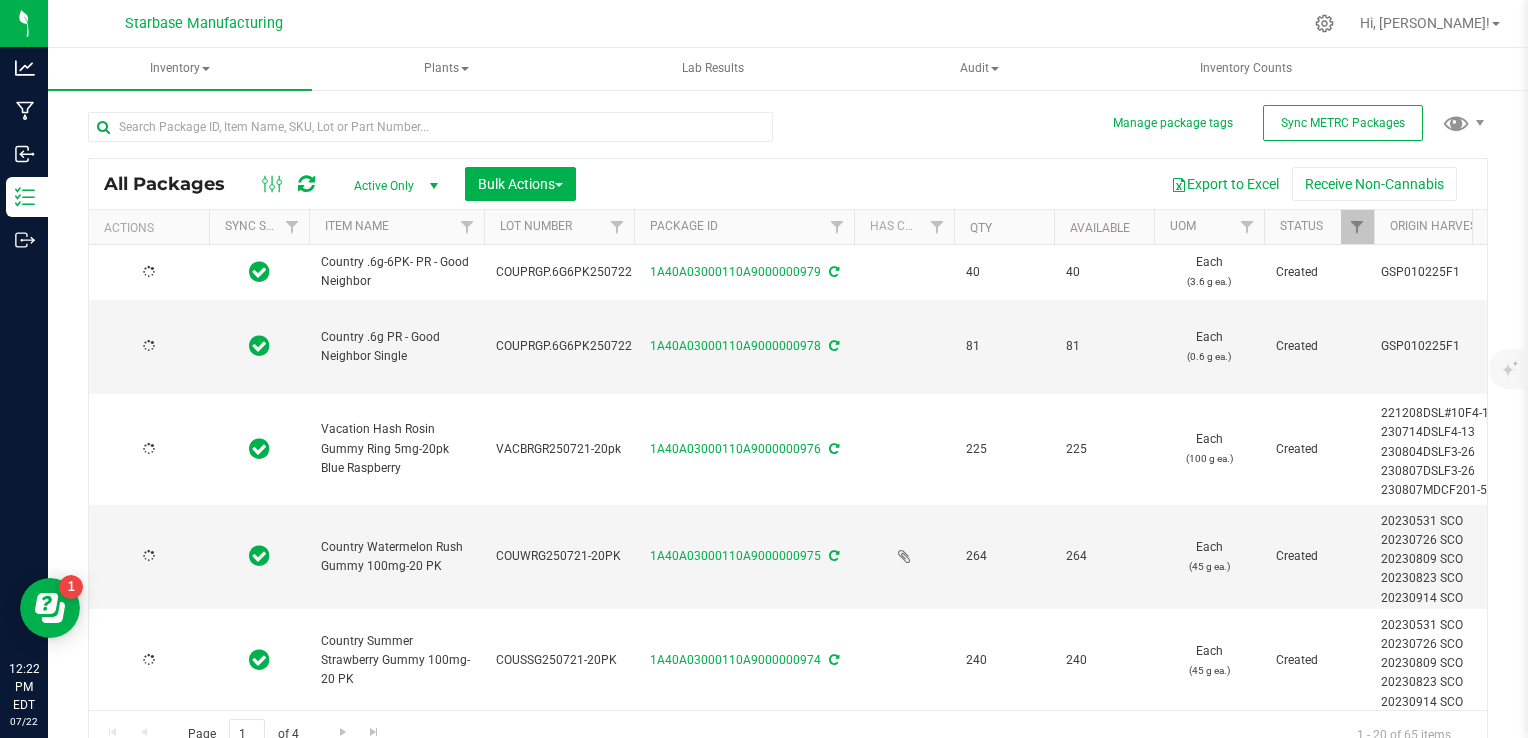 type on "[DATE]" 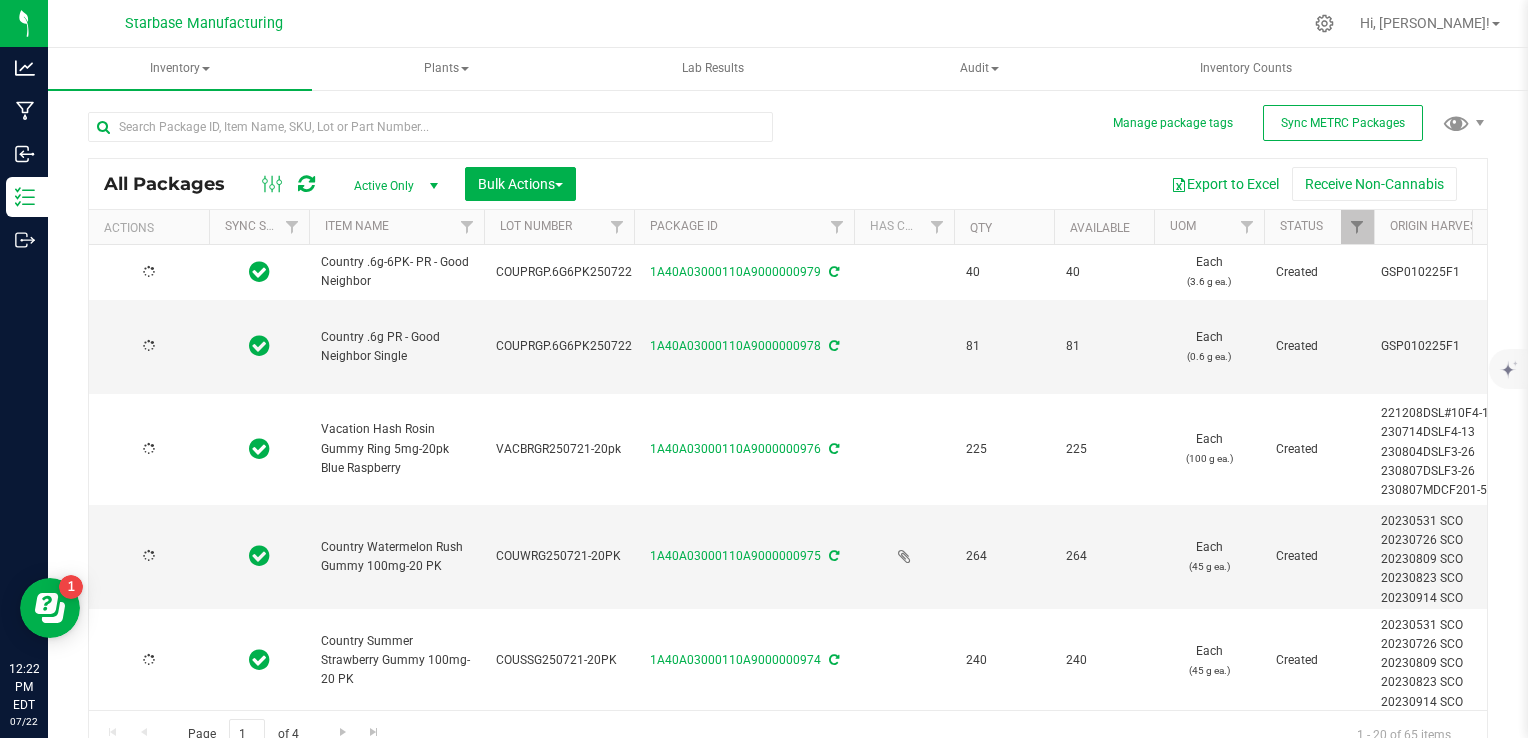 type on "[DATE]" 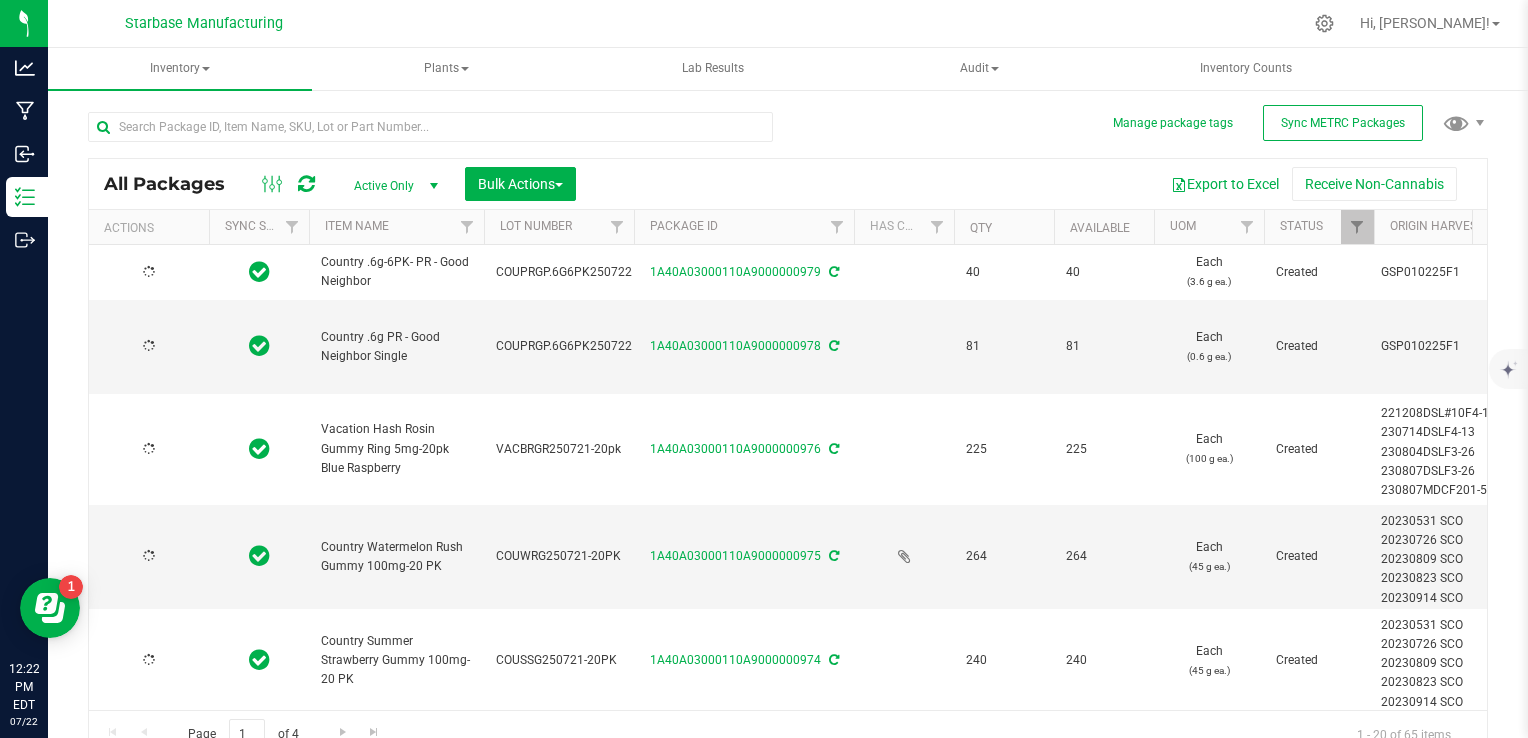 type on "[DATE]" 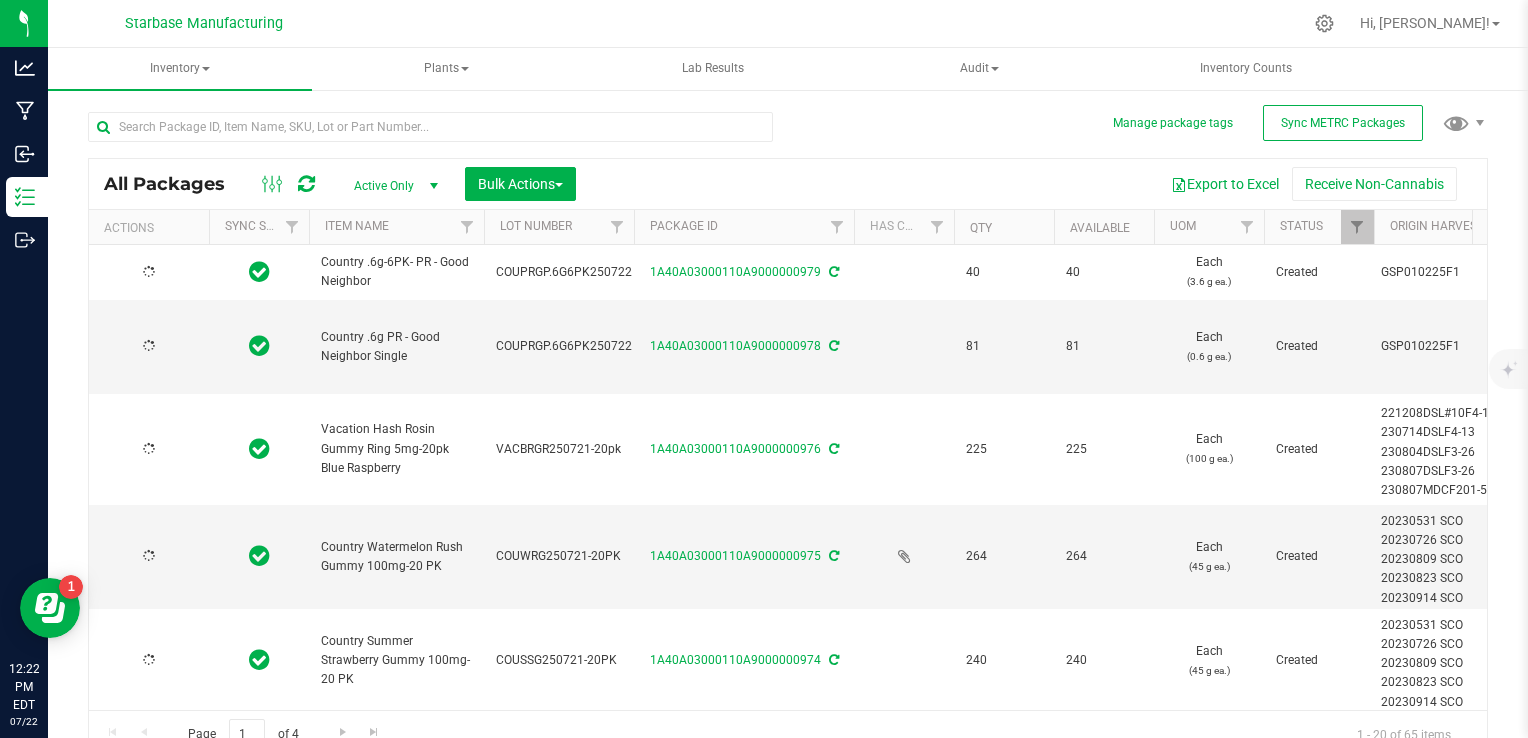 type on "[DATE]" 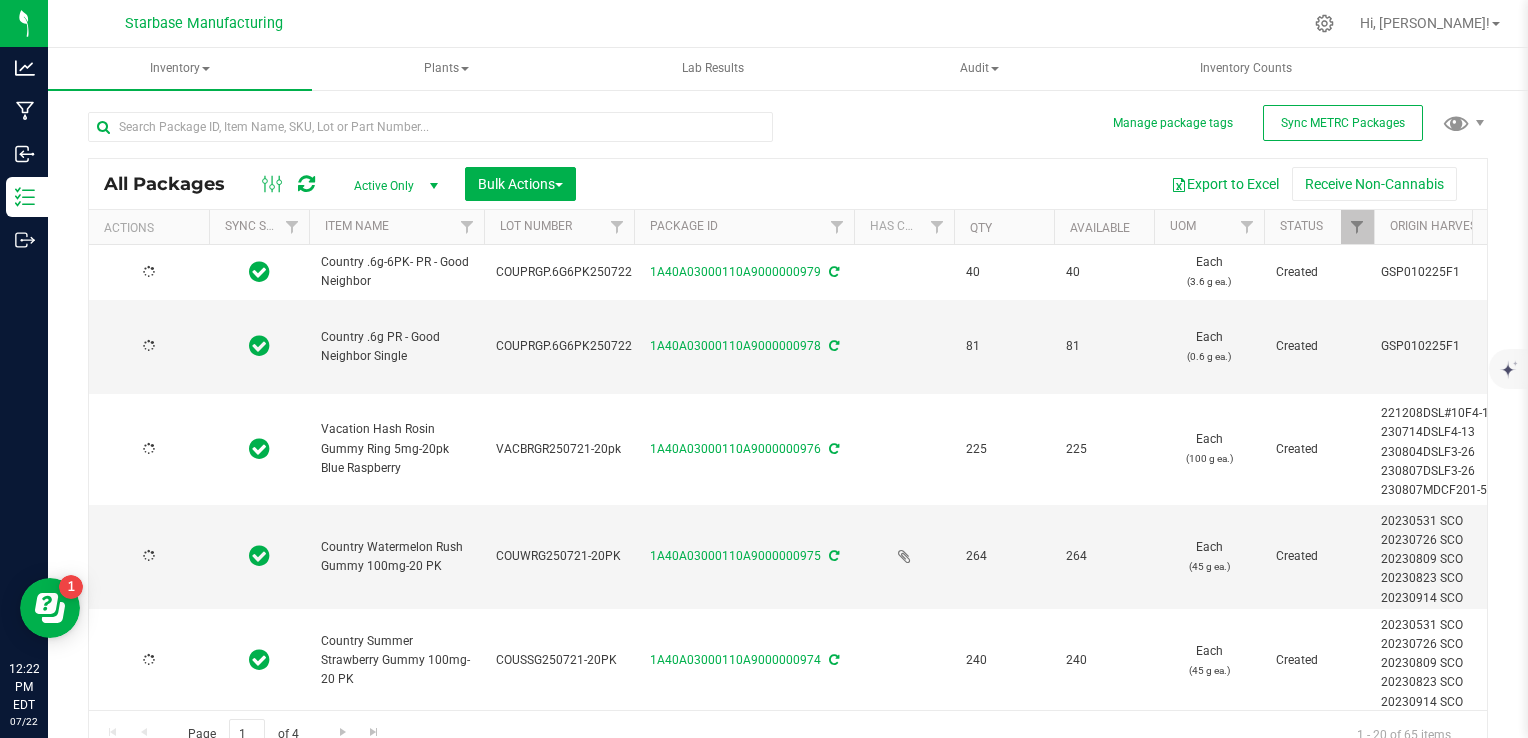 type on "[DATE]" 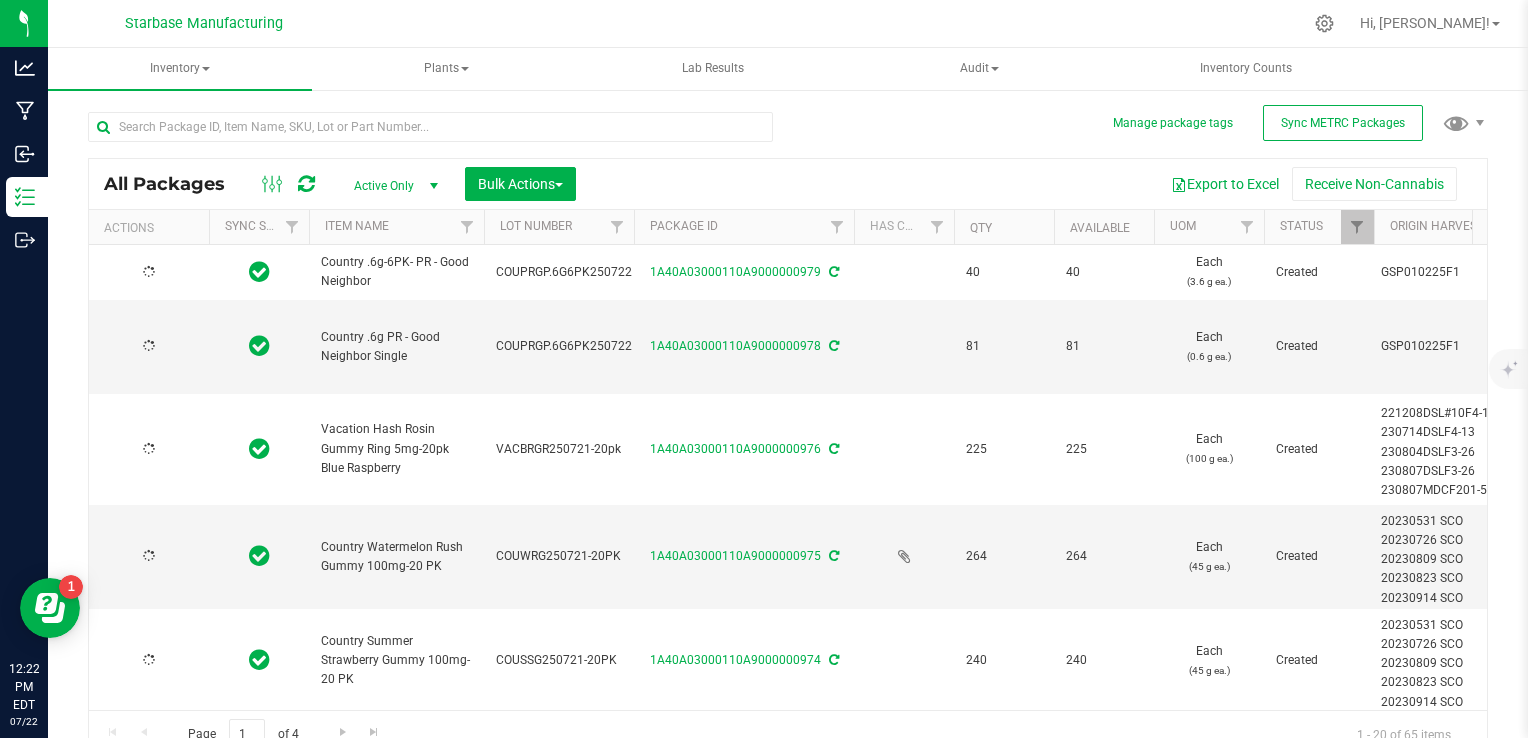 type on "[DATE]" 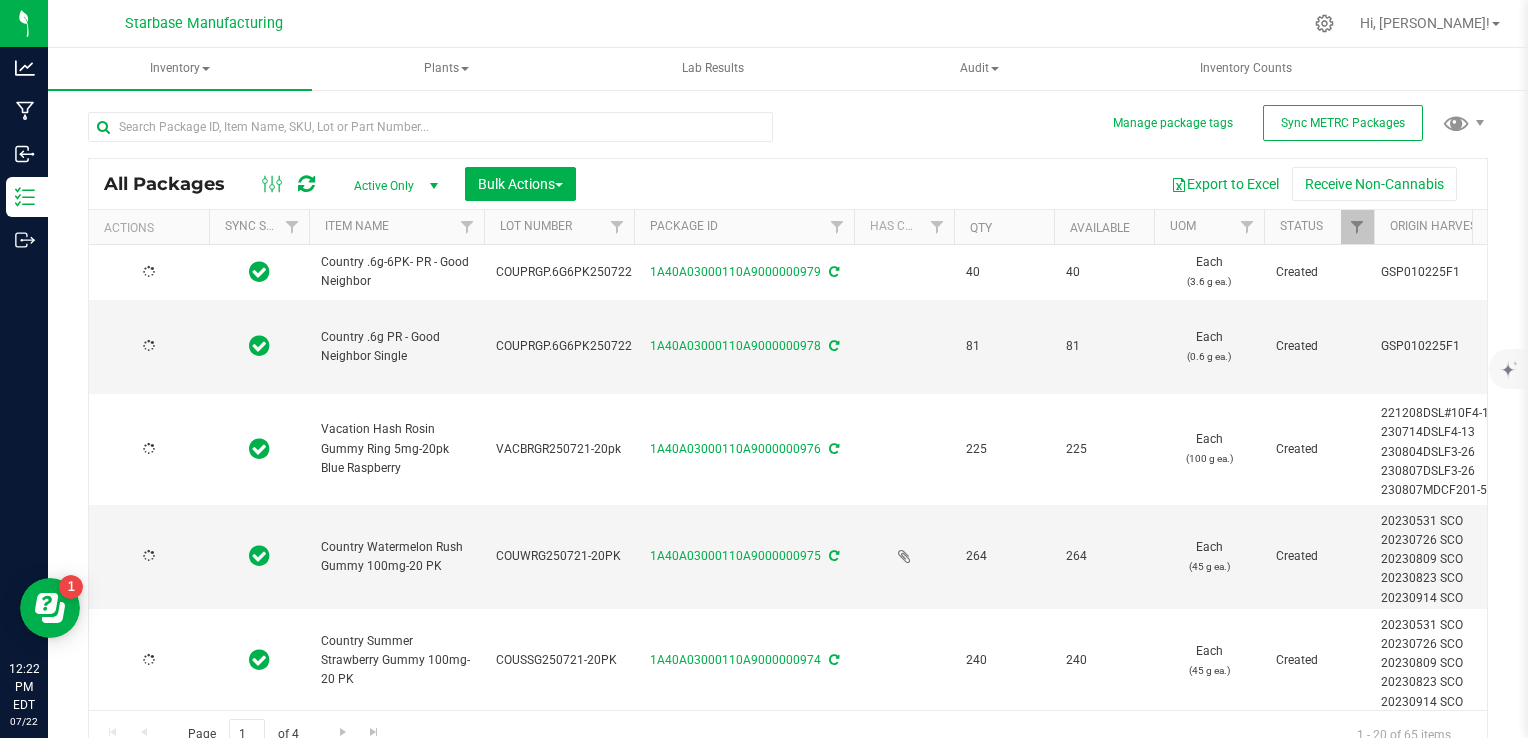 type on "[DATE]" 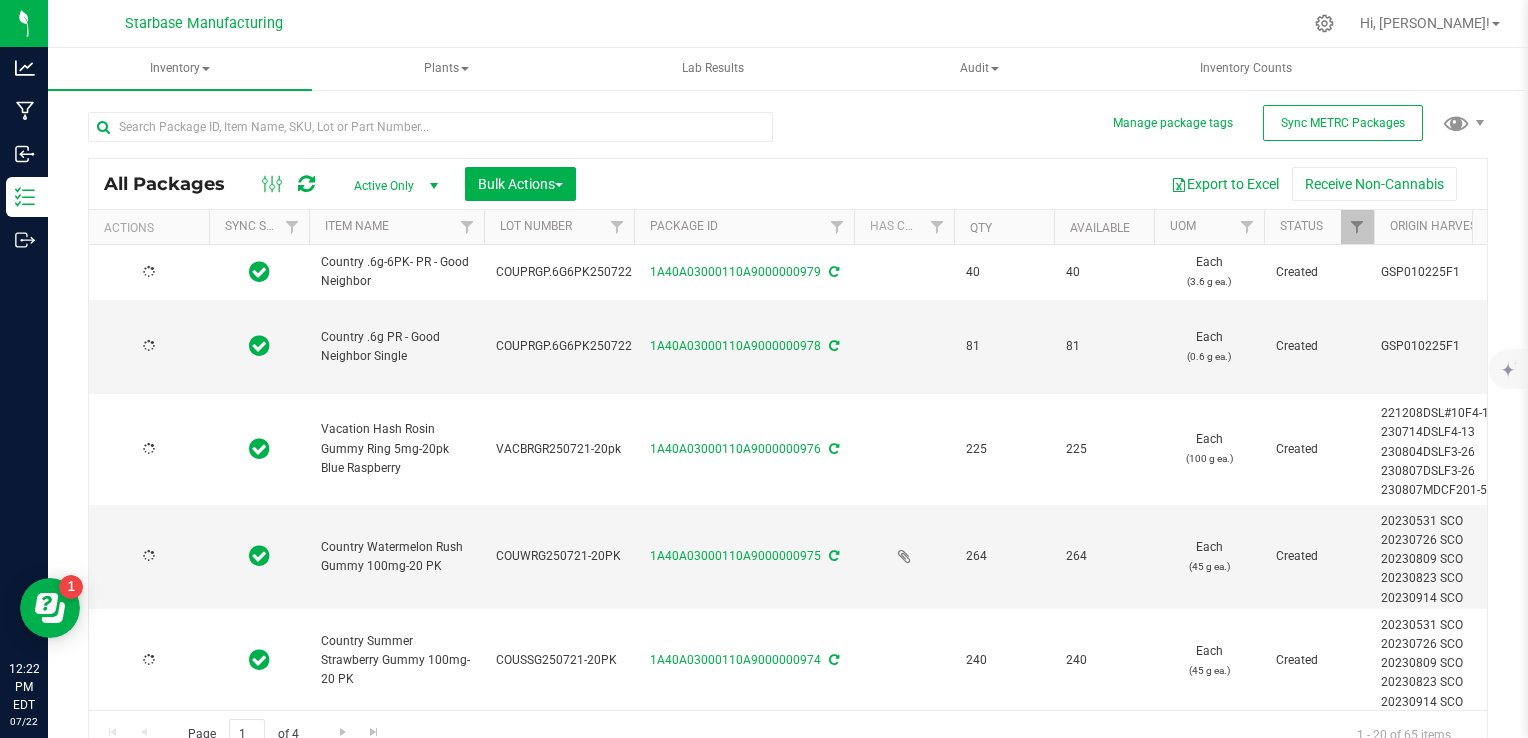 type on "[DATE]" 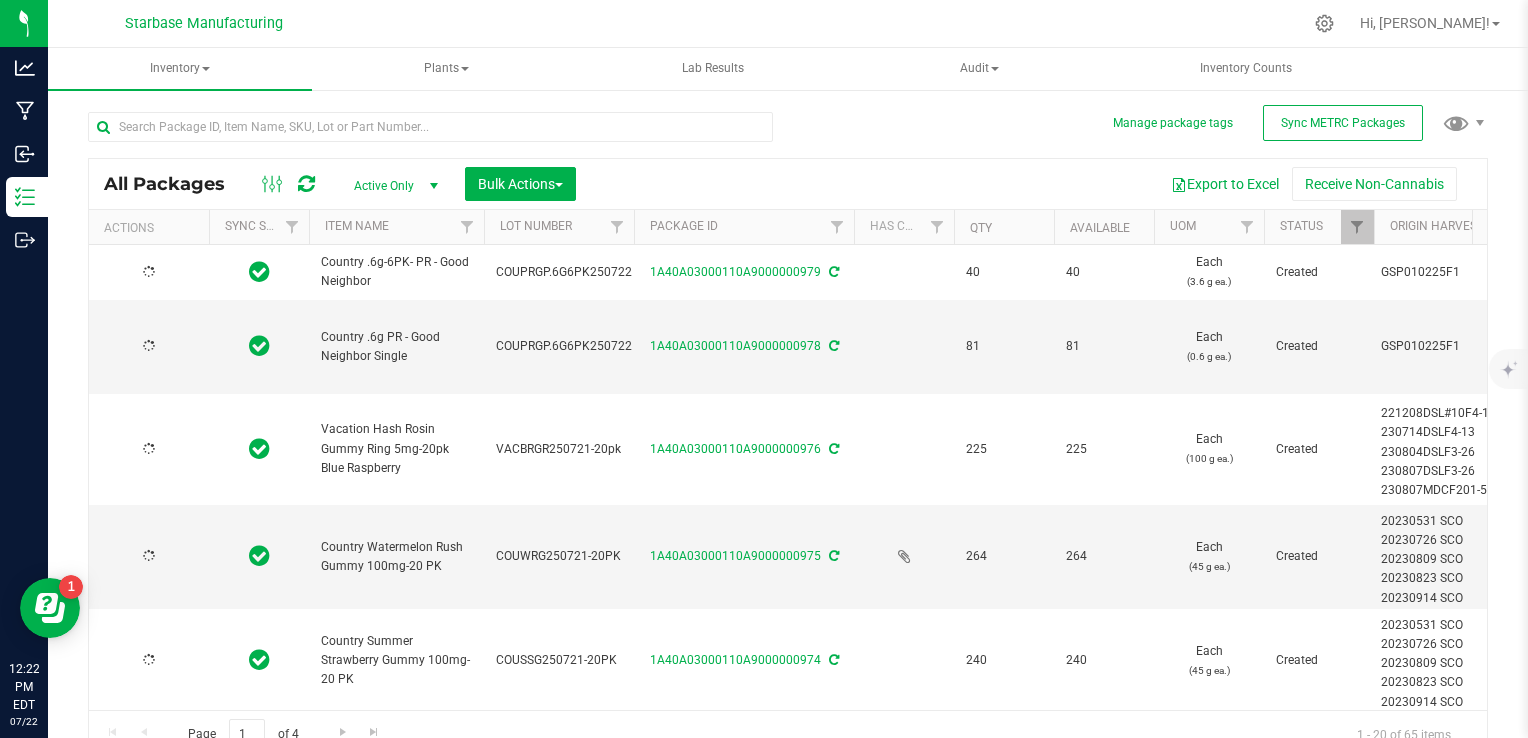 type on "[DATE]" 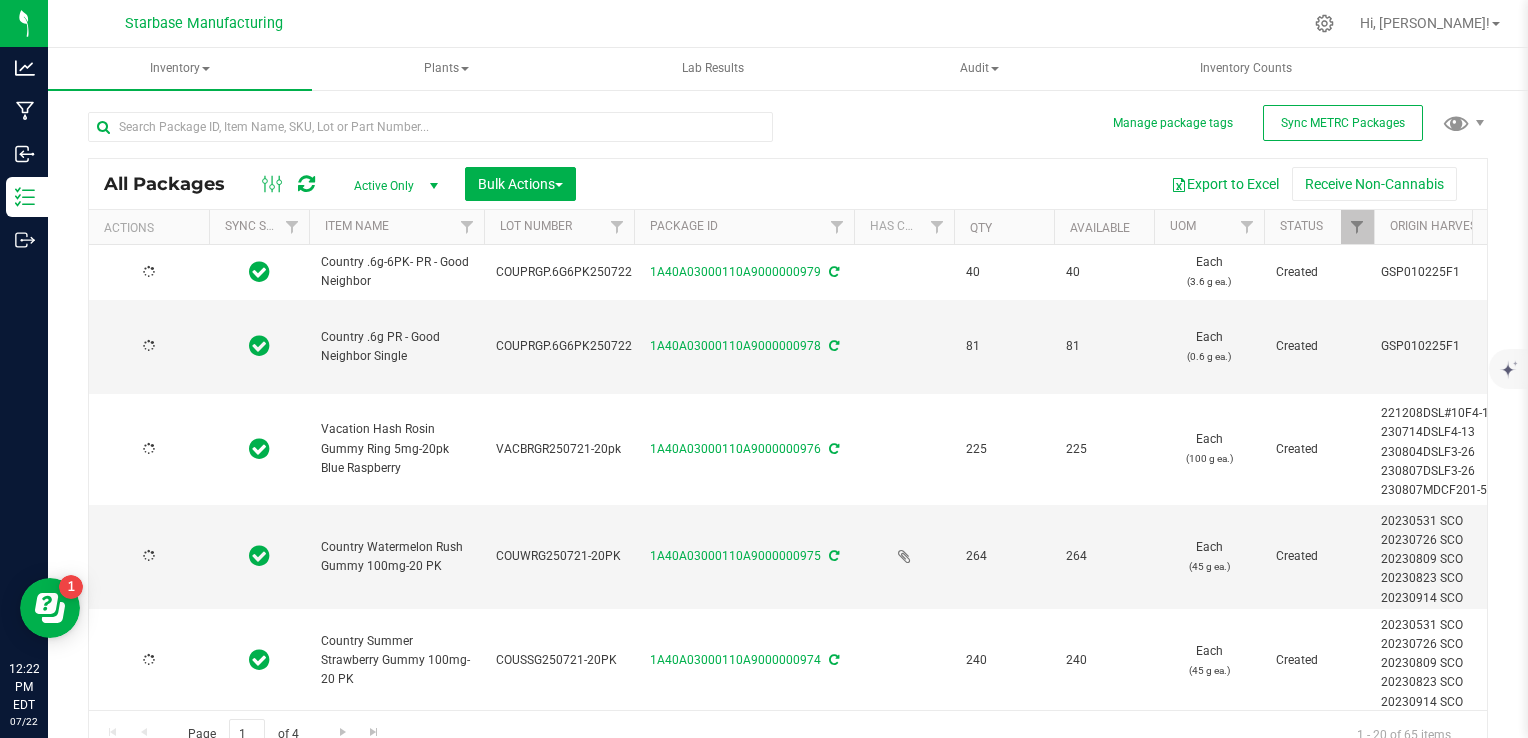 type on "[DATE]" 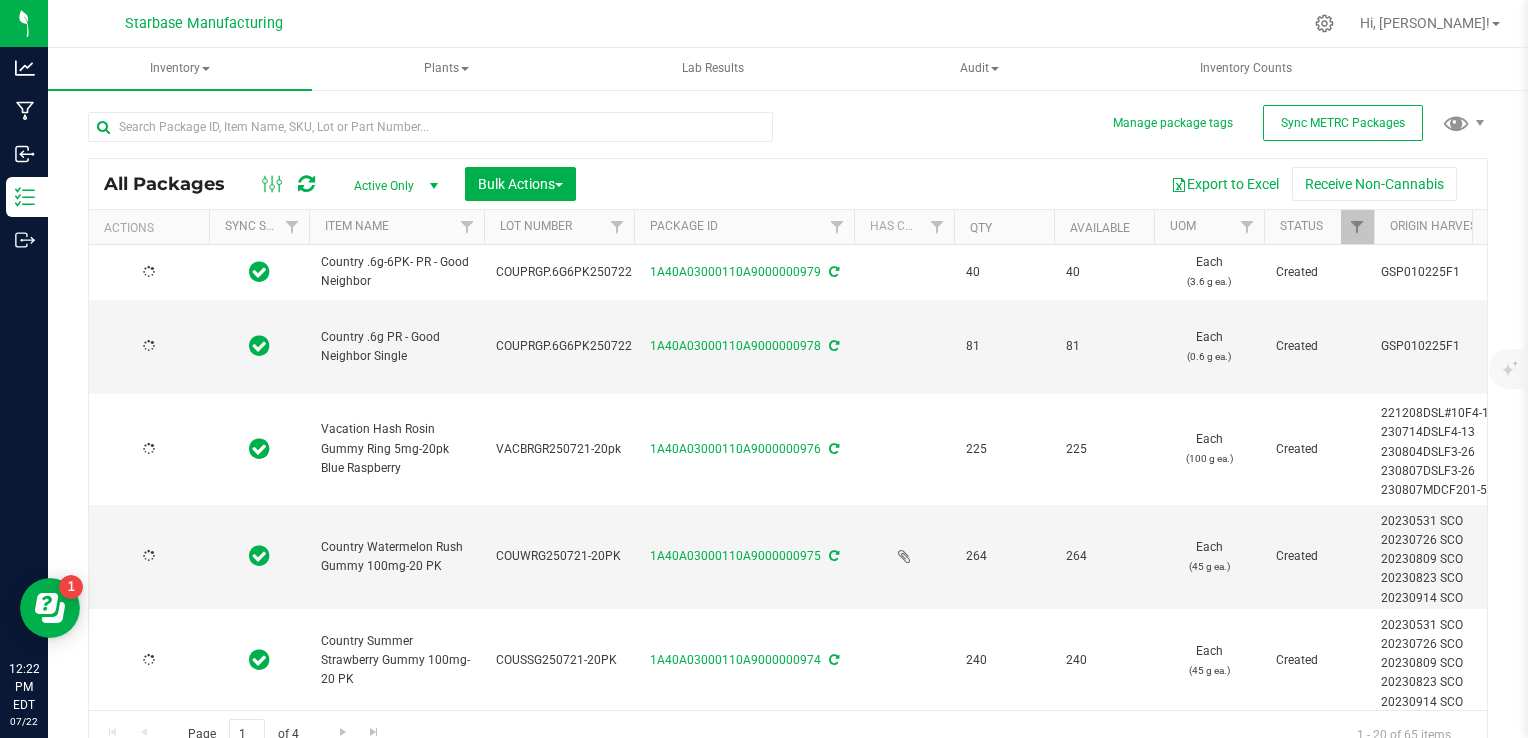 type on "[DATE]" 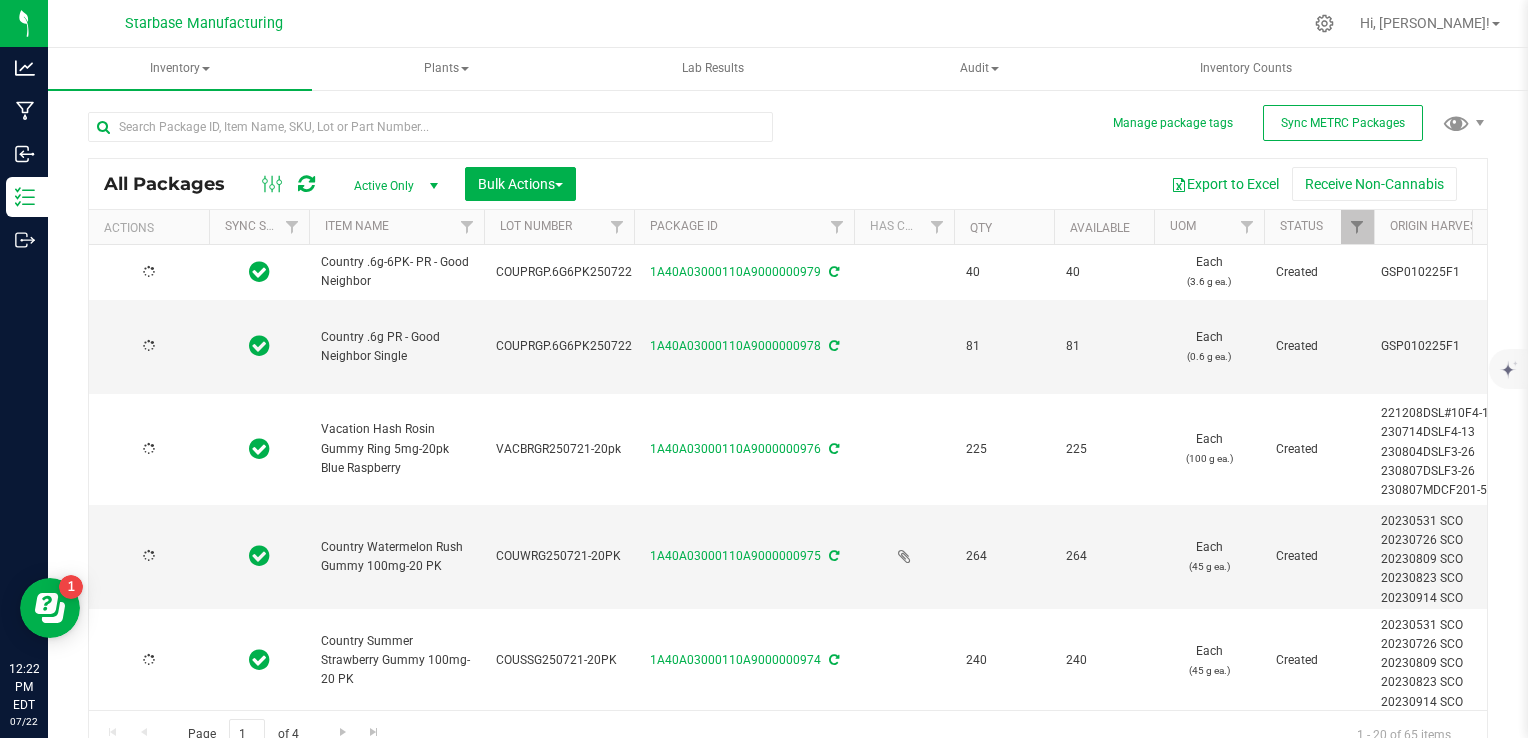 type on "[DATE]" 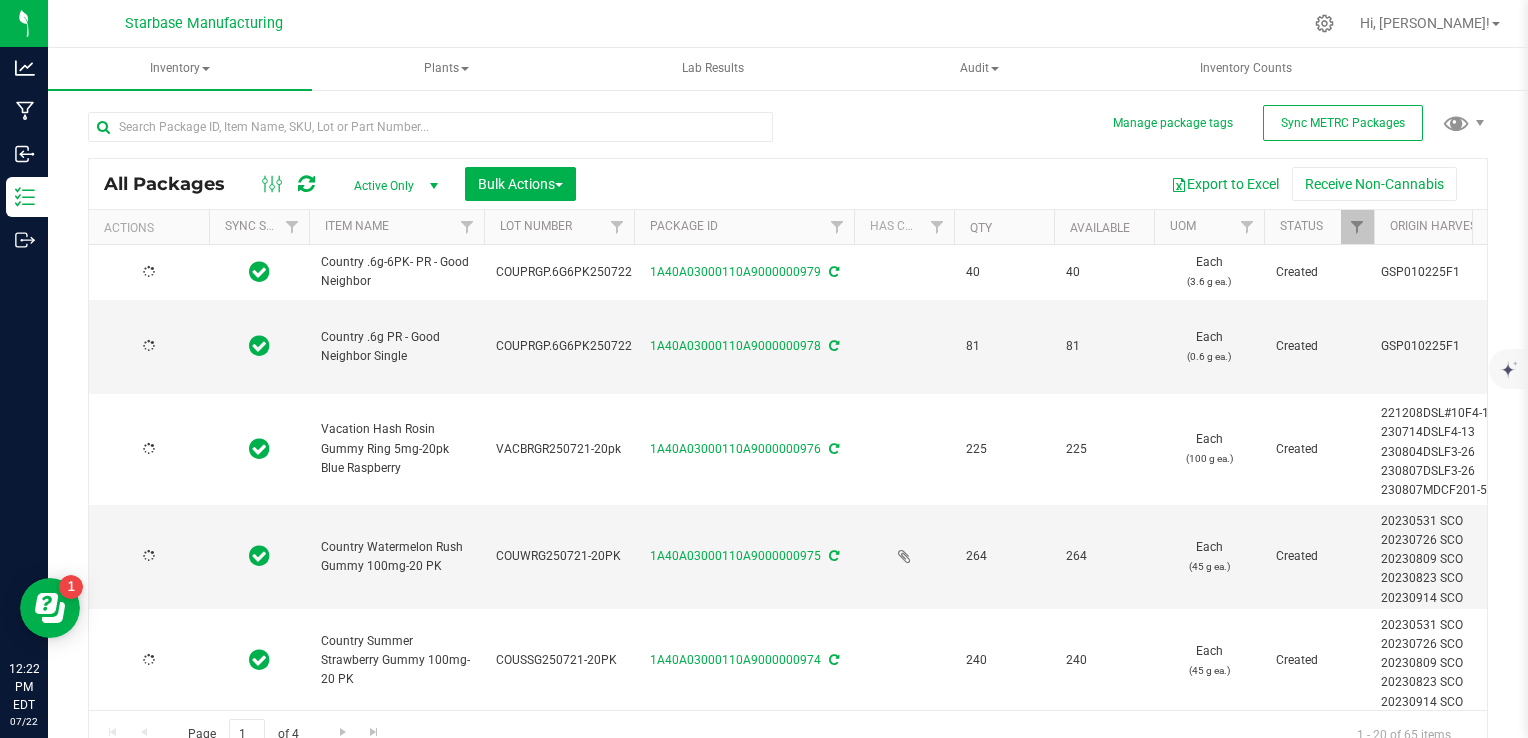 type on "[DATE]" 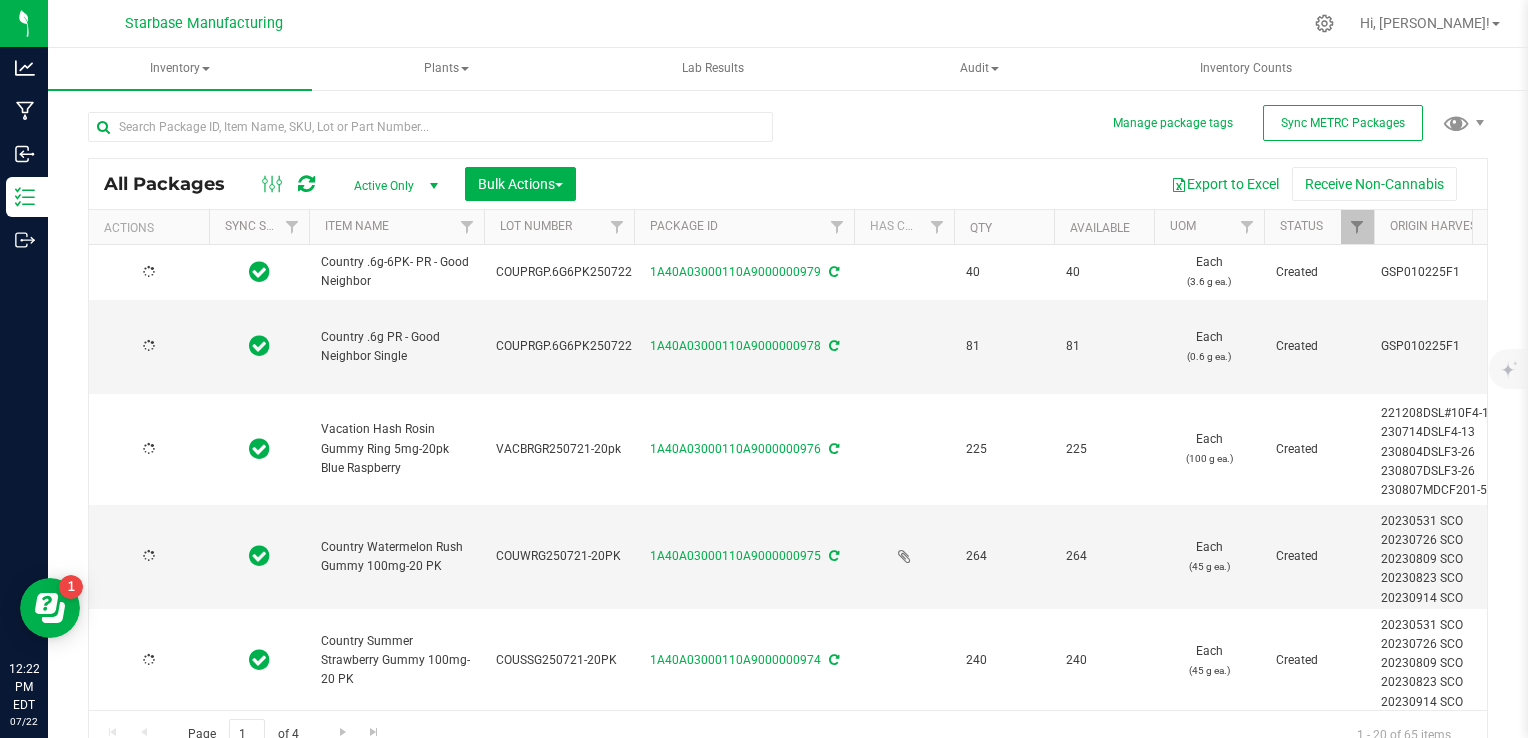 type on "[DATE]" 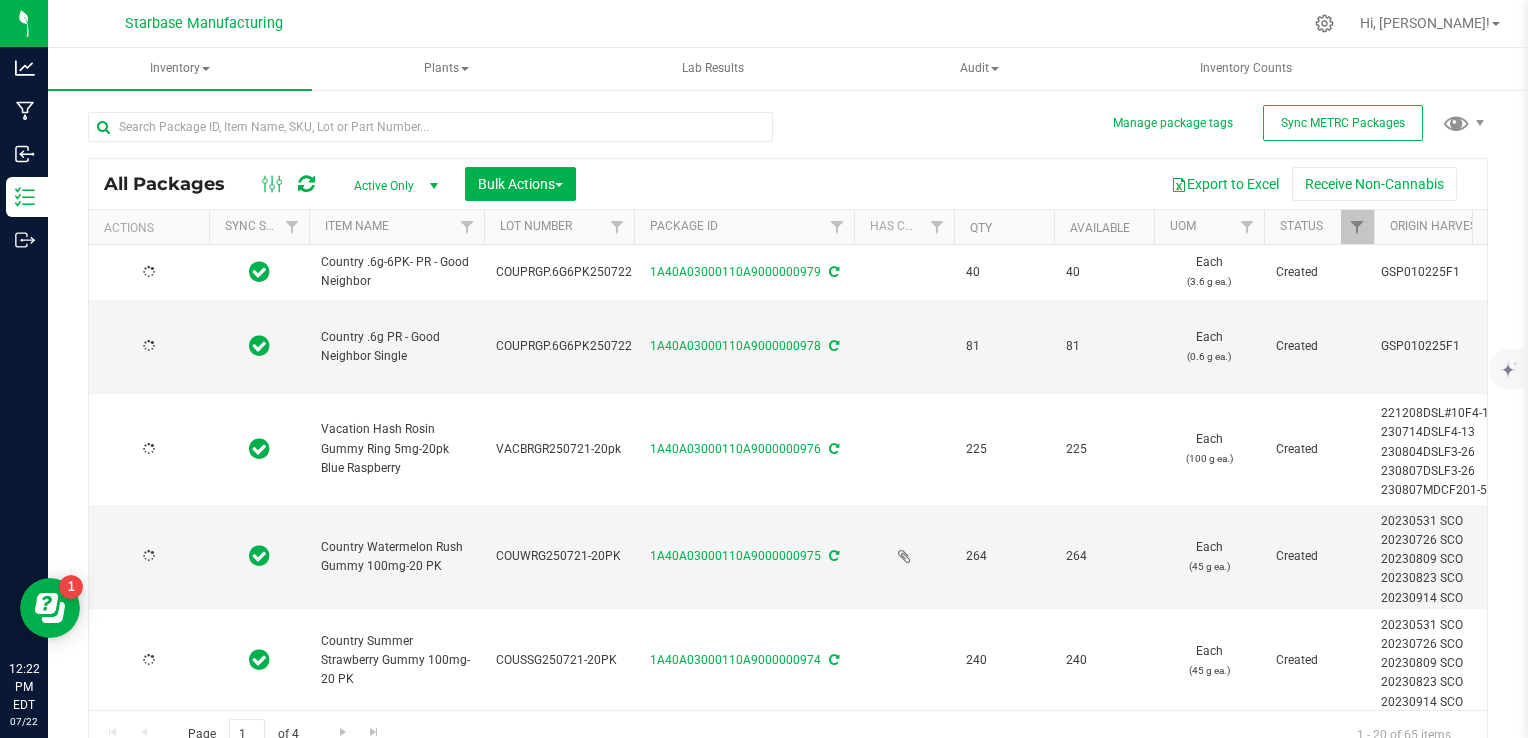 type on "[DATE]" 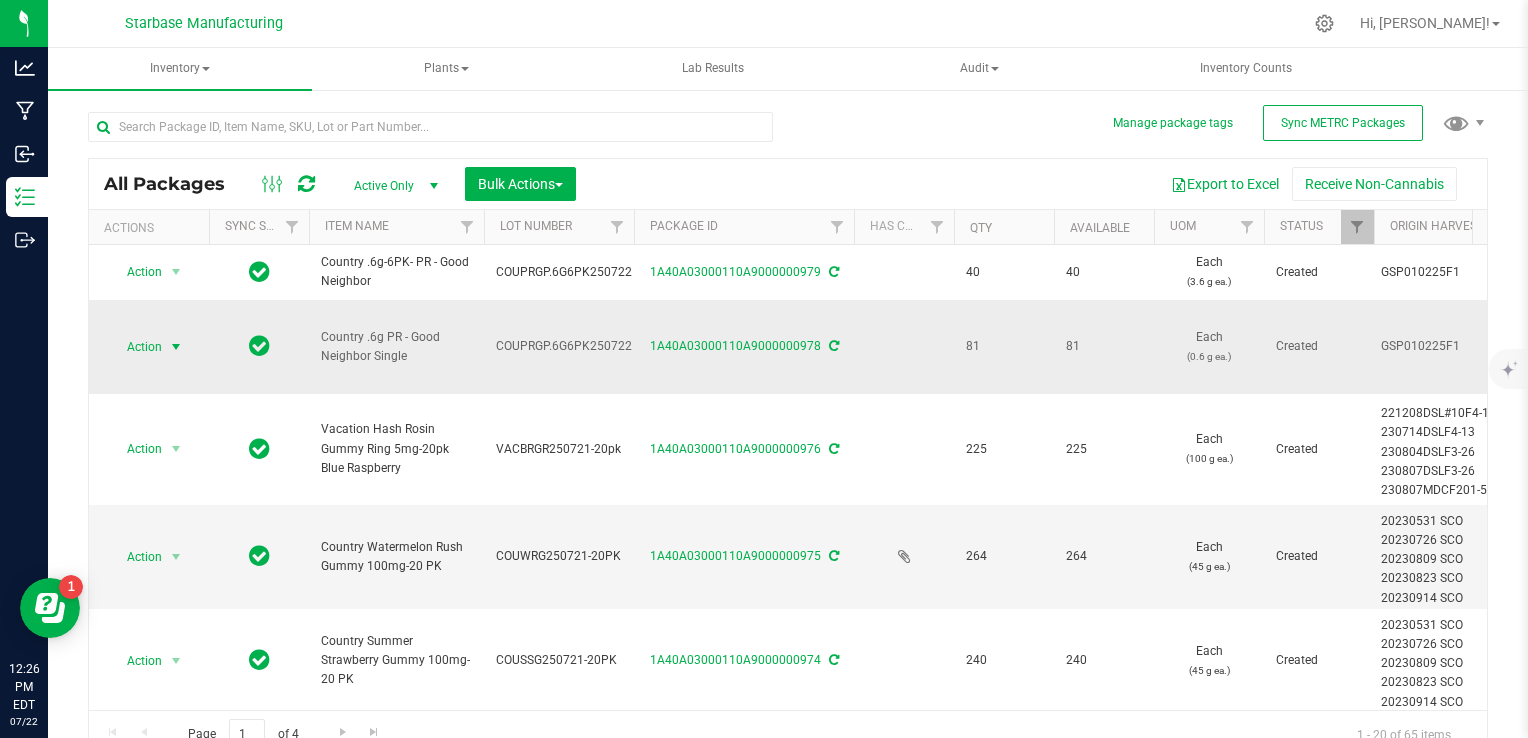 click at bounding box center [176, 347] 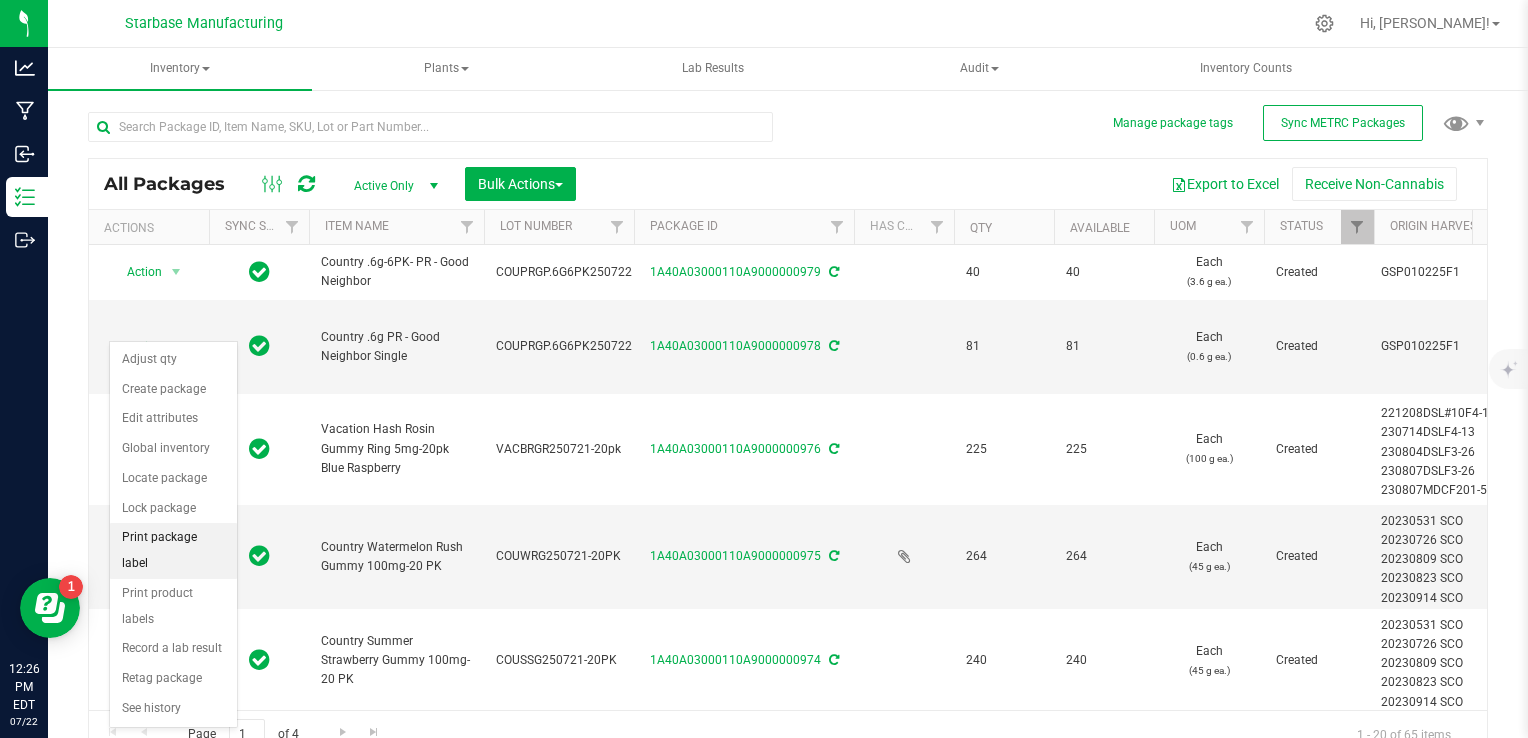 click on "Print package label" at bounding box center (173, 550) 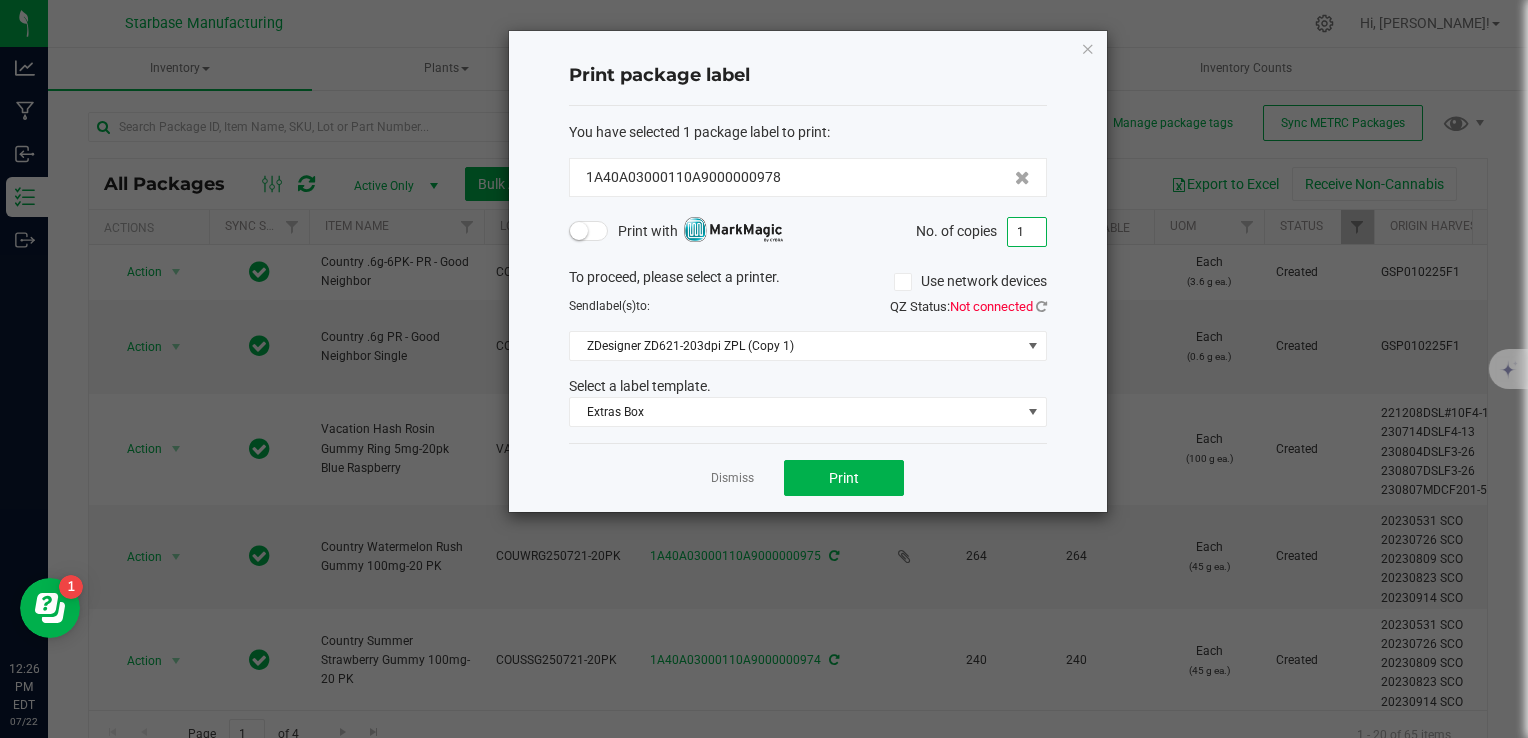 click on "1" at bounding box center (1027, 232) 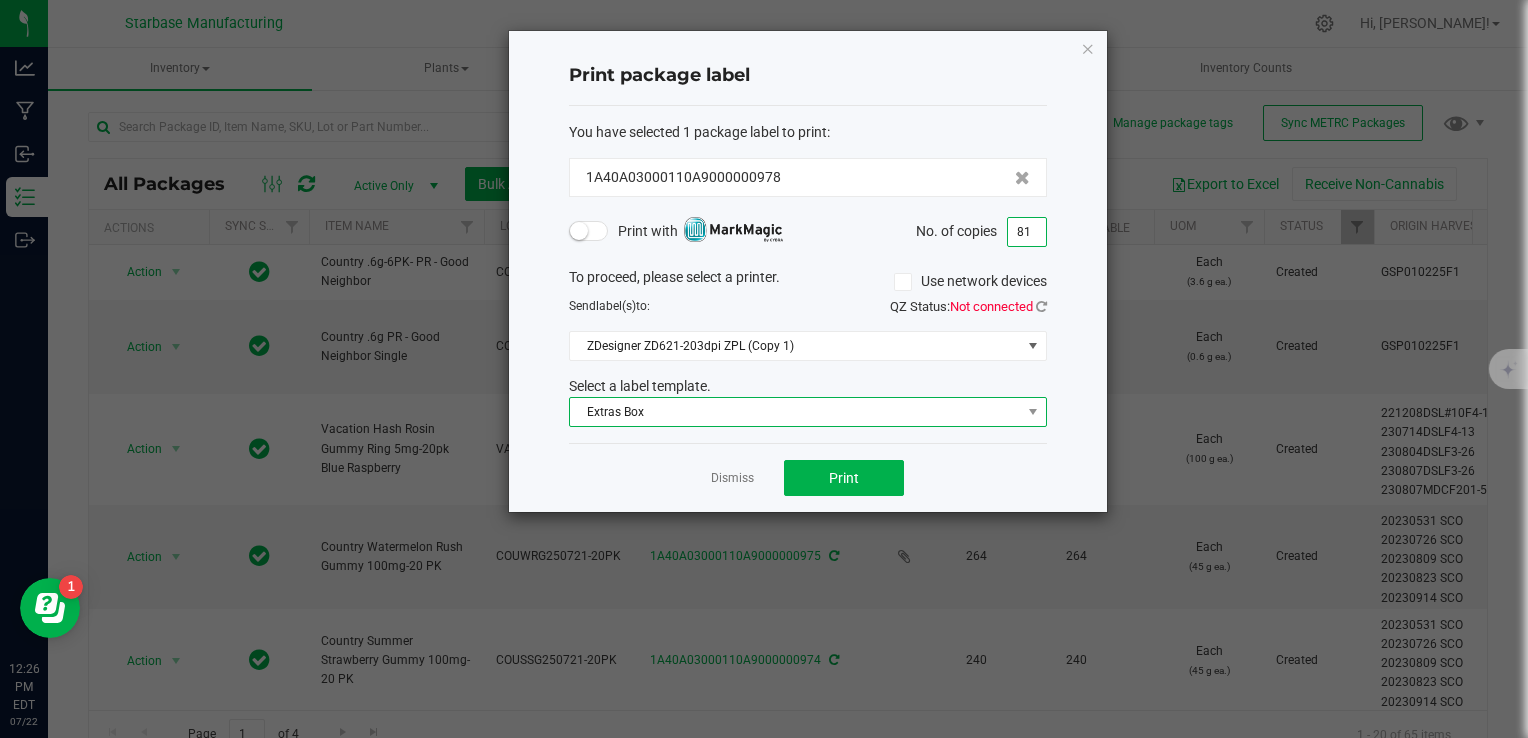 click on "Extras Box" at bounding box center [795, 412] 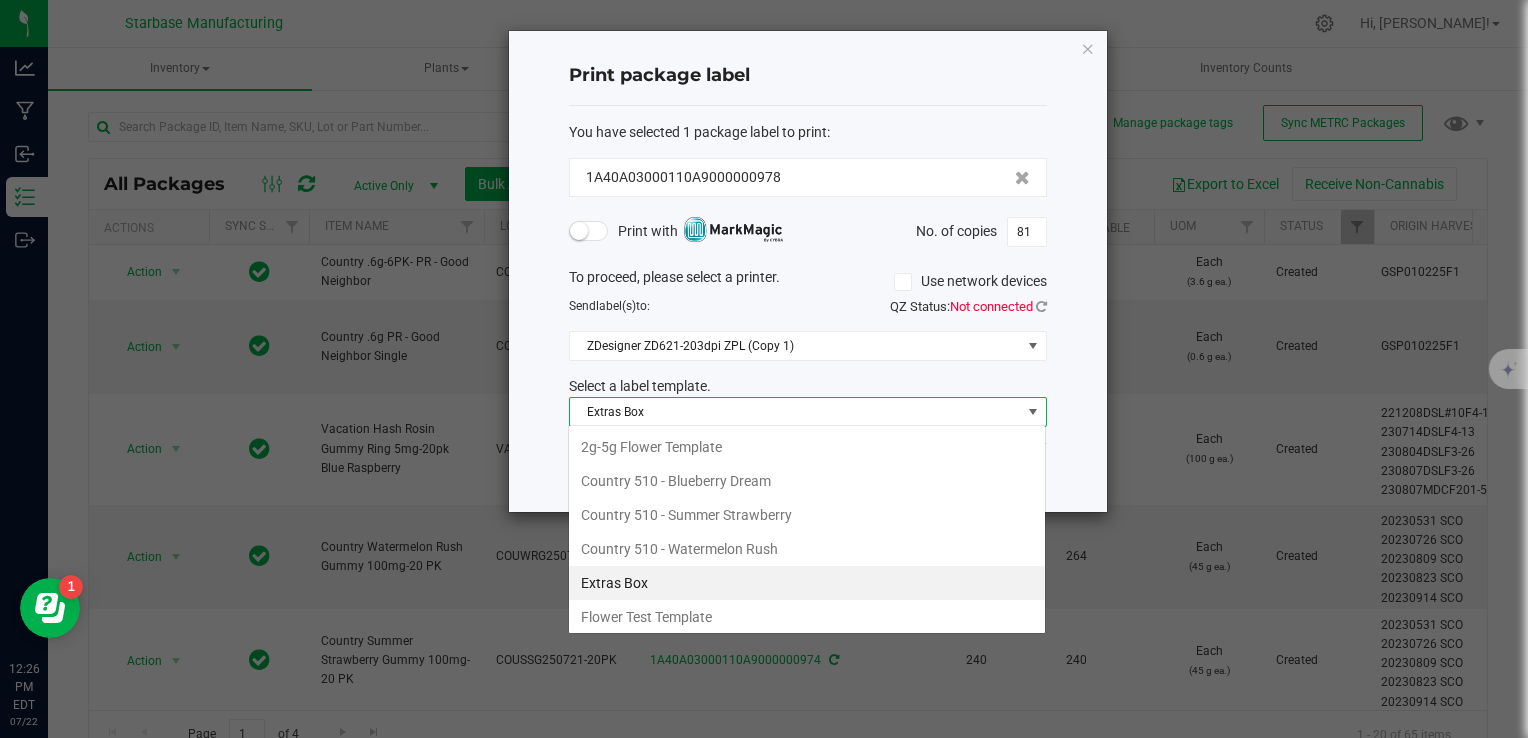 scroll, scrollTop: 99970, scrollLeft: 99521, axis: both 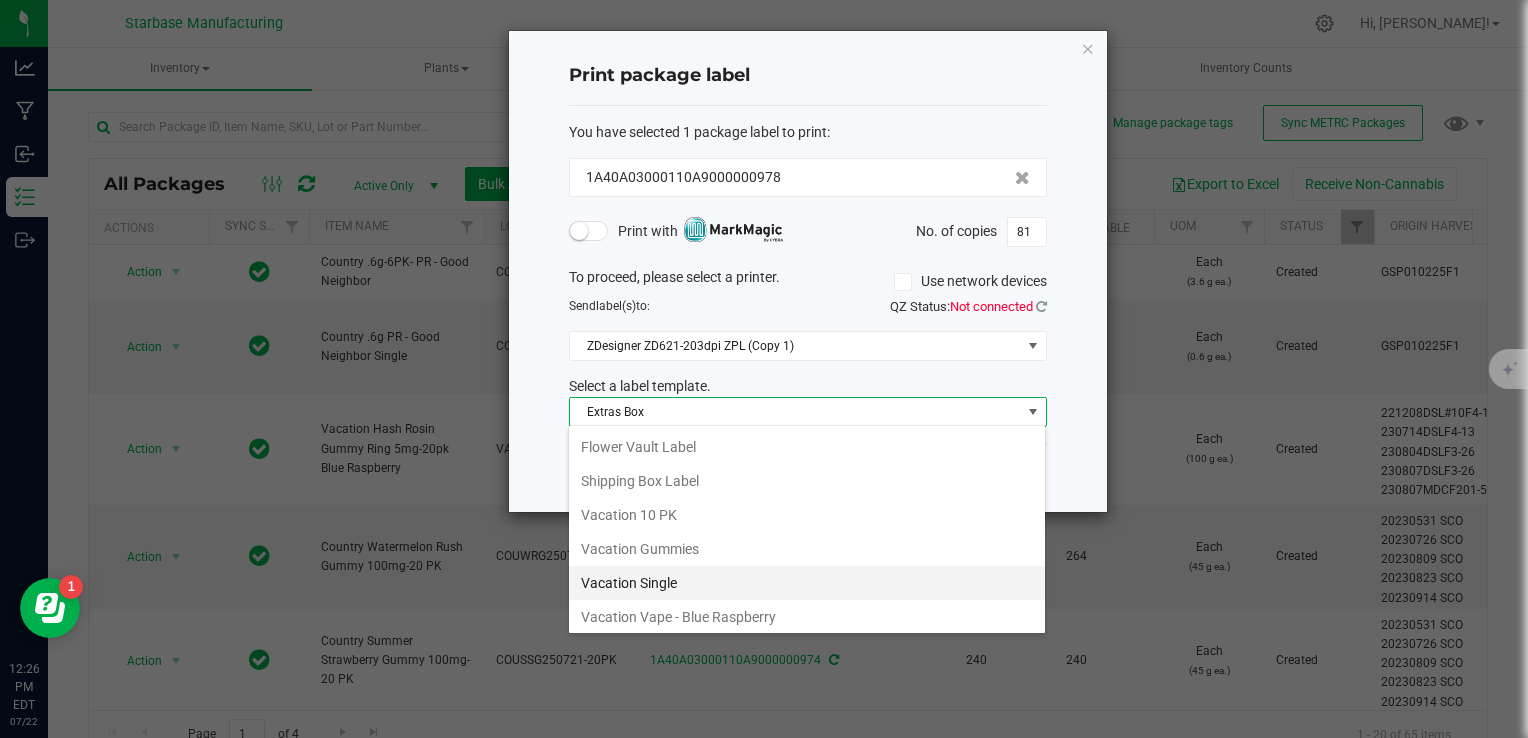 click on "Vacation Single" at bounding box center (807, 583) 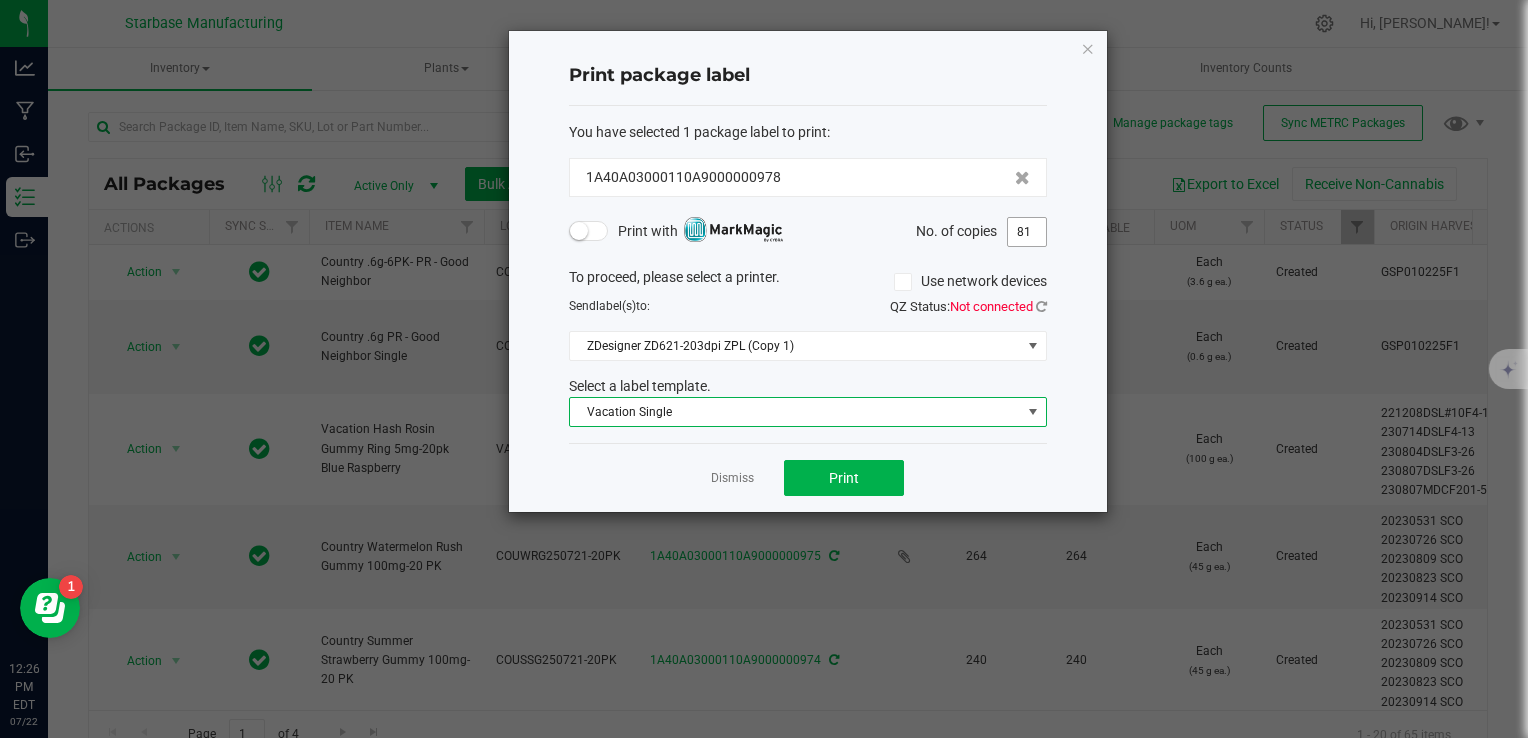 click on "81" at bounding box center [1027, 232] 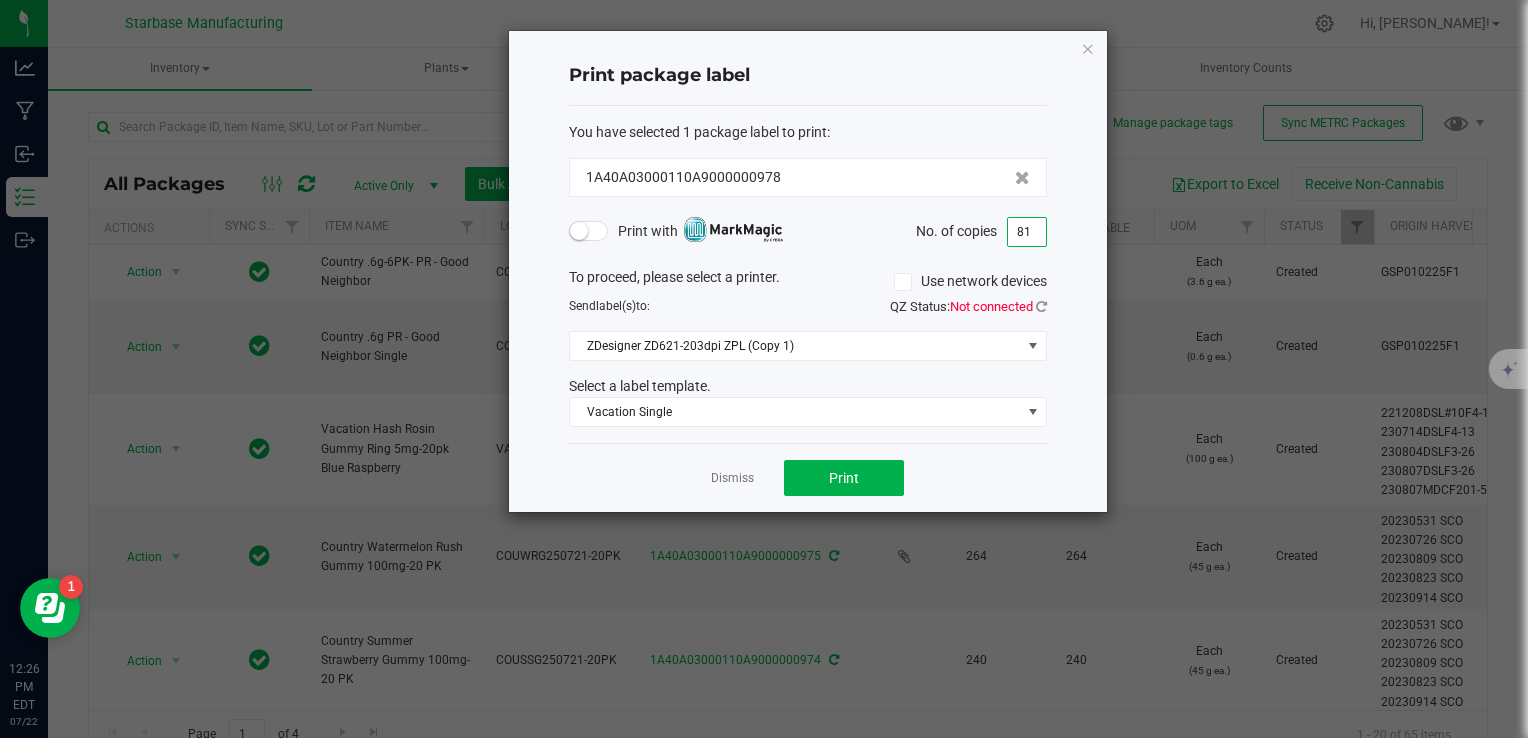 click on "81" at bounding box center [1027, 232] 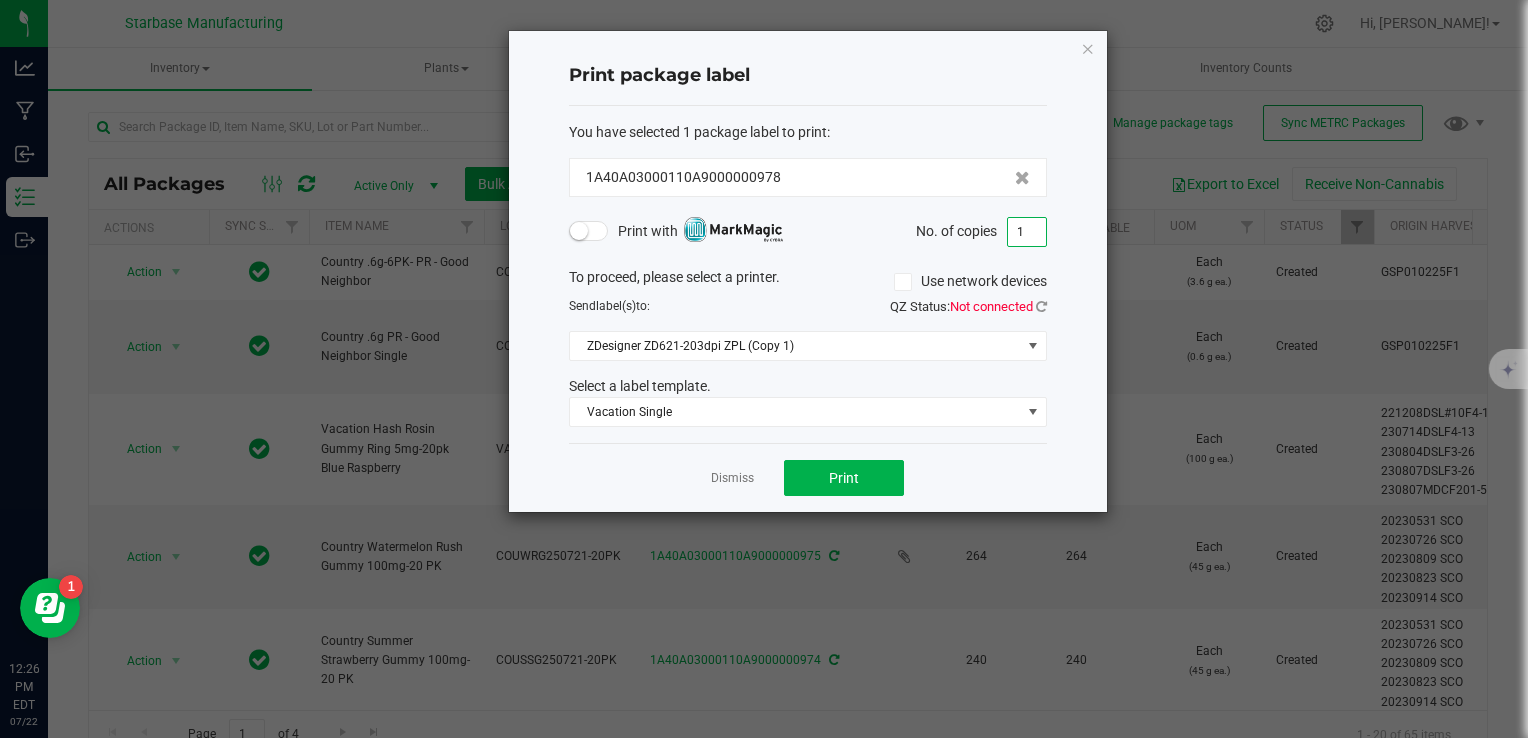 click on "No. of copies  1" 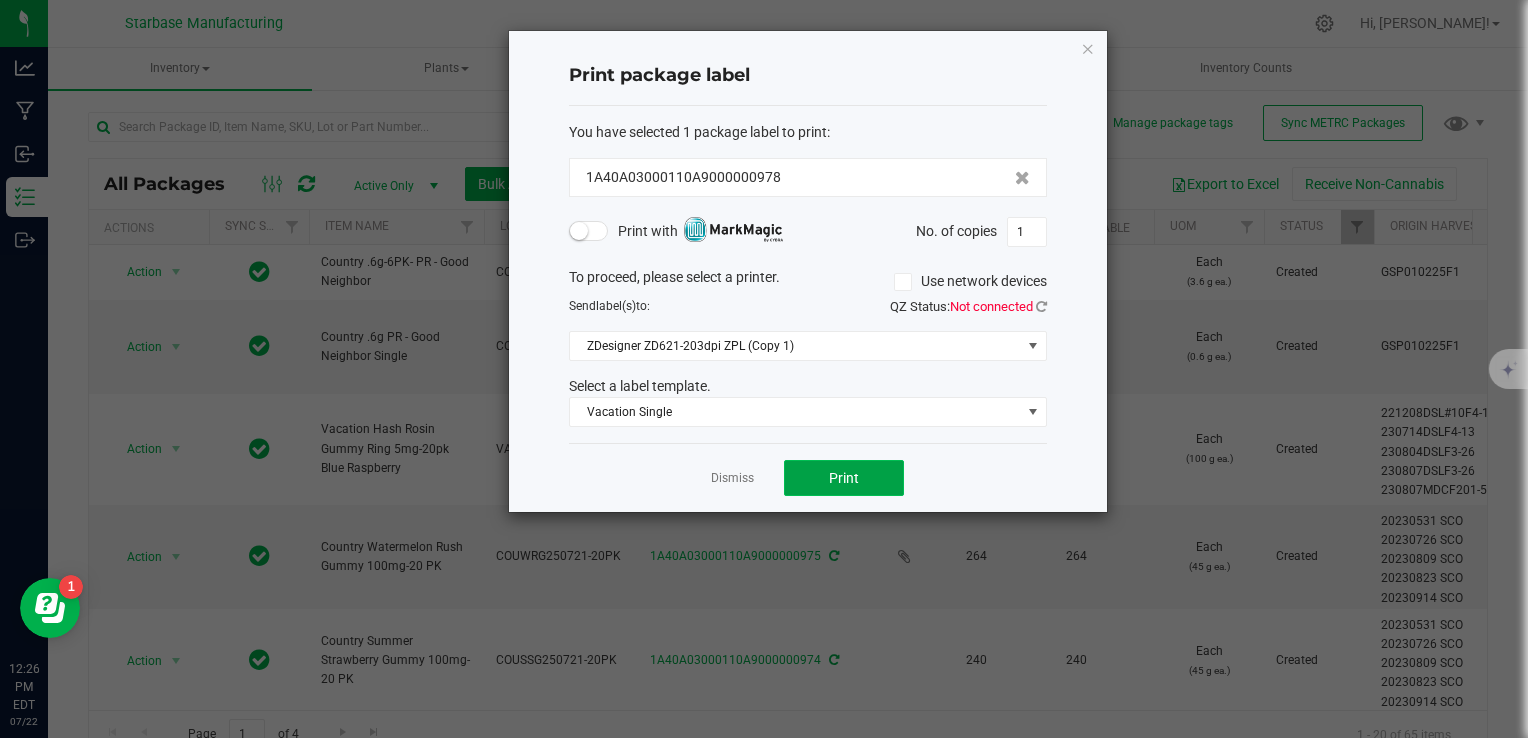 click on "Print" 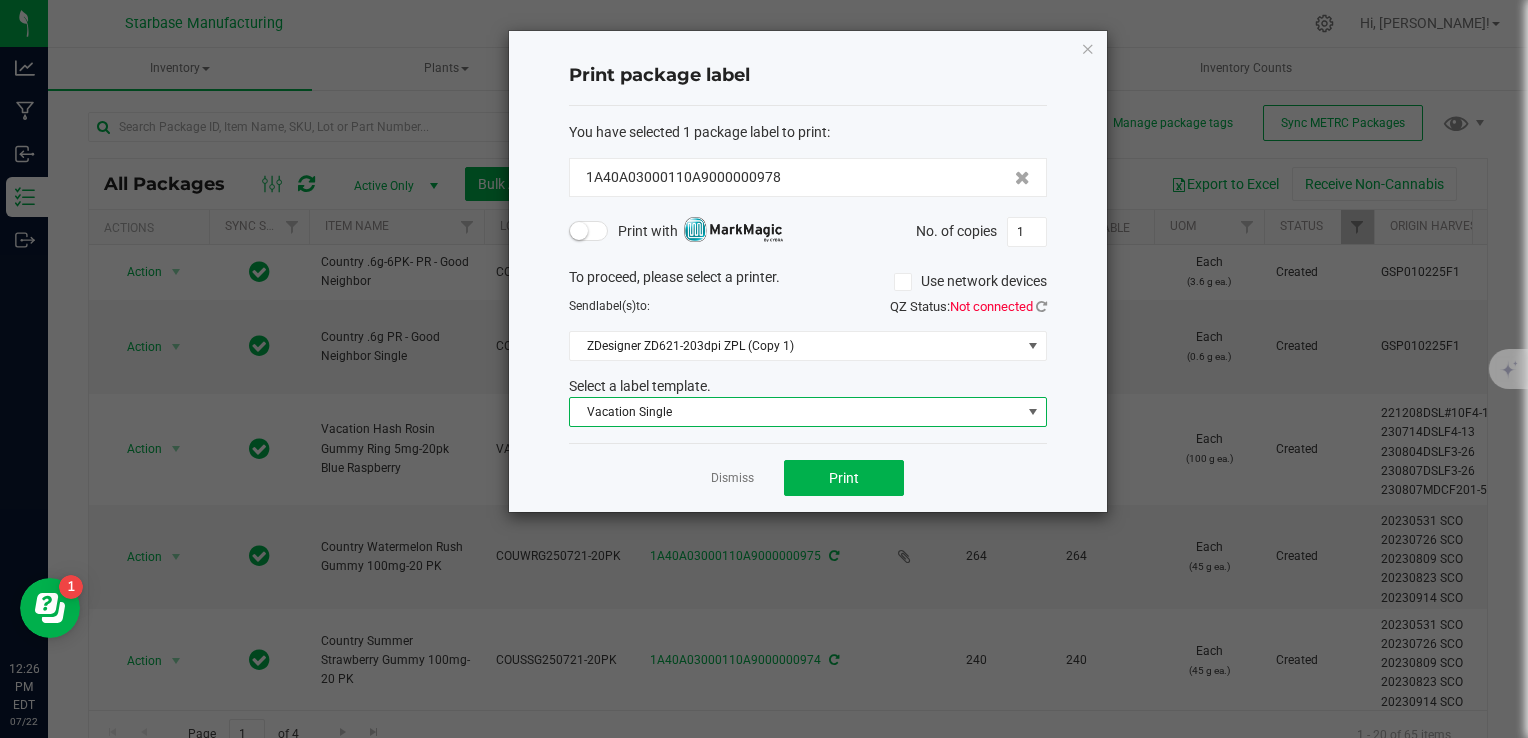 click on "Vacation Single" at bounding box center [795, 412] 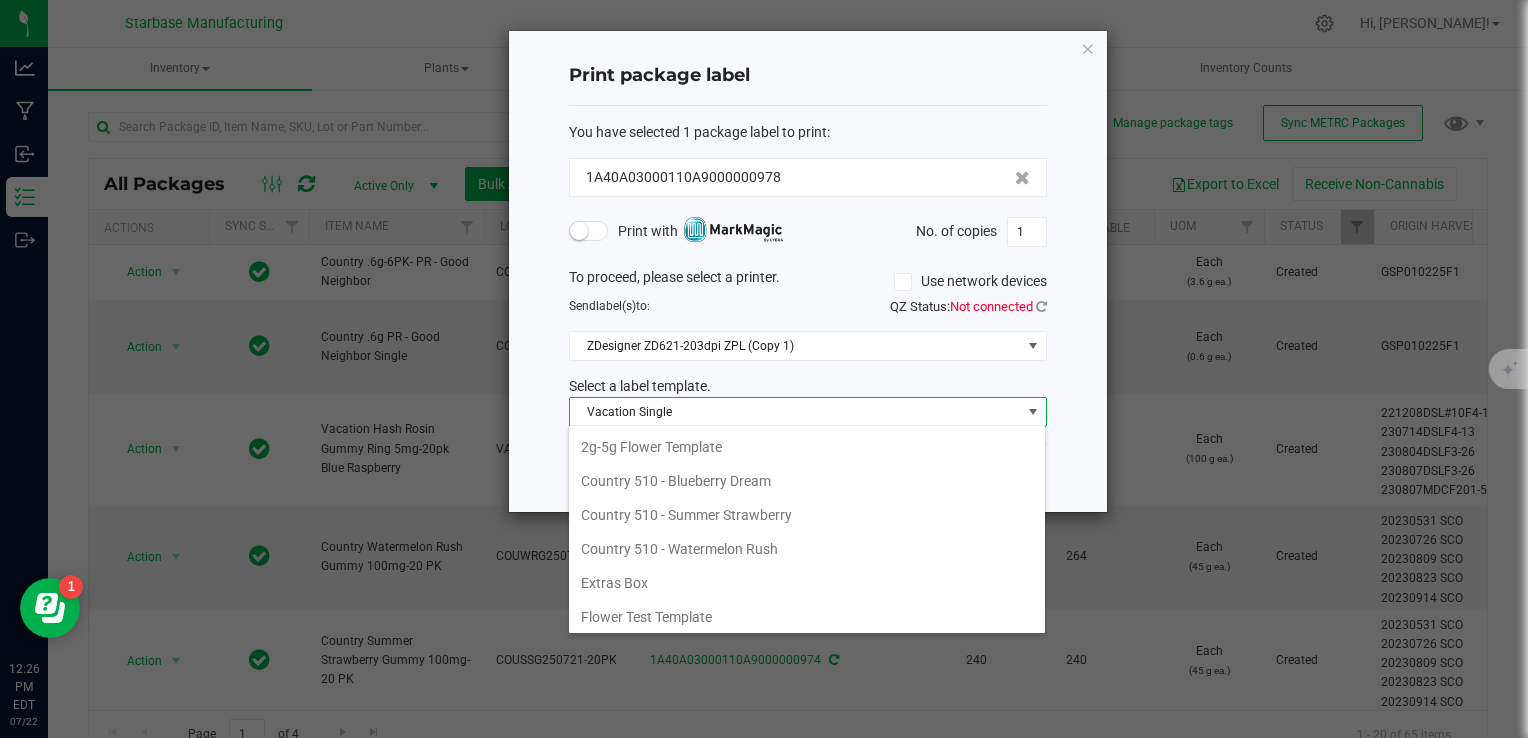 scroll, scrollTop: 170, scrollLeft: 0, axis: vertical 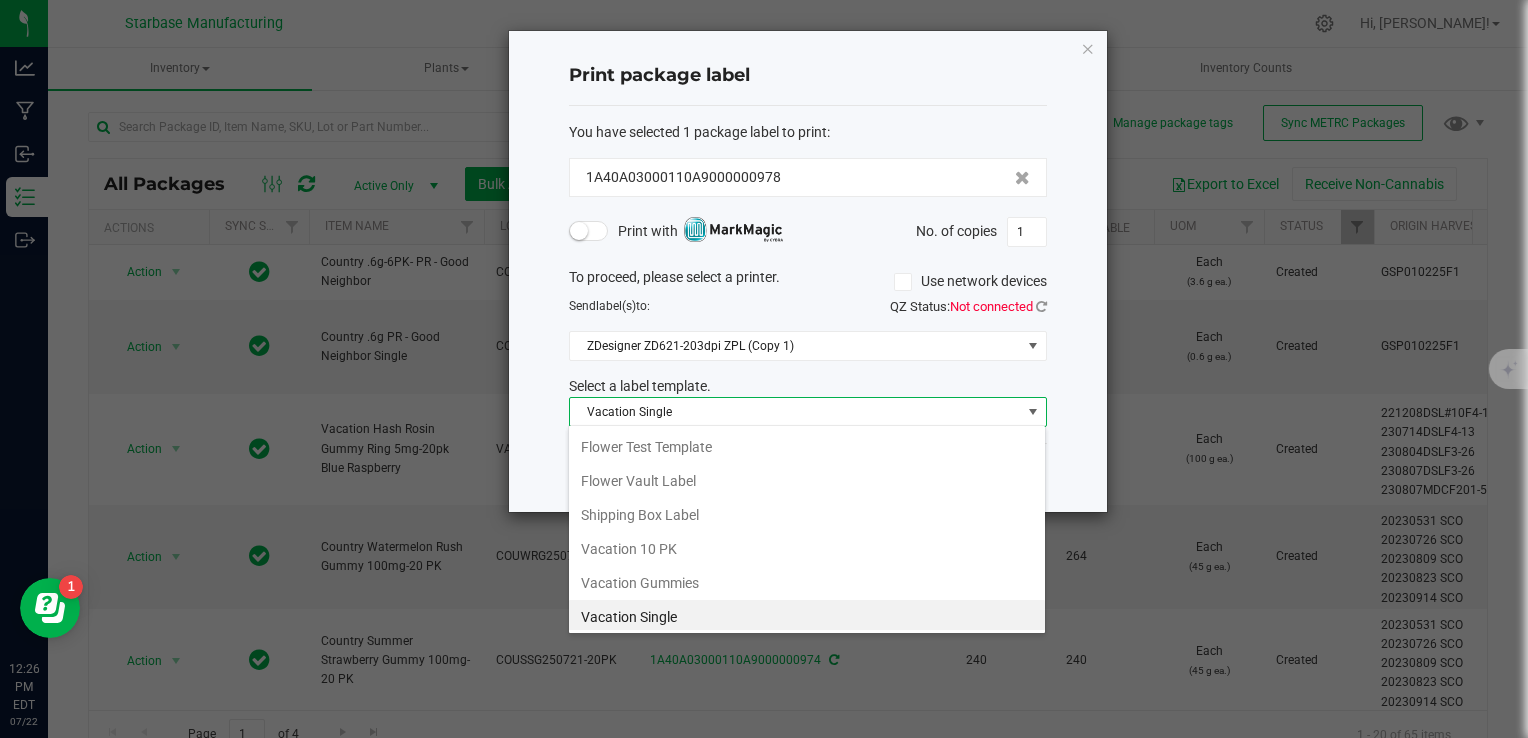 click on "Vacation Single" at bounding box center [795, 412] 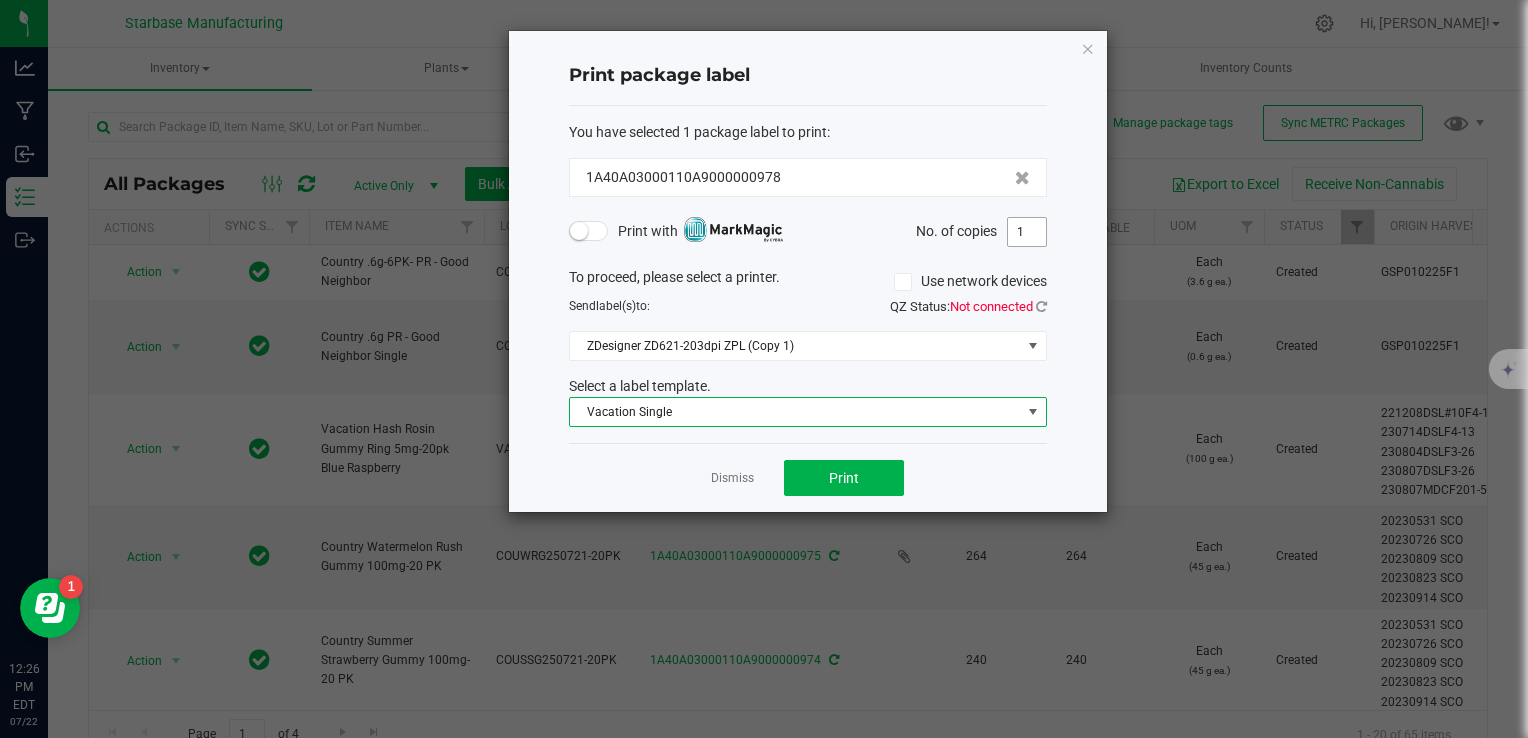 click on "1" at bounding box center (1027, 232) 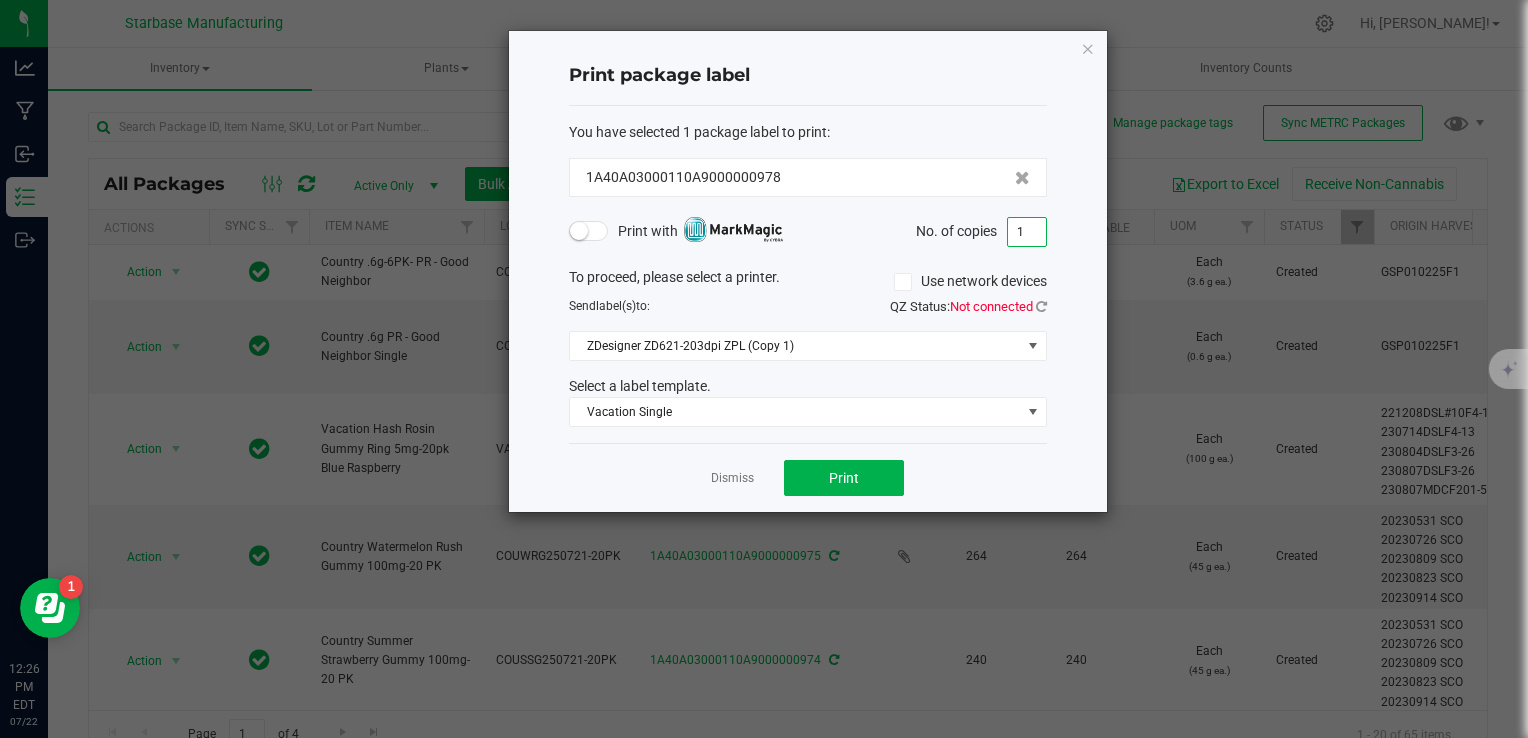 click on "1" at bounding box center [1027, 232] 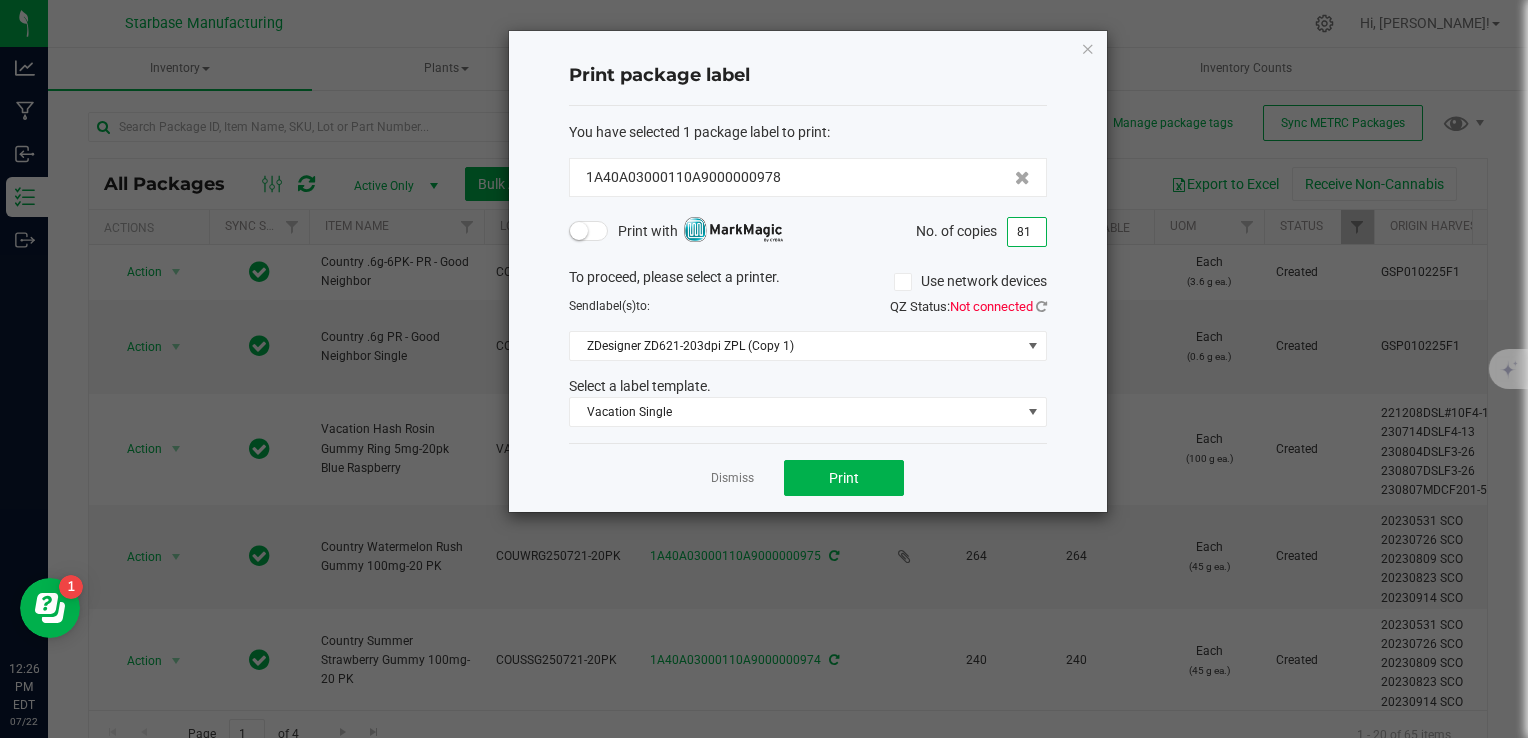 click on "No. of copies  81" 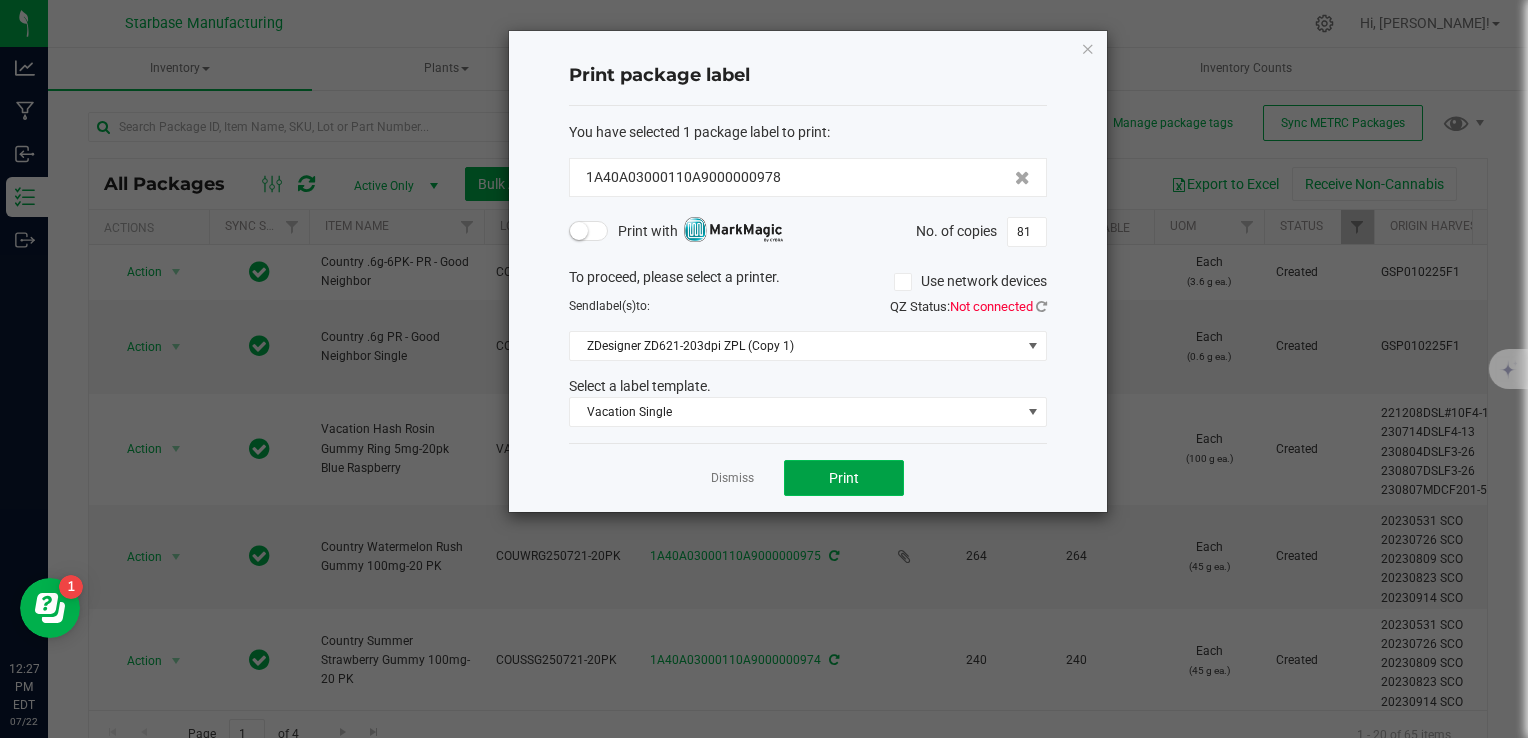 click on "Print" 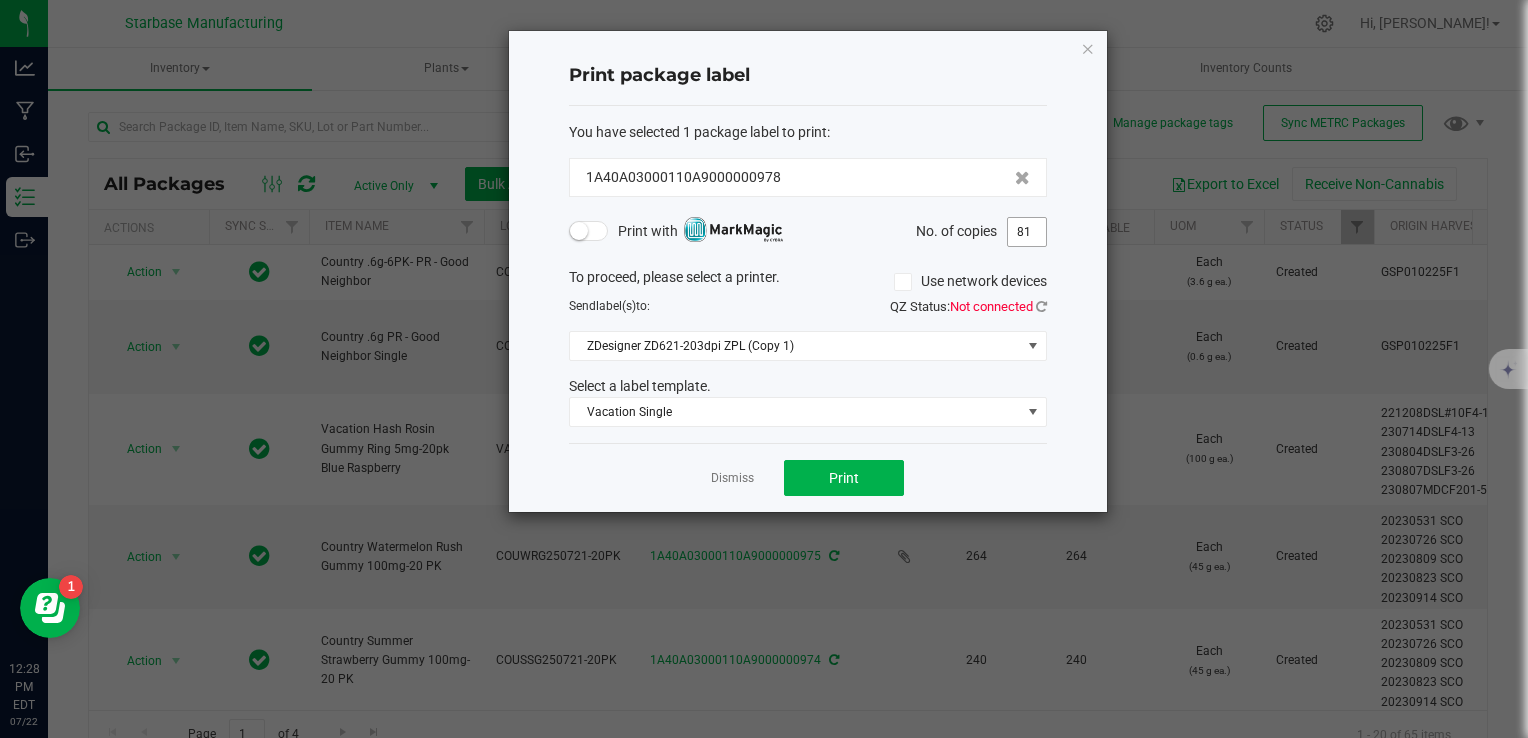 click on "81" at bounding box center (1027, 232) 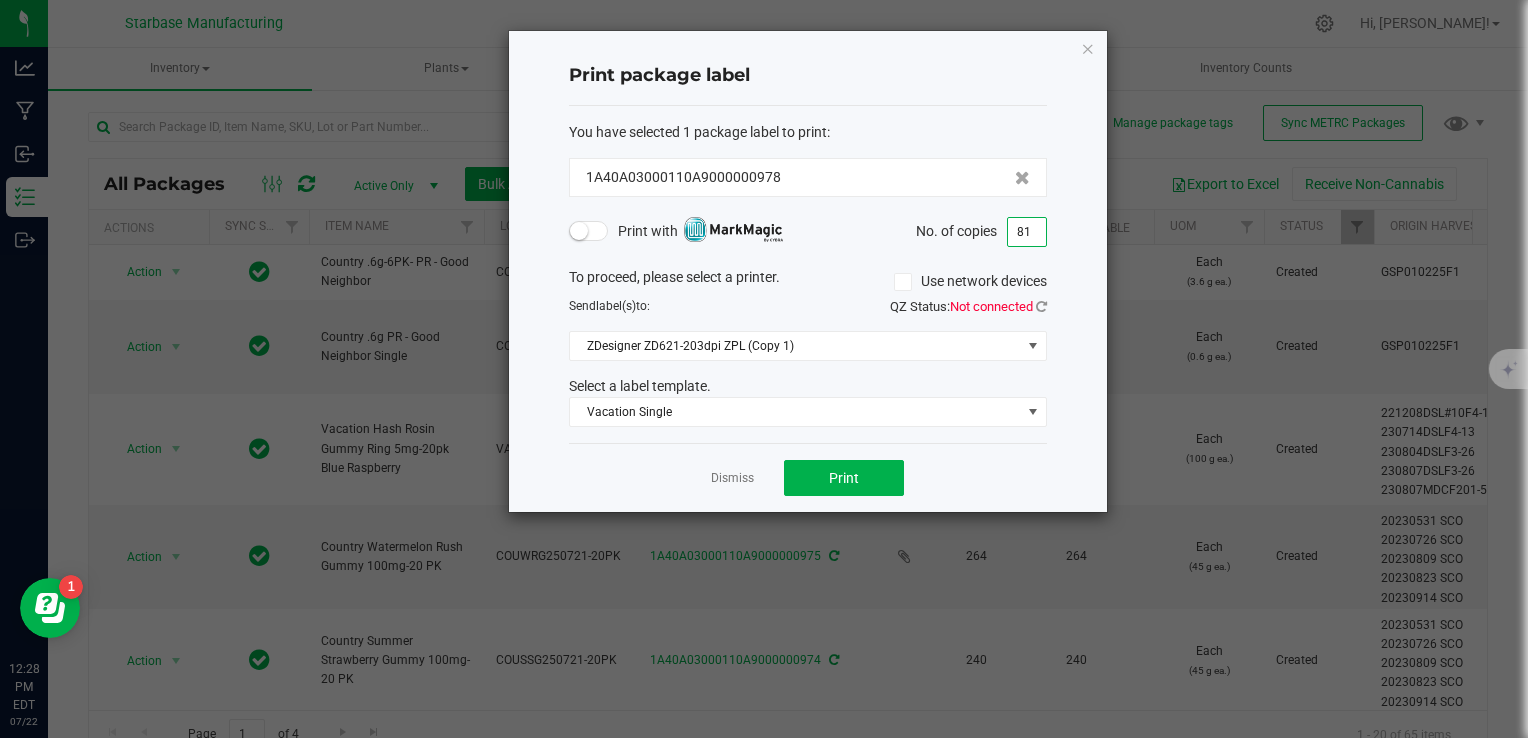 click on "81" at bounding box center [1027, 232] 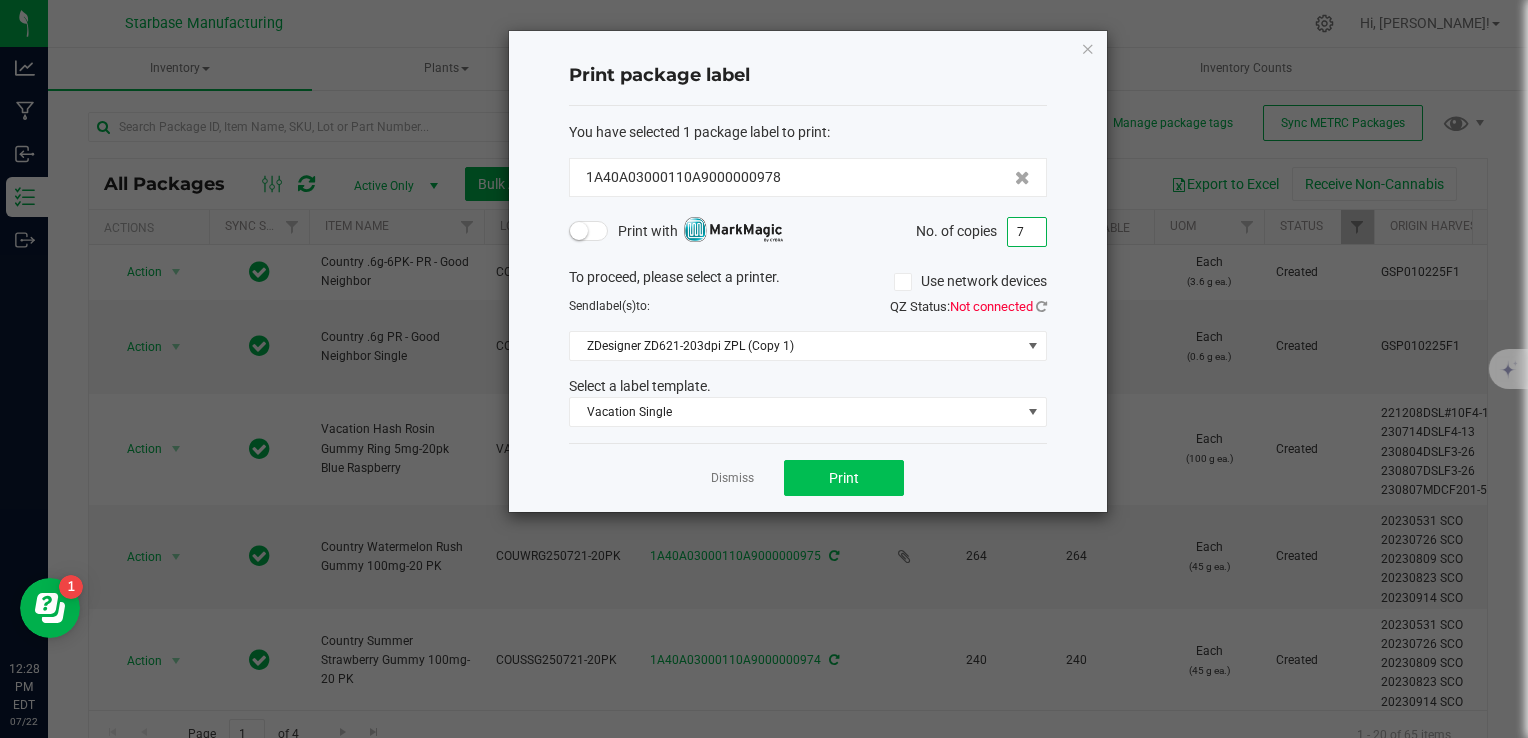 type on "7" 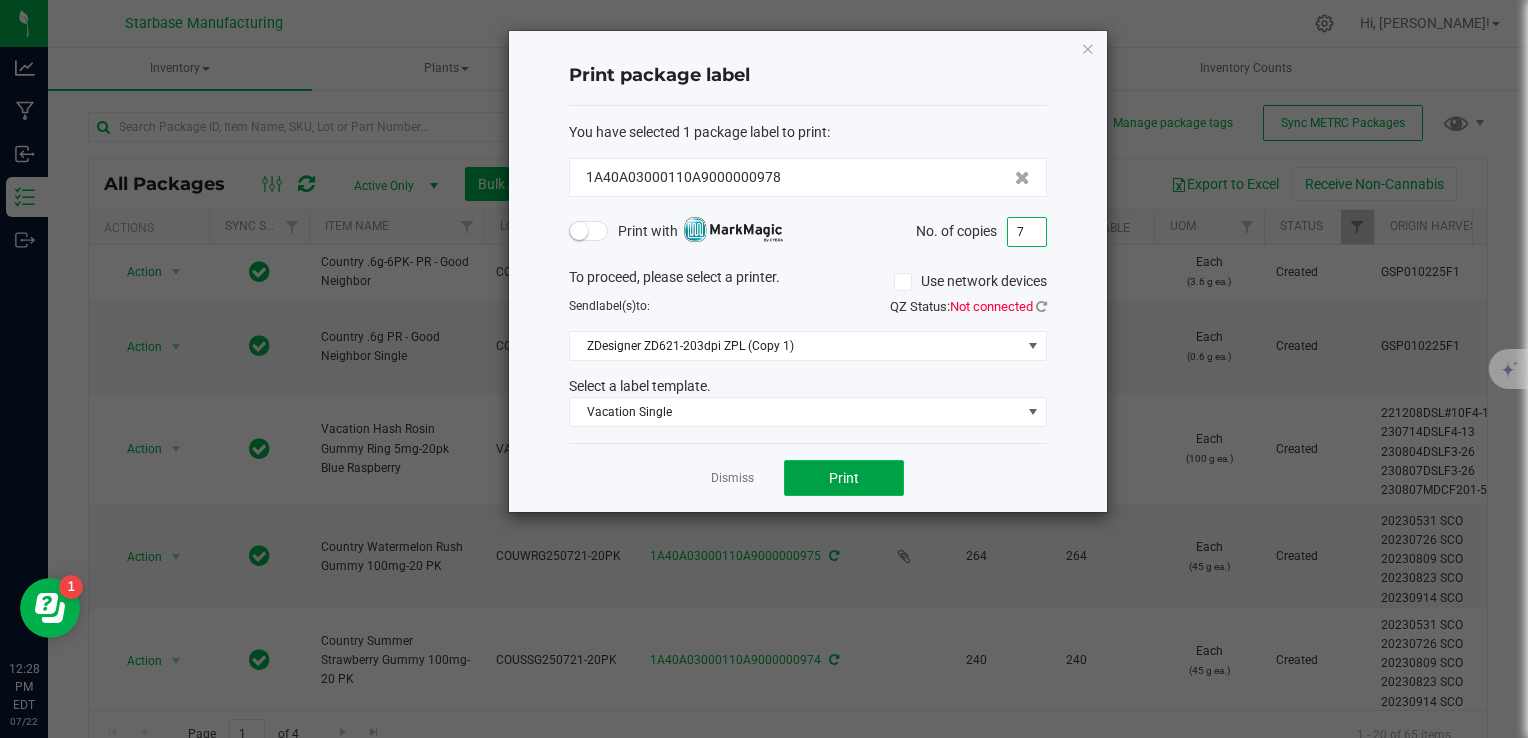 click on "Print" 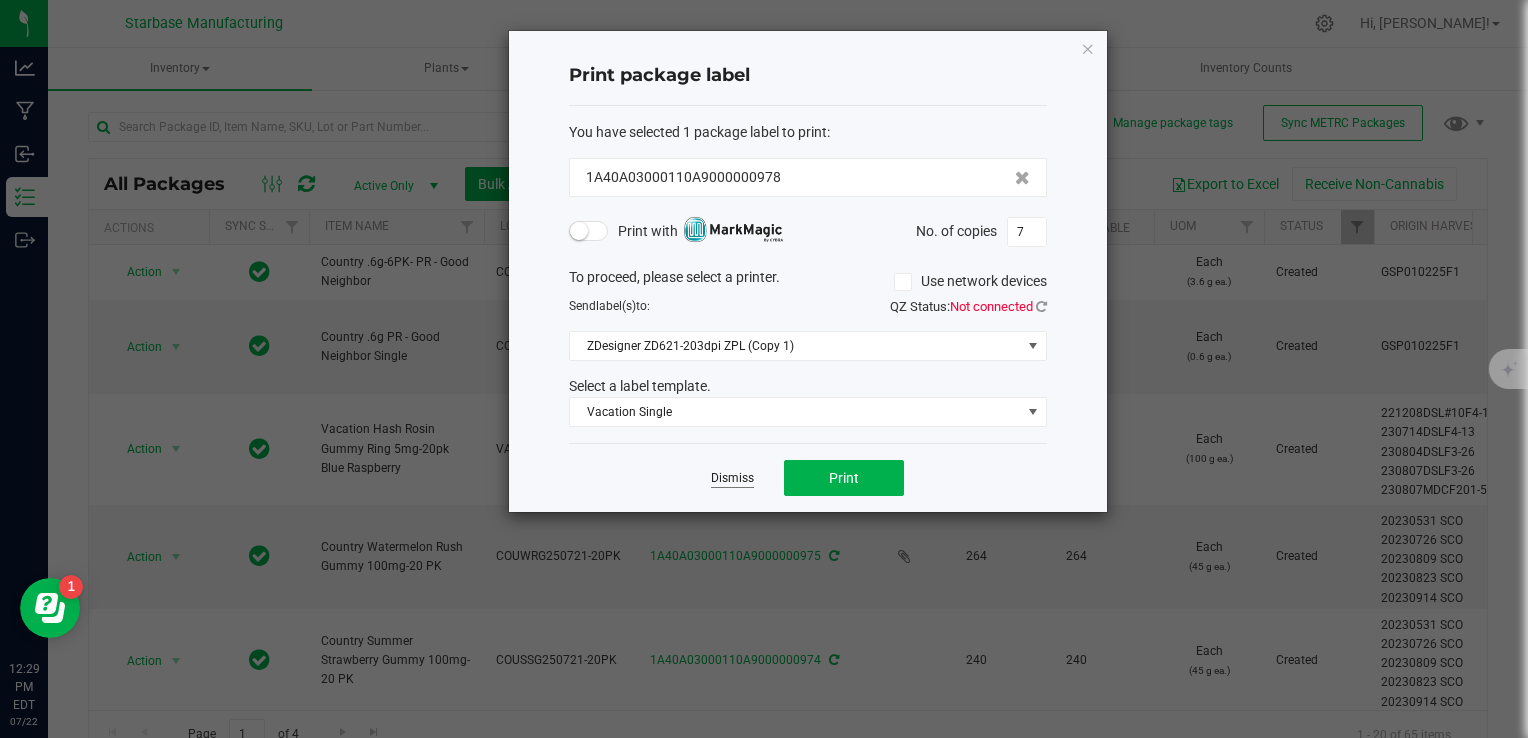 click on "Dismiss" 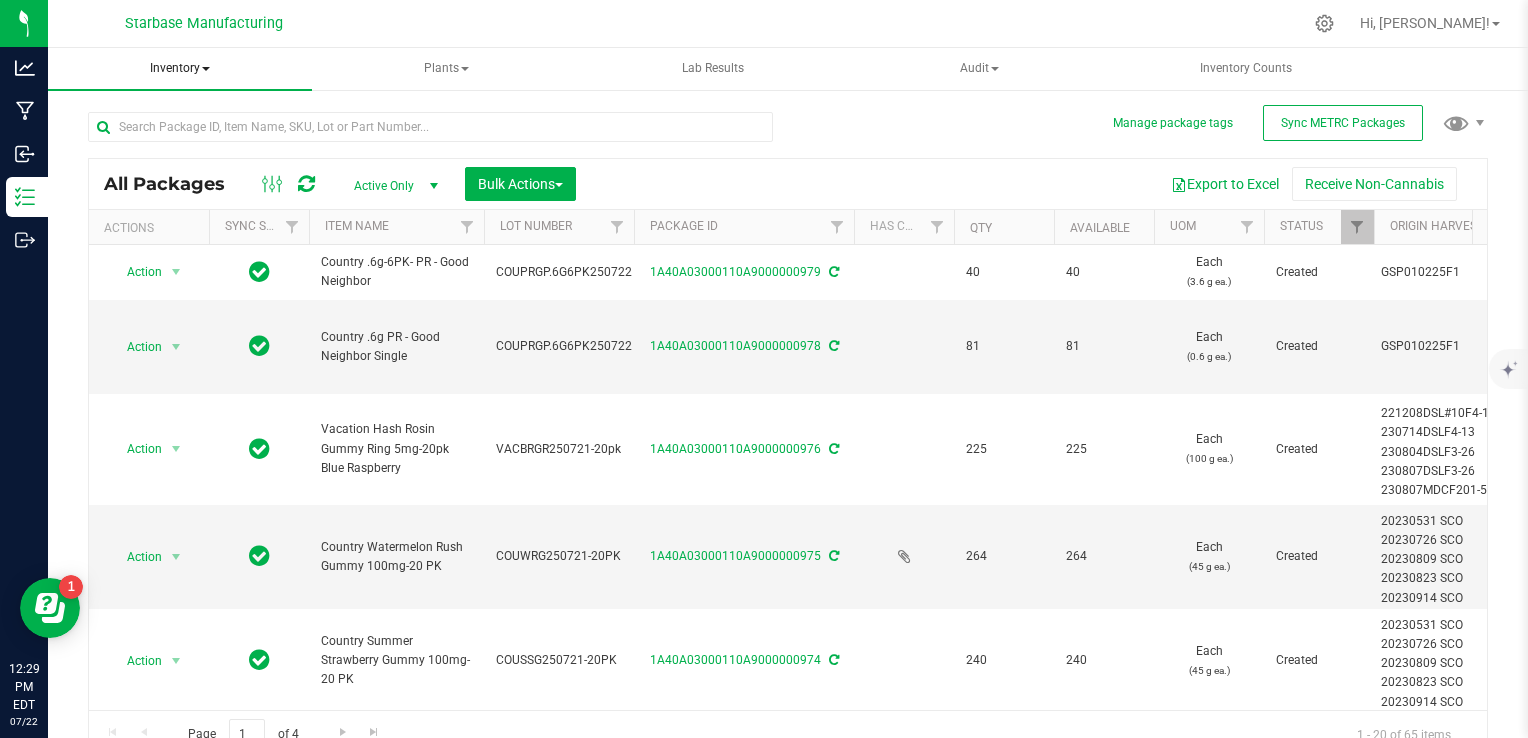 click on "Inventory" at bounding box center [180, 69] 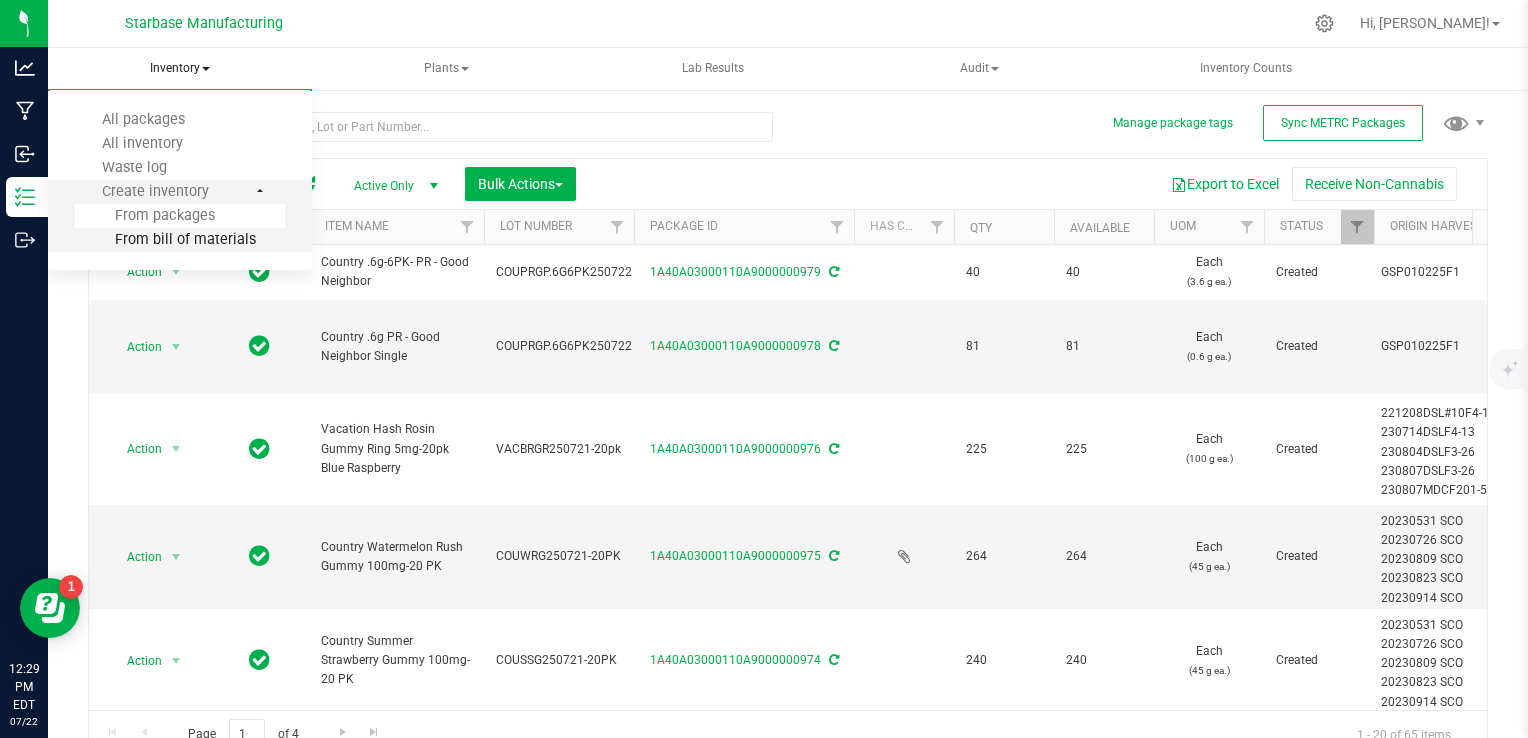 click on "From bill of materials" at bounding box center [165, 239] 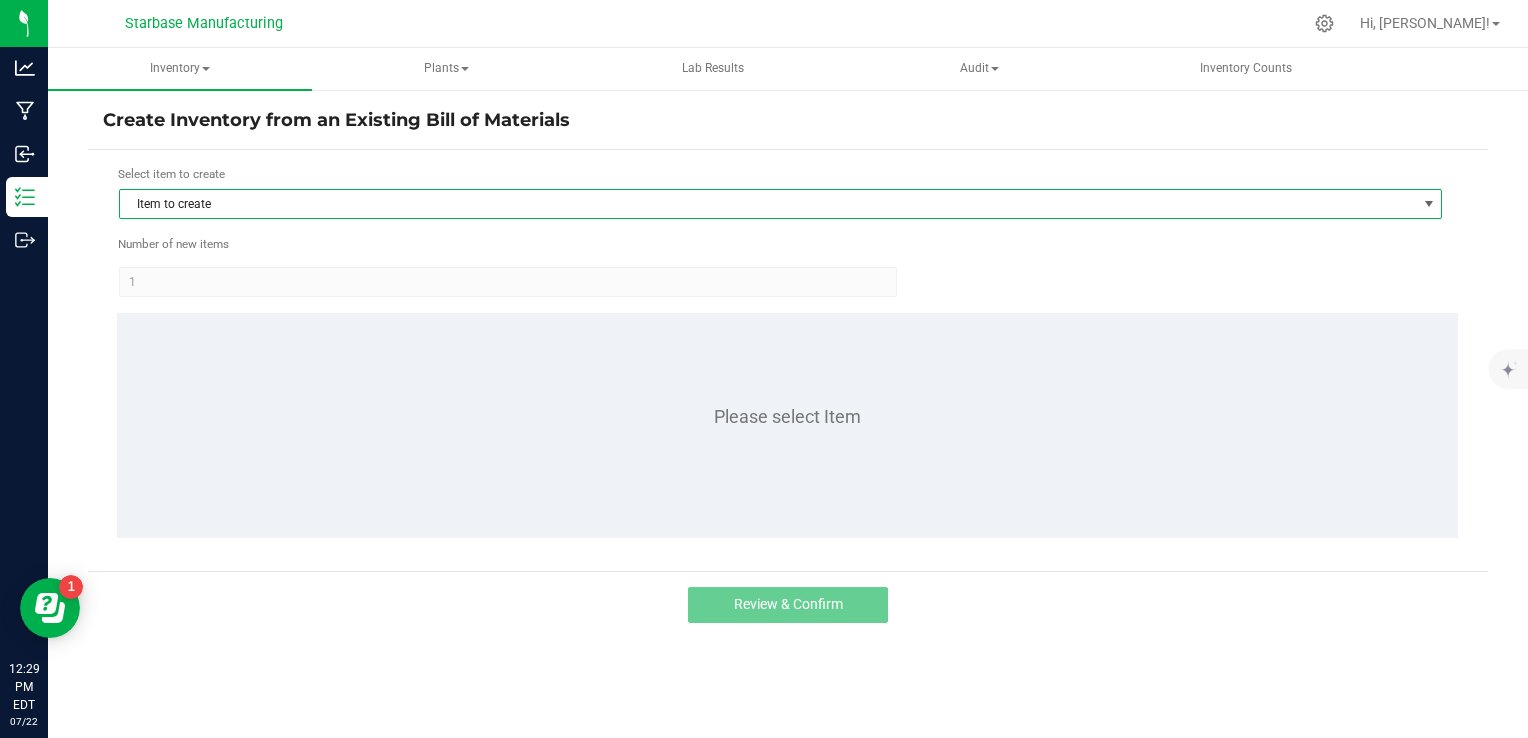 click on "Item to create" at bounding box center (768, 204) 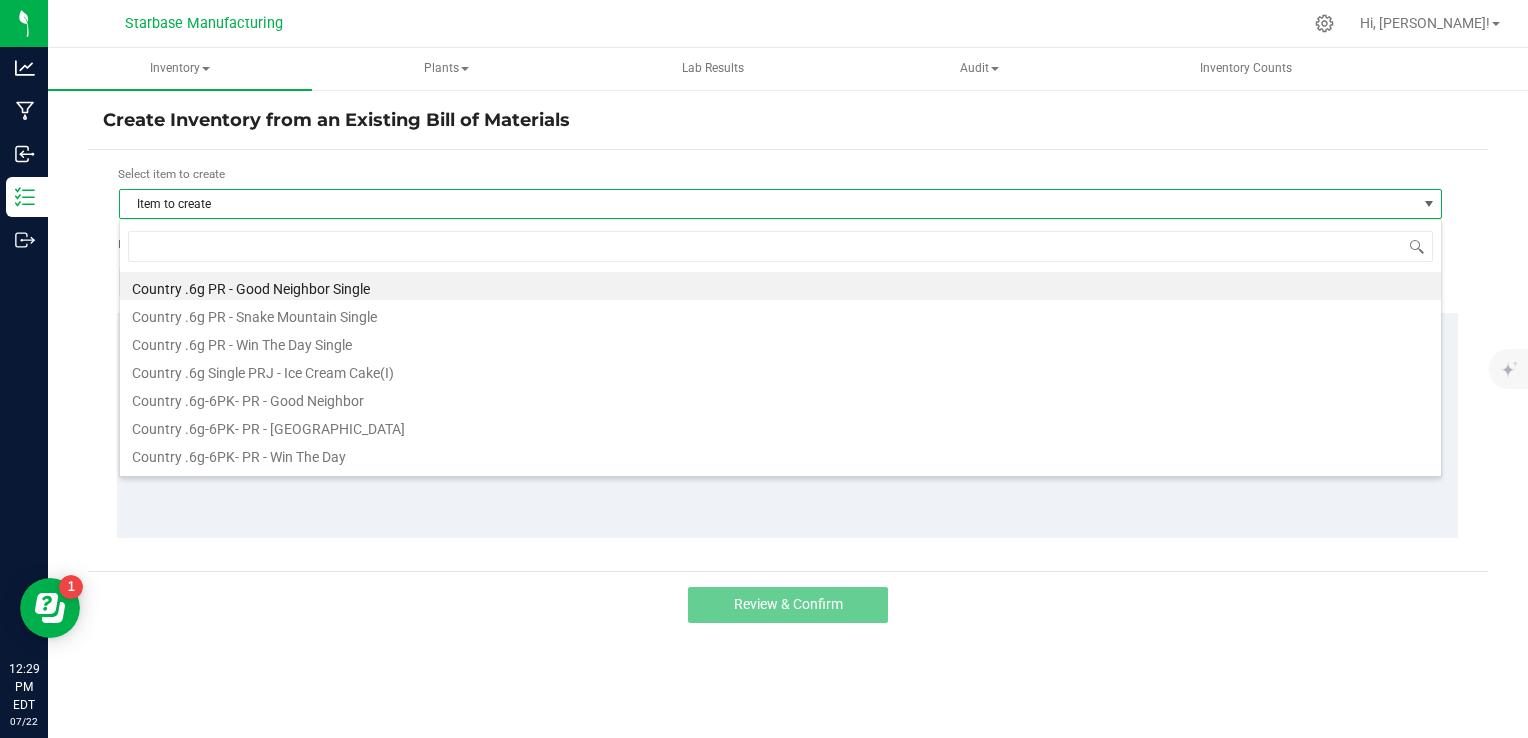 scroll, scrollTop: 99970, scrollLeft: 98676, axis: both 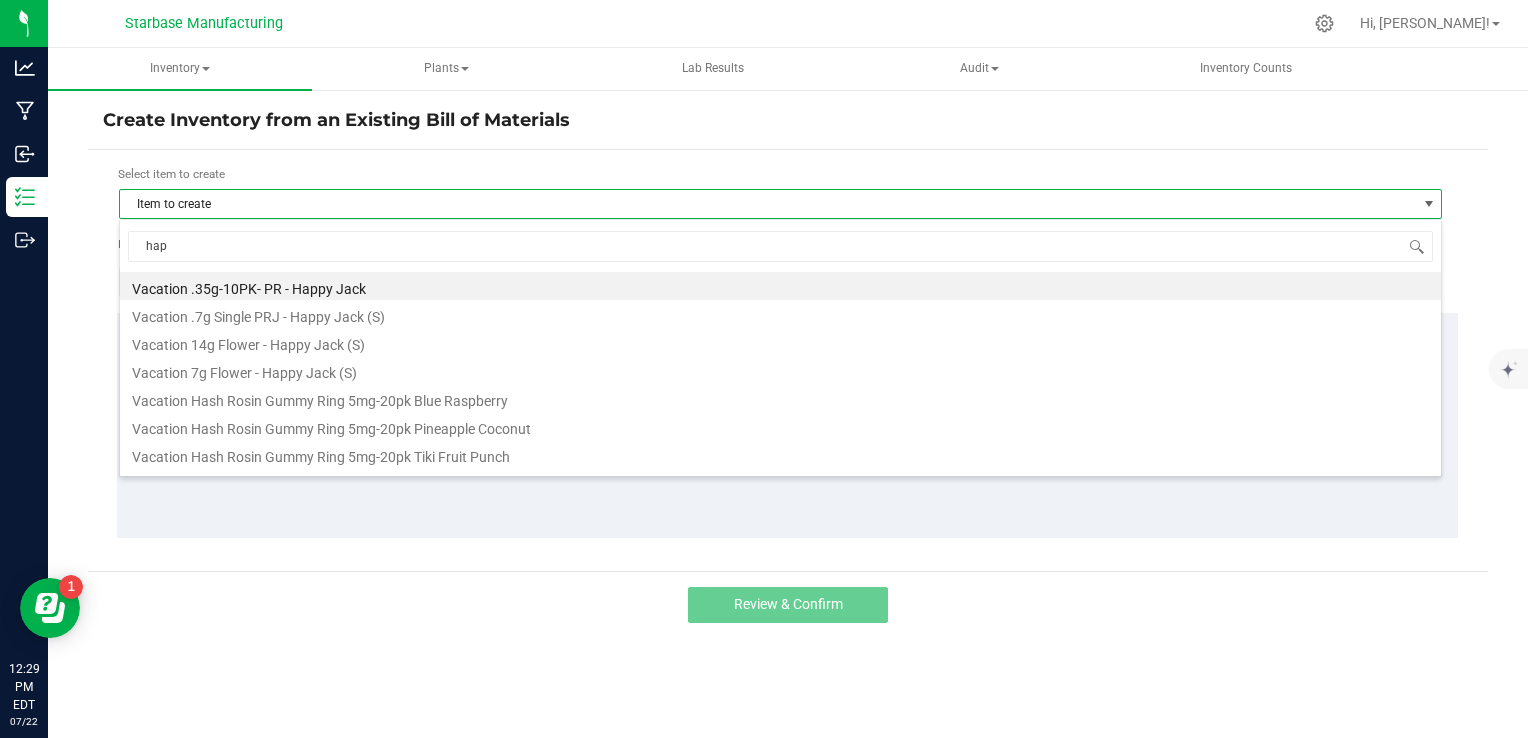 type on "happ" 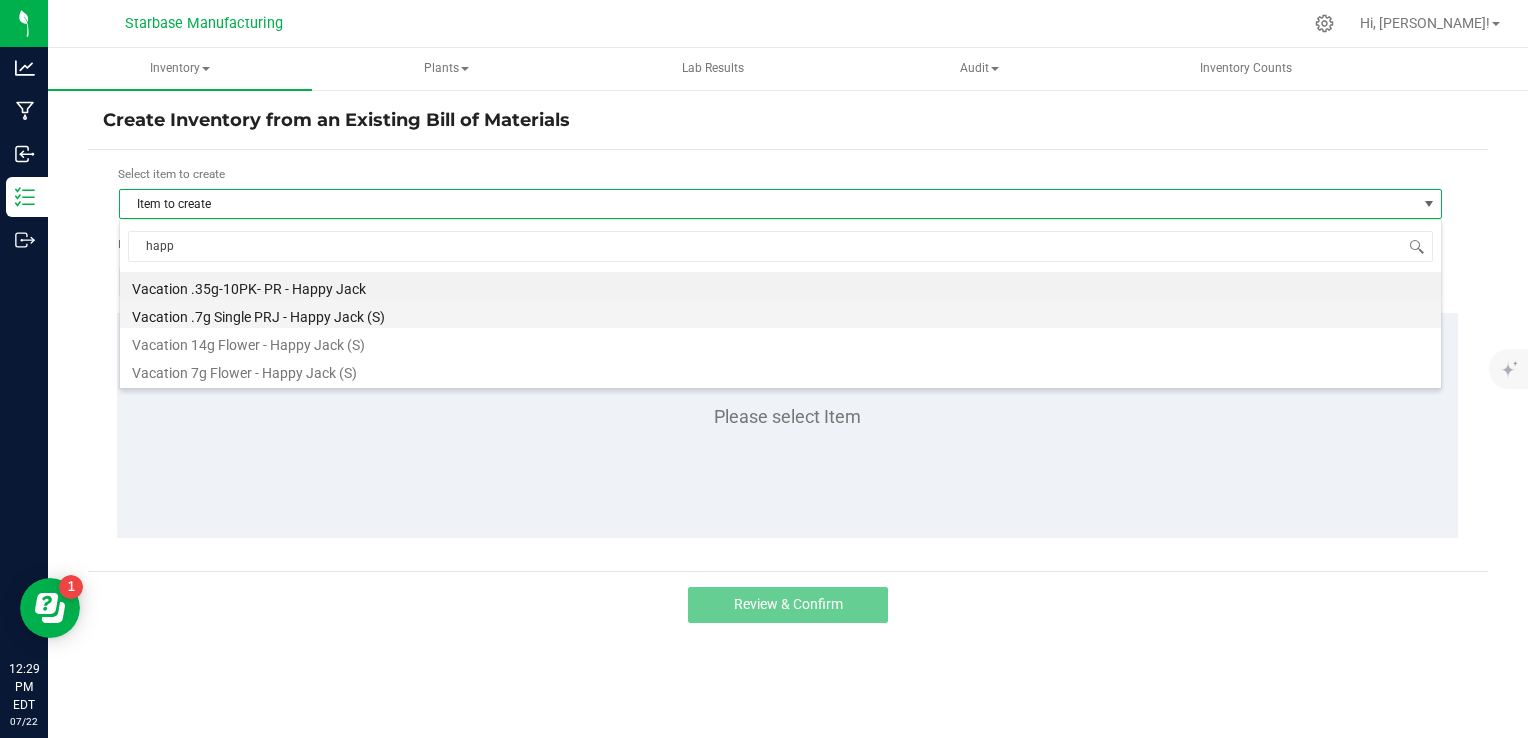 click on "Vacation .7g Single PRJ - Happy Jack (S)" at bounding box center (780, 314) 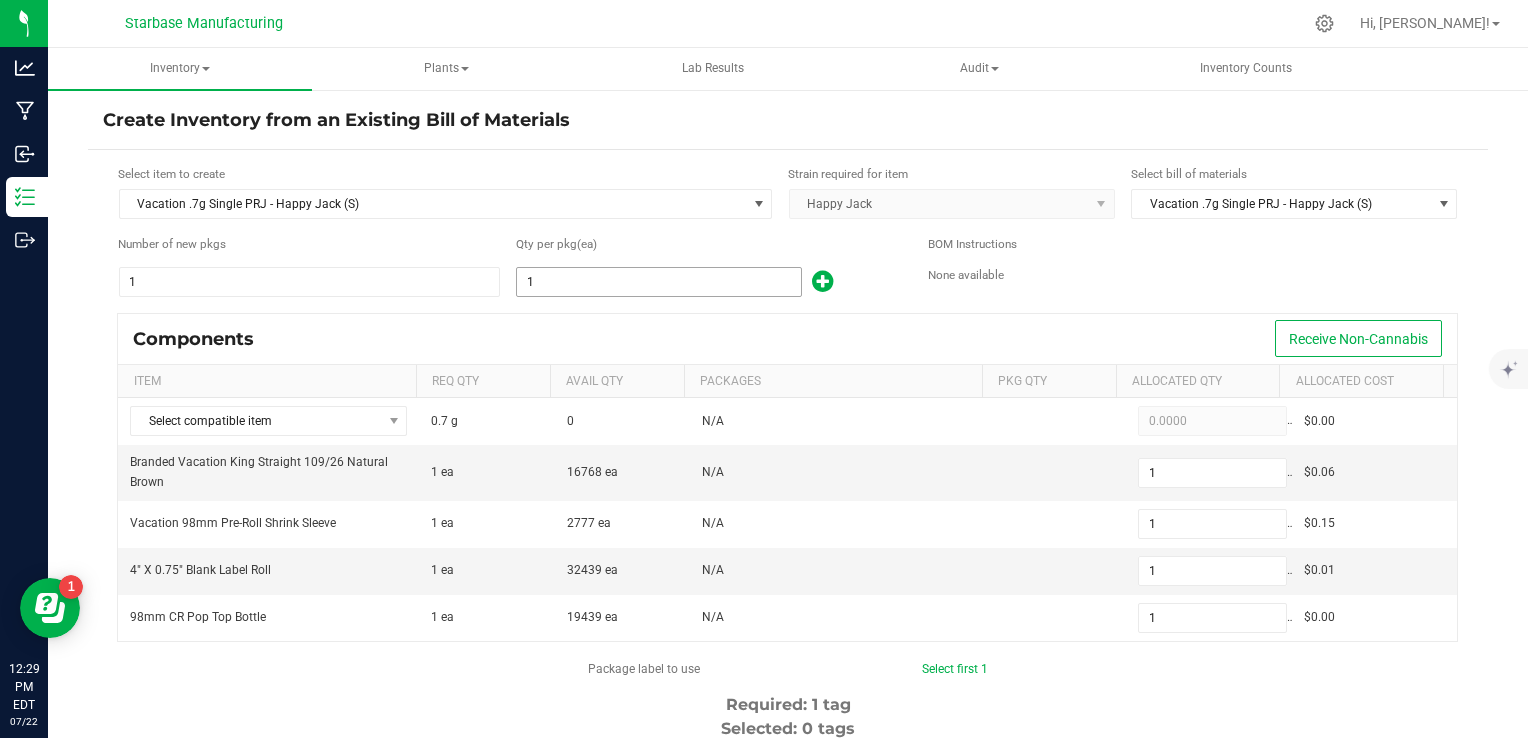 click on "1" at bounding box center [659, 282] 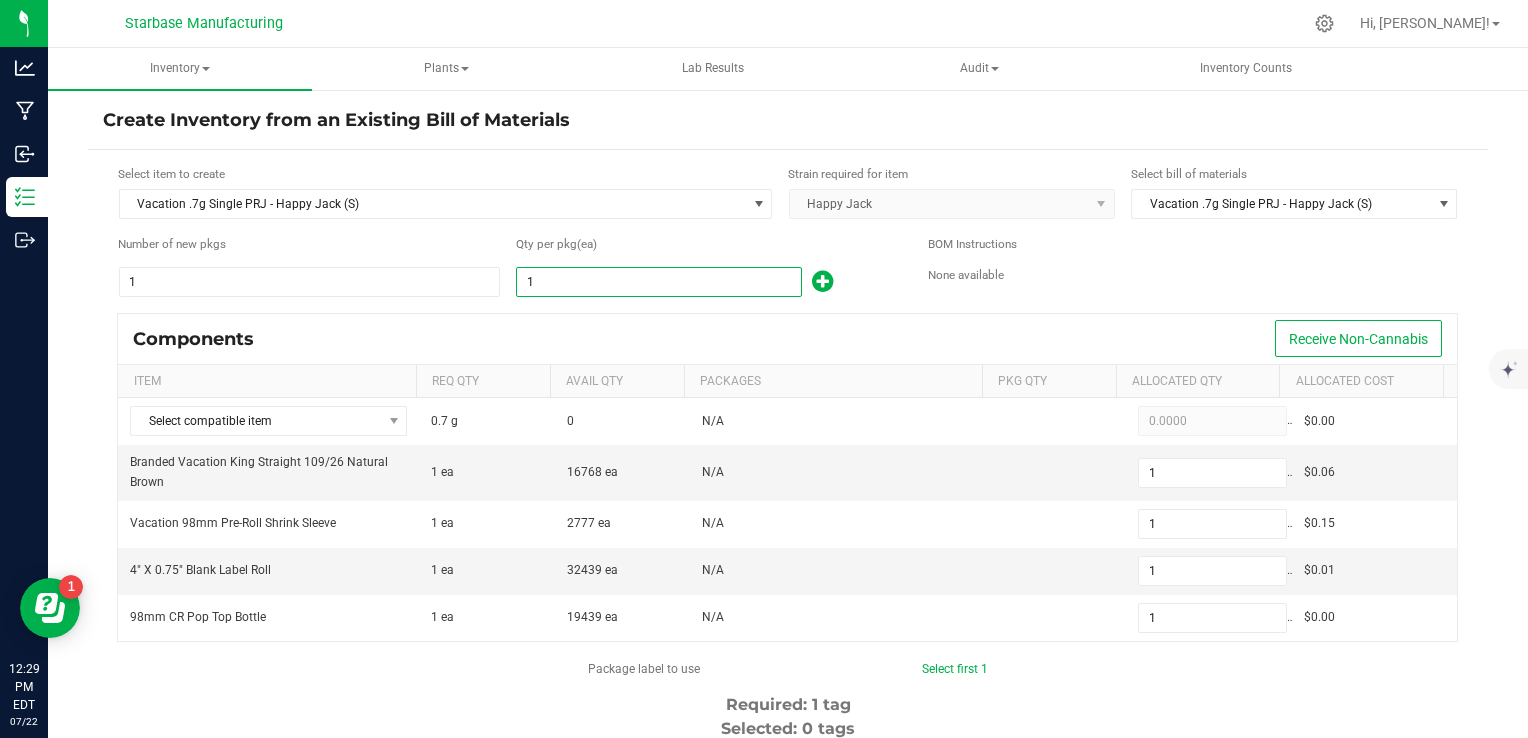 type on "19" 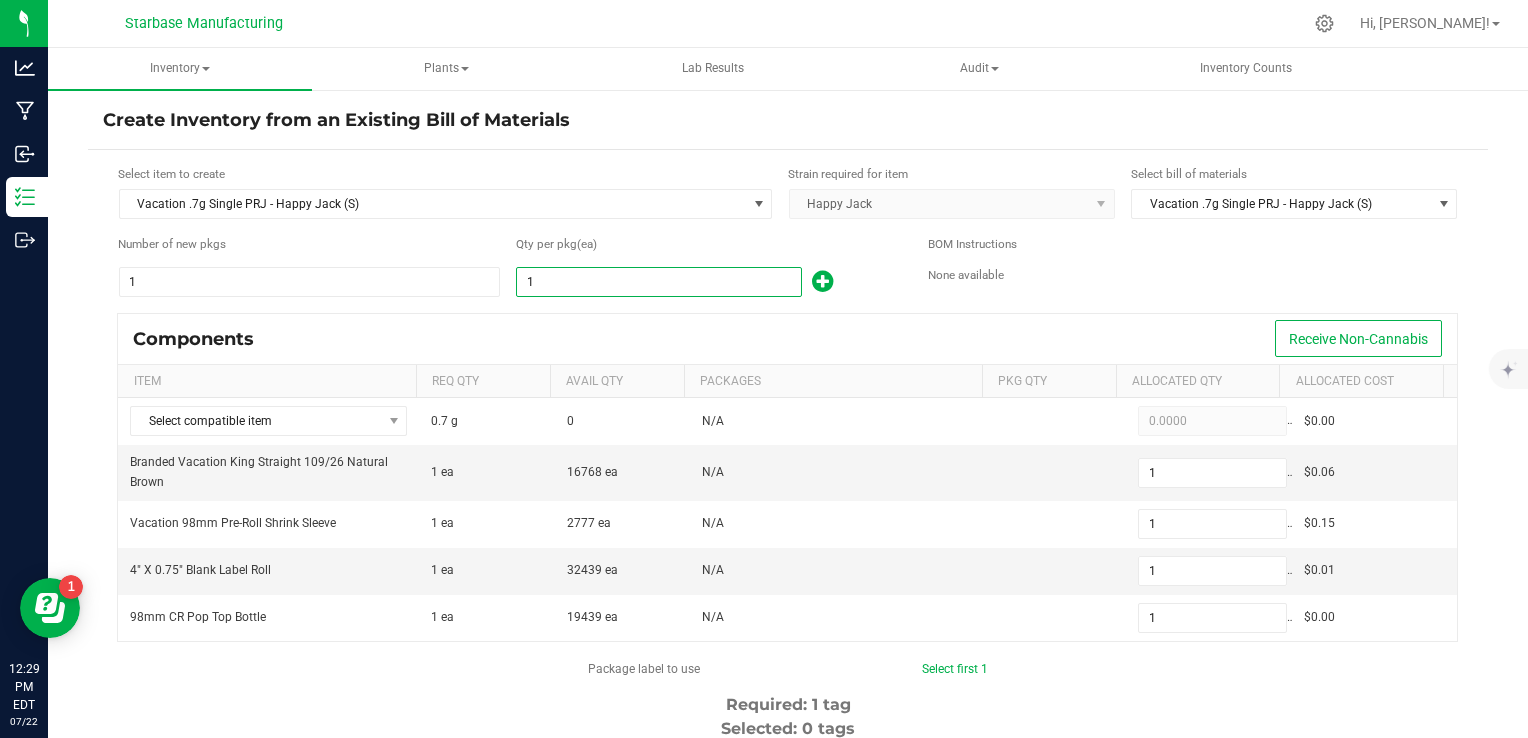 type on "19" 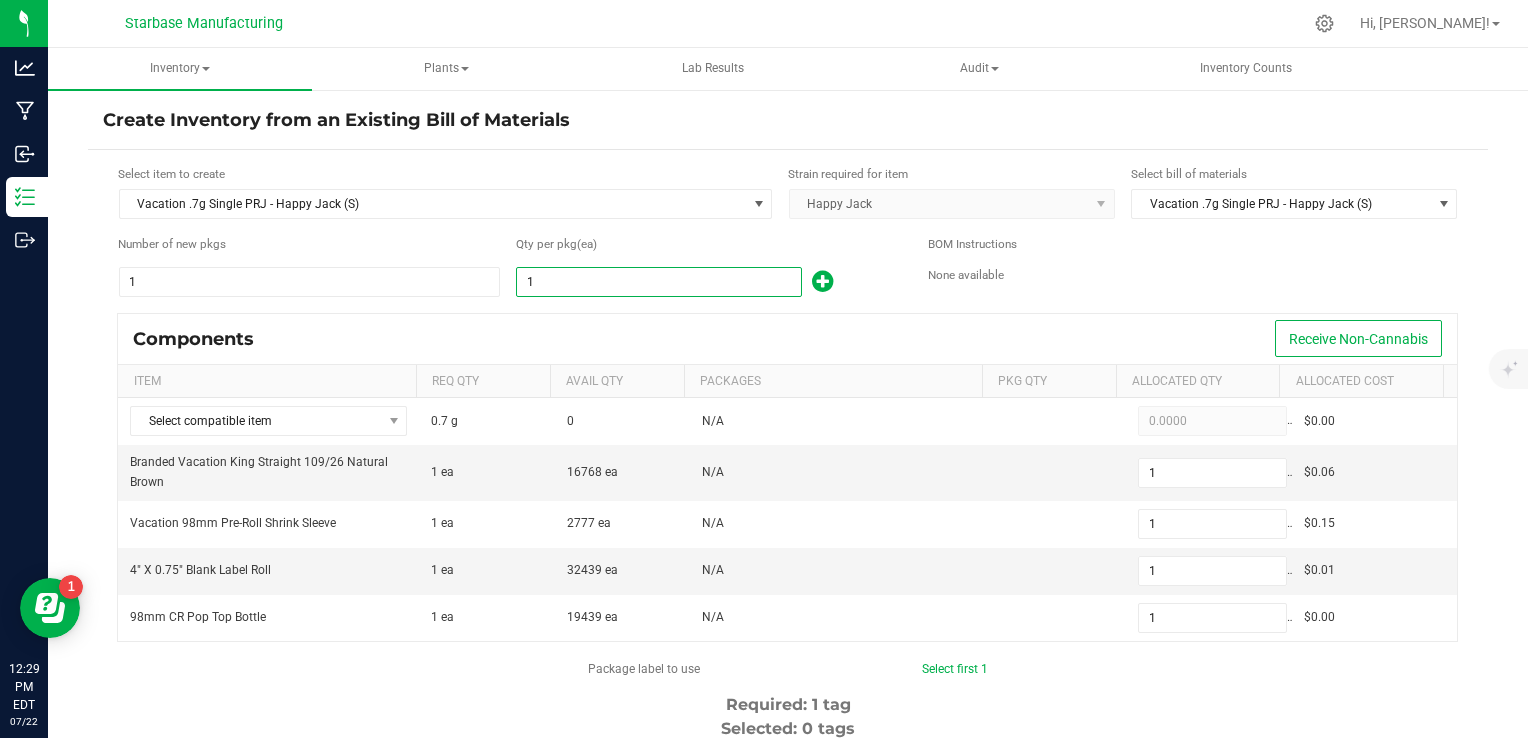 type on "19" 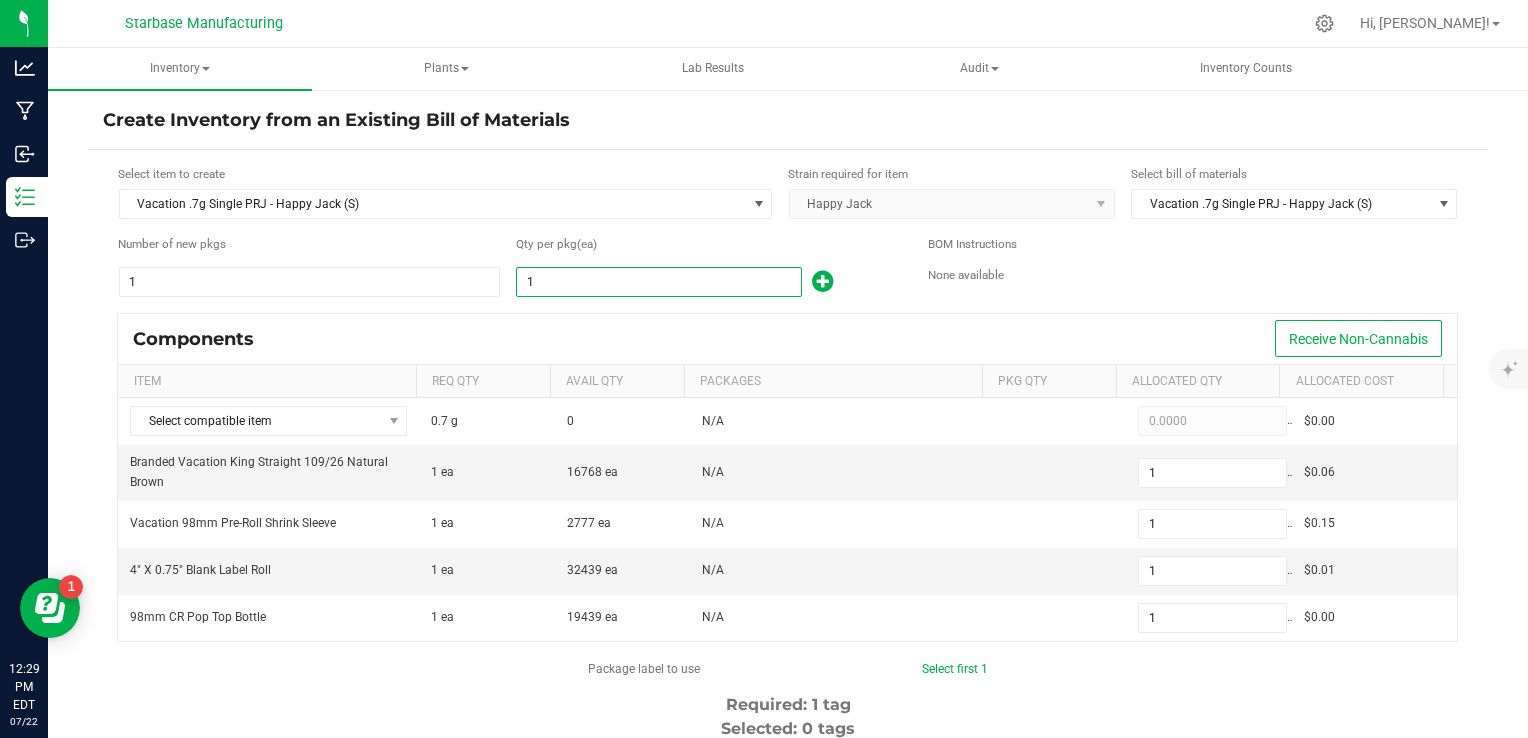 type on "19" 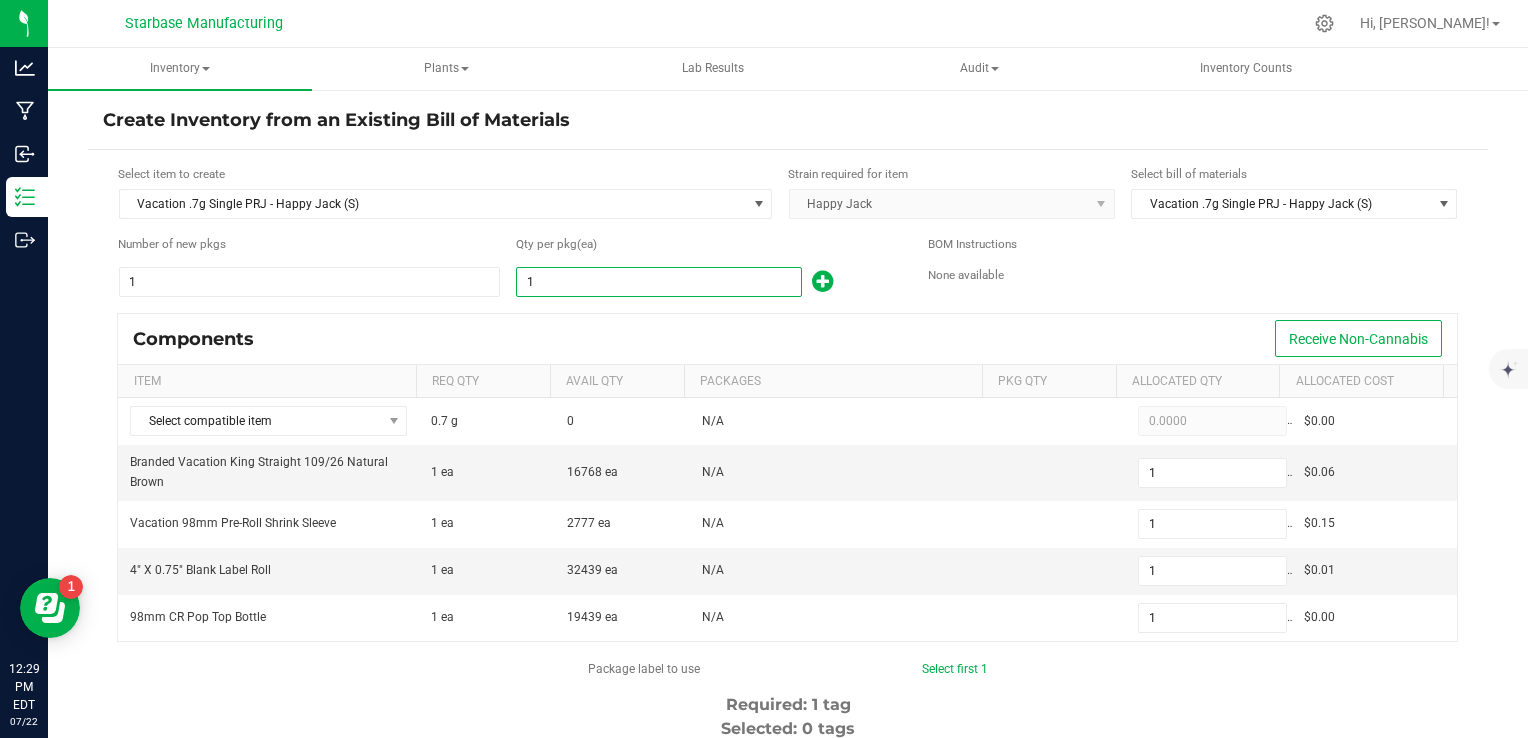 type on "19" 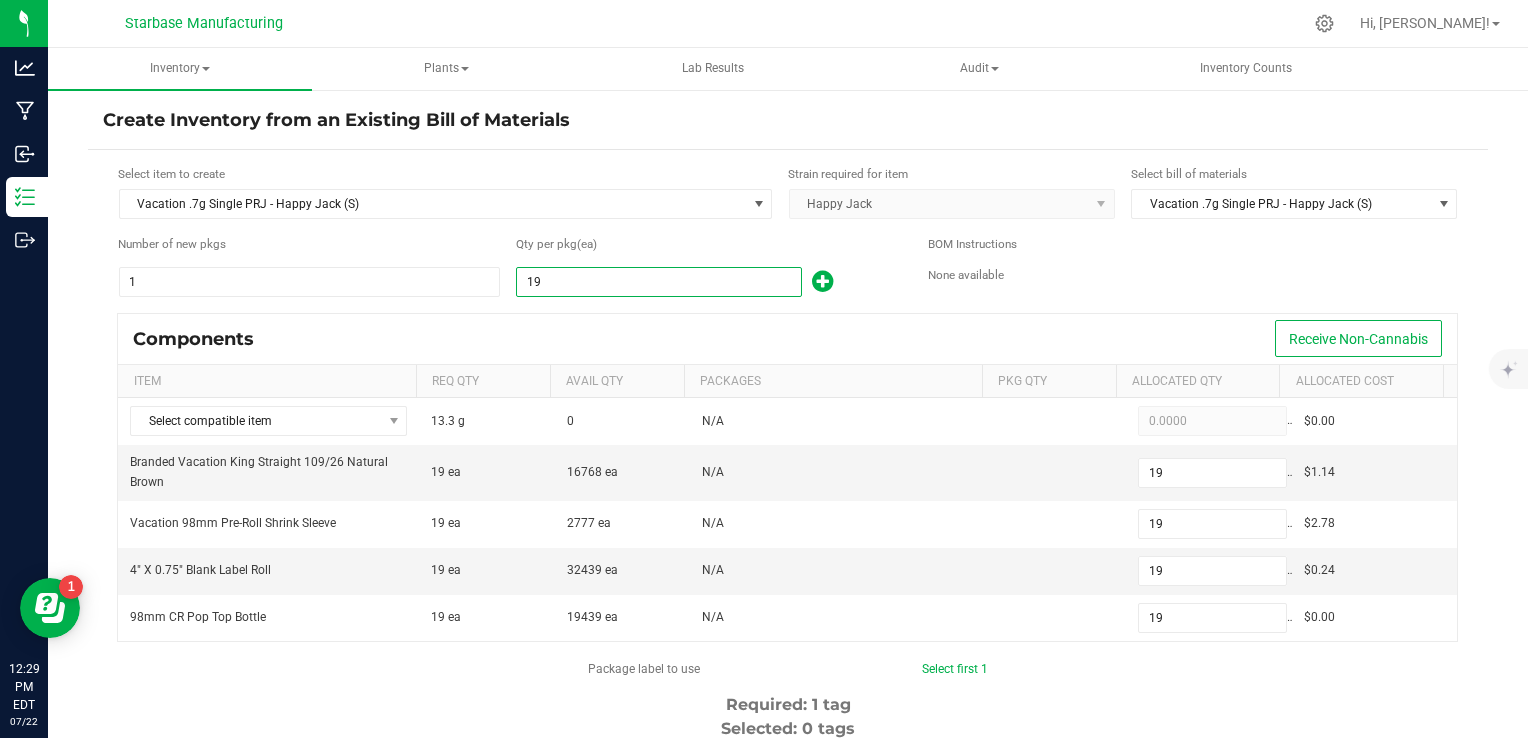 type on "19" 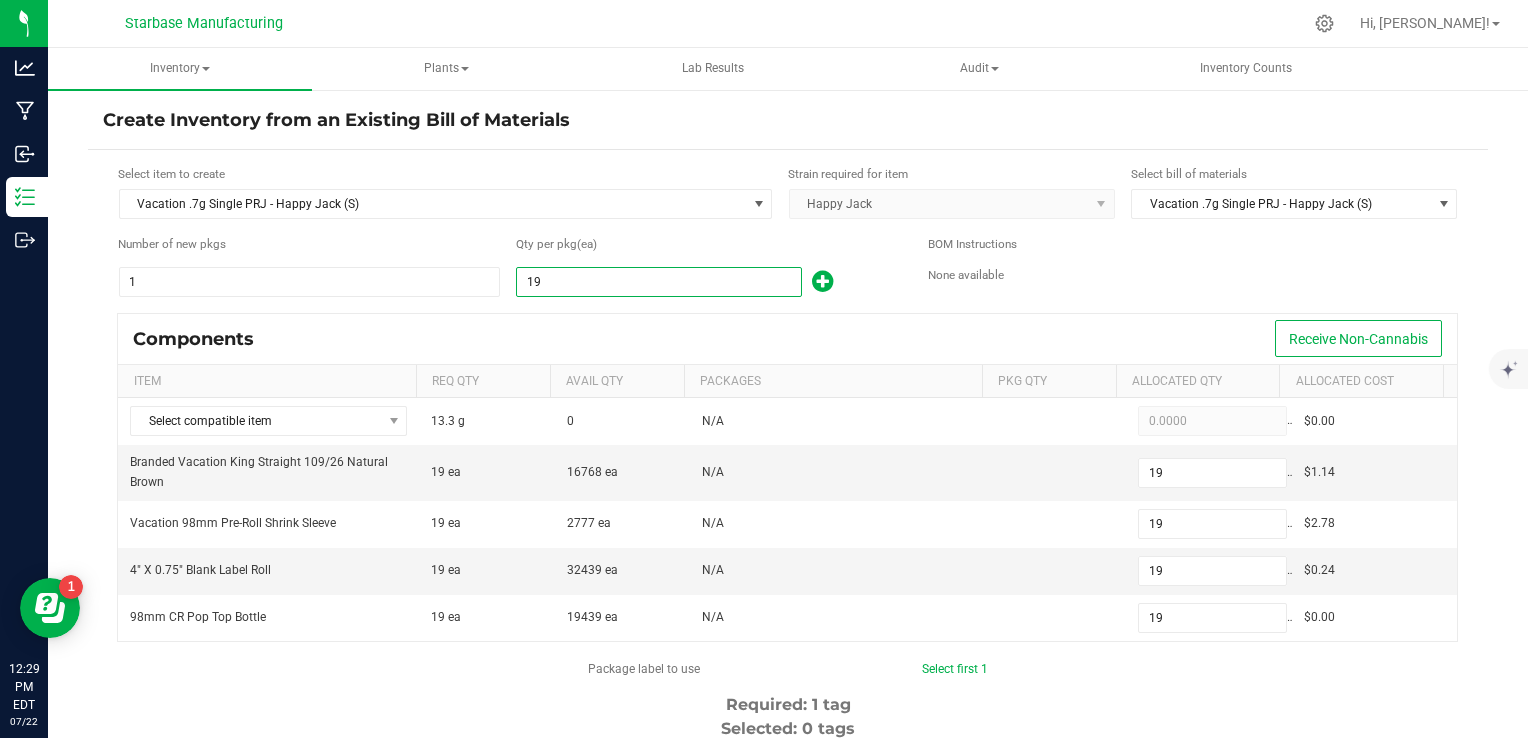 click on "Components   Receive Non-Cannabis" at bounding box center (787, 339) 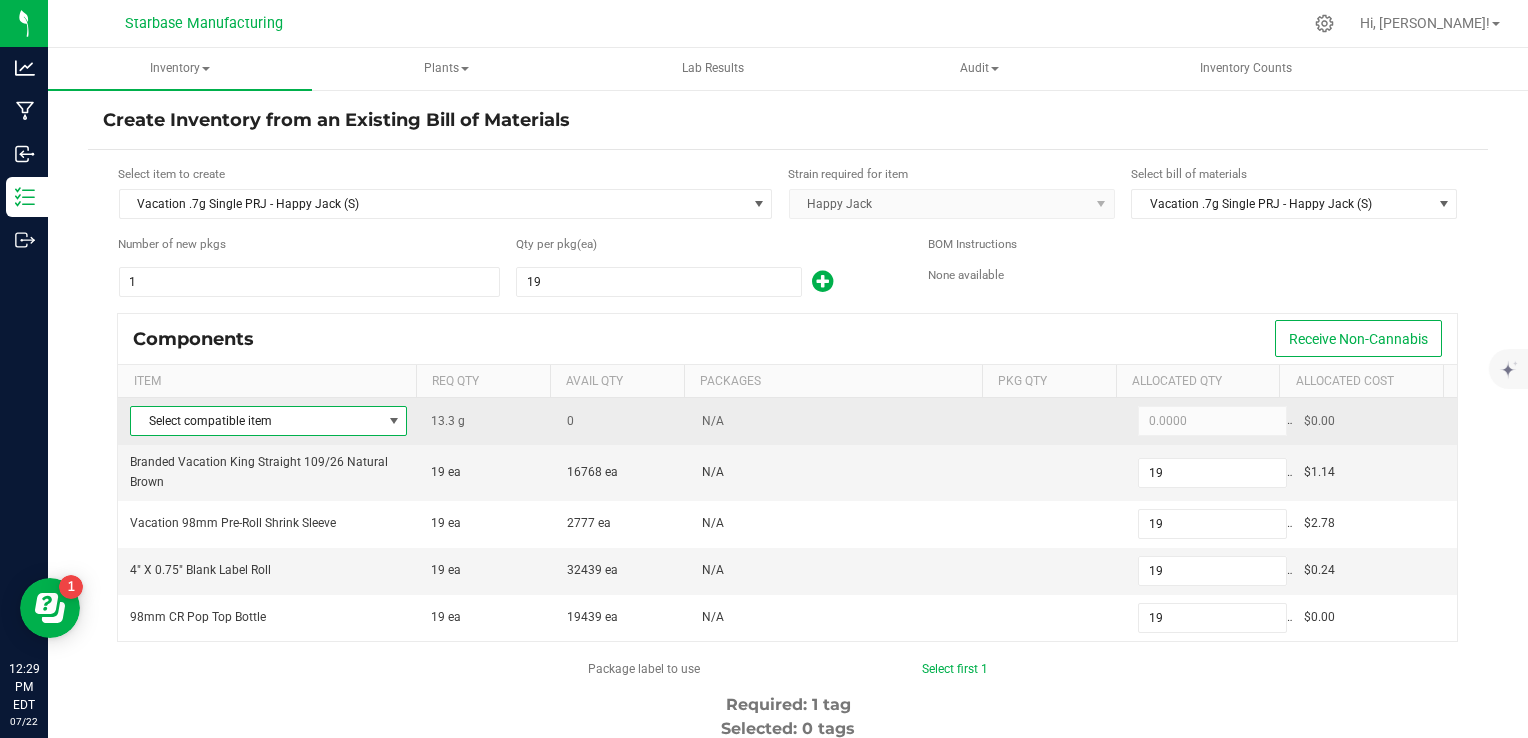 click at bounding box center [394, 421] 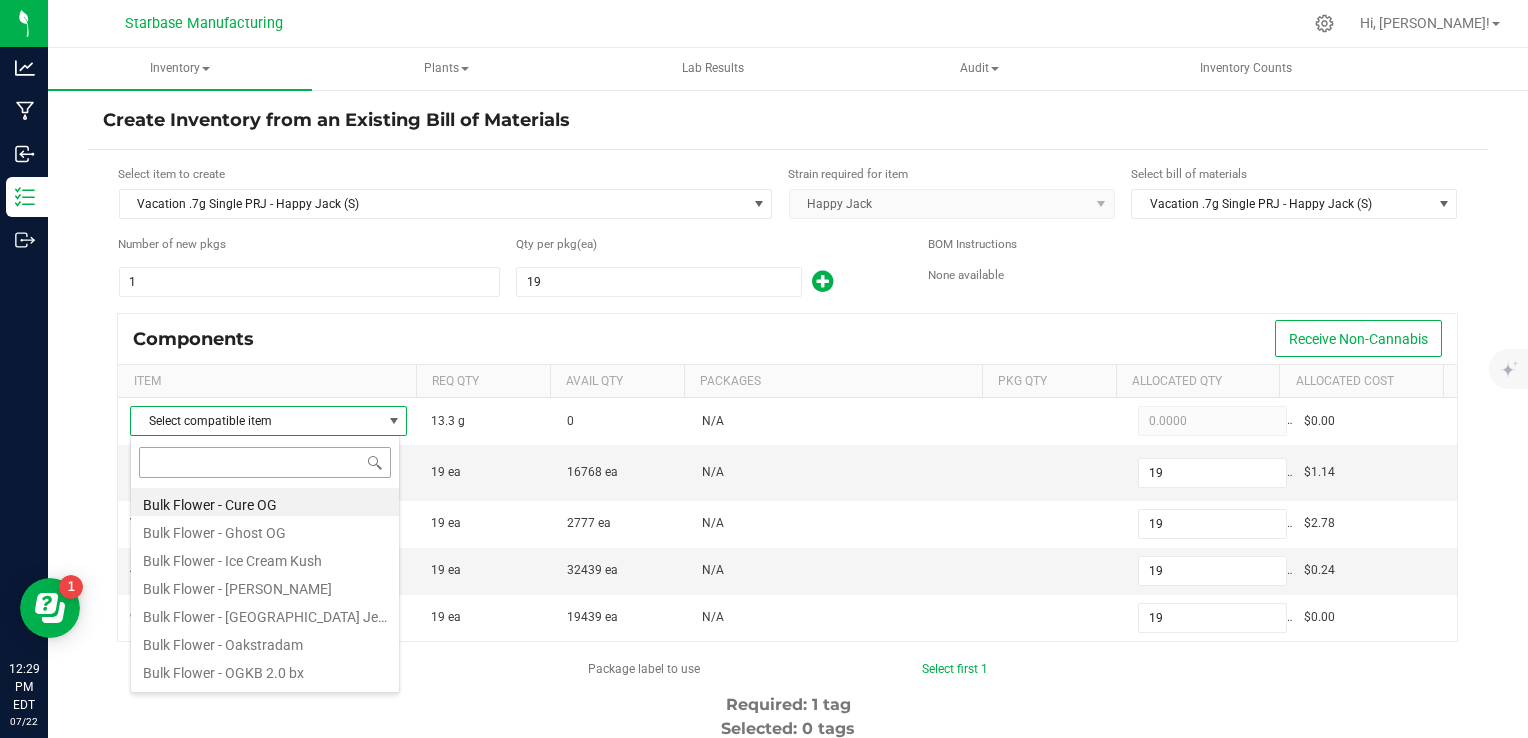 scroll, scrollTop: 99970, scrollLeft: 99729, axis: both 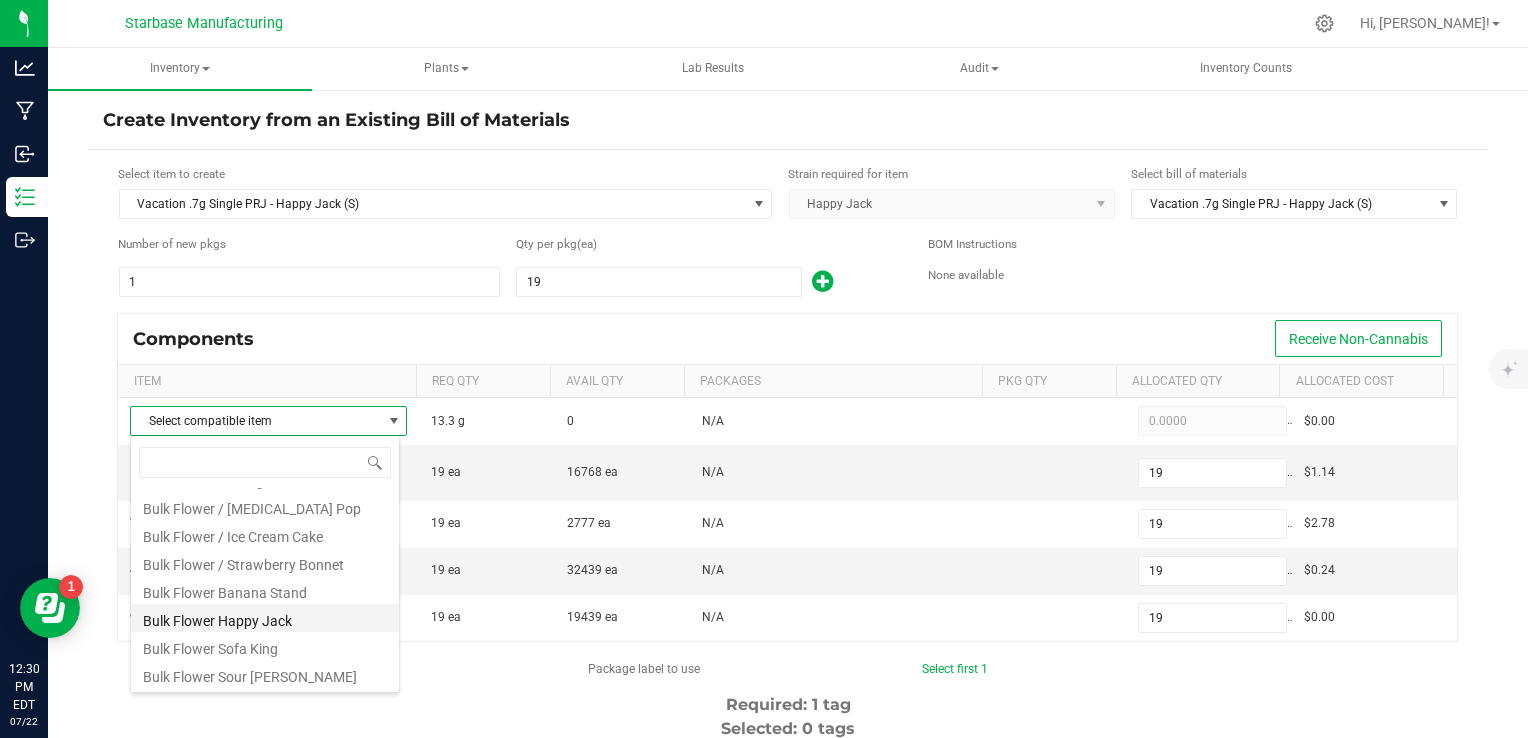 click on "Bulk Flower Happy Jack" at bounding box center (265, 618) 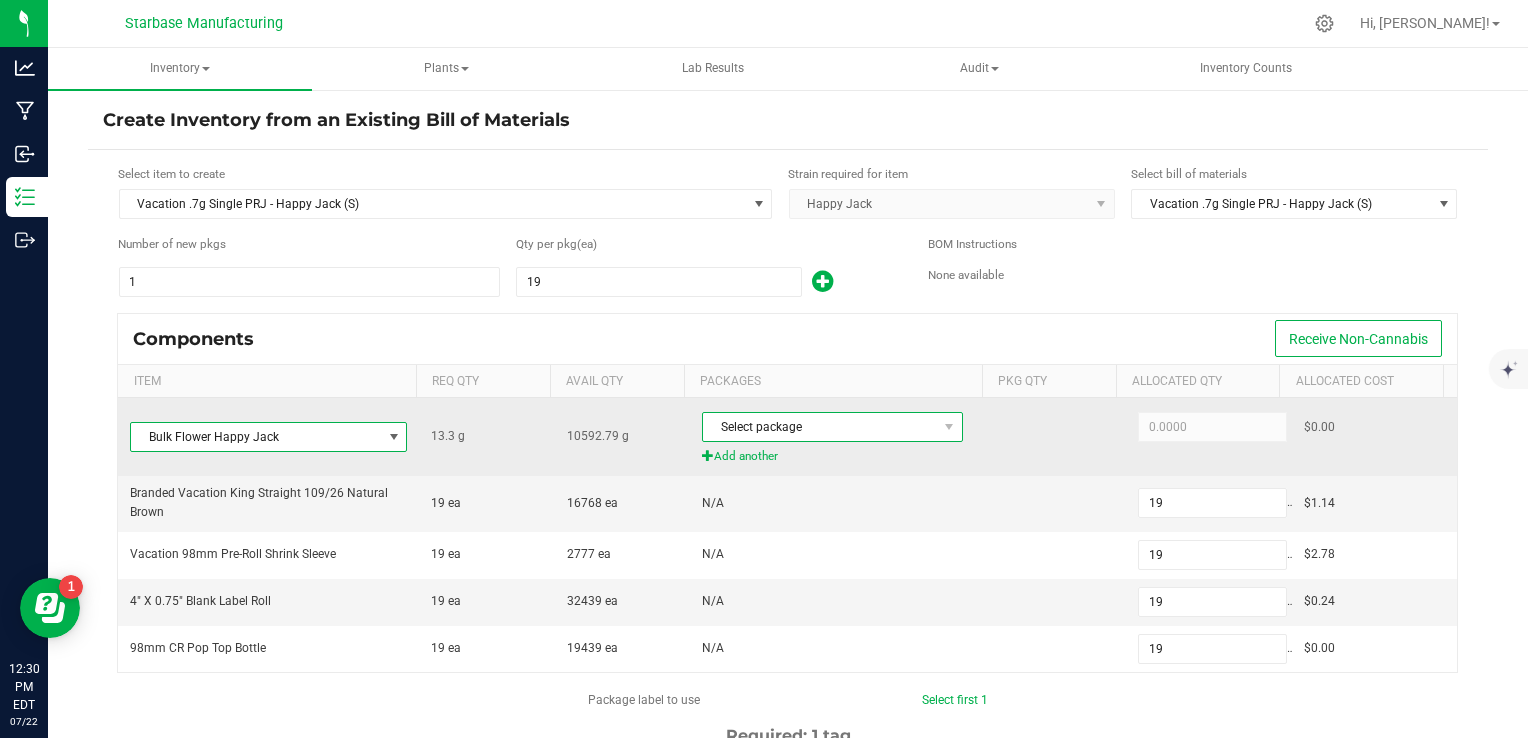 click on "Select package" at bounding box center (820, 427) 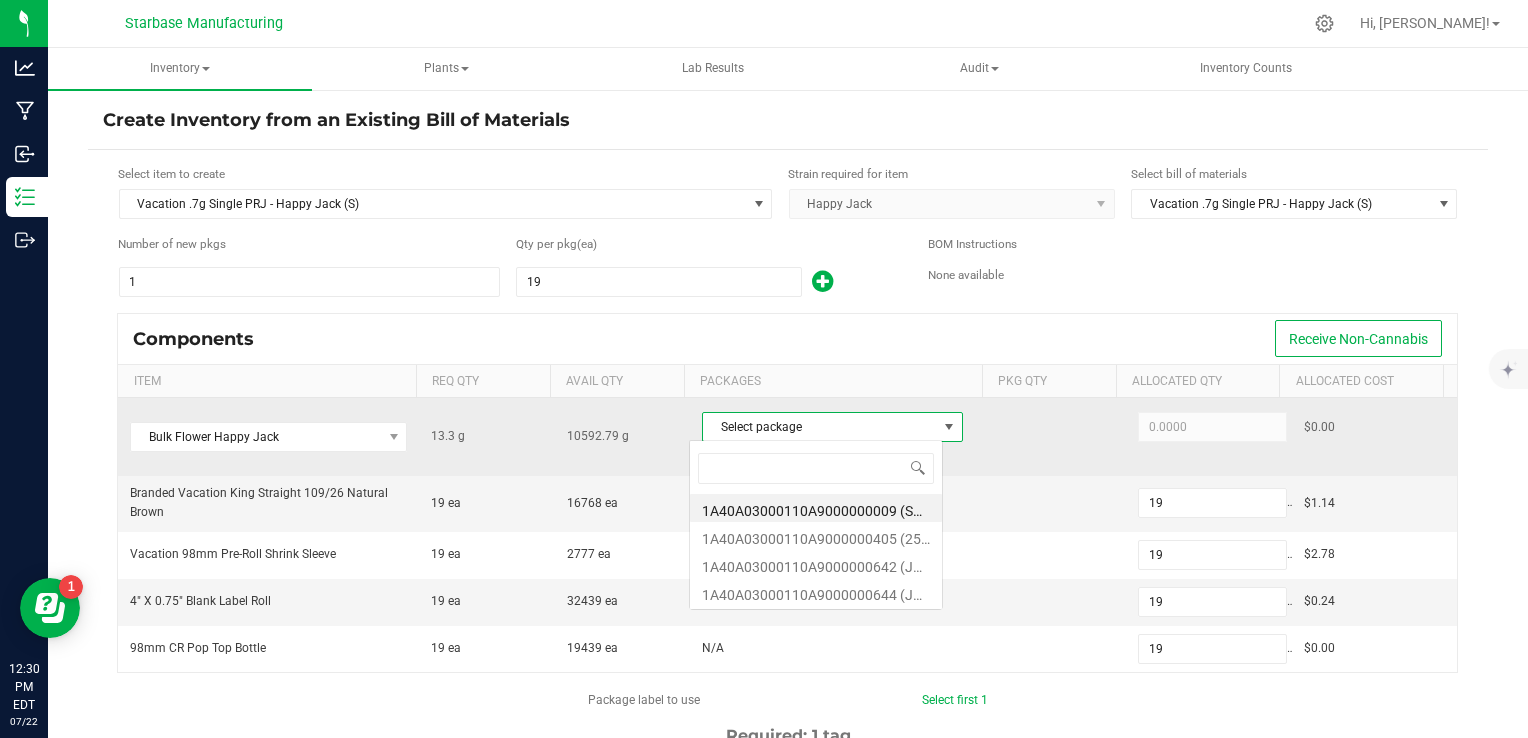scroll, scrollTop: 99970, scrollLeft: 99745, axis: both 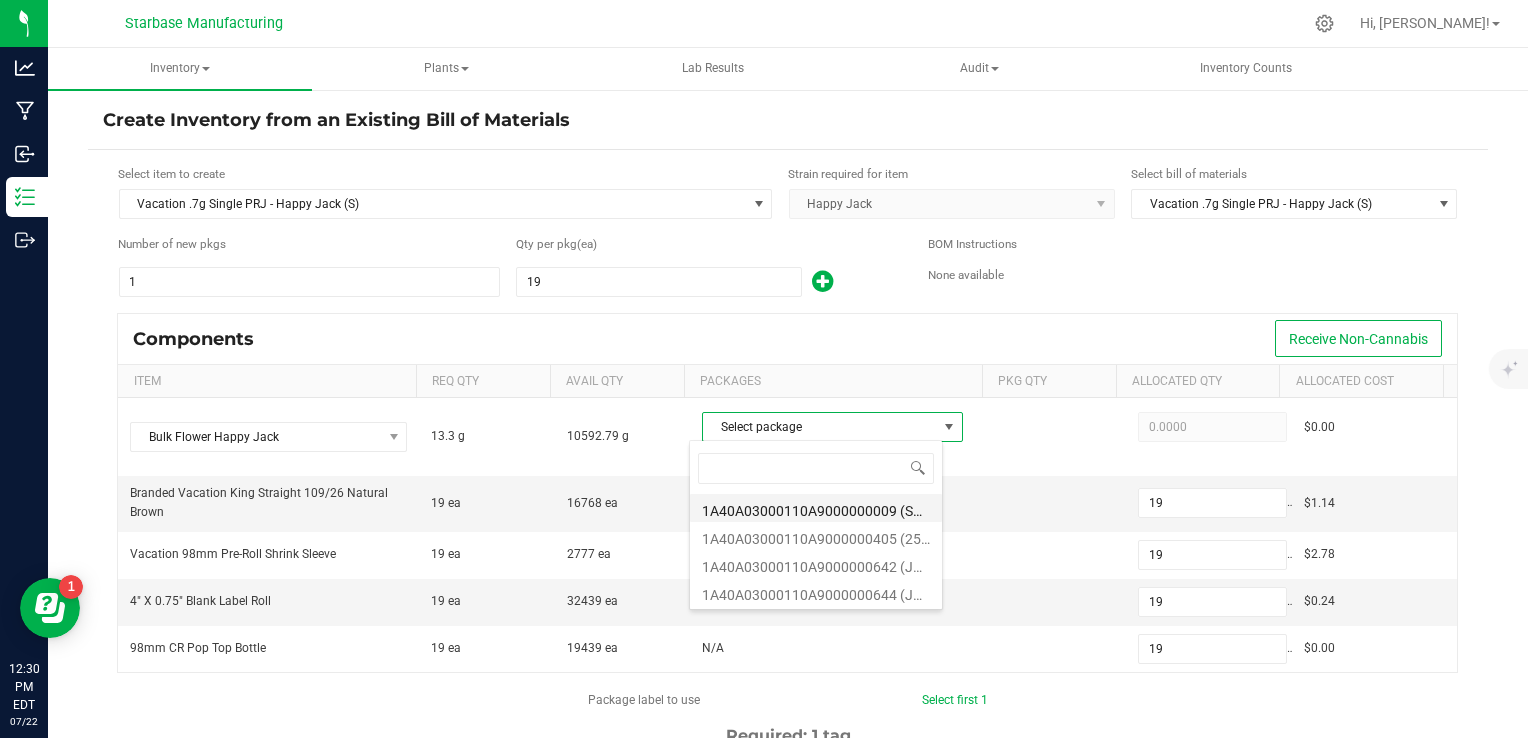click on "1A40A03000110A9000000009 (SBHJBF250210)" at bounding box center (816, 508) 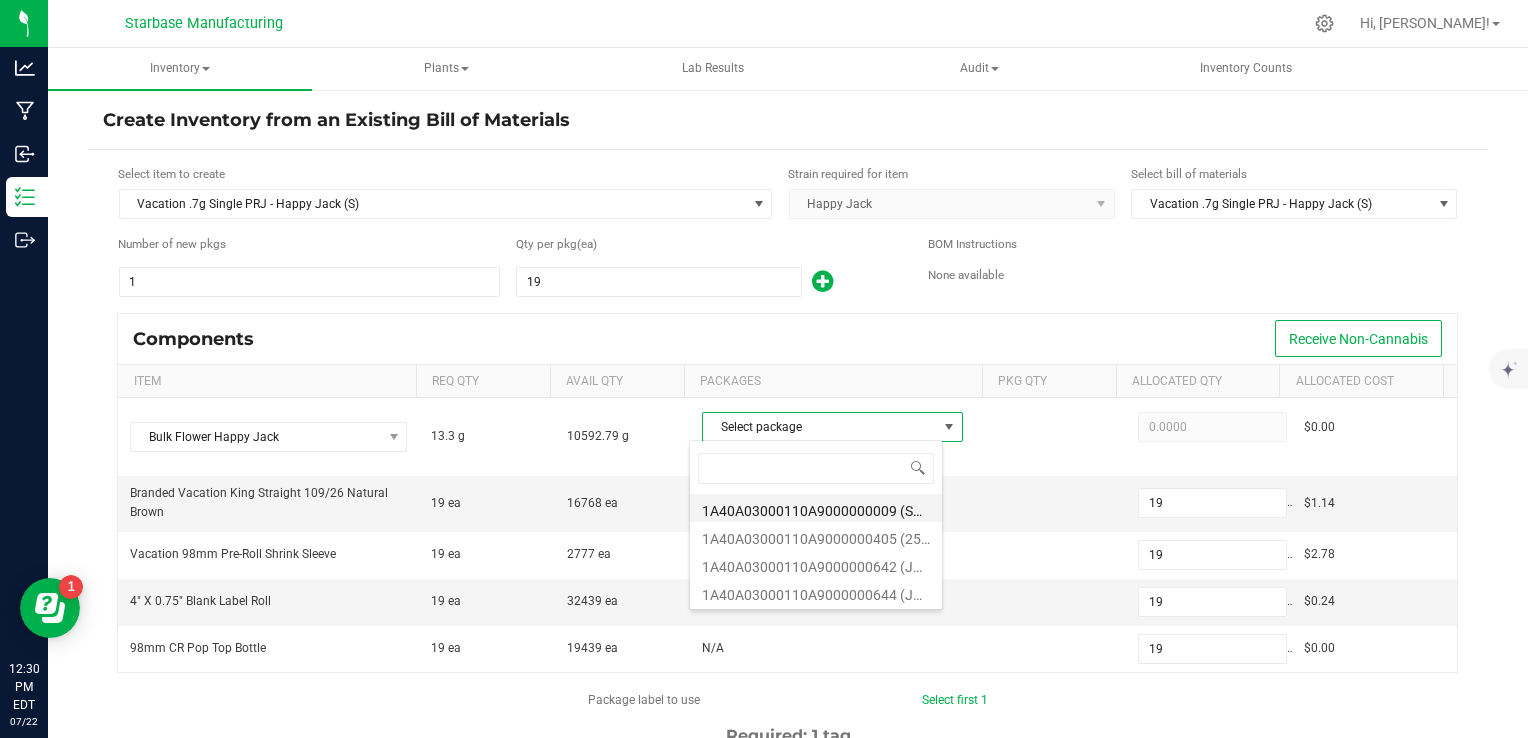type on "13.3000" 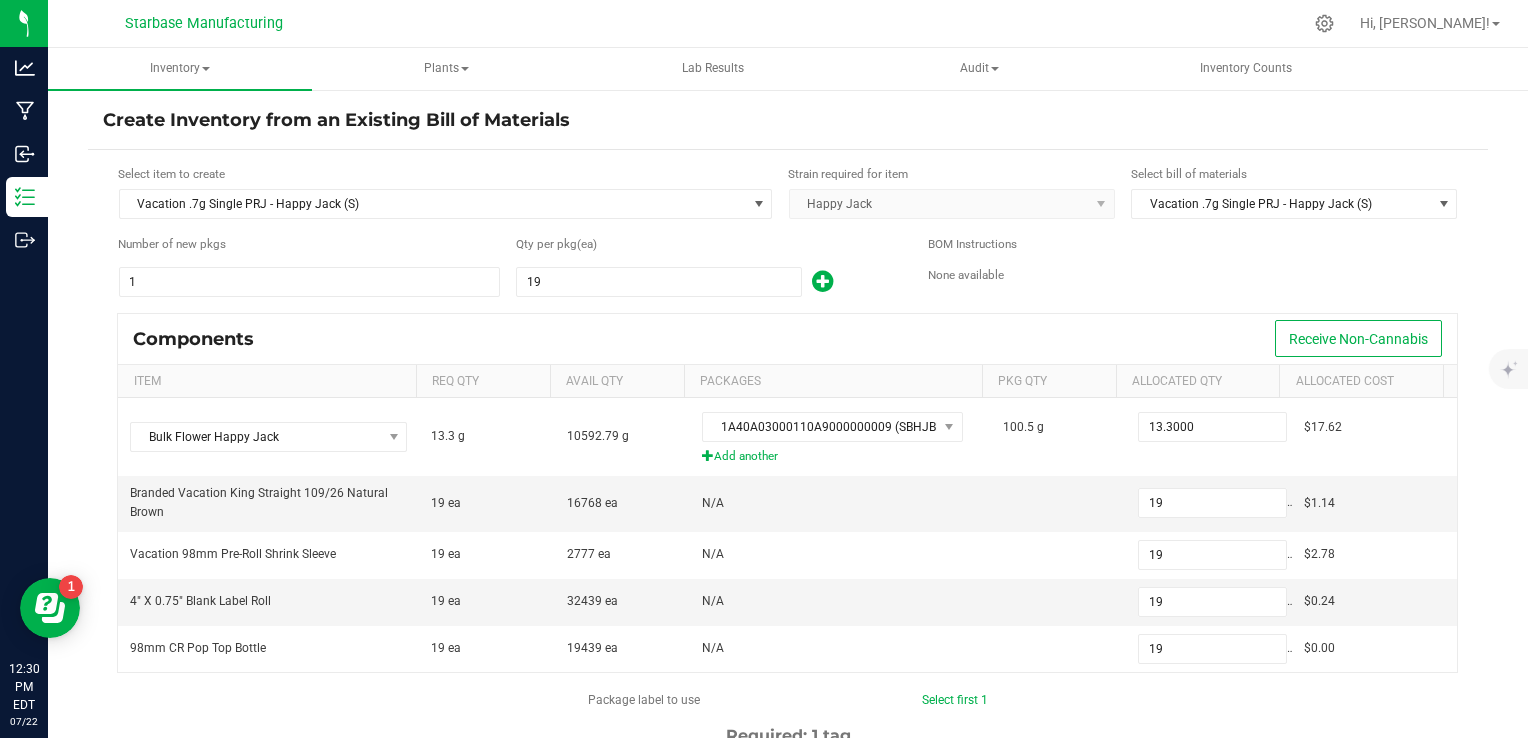 click on "Components   Receive Non-Cannabis" at bounding box center [787, 339] 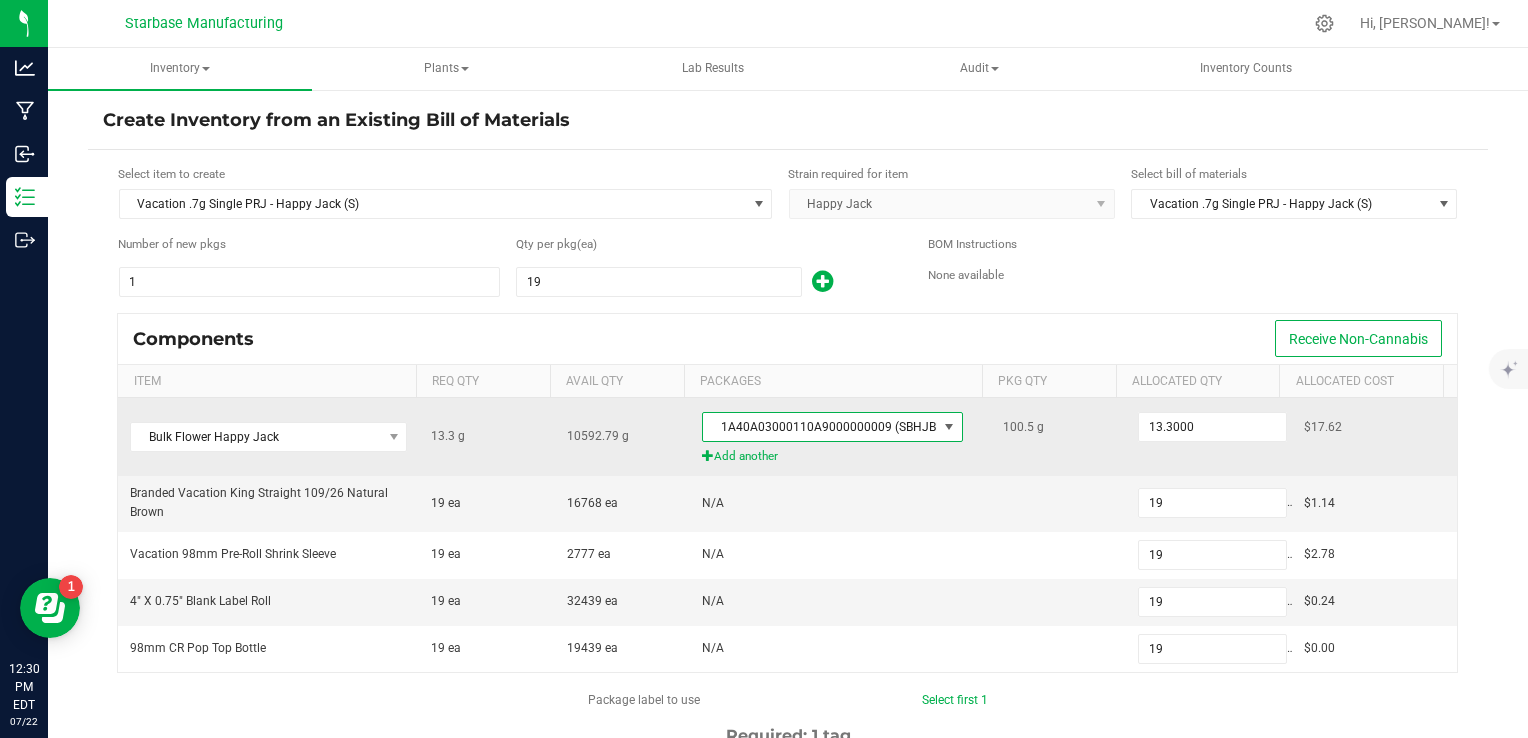 click on "1A40A03000110A9000000009 (SBHJBF250210)" at bounding box center (820, 427) 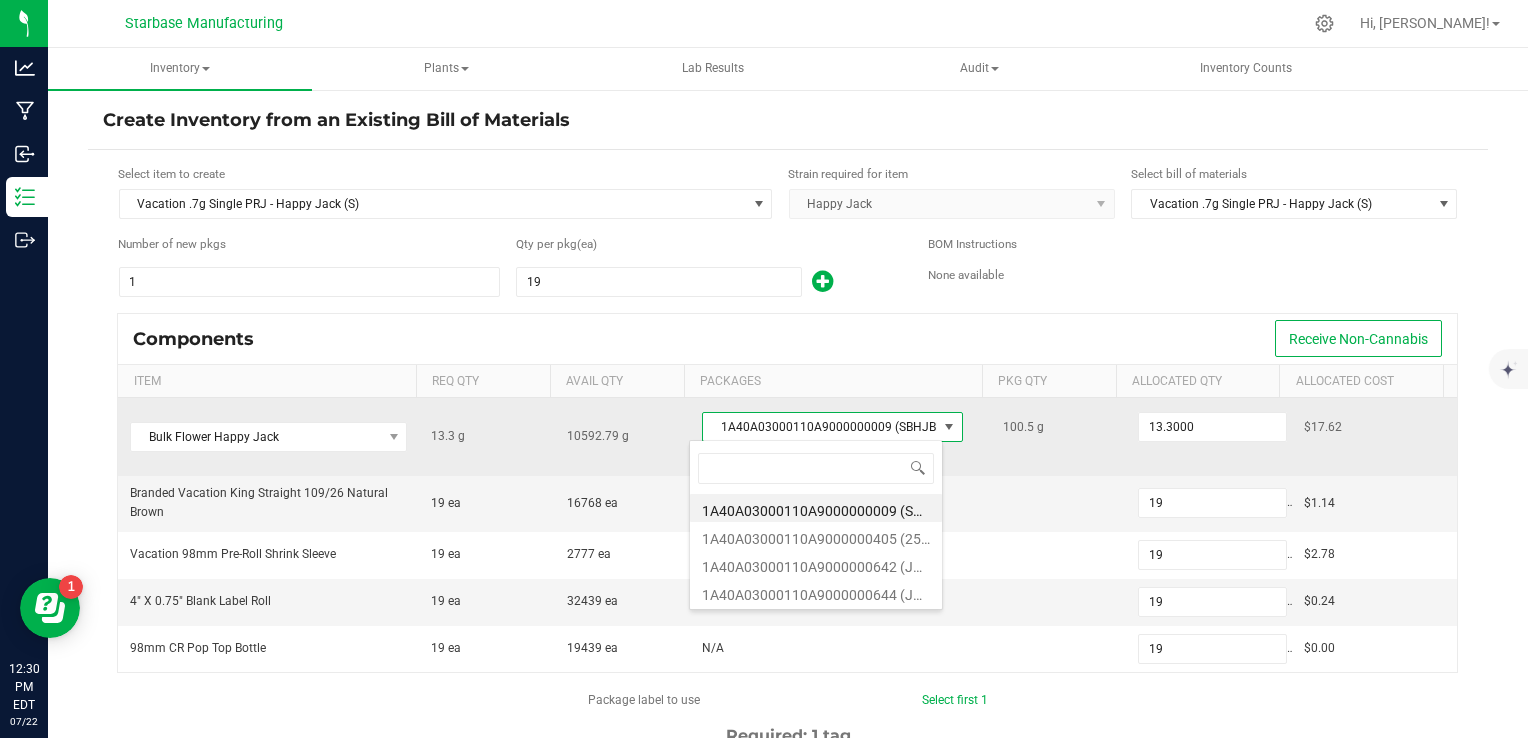 scroll, scrollTop: 99970, scrollLeft: 99745, axis: both 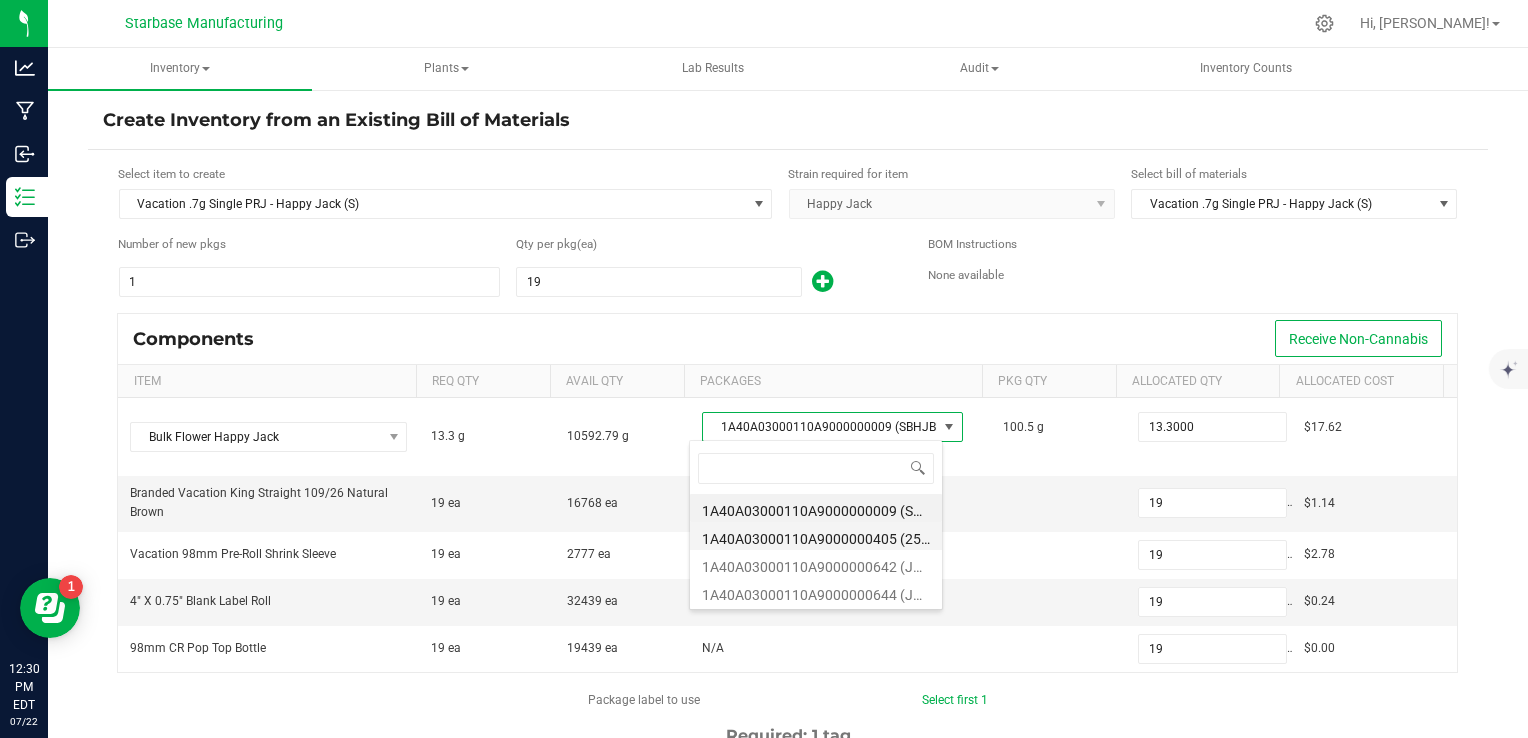 click on "1A40A03000110A9000000405 (250611)" at bounding box center [816, 536] 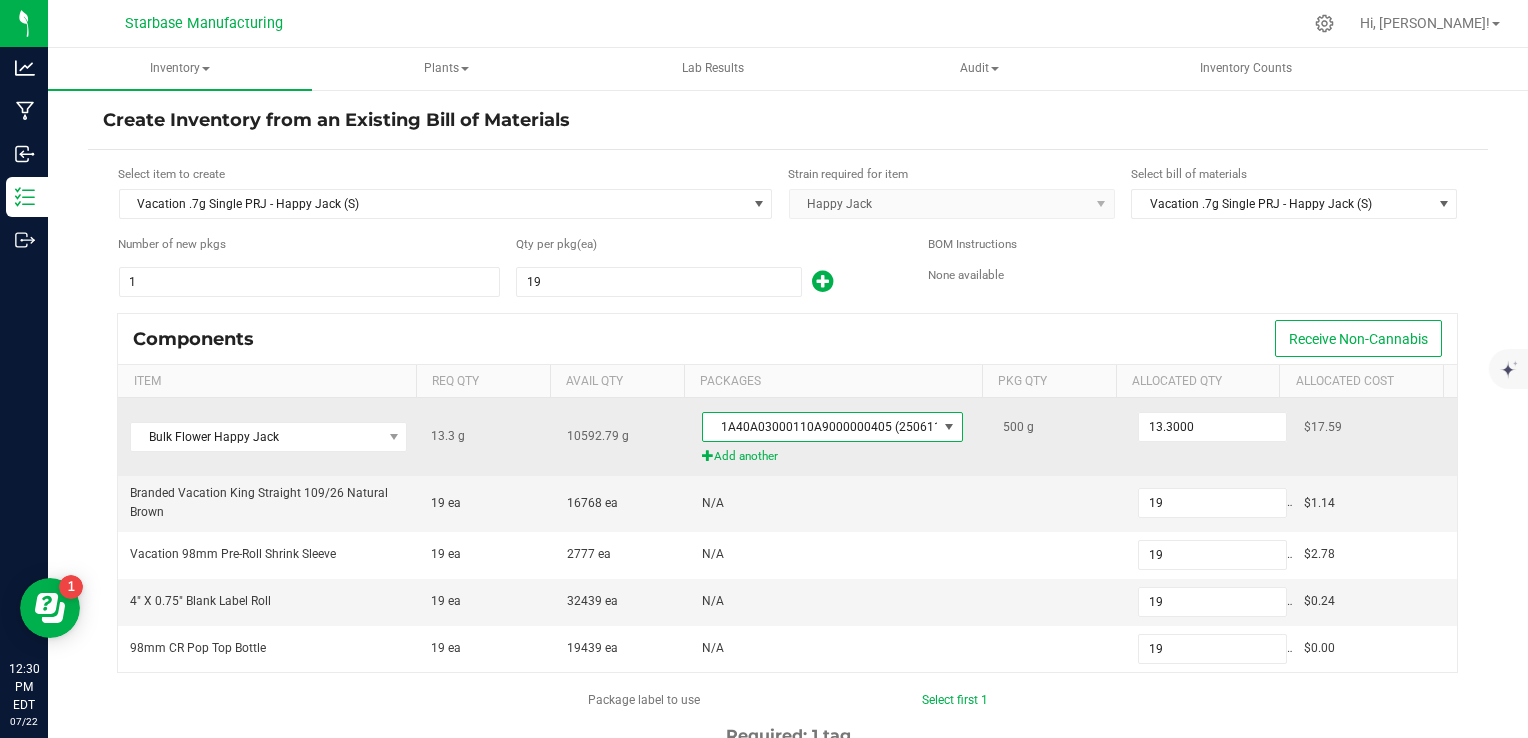 click on "Add another" at bounding box center [840, 456] 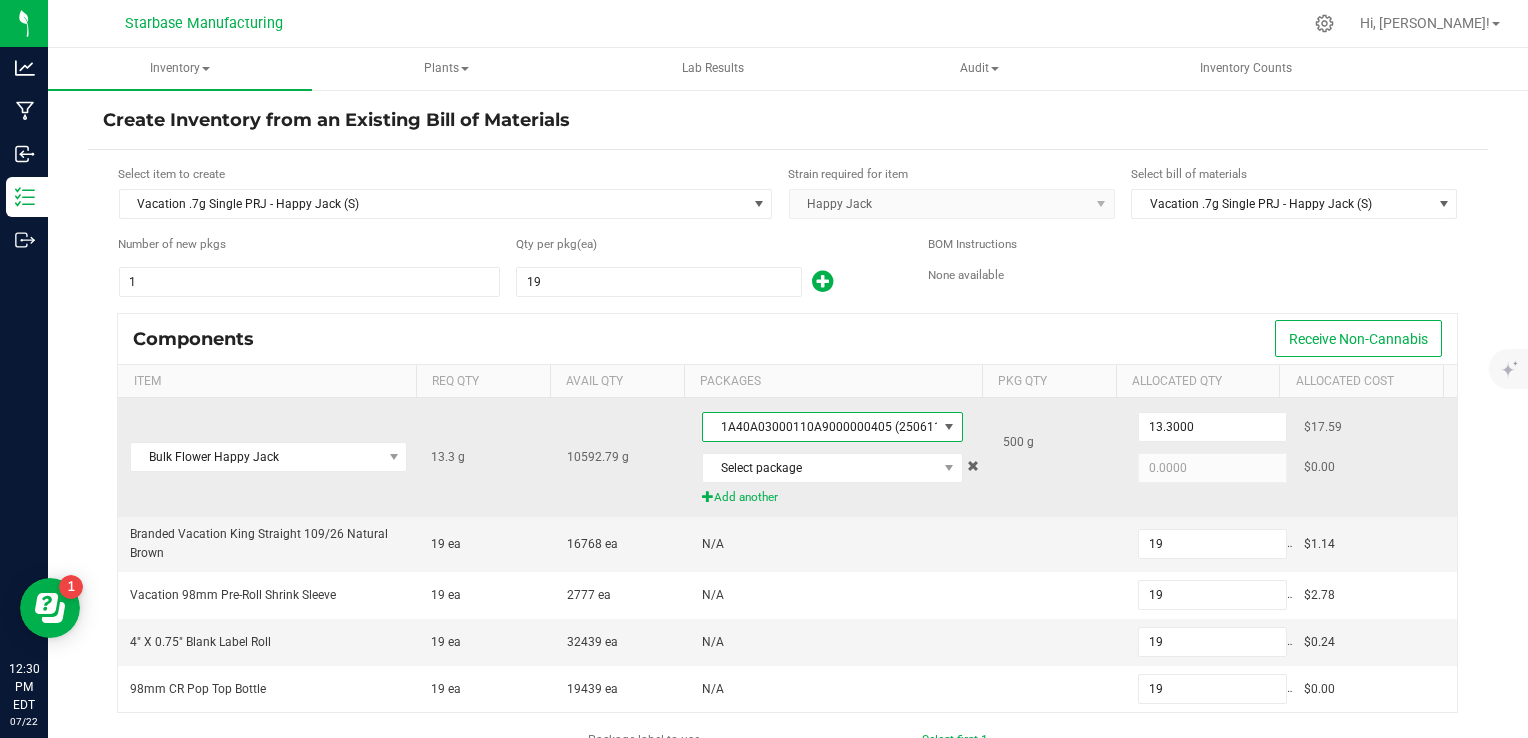 click on "1A40A03000110A9000000405 (250611)" at bounding box center [820, 427] 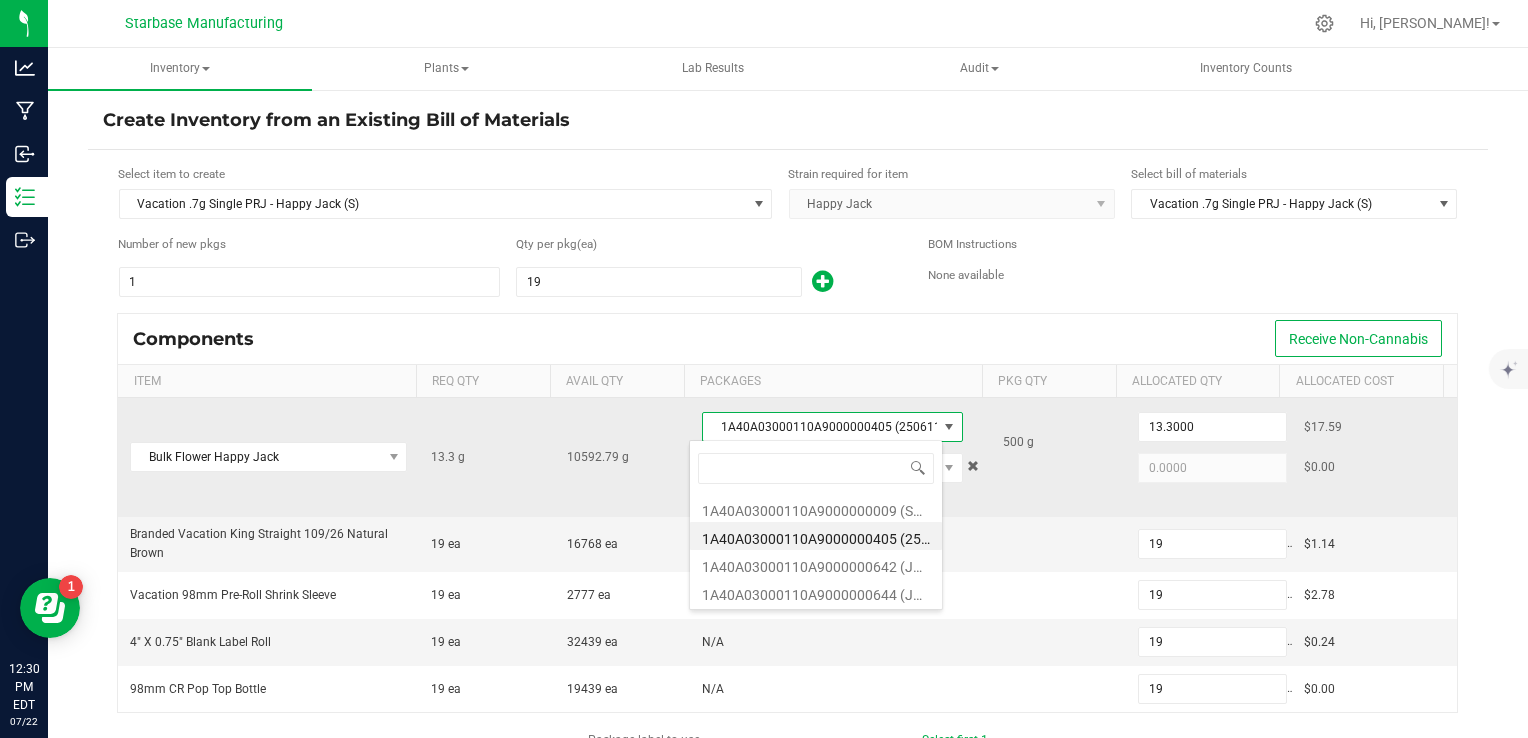 scroll, scrollTop: 99970, scrollLeft: 99745, axis: both 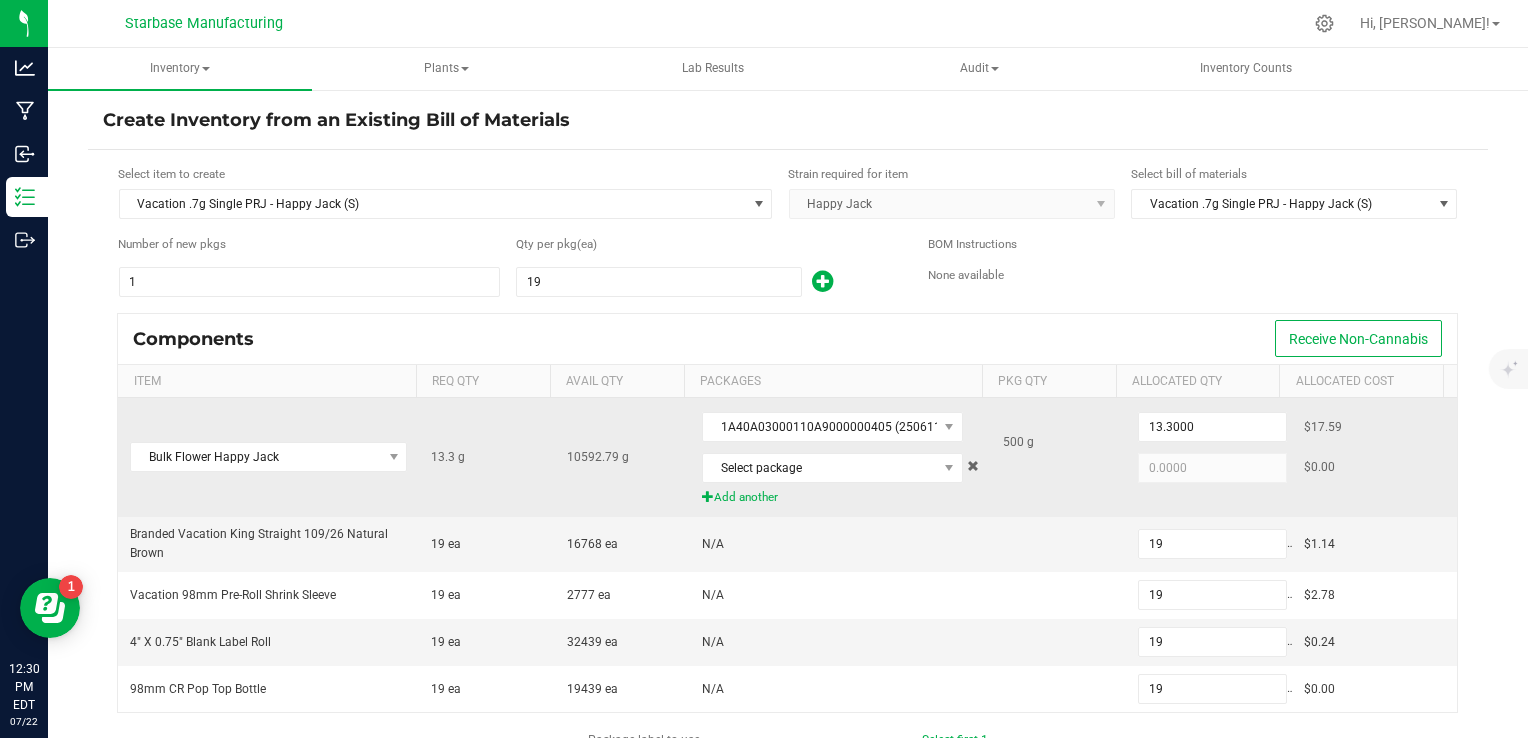 click at bounding box center (973, 466) 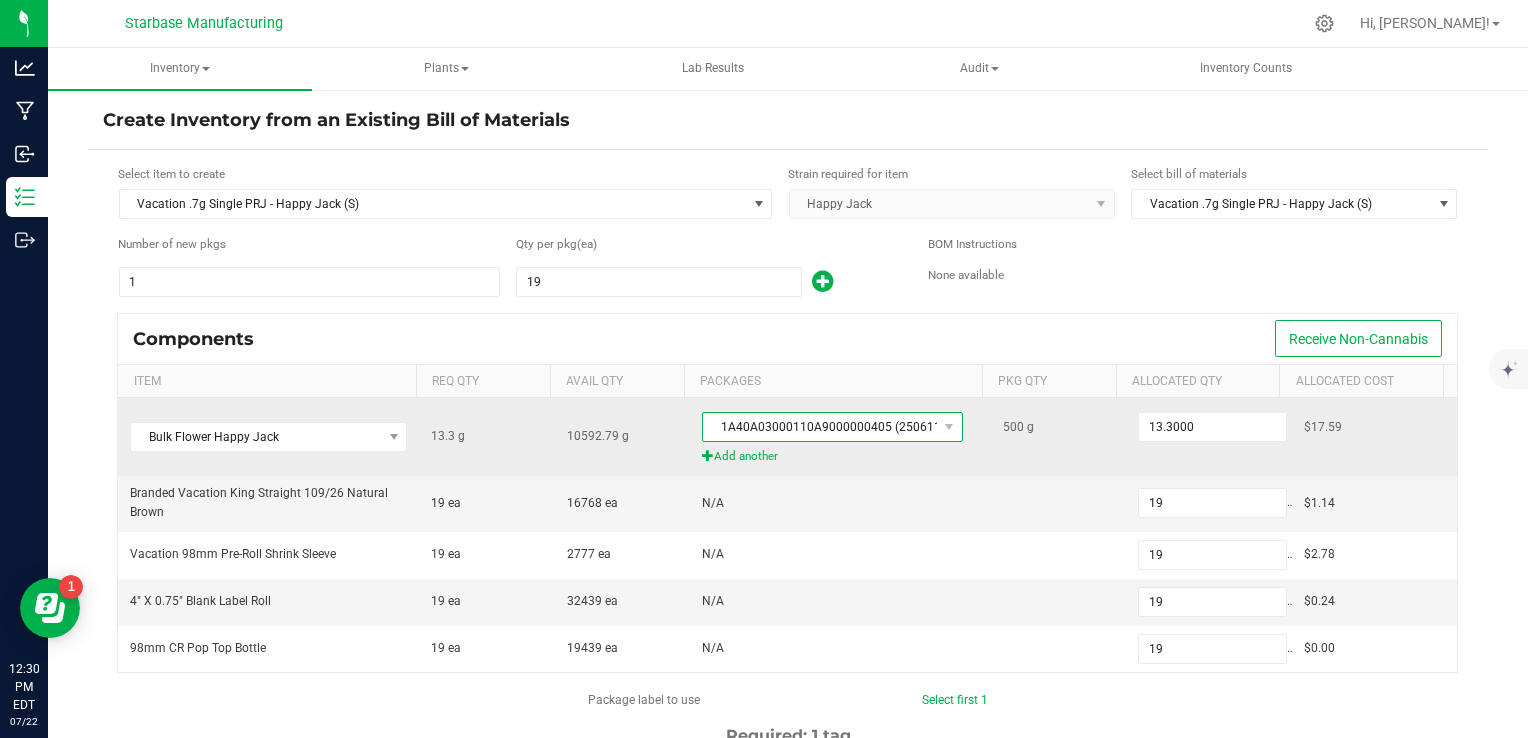 click on "1A40A03000110A9000000405 (250611)" at bounding box center [820, 427] 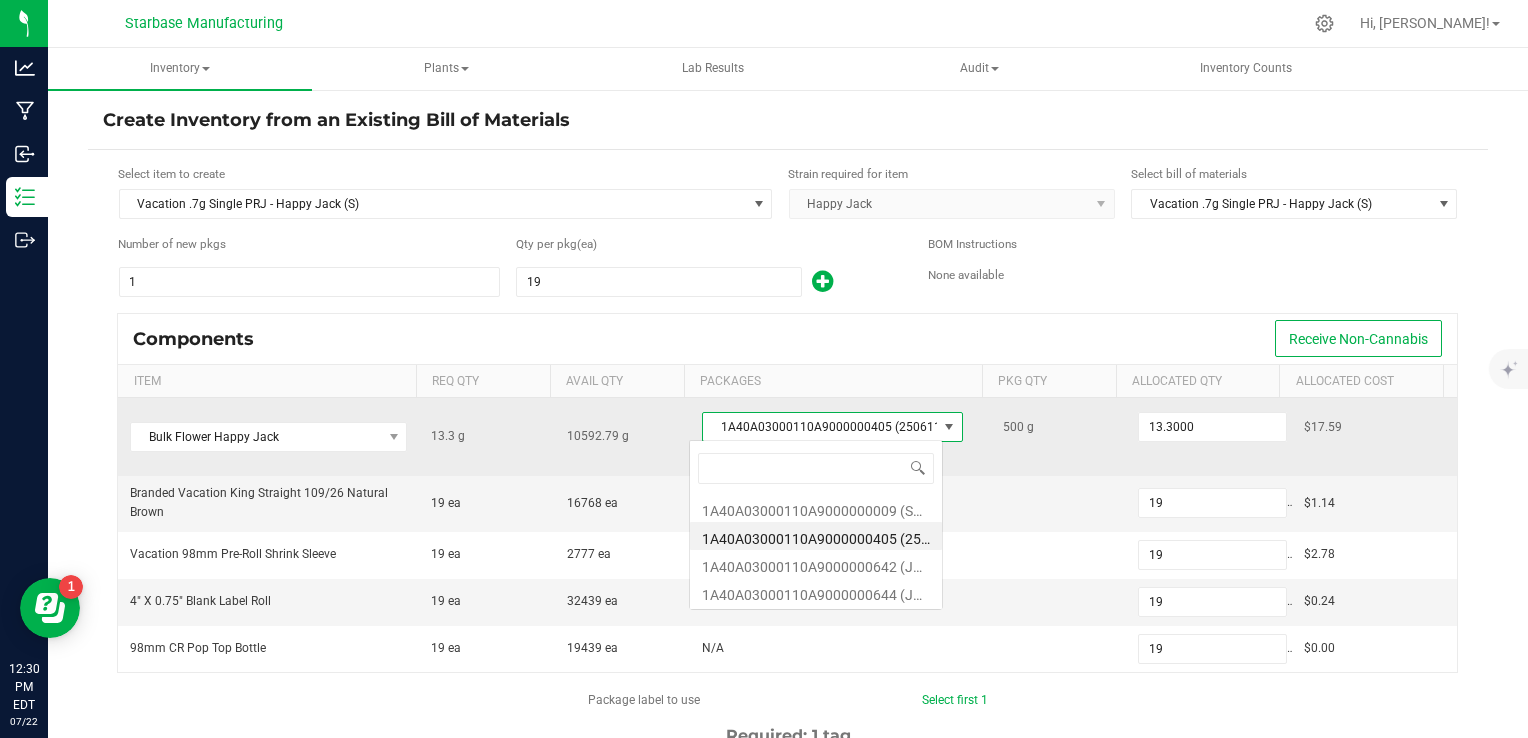 scroll, scrollTop: 99970, scrollLeft: 99745, axis: both 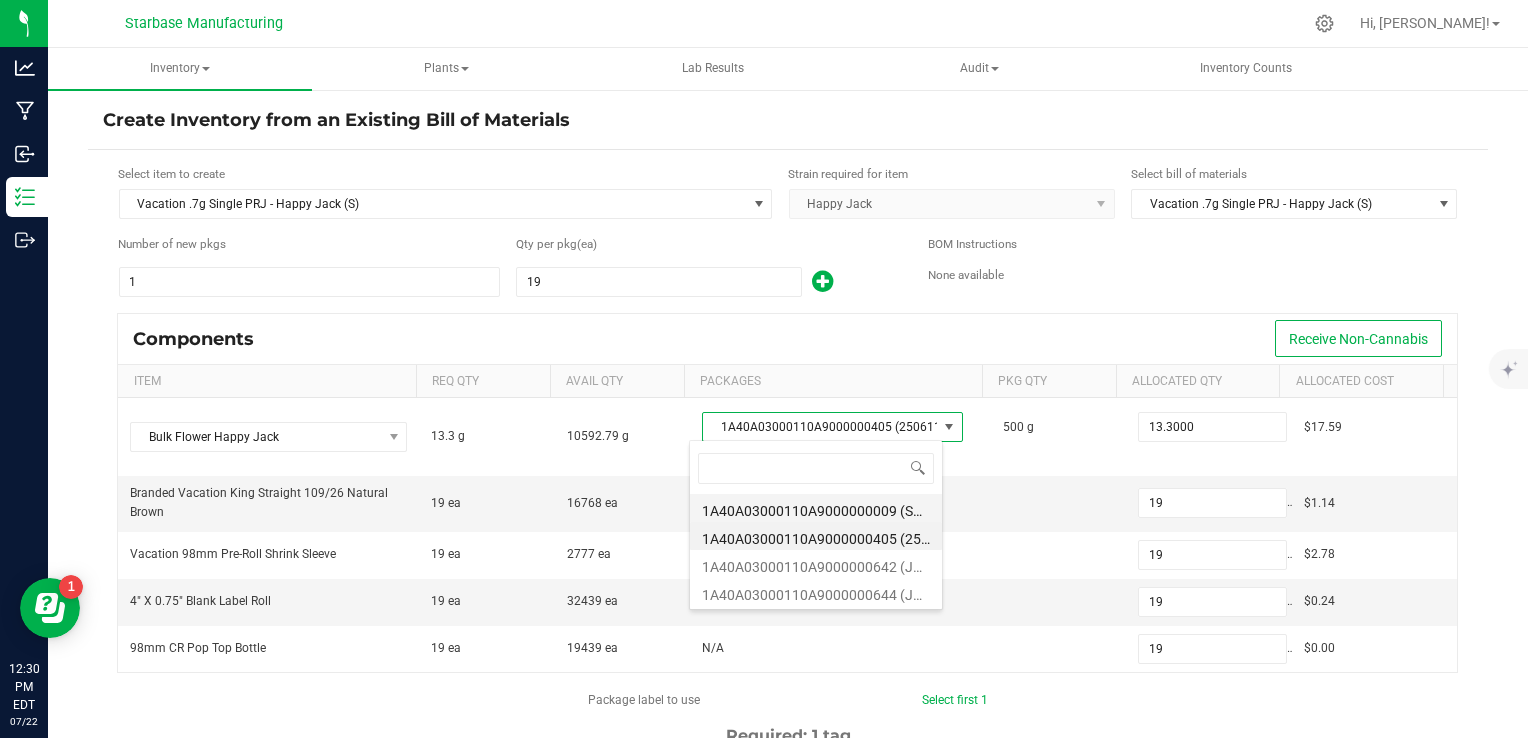 click on "1A40A03000110A9000000009 (SBHJBF250210)" at bounding box center [816, 508] 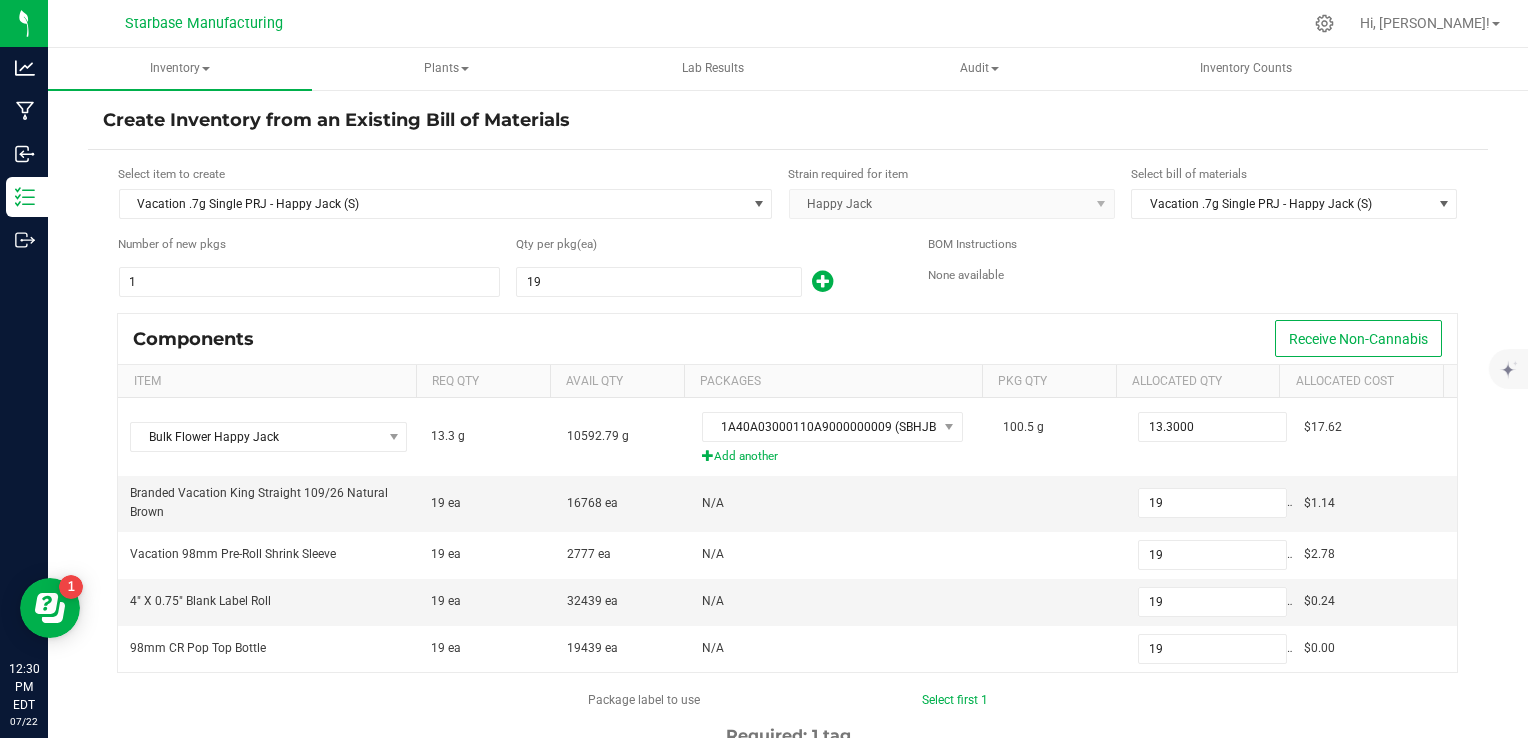 click on "Components   Receive Non-Cannabis" at bounding box center [787, 339] 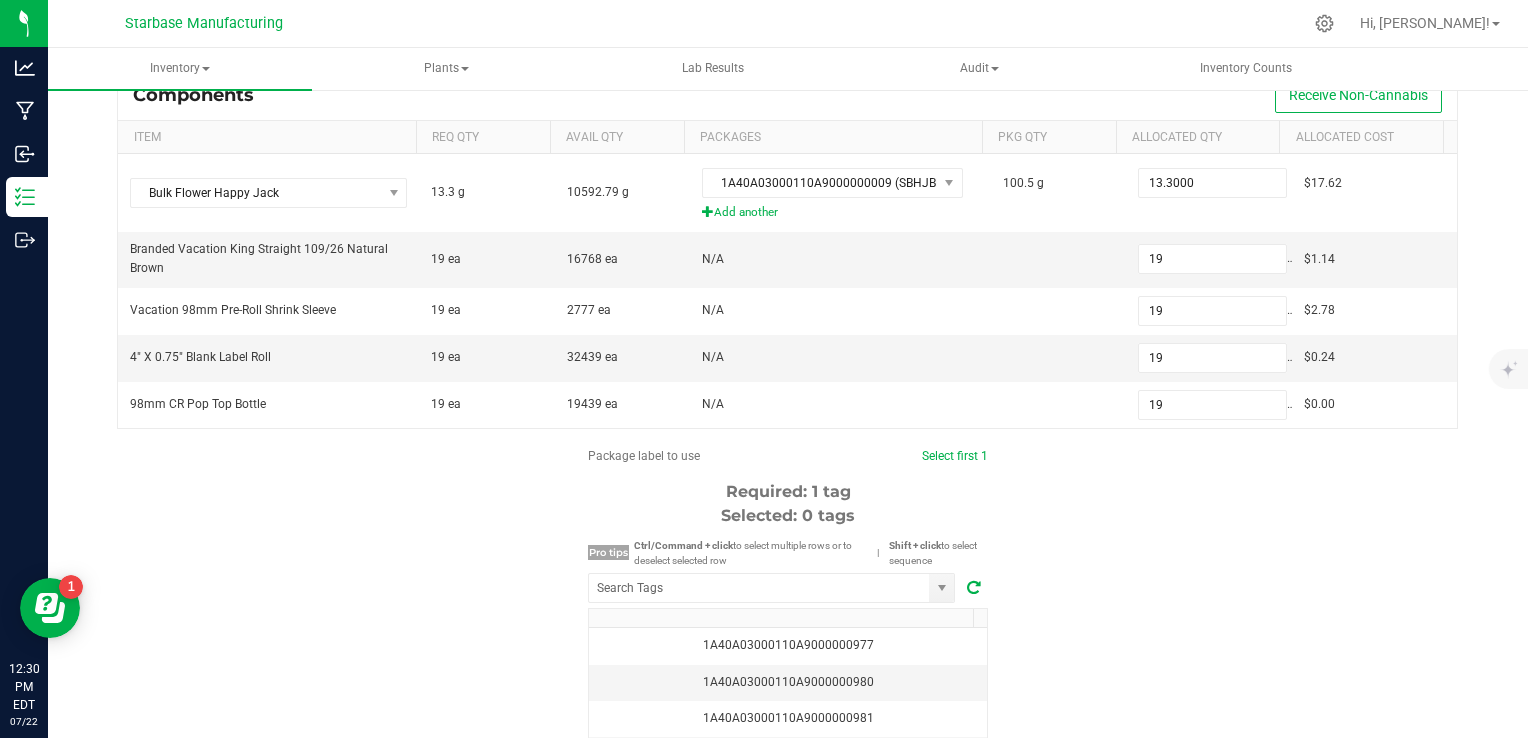 scroll, scrollTop: 300, scrollLeft: 0, axis: vertical 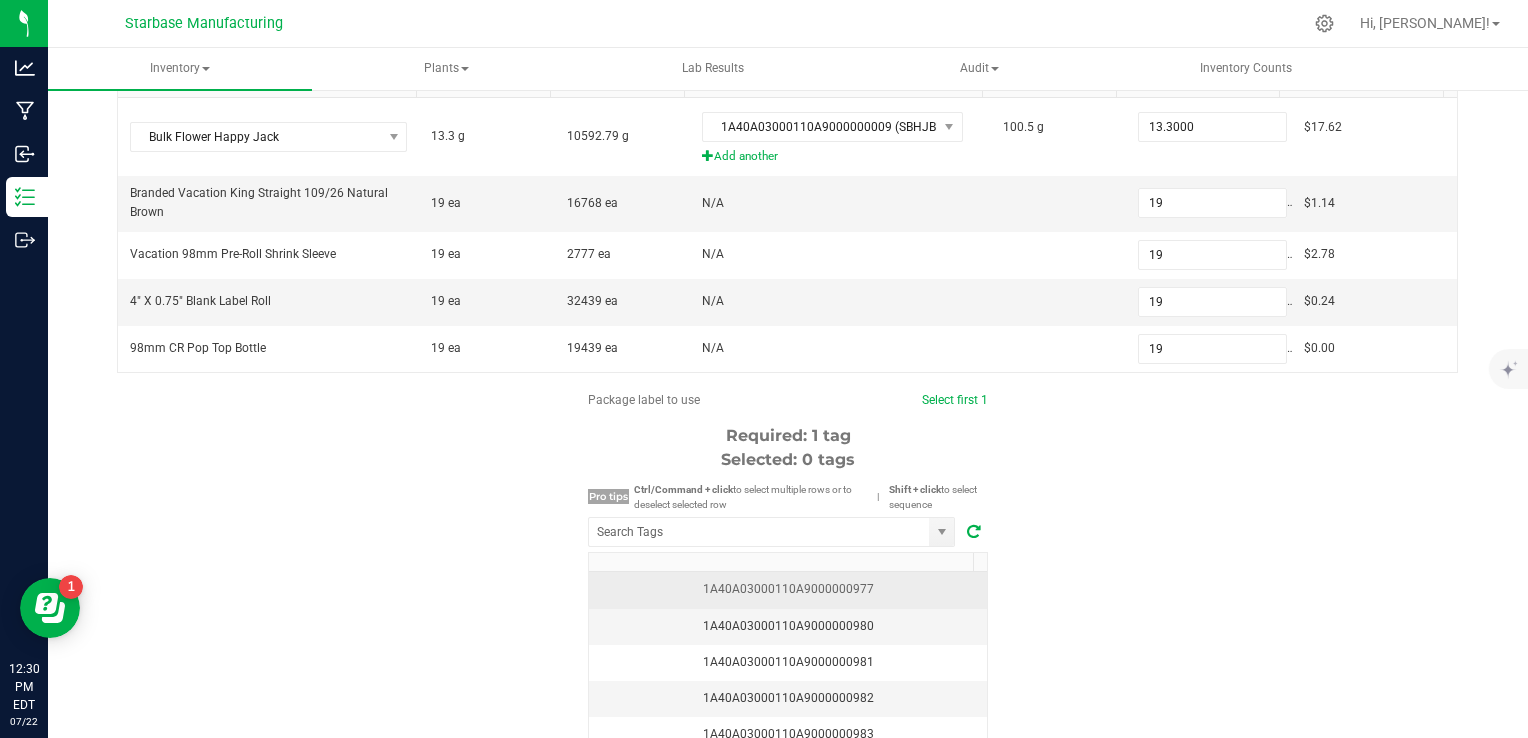 click on "1A40A03000110A9000000977" at bounding box center (788, 589) 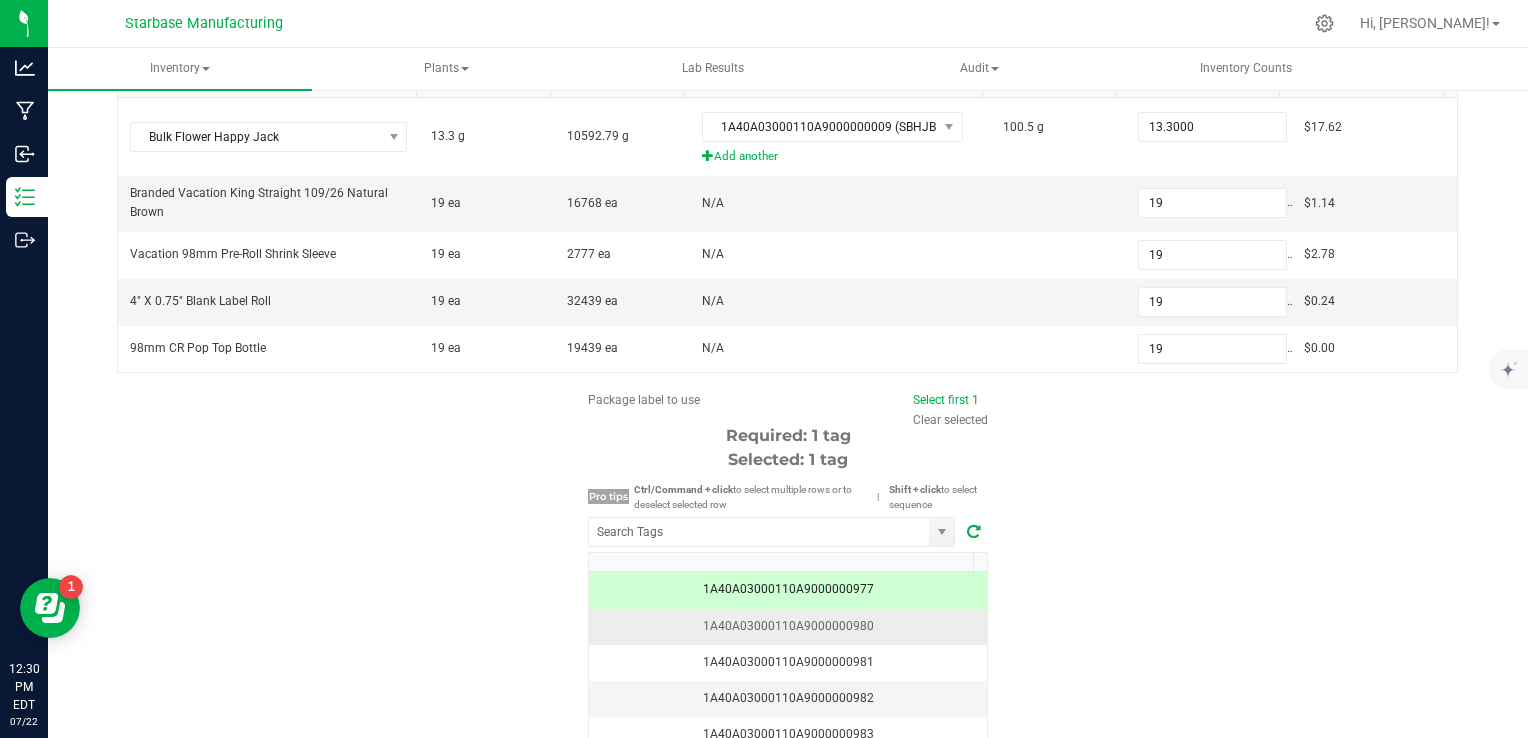click on "1A40A03000110A9000000980" at bounding box center (788, 626) 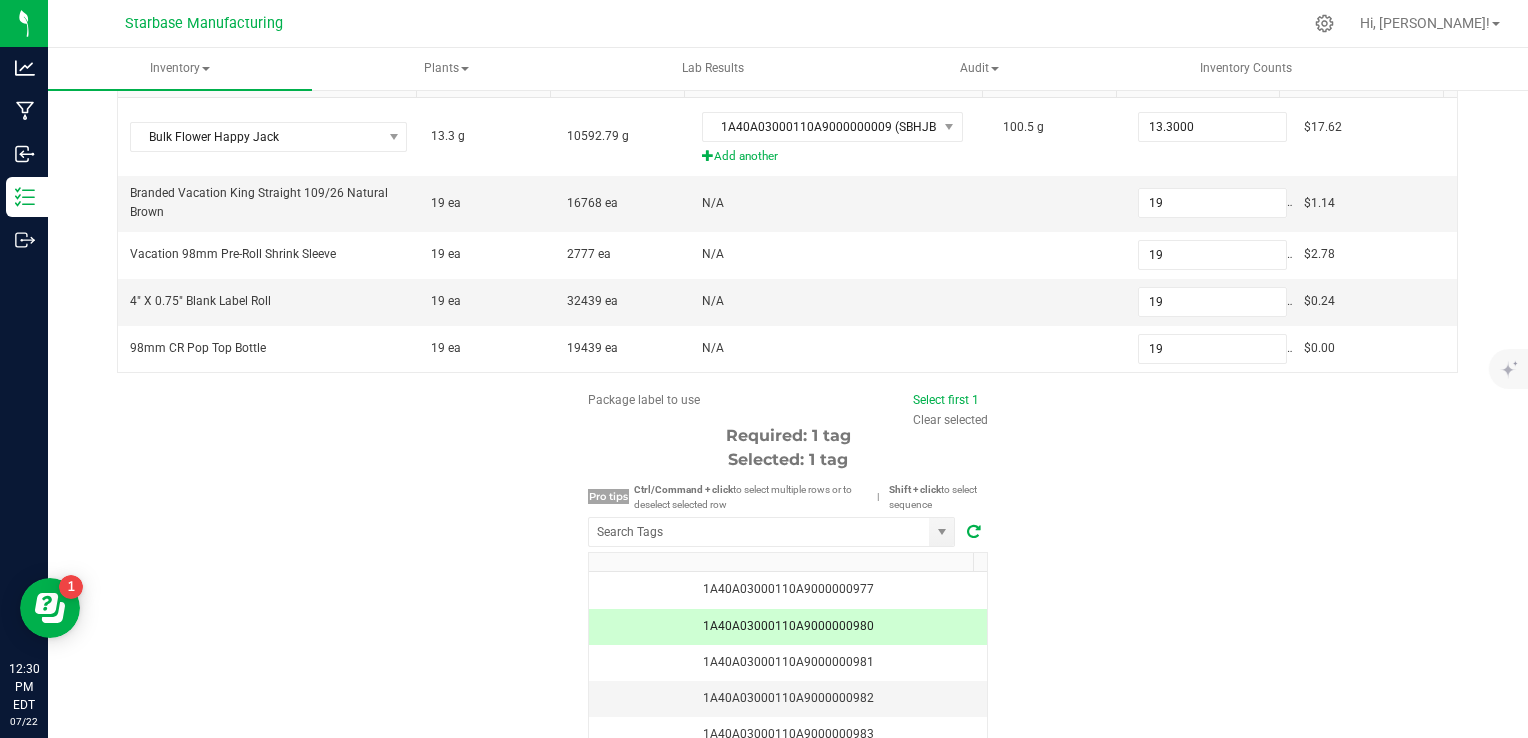 click on "Package label to use   Select first 1   Clear selected   Required: 1 tag   Selected: 1 tag   Pro tips  Ctrl/Command + click  to select multiple rows or to deselect selected row | Shift + click  to select sequence  1A40A03000110A9000000977   1A40A03000110A9000000980   1A40A03000110A9000000981   1A40A03000110A9000000982   1A40A03000110A9000000983   1A40A03000110A9000000984   1A40A03000110A9000000985   1A40A03000110A9000000986   1A40A03000110A9000000987   1A40A03000110A9000000988   1A40A03000110A9000000989   1A40A03000110A9000000990   1A40A03000110A9000000991   1A40A03000110A9000000992   1A40A03000110A9000000993   1A40A03000110A9000000994   1A40A03000110A9000000995   1A40A03000110A9000000996   1A40A03000110A9000000997   1A40A03000110A9000000998   1A40A03000110A9000000999   1A40A03000110A9000001000   1A40A03000110A9000001001   1A40A03000110A9000001002   1A40A03000110A9000001003   1A40A03000110A9000001004   1A40A03000110A9000001005   1A40A03000110A9000001006   1A40A03000110A9000001007   1A40A03000110A9000001008" at bounding box center (788, 581) 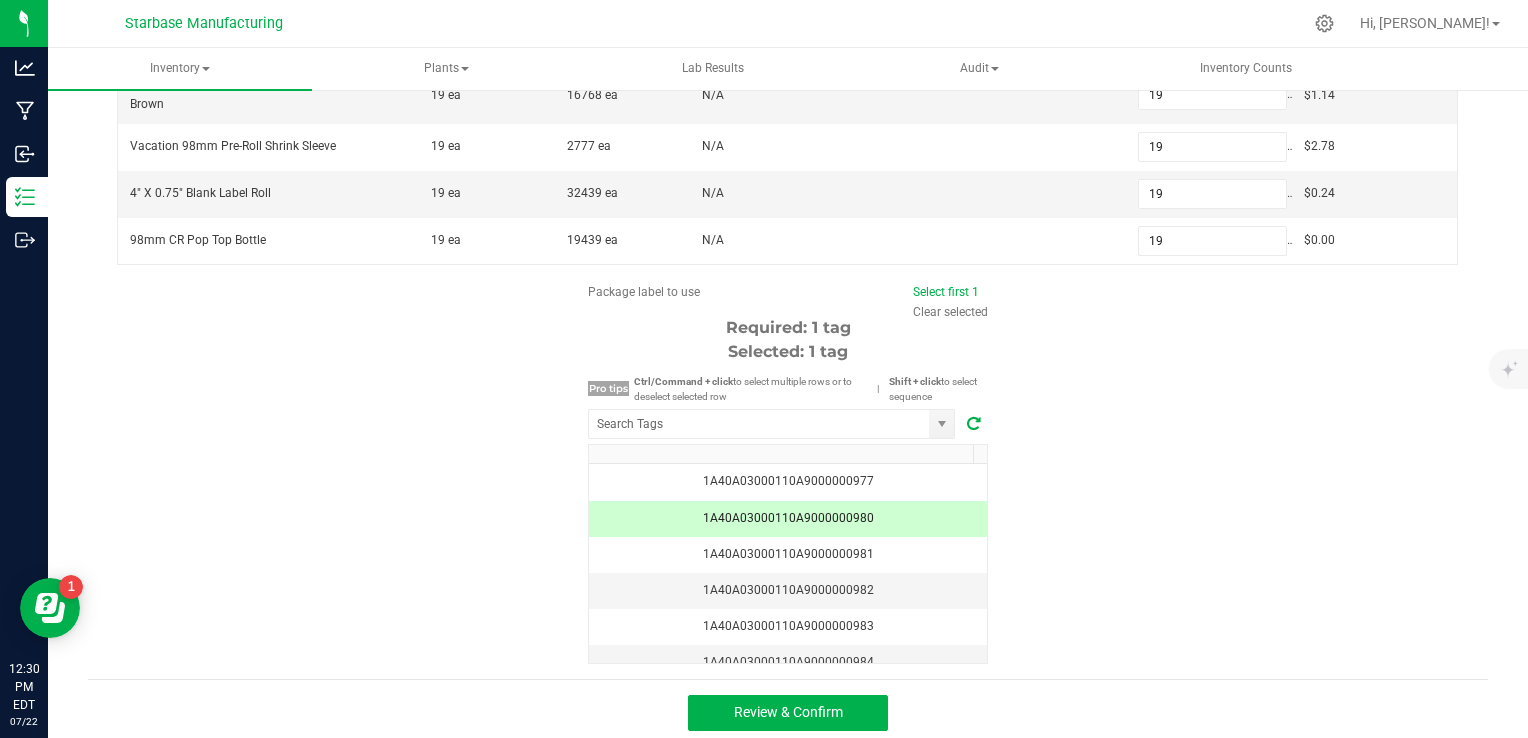scroll, scrollTop: 410, scrollLeft: 0, axis: vertical 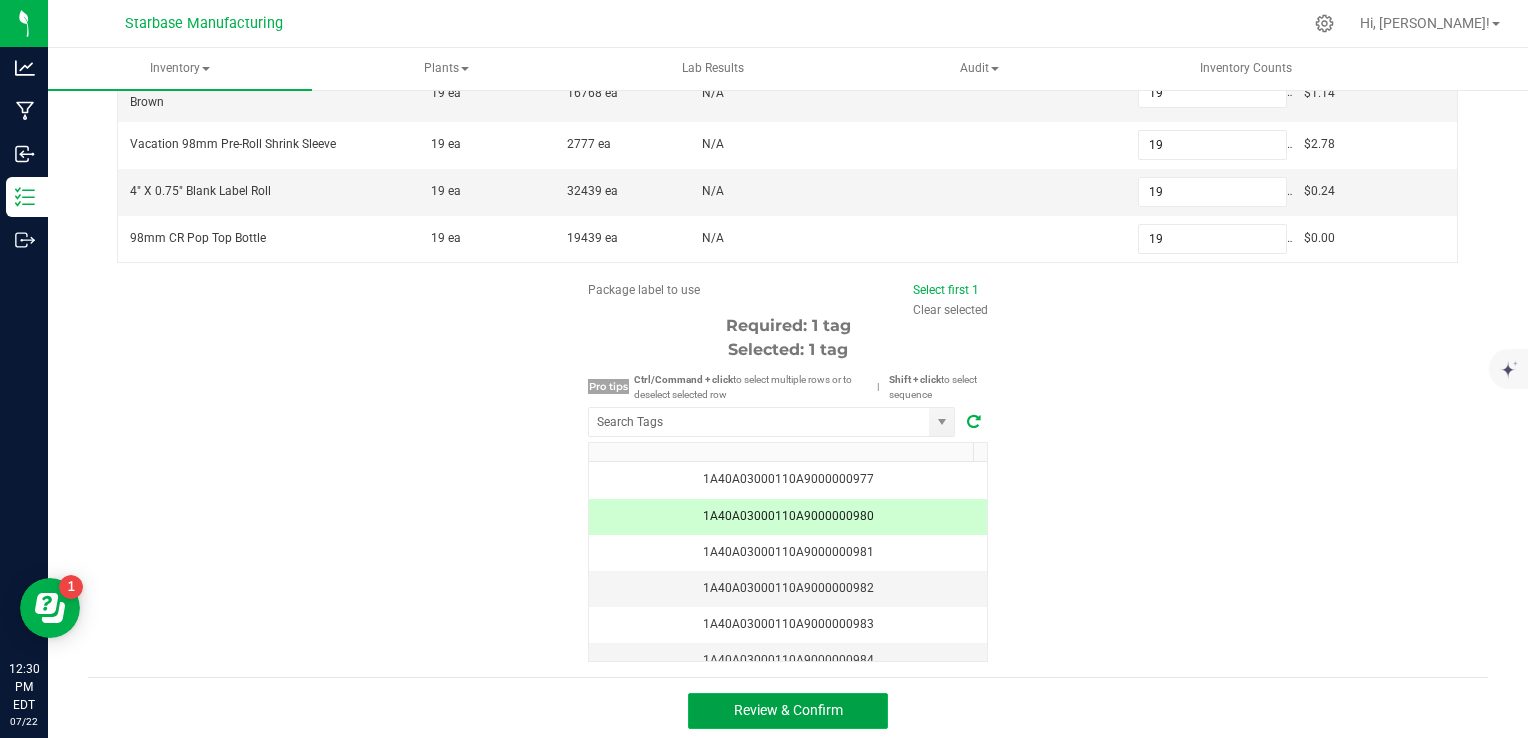 click on "Review & Confirm" at bounding box center (788, 710) 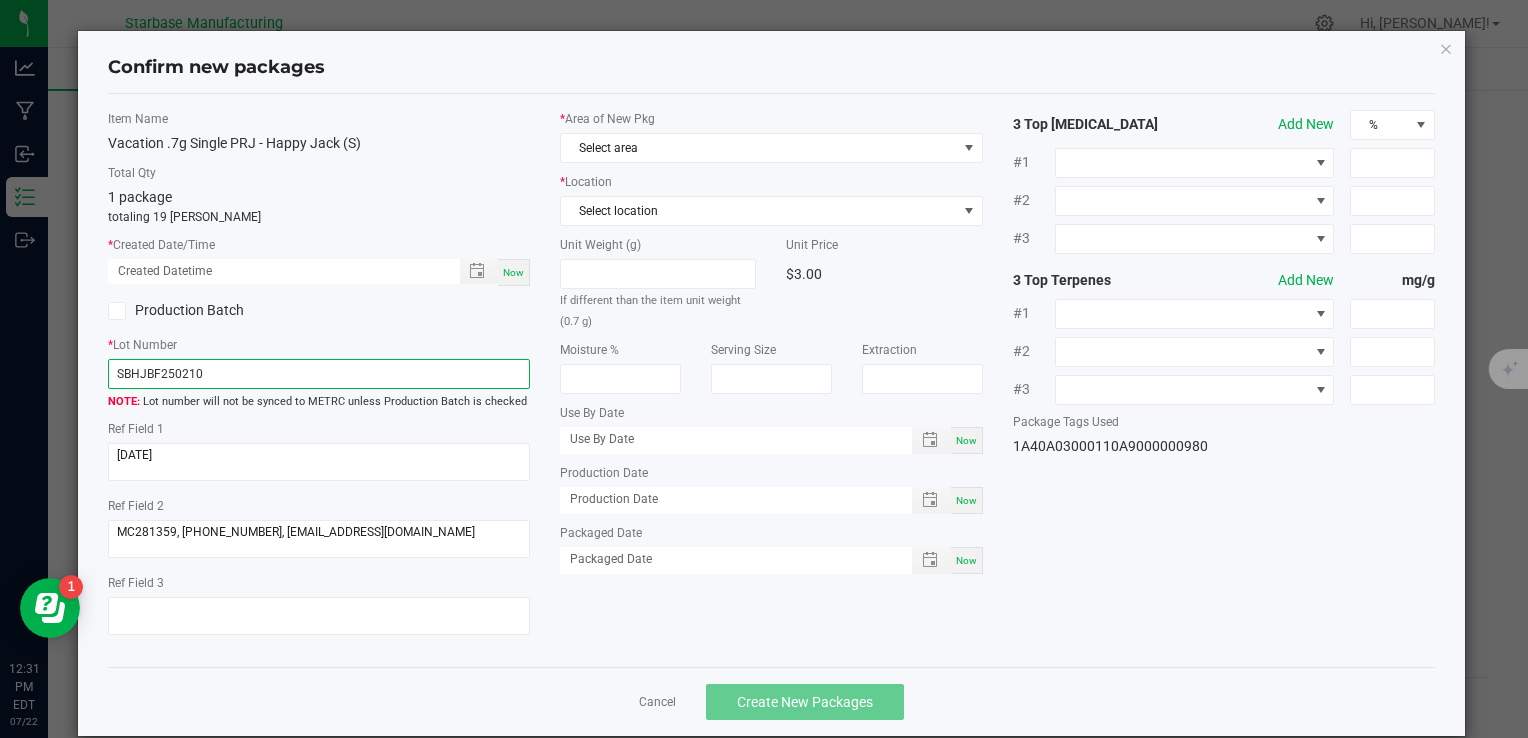 click on "SBHJBF250210" at bounding box center [319, 374] 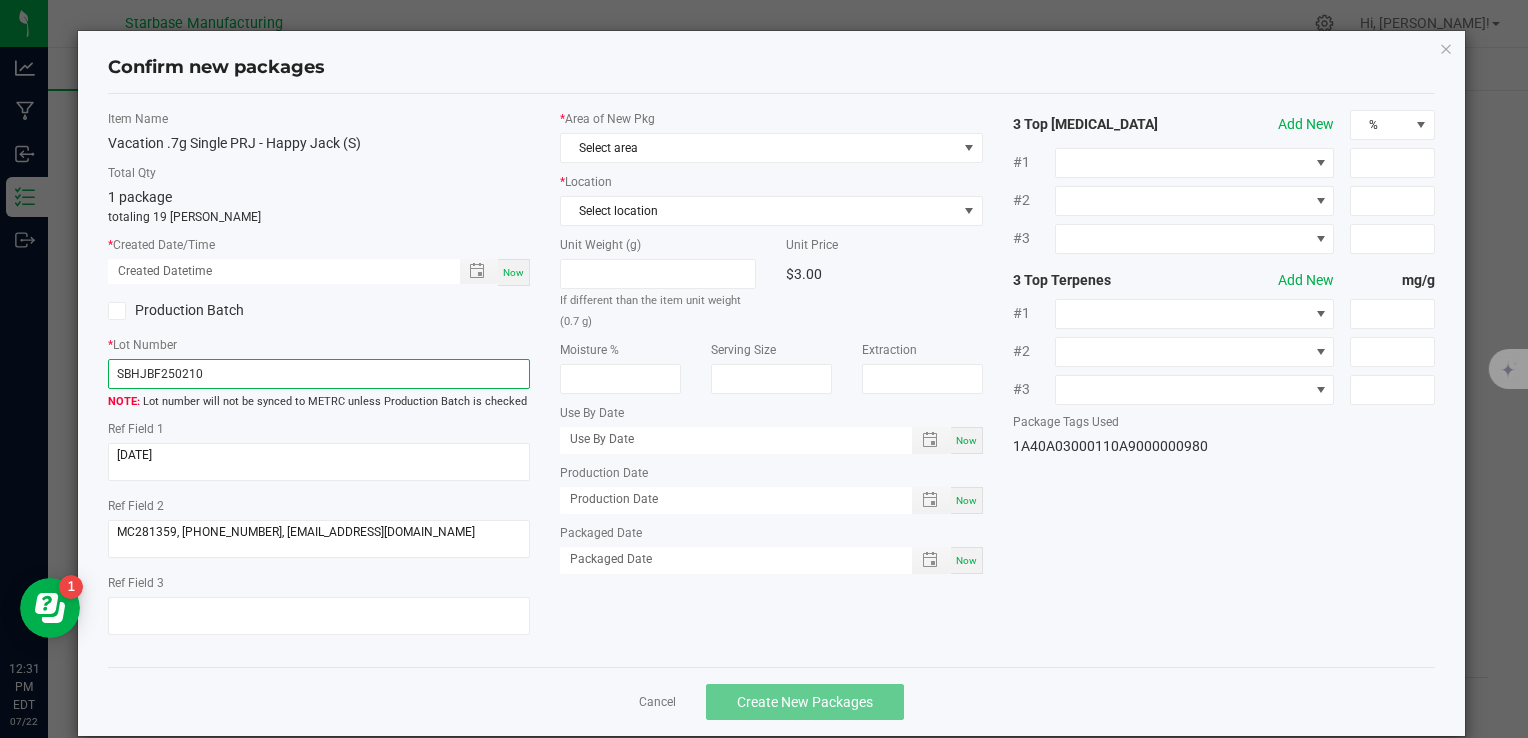 click on "SBHJBF250210" at bounding box center (319, 374) 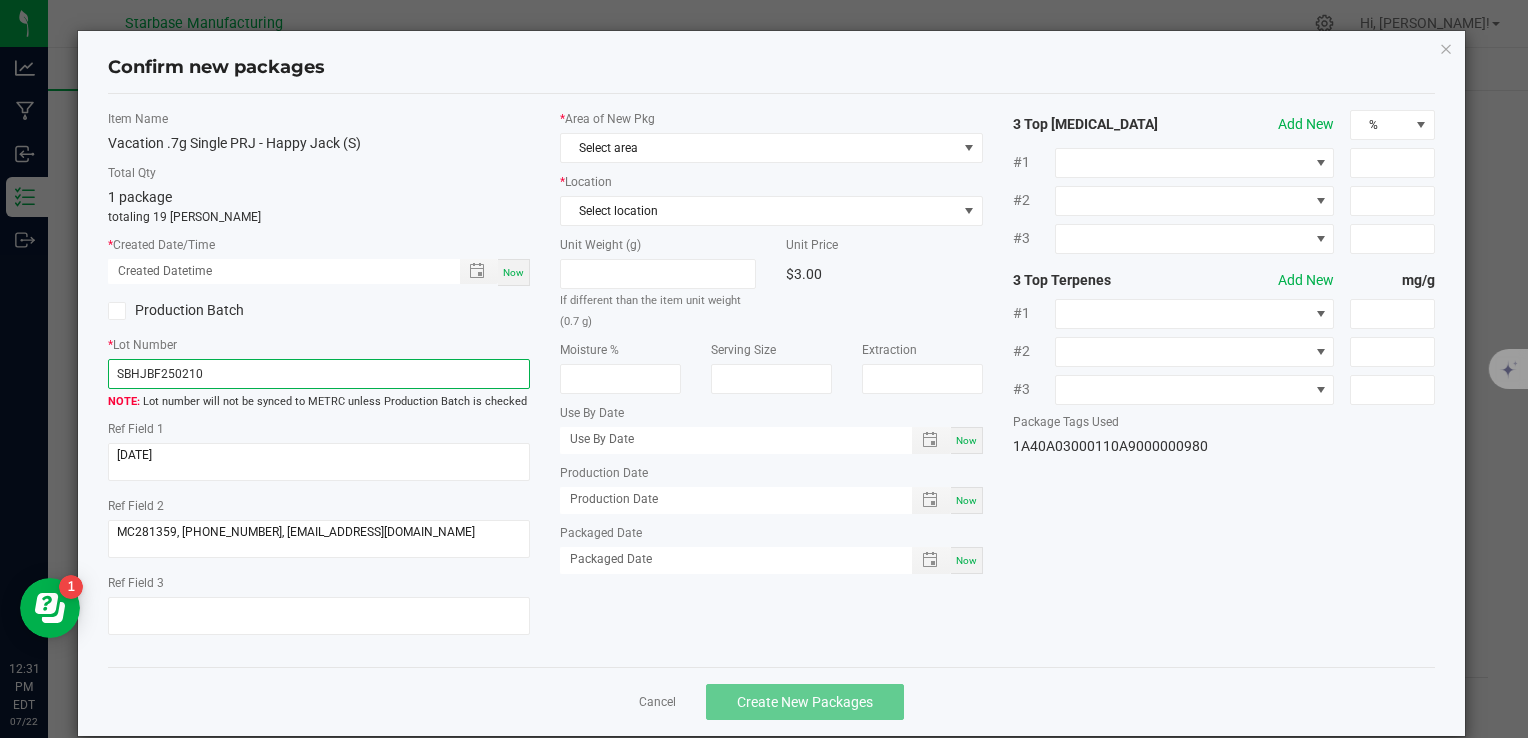 click on "SBHJBF250210" at bounding box center (319, 374) 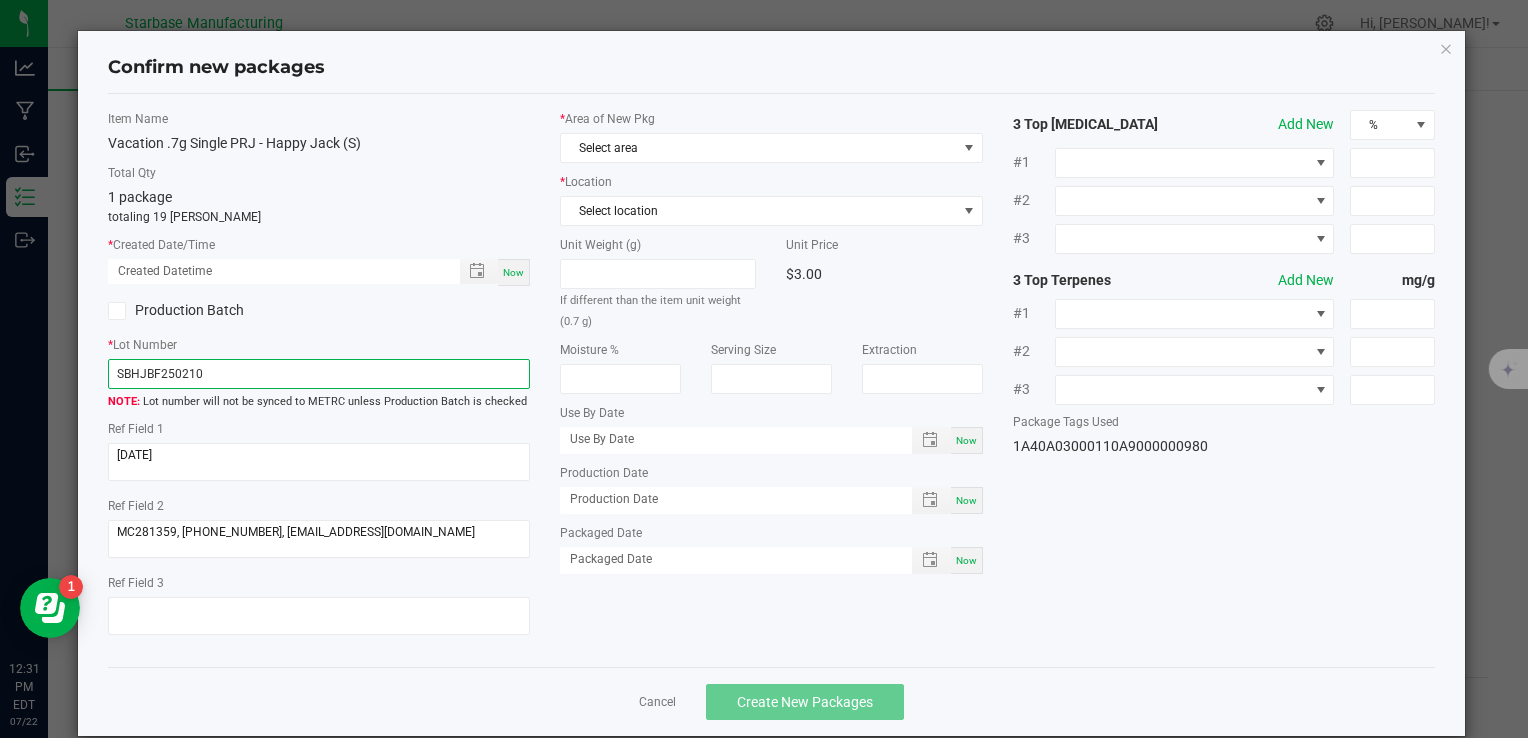 paste on "VACPRHJ.7G250708" 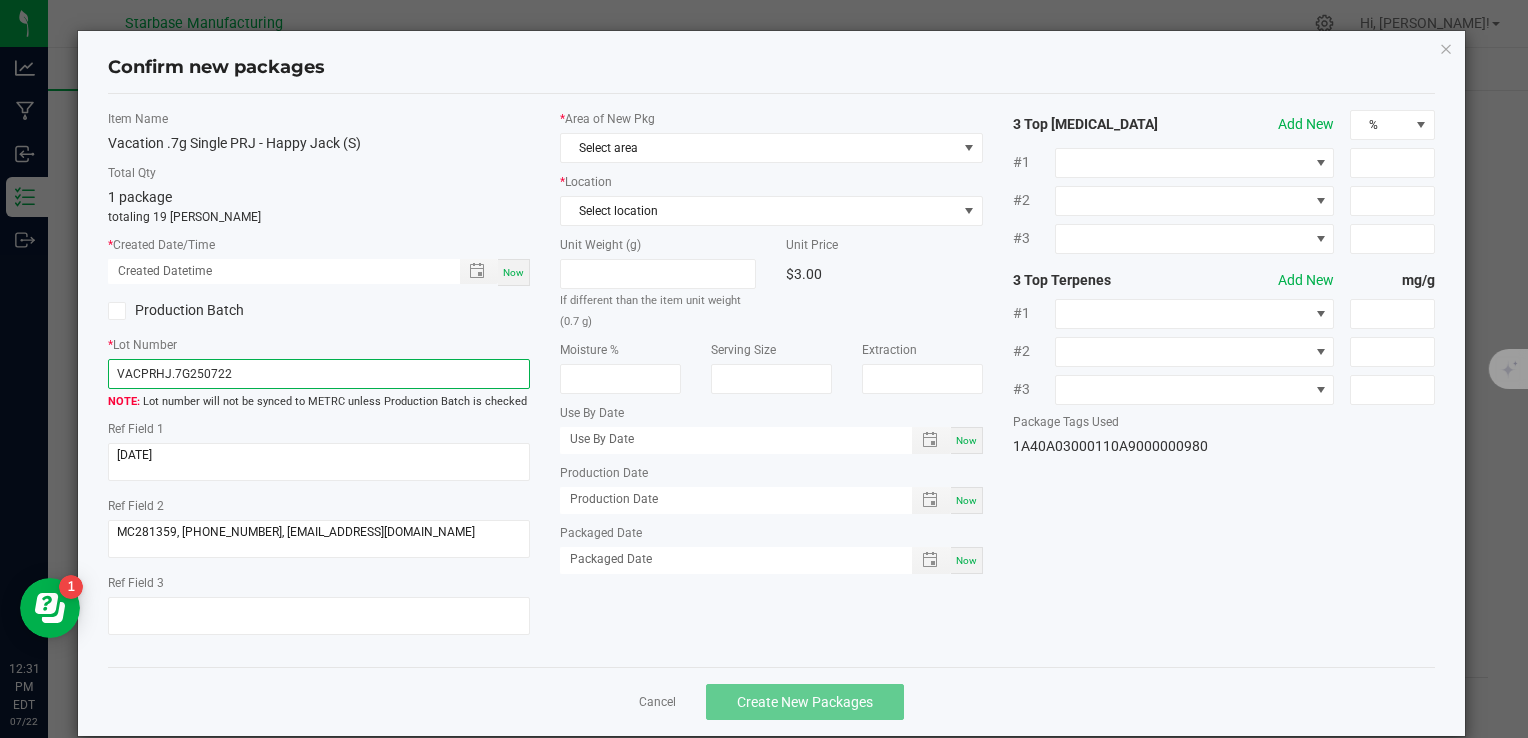 type on "VACPRHJ.7G250722" 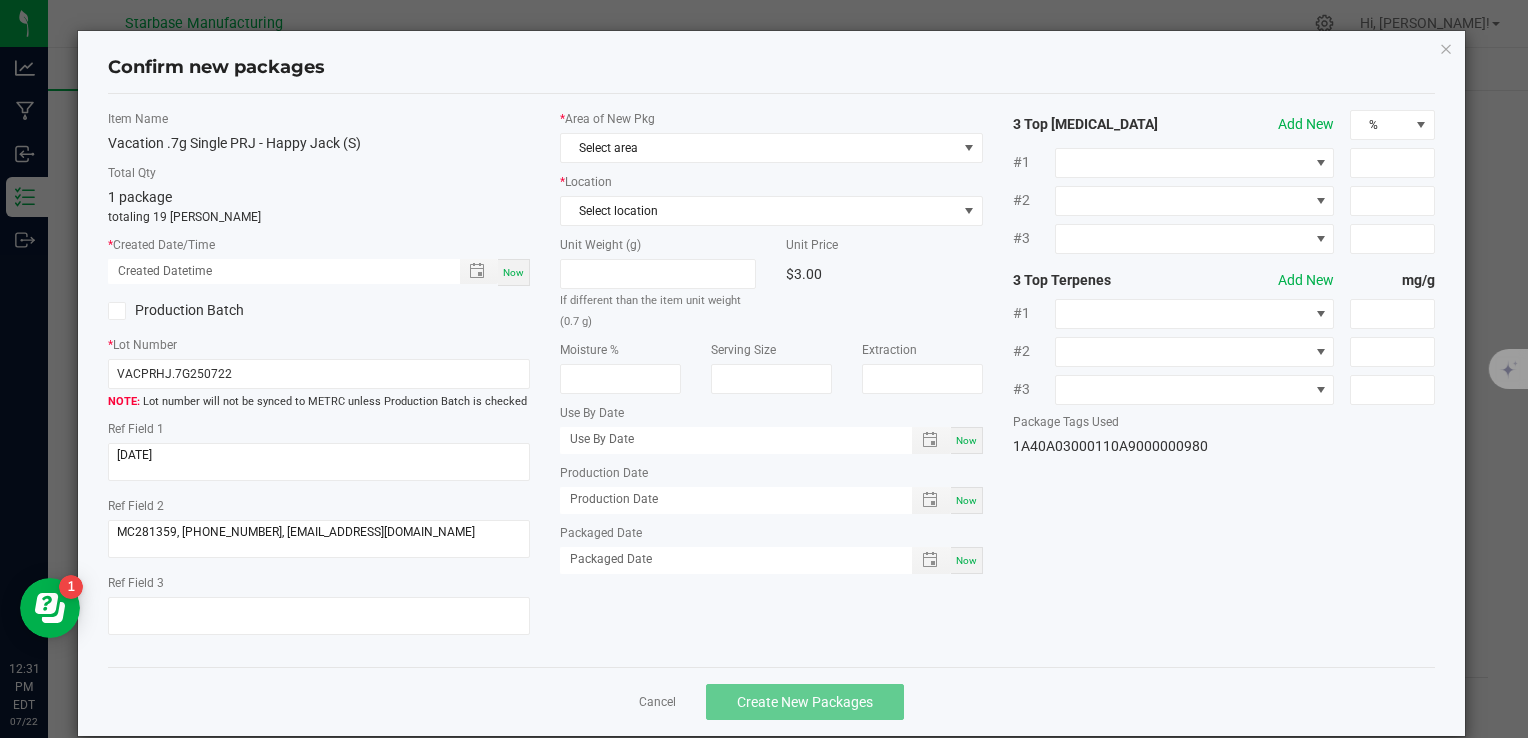 click on "Production Batch" 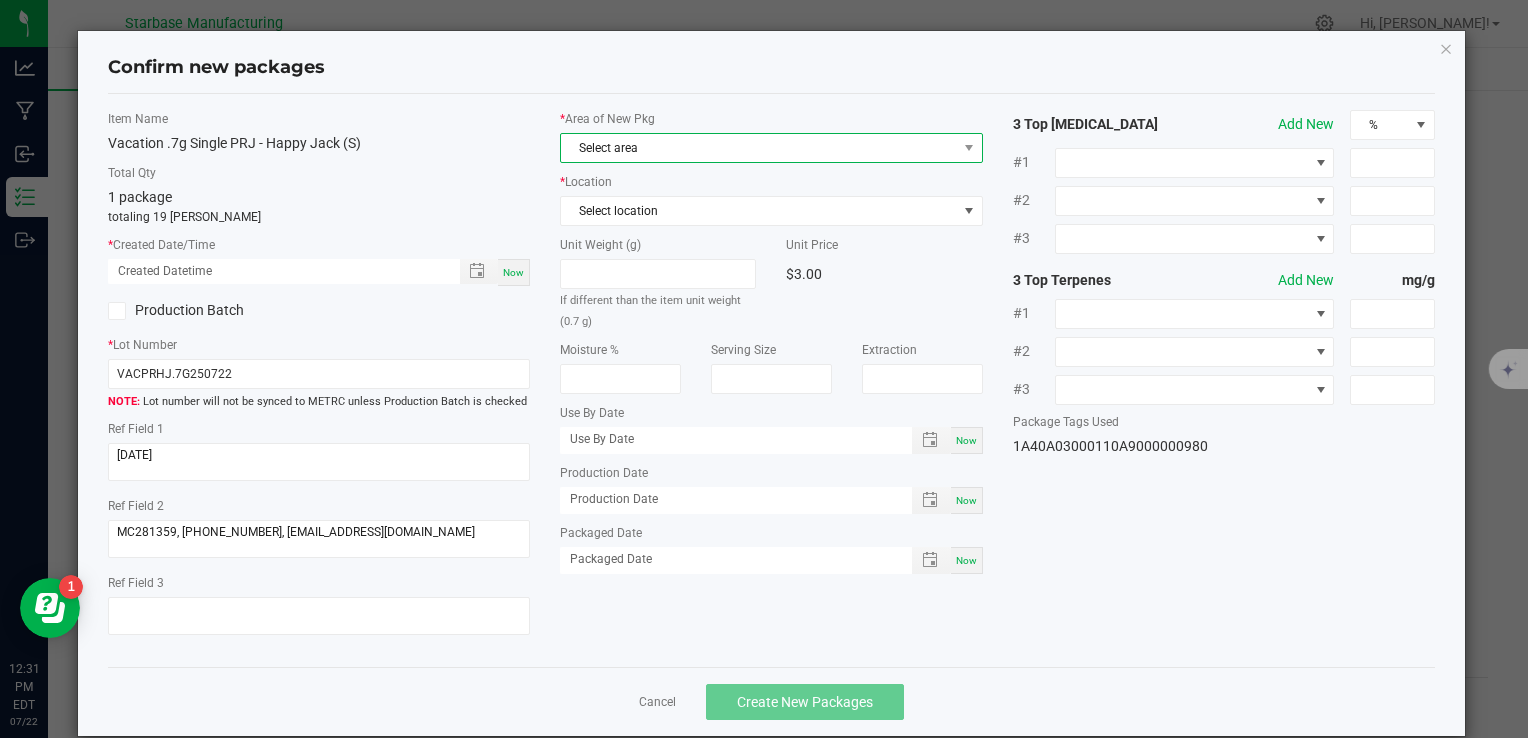 click on "Select area" at bounding box center (758, 148) 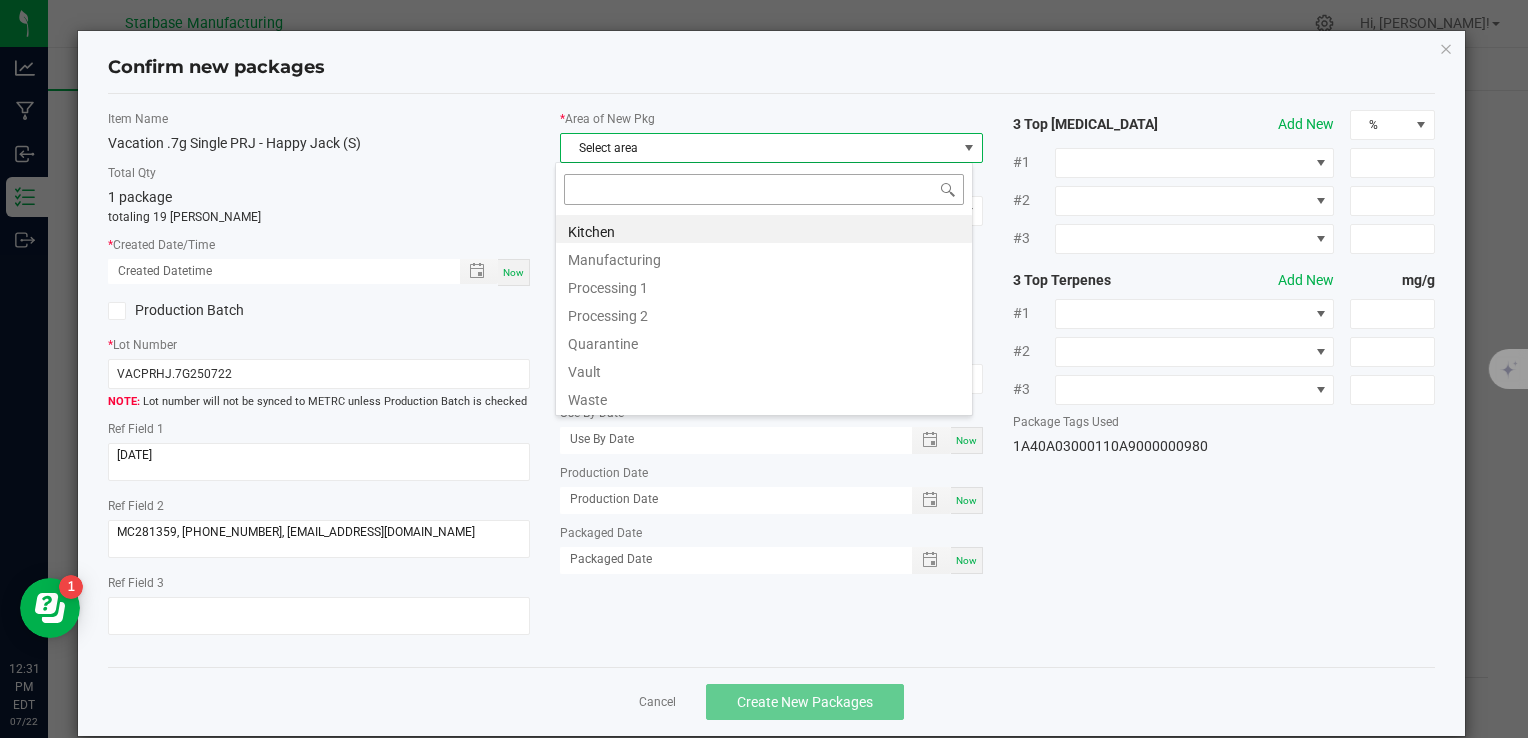 scroll, scrollTop: 99970, scrollLeft: 99582, axis: both 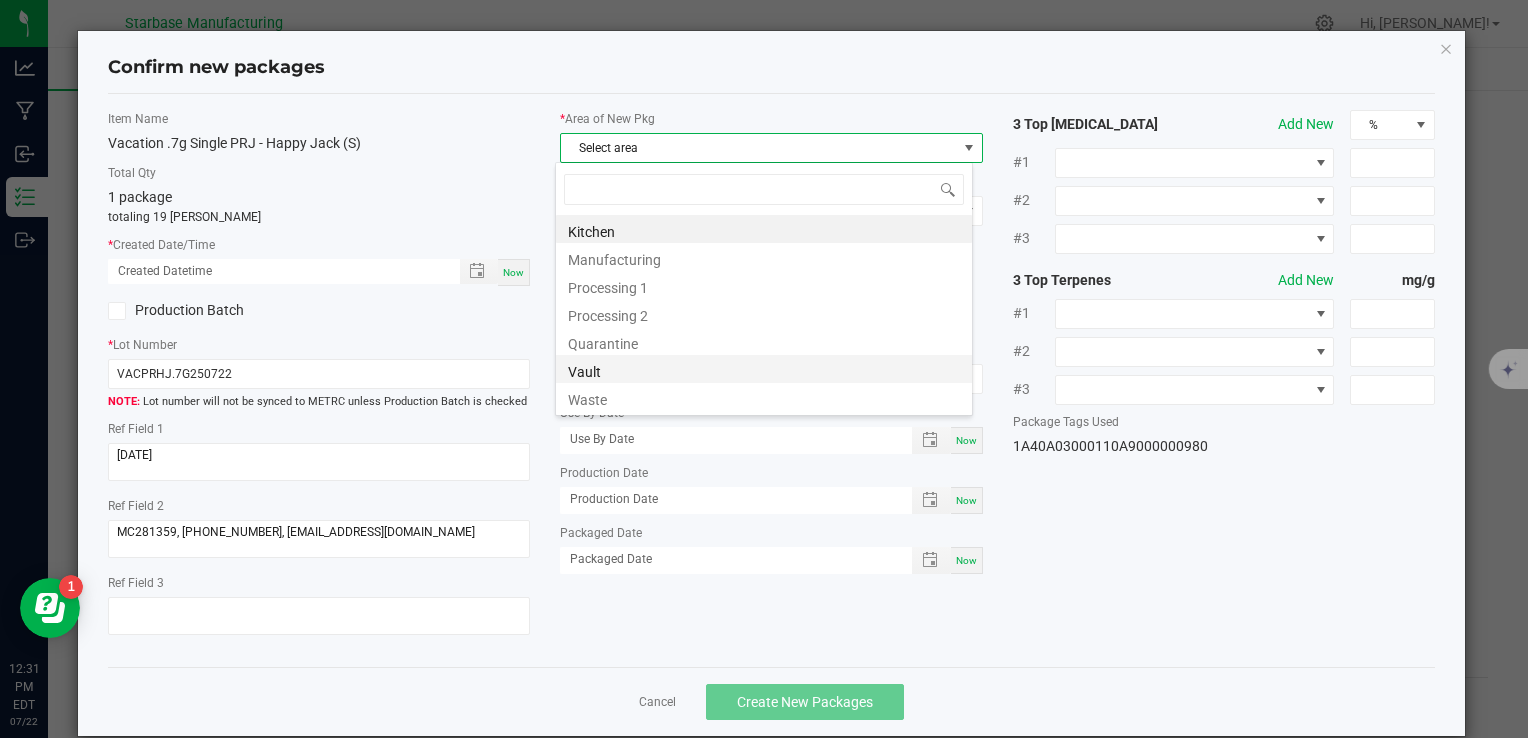 click on "Vault" at bounding box center [764, 369] 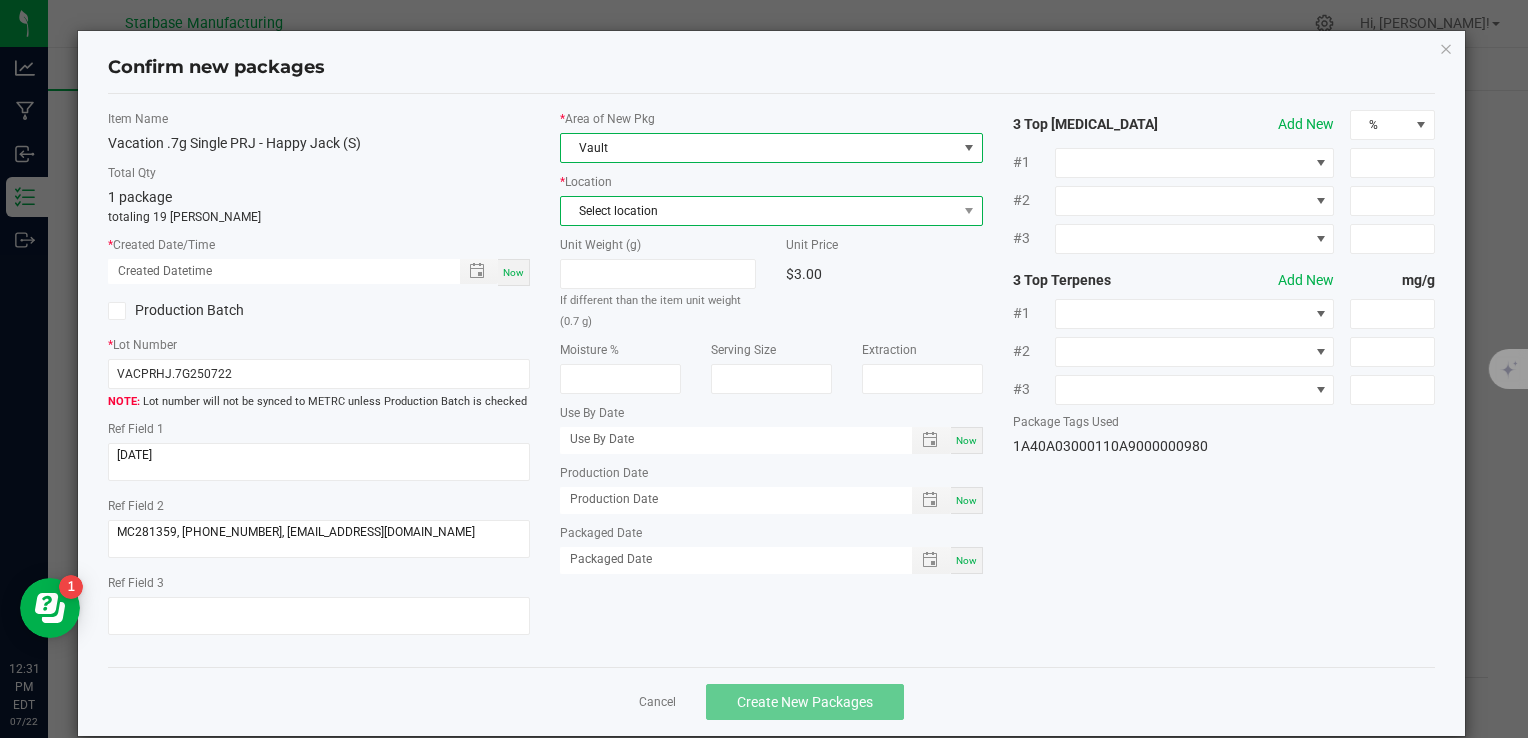 click on "Select location" at bounding box center [758, 211] 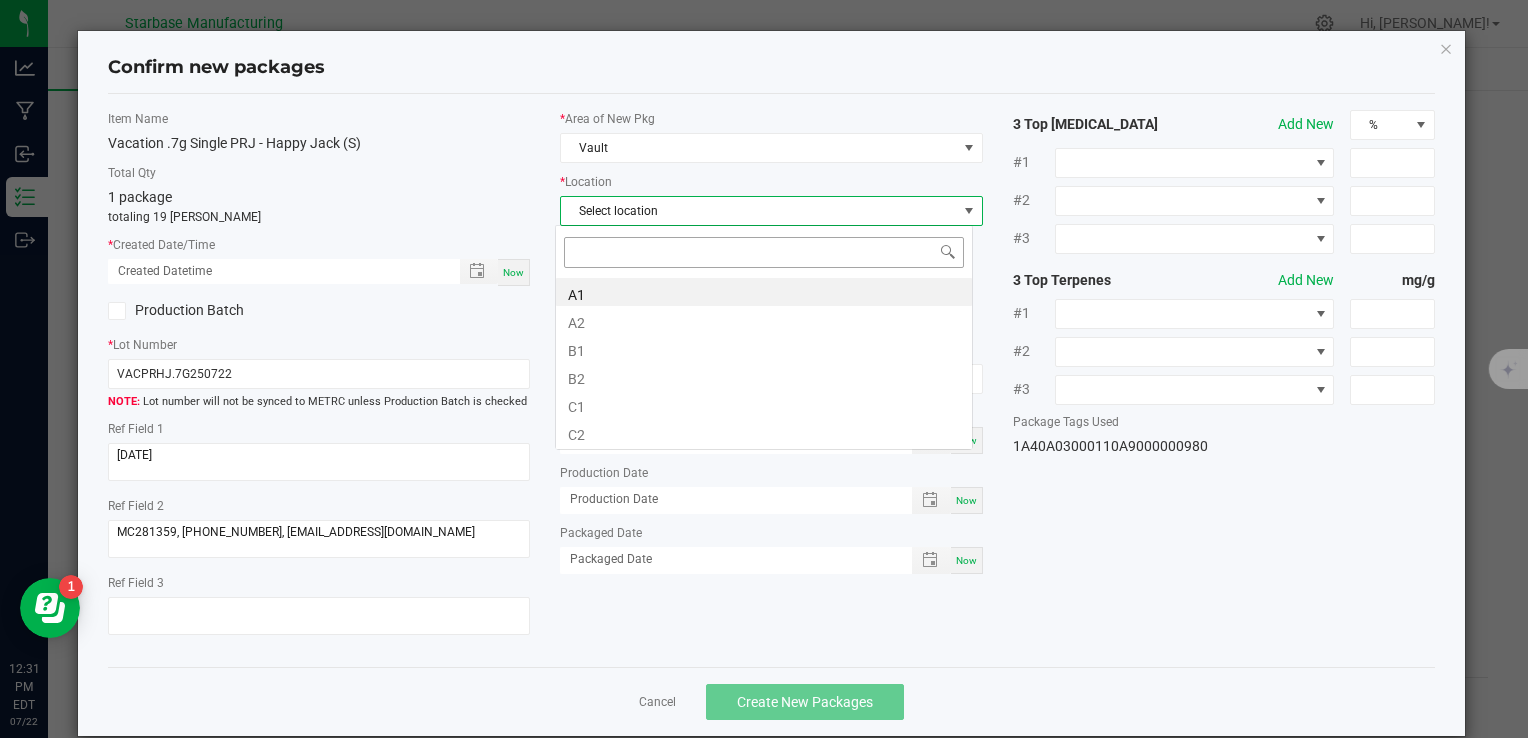 scroll, scrollTop: 99970, scrollLeft: 99582, axis: both 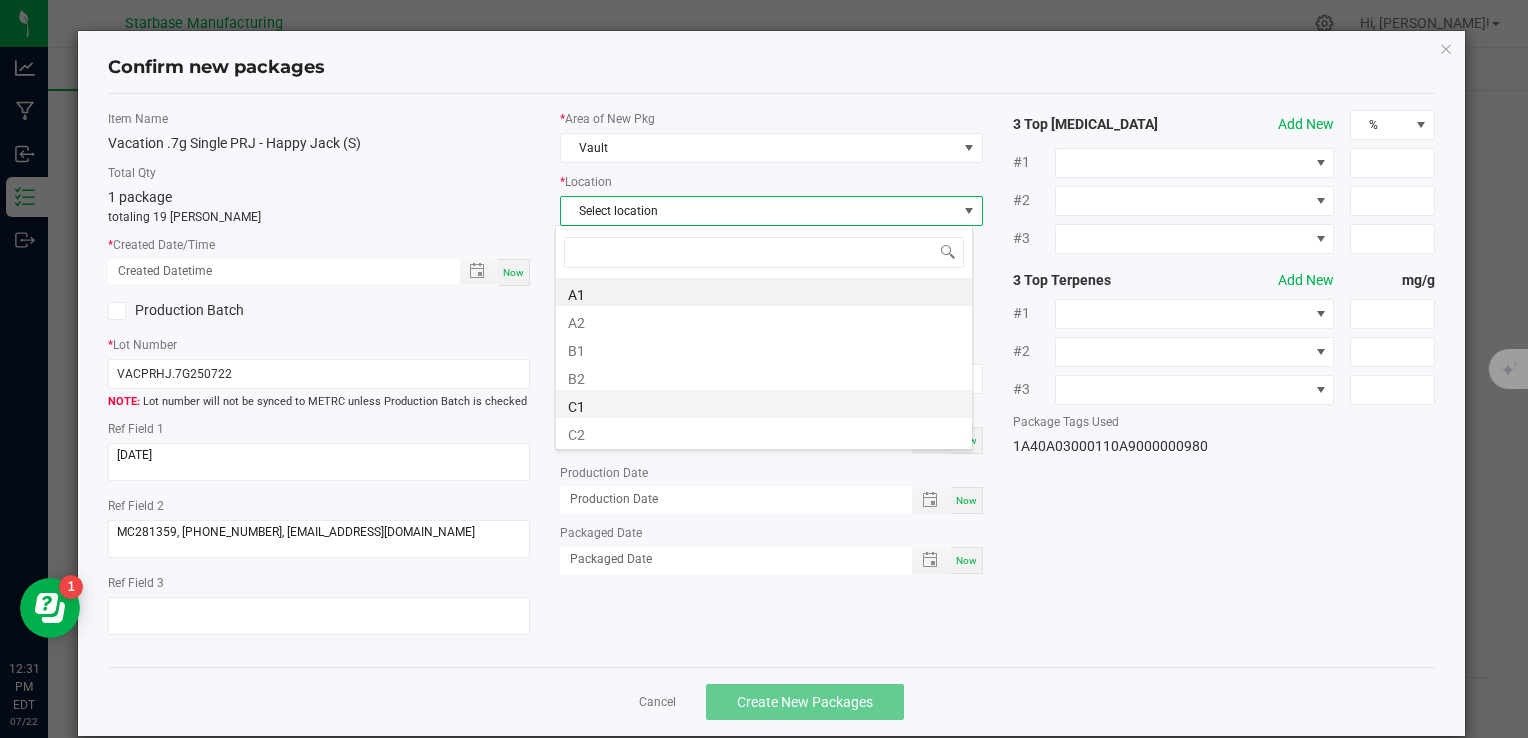 click on "C1" at bounding box center [764, 404] 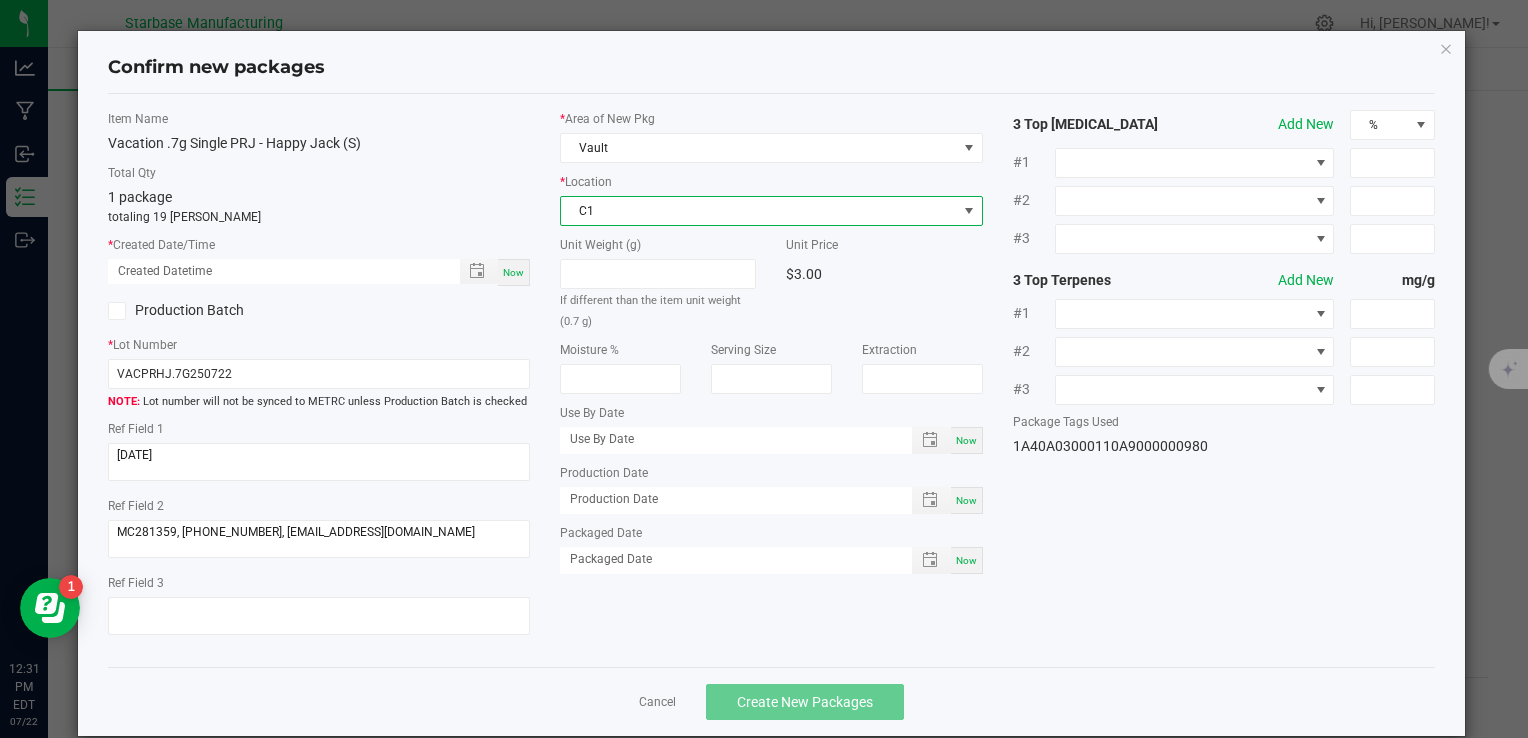 click on "Now" at bounding box center [966, 500] 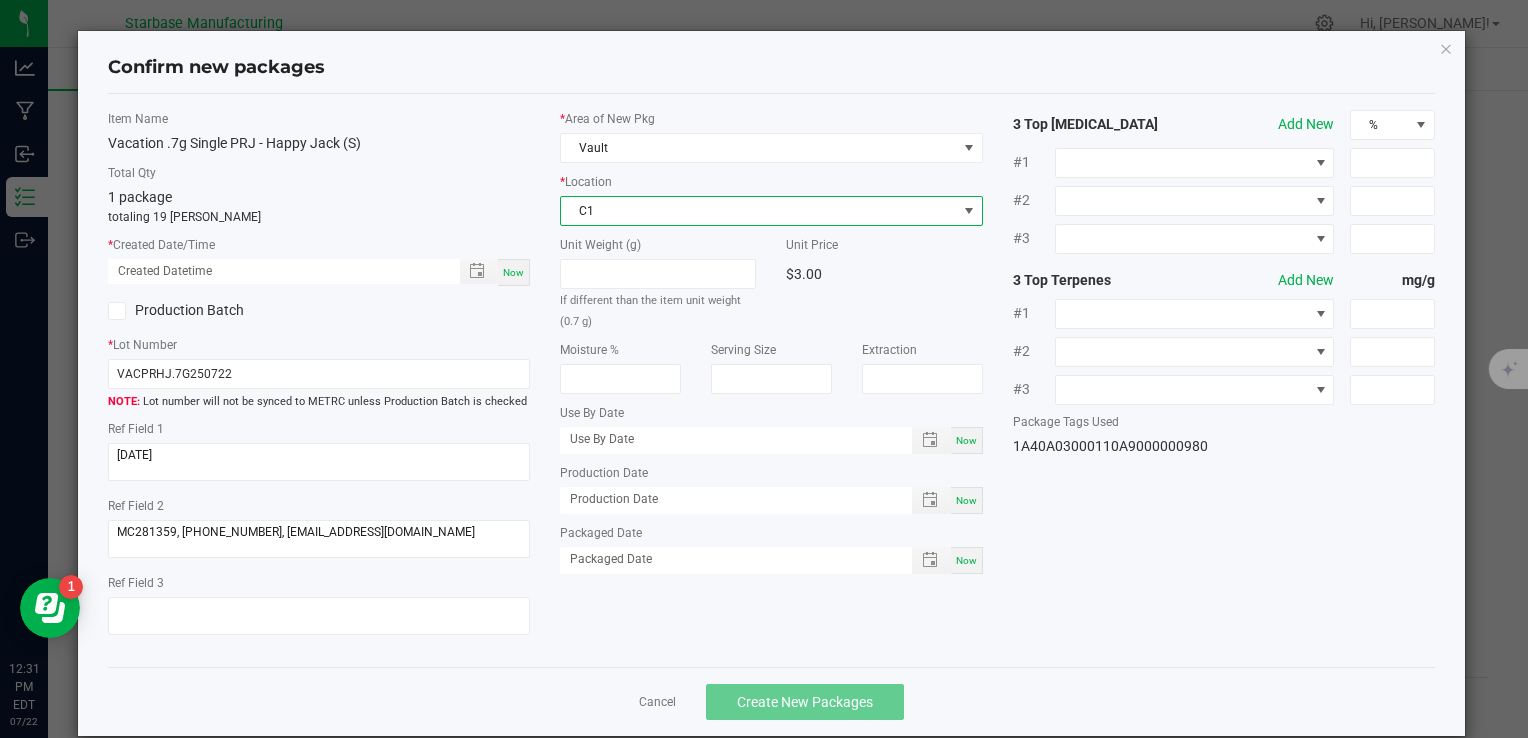 type on "[DATE]" 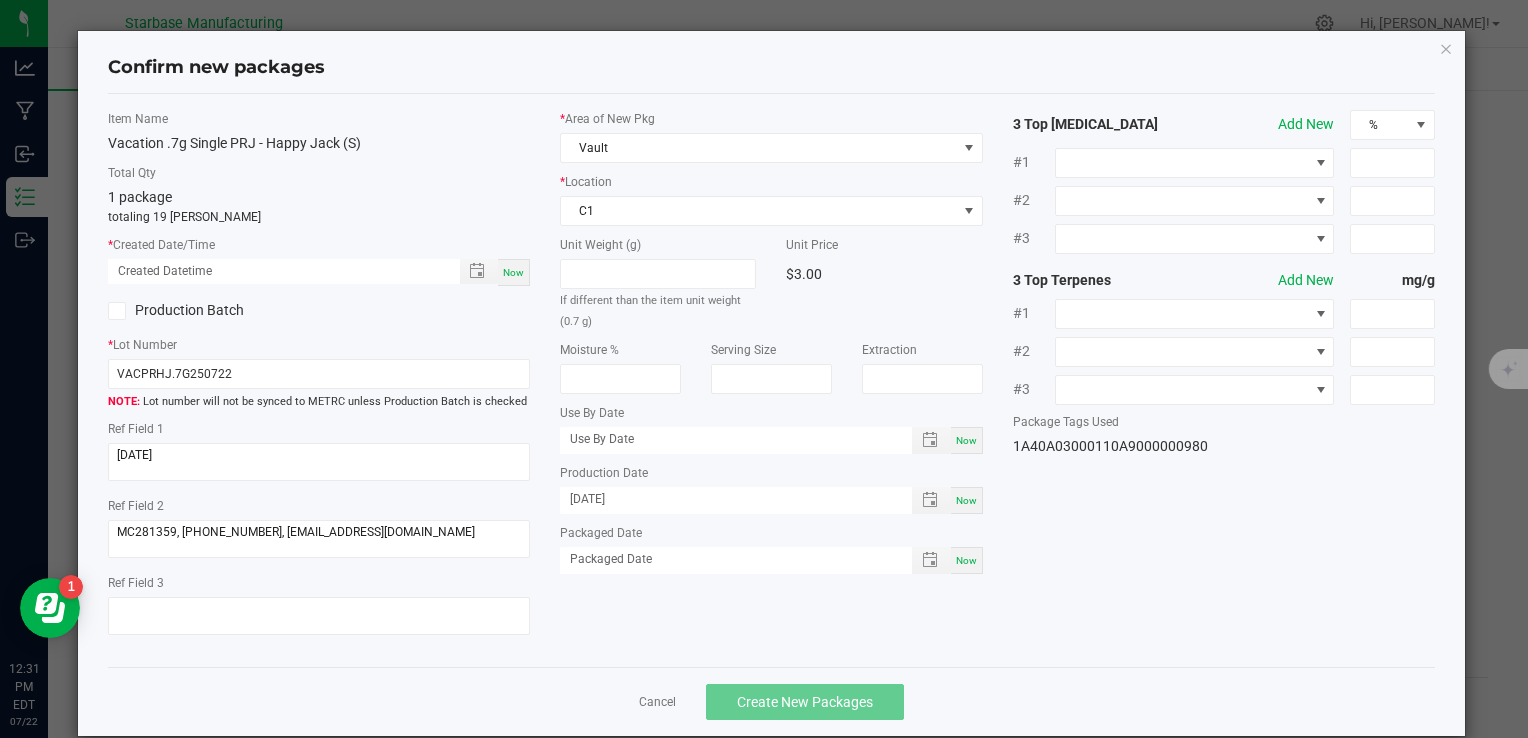 click on "Now" at bounding box center [967, 560] 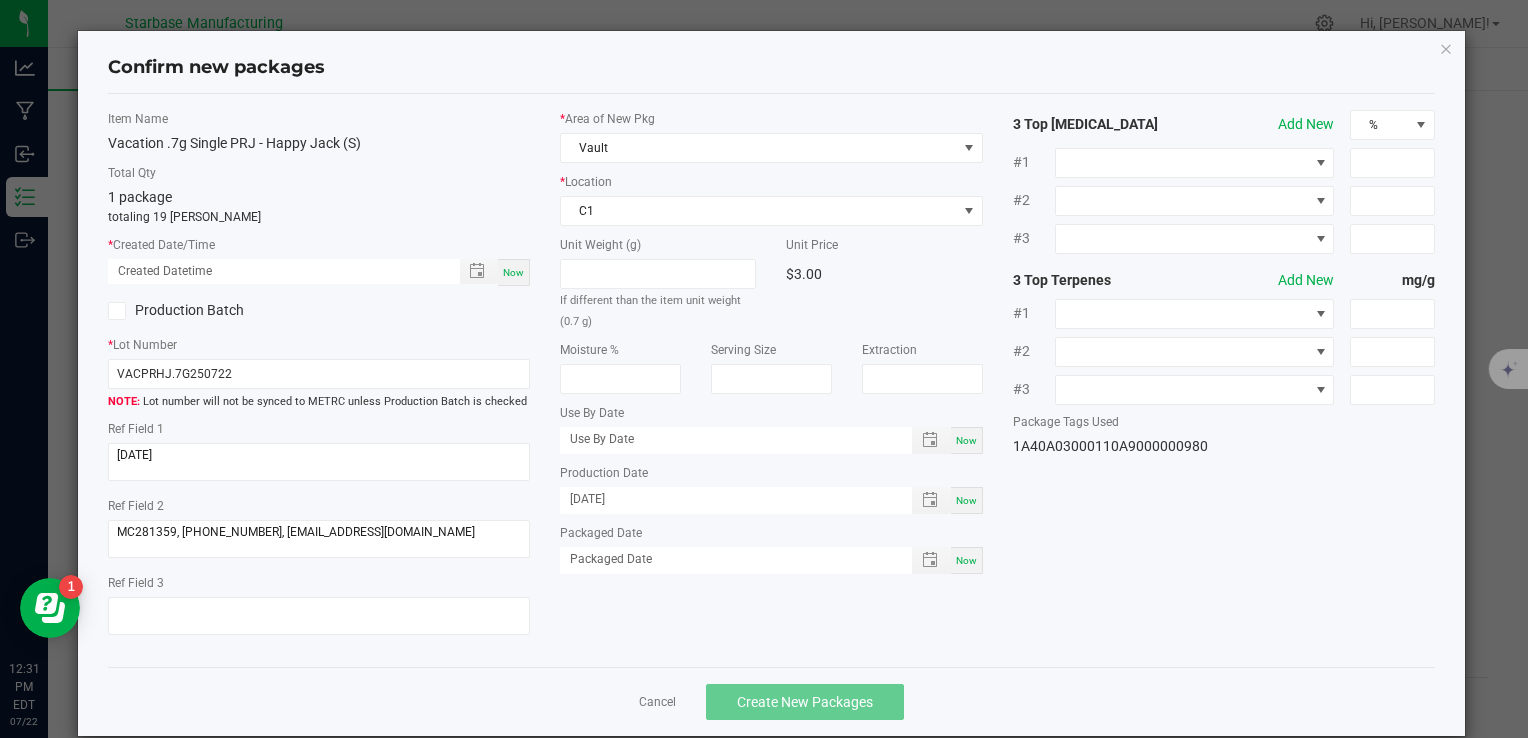 type on "[DATE]" 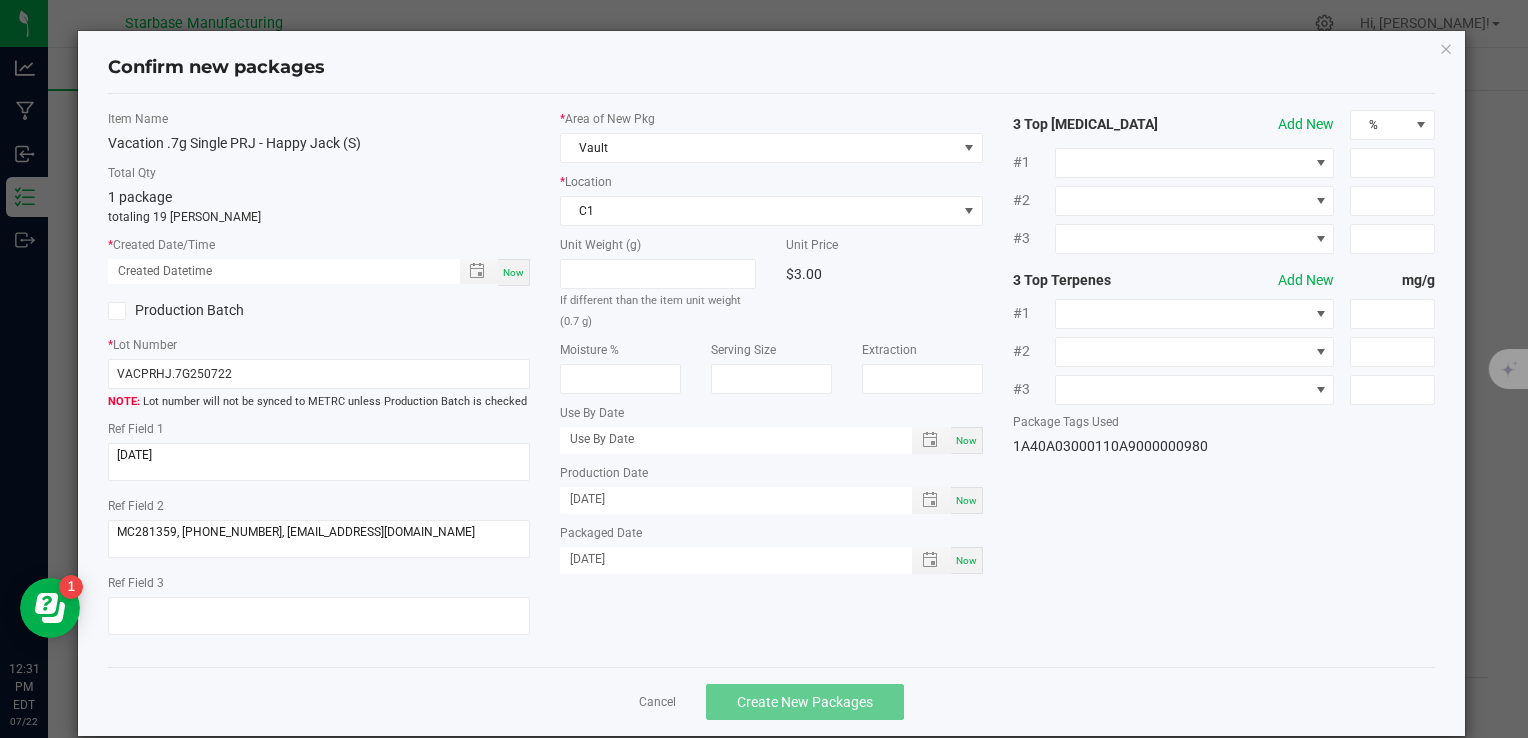 click on "Now" at bounding box center (514, 272) 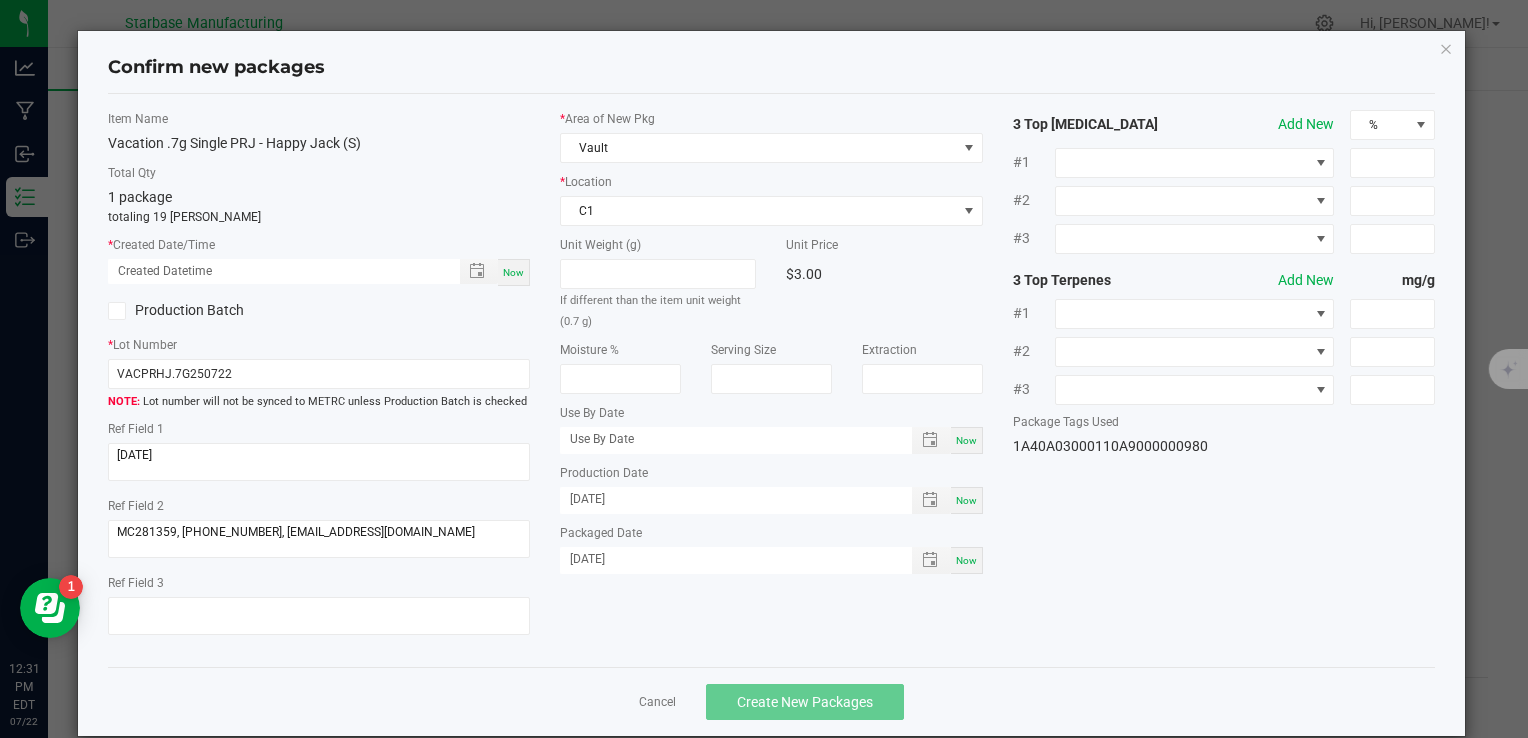 type on "[DATE] 12:31 PM" 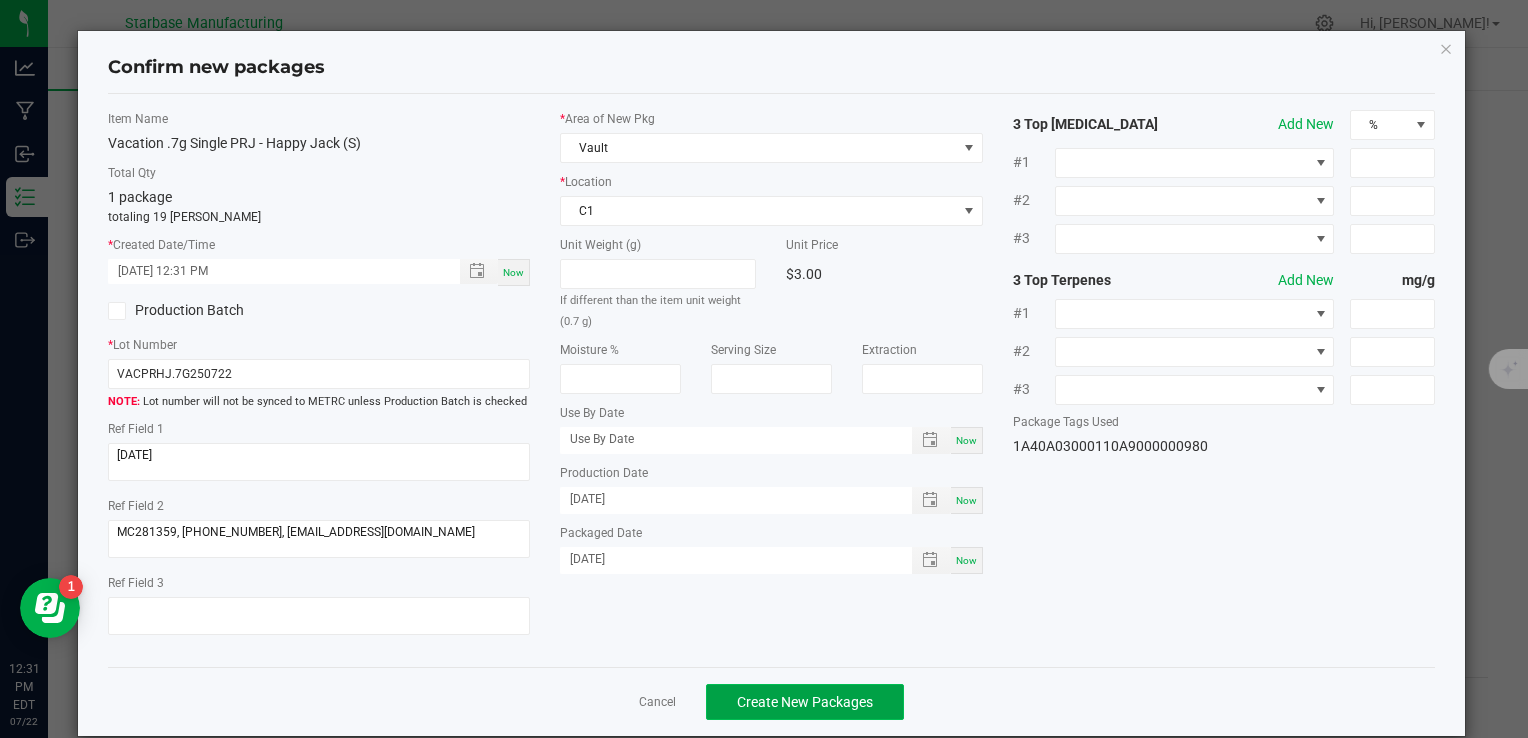 click on "Create New Packages" 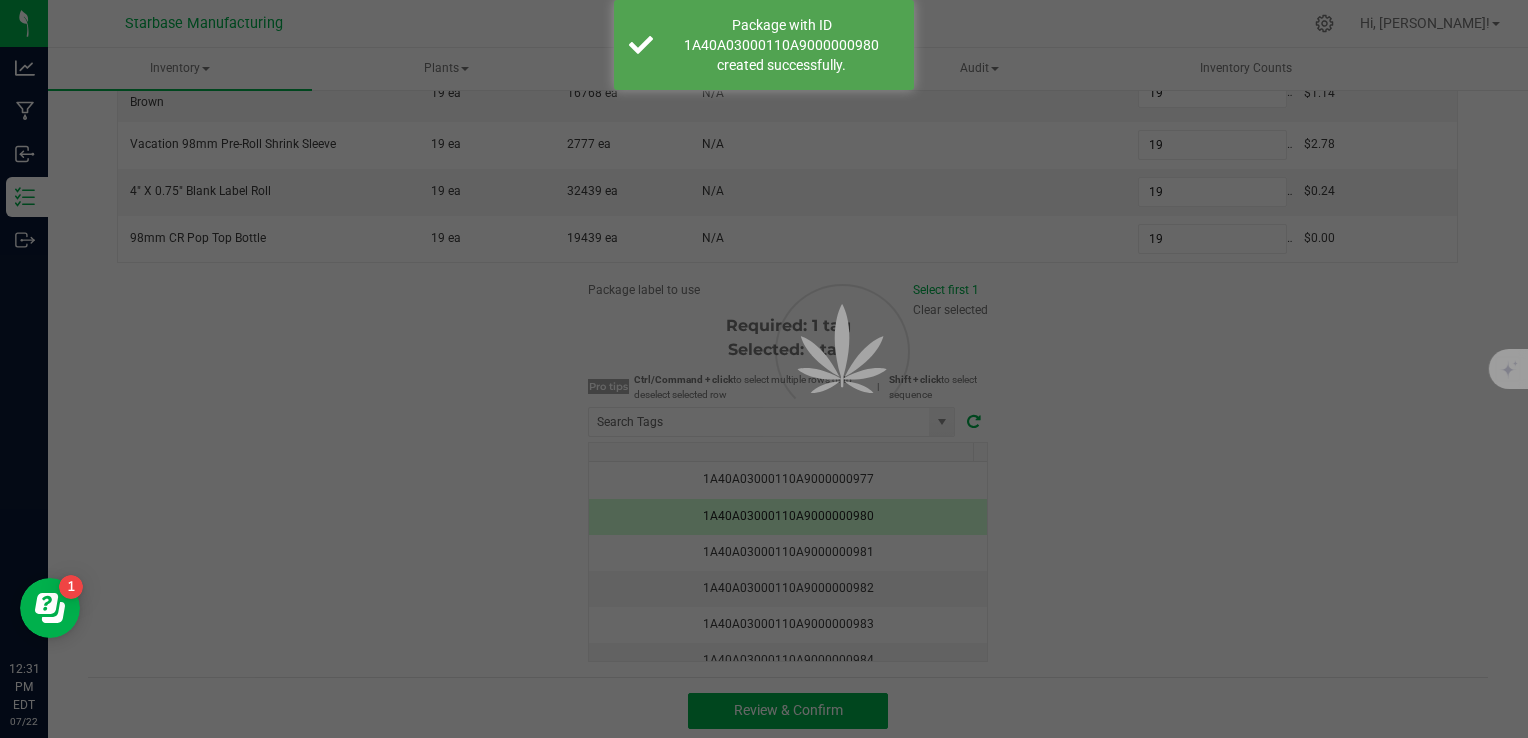 scroll, scrollTop: 0, scrollLeft: 0, axis: both 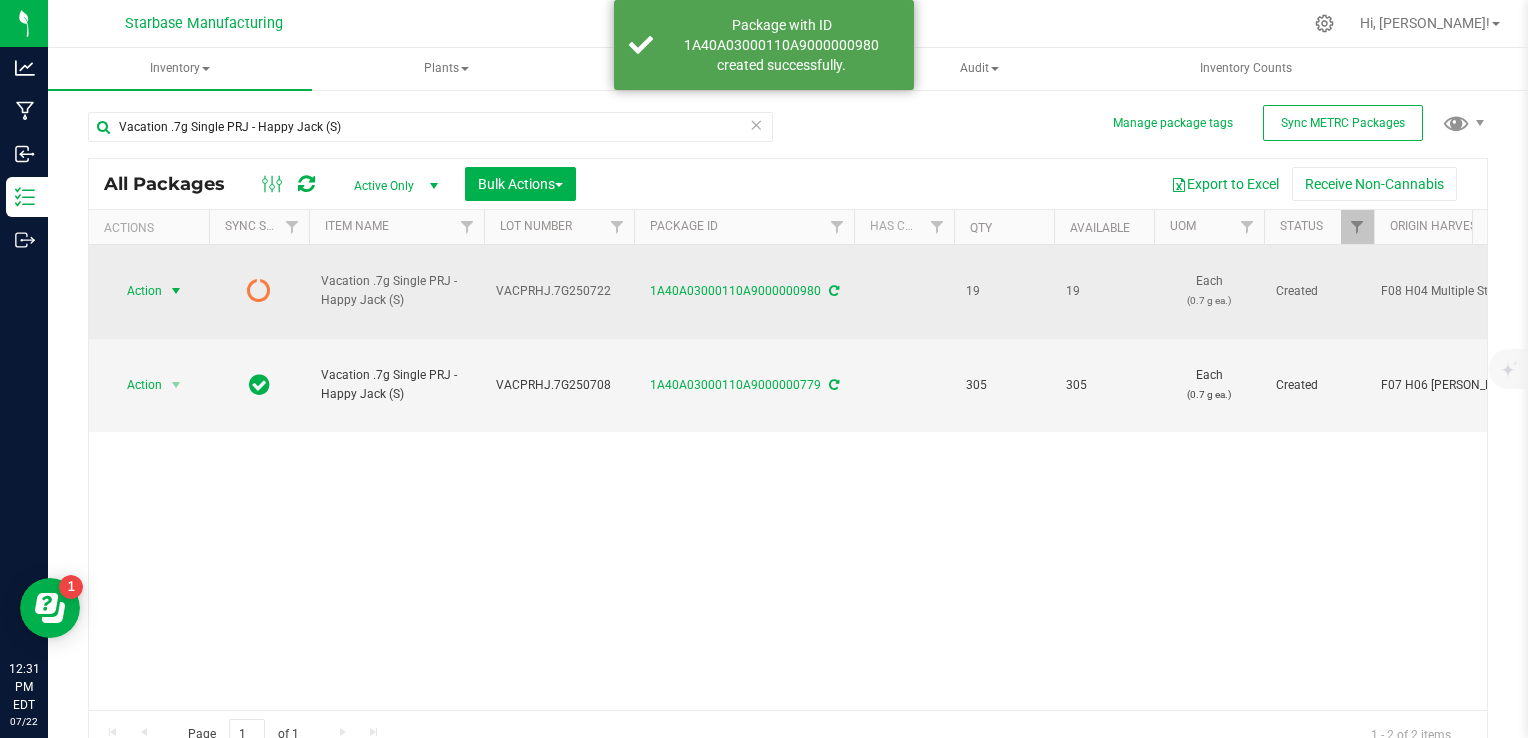 click at bounding box center [176, 291] 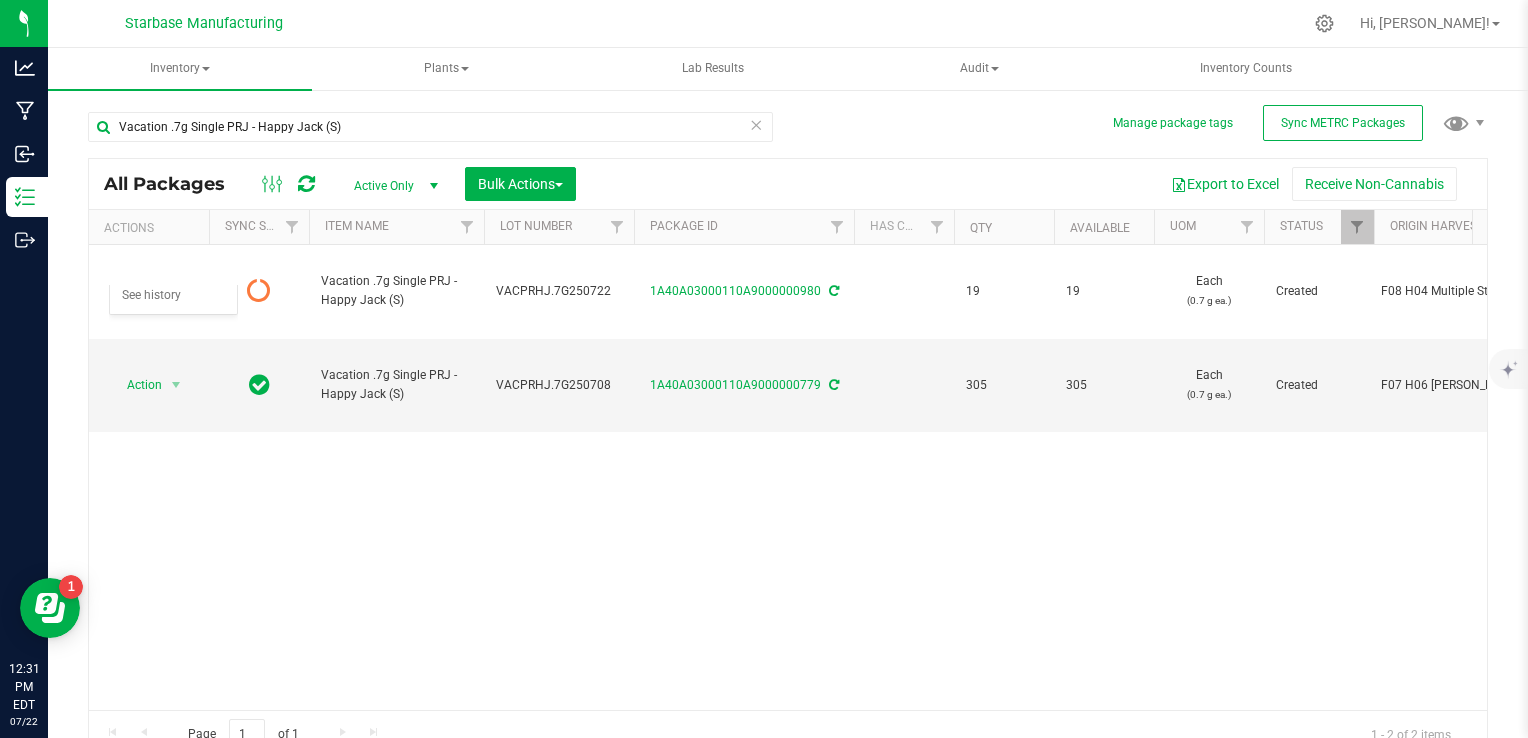 scroll, scrollTop: 0, scrollLeft: 492, axis: horizontal 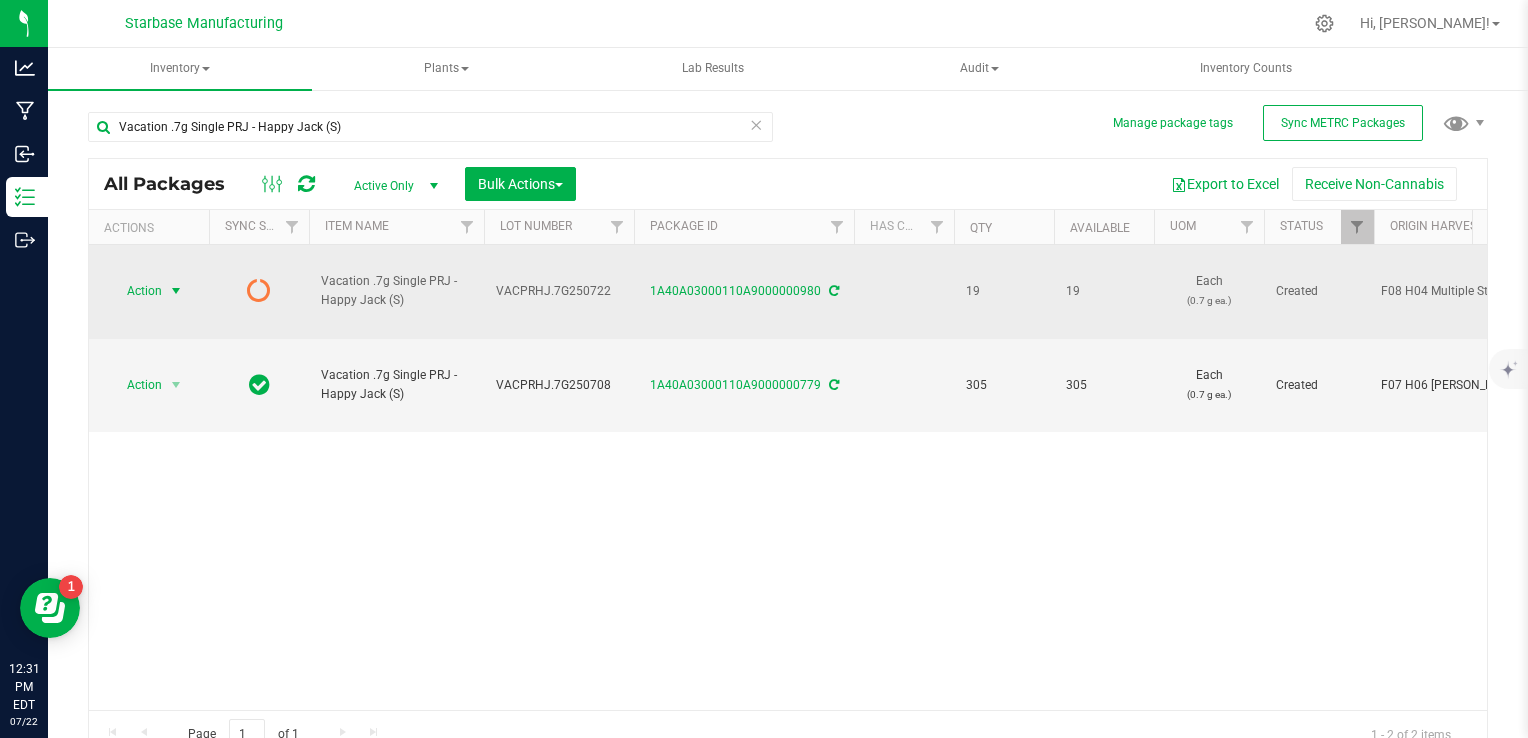 click on "Action" at bounding box center (136, 291) 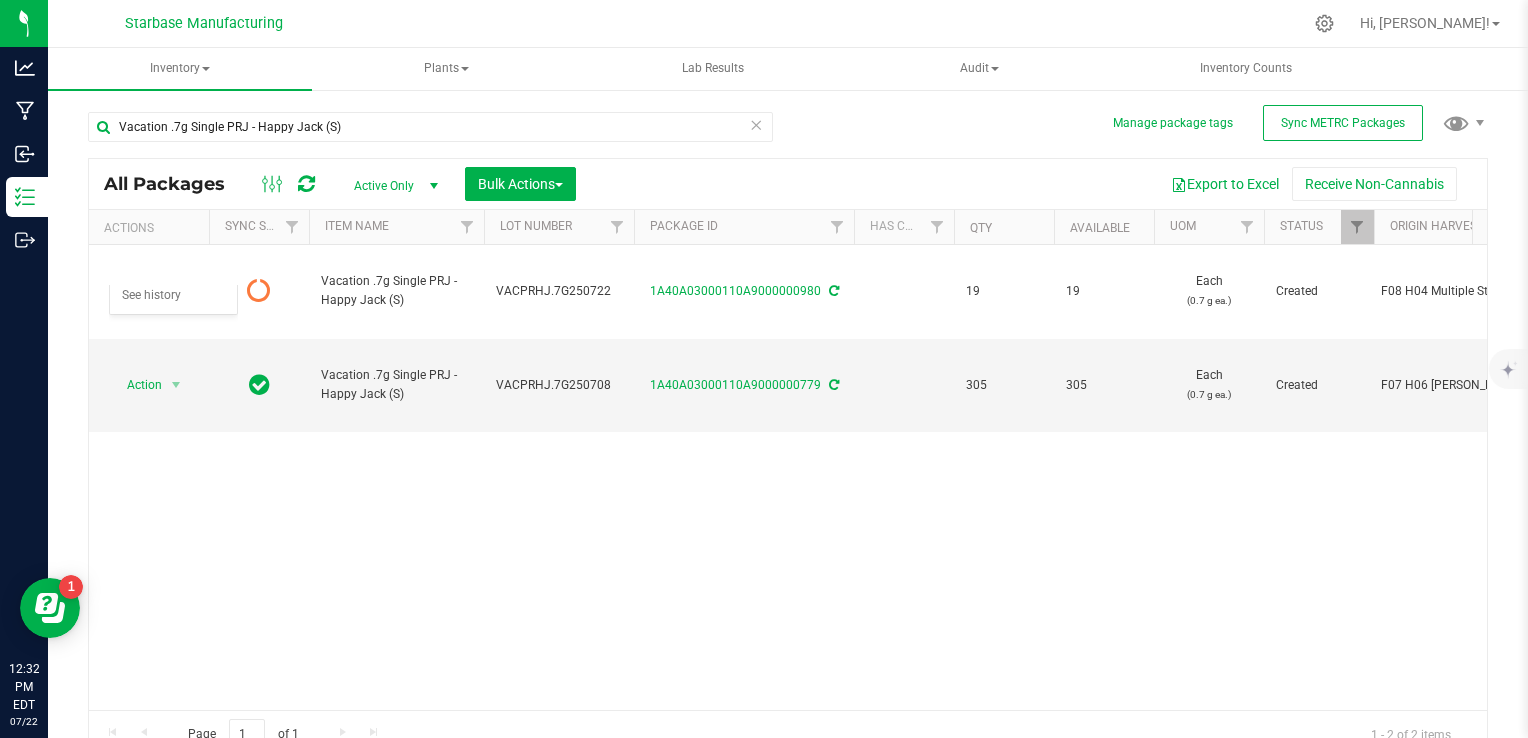 click on "Action Action Edit attributes Global inventory Lock package Print package label Print product labels Record a lab result See history
Vacation .7g Single PRJ - Happy Jack (S)
VACPRHJ.7G250722
1A40A03000110A9000000980
19
19
Each
(0.7 g ea.)
Created
F08 H04 Multiple Strains $1.14660 $3.00000
Vault
C1
[DATE]
MC281359, [PHONE_NUMBER], [EMAIL_ADDRESS][DOMAIN_NAME]
VAC-PR-.7G-HJ
$21.79 $57.00 $21.79 $0.00 [DATE] 12:31:39 EDT" at bounding box center (788, 477) 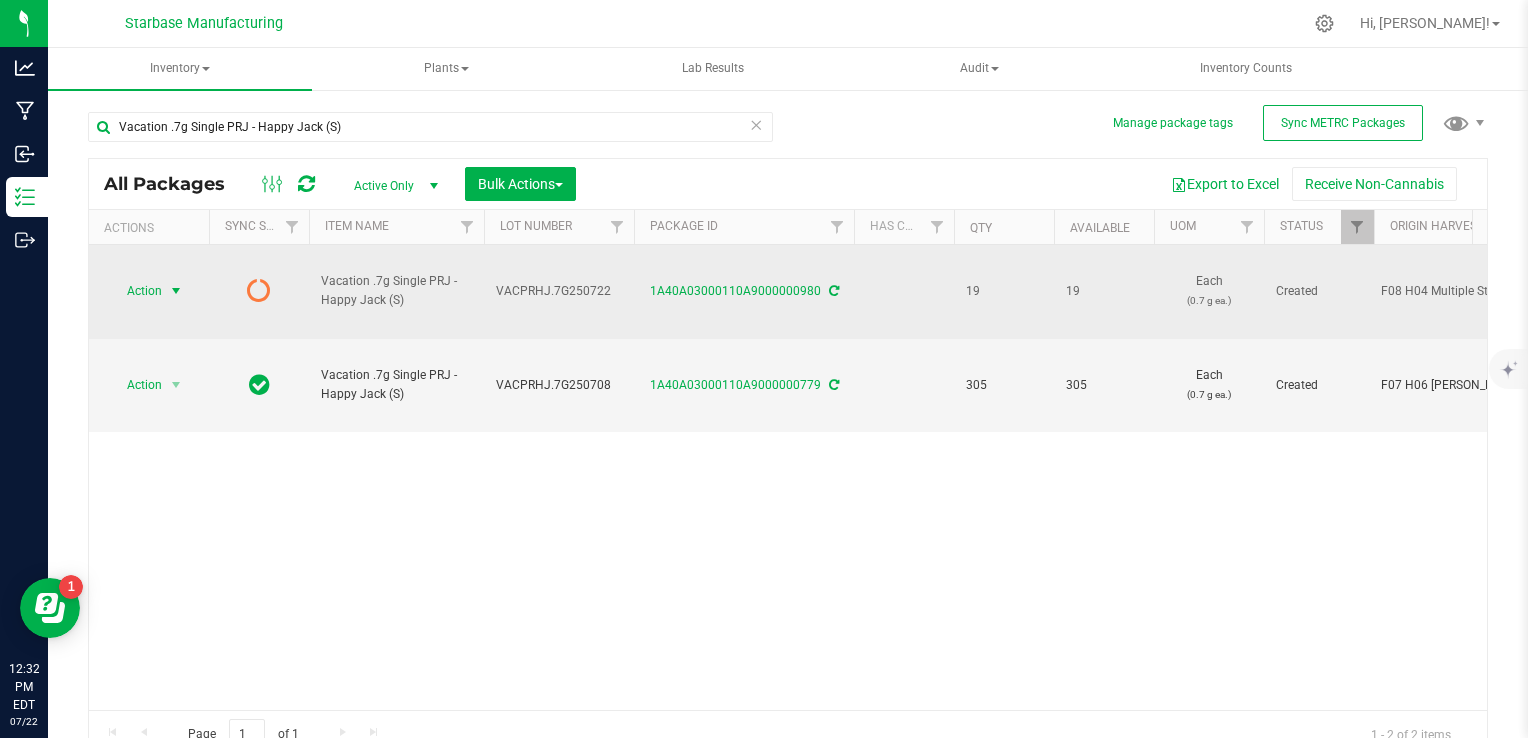 click at bounding box center (176, 291) 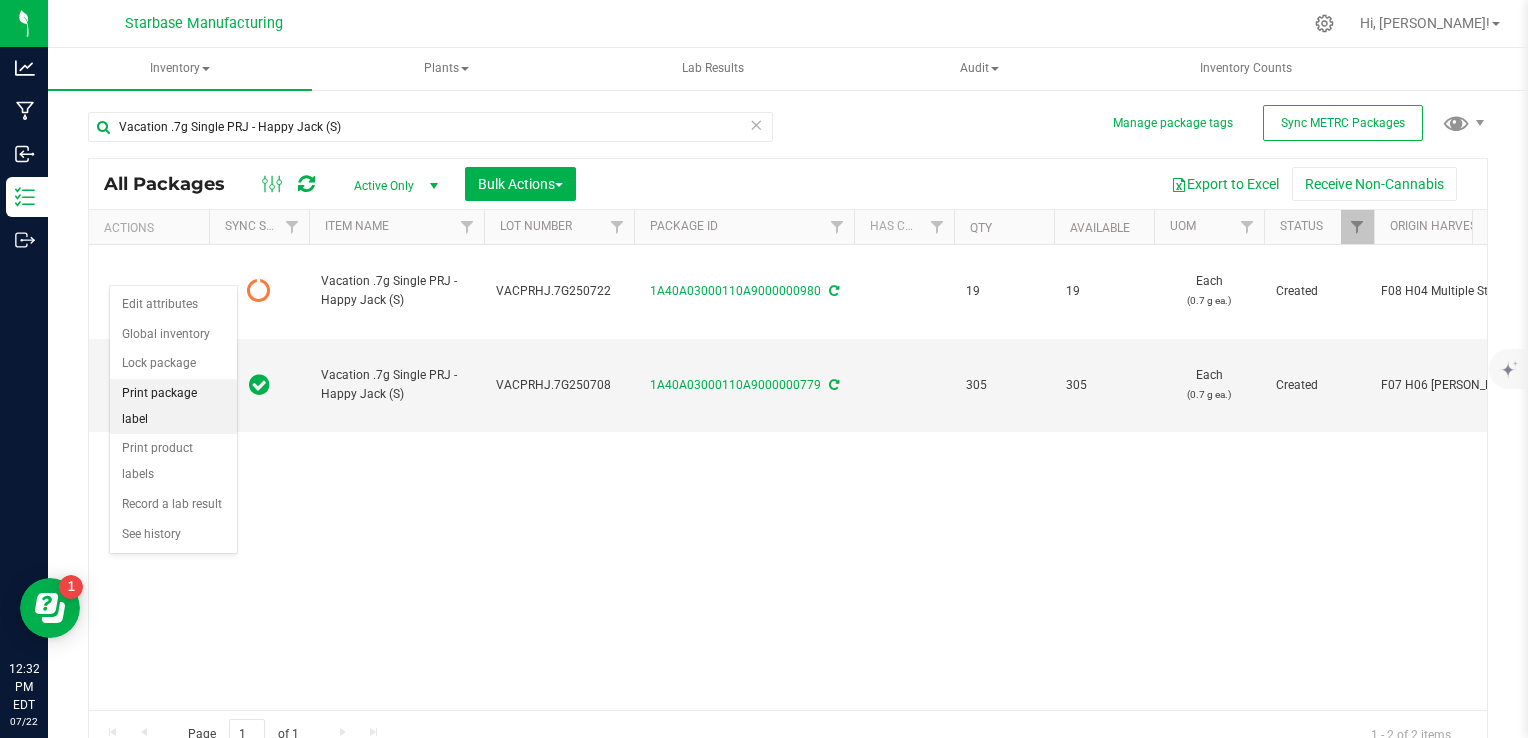 click on "Print package label" at bounding box center (173, 406) 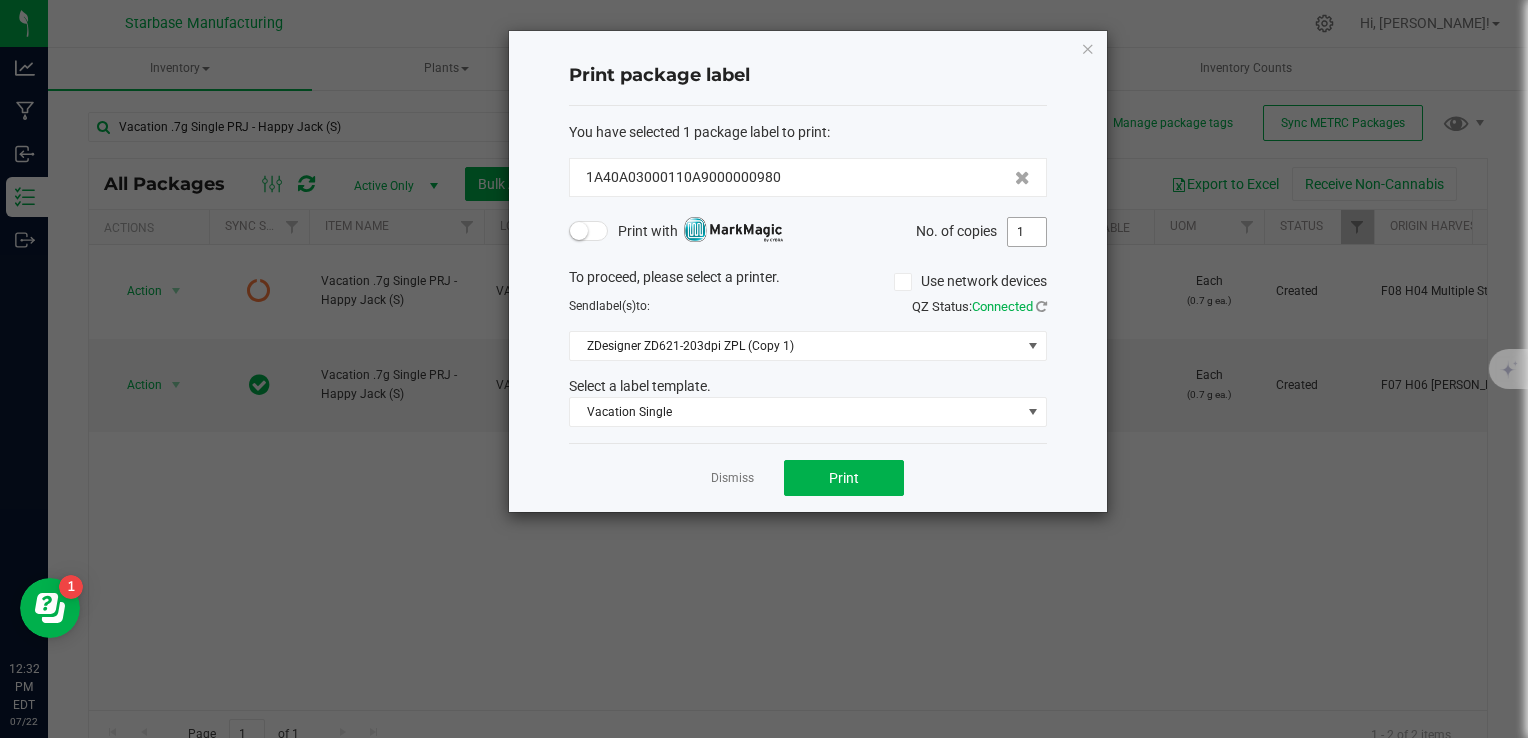 click on "1" at bounding box center (1027, 232) 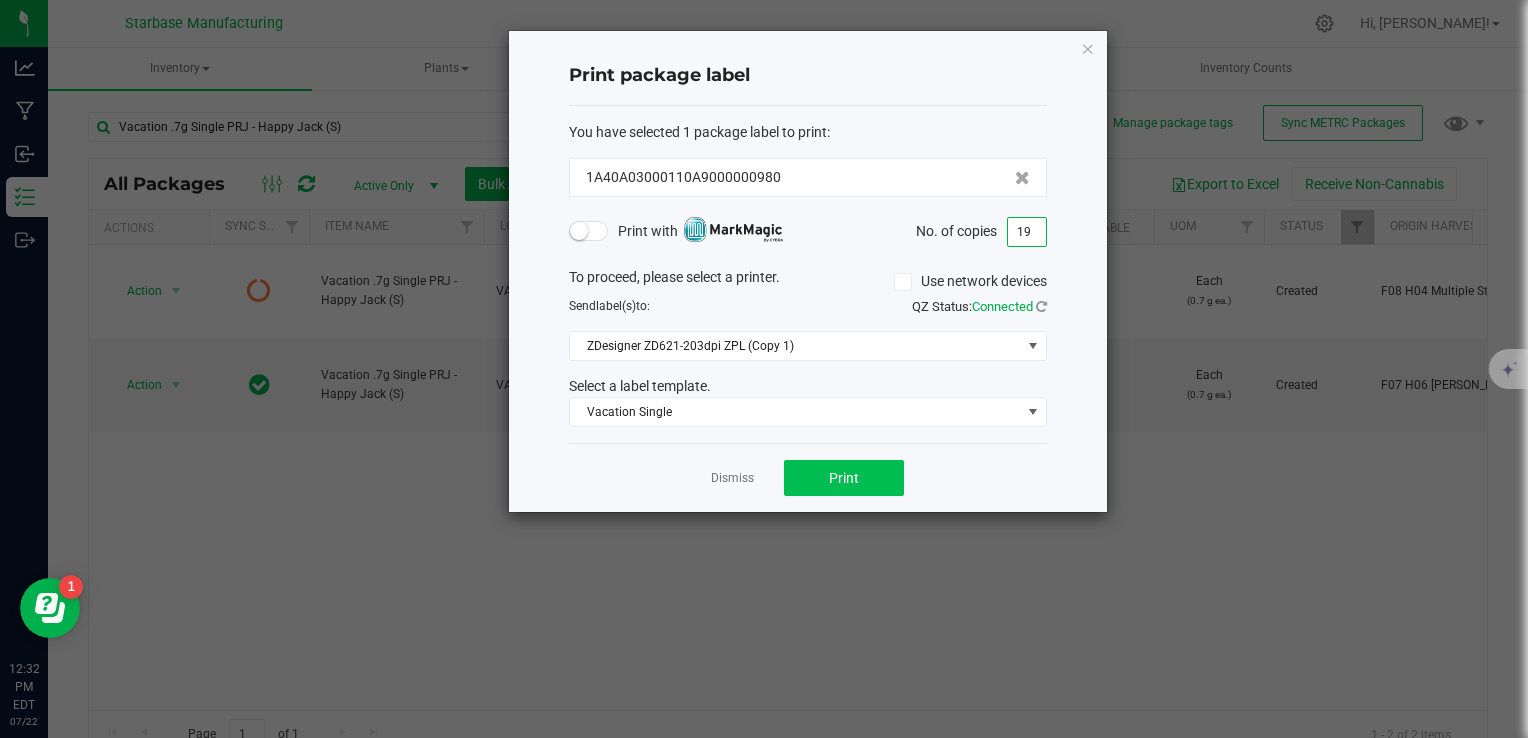 type on "19" 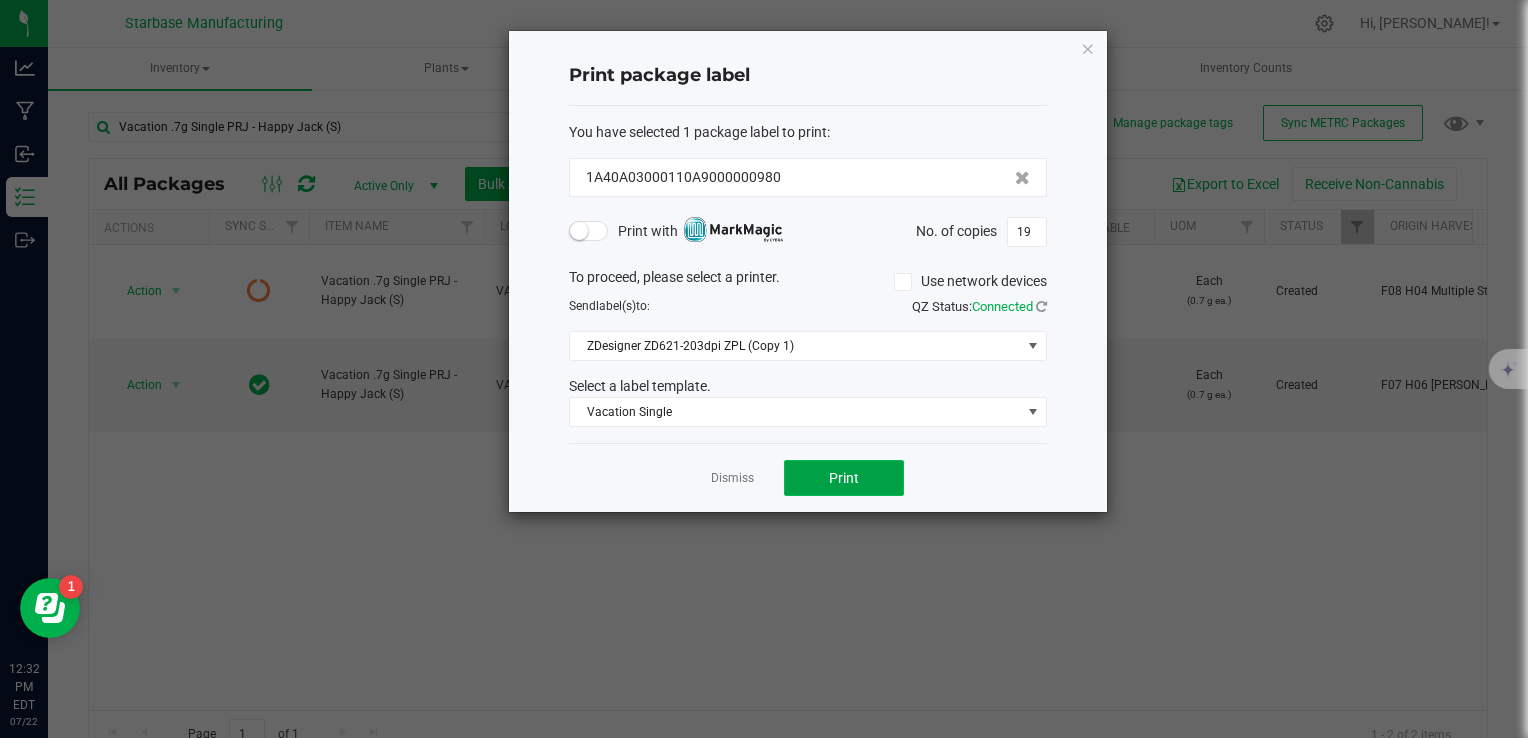 click on "Print" 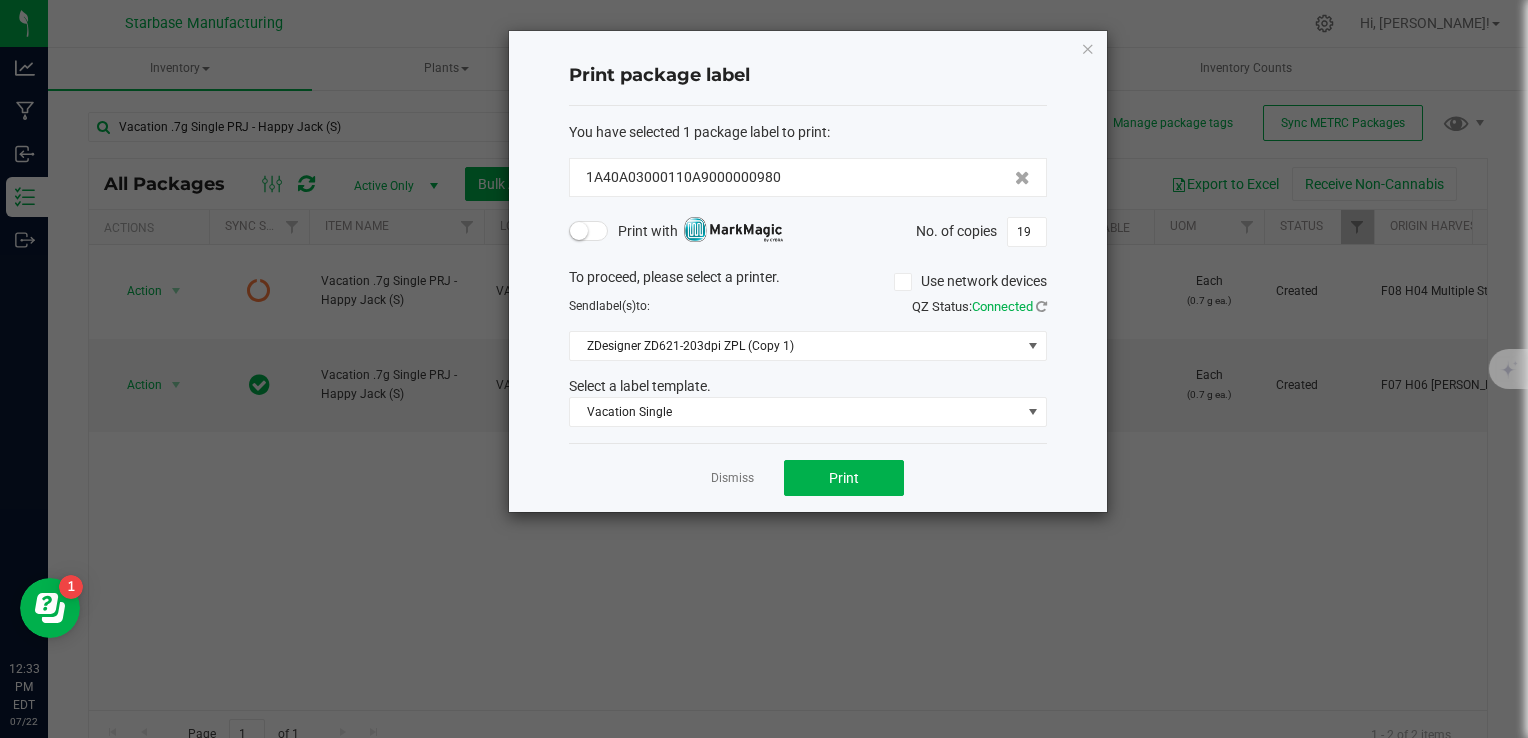 click on "Dismiss   Print" 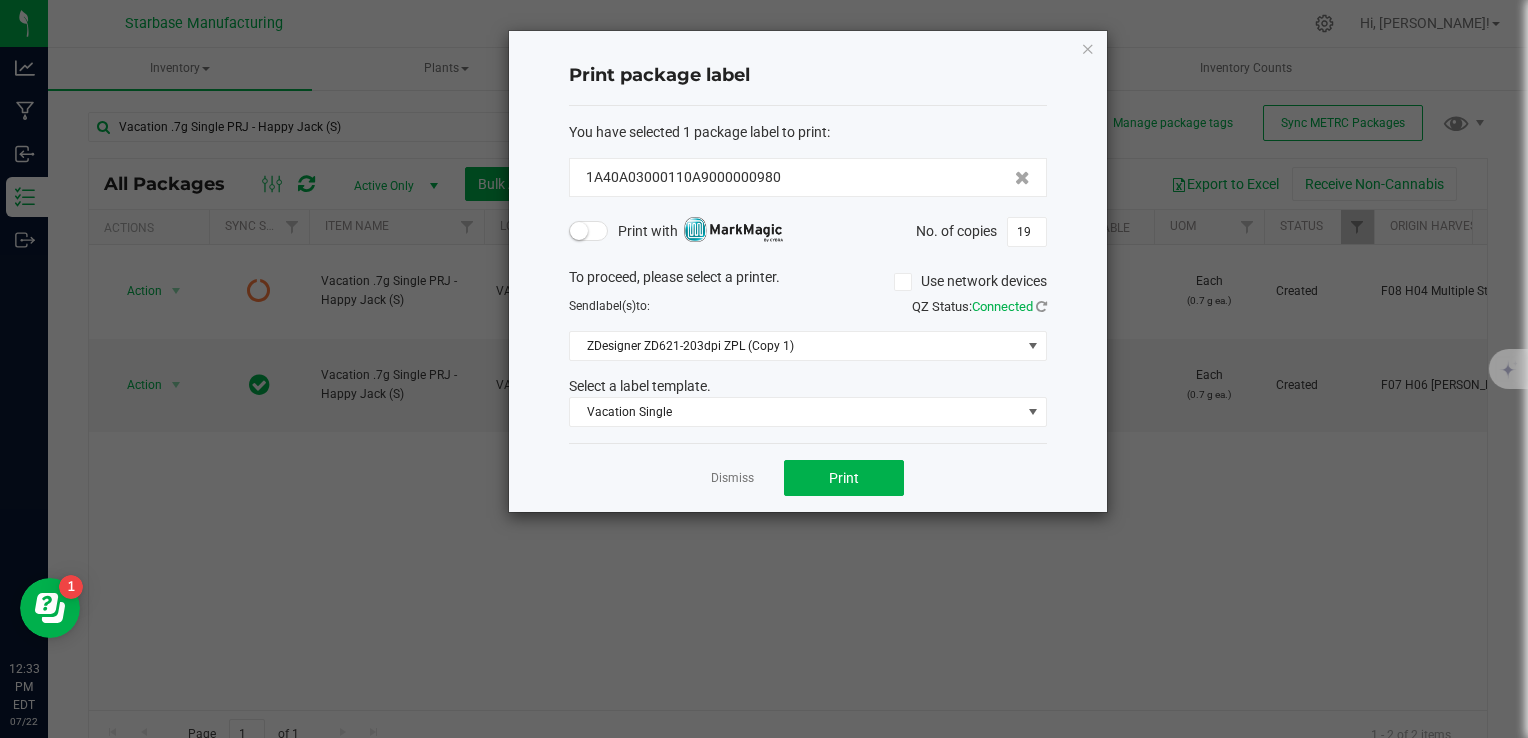 click on "Dismiss   Print" 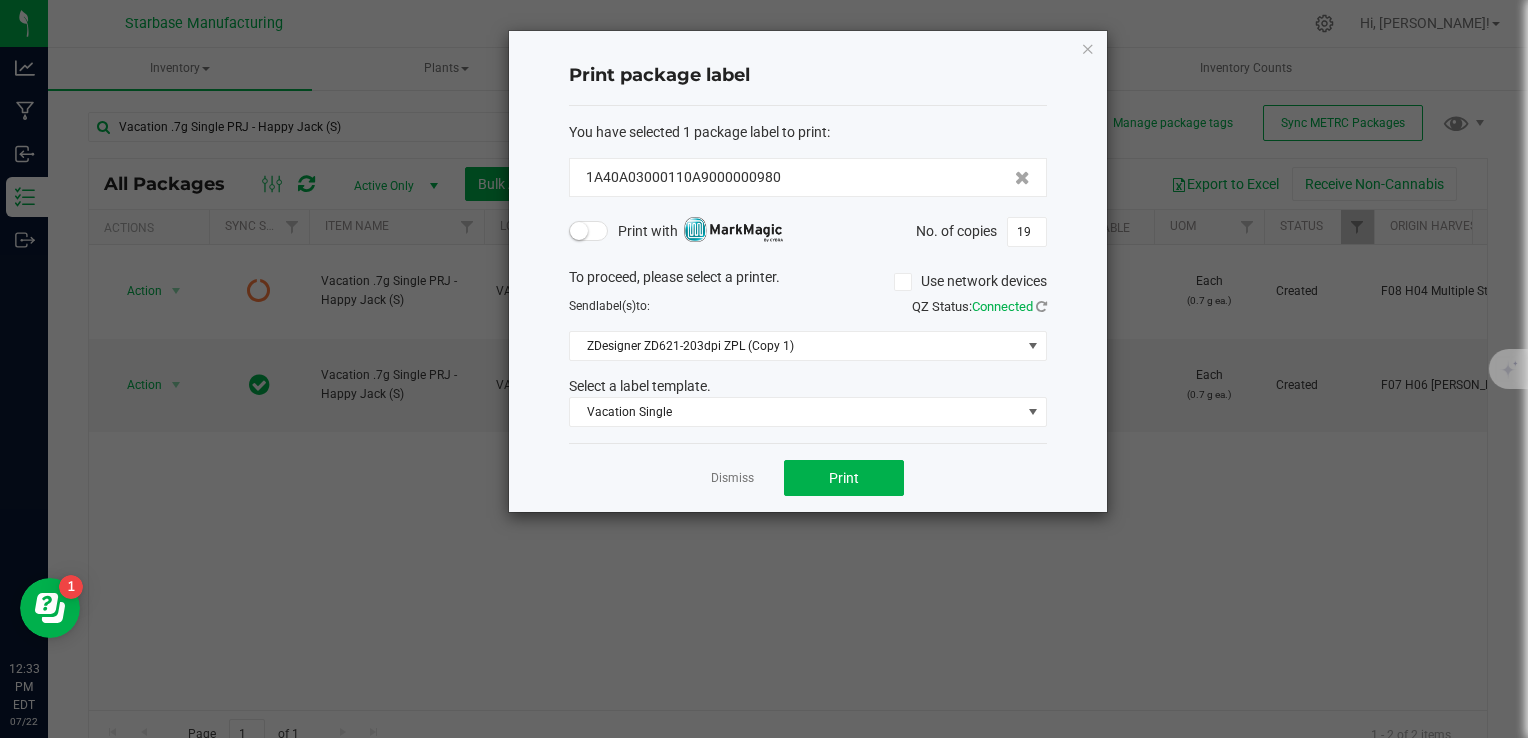 click on "Dismiss" 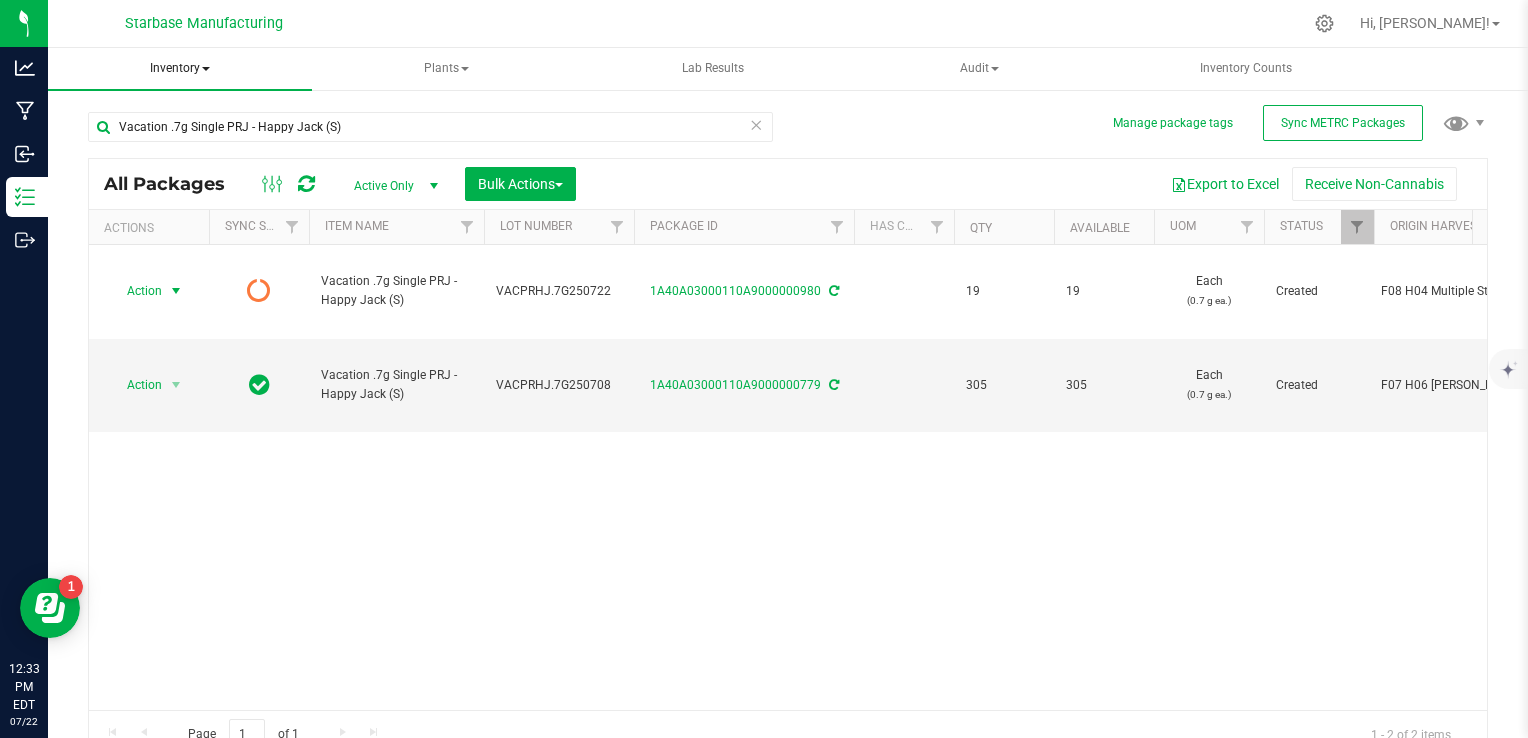 click on "Inventory" at bounding box center [180, 69] 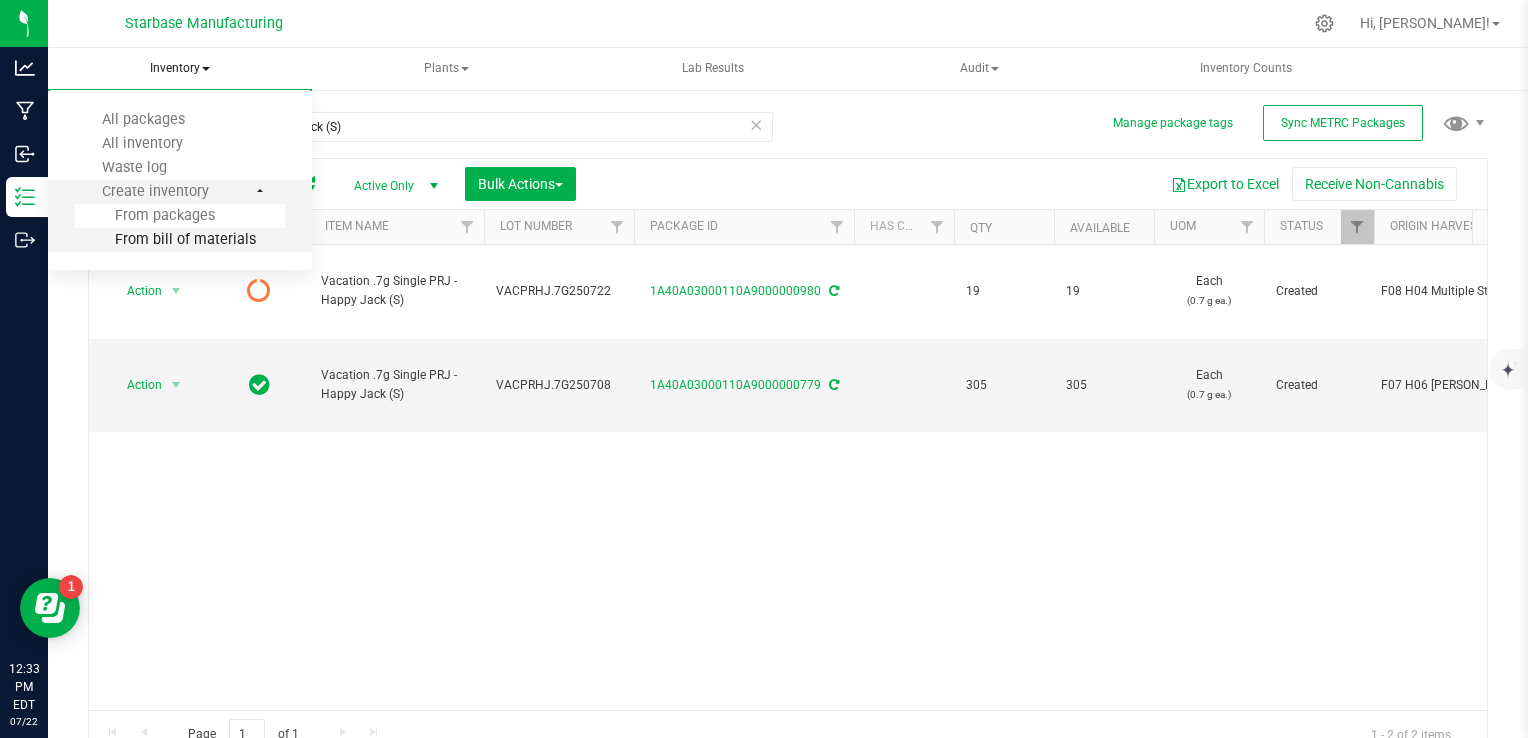 click on "From bill of materials" at bounding box center (165, 239) 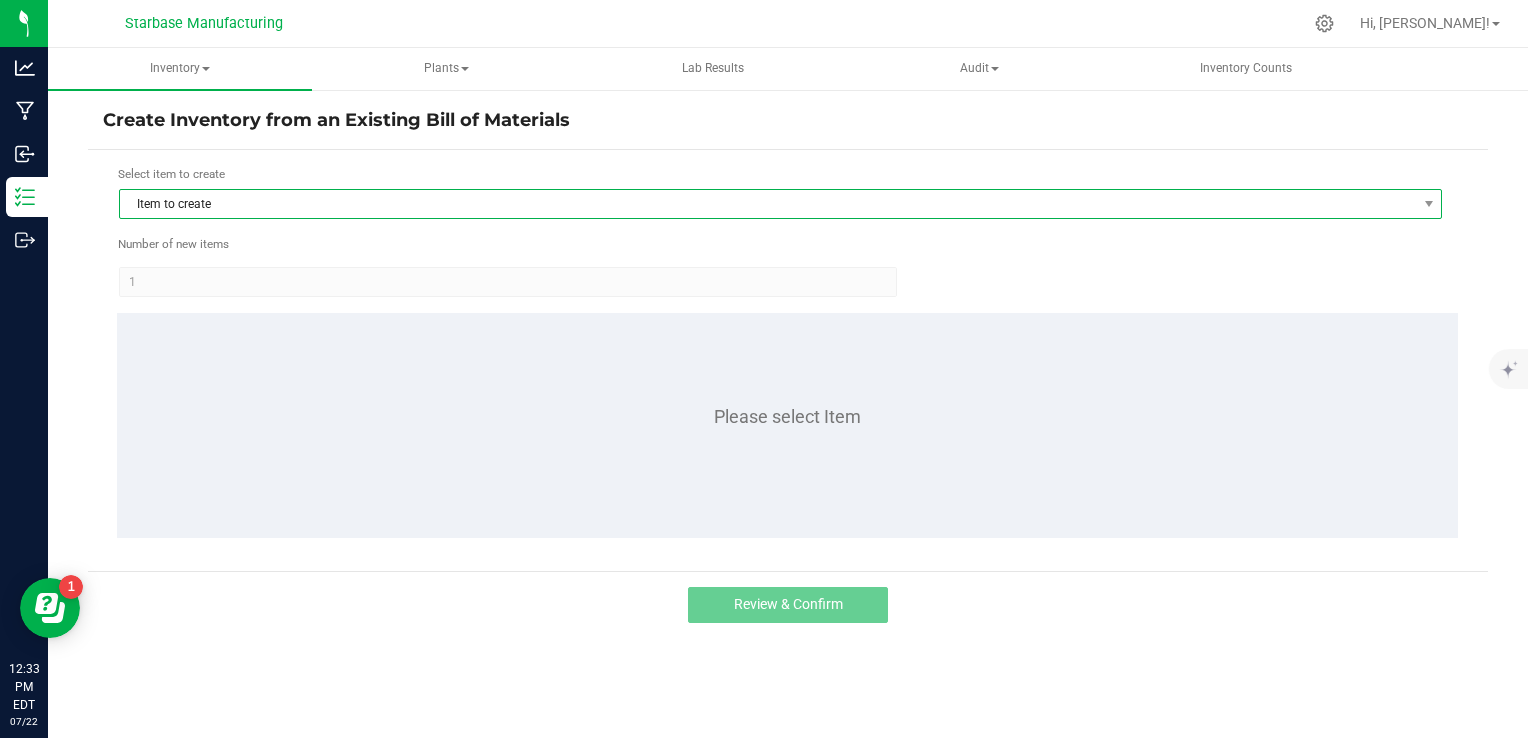 click on "Item to create" at bounding box center (768, 204) 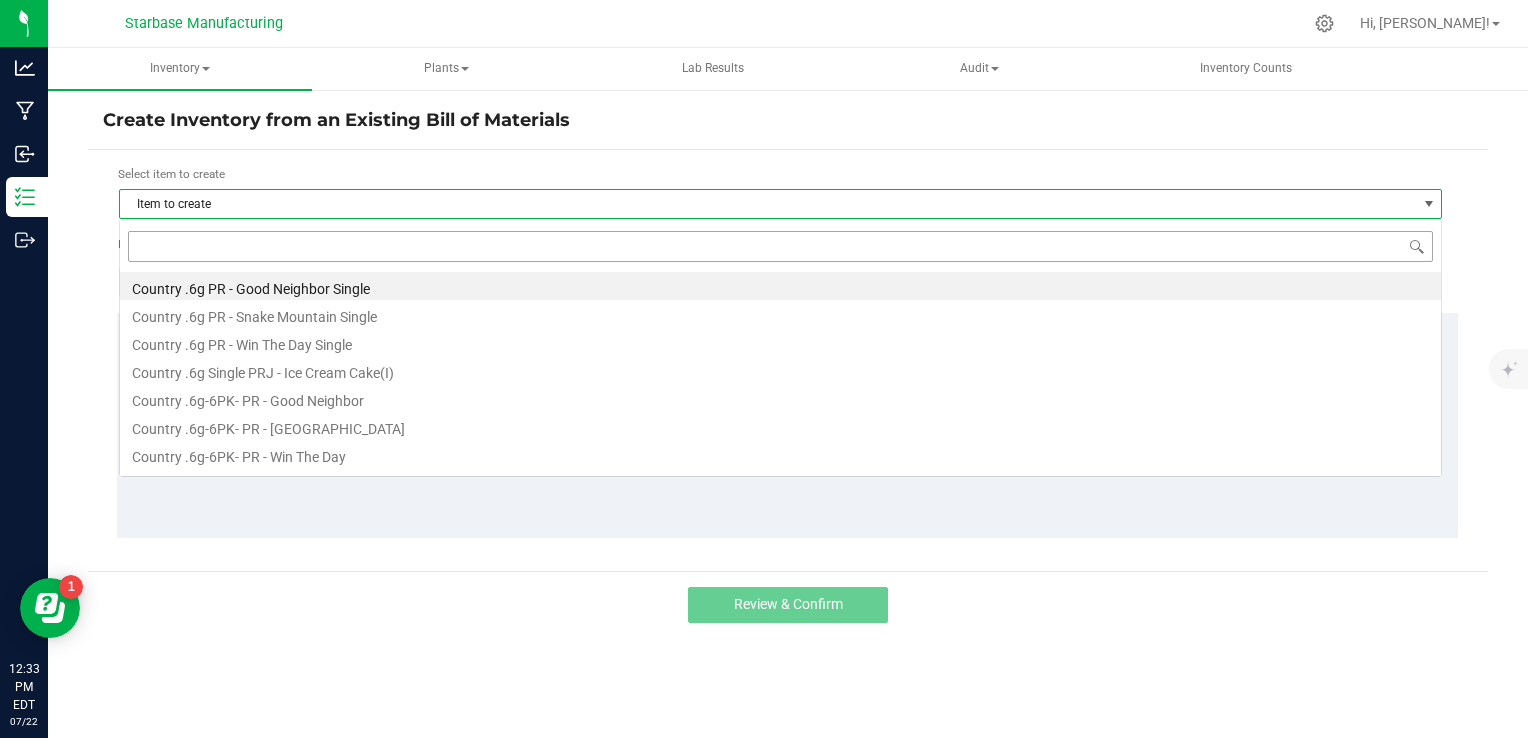 scroll, scrollTop: 99970, scrollLeft: 98676, axis: both 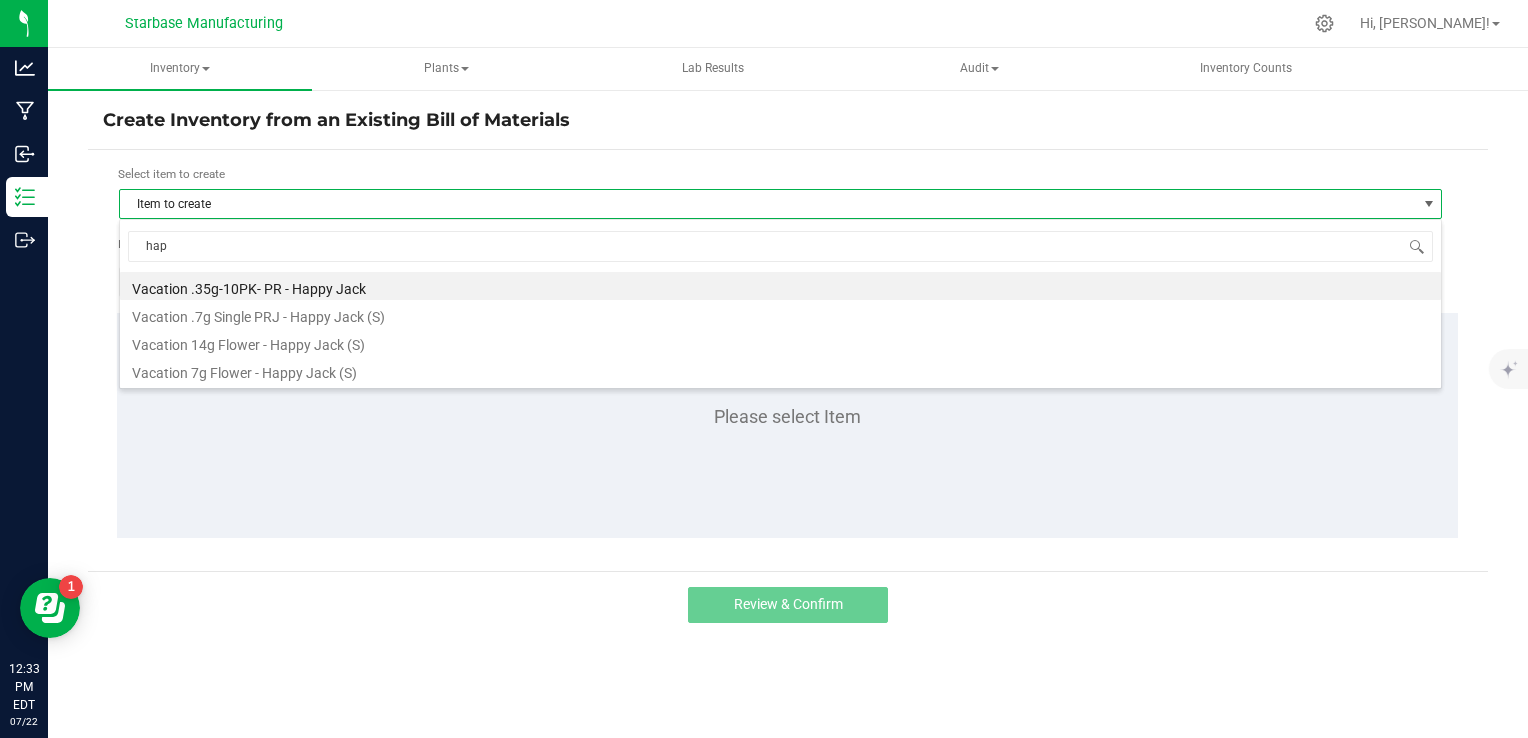 type on "happ" 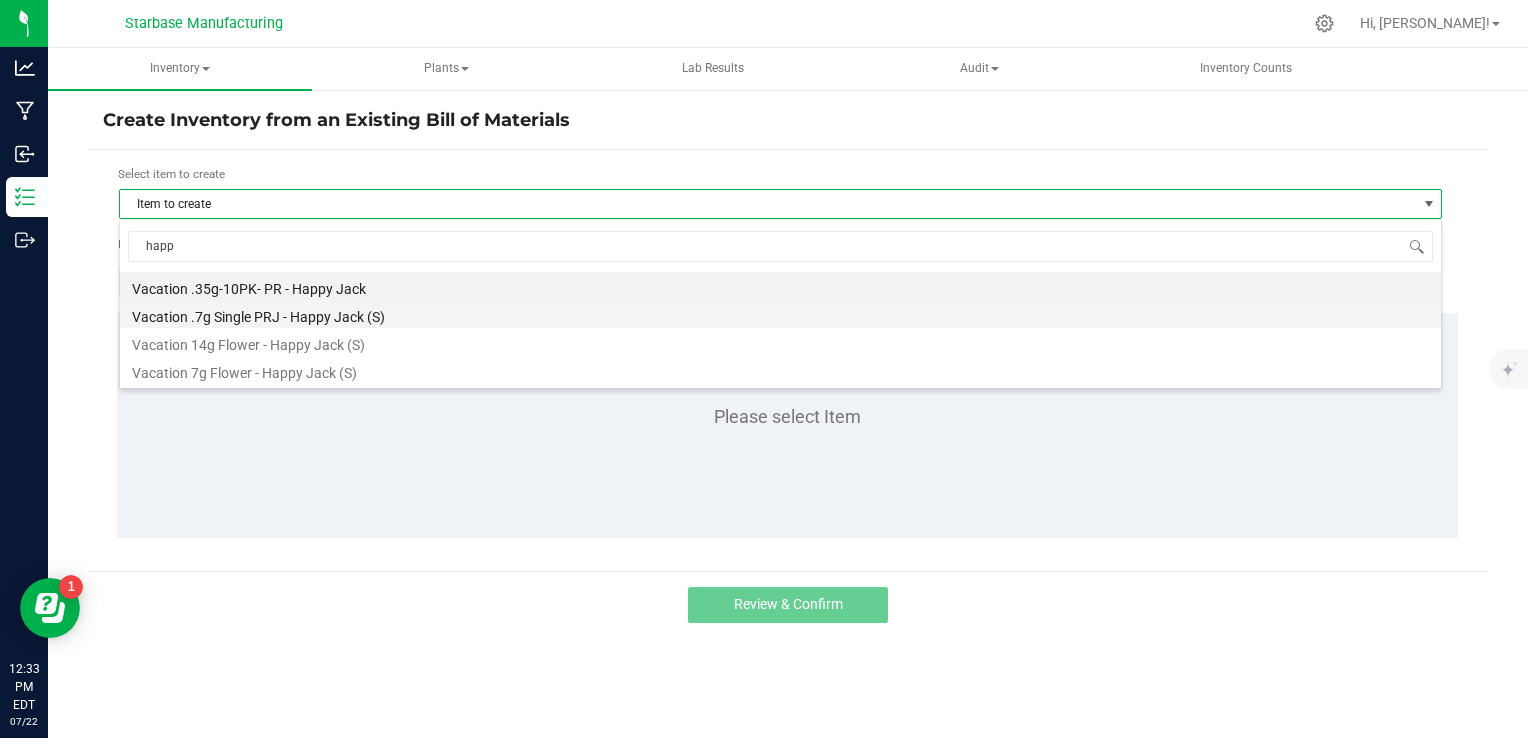 click on "Vacation .7g Single PRJ - Happy Jack (S)" at bounding box center [780, 314] 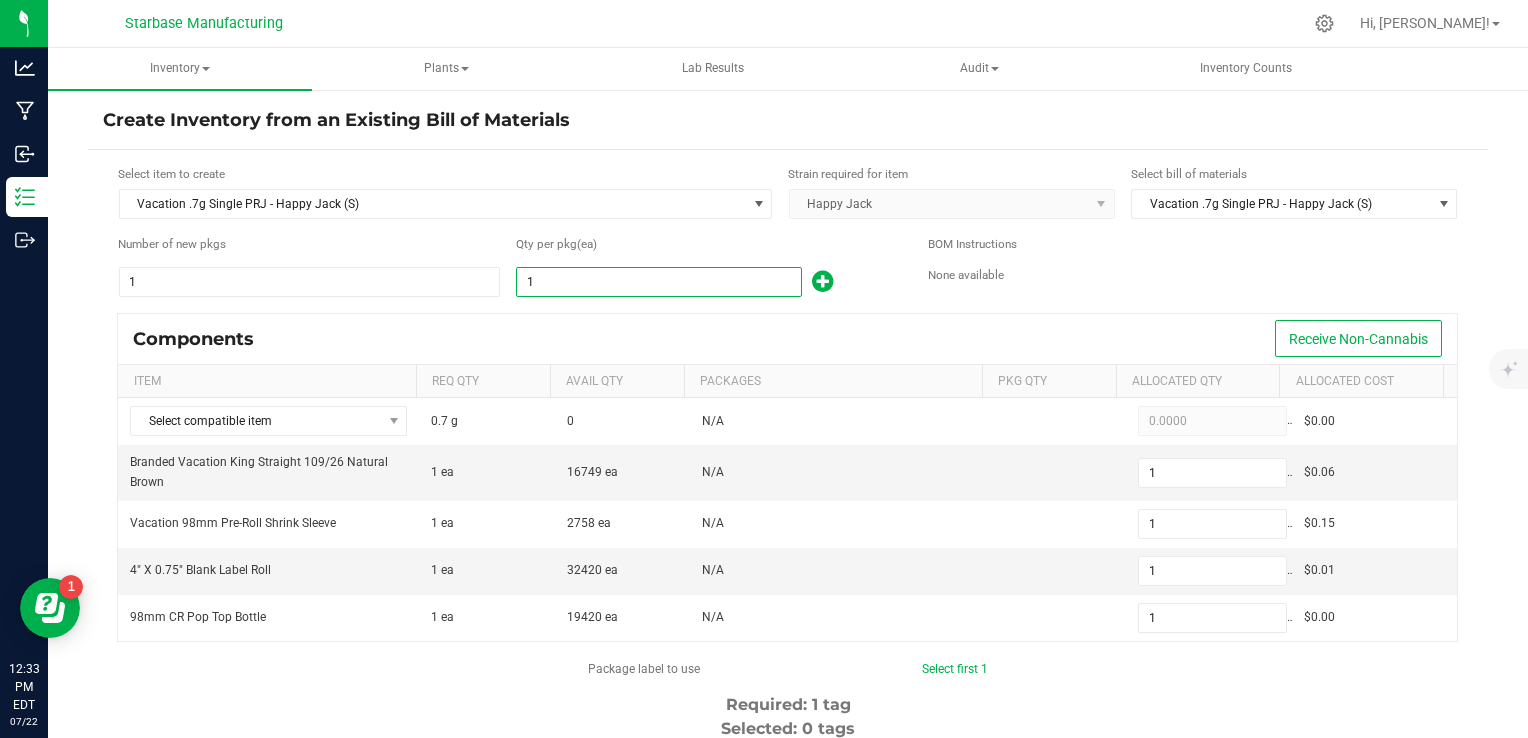 click on "1" at bounding box center [659, 282] 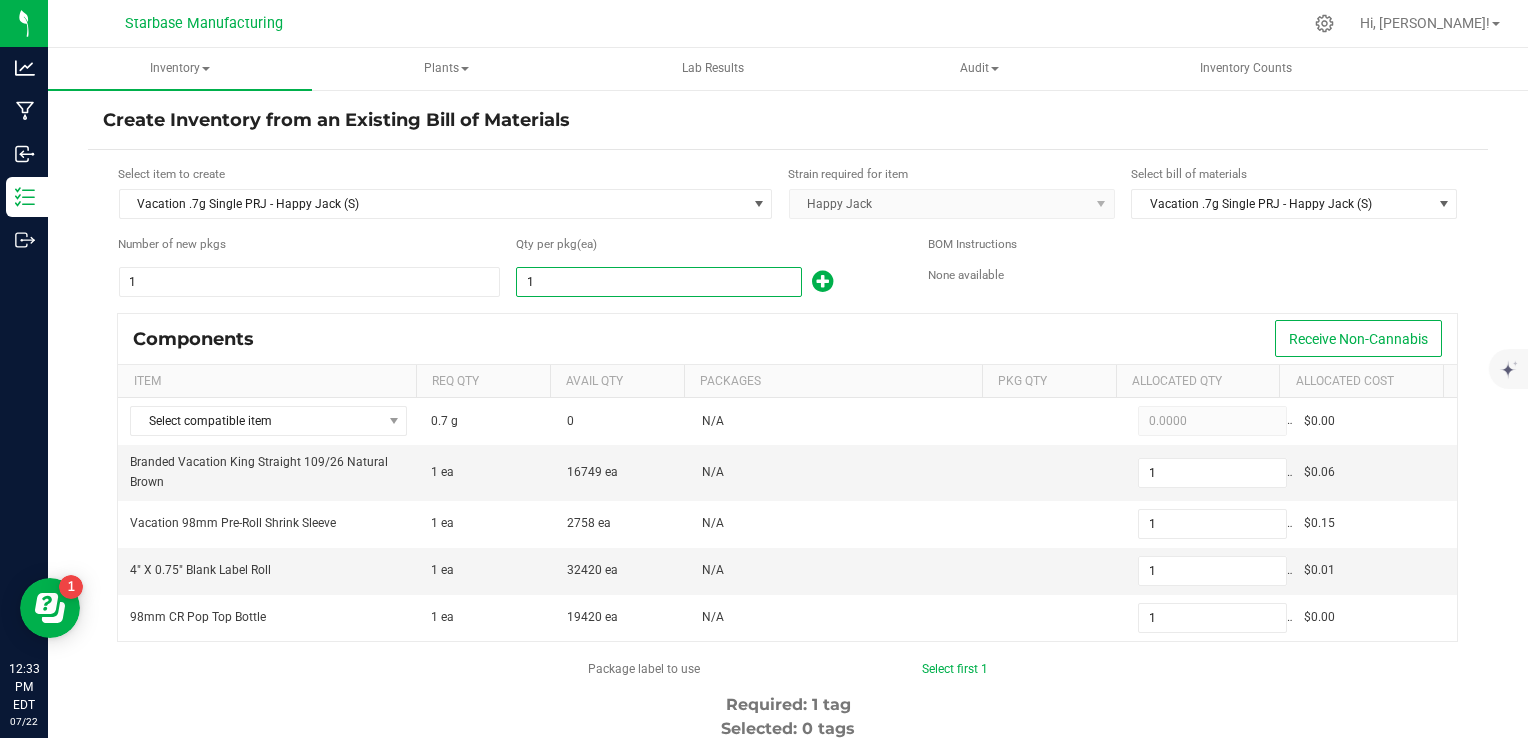 type on "9" 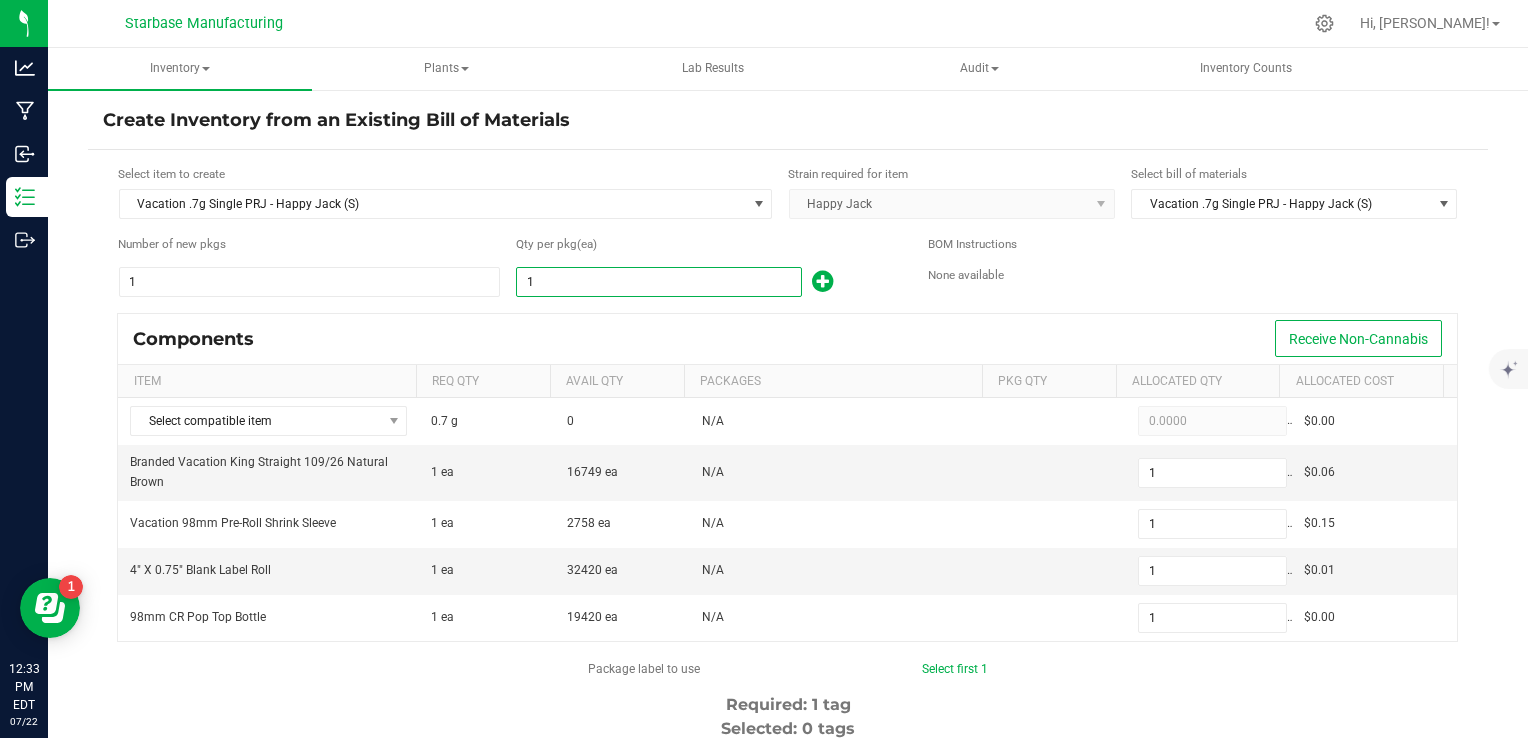 type on "9" 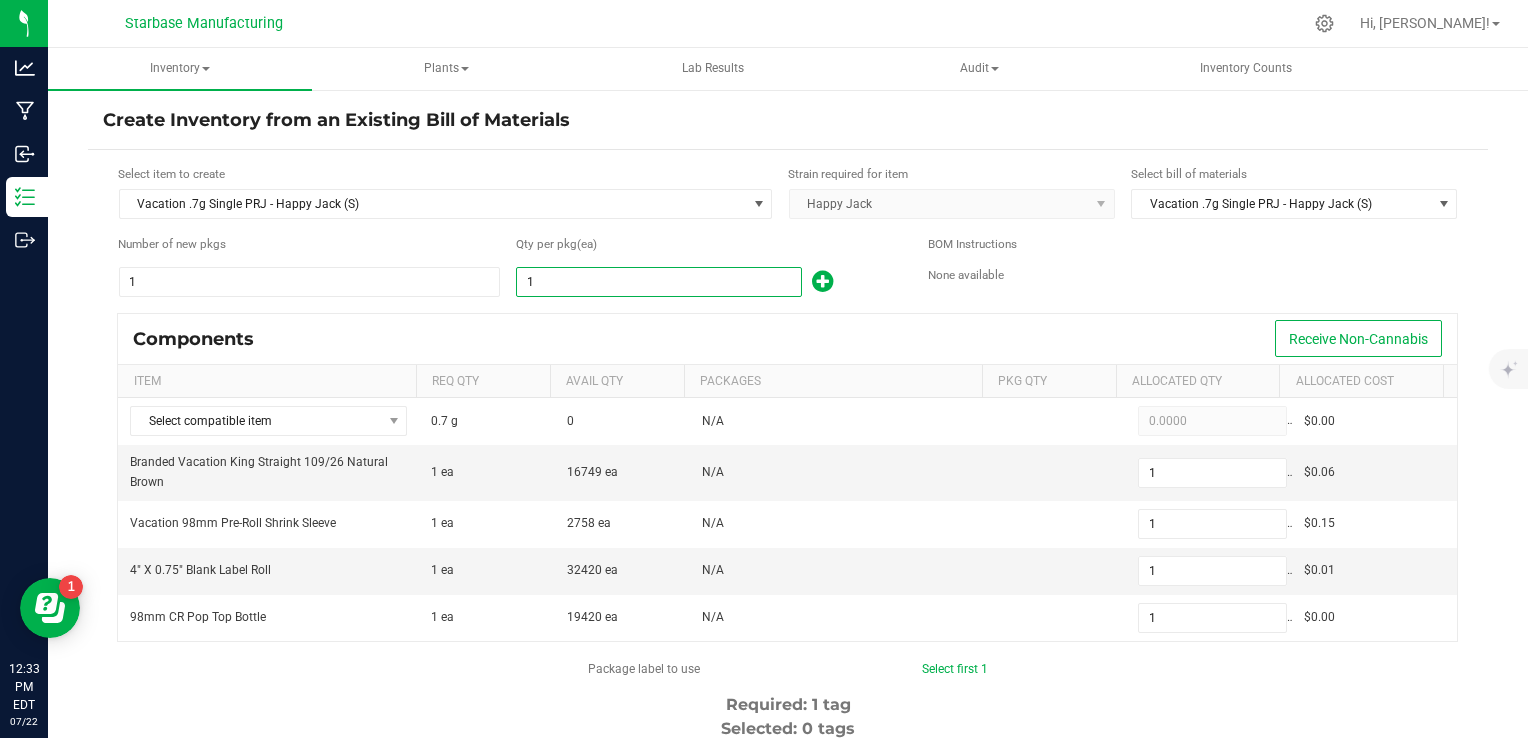 type on "9" 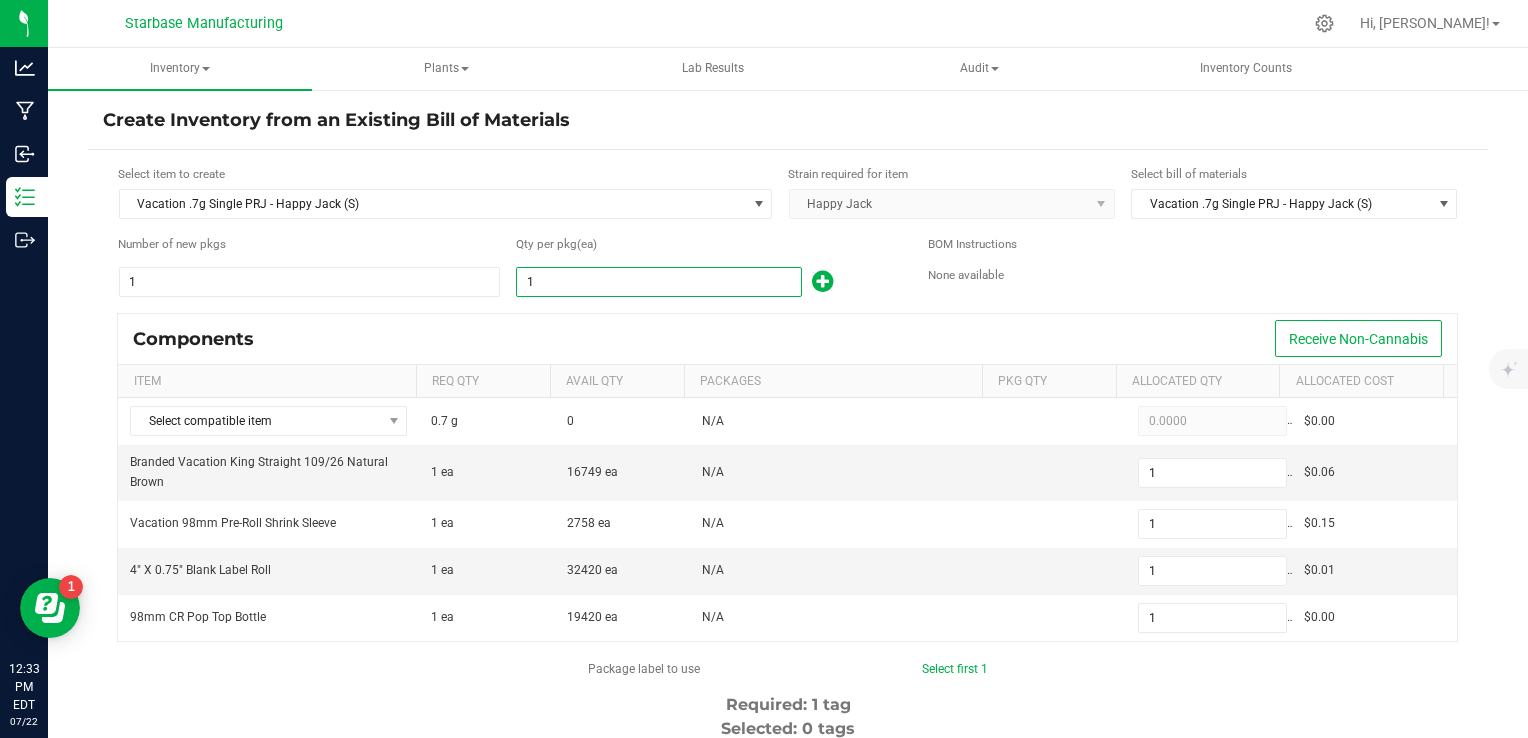 type on "9" 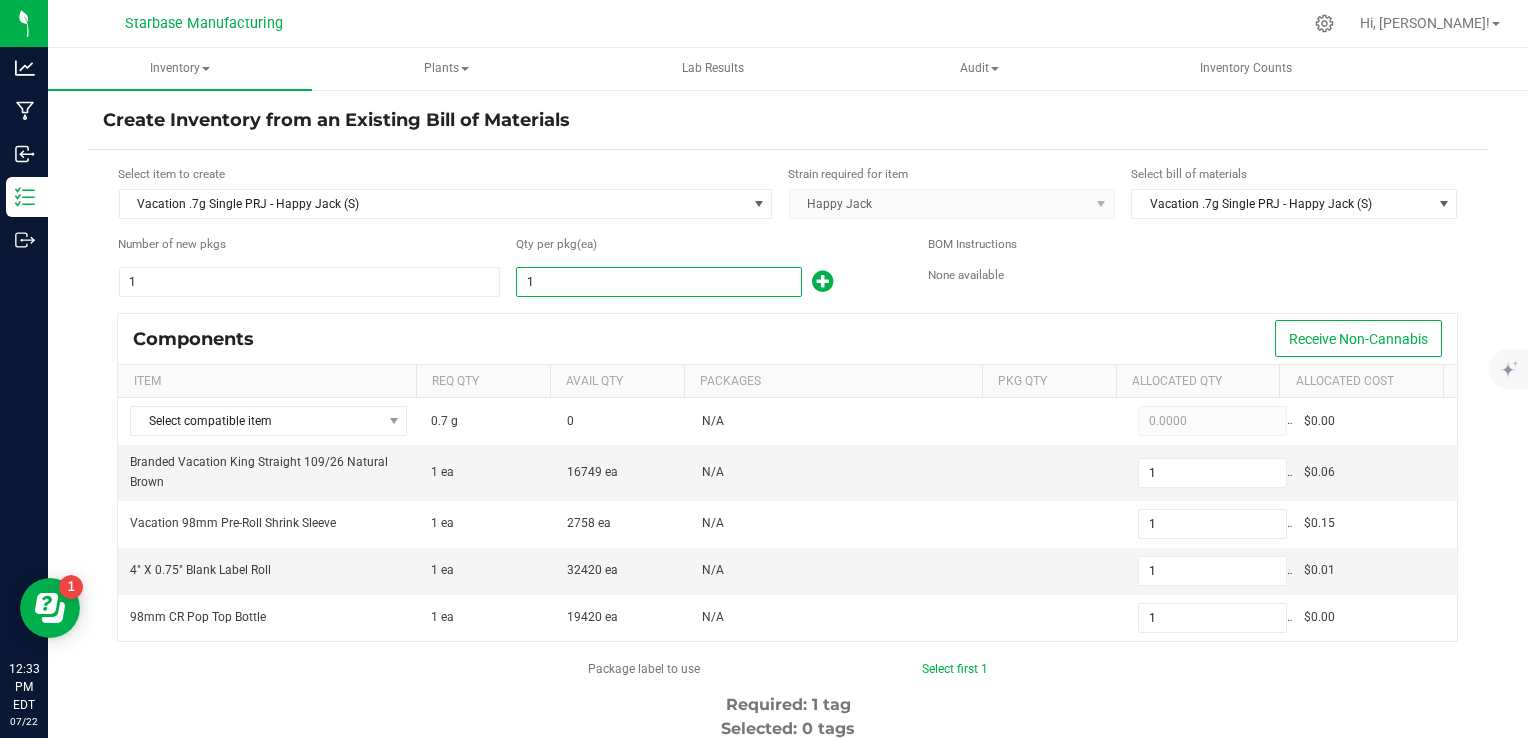 type on "9" 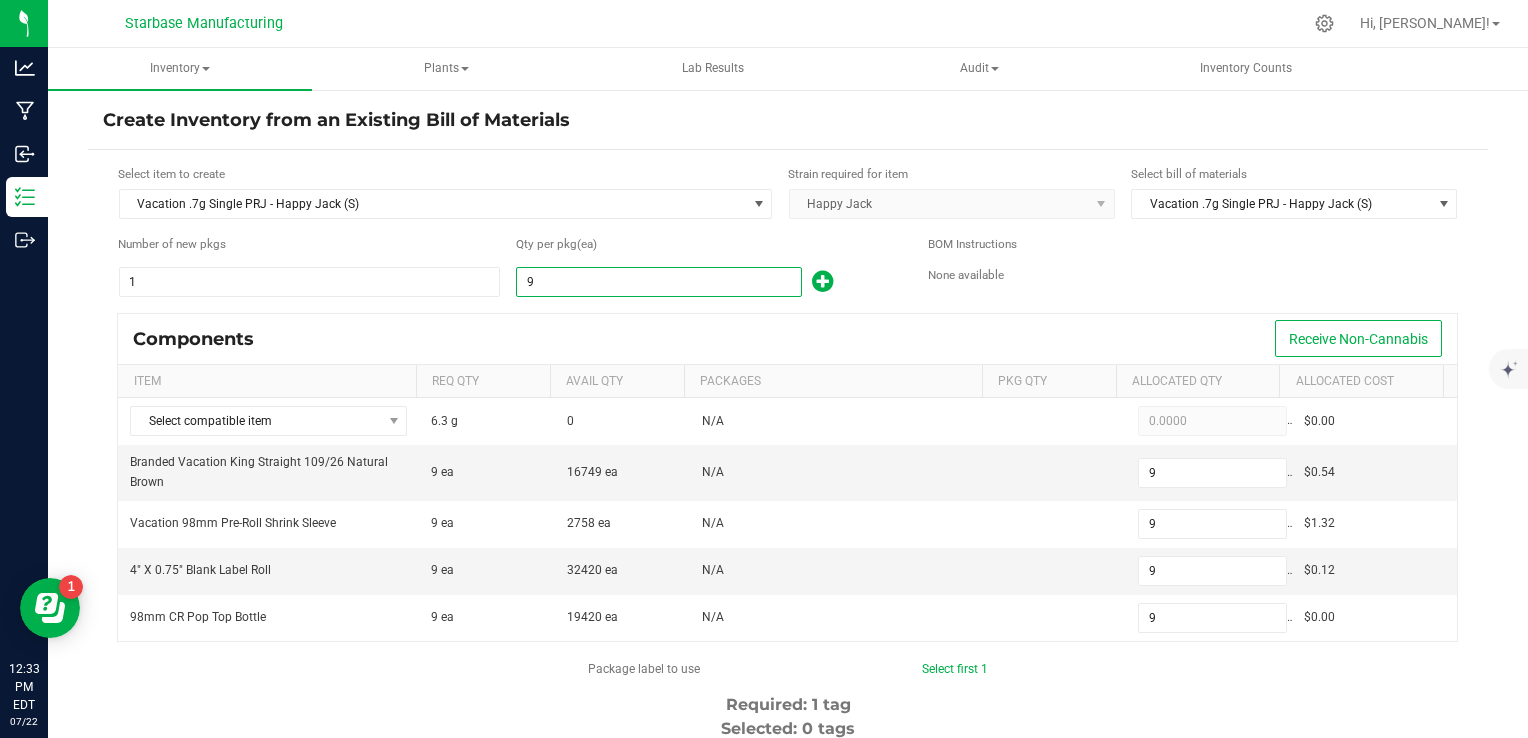 type on "91" 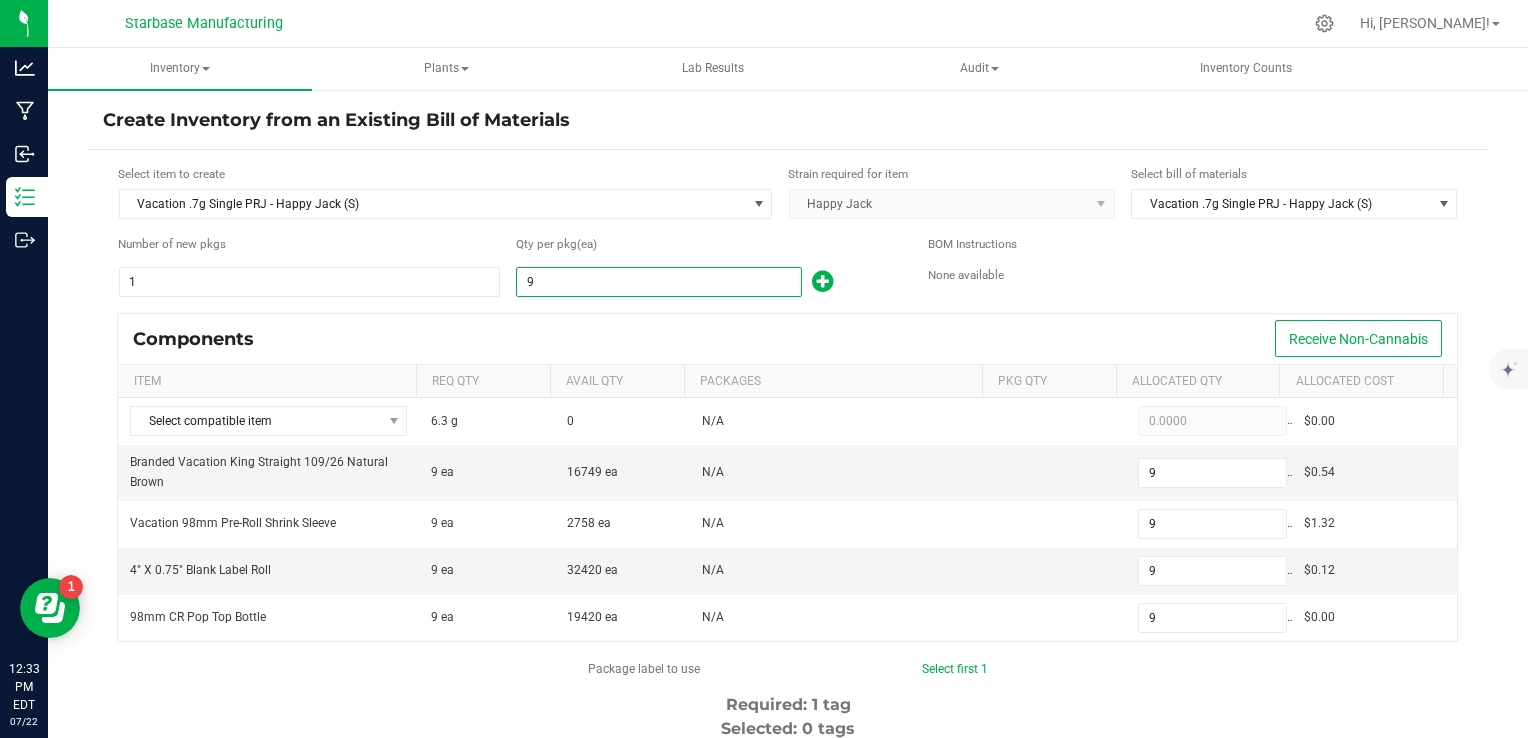 type on "91" 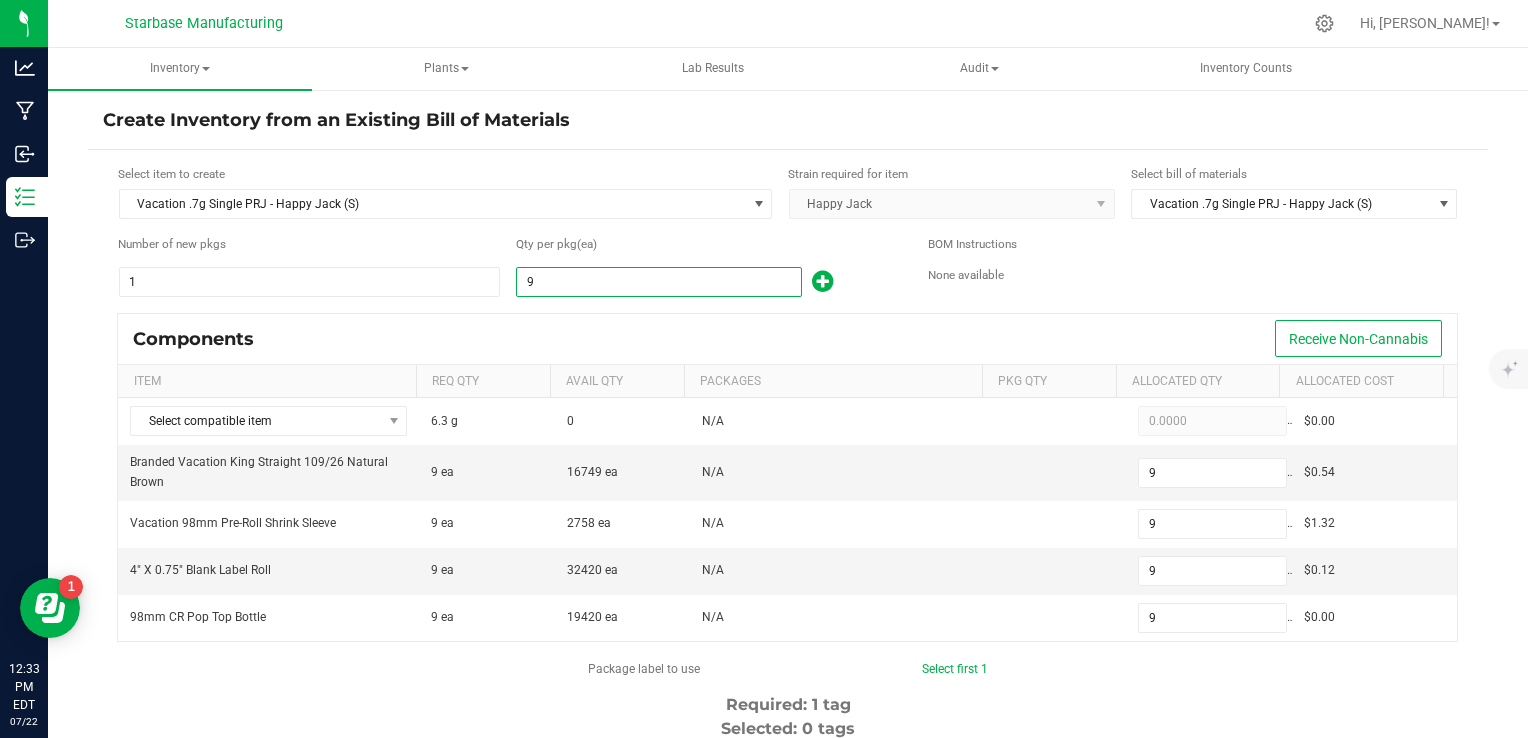 type on "91" 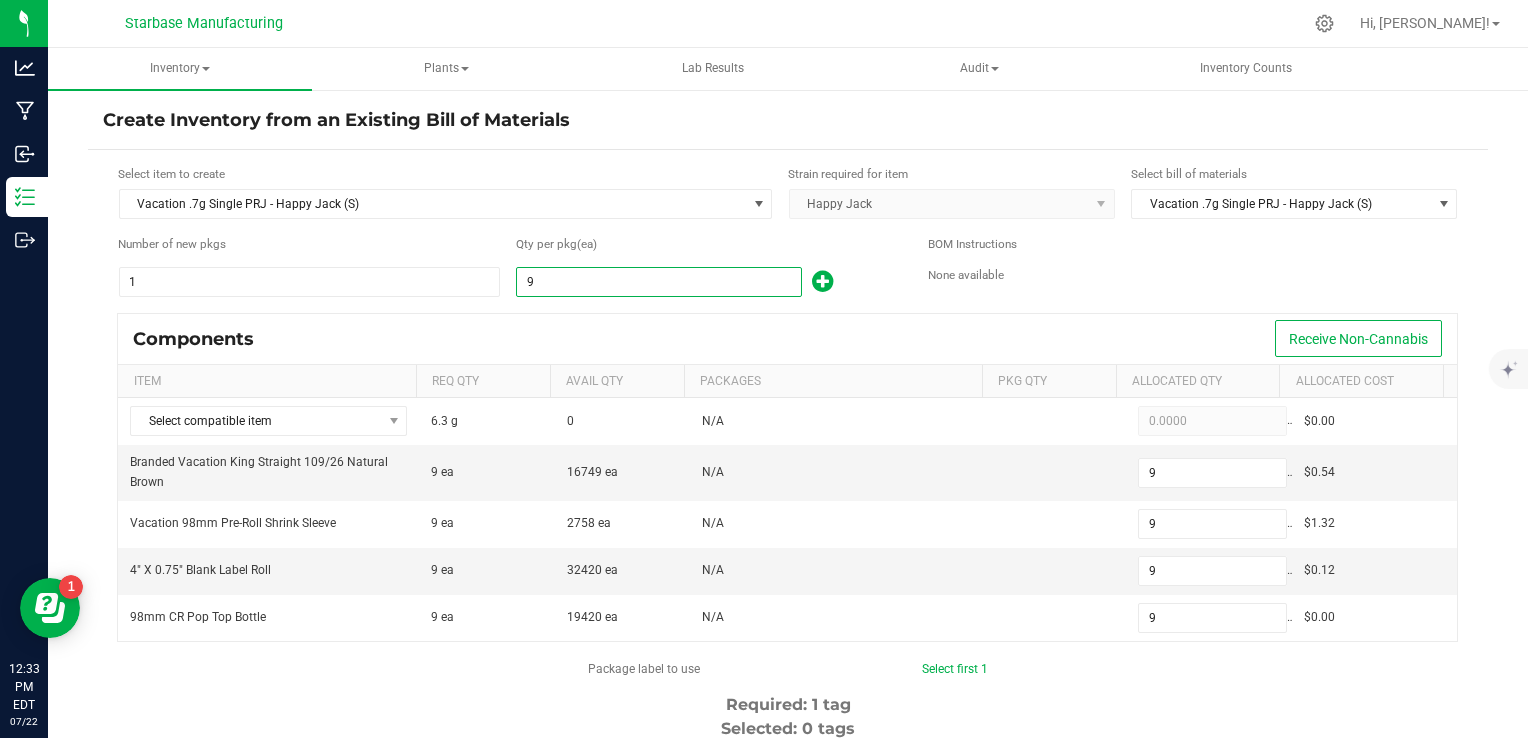 type on "91" 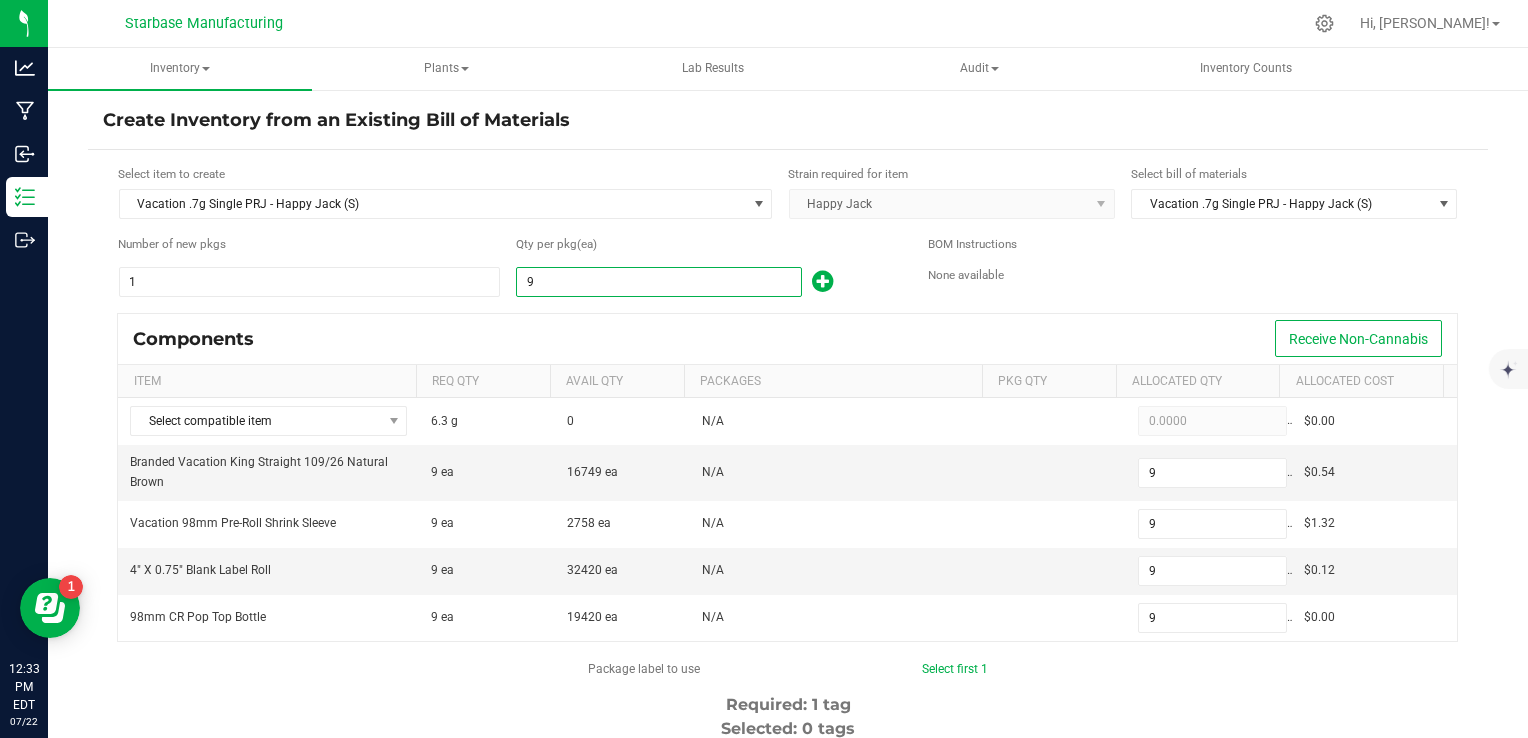 type on "91" 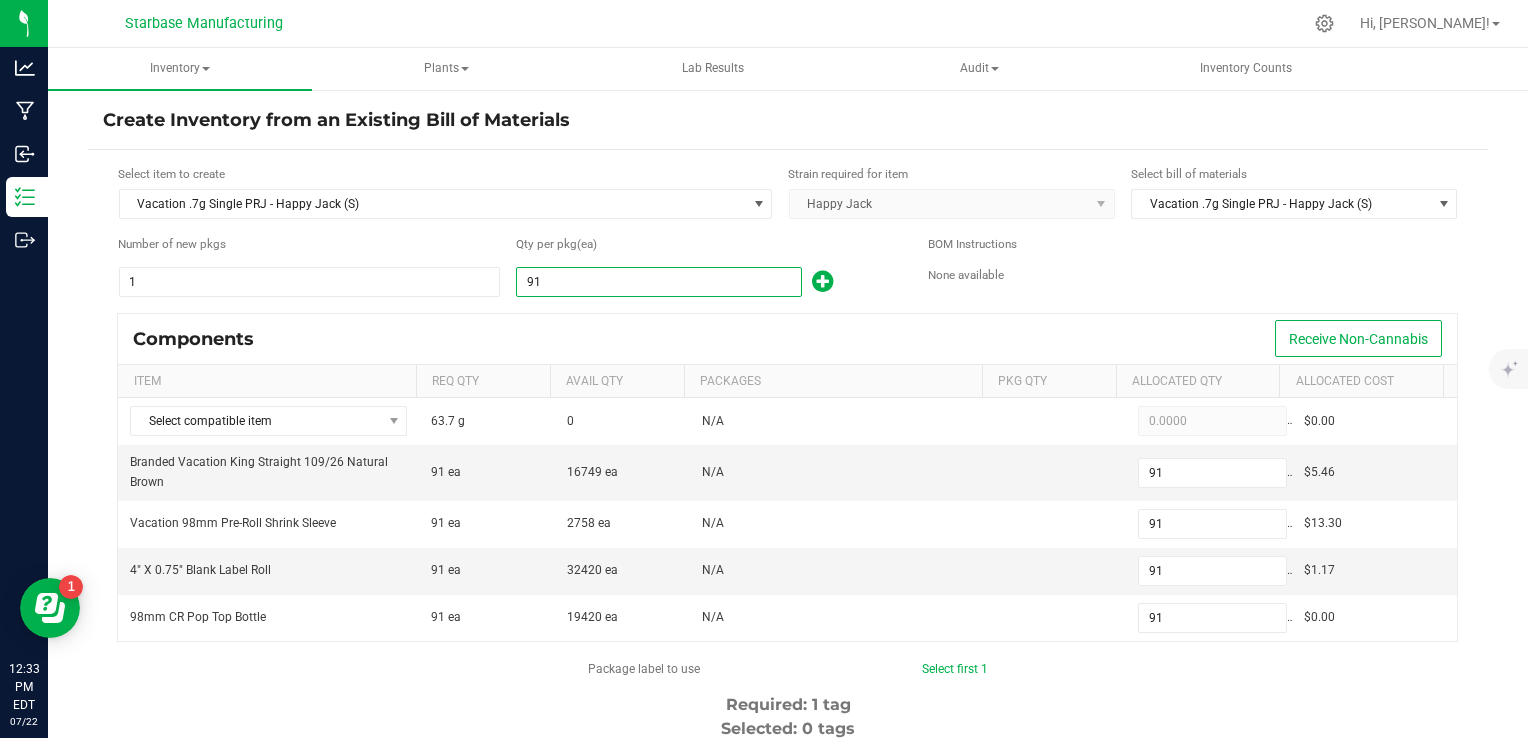 type on "91" 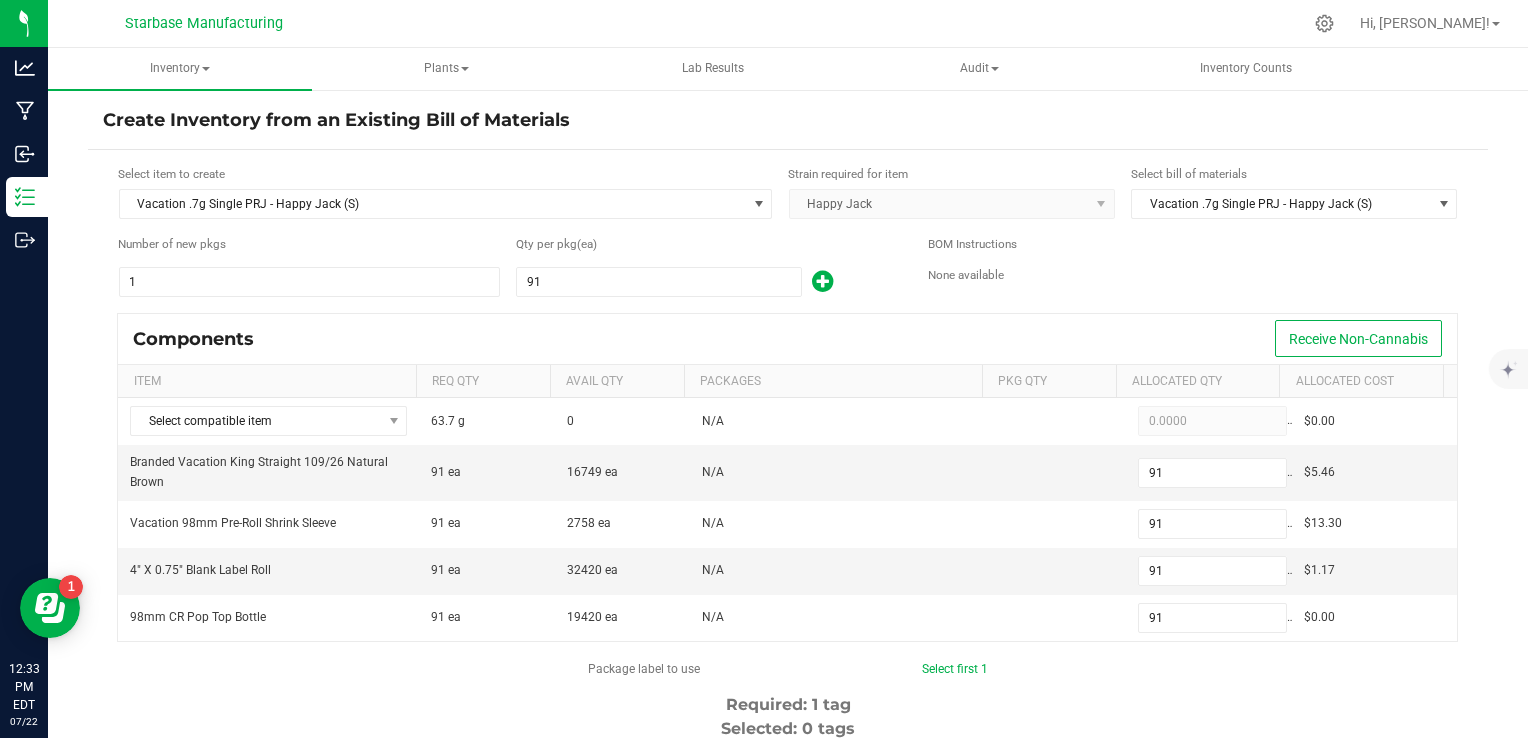 click on "Components   Receive Non-Cannabis" at bounding box center (787, 339) 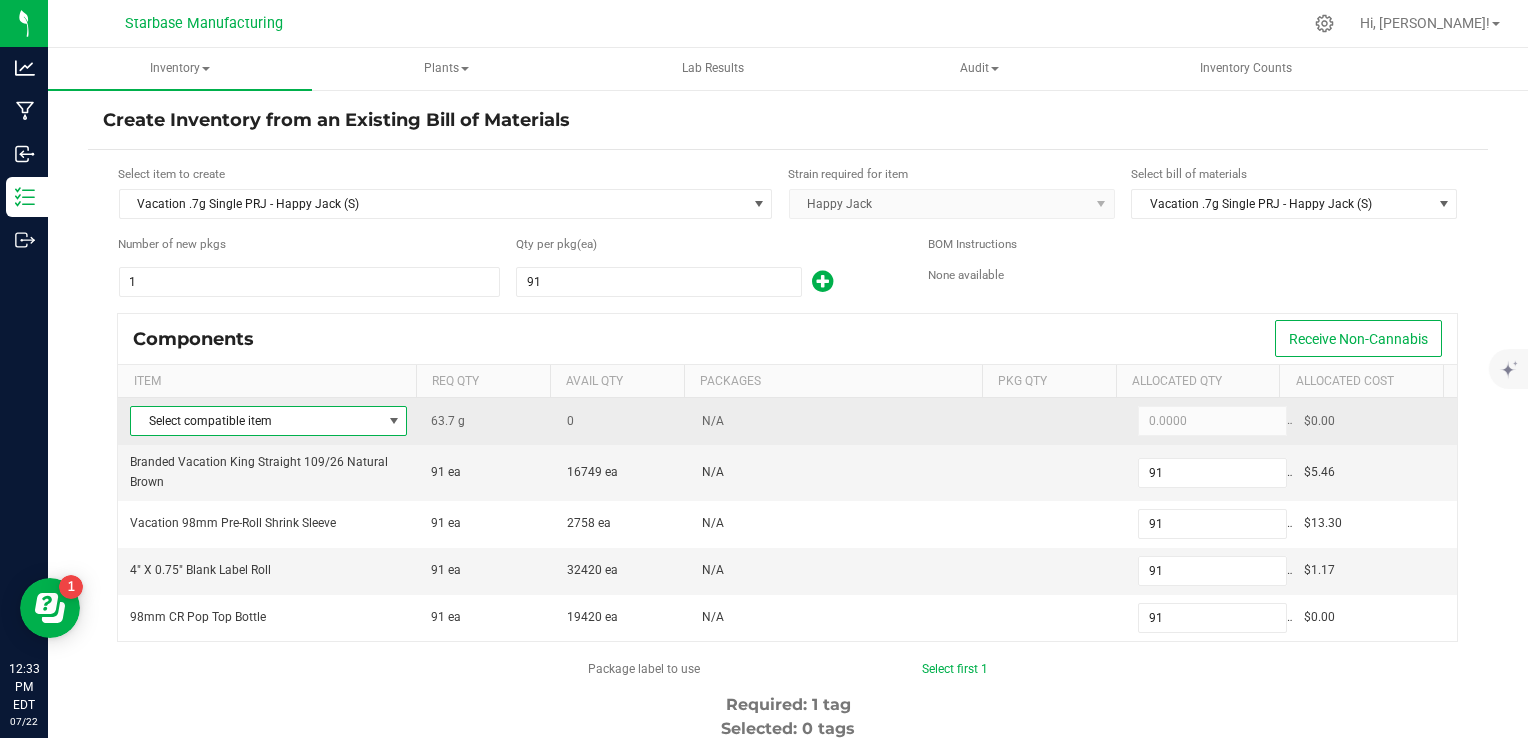 click at bounding box center (394, 421) 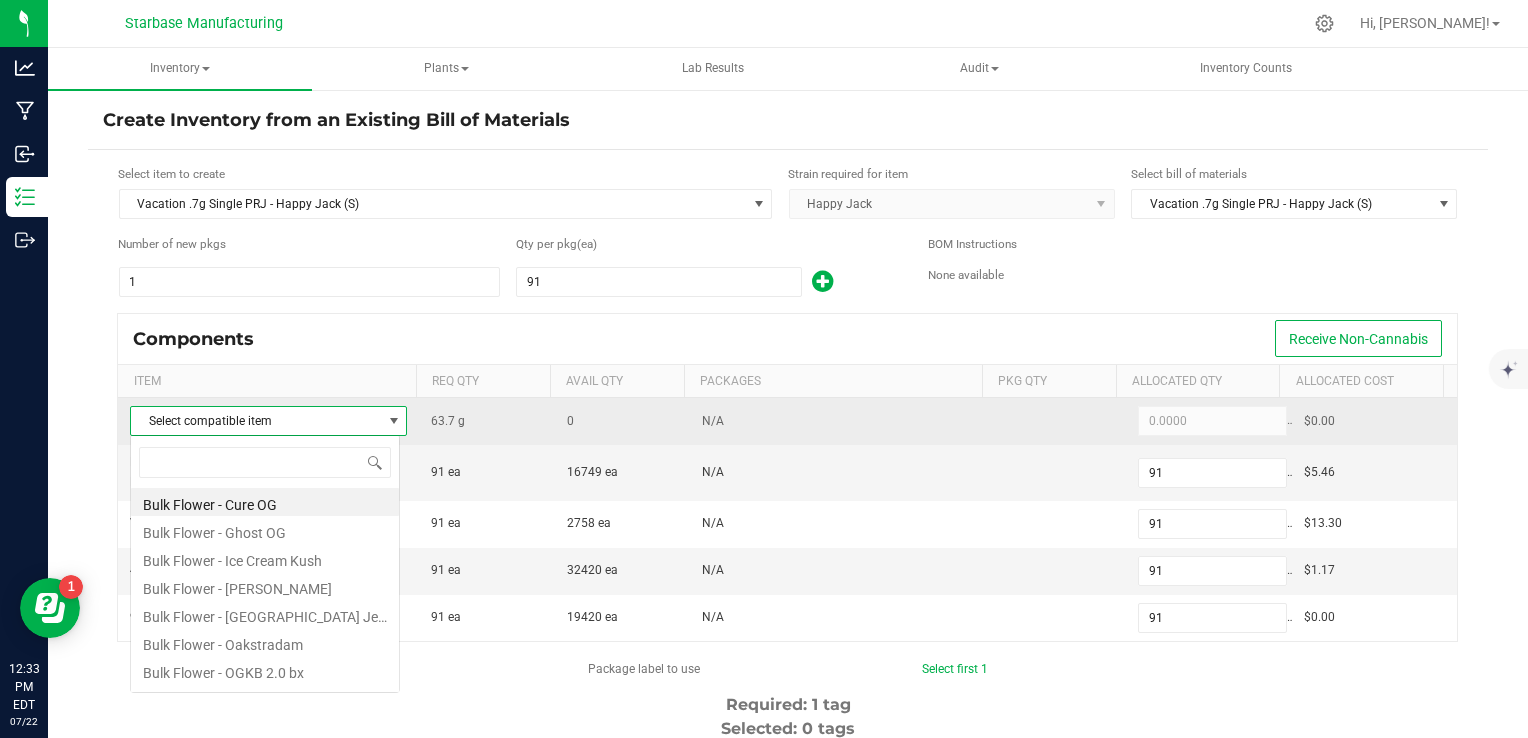 scroll, scrollTop: 99970, scrollLeft: 99729, axis: both 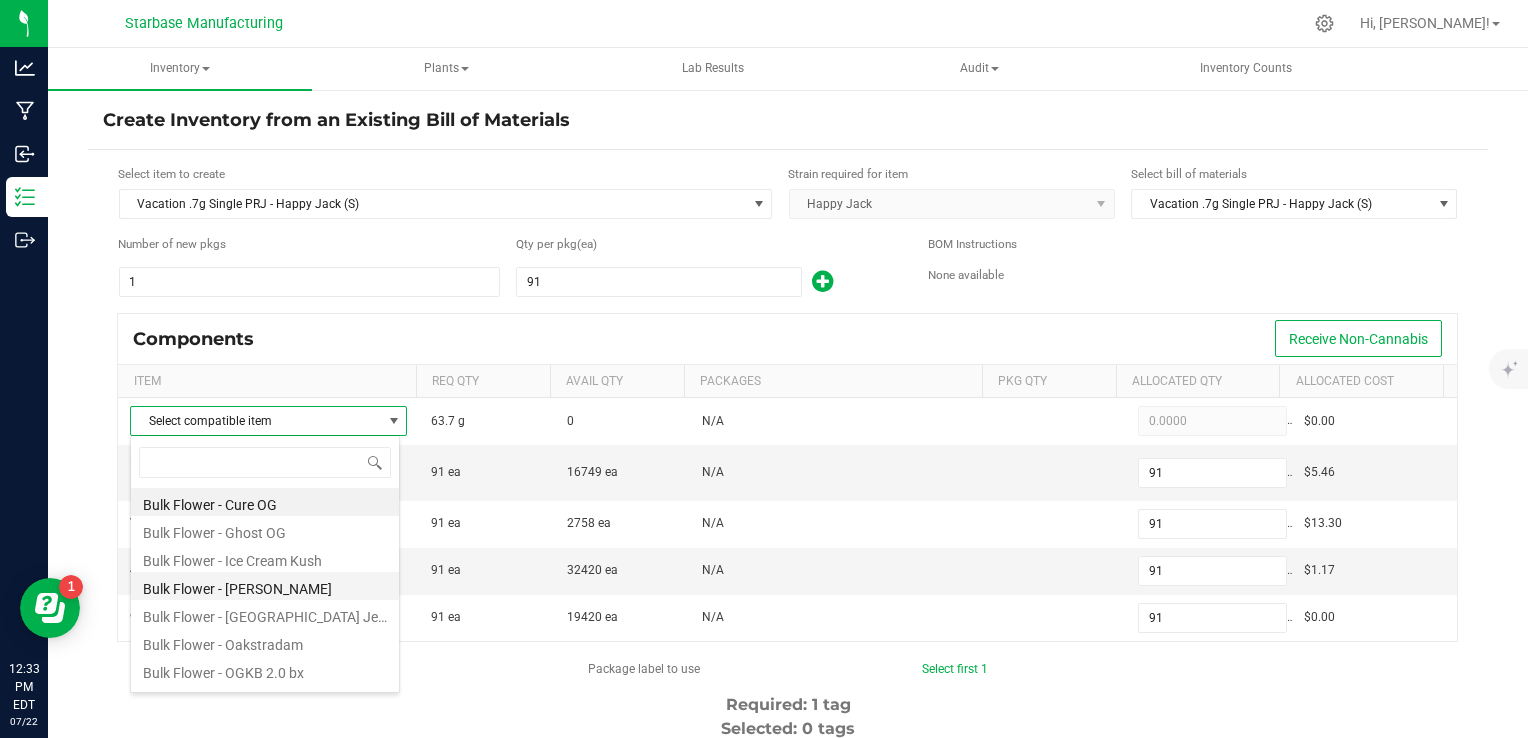 click on "Bulk Flower - [PERSON_NAME]" at bounding box center [265, 586] 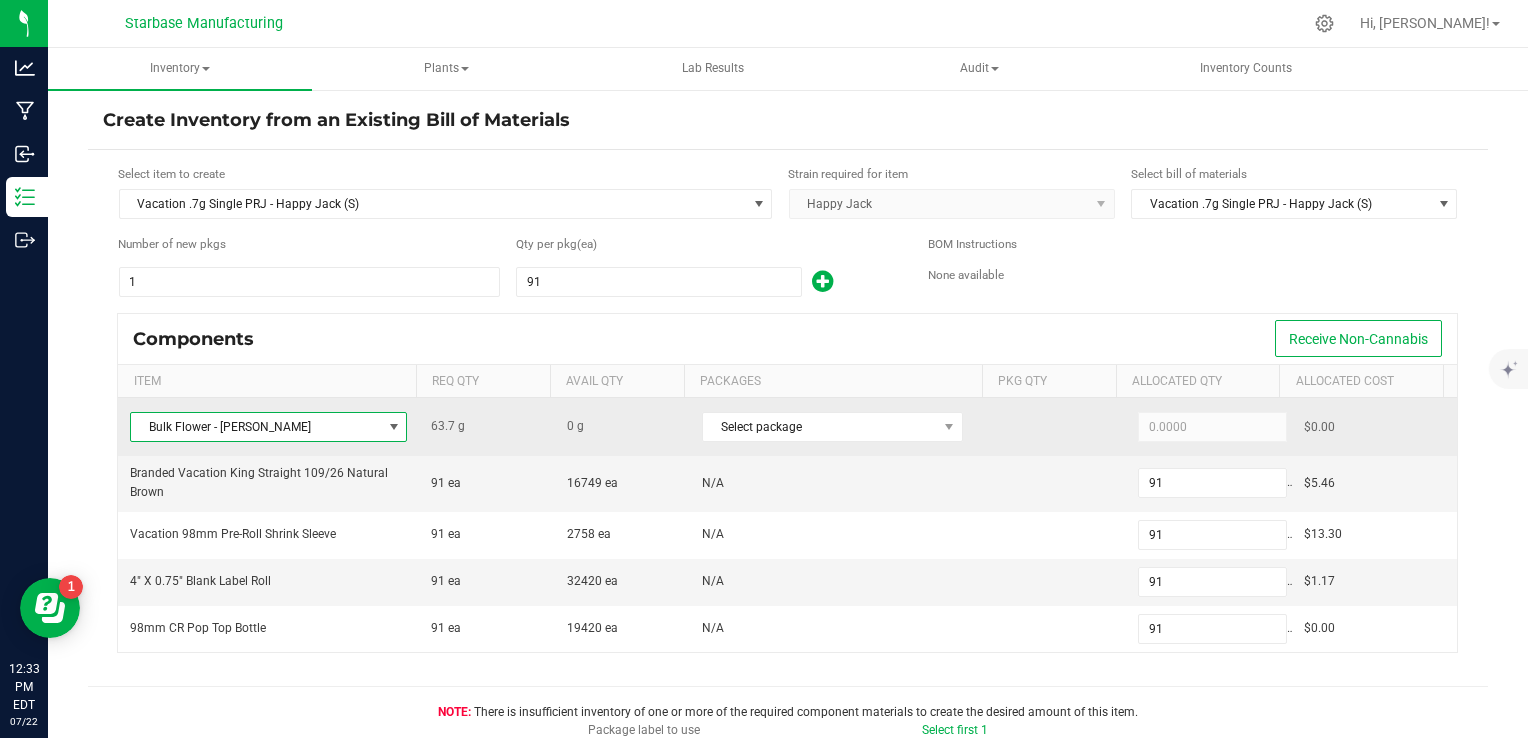click on "Bulk Flower - [PERSON_NAME]" at bounding box center (256, 427) 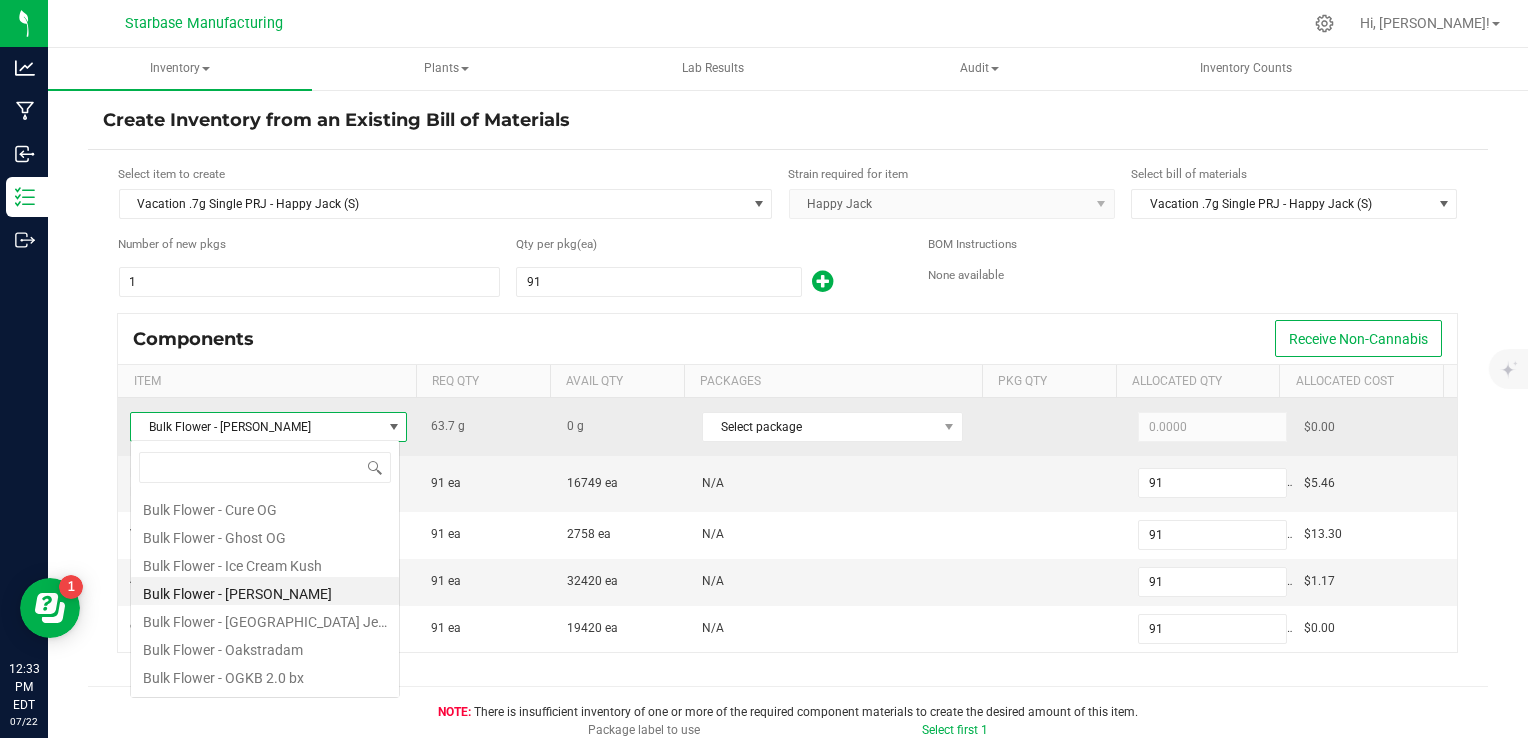 scroll, scrollTop: 99970, scrollLeft: 99729, axis: both 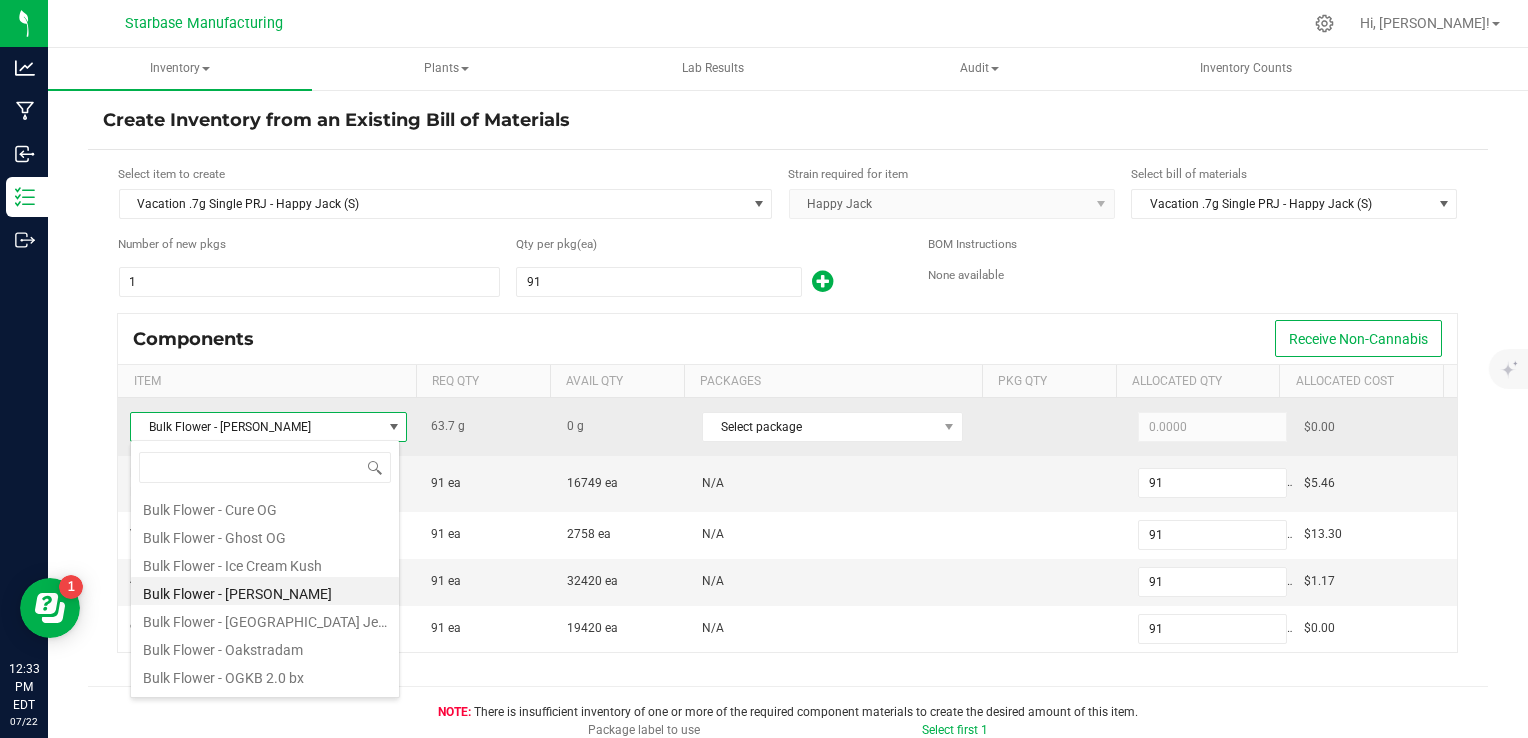 click on "Bulk Flower - [PERSON_NAME]" at bounding box center [256, 427] 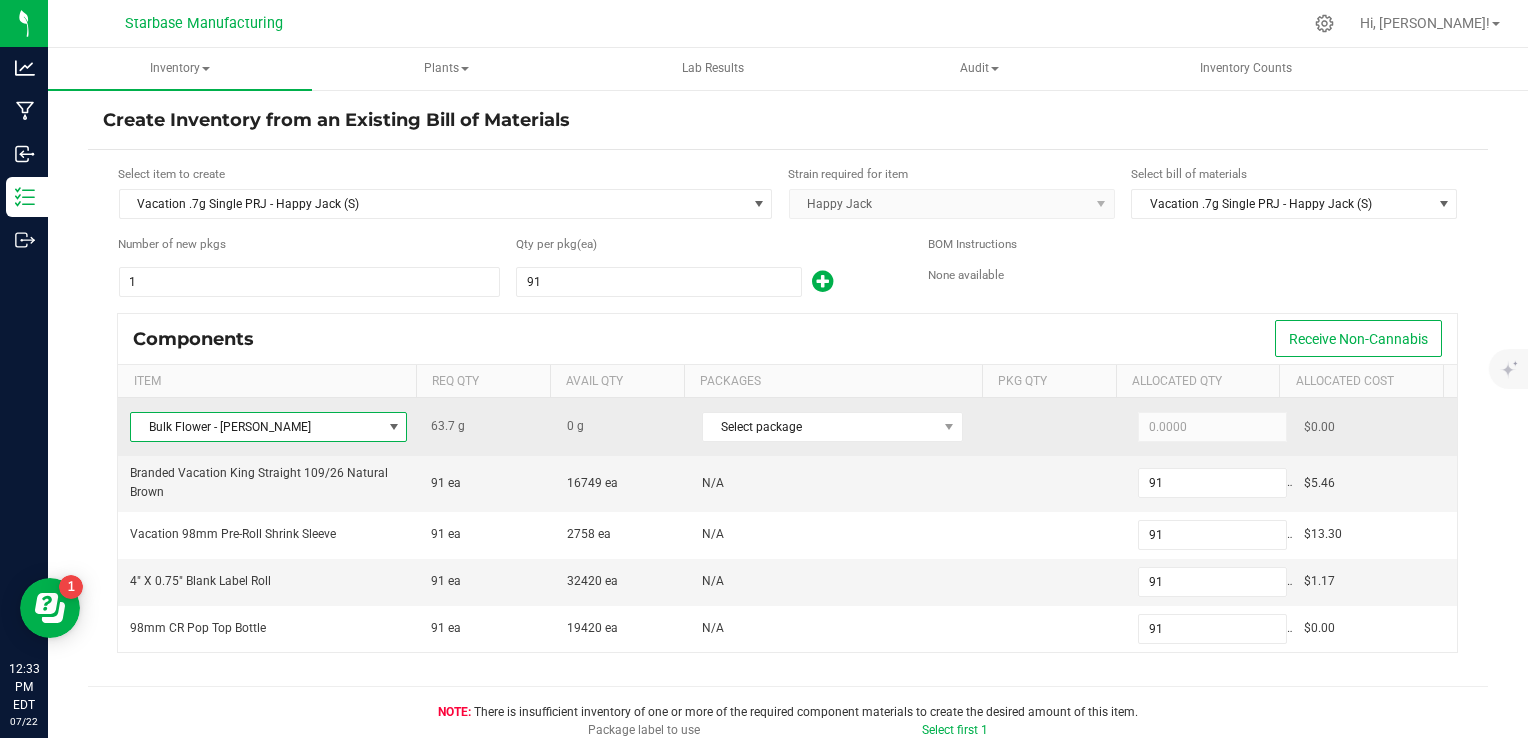 click on "Bulk Flower - [PERSON_NAME]" at bounding box center (268, 427) 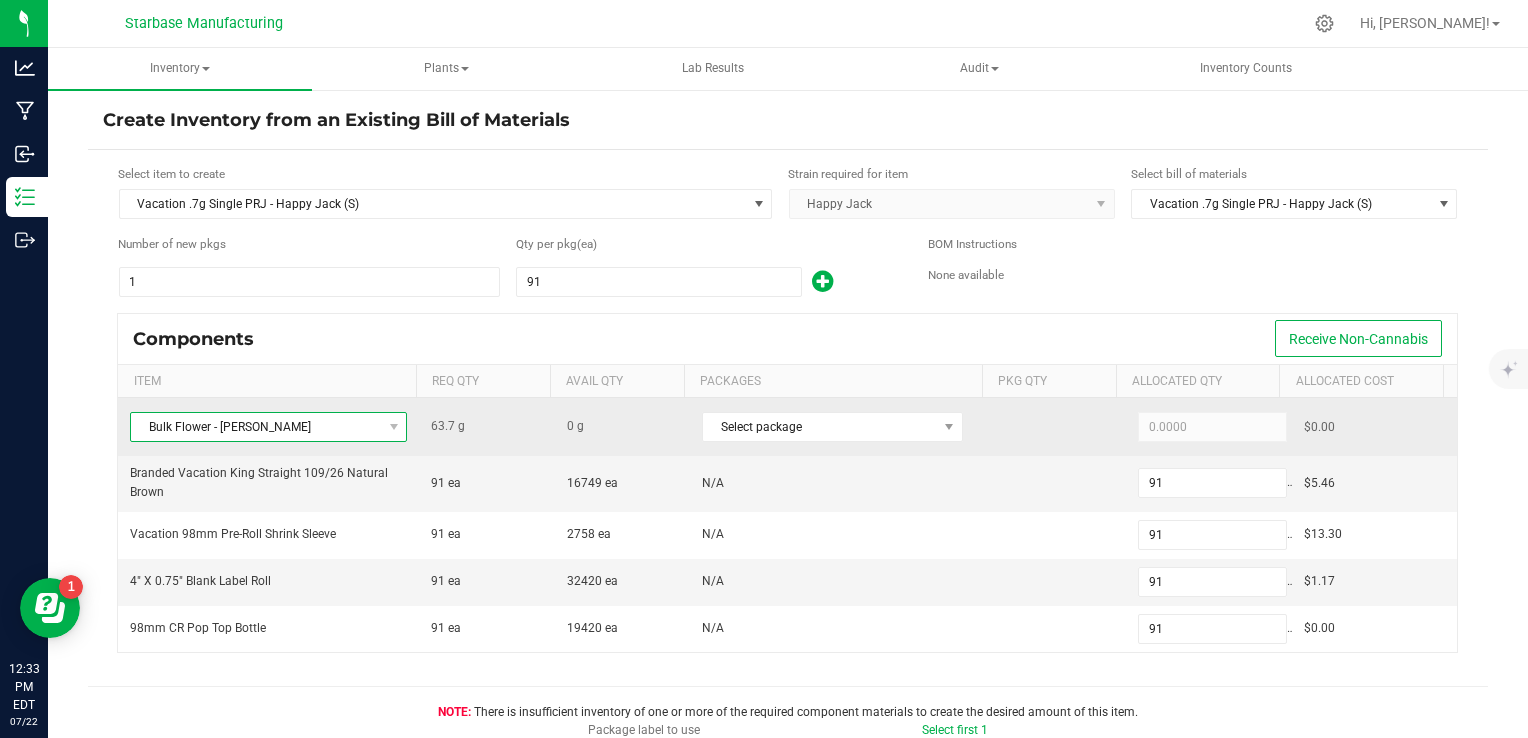click on "Bulk Flower - [PERSON_NAME]" at bounding box center (256, 427) 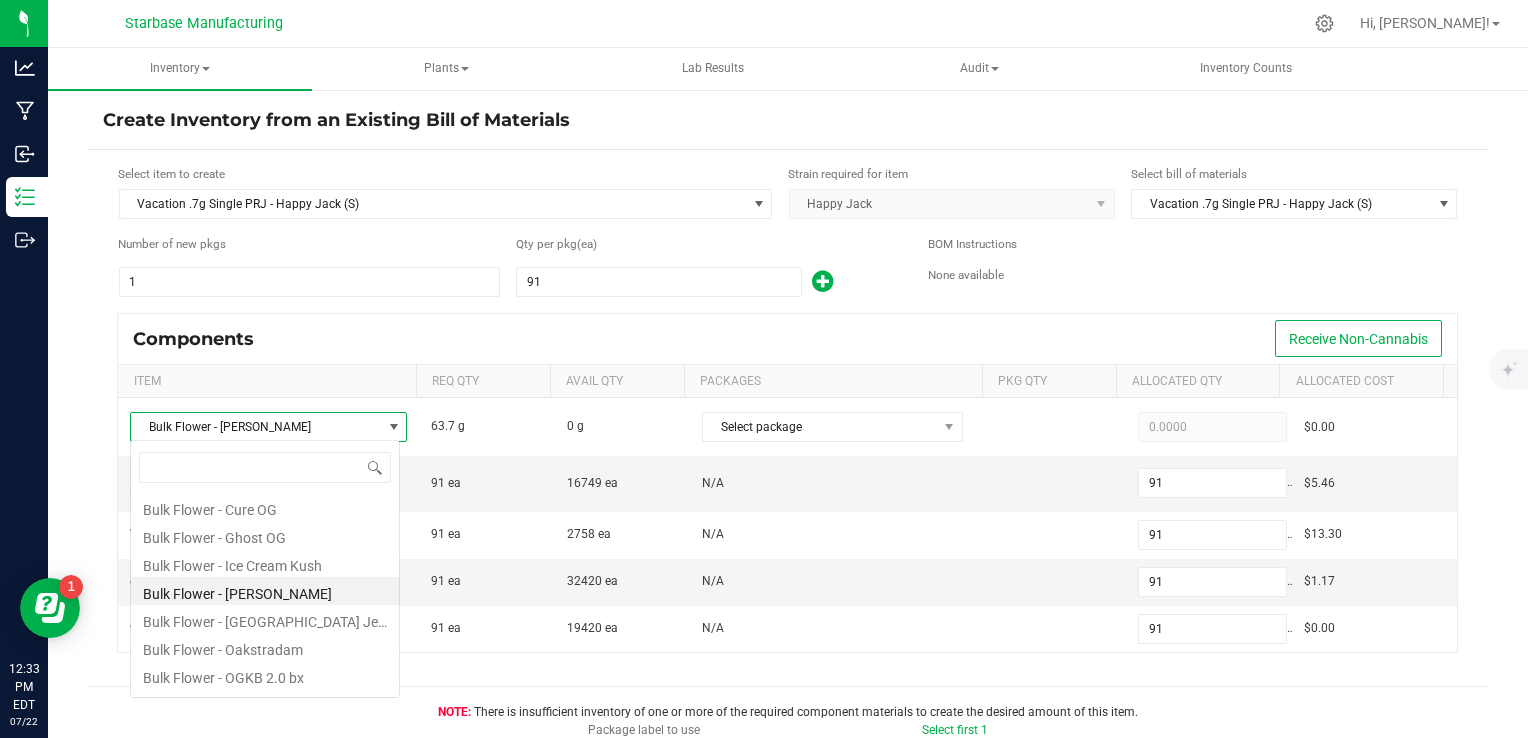 scroll, scrollTop: 99970, scrollLeft: 99729, axis: both 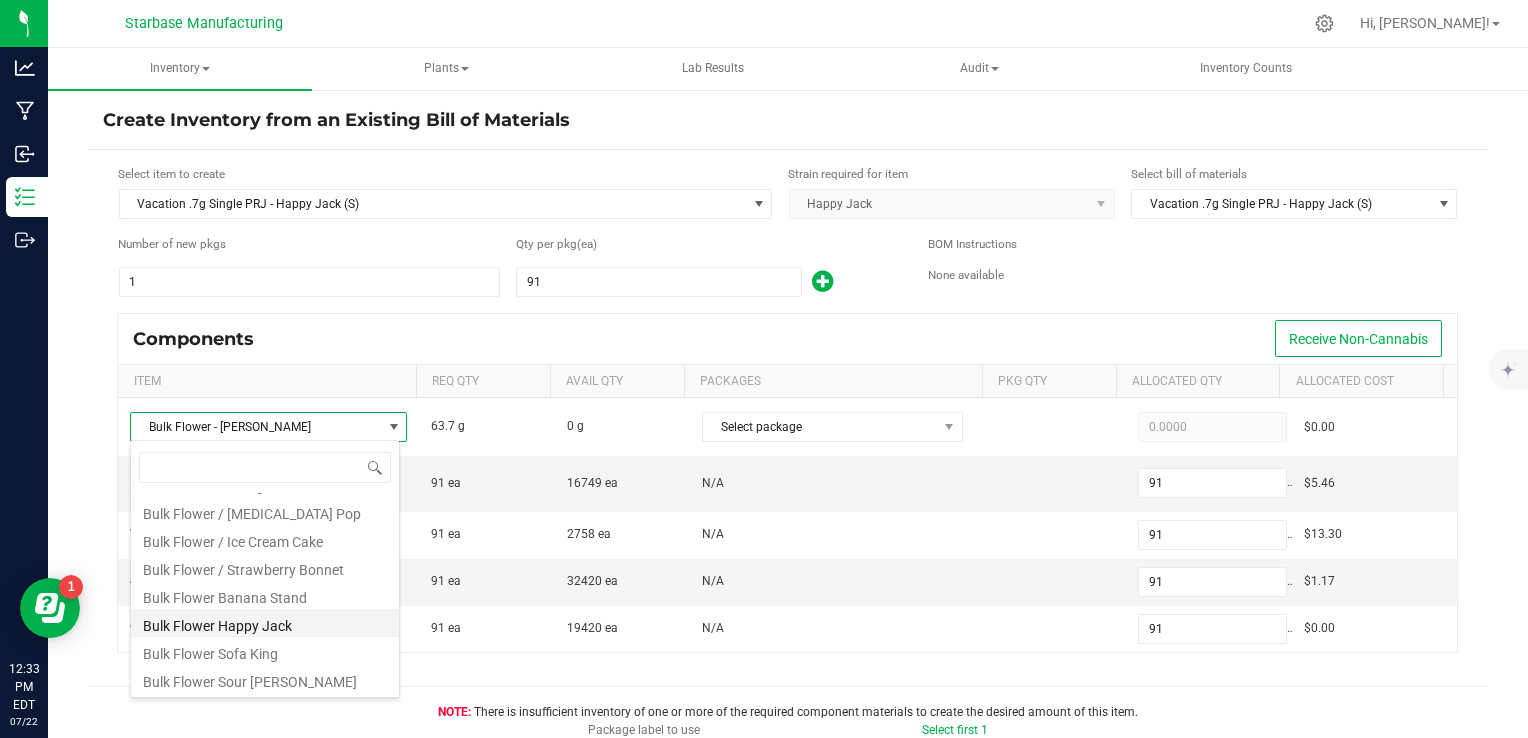click on "Bulk Flower Happy Jack" at bounding box center (265, 623) 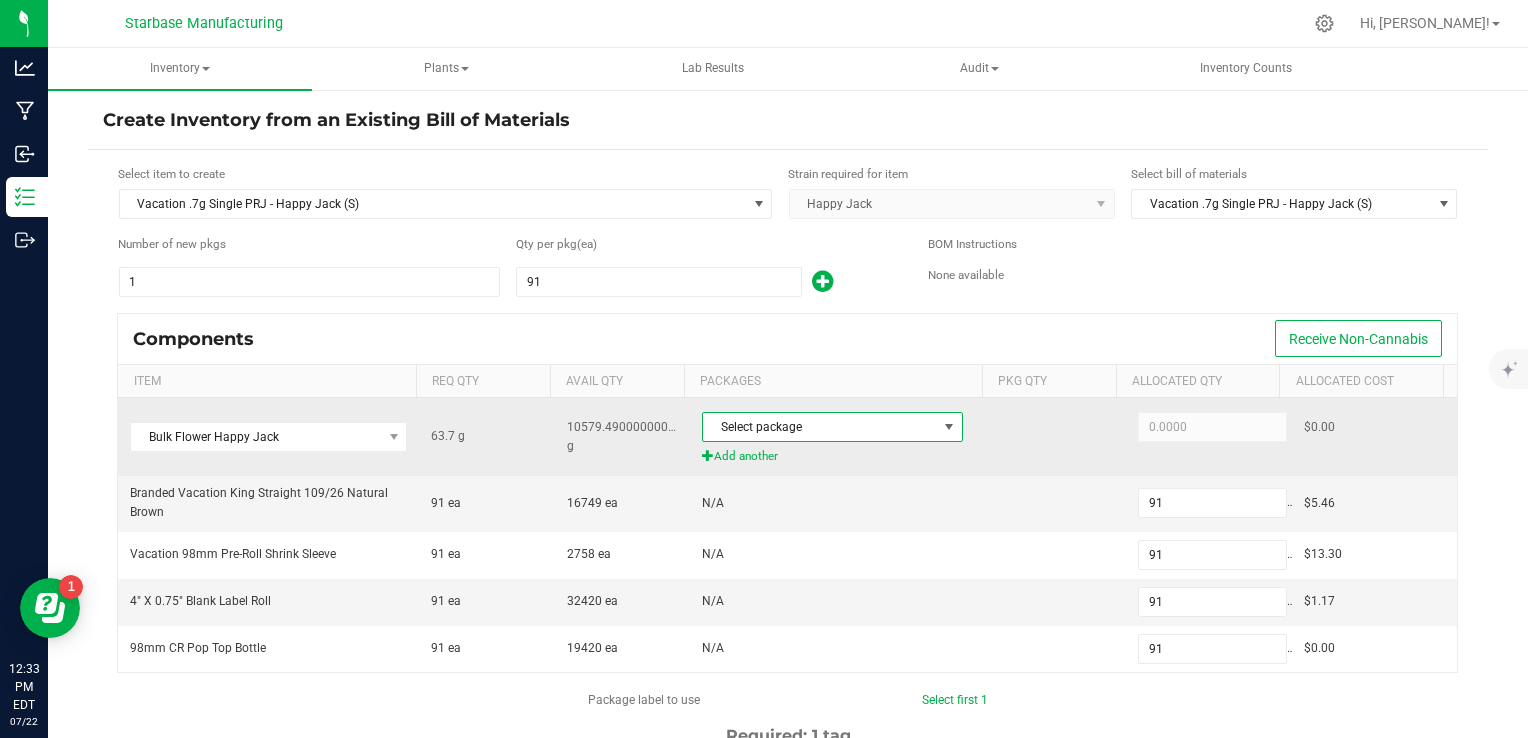 click on "Select package" at bounding box center (820, 427) 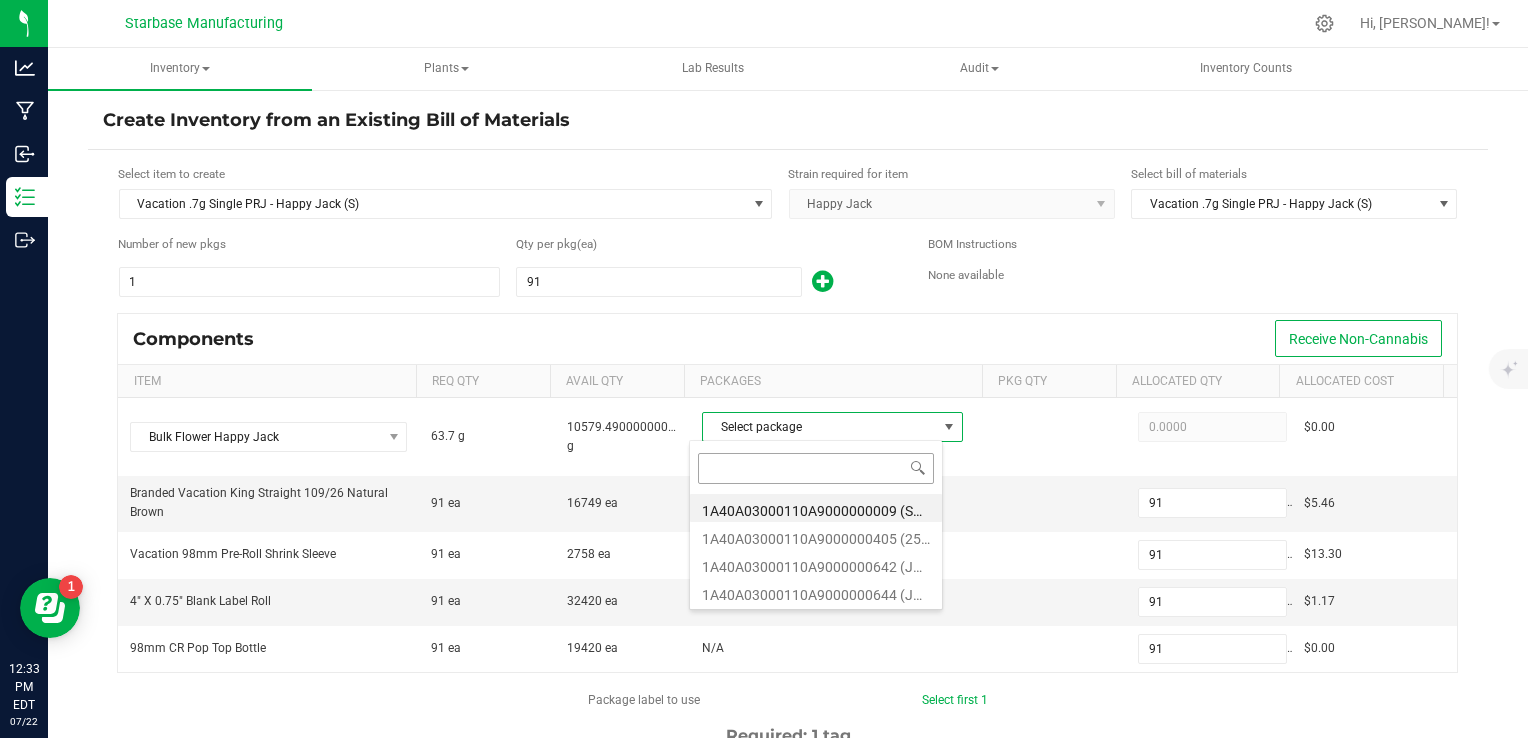 scroll, scrollTop: 99970, scrollLeft: 99745, axis: both 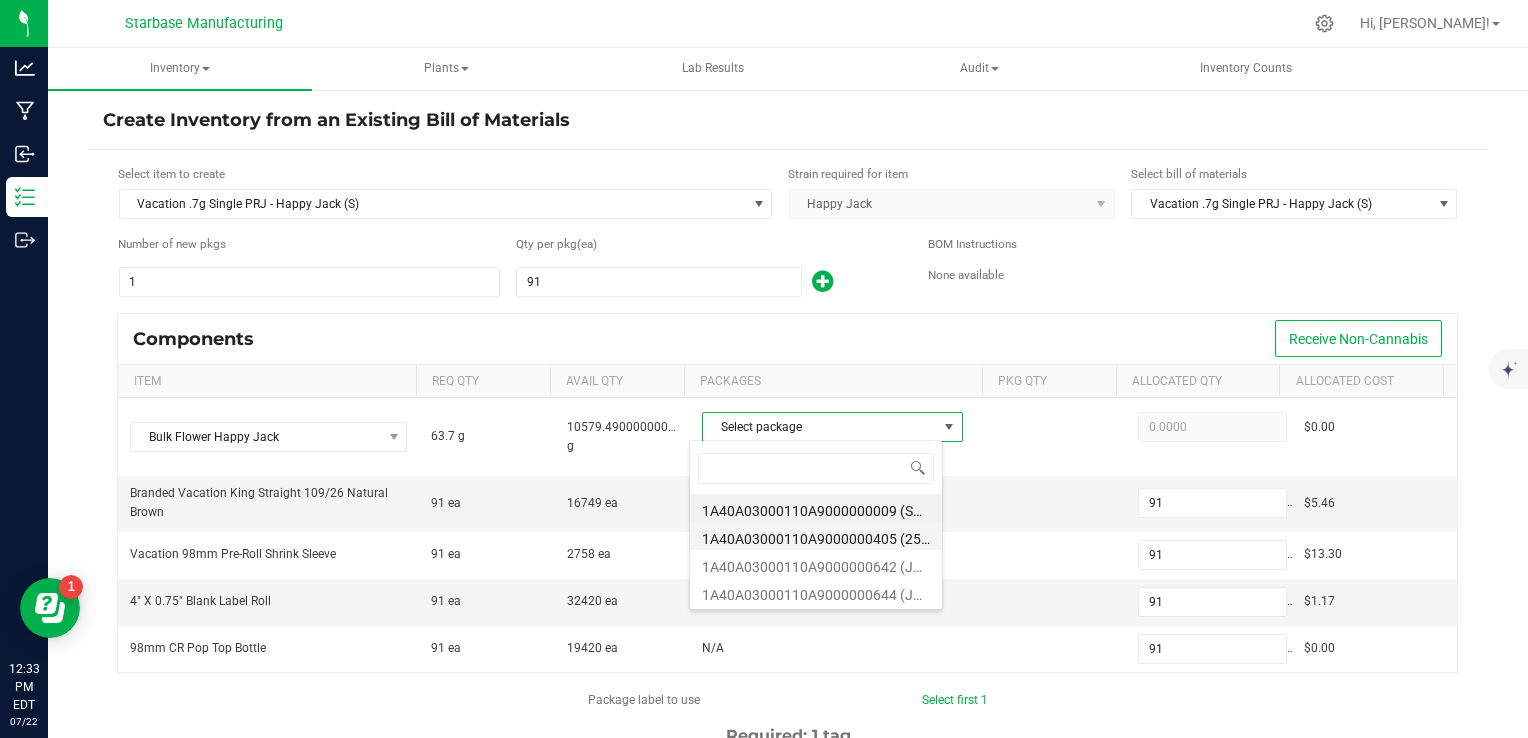 click on "1A40A03000110A9000000405 (250611)" at bounding box center [816, 536] 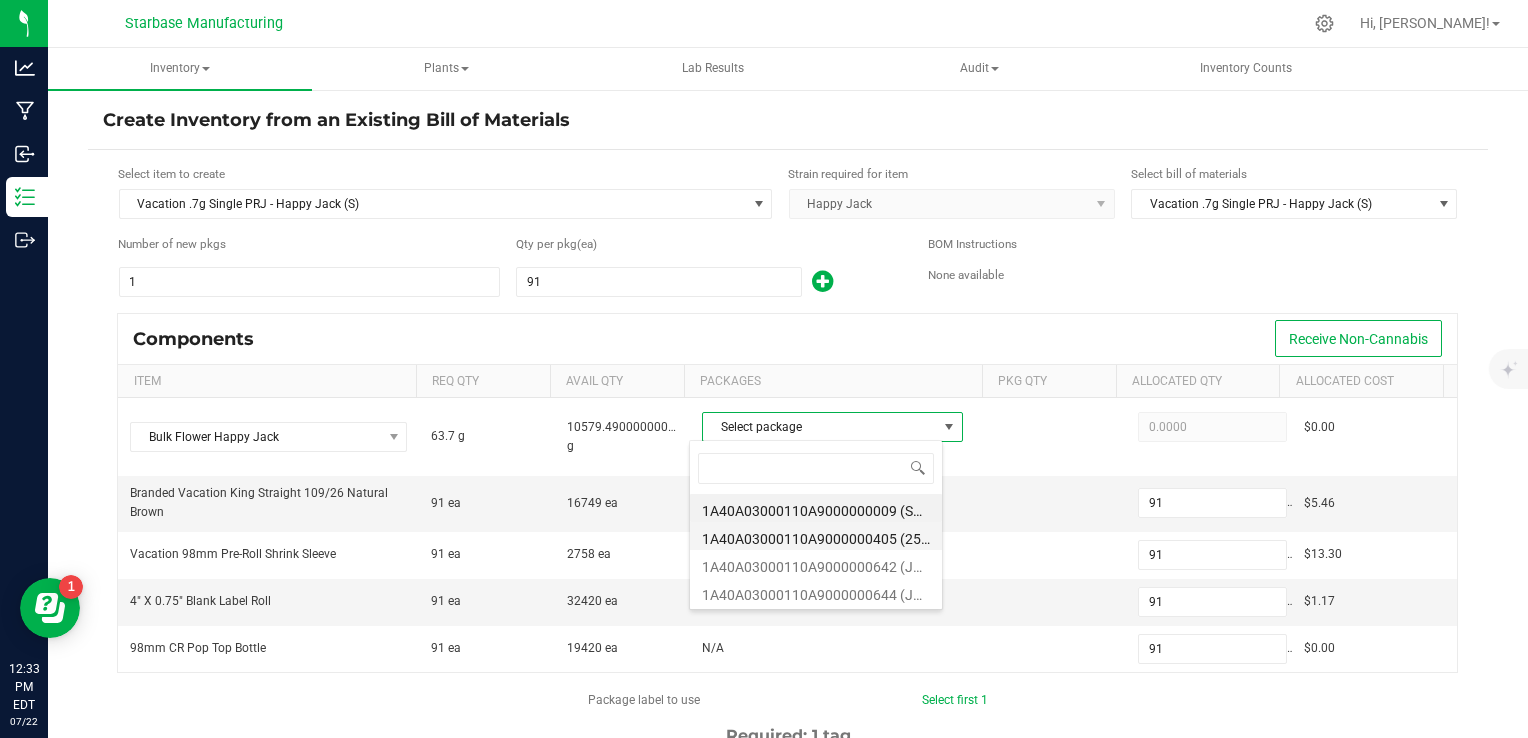 type on "63.7000" 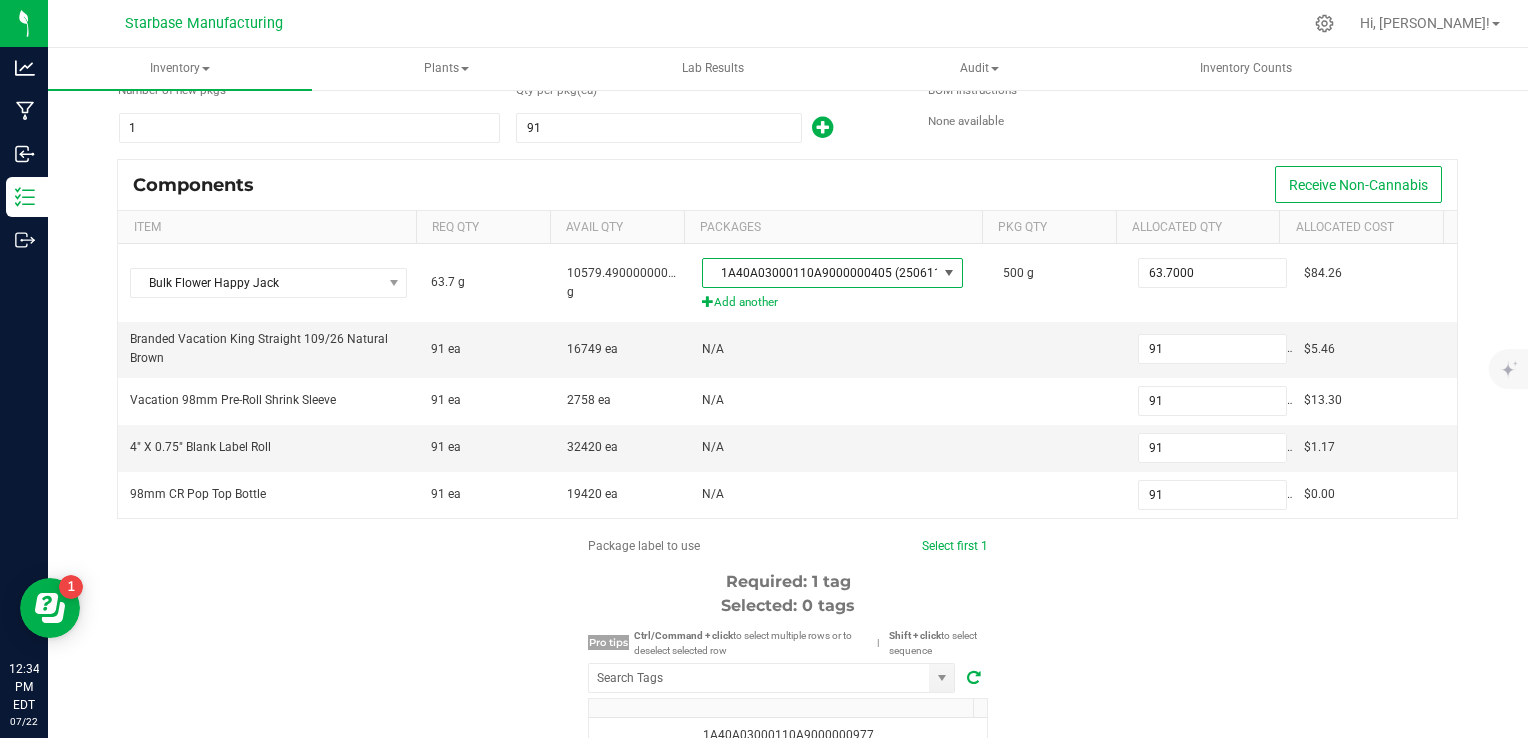scroll, scrollTop: 200, scrollLeft: 0, axis: vertical 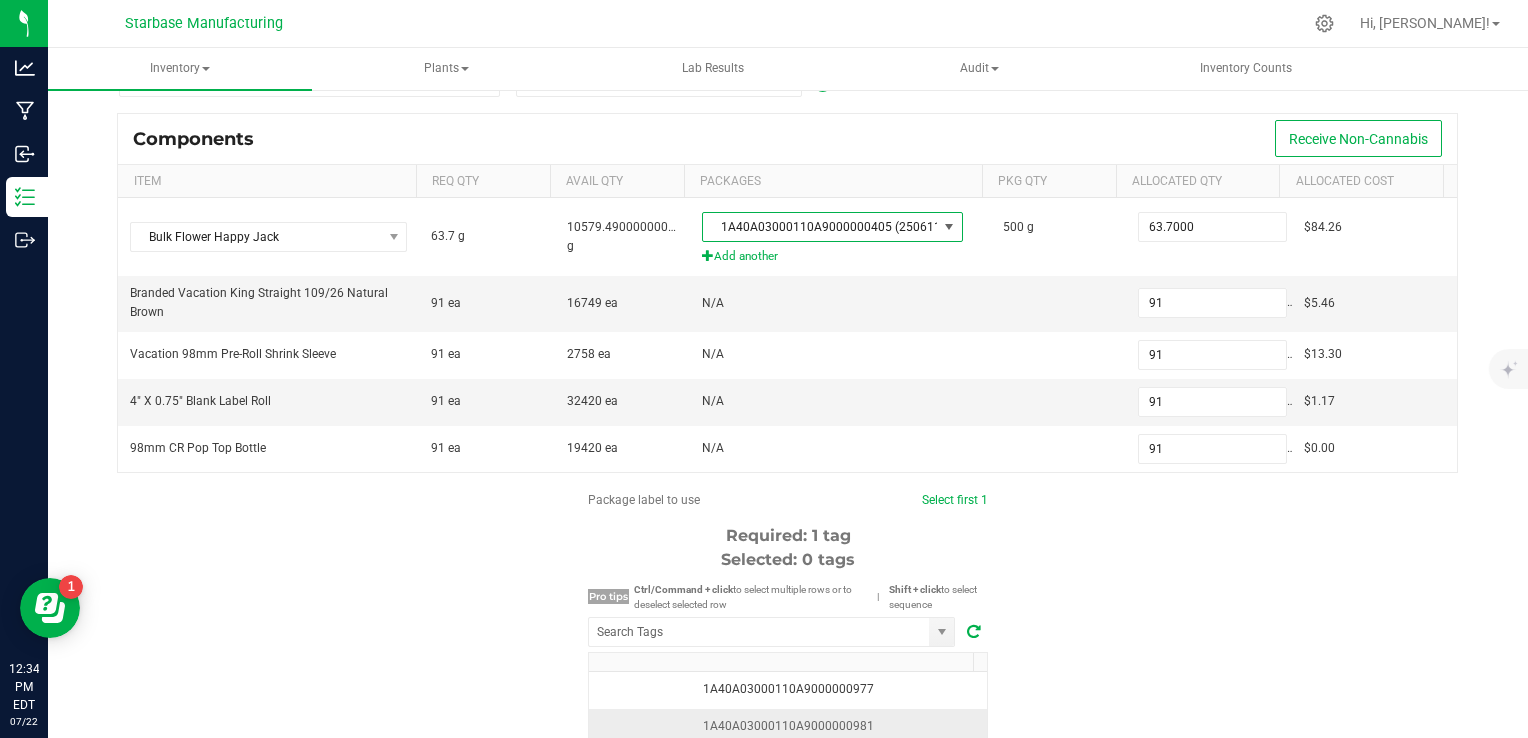 click on "1A40A03000110A9000000981" at bounding box center (788, 726) 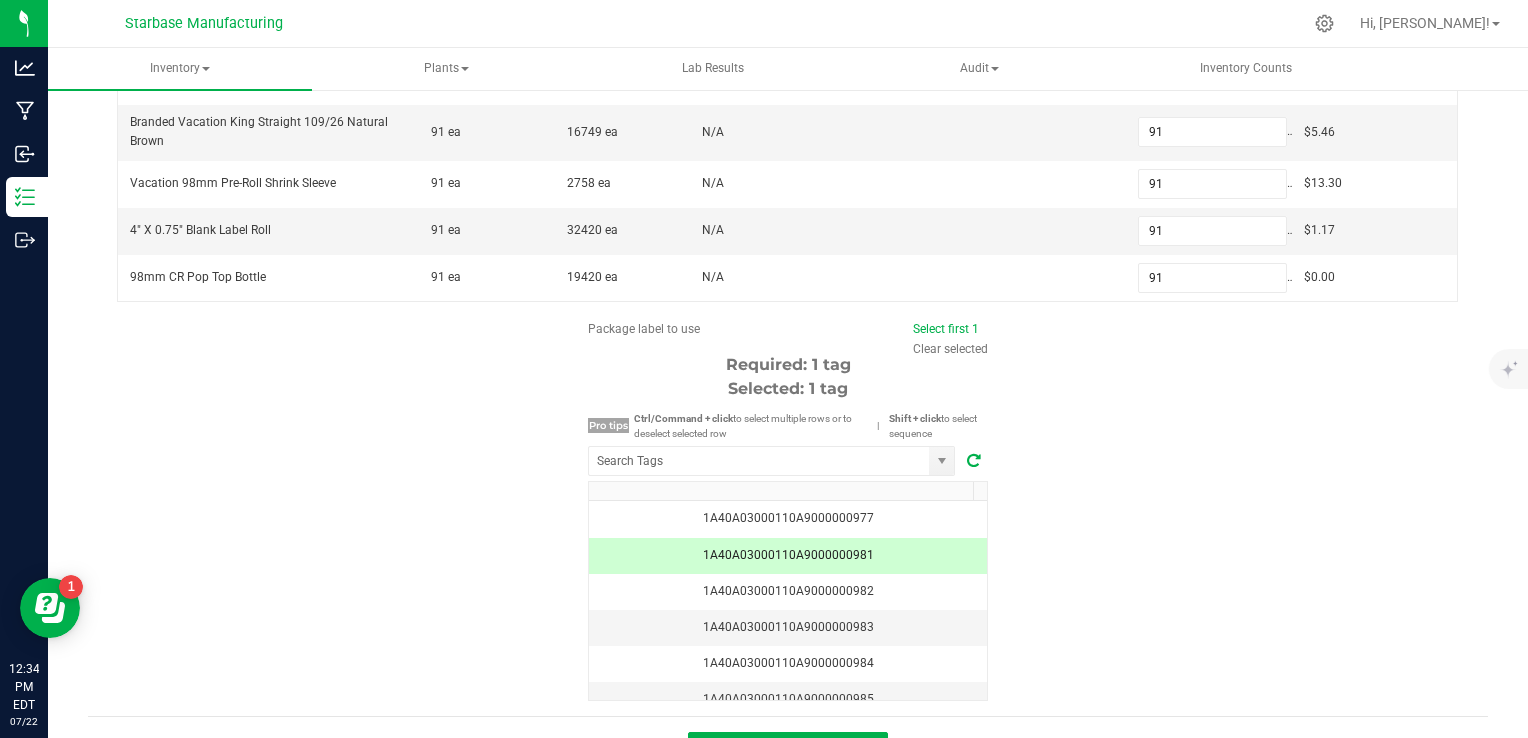 scroll, scrollTop: 400, scrollLeft: 0, axis: vertical 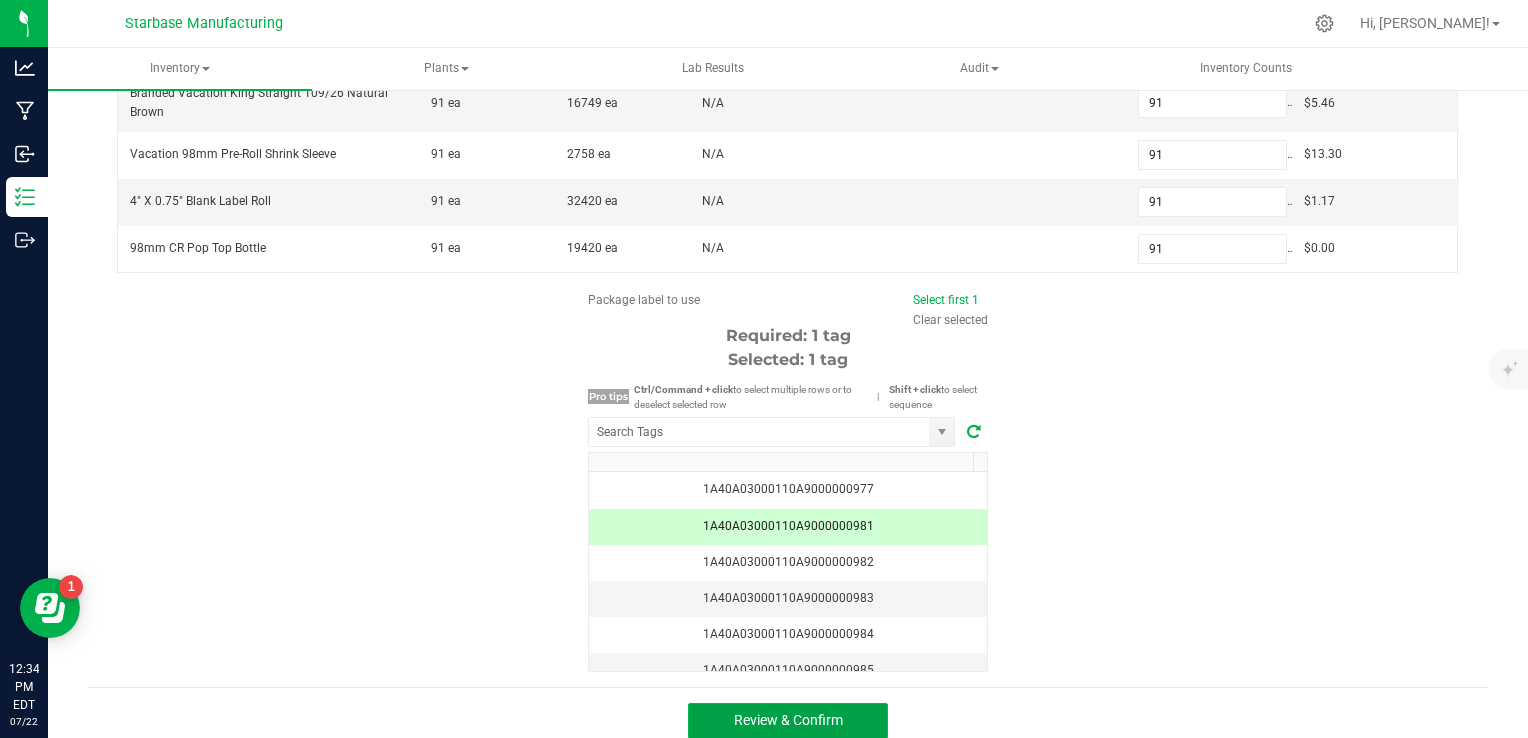 click on "Review & Confirm" at bounding box center (788, 721) 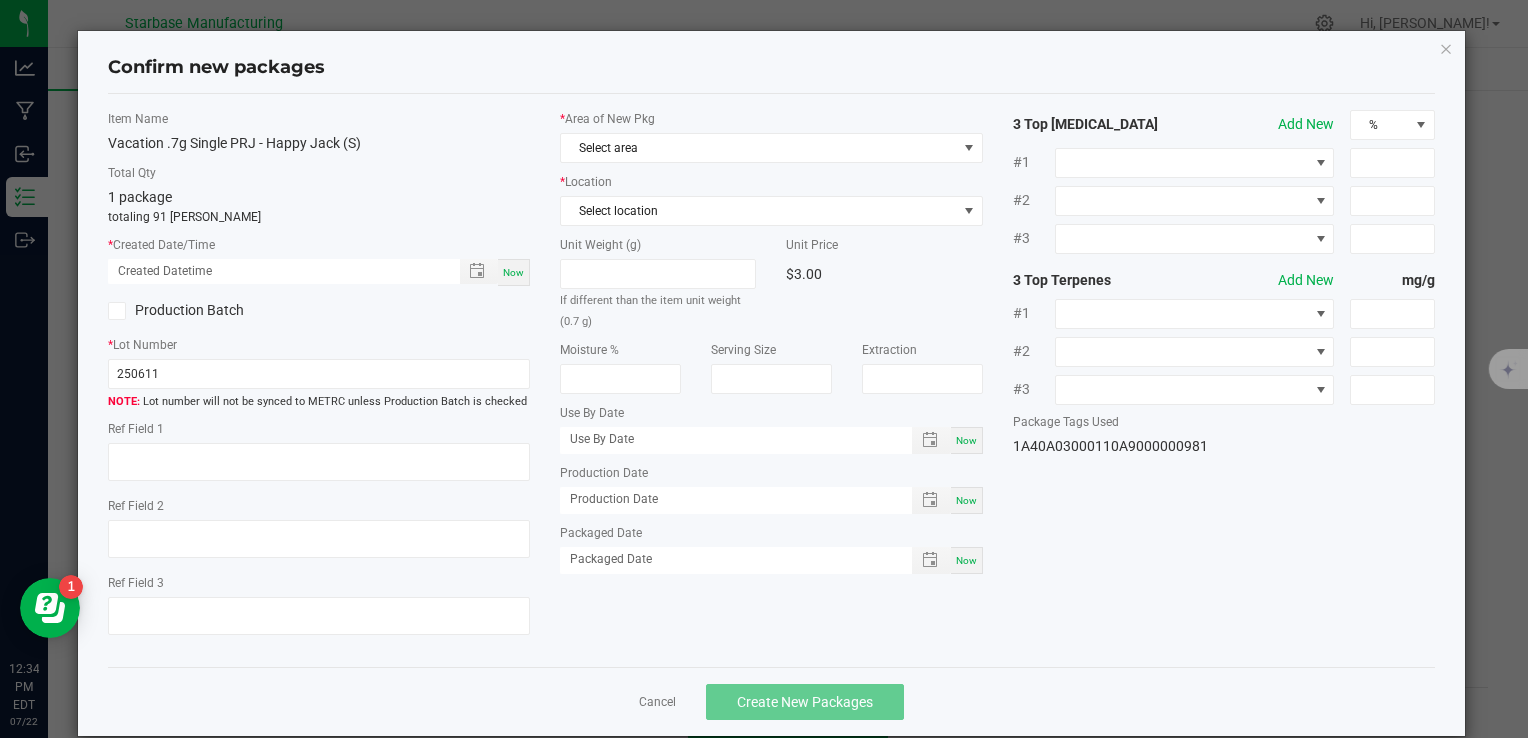 type on "[DATE]" 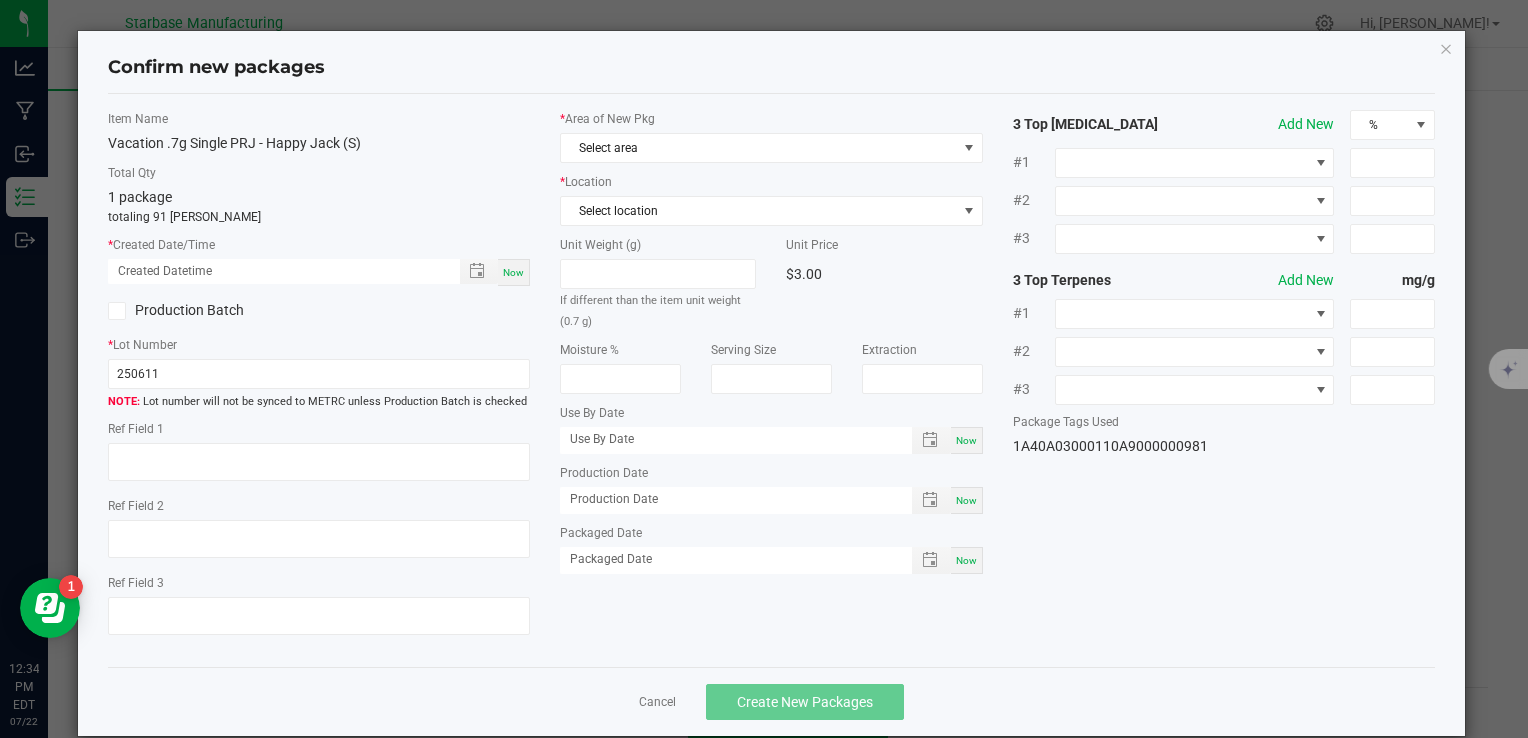 type on "MC281359, [PHONE_NUMBER], [EMAIL_ADDRESS][DOMAIN_NAME]" 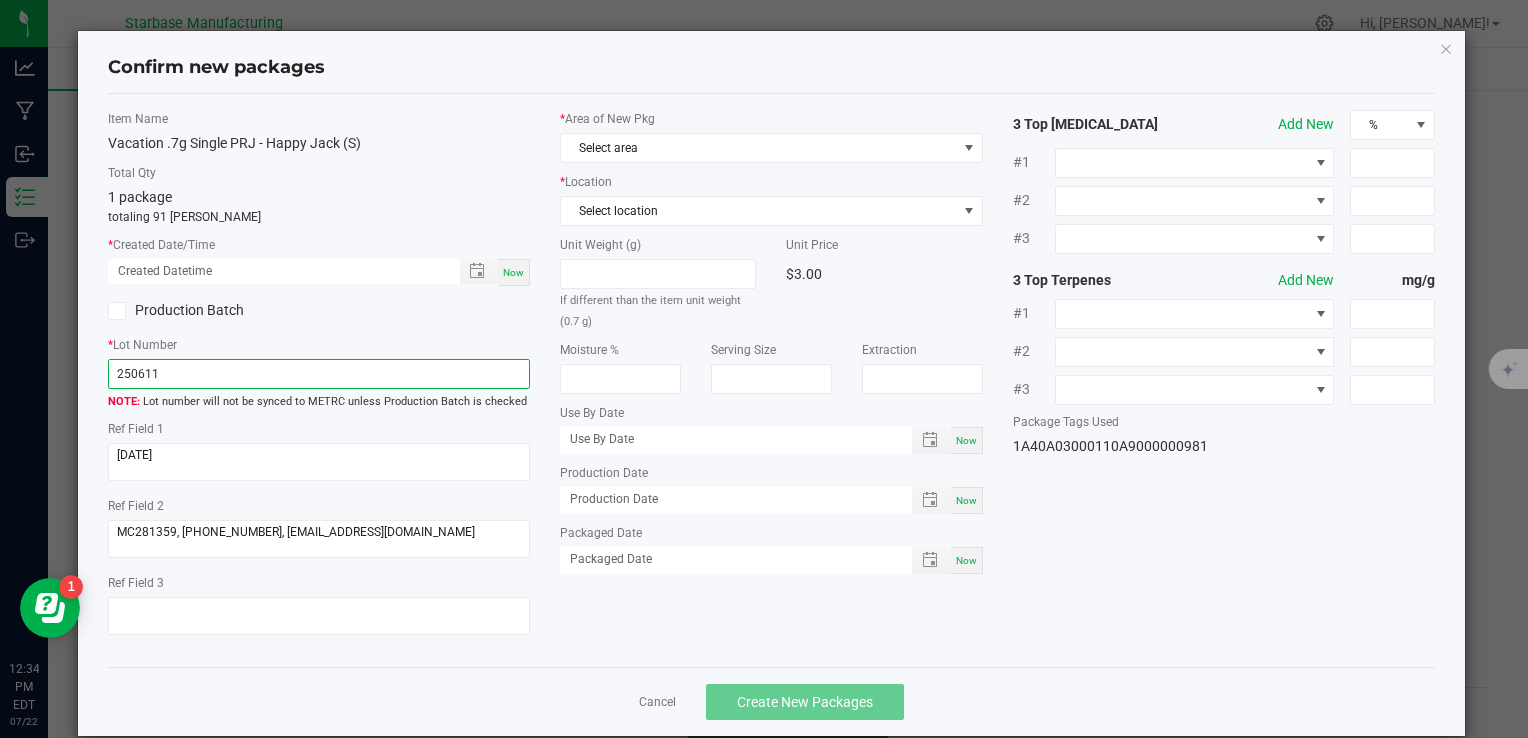 click on "250611" at bounding box center (319, 374) 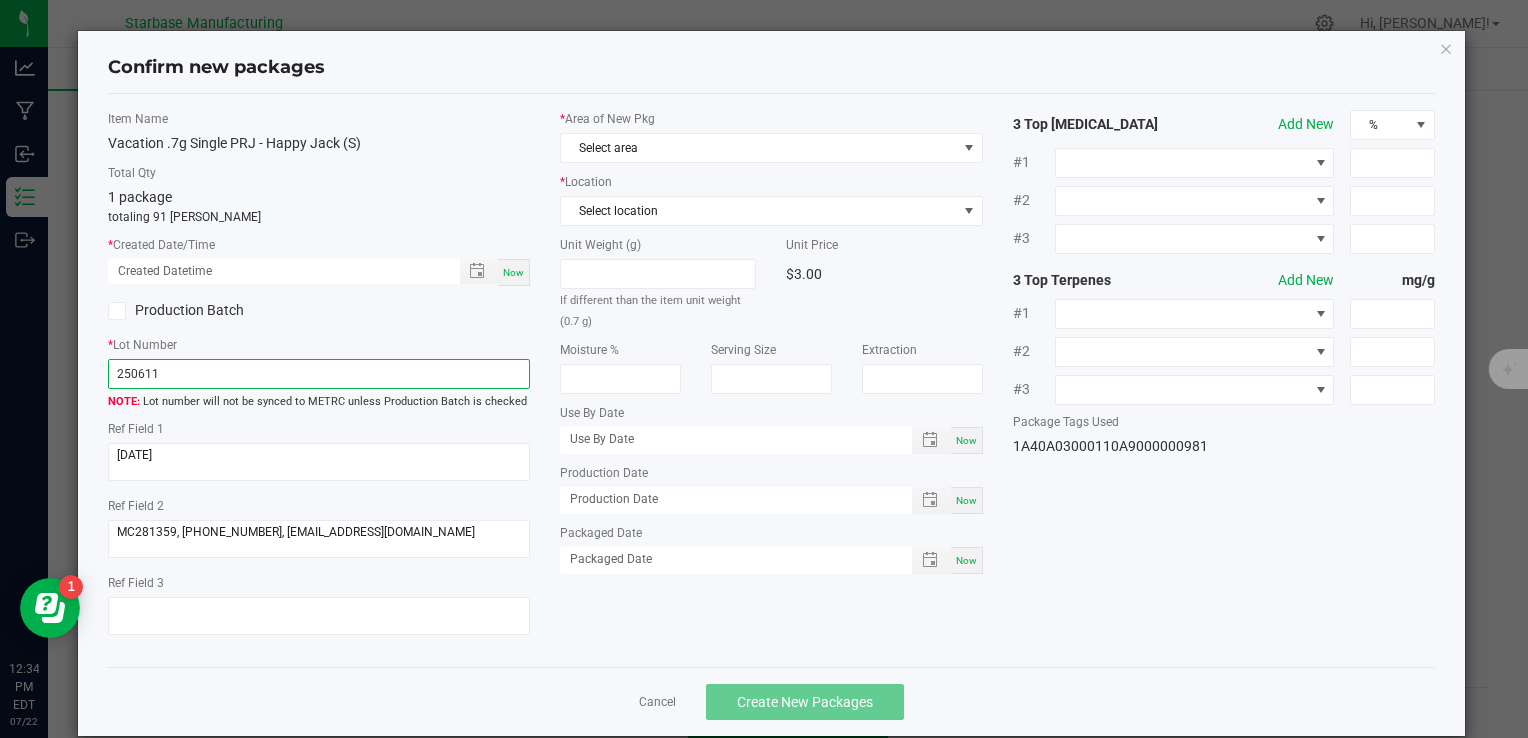 click on "250611" at bounding box center [319, 374] 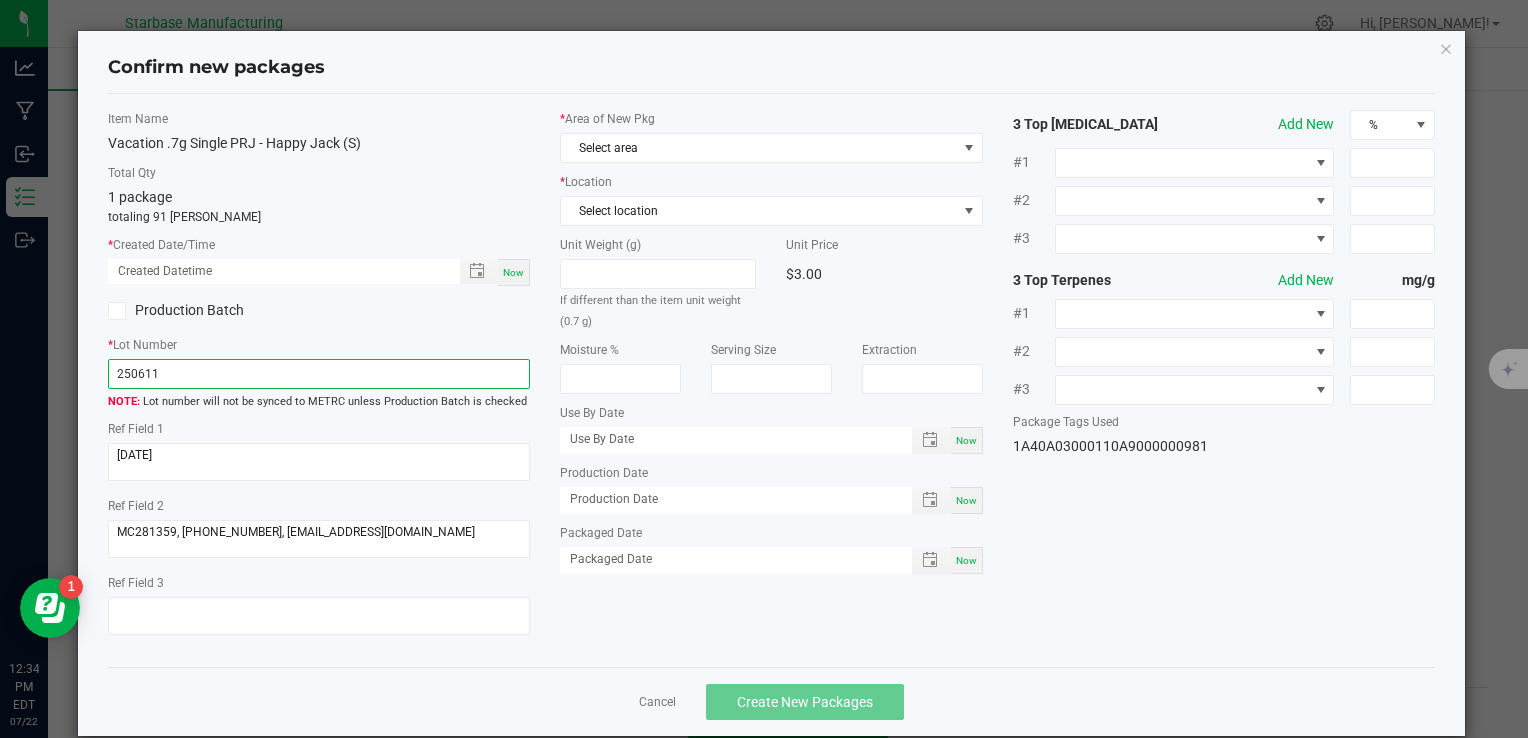 click on "250611" at bounding box center [319, 374] 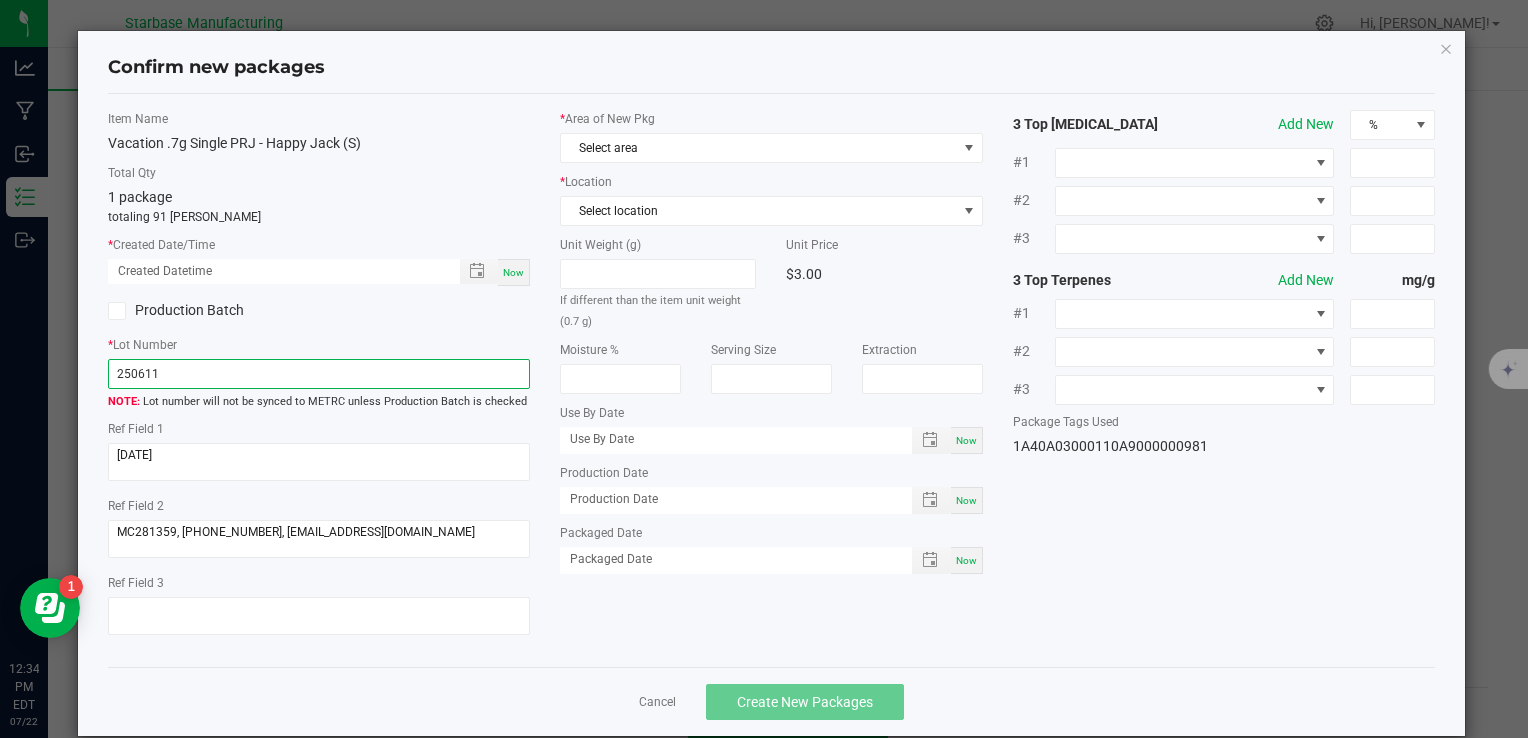 paste on "VACPRHJ.7G250708" 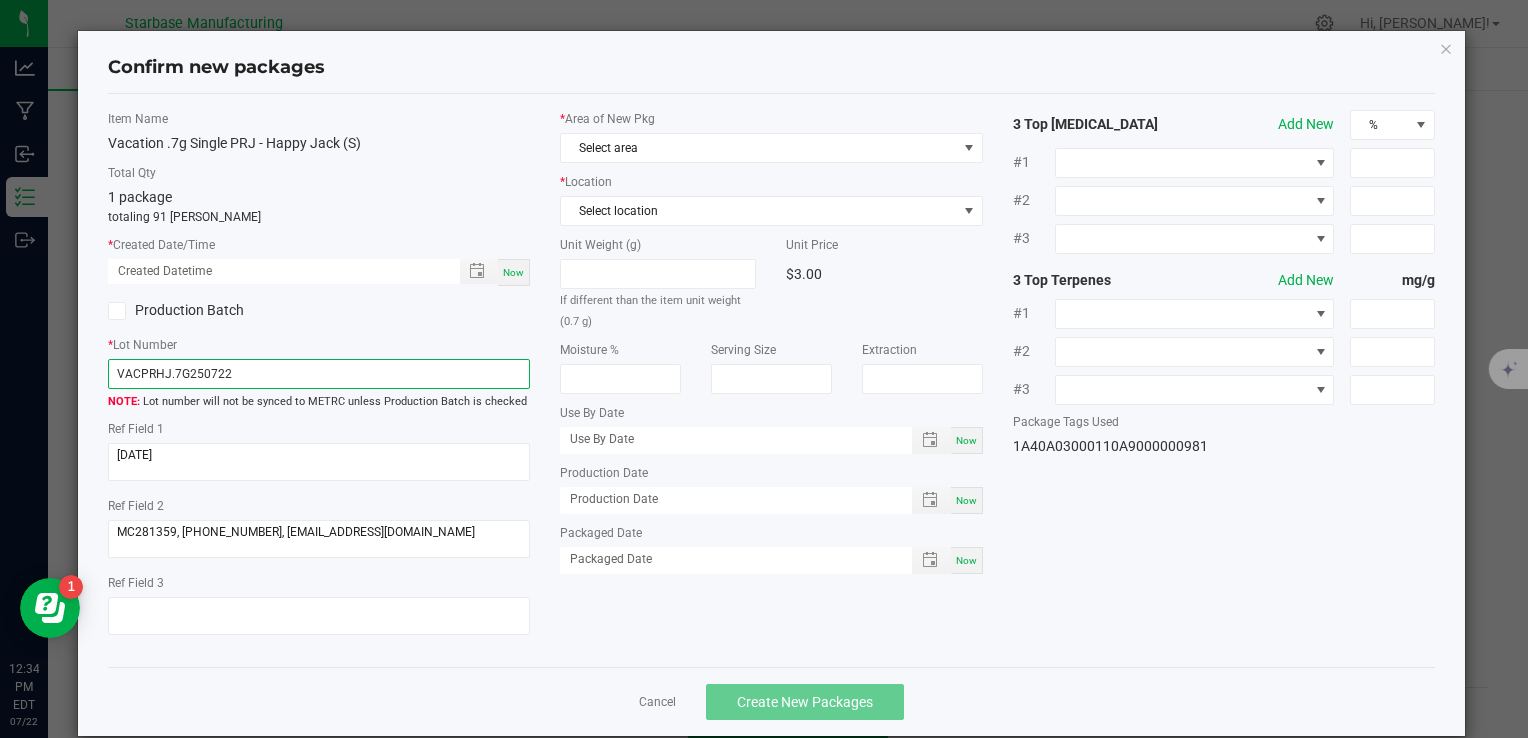 type on "VACPRHJ.7G250722" 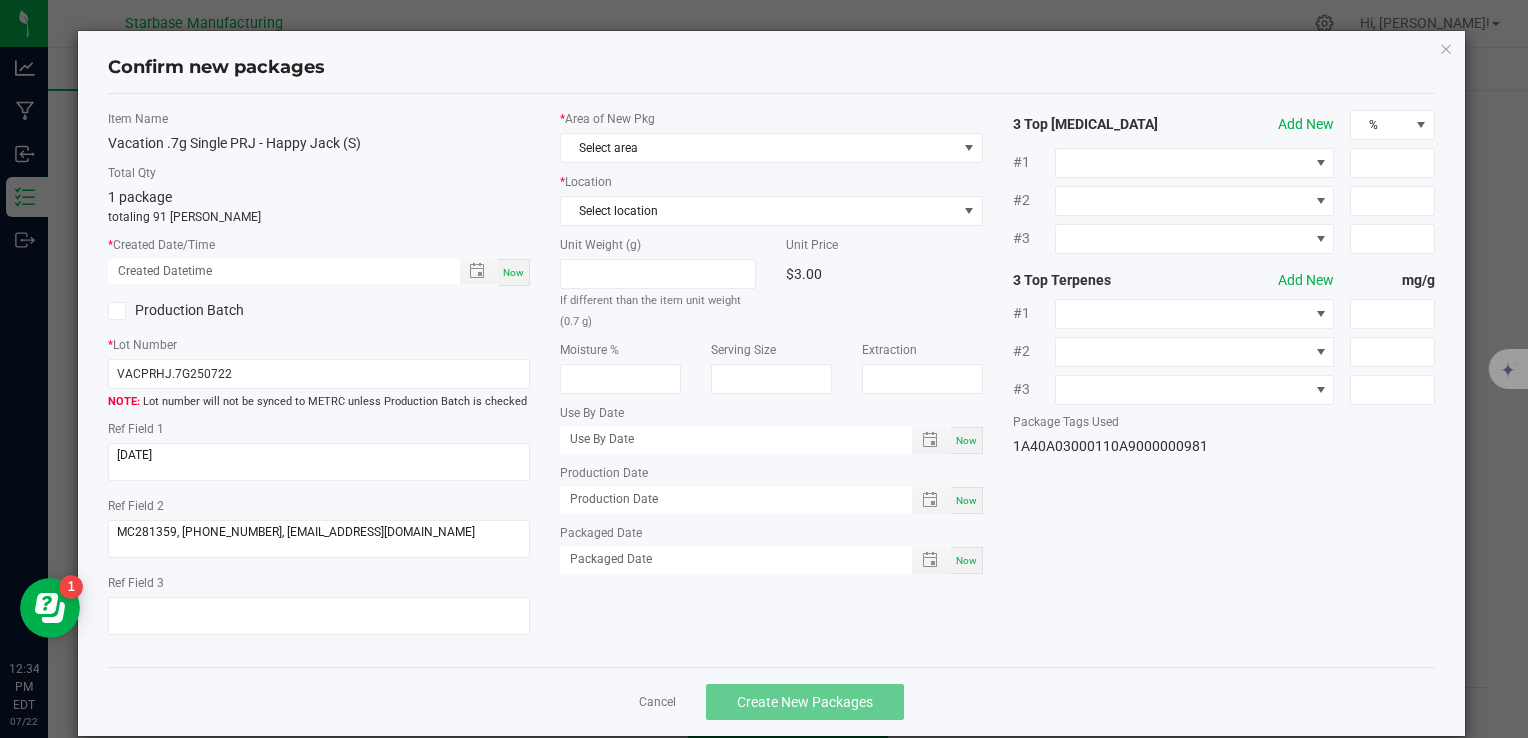 click on "Now" at bounding box center (514, 272) 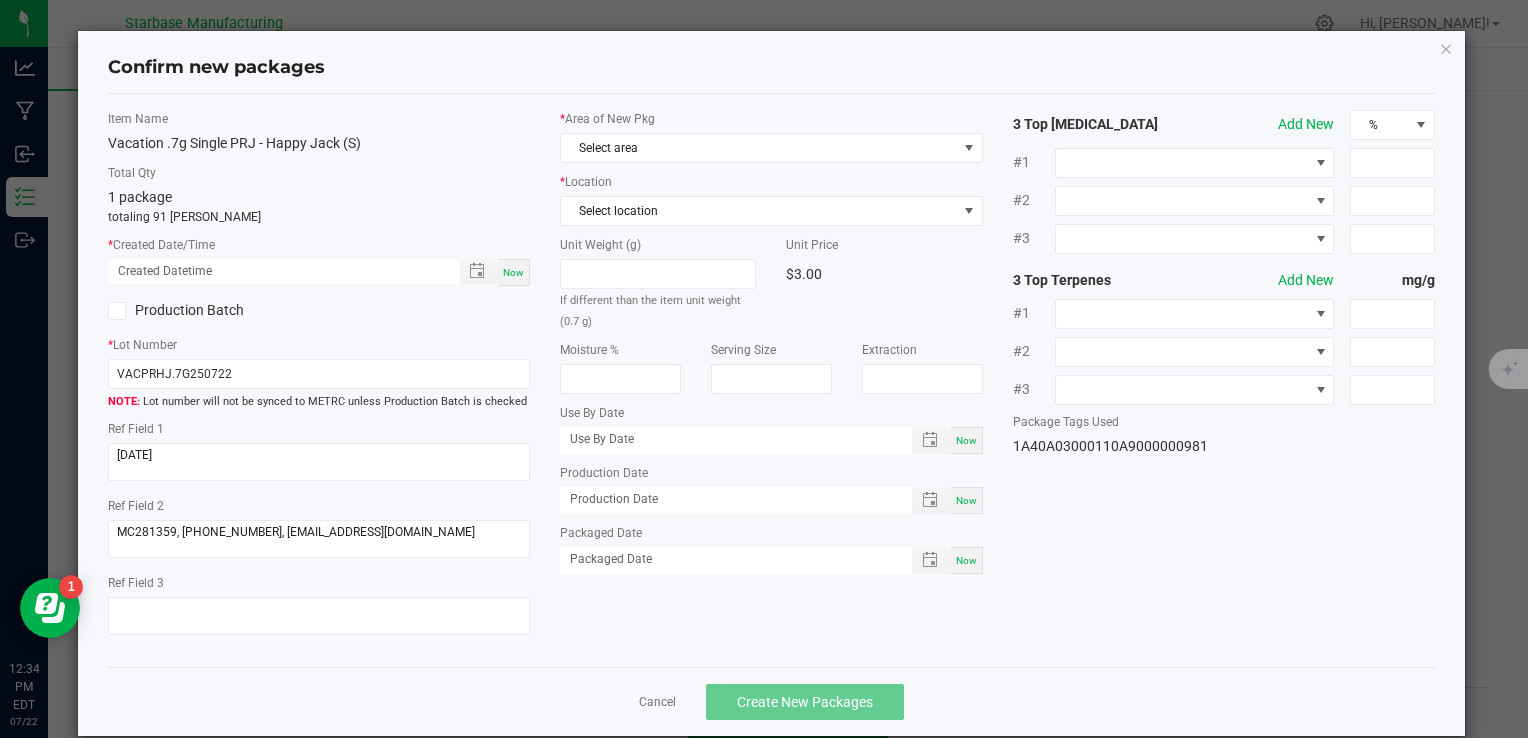 type on "[DATE] 12:34 PM" 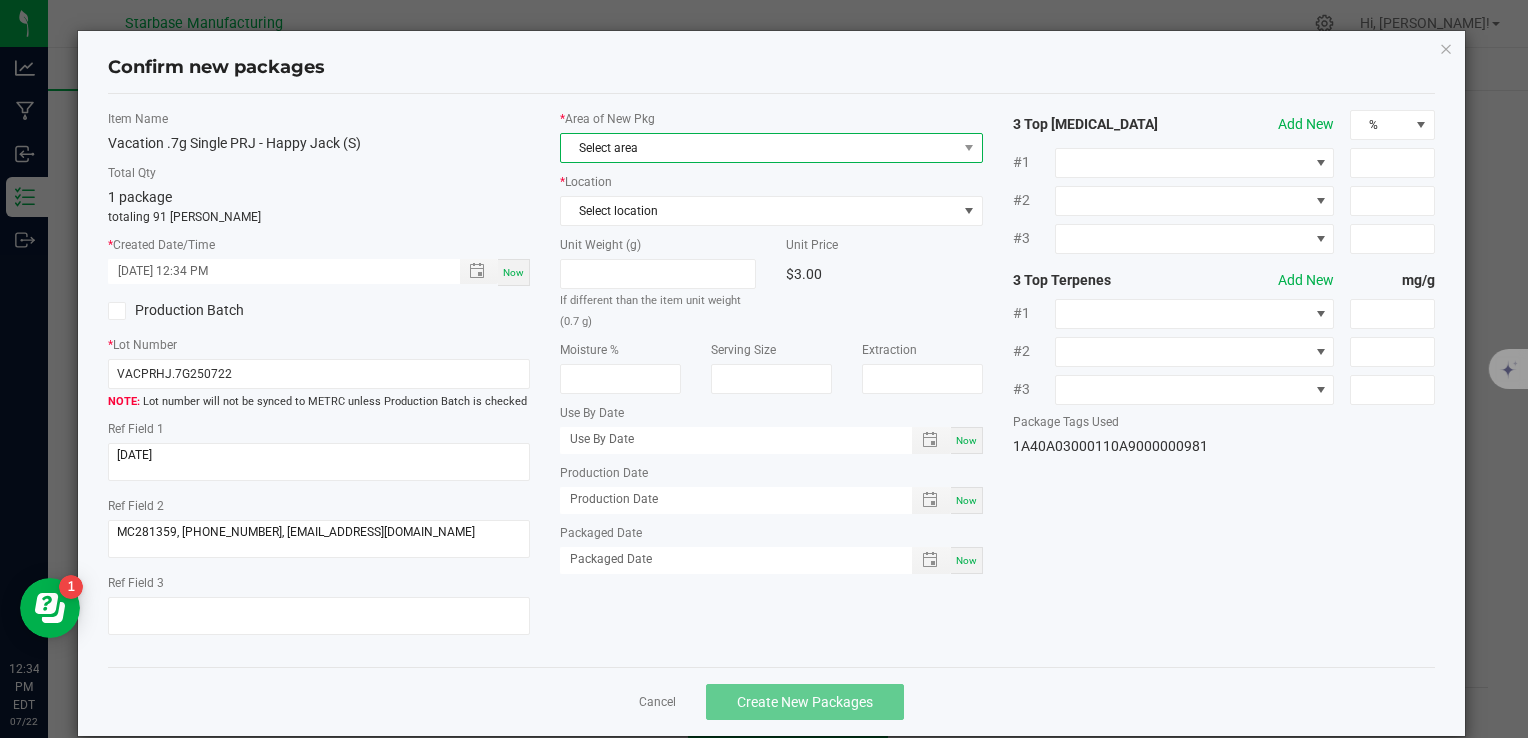 click on "Select area" at bounding box center (758, 148) 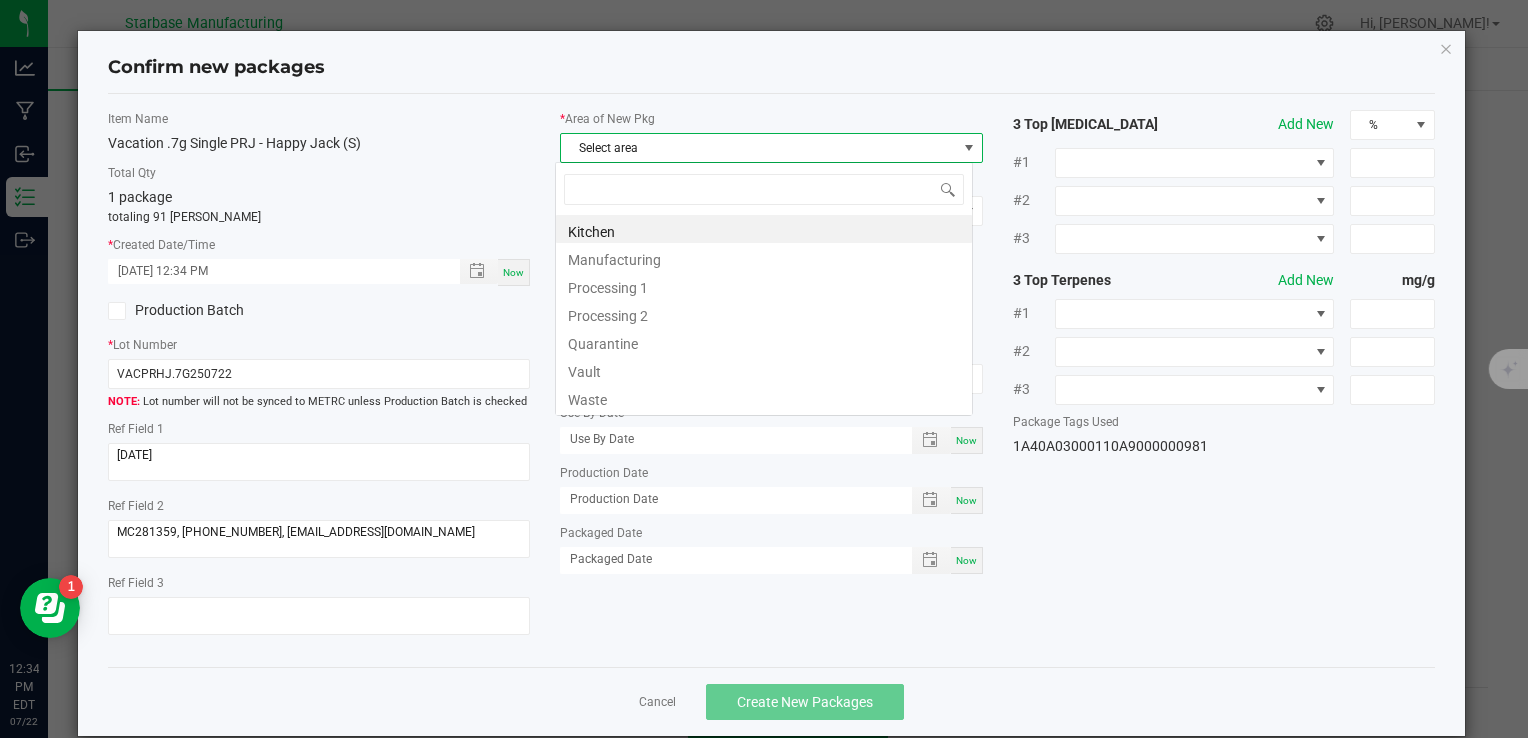 scroll, scrollTop: 99970, scrollLeft: 99582, axis: both 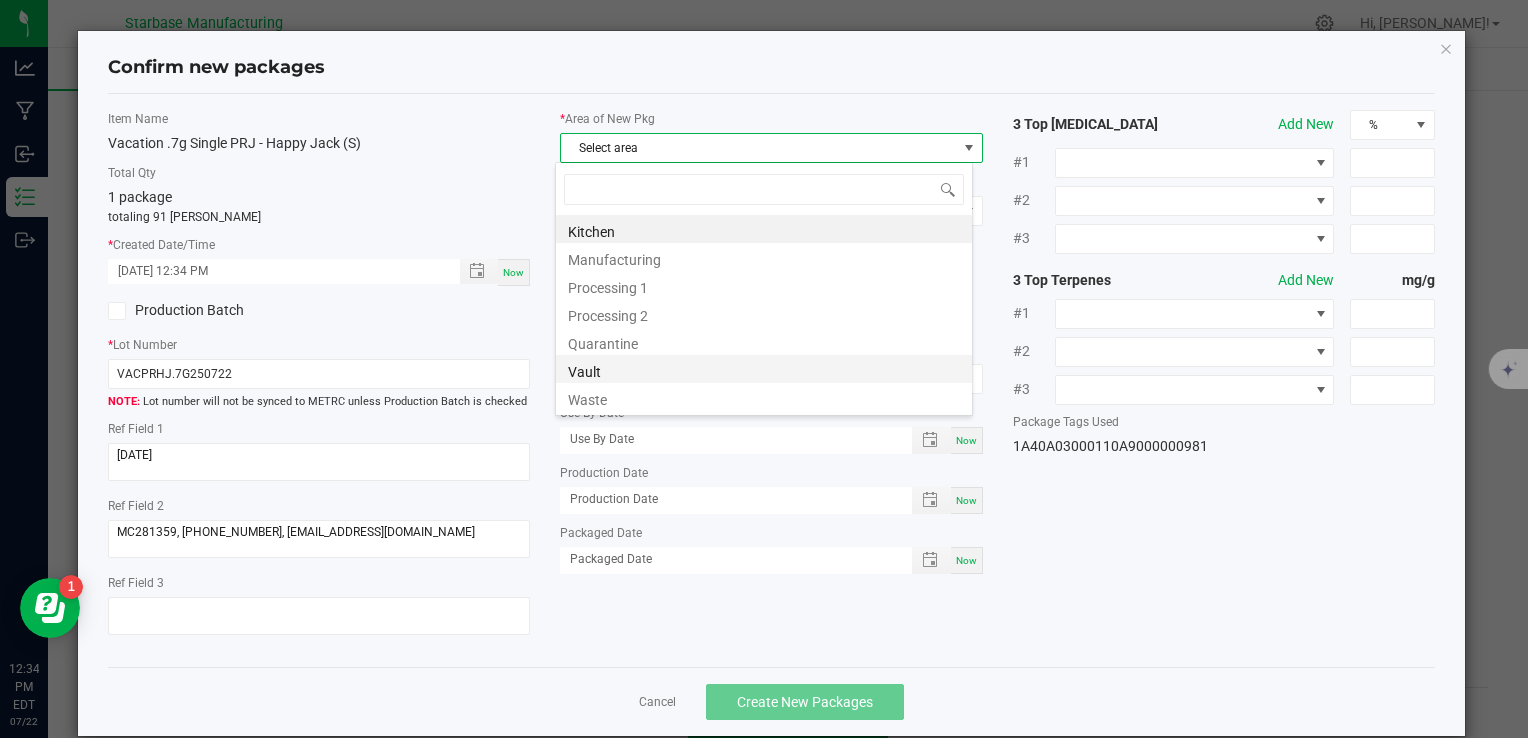 click on "Vault" at bounding box center [764, 369] 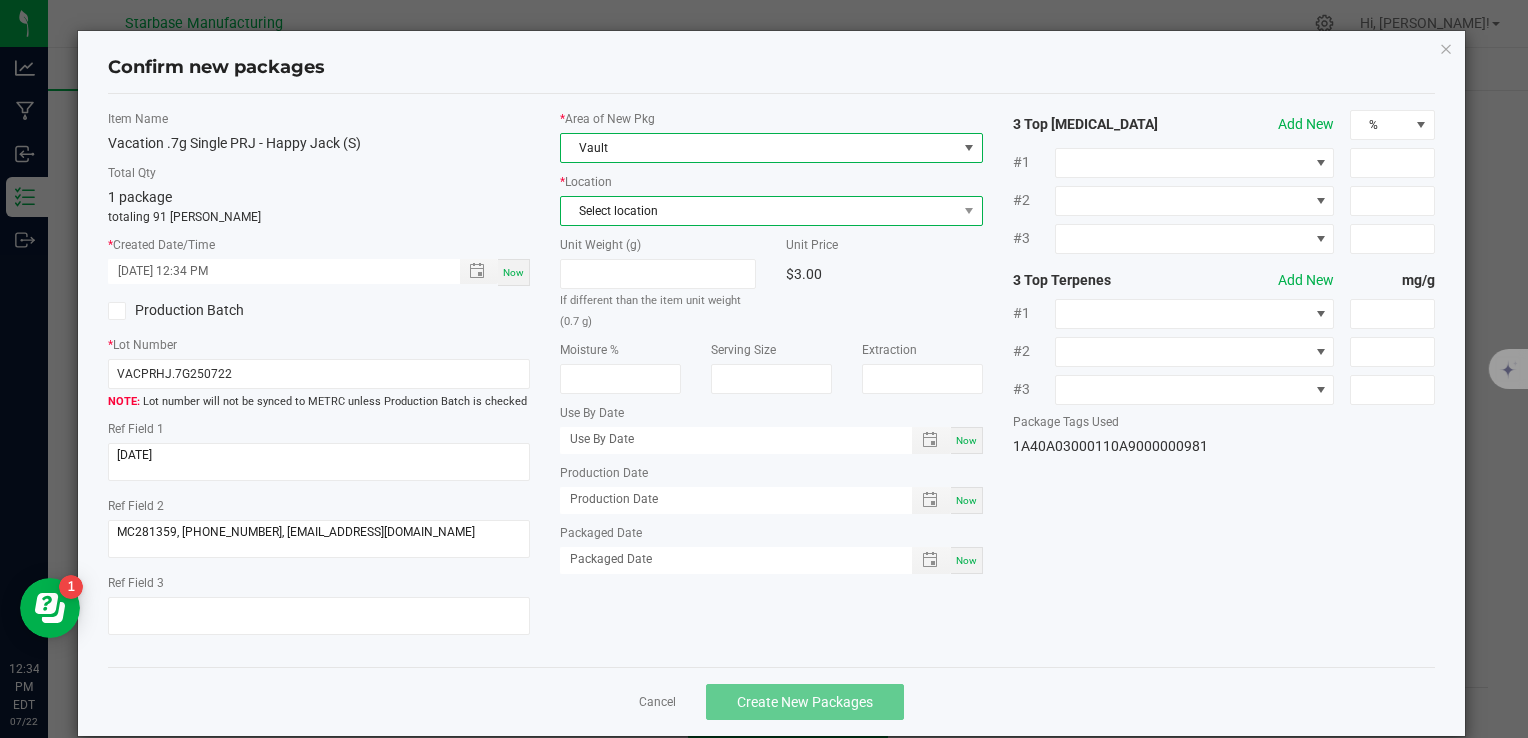 click on "Select location" at bounding box center (758, 211) 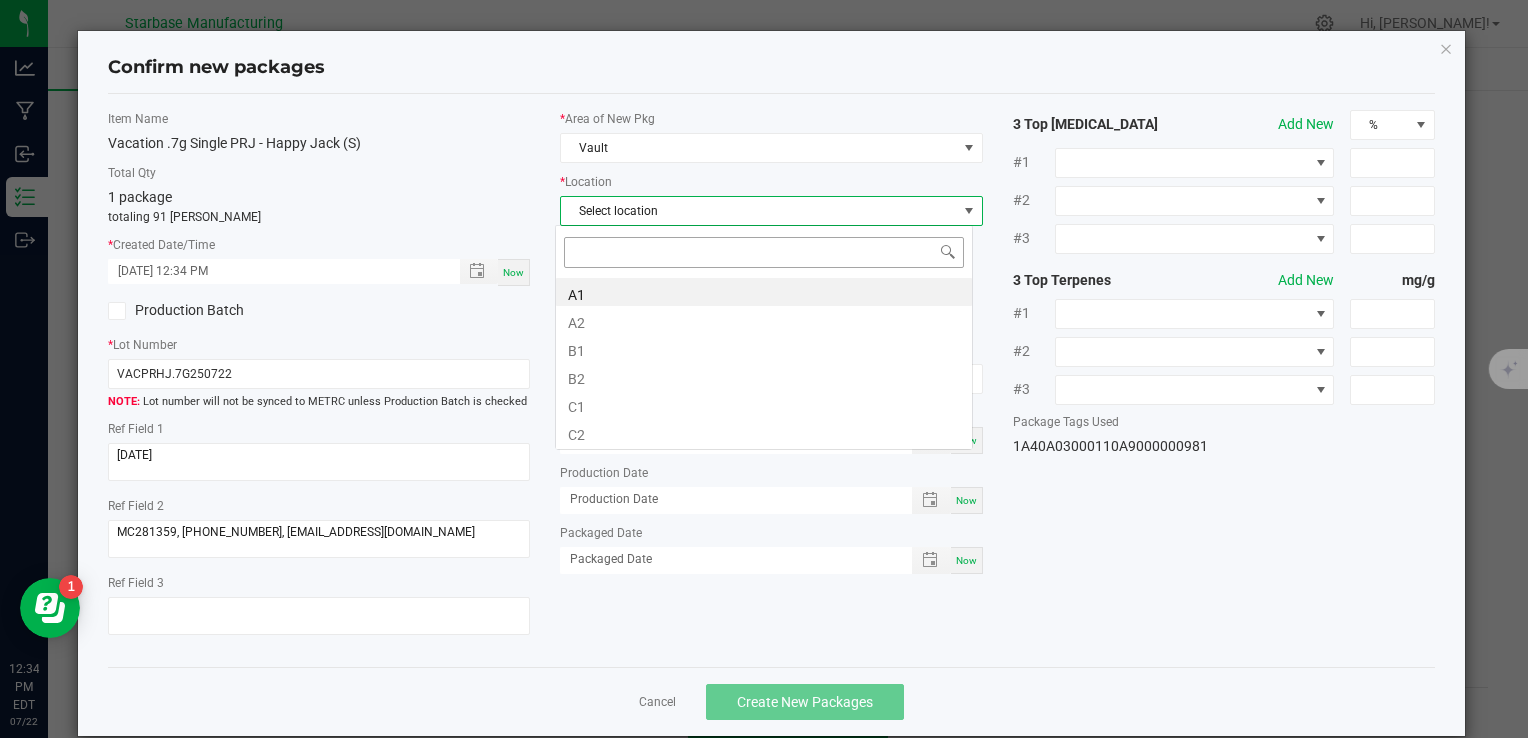 scroll, scrollTop: 99970, scrollLeft: 99582, axis: both 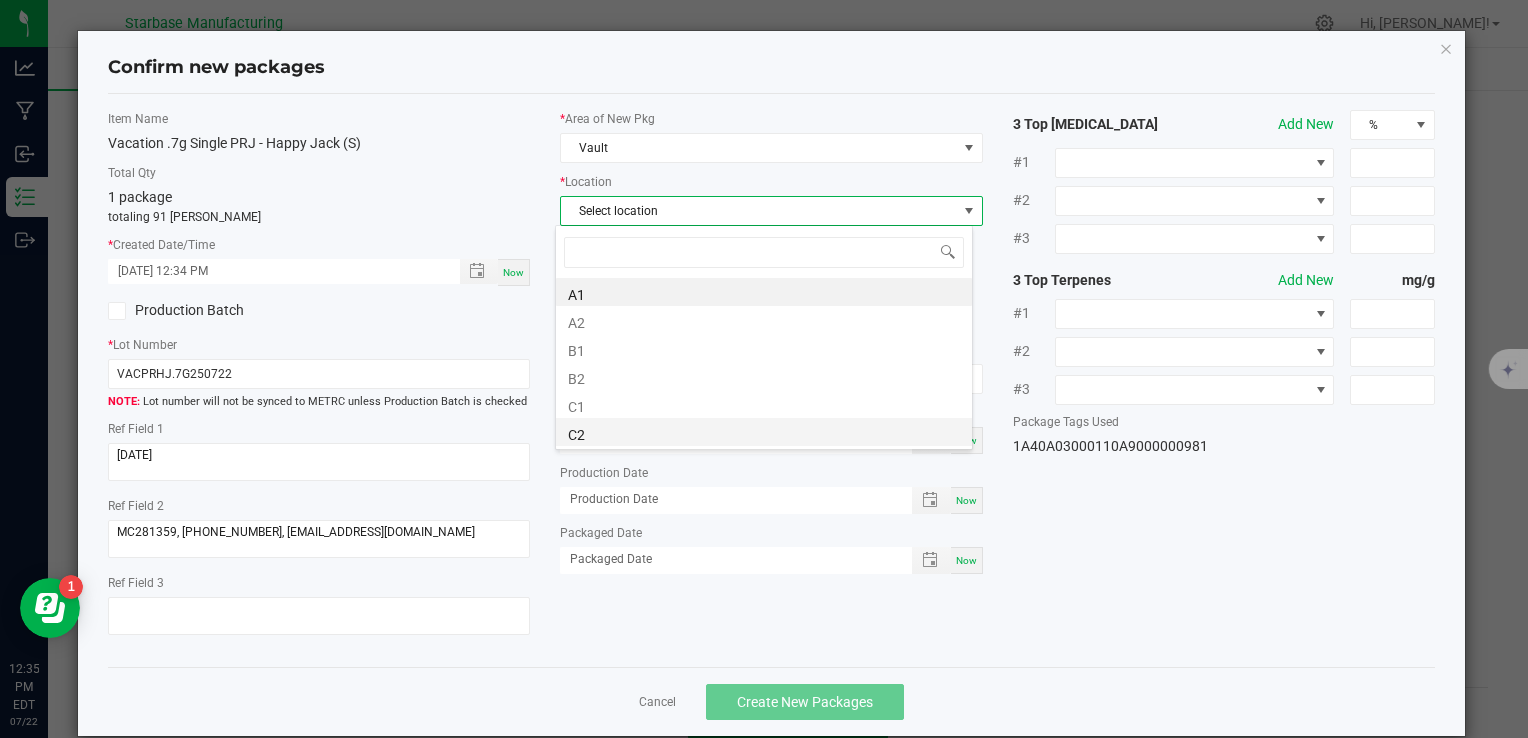 click on "C2" at bounding box center (764, 432) 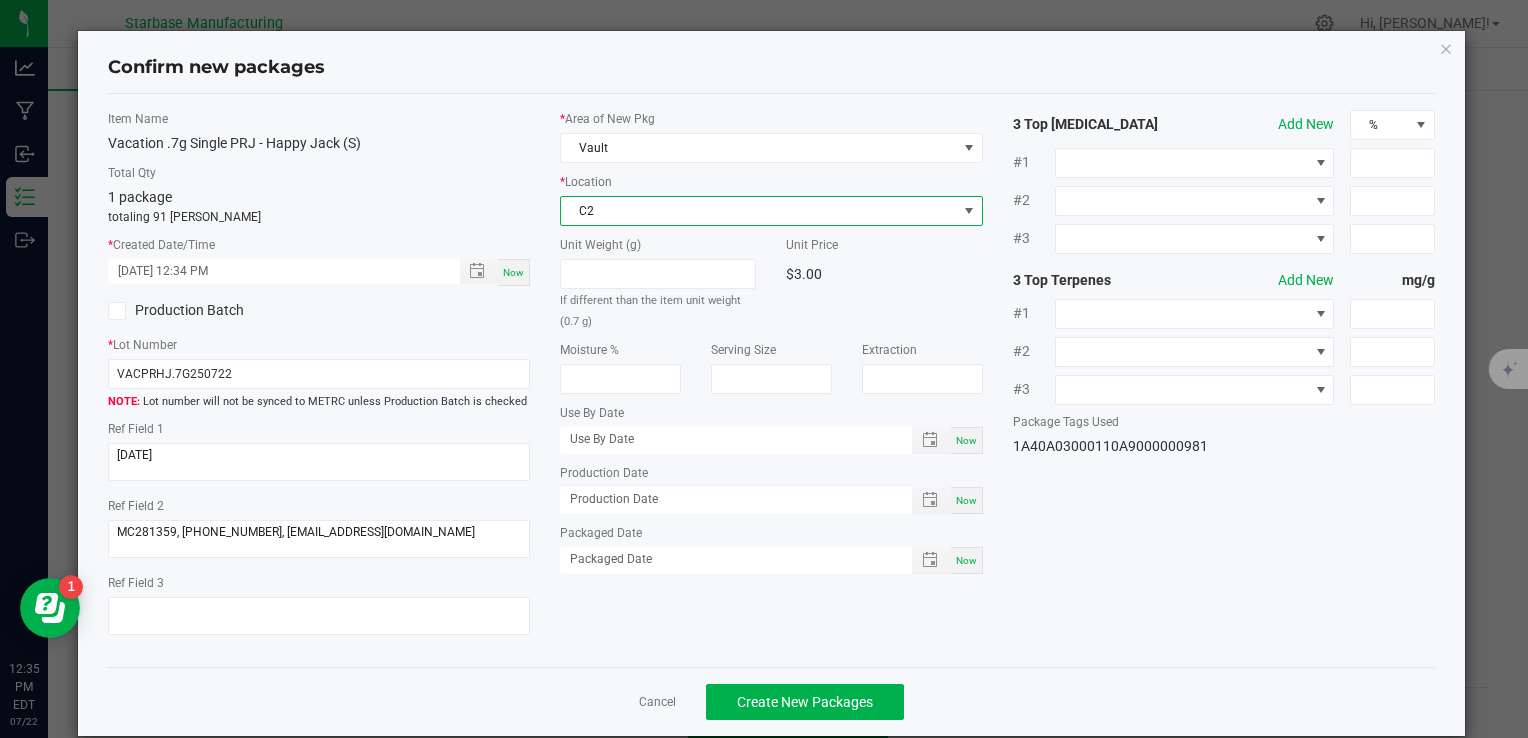 click on "Now" at bounding box center (966, 500) 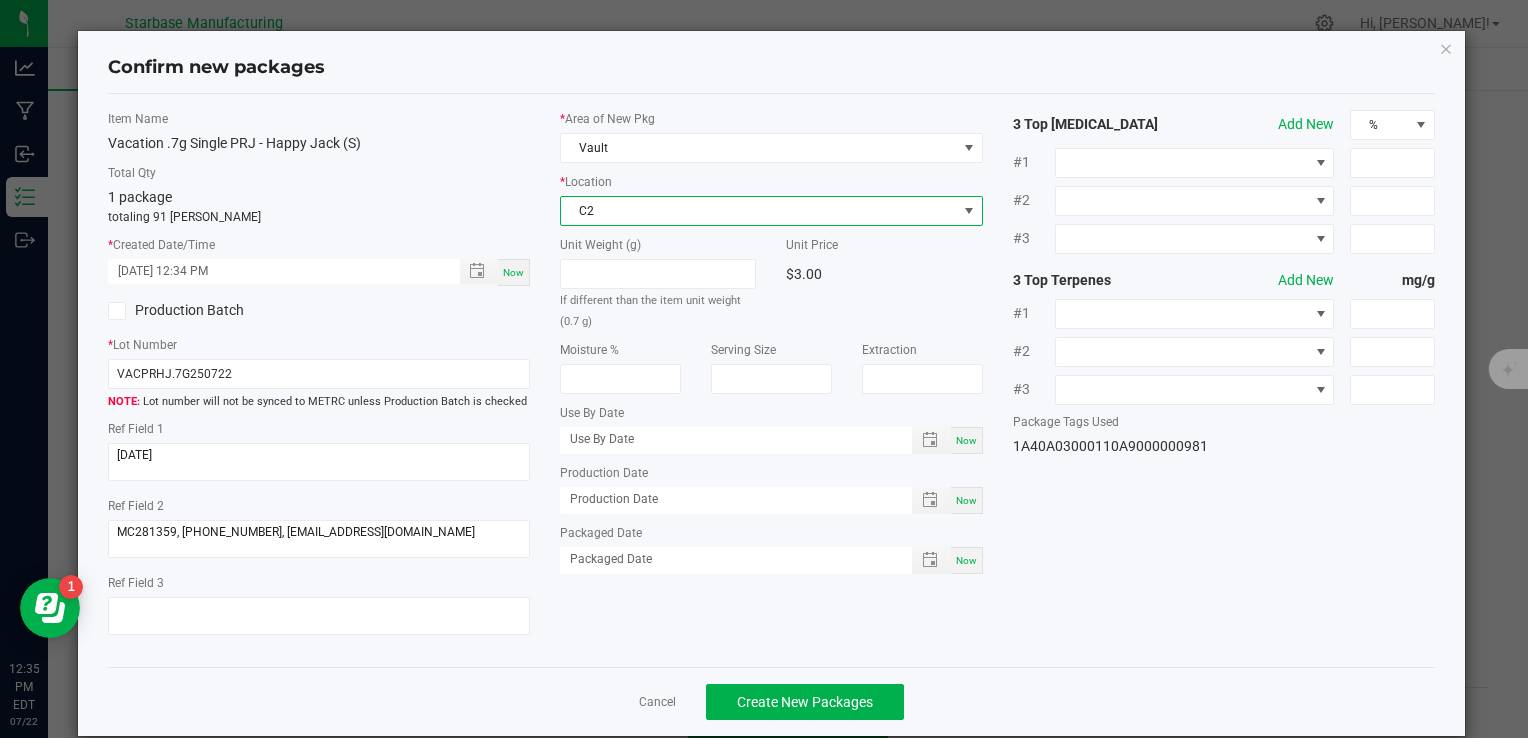 type on "[DATE]" 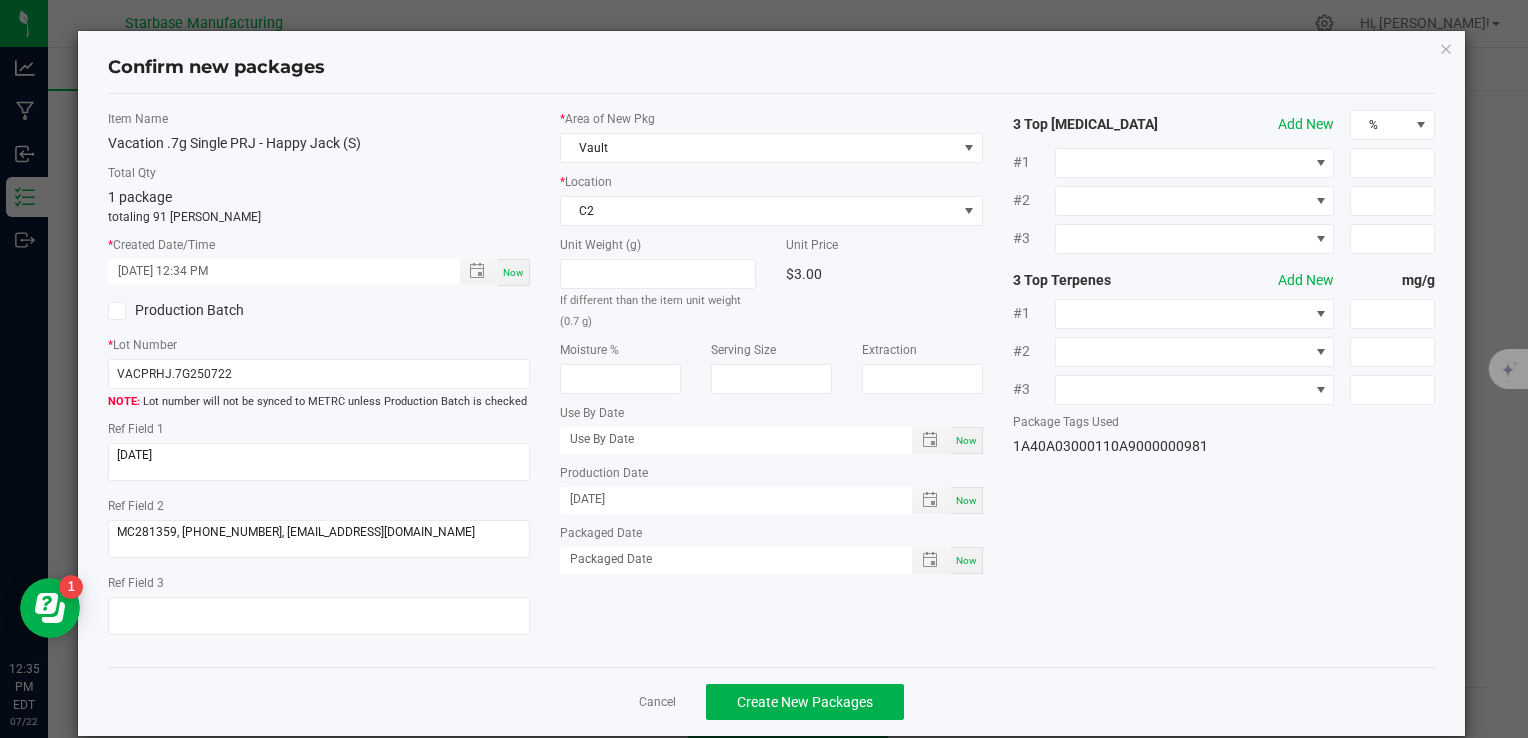 click on "Now" at bounding box center (967, 560) 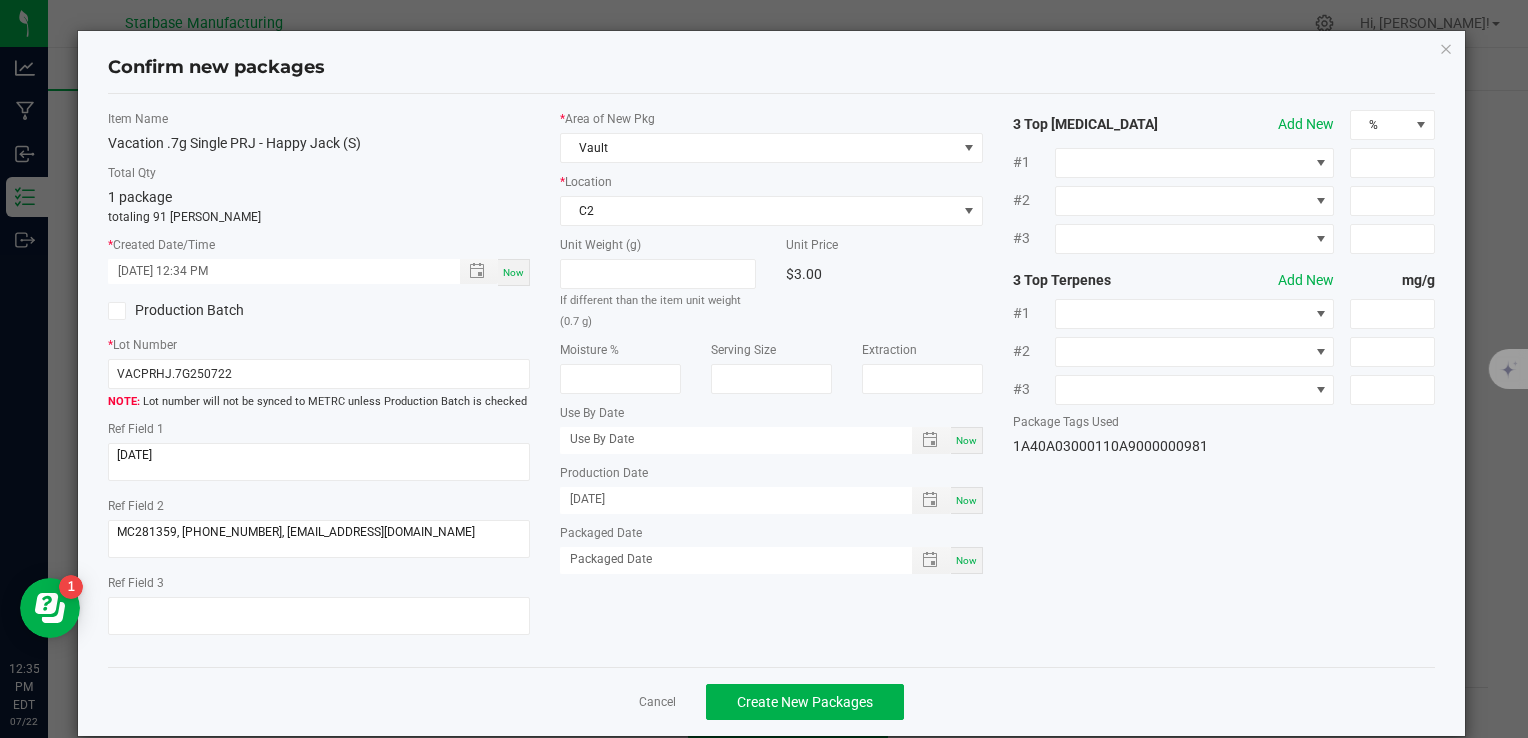 type on "[DATE]" 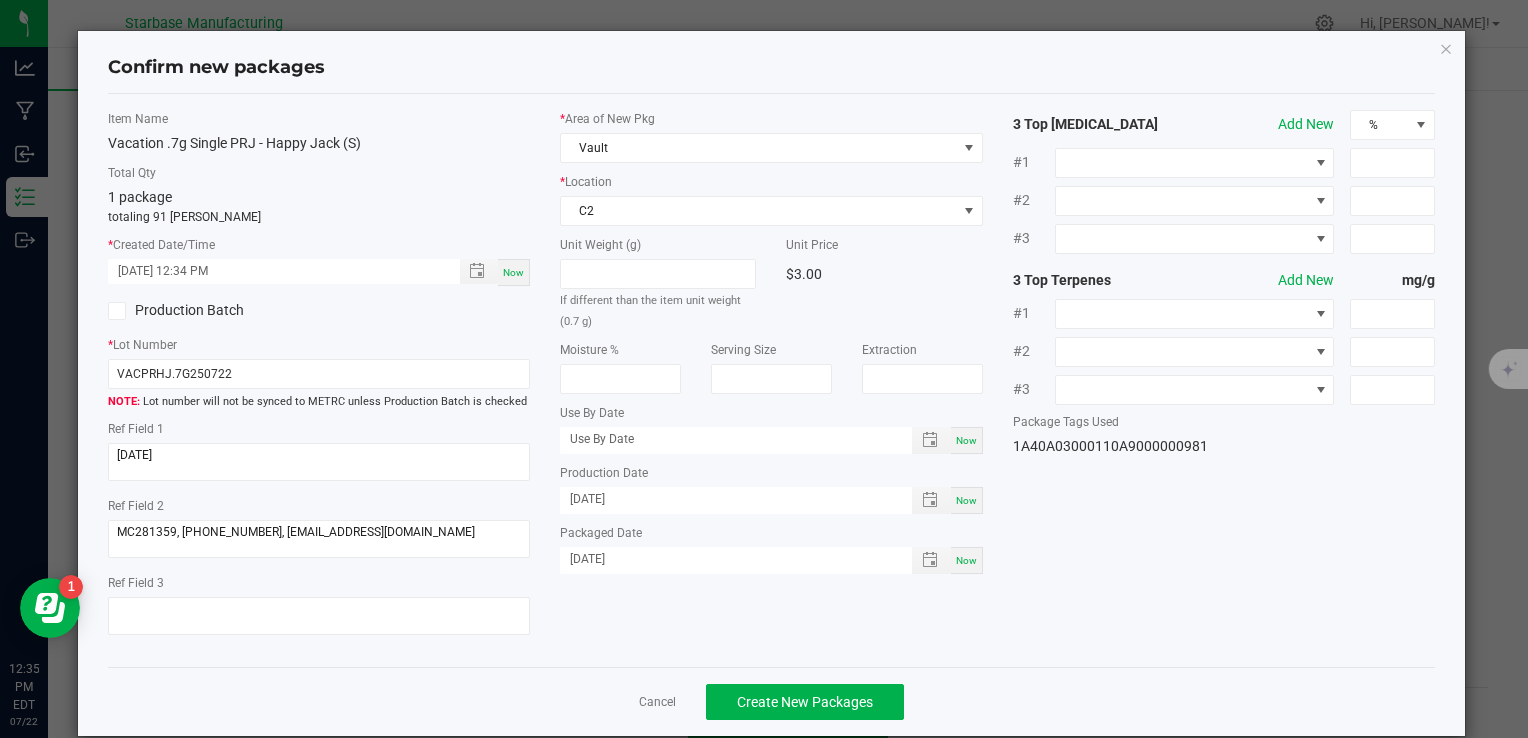 click on "Item Name   Vacation .7g Single PRJ - Happy Jack (S)   Total Qty  1 package  totaling 91 [PERSON_NAME]  *   Created Date/Time  [DATE] 12:34 PM Now  Production Batch   *   Lot Number  VACPRHJ.7G250722  Lot number will not be synced to METRC unless Production Batch is checked   Ref Field 1  [DATE]  Ref Field 2                    Ref Field 3                    *   Area of New Pkg  Vault  *   Location  C2  Unit Weight (g)   If different than the item unit weight (0.7 g)   Unit Price   $3.00   Moisture %   Serving Size   Extraction   Use By Date  Now  Production Date  [DATE] Now  Packaged Date  [DATE] Now 3 Top [MEDICAL_DATA]  Add New  % #1 #2 #3 3 Top Terpenes  Add New  mg/g #1 #2 #3  Package Tags Used   1A40A03000110A9000000981" 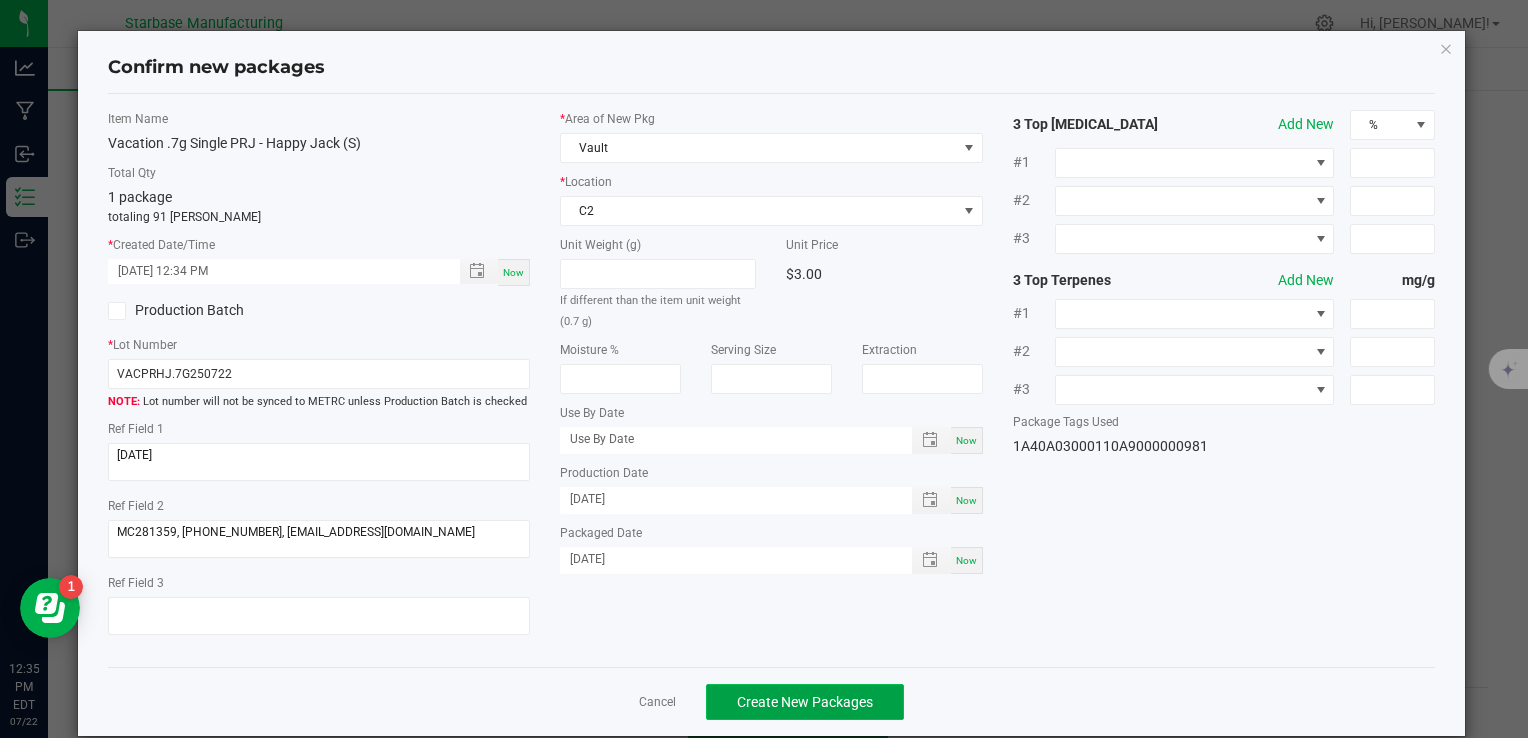 click on "Create New Packages" 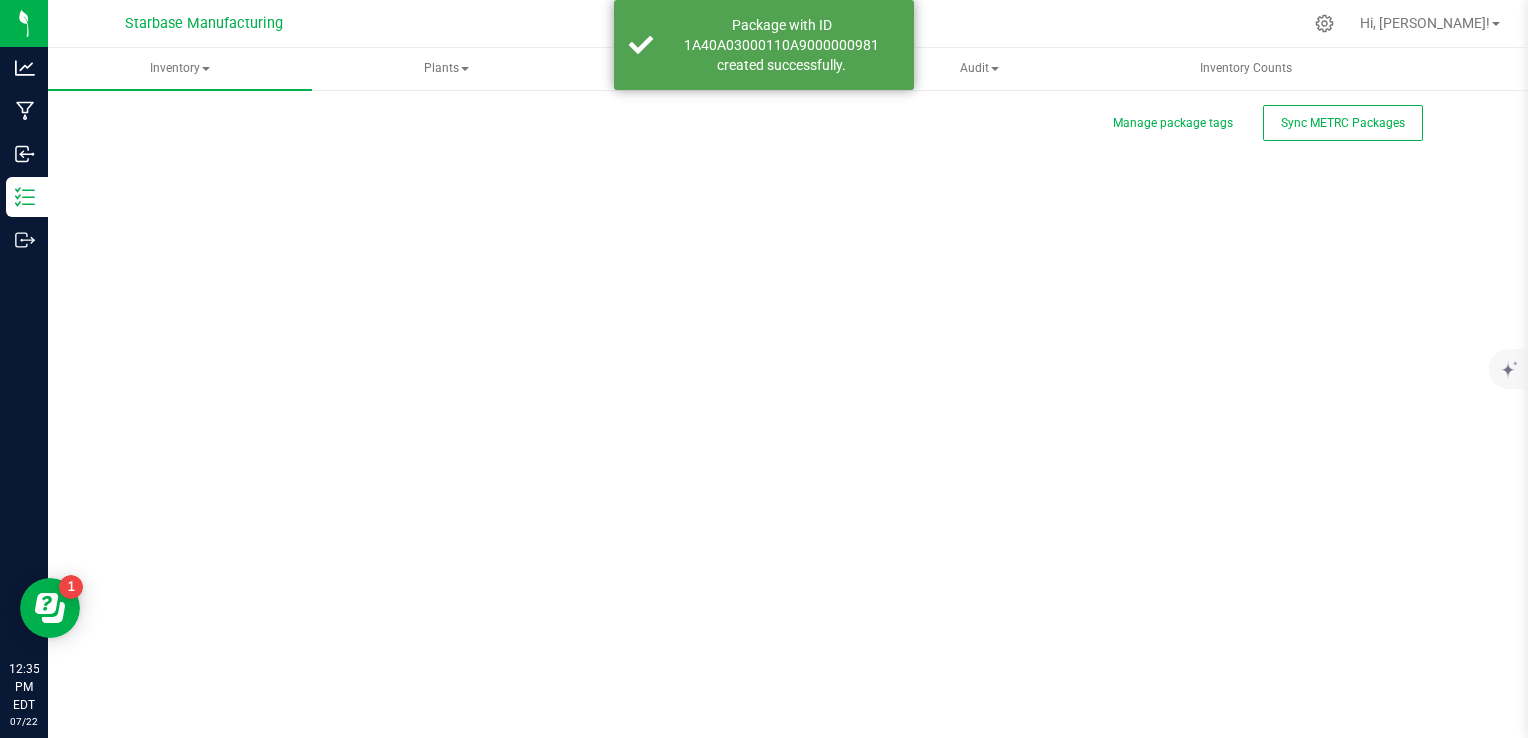 scroll, scrollTop: 0, scrollLeft: 0, axis: both 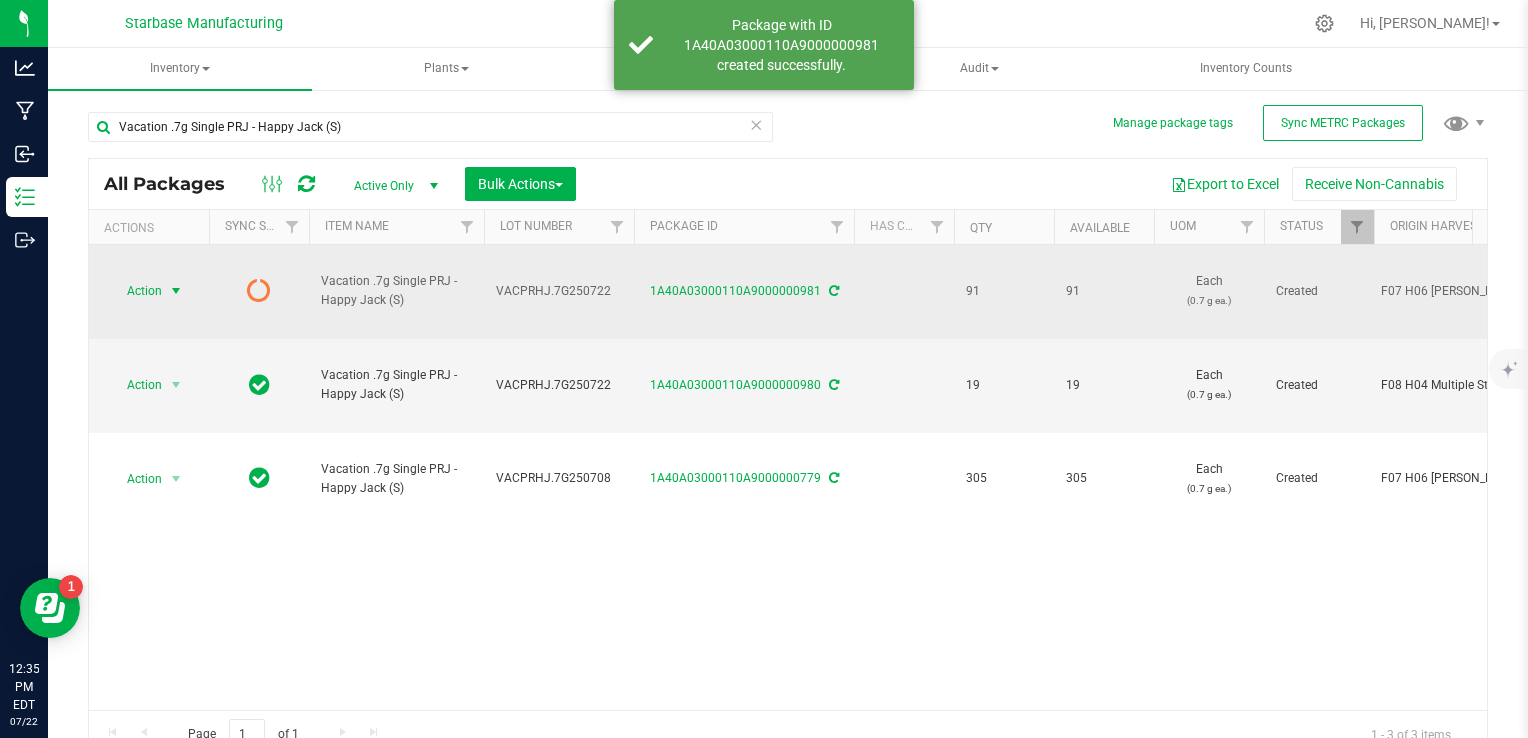 click on "Action" at bounding box center (136, 291) 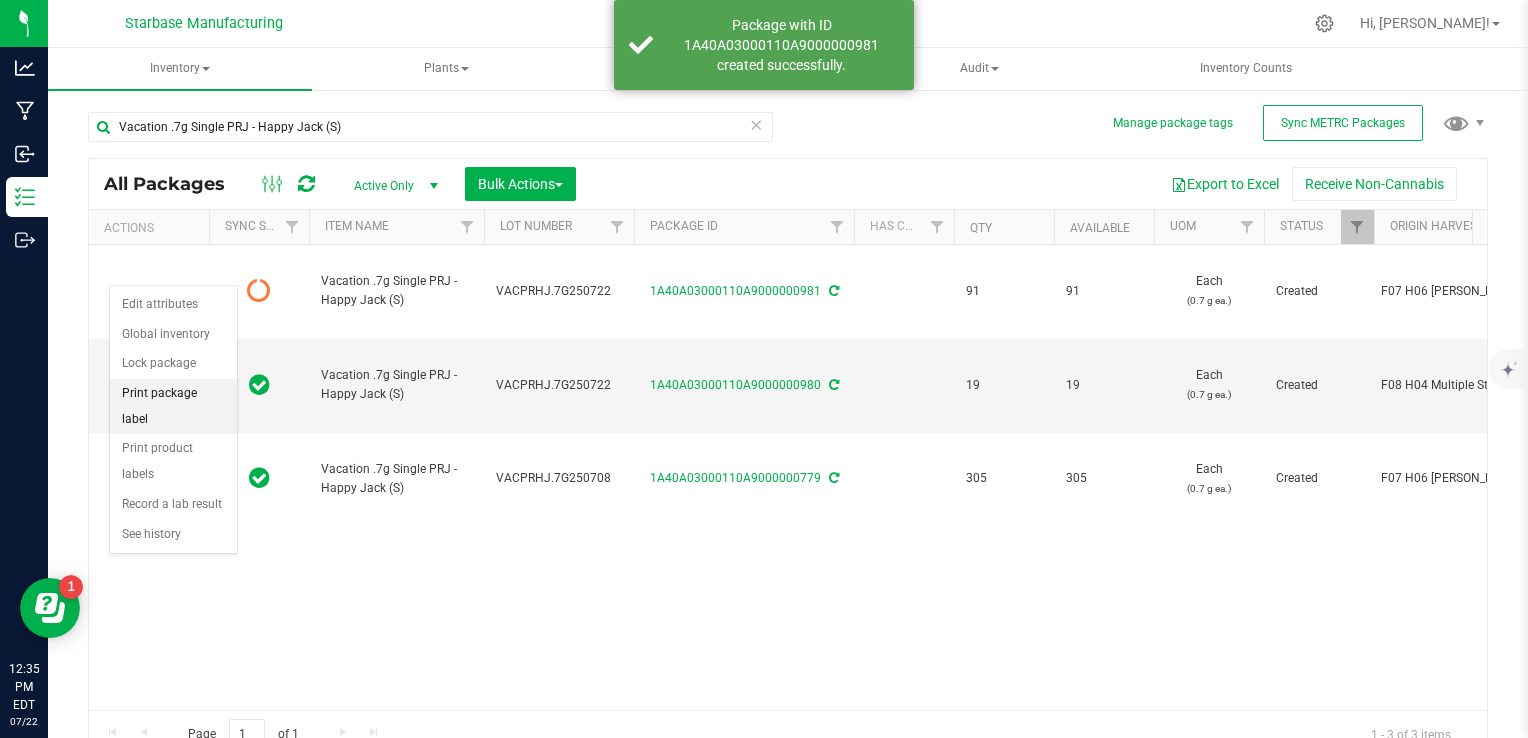 click on "Print package label" at bounding box center (173, 406) 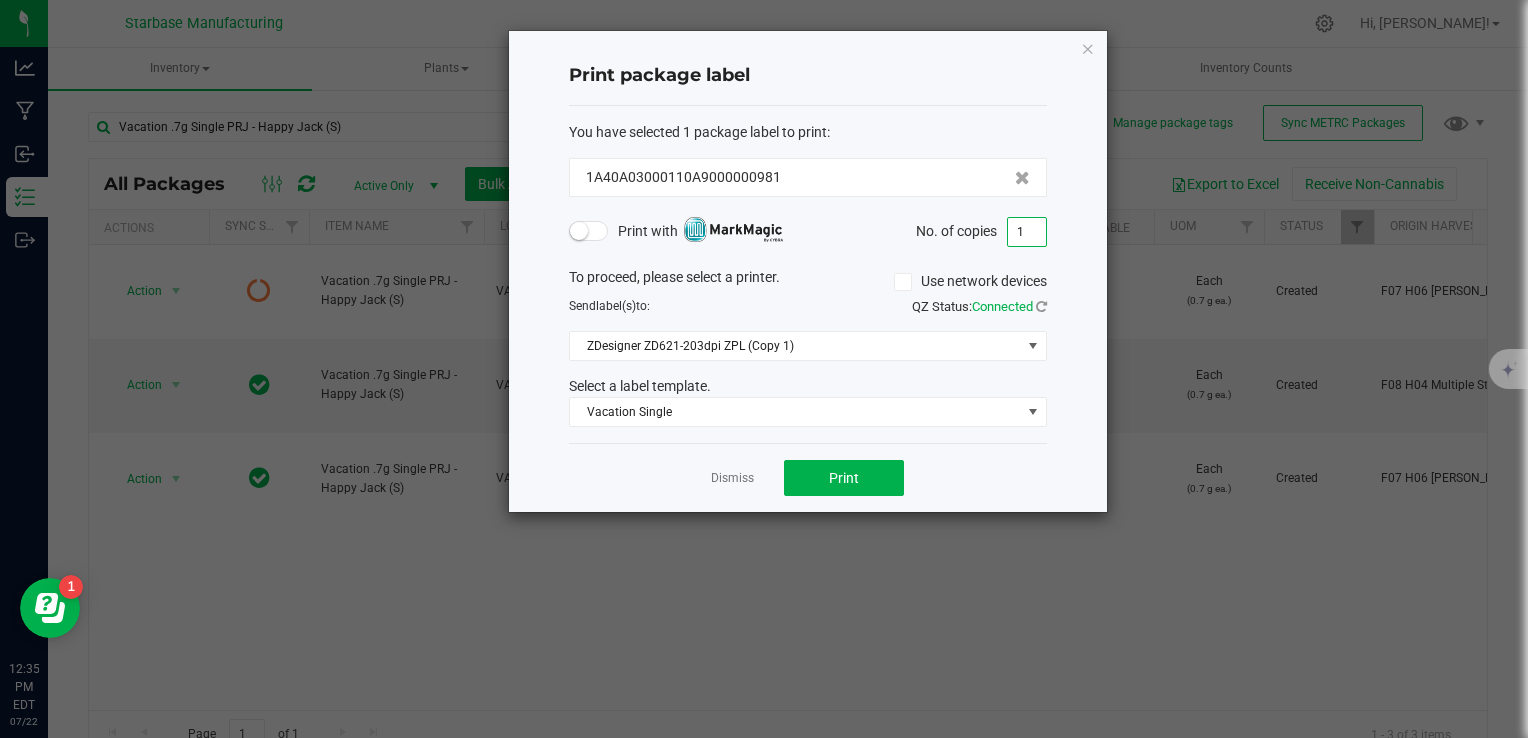 click on "1" at bounding box center (1027, 232) 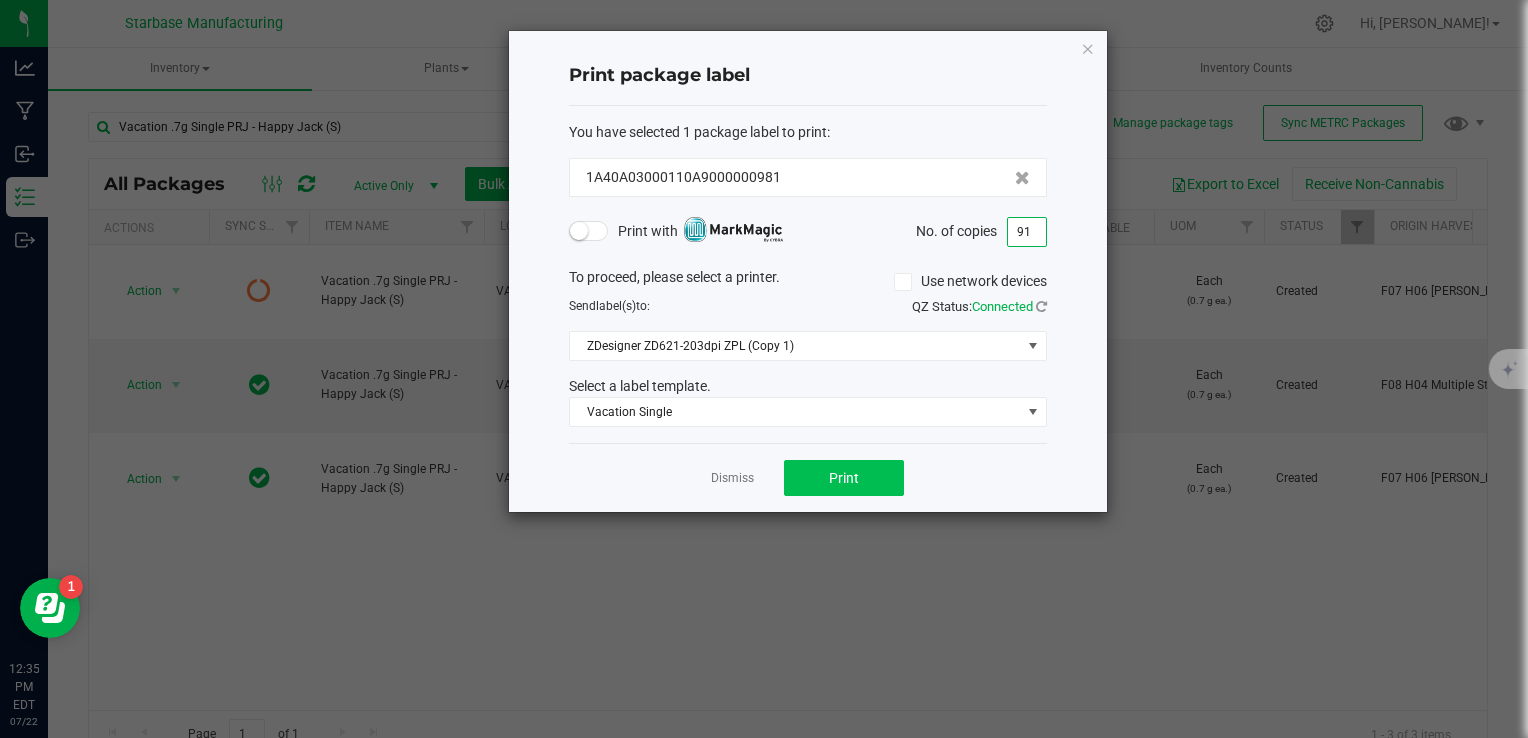 type on "91" 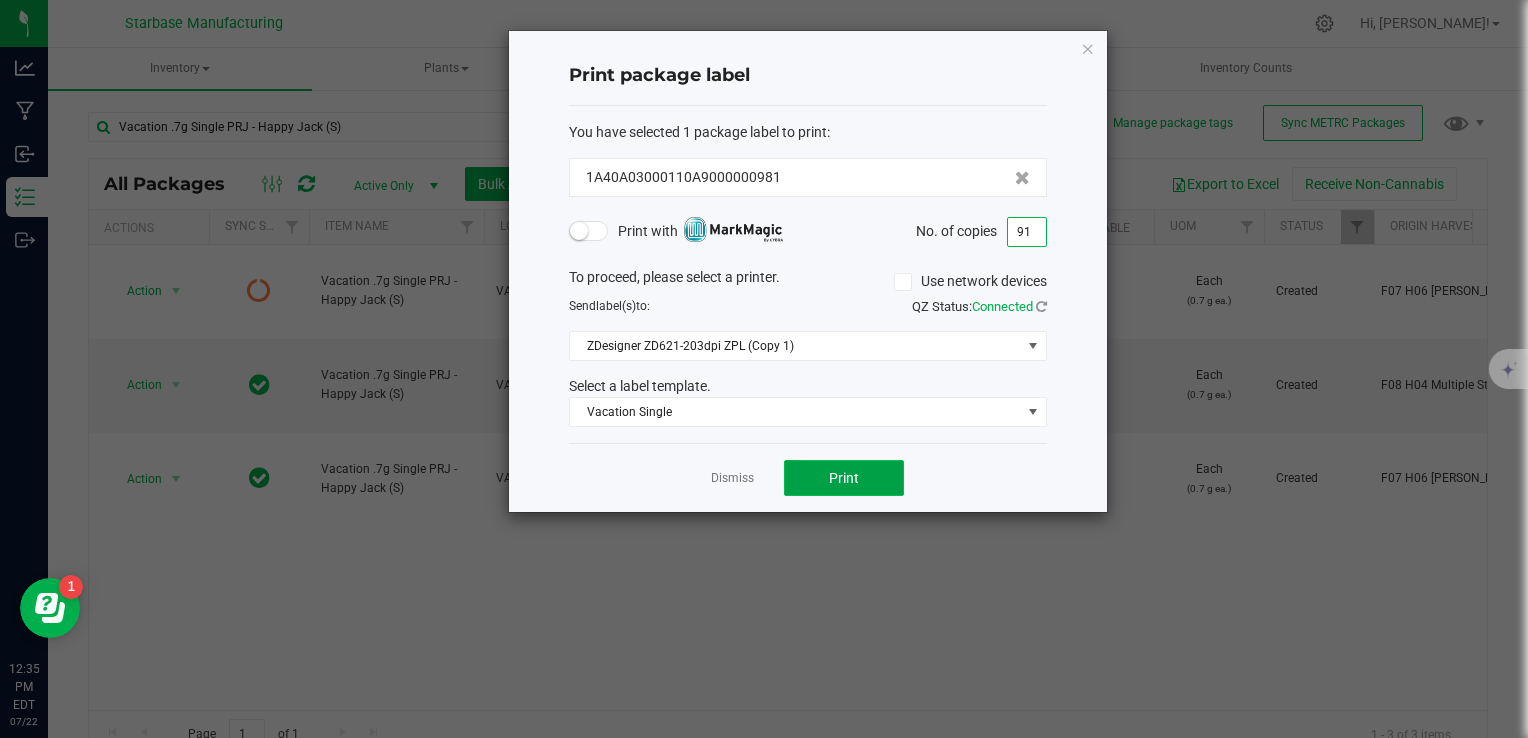 click on "Print" 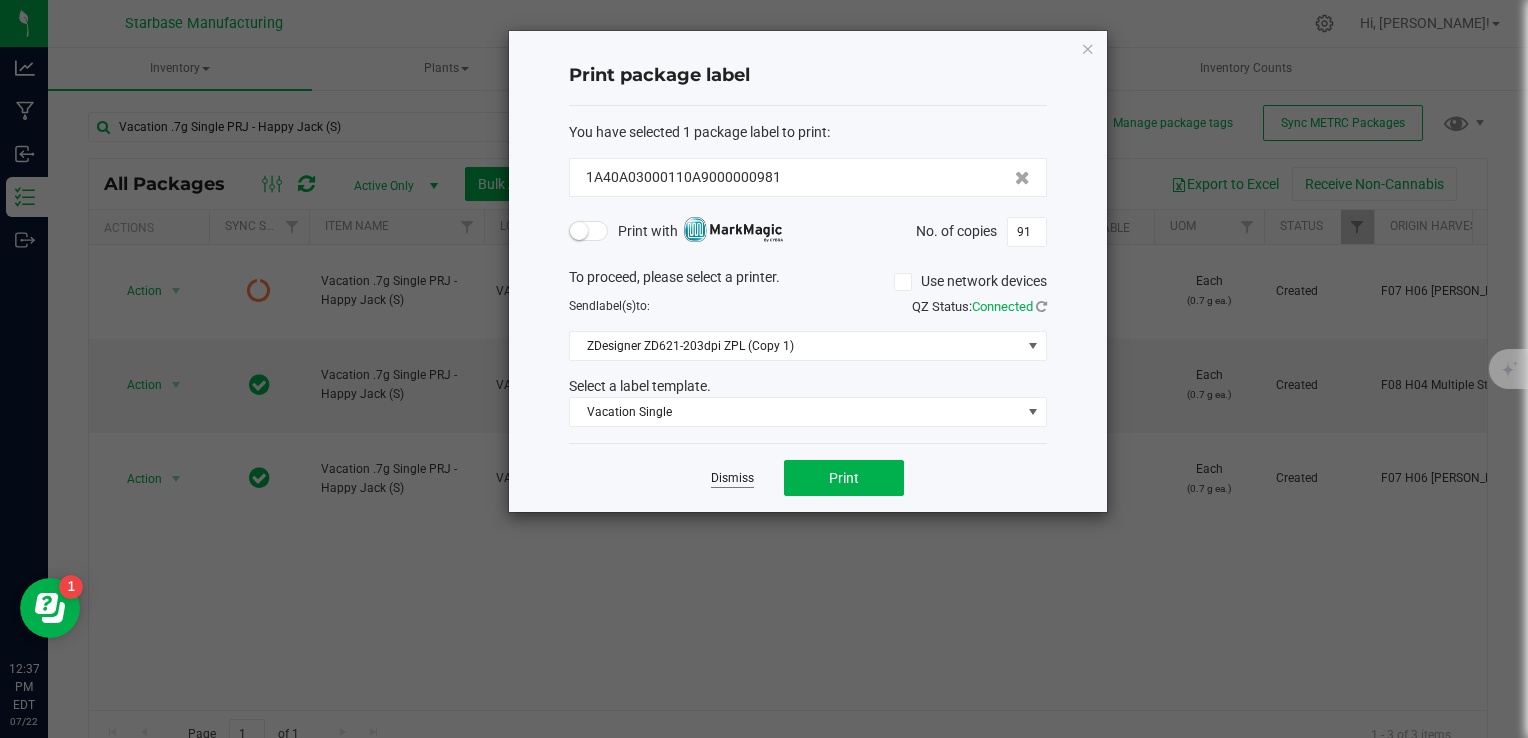 click on "Dismiss" 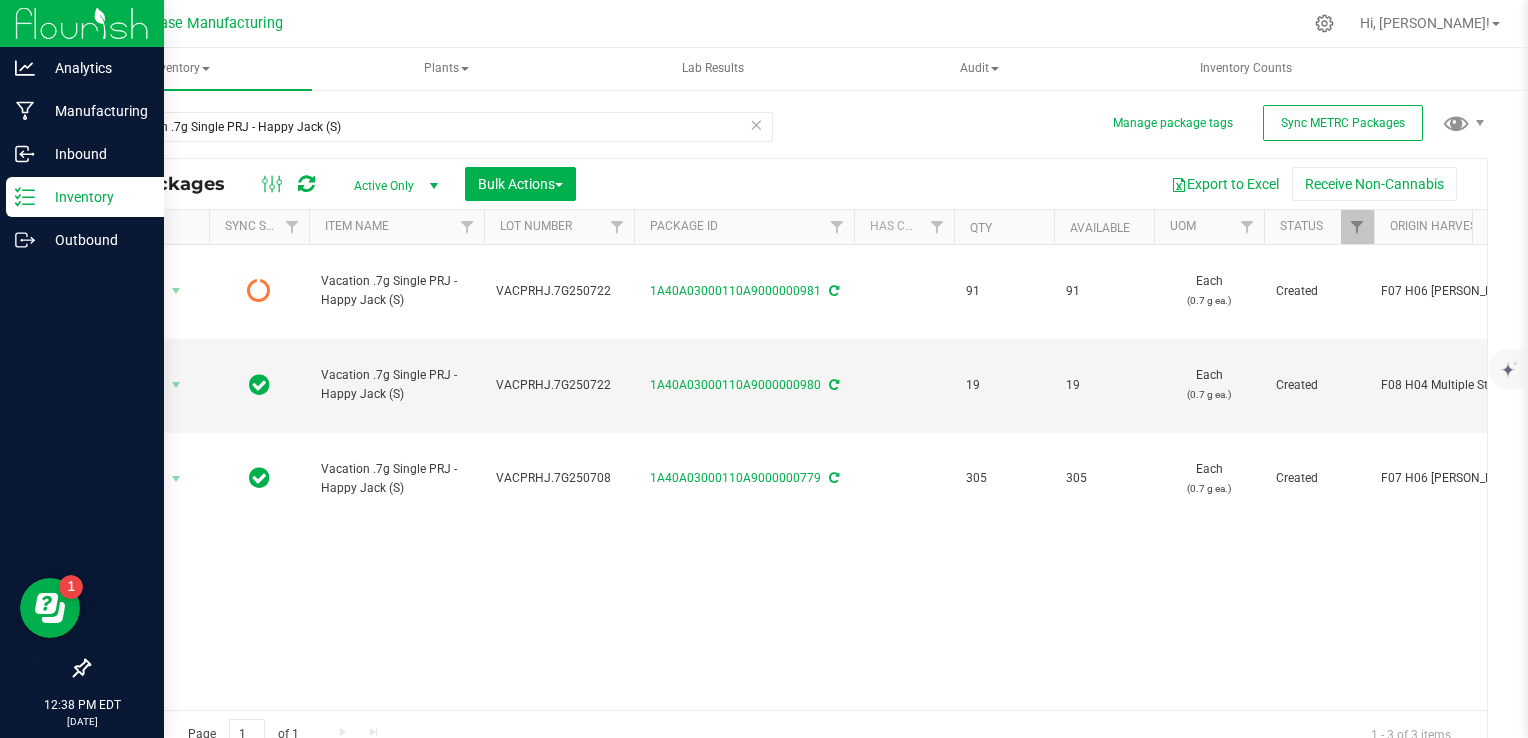 click 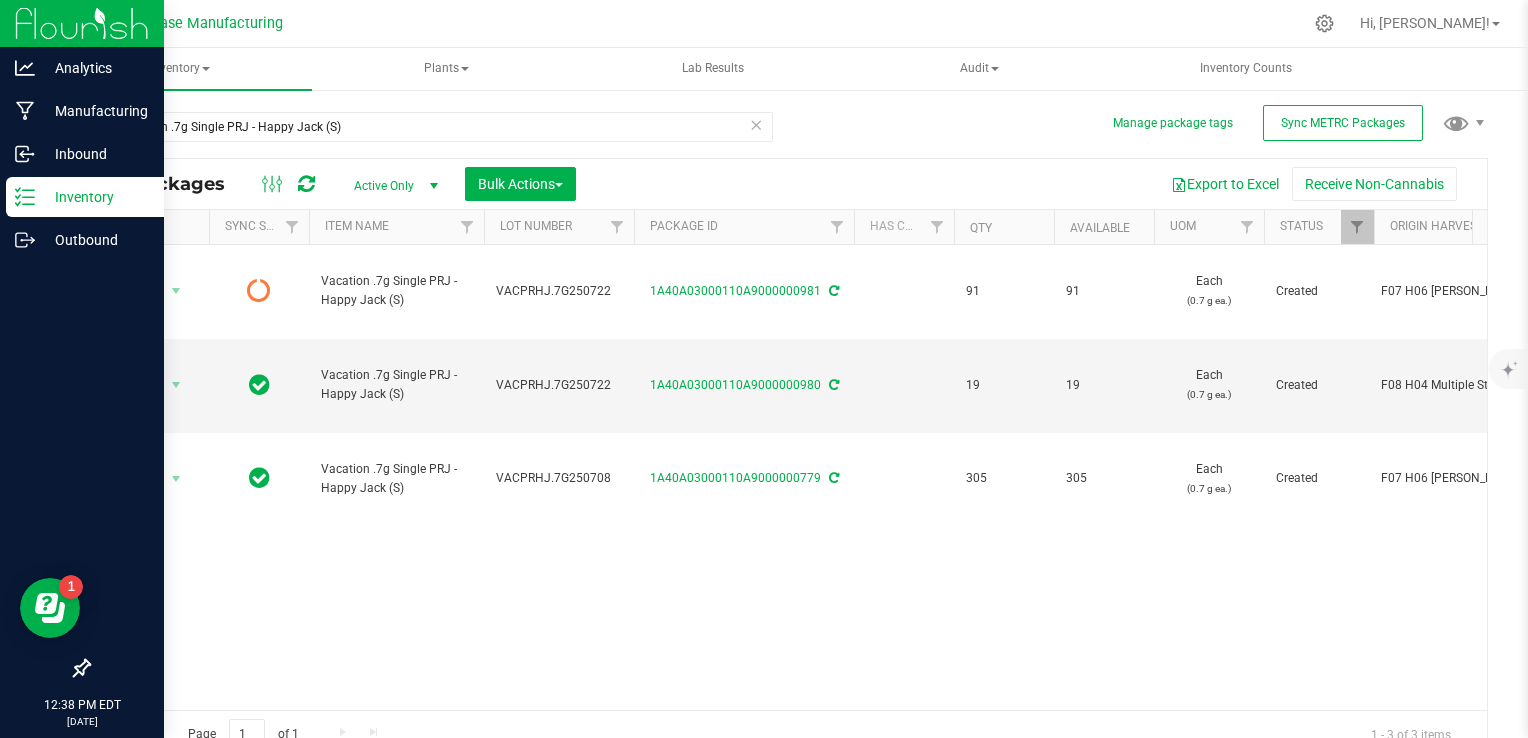 click on "Inventory" at bounding box center [95, 197] 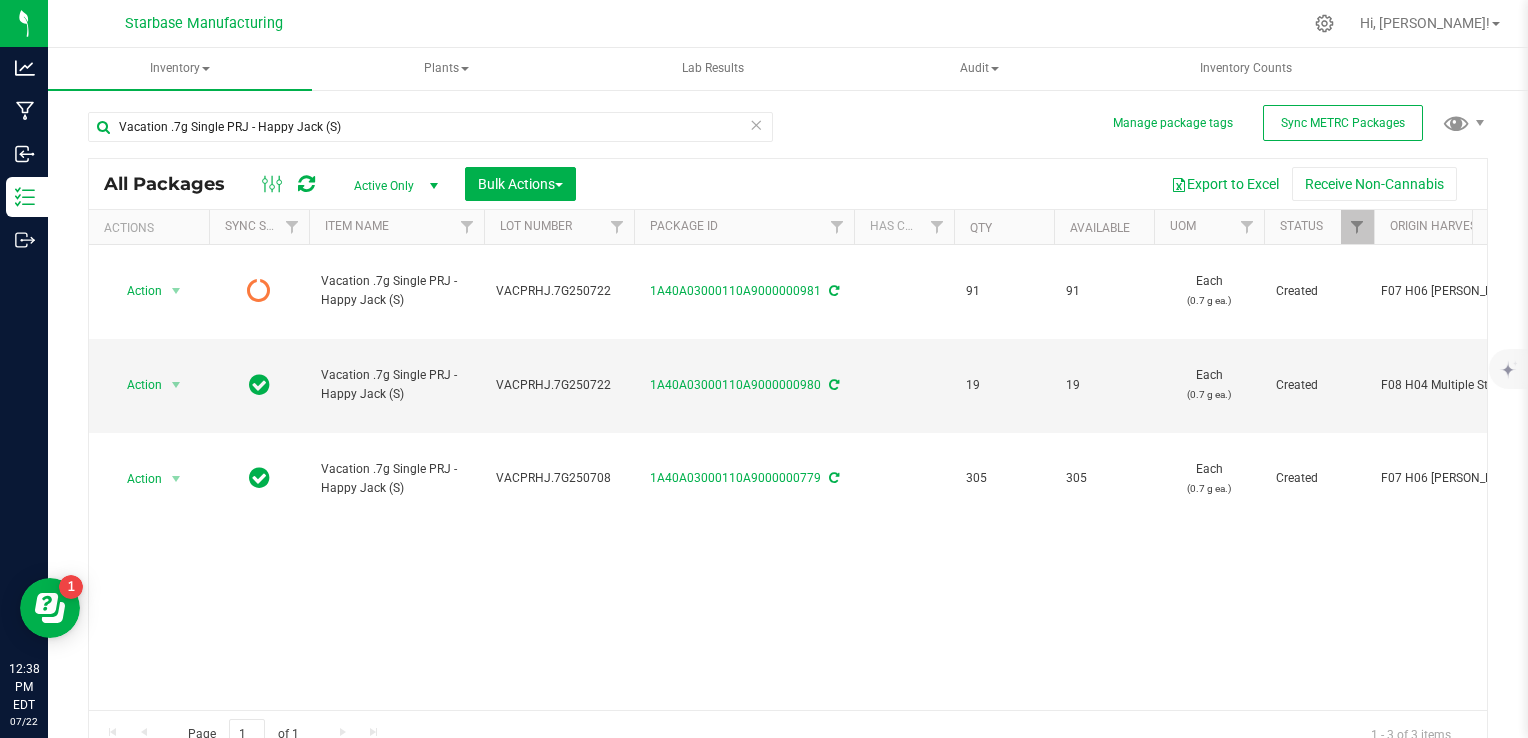 click at bounding box center (756, 124) 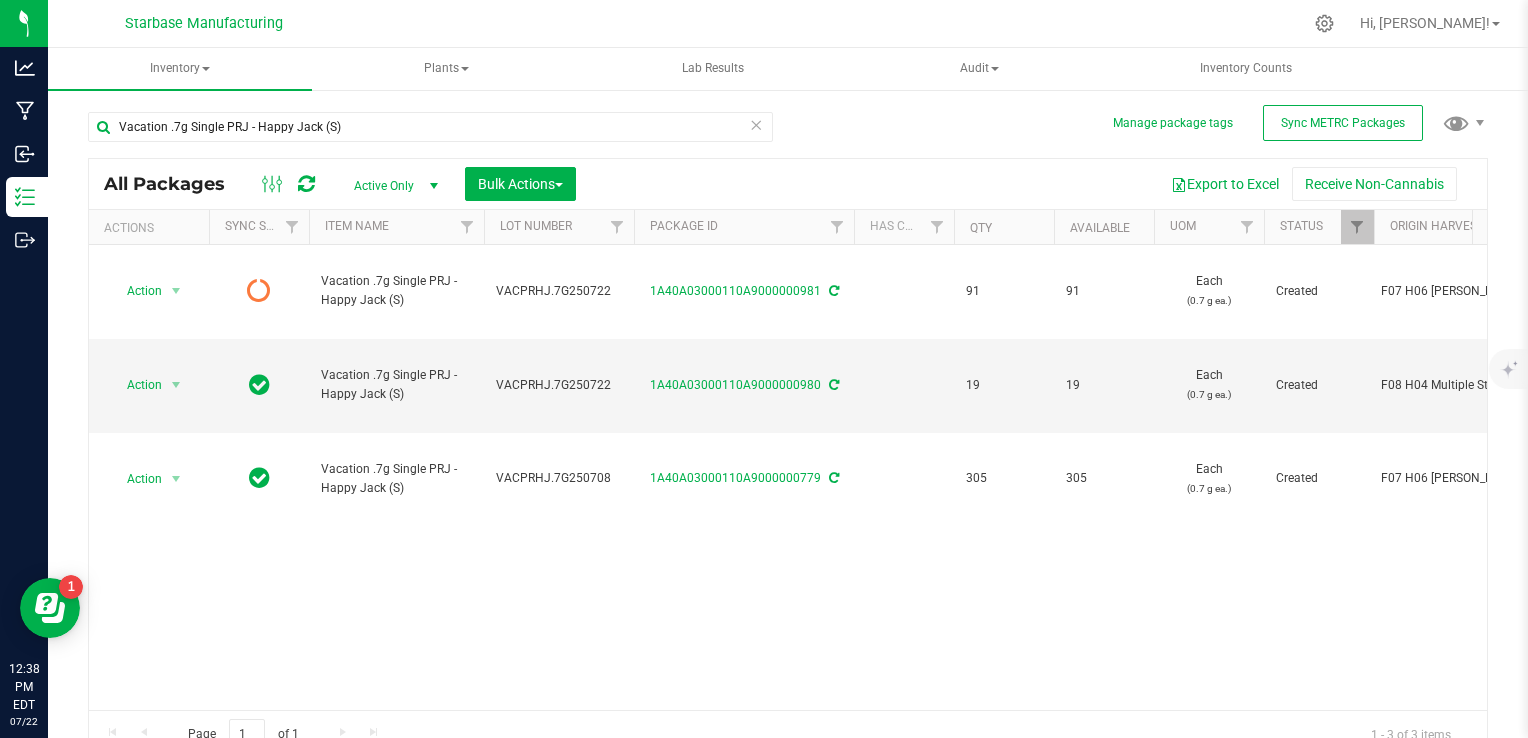 type 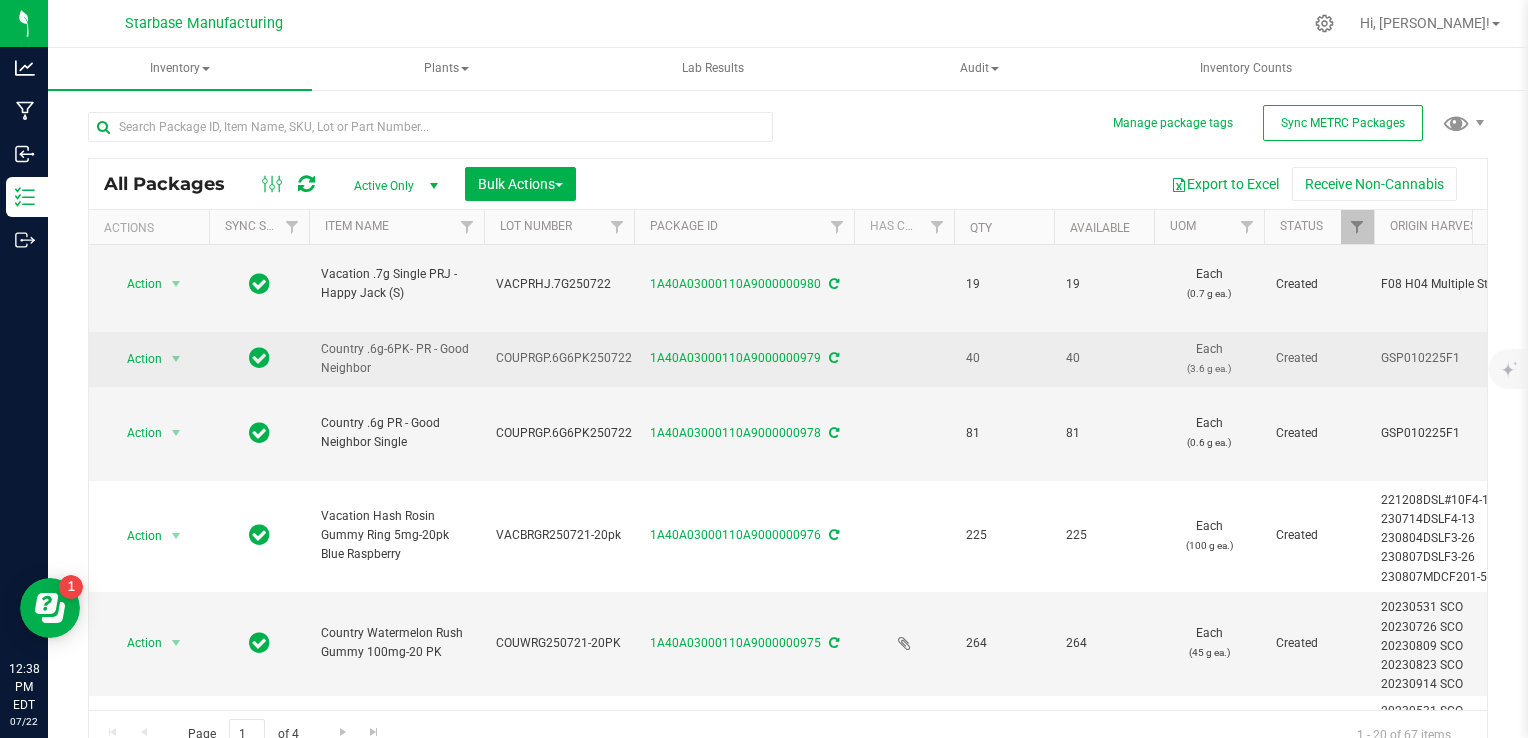 scroll, scrollTop: 200, scrollLeft: 0, axis: vertical 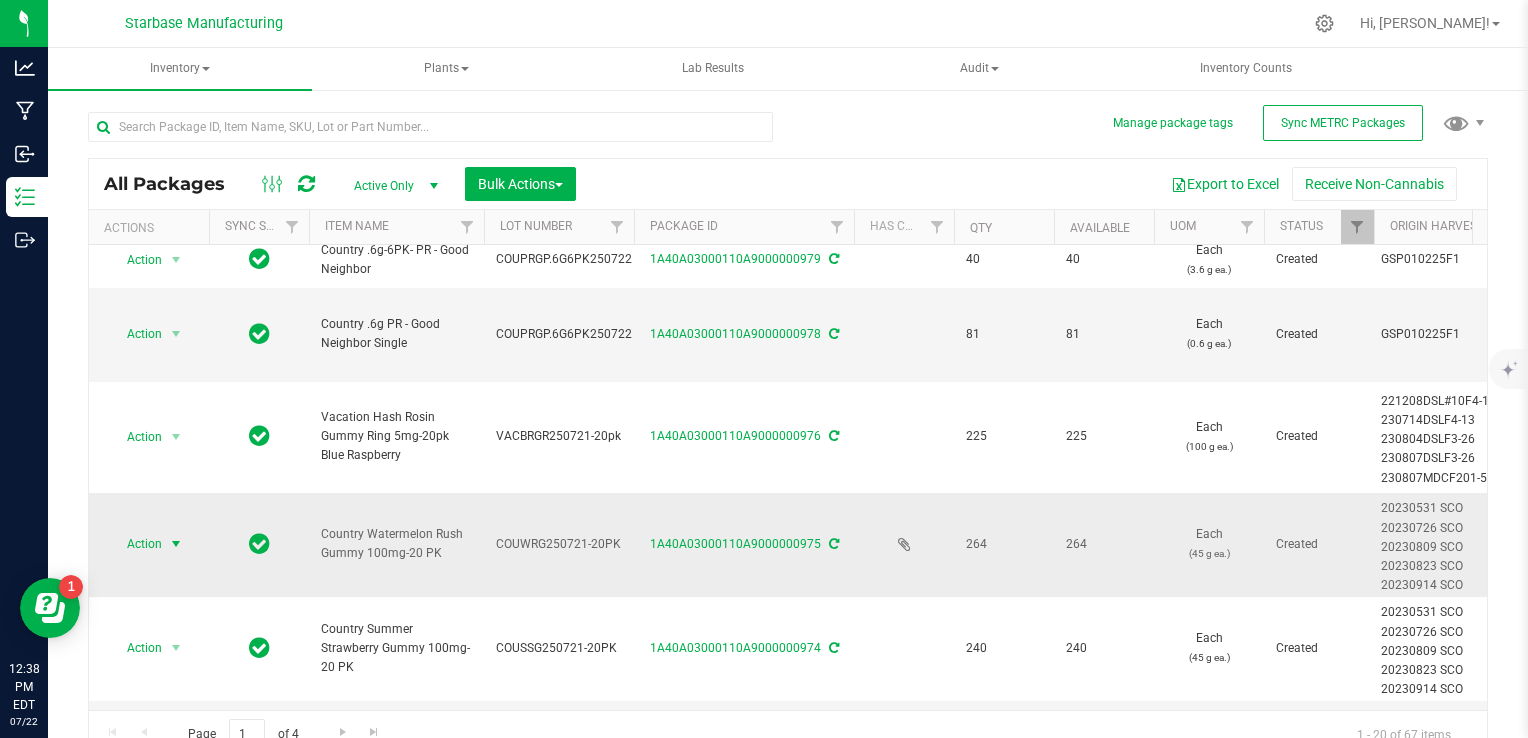 click at bounding box center (176, 544) 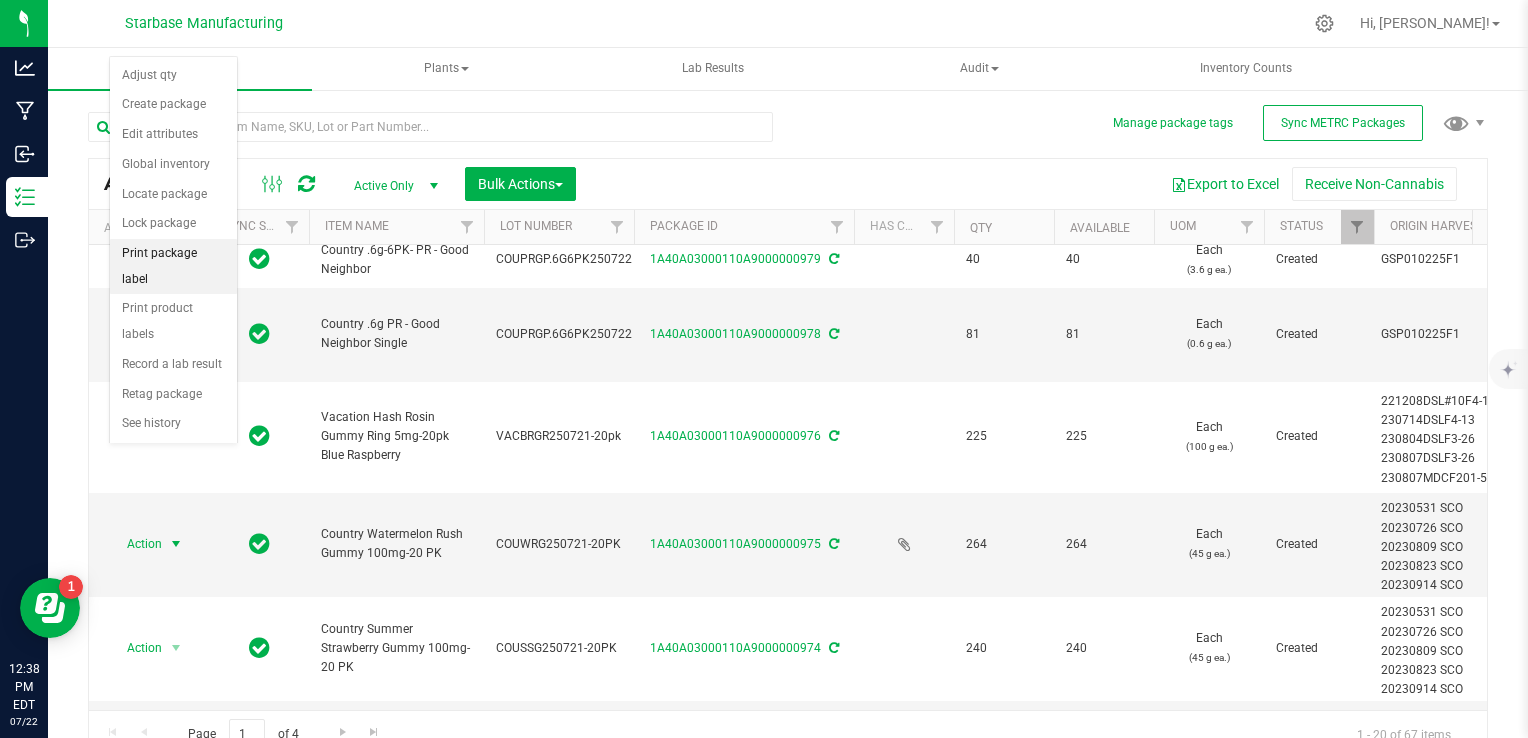 click on "Print package label" at bounding box center (173, 266) 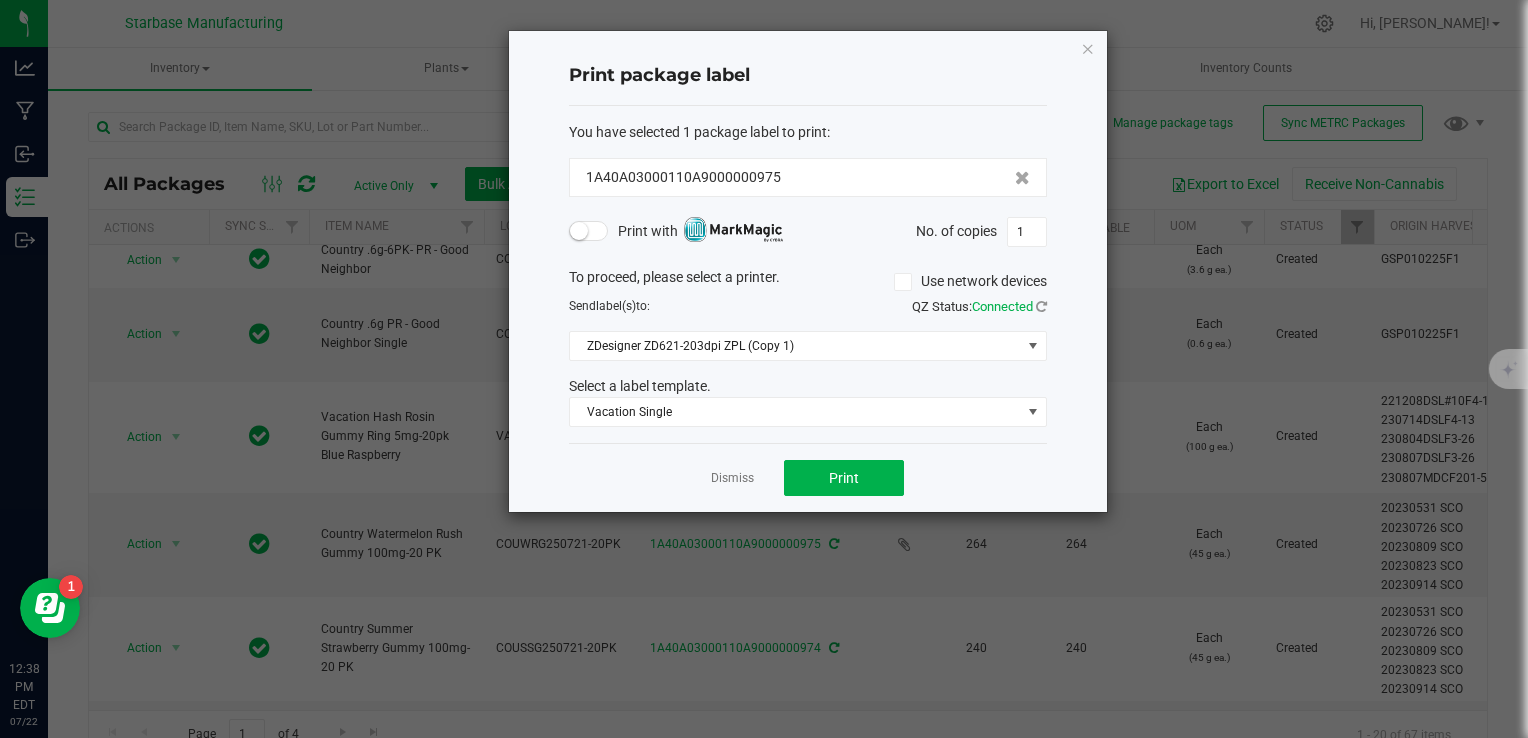 click at bounding box center (589, 231) 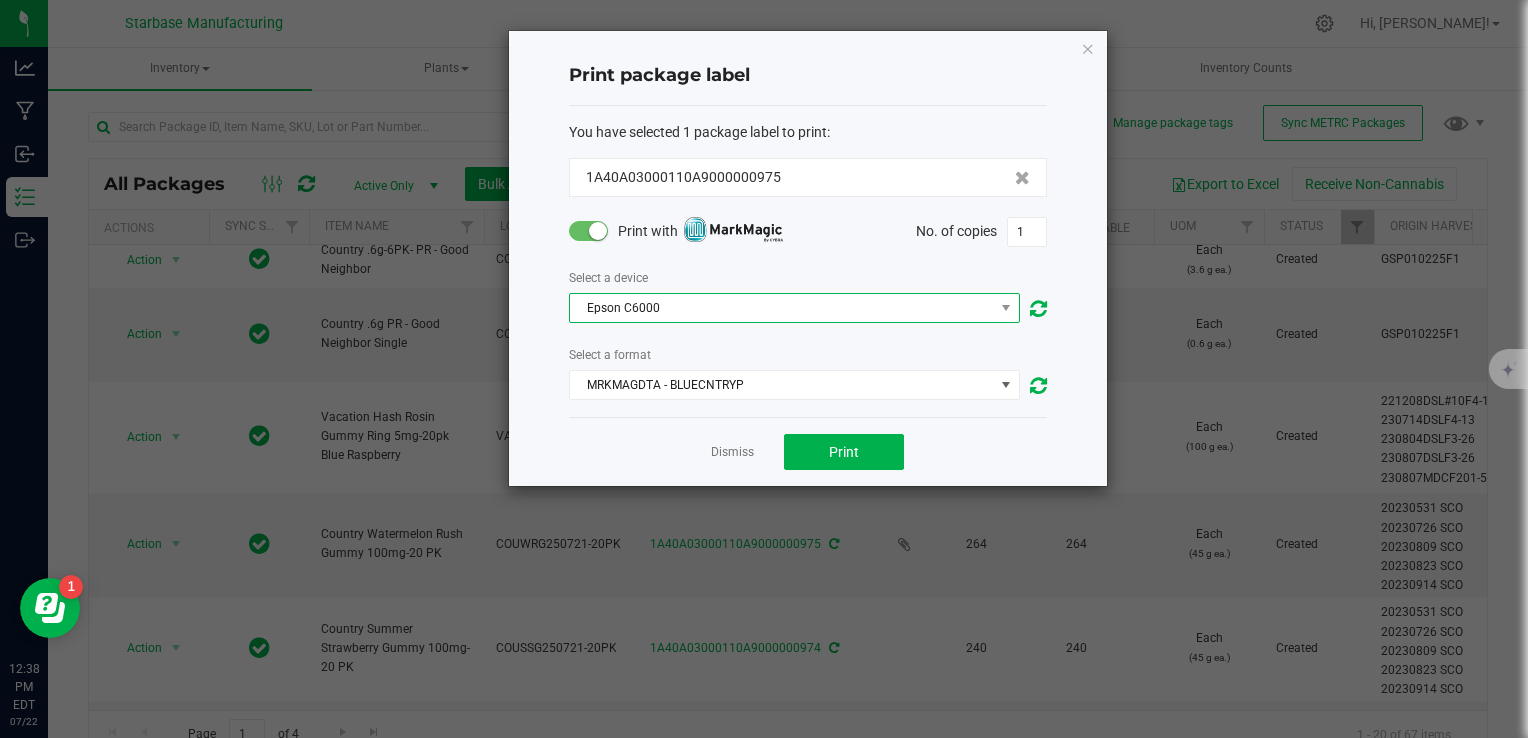 click on "Epson C6000" at bounding box center [782, 308] 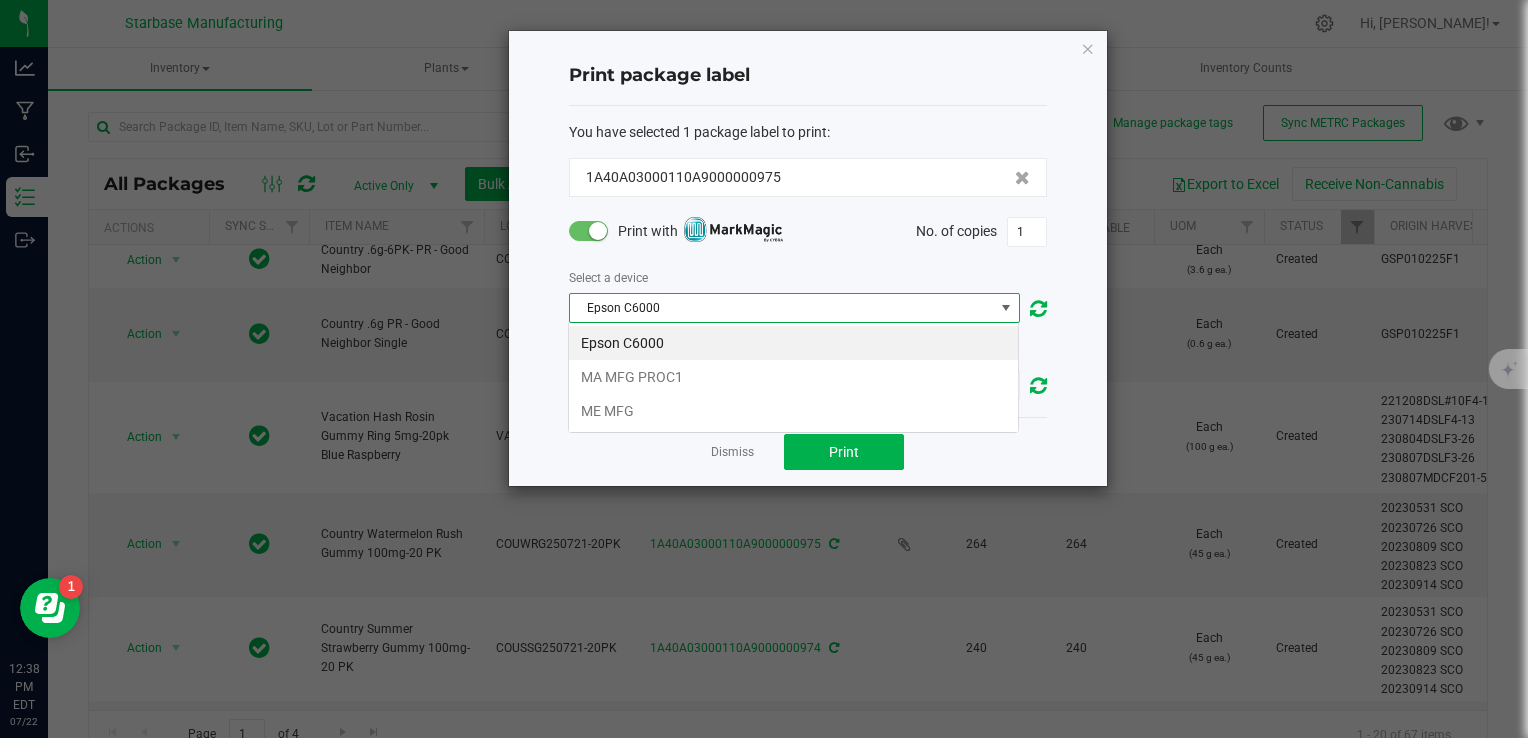 scroll, scrollTop: 99970, scrollLeft: 99548, axis: both 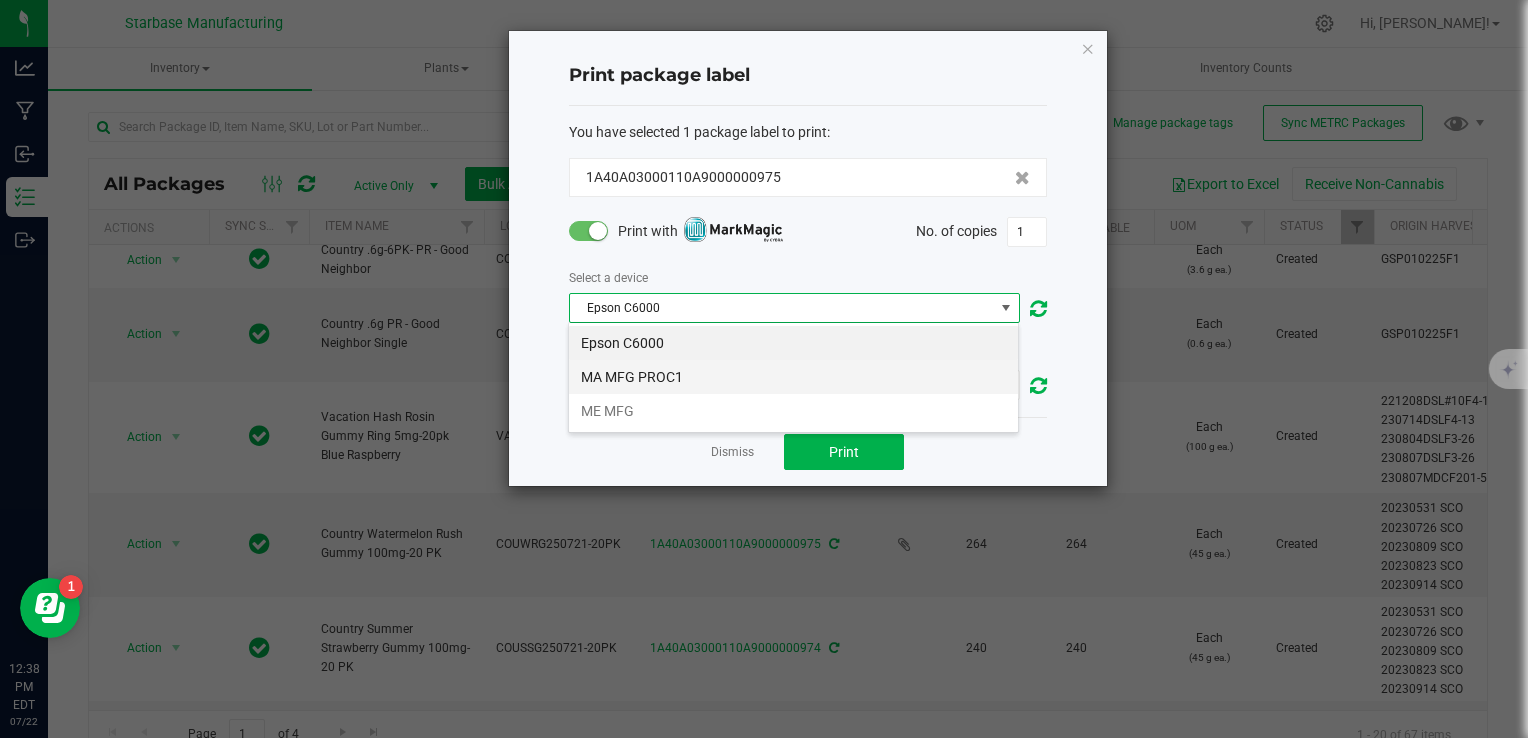click on "MA MFG PROC1" at bounding box center [793, 377] 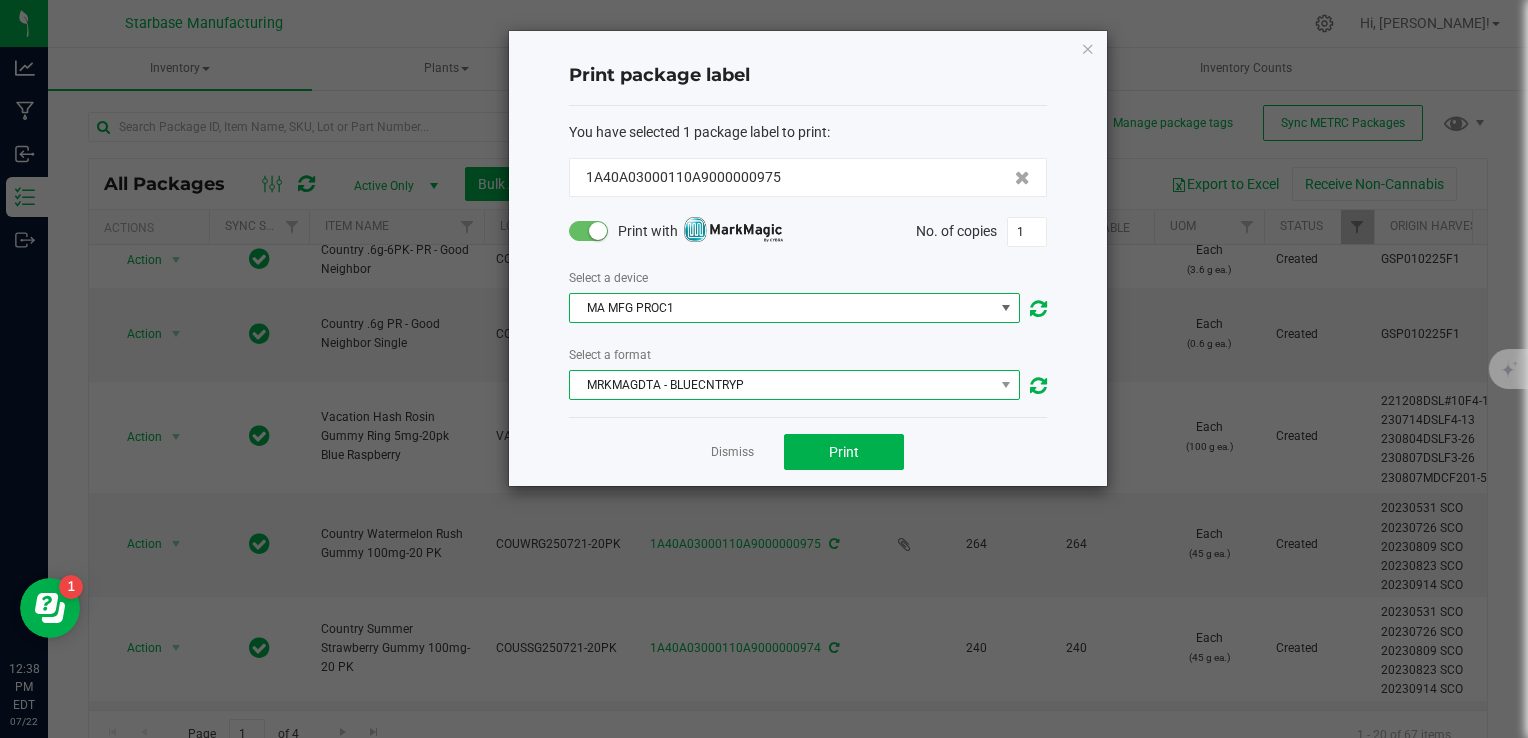 click on "MRKMAGDTA - BLUECNTRYP" at bounding box center (782, 385) 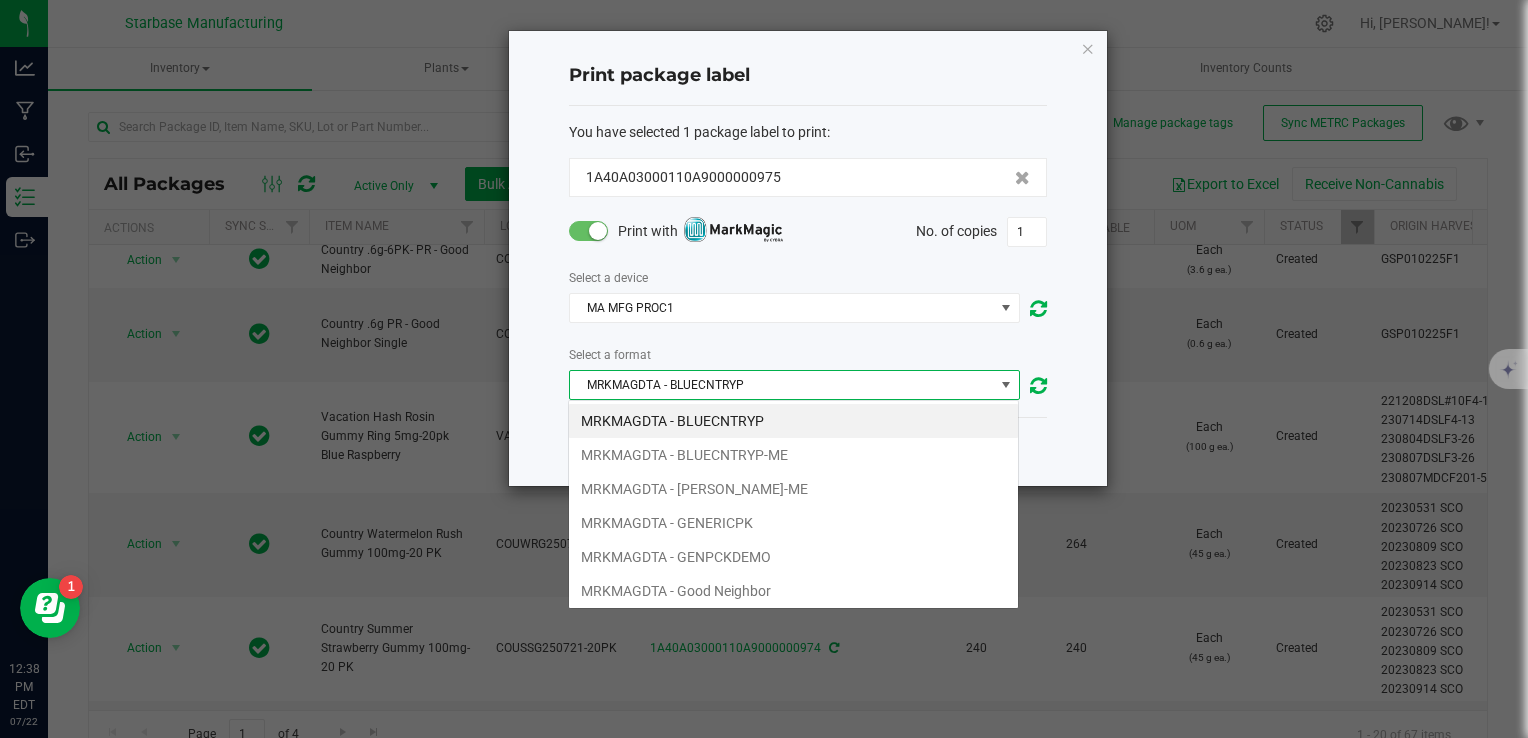 scroll, scrollTop: 99970, scrollLeft: 99548, axis: both 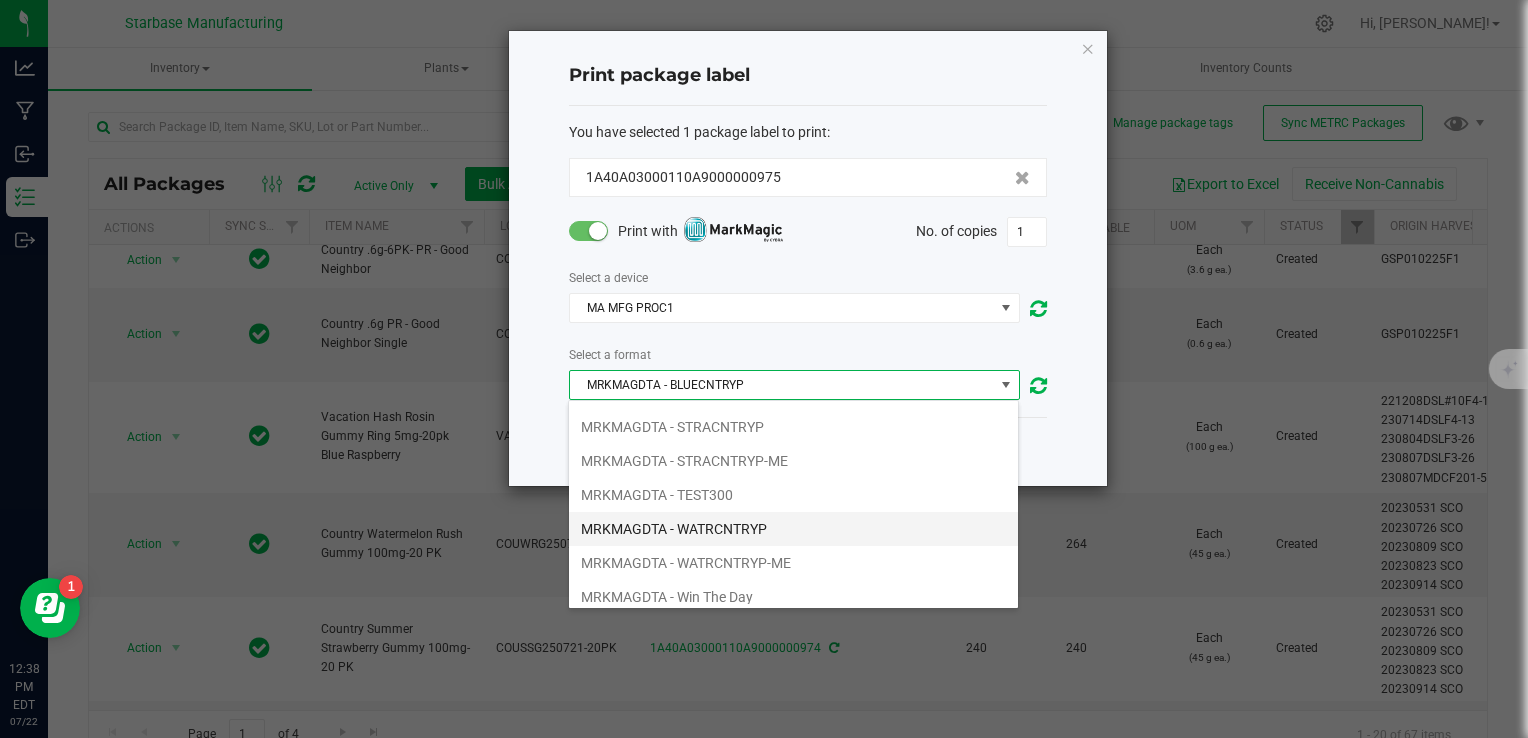click on "MRKMAGDTA - WATRCNTRYP" at bounding box center (793, 529) 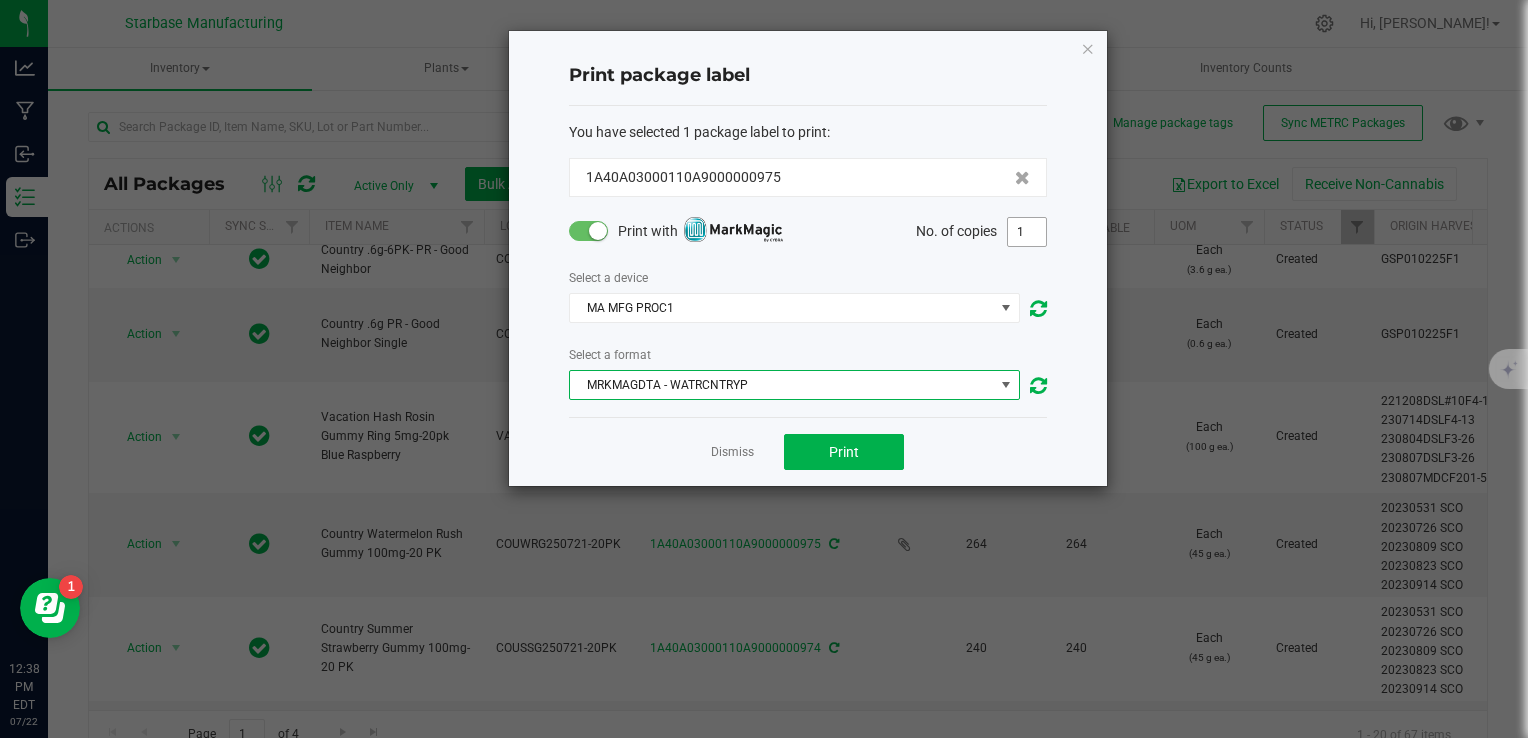 click on "1" at bounding box center (1027, 232) 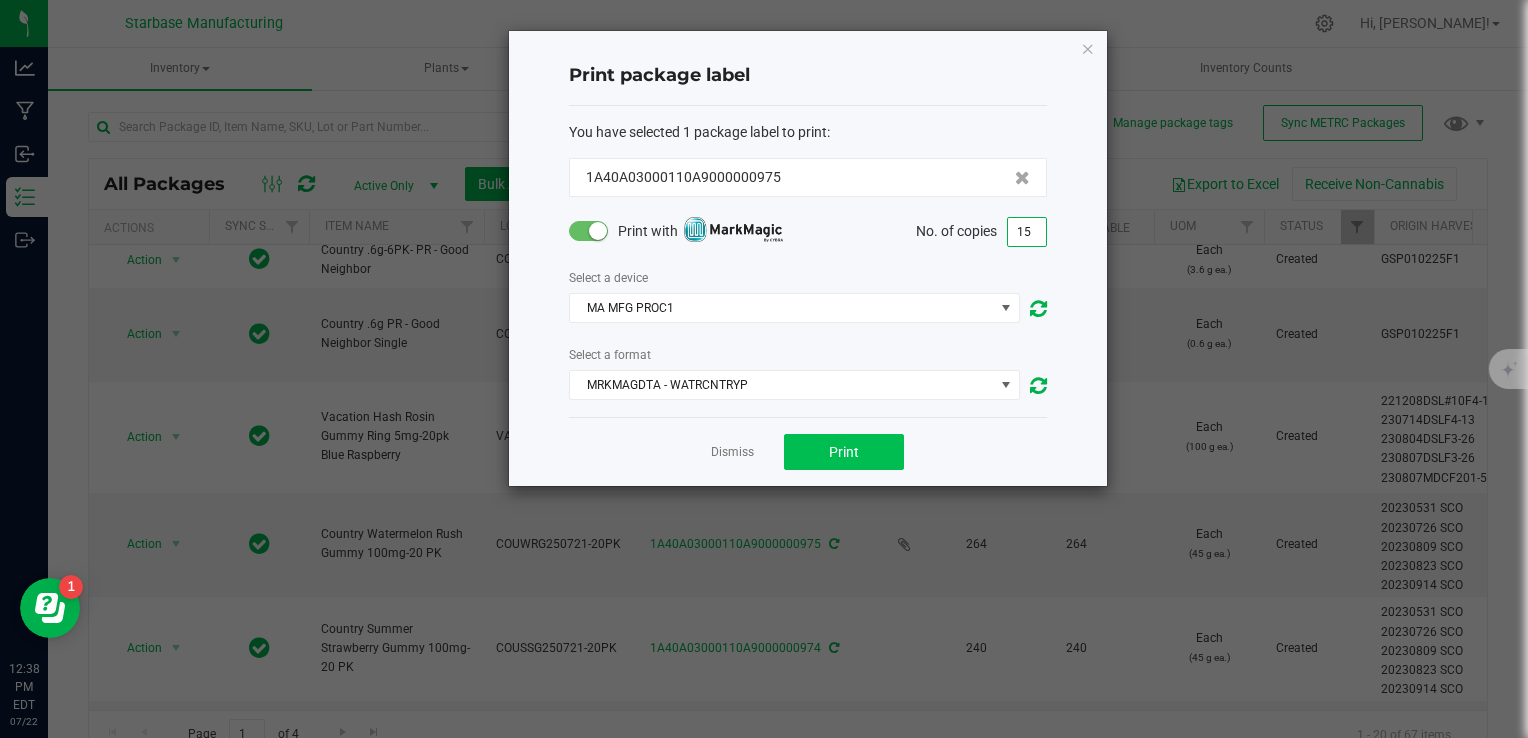 type on "15" 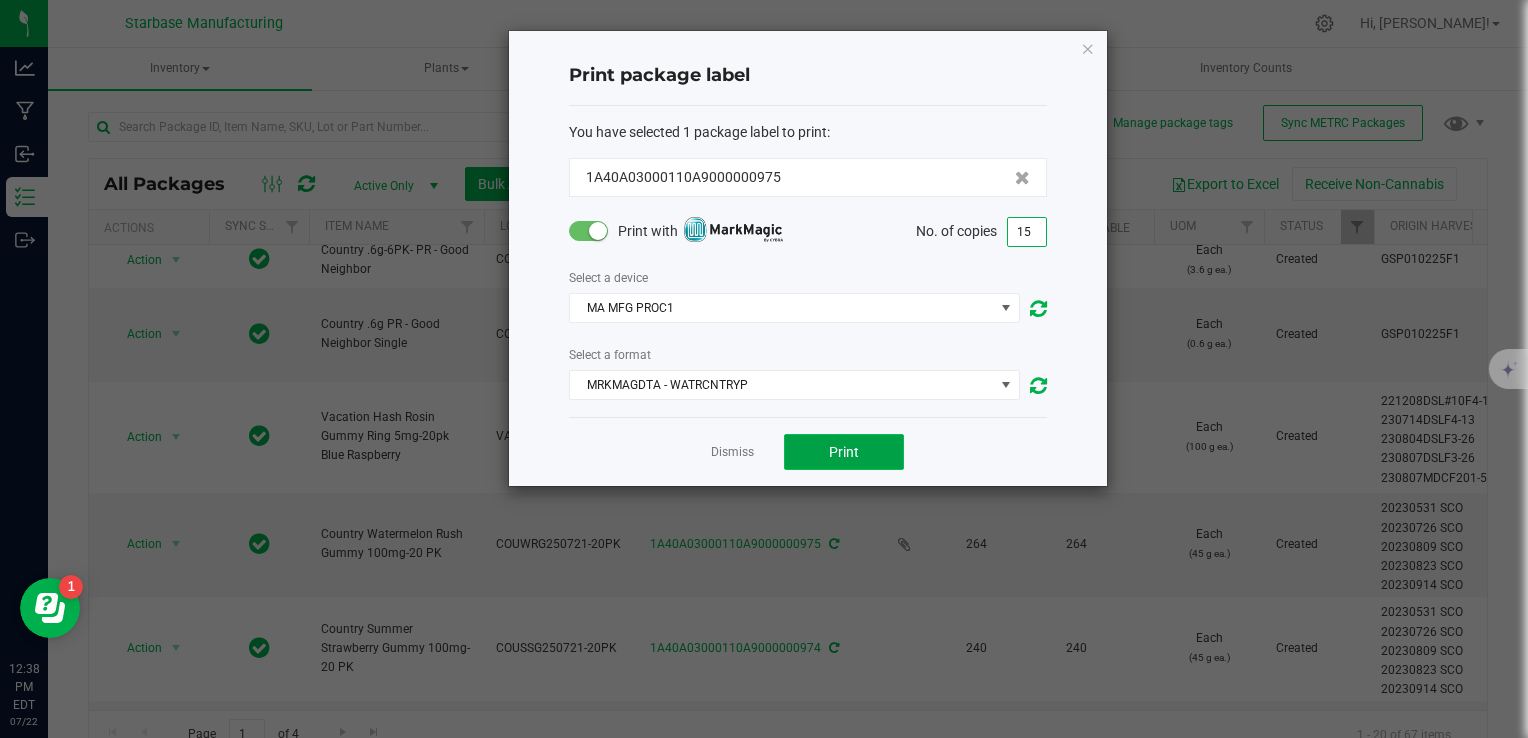 click on "Print" 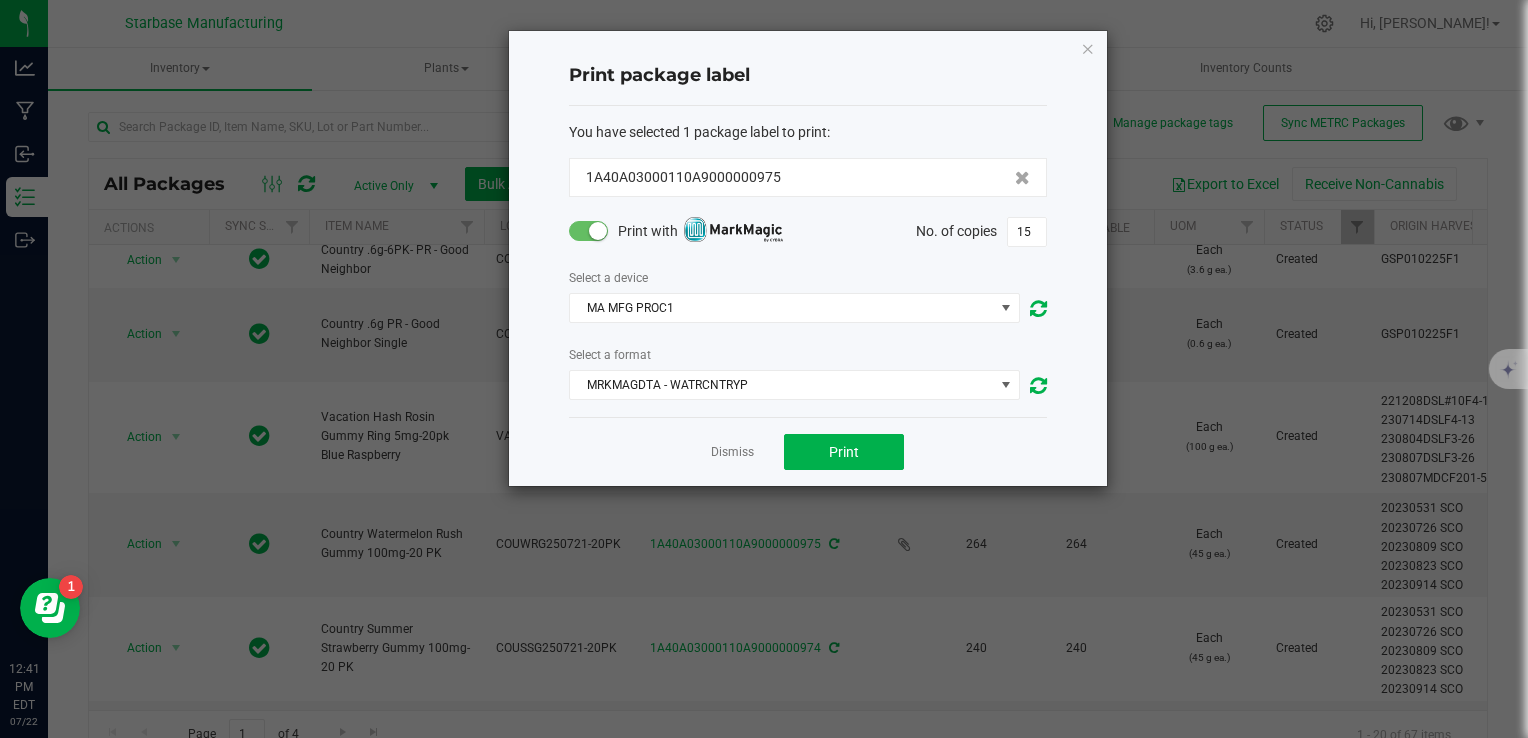 click on "Dismiss   Print" 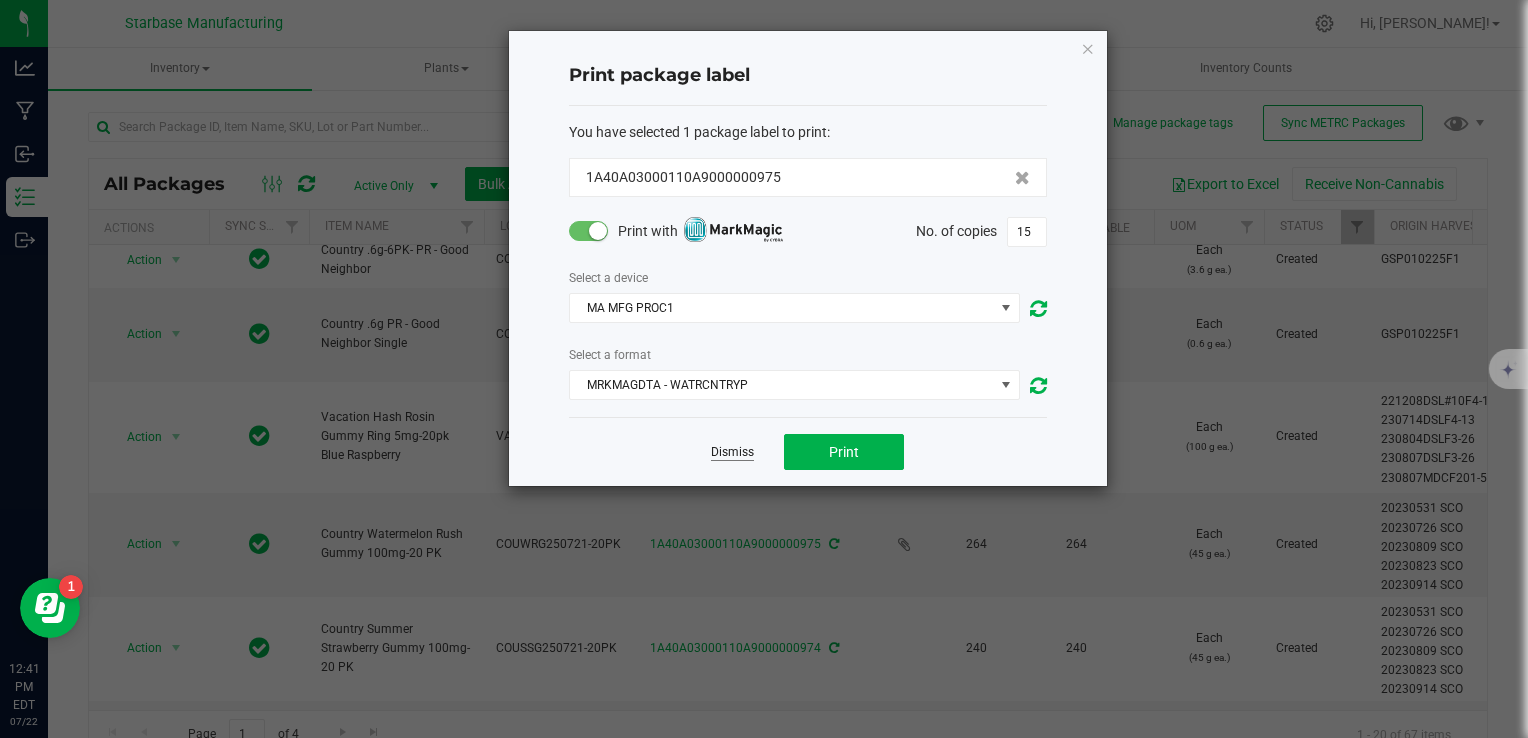 click on "Dismiss" 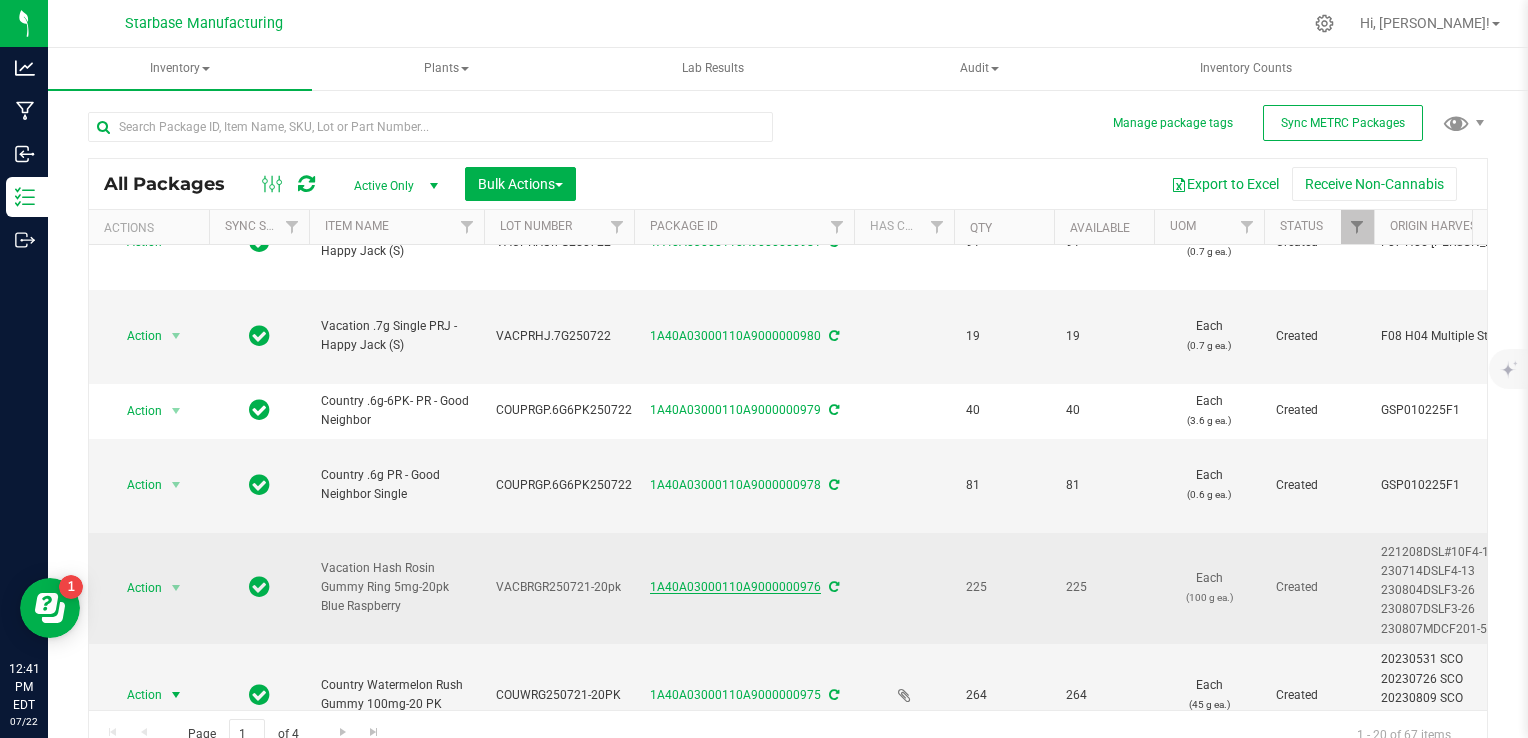 scroll, scrollTop: 0, scrollLeft: 0, axis: both 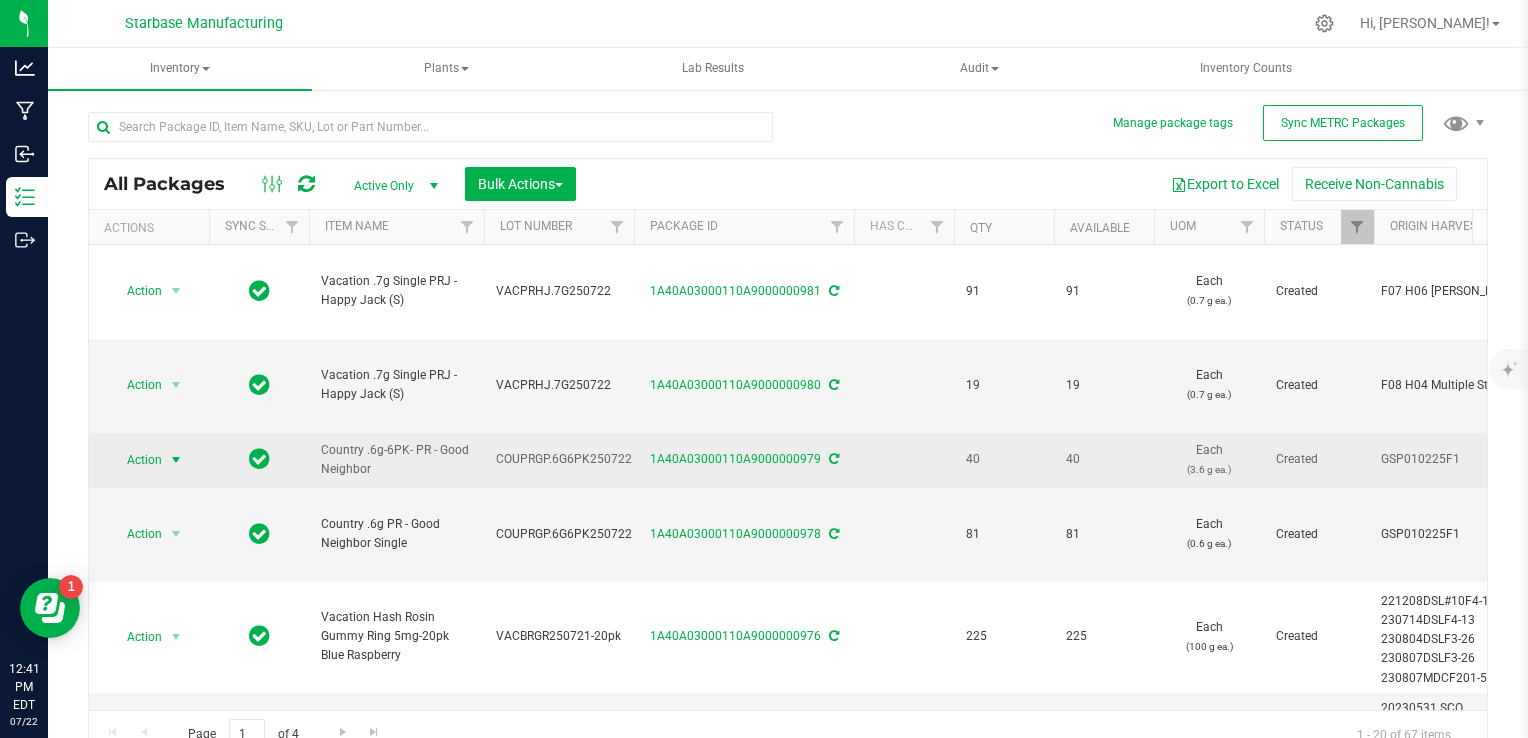 click on "Action" at bounding box center [136, 460] 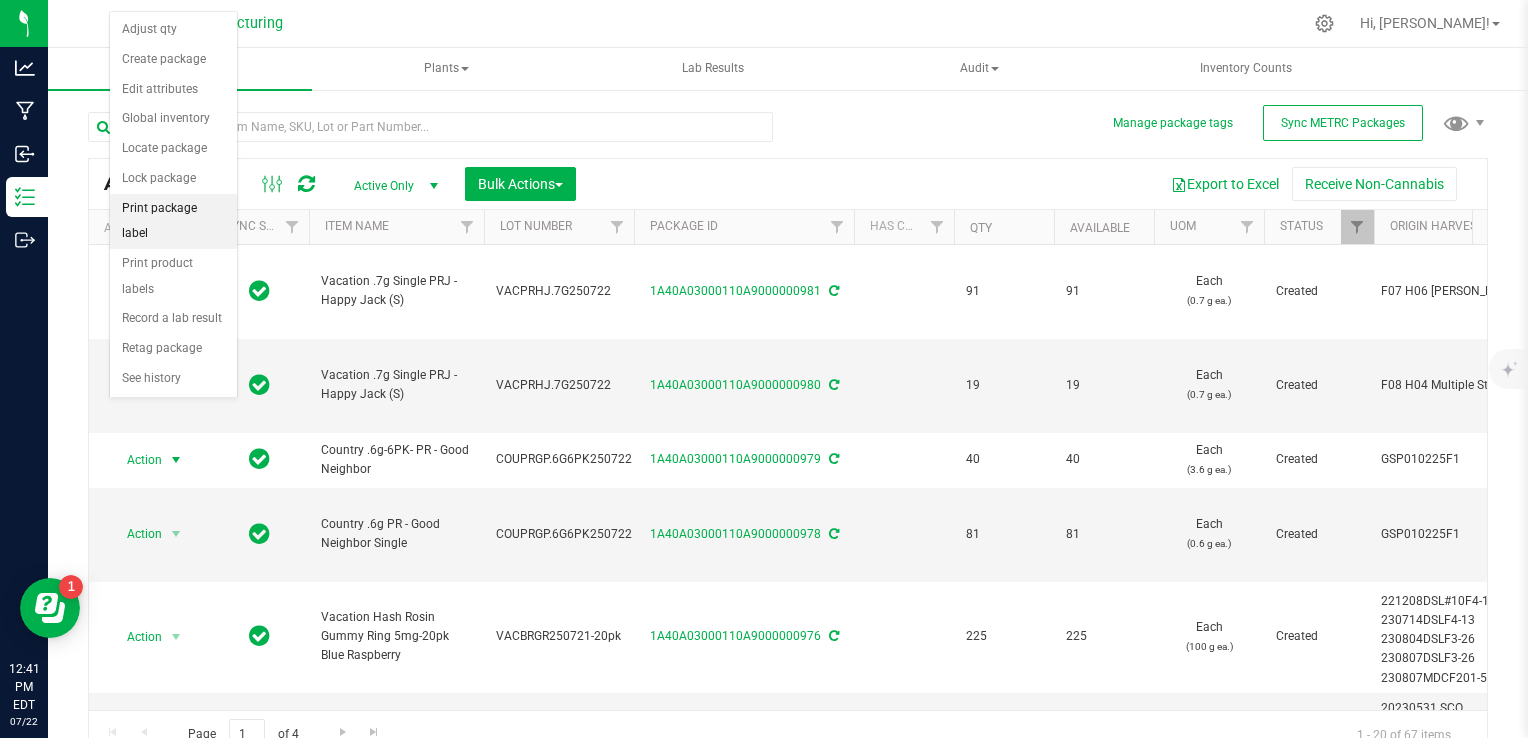 click on "Print package label" at bounding box center [173, 221] 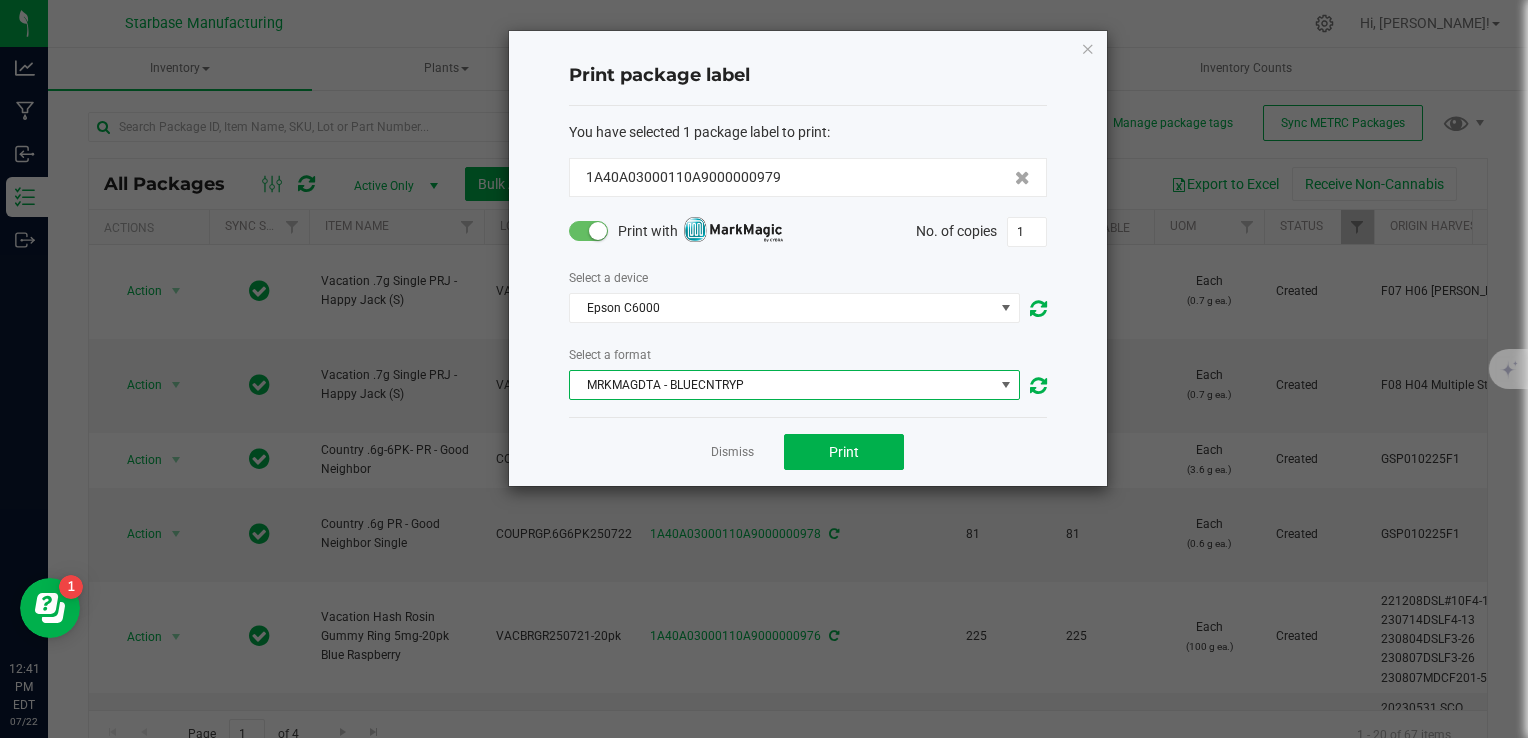 click on "MRKMAGDTA - BLUECNTRYP" at bounding box center (782, 385) 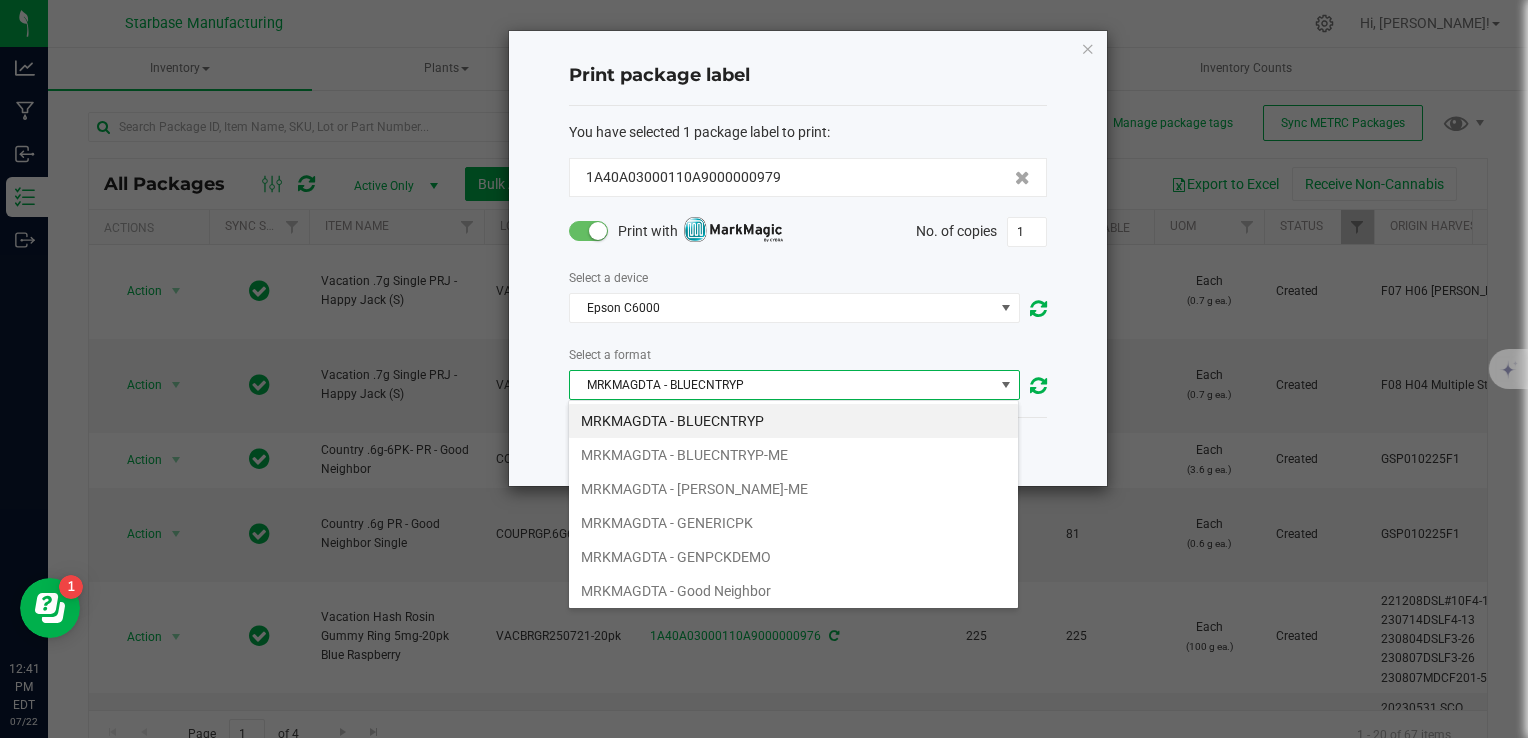 scroll, scrollTop: 99970, scrollLeft: 99548, axis: both 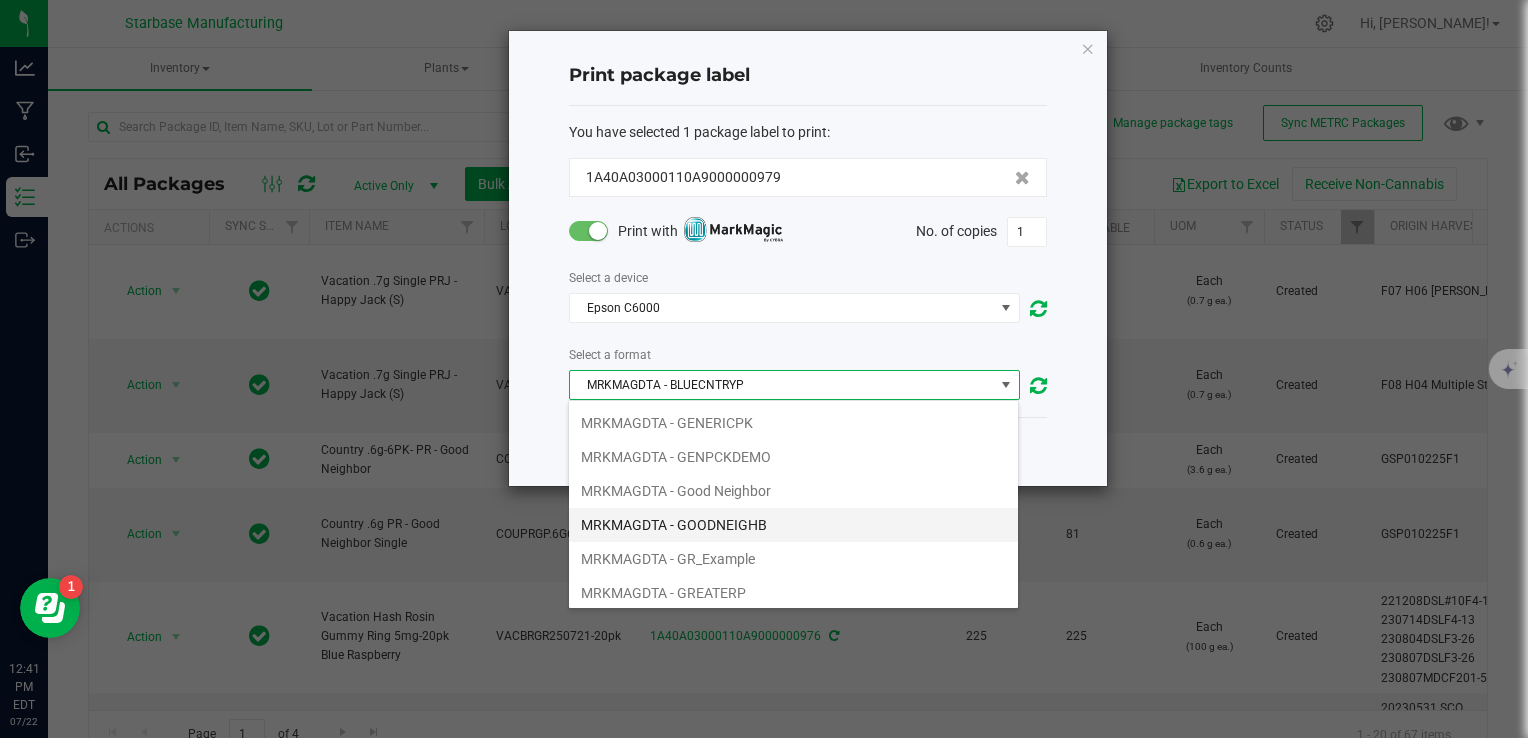 click on "MRKMAGDTA - GOODNEIGHB" at bounding box center [793, 525] 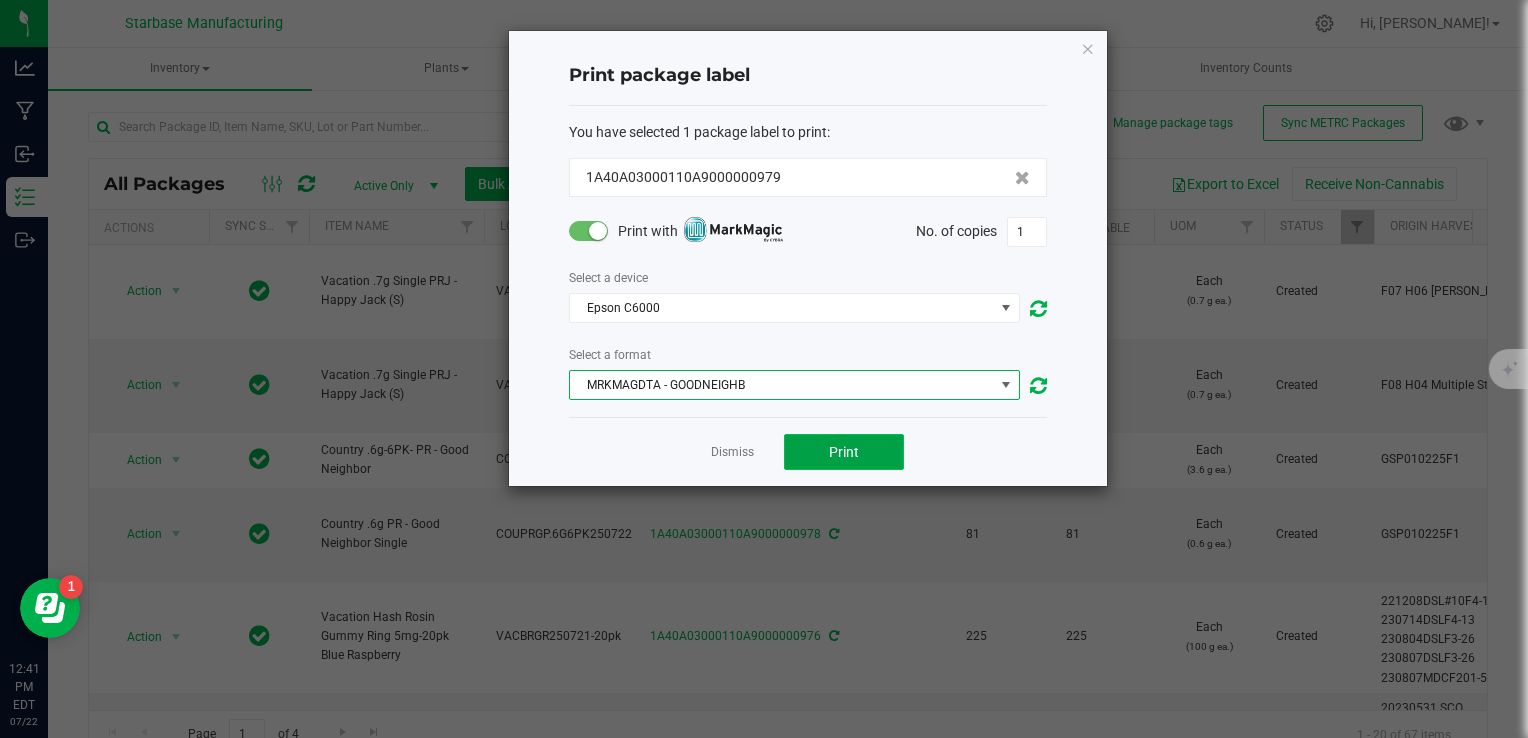 click on "Print" 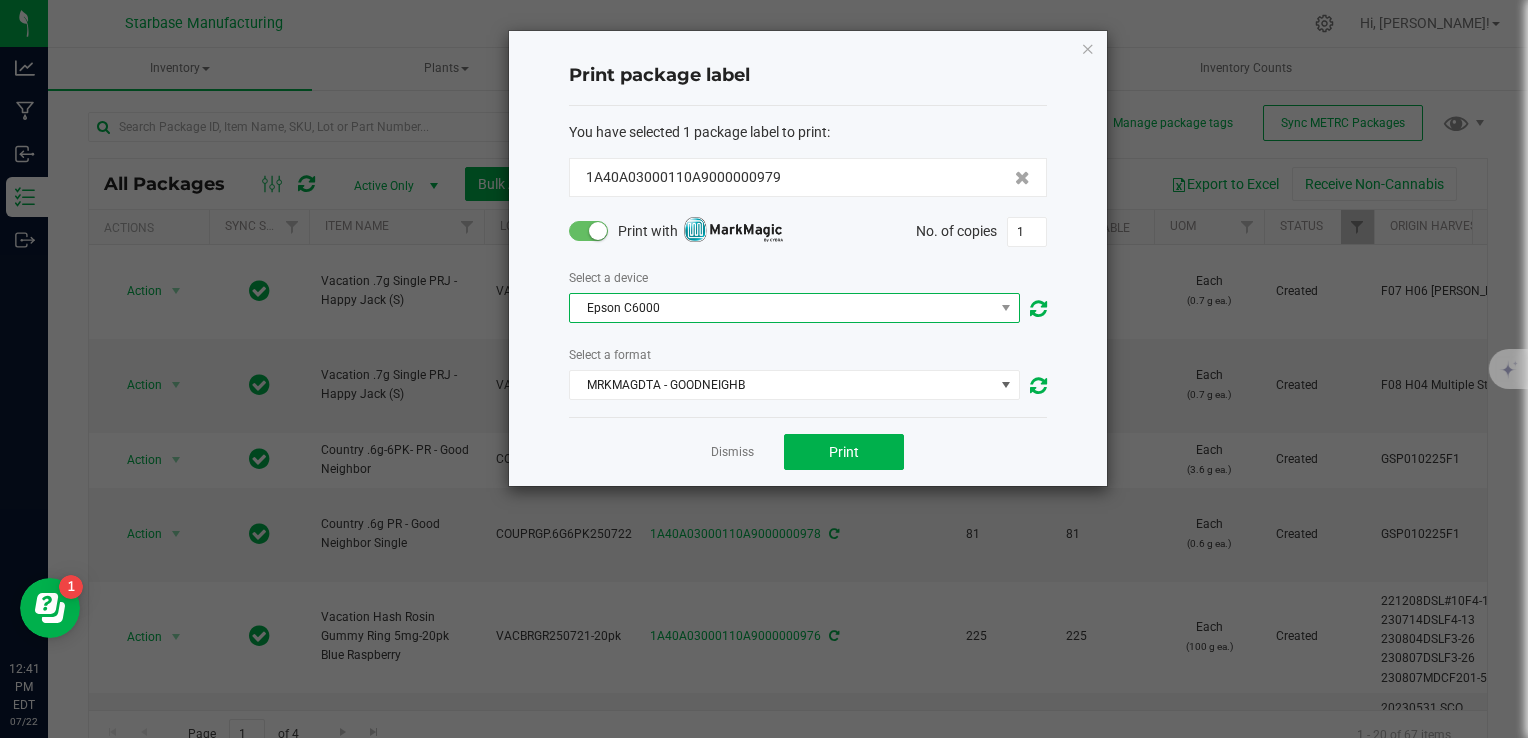 click on "Epson C6000" at bounding box center [782, 308] 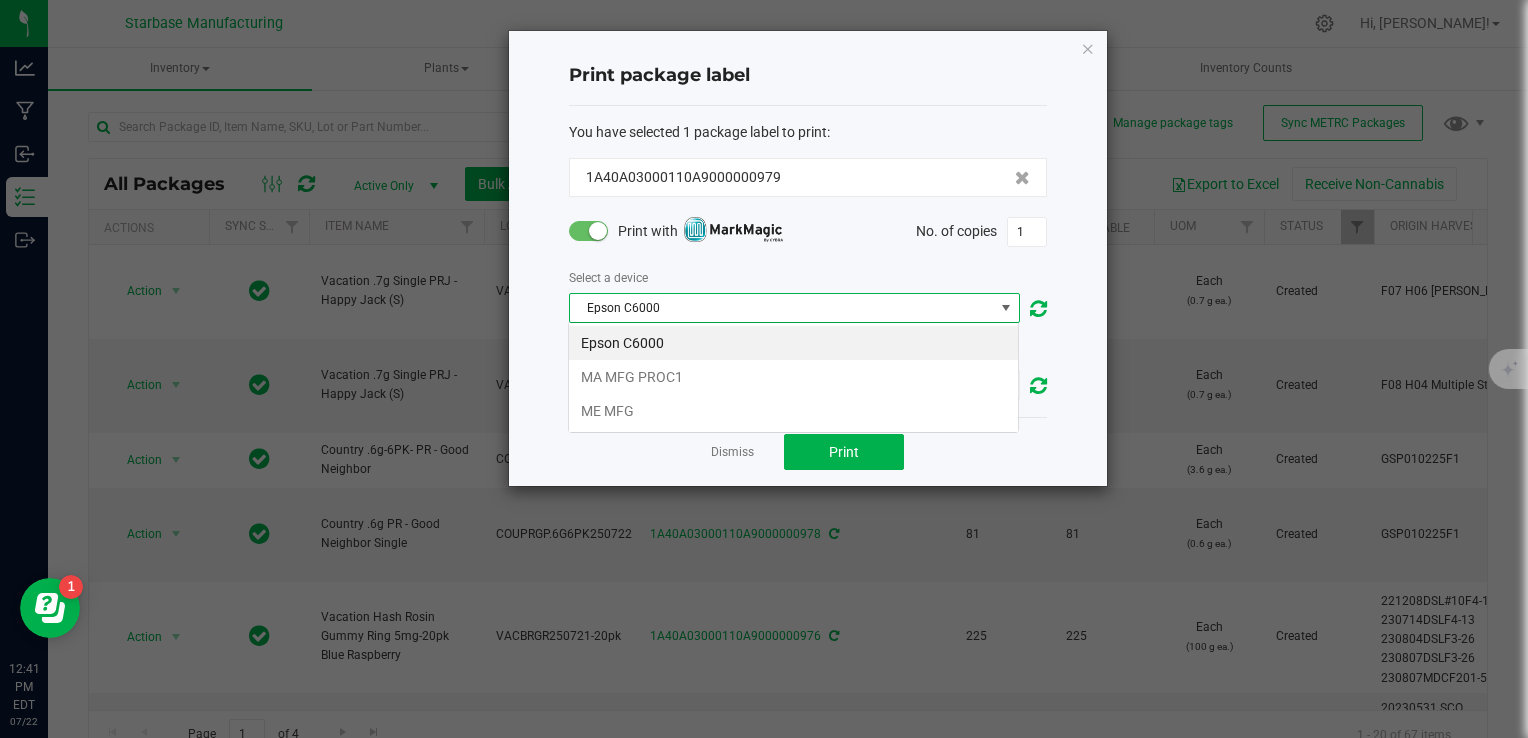 scroll, scrollTop: 99970, scrollLeft: 99548, axis: both 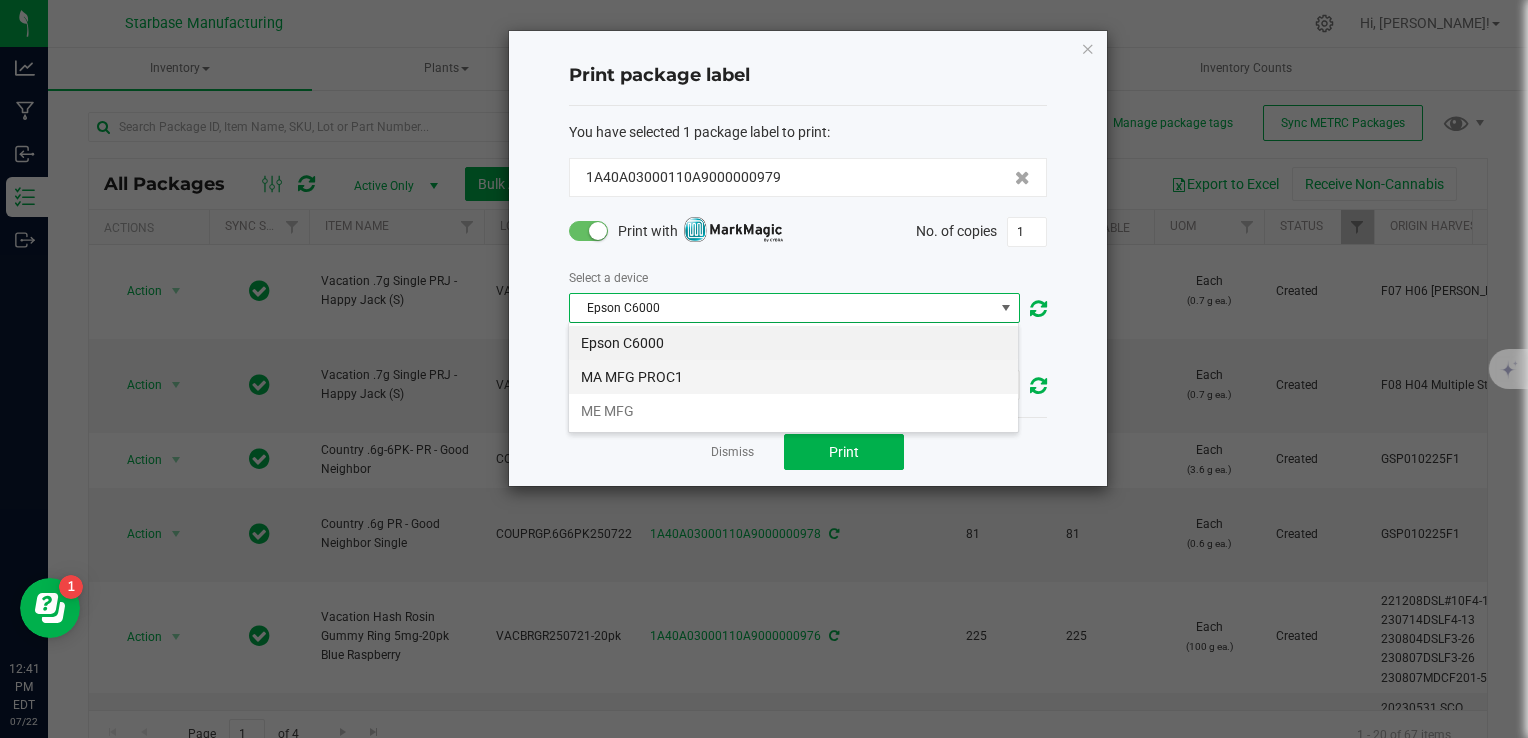 click on "MA MFG PROC1" at bounding box center (793, 377) 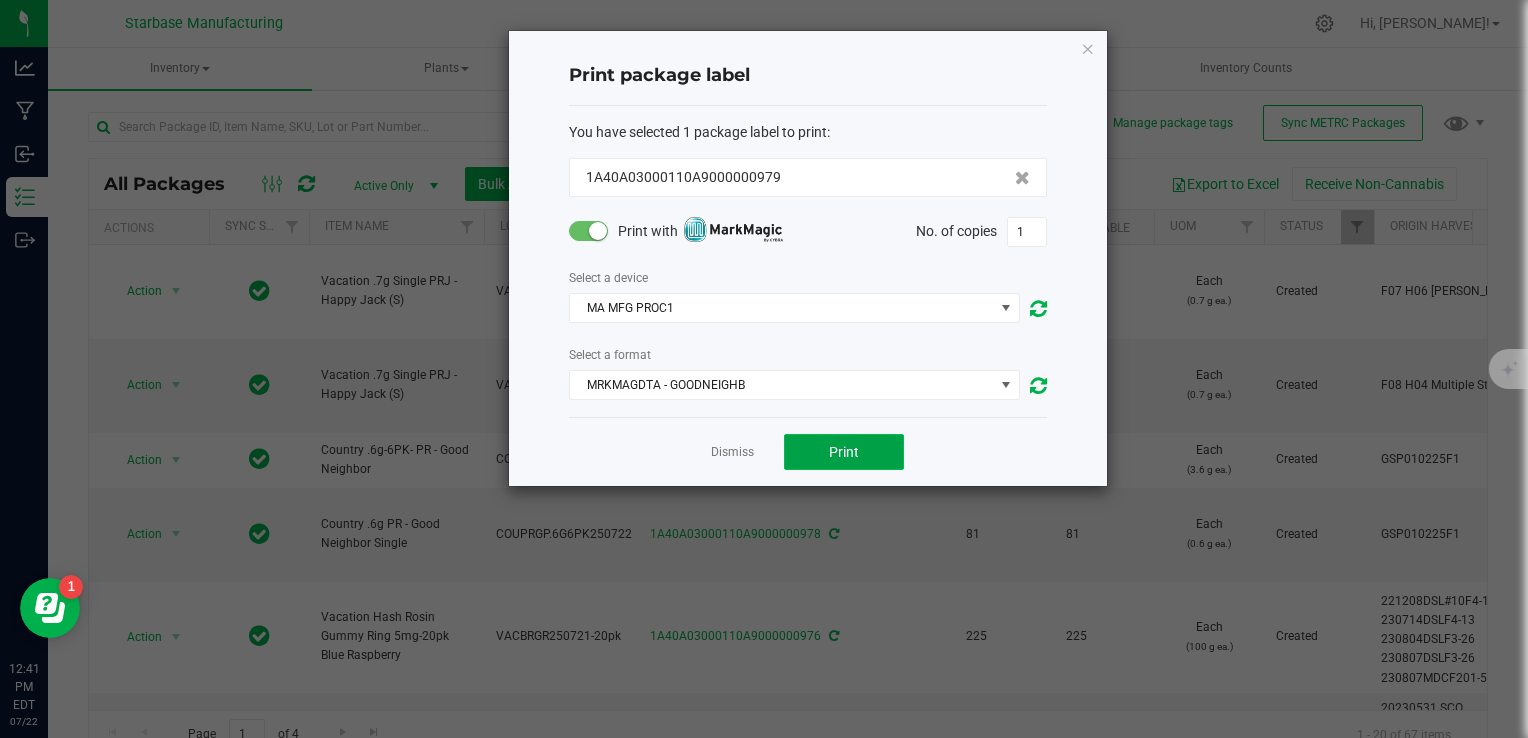 click on "Print" 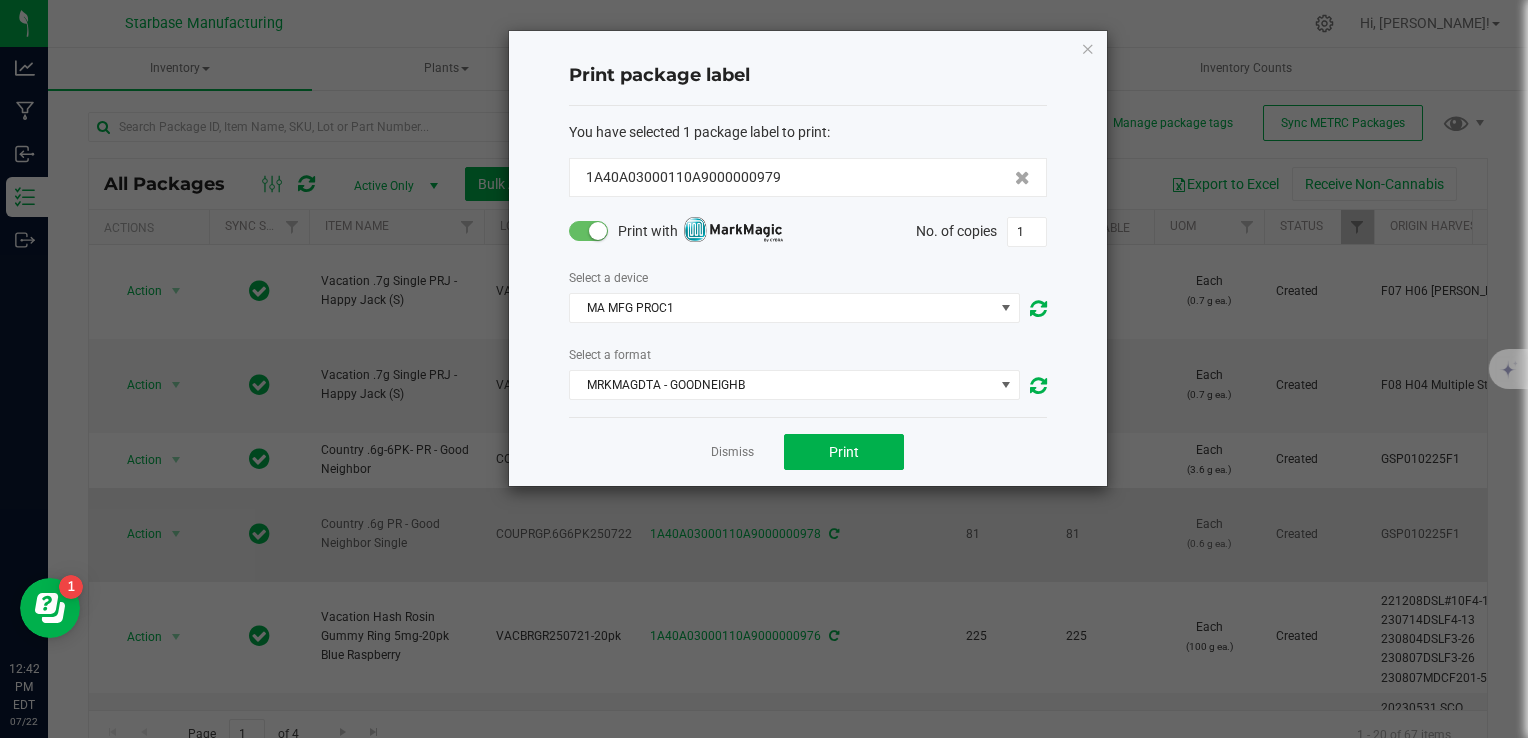 click on "Dismiss" 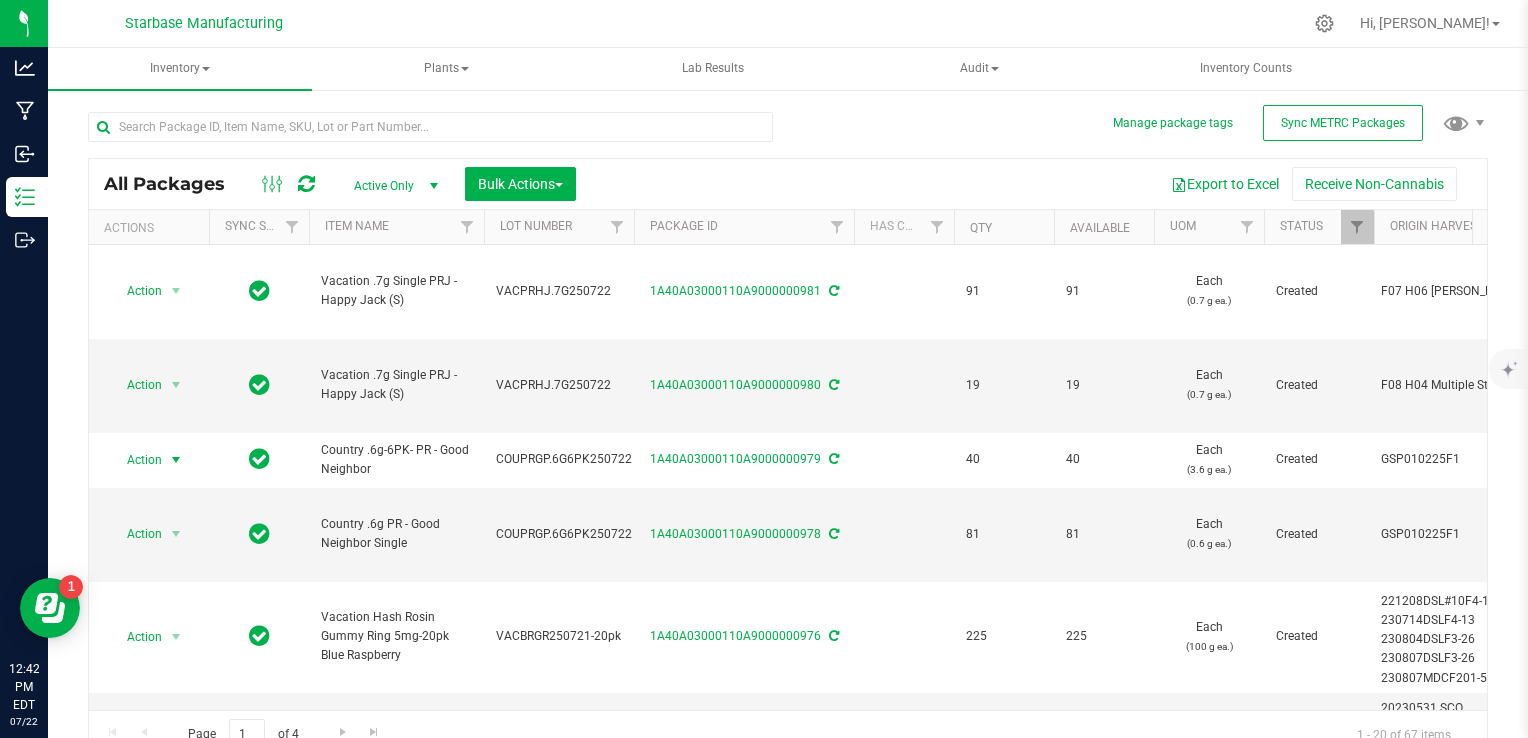 scroll, scrollTop: 0, scrollLeft: 6, axis: horizontal 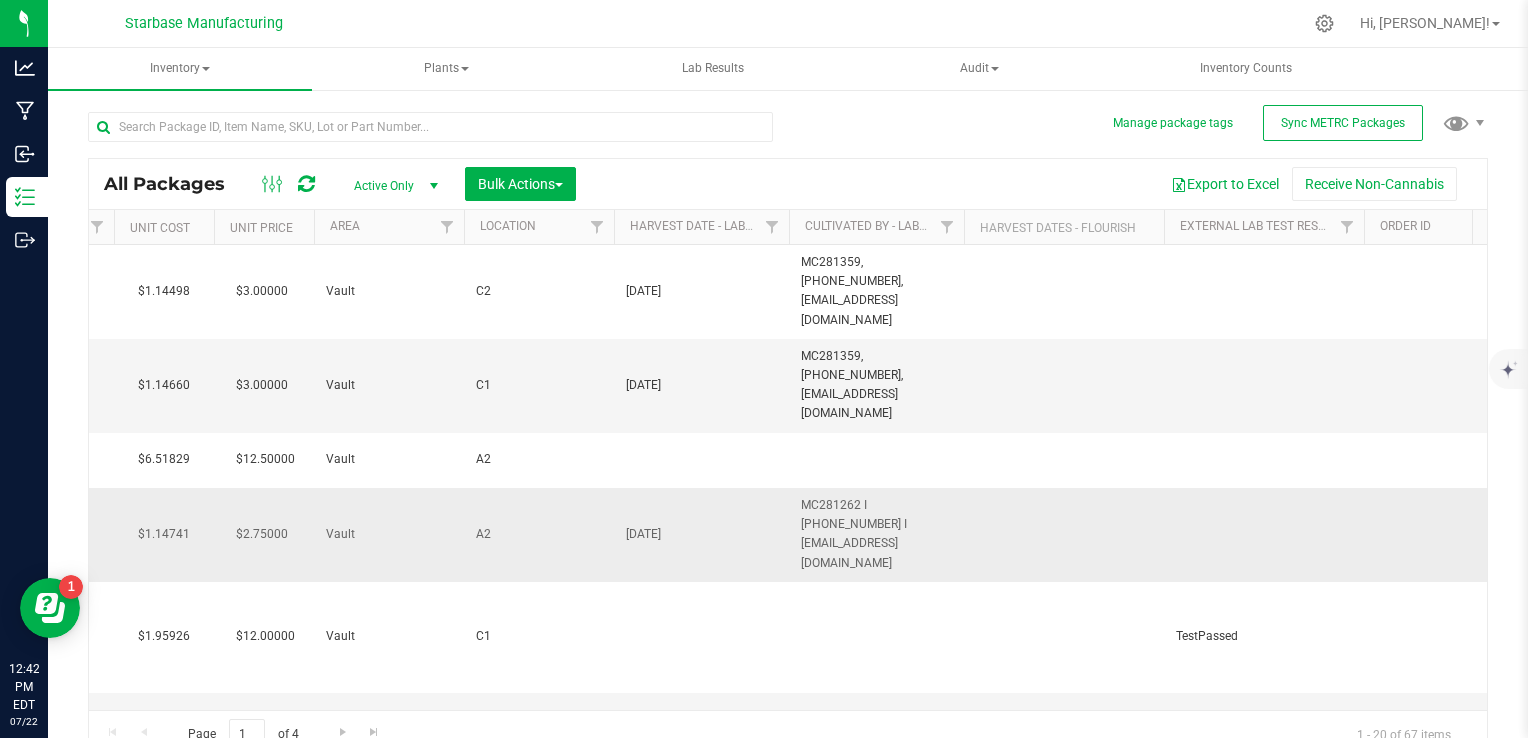 click on "[DATE]" at bounding box center [701, 534] 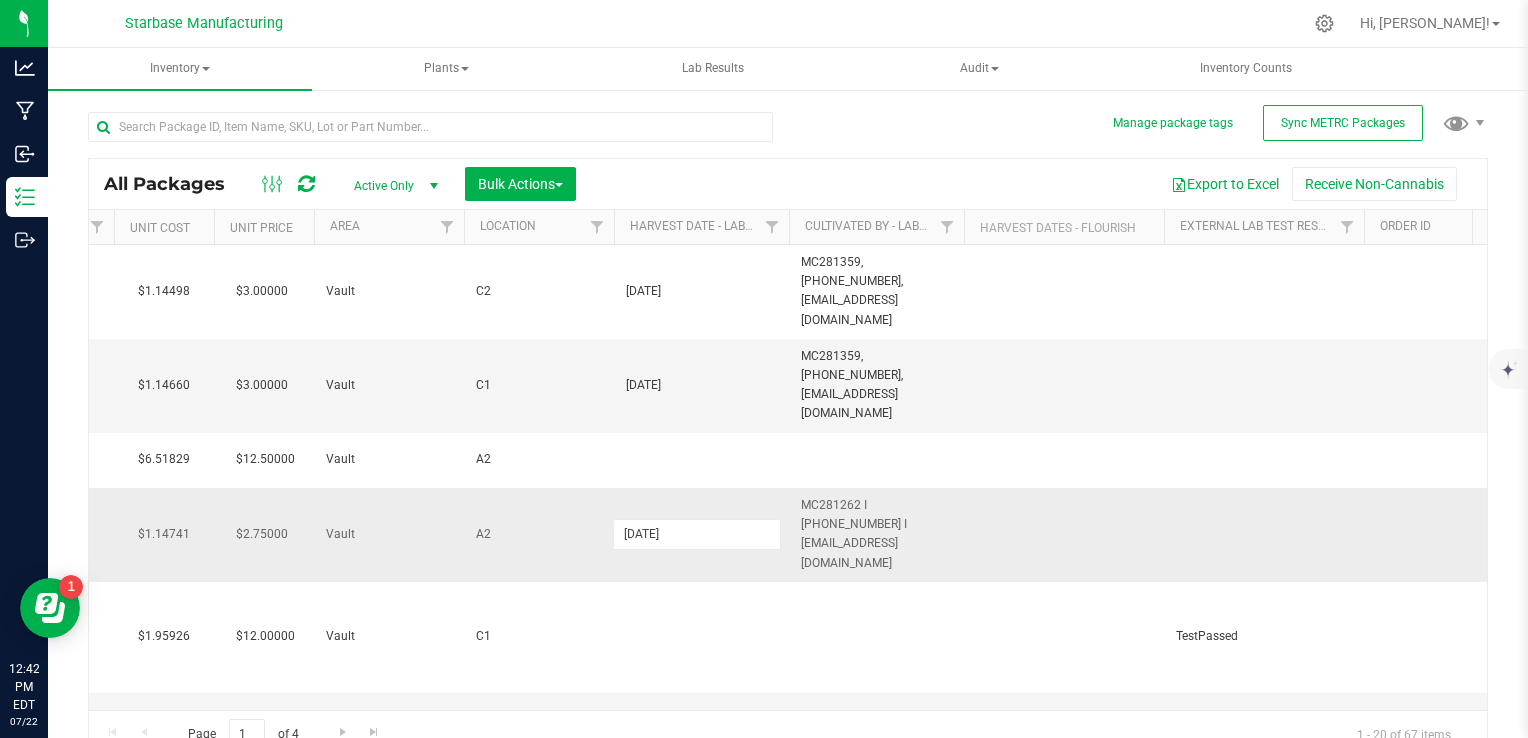 click on "[DATE]" at bounding box center [697, 534] 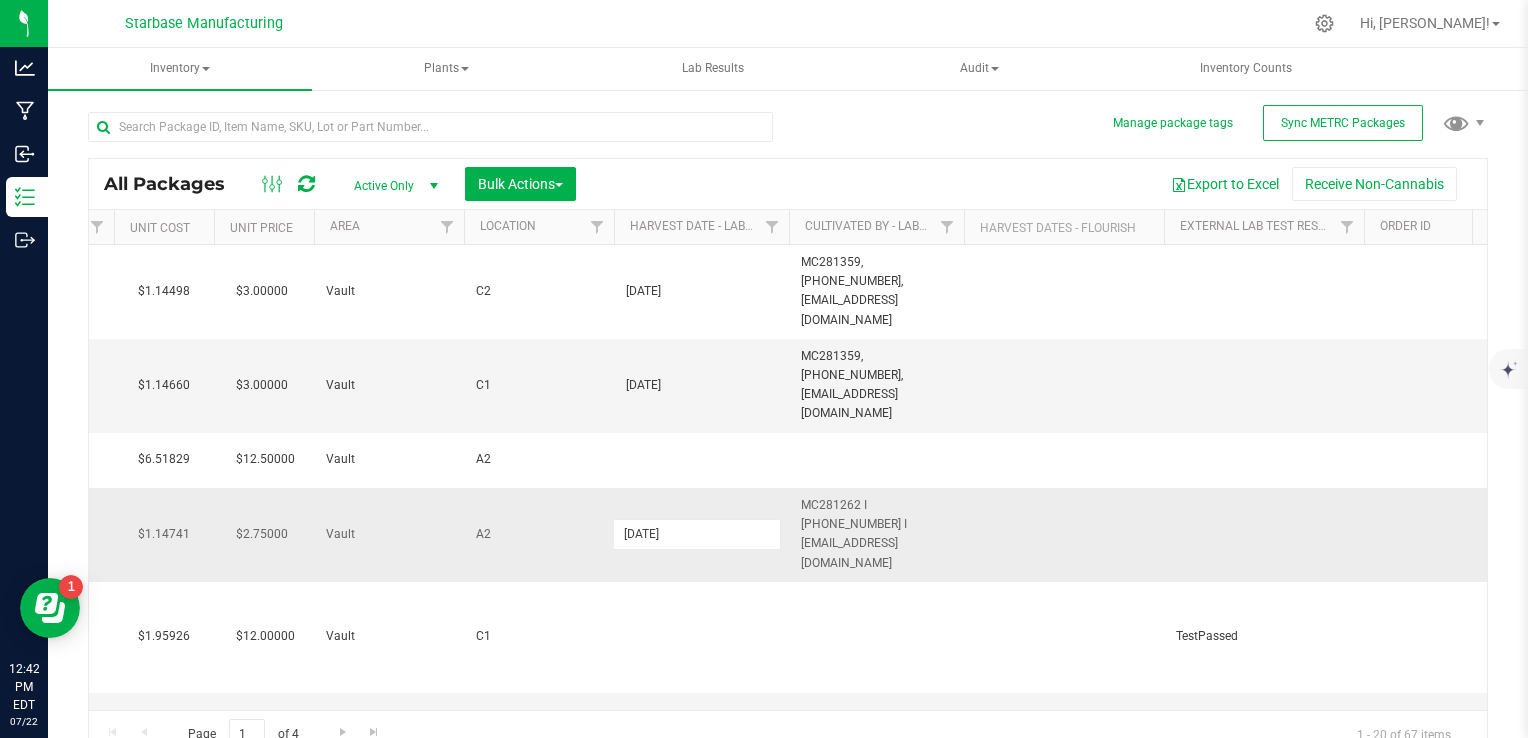 click on "[DATE]" at bounding box center [697, 534] 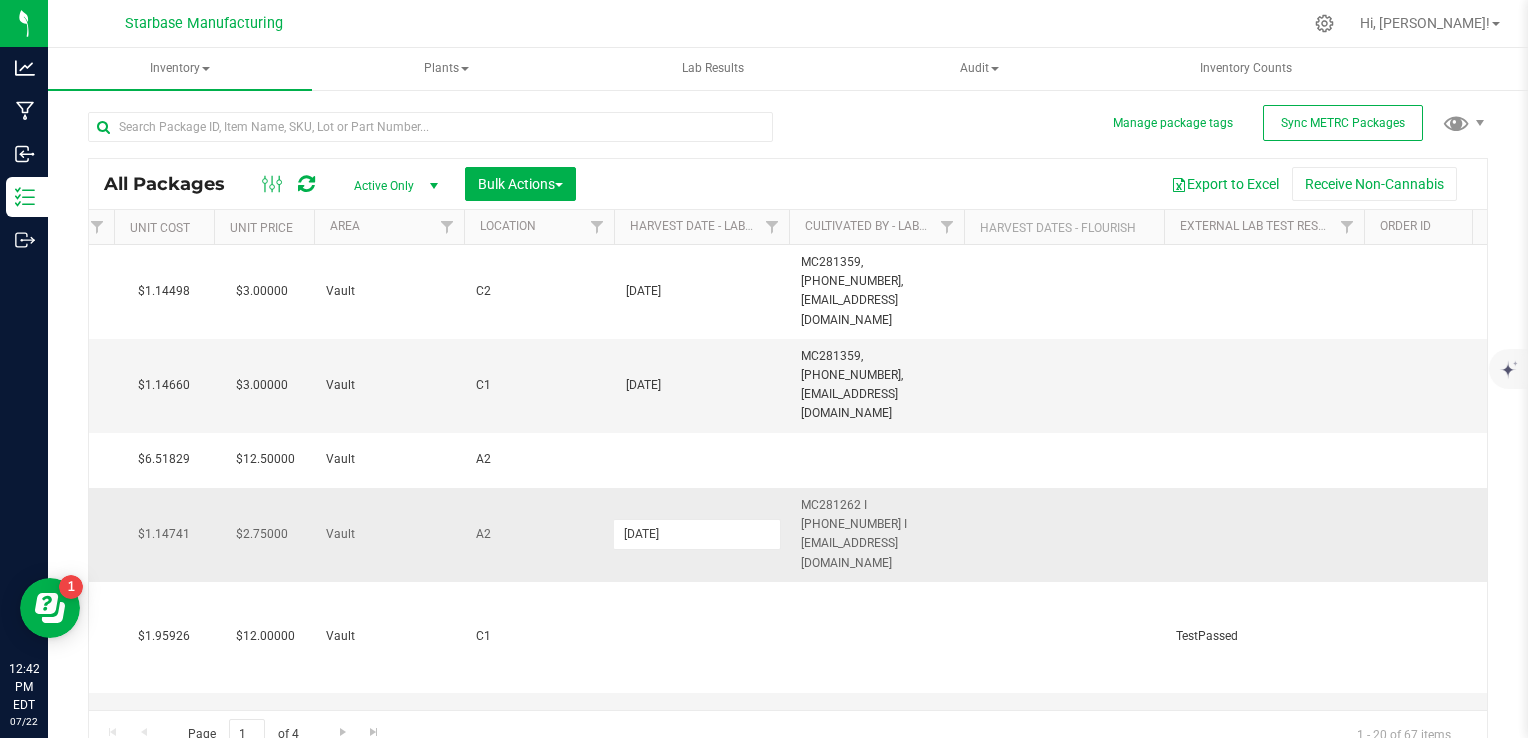 click on "[DATE]" at bounding box center (697, 534) 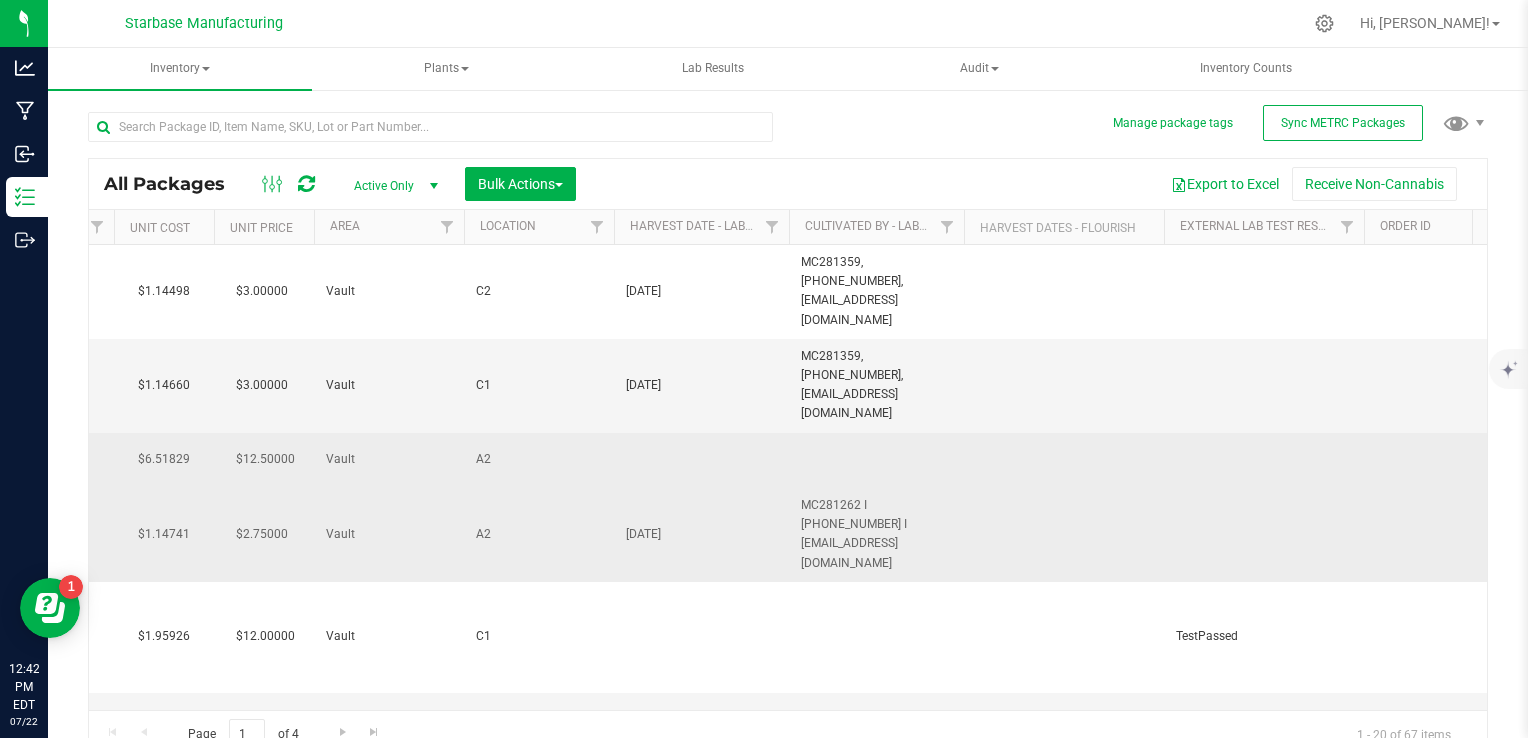click at bounding box center [701, 460] 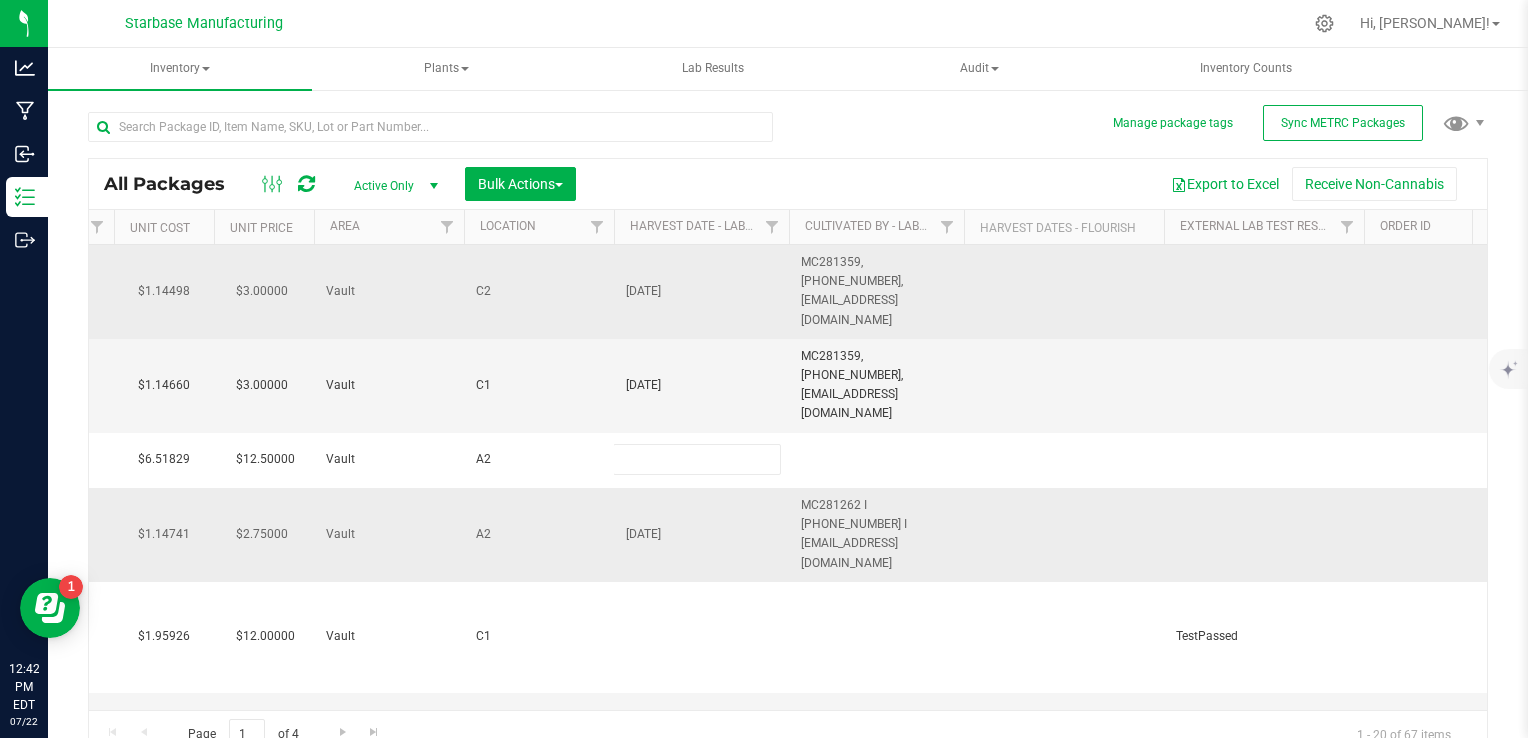 type on "[DATE]" 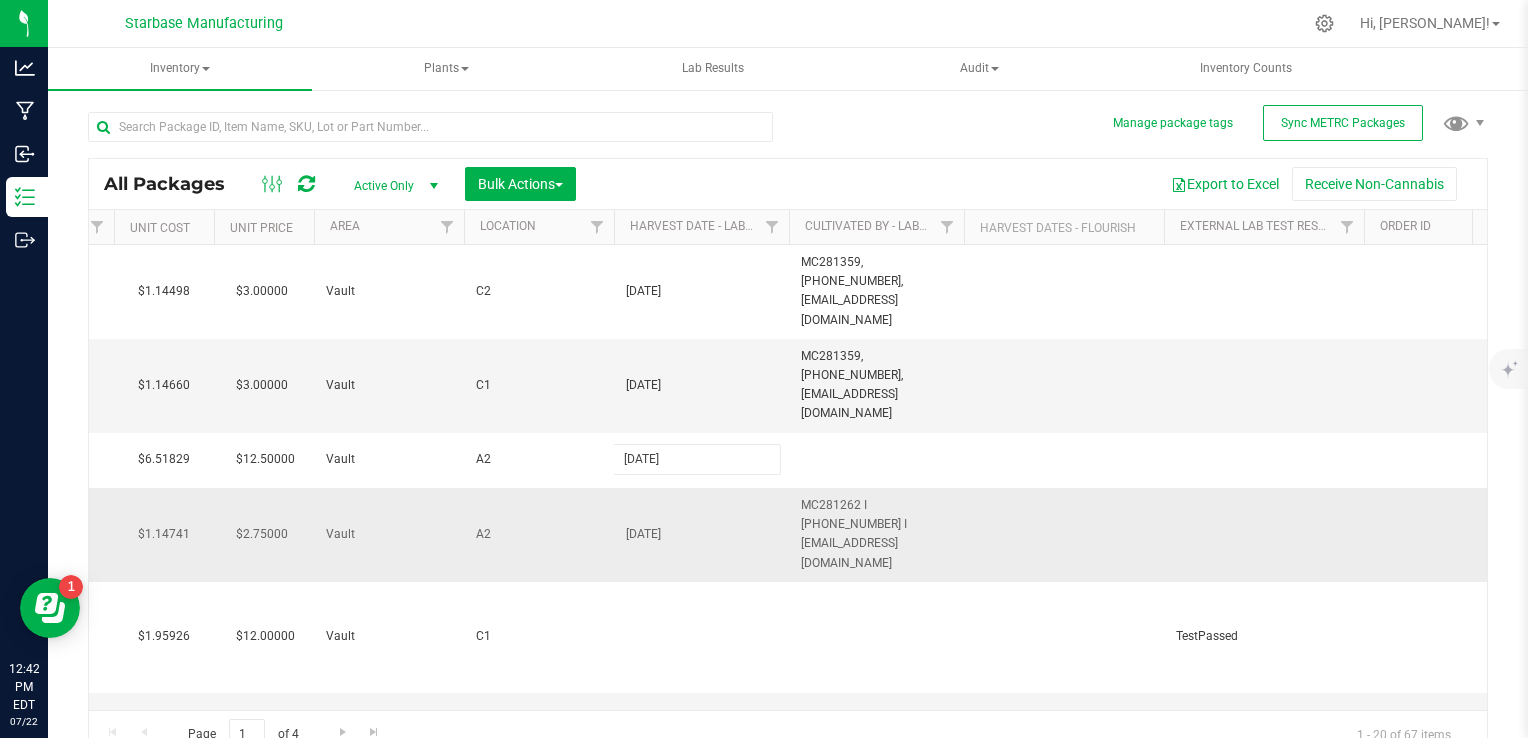 click on "All Packages
Active Only Active Only Lab Samples Locked All External Internal
Bulk Actions
Add to manufacturing run
Add to outbound order
Combine packages
Combine packages (lot)" at bounding box center [788, 458] 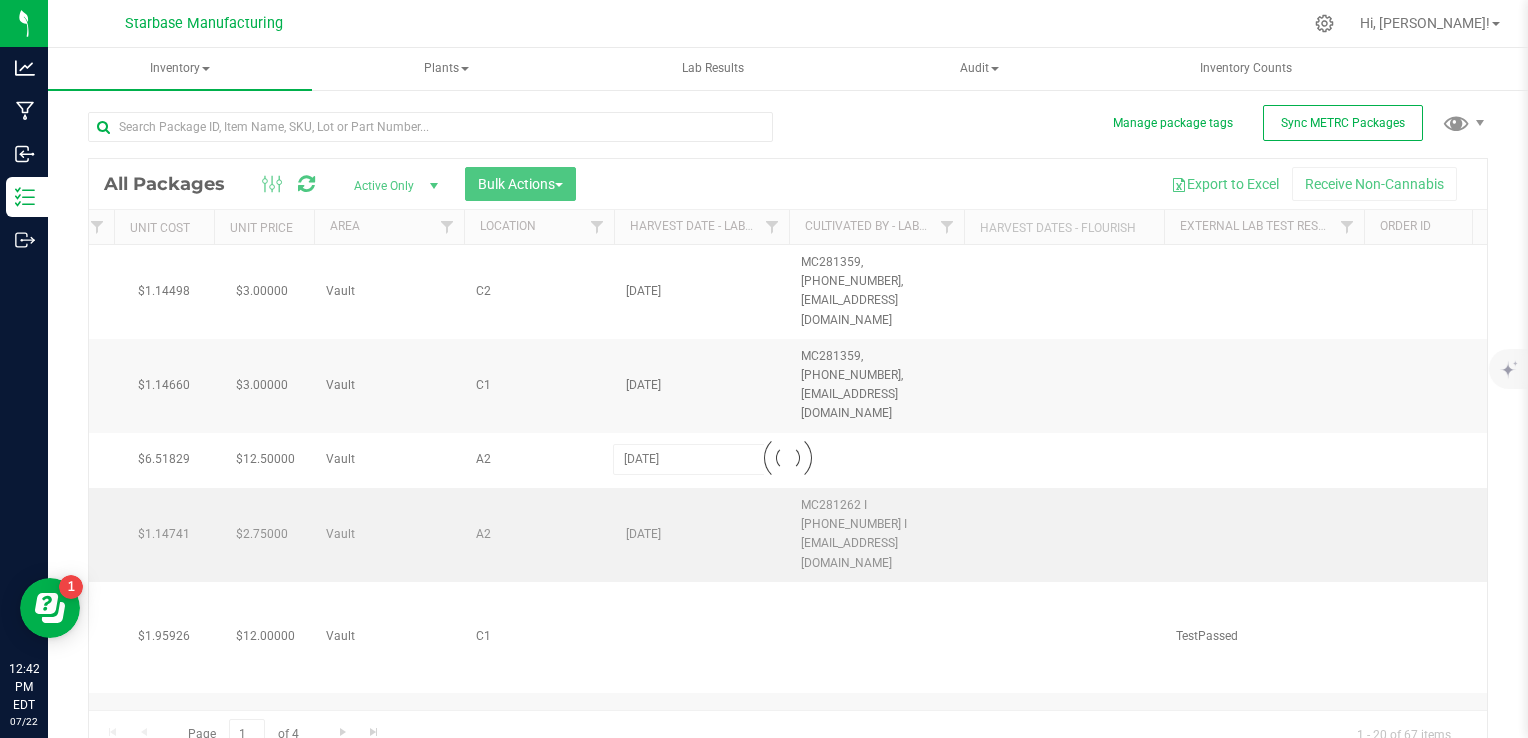 click at bounding box center [788, 458] 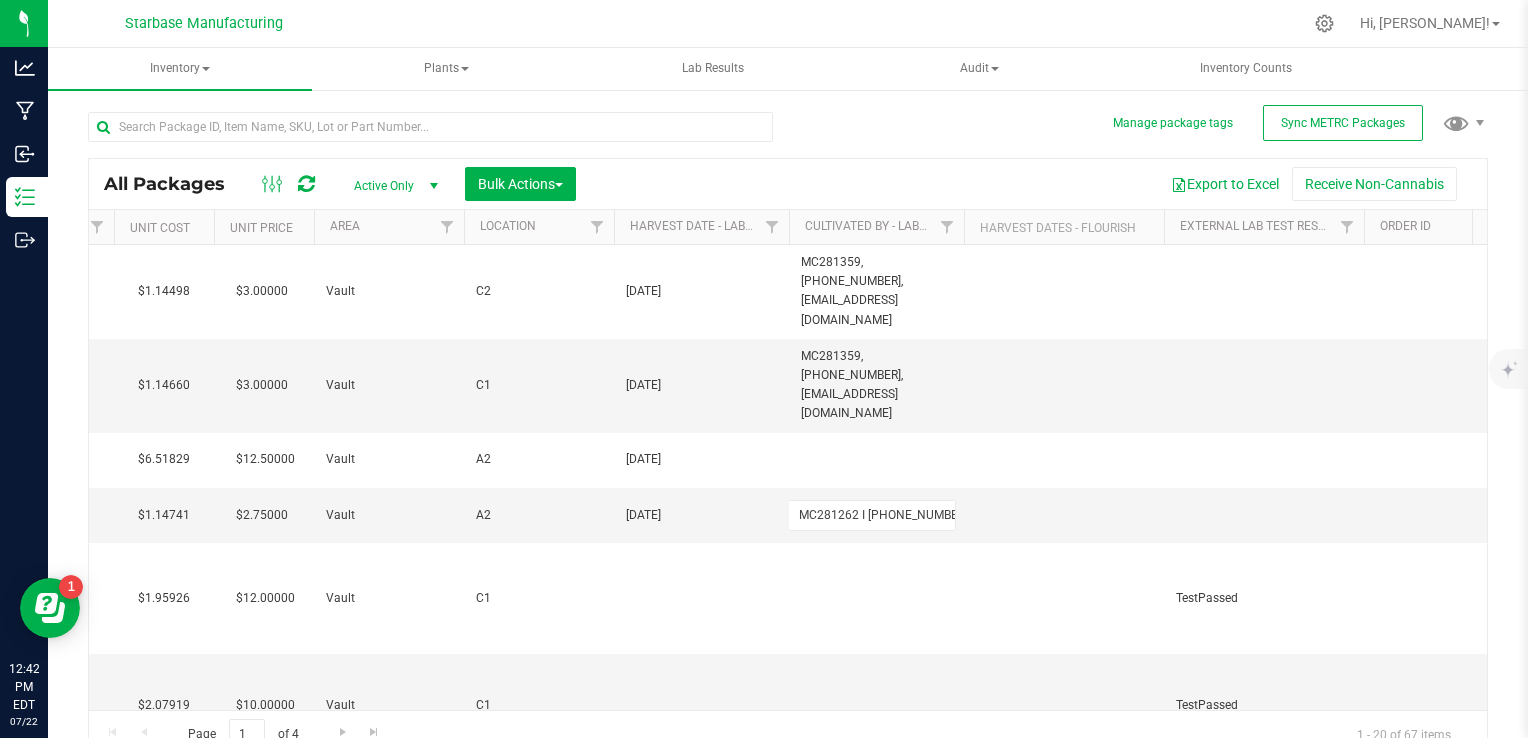click on "MC281262 I [PHONE_NUMBER] I [EMAIL_ADDRESS][DOMAIN_NAME]" at bounding box center (872, 515) 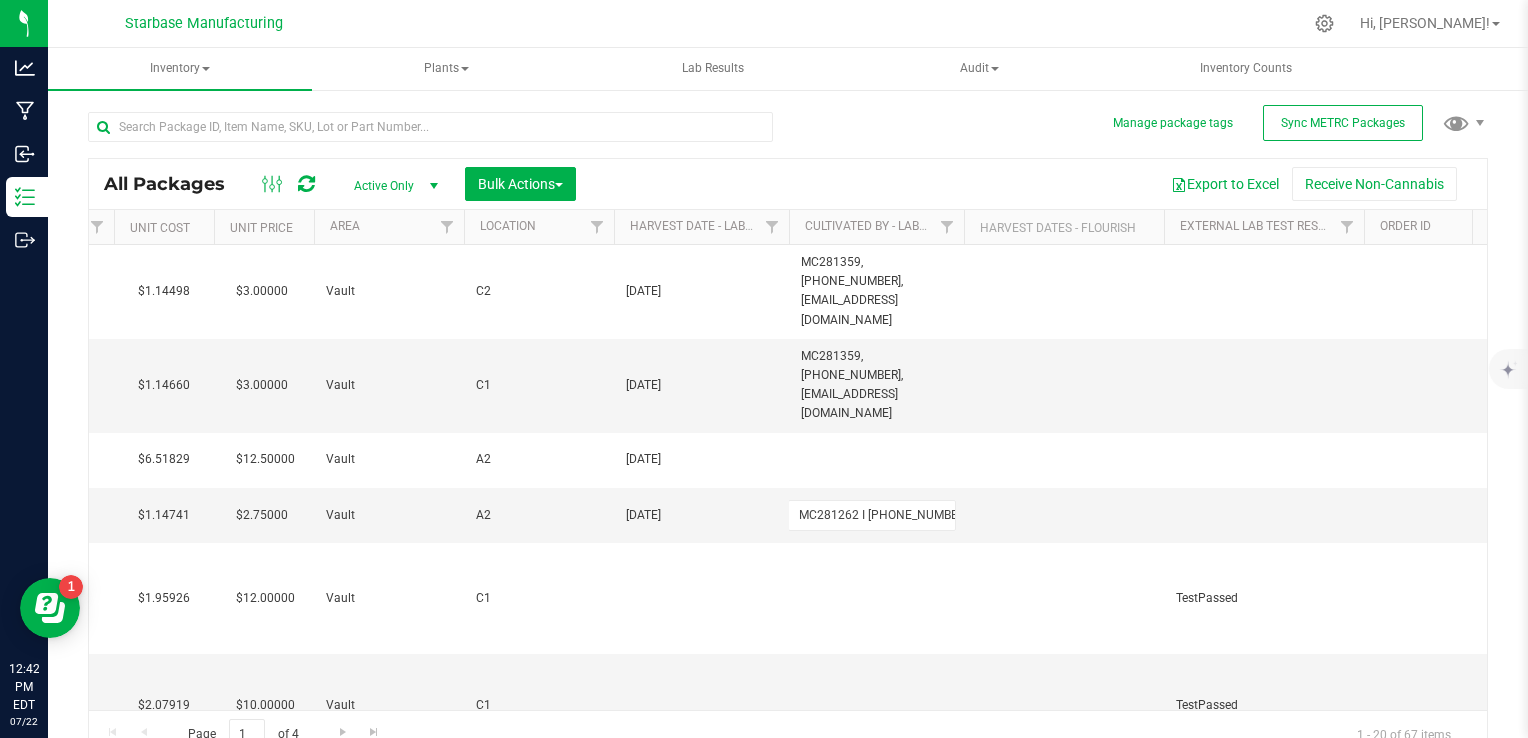 type on "[DATE]" 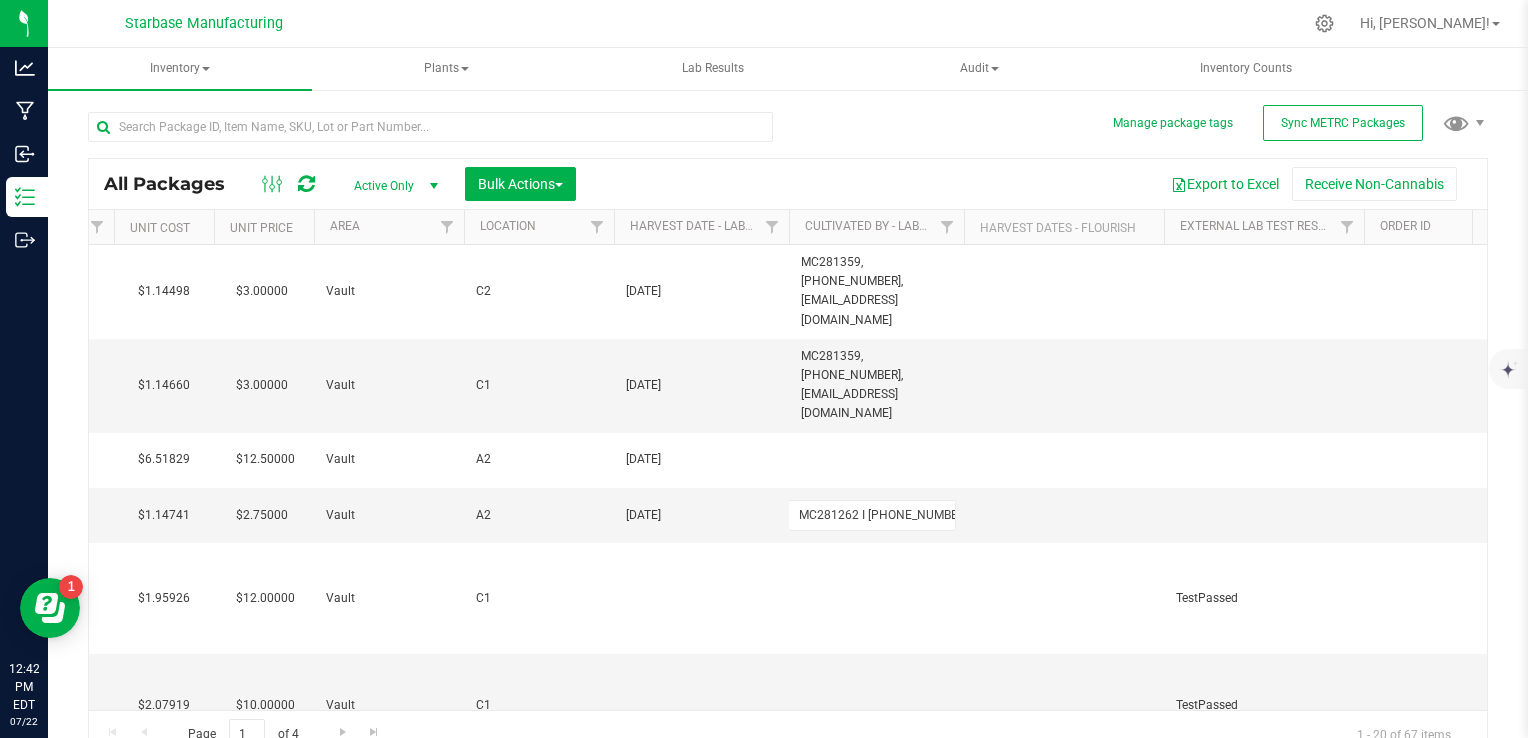 type on "[DATE]" 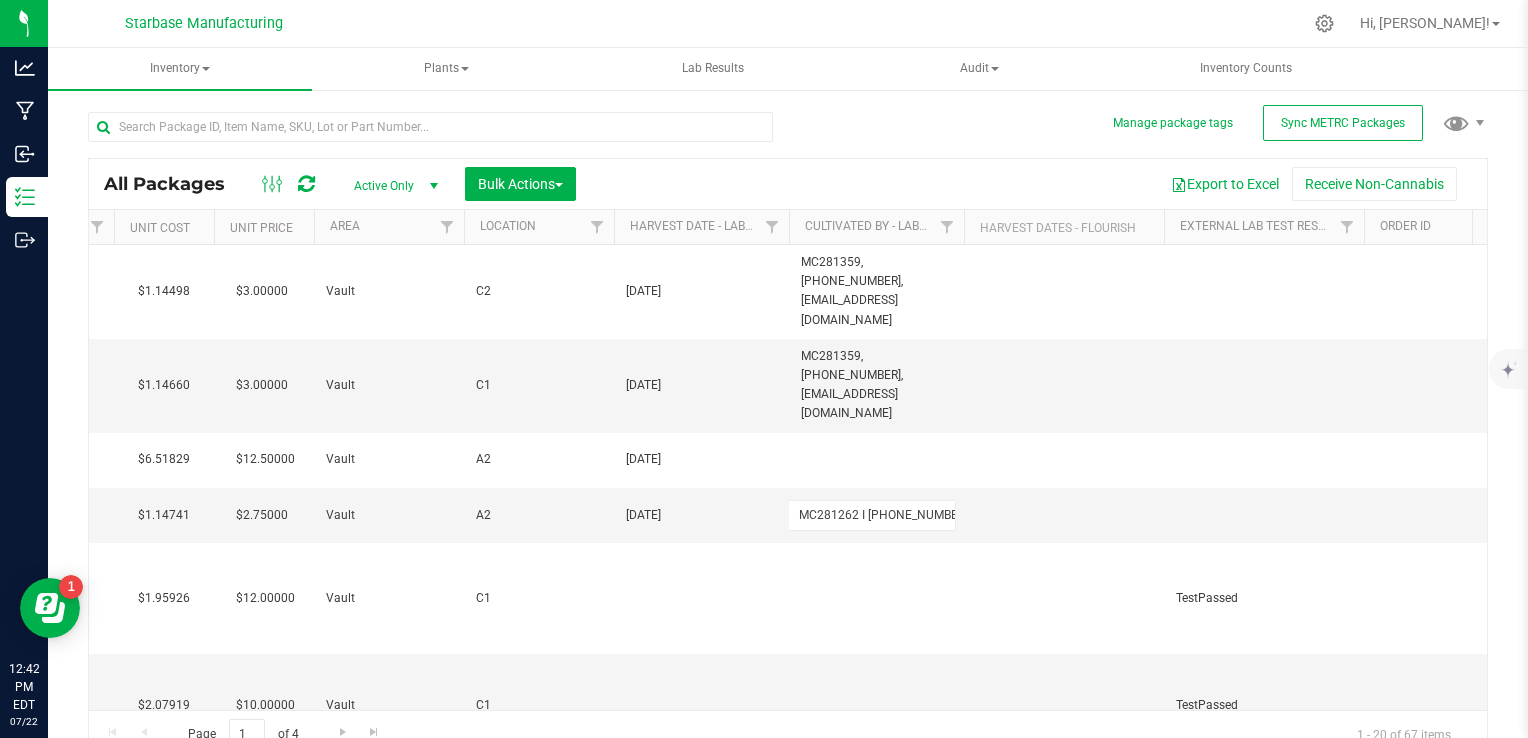 type on "[DATE]" 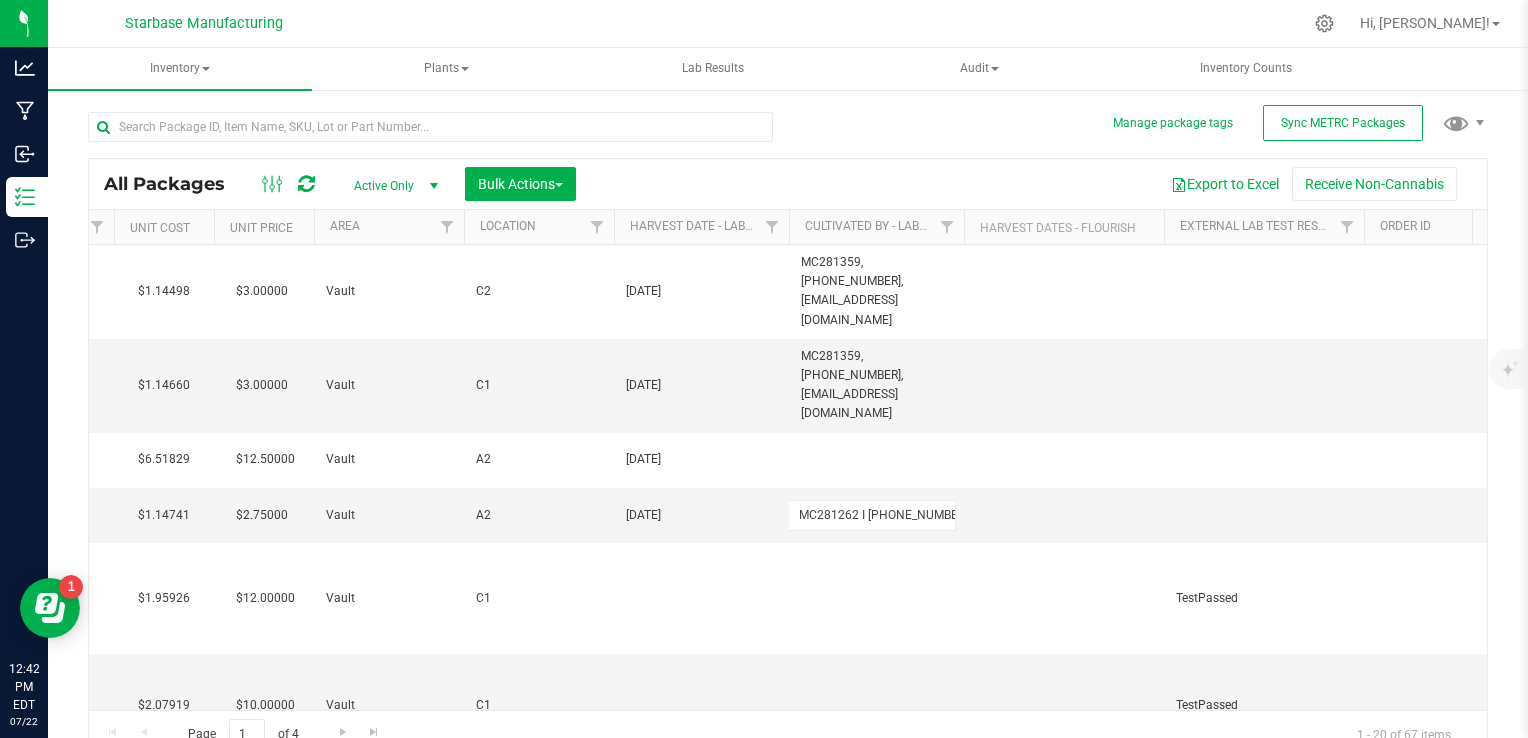 type on "[DATE]" 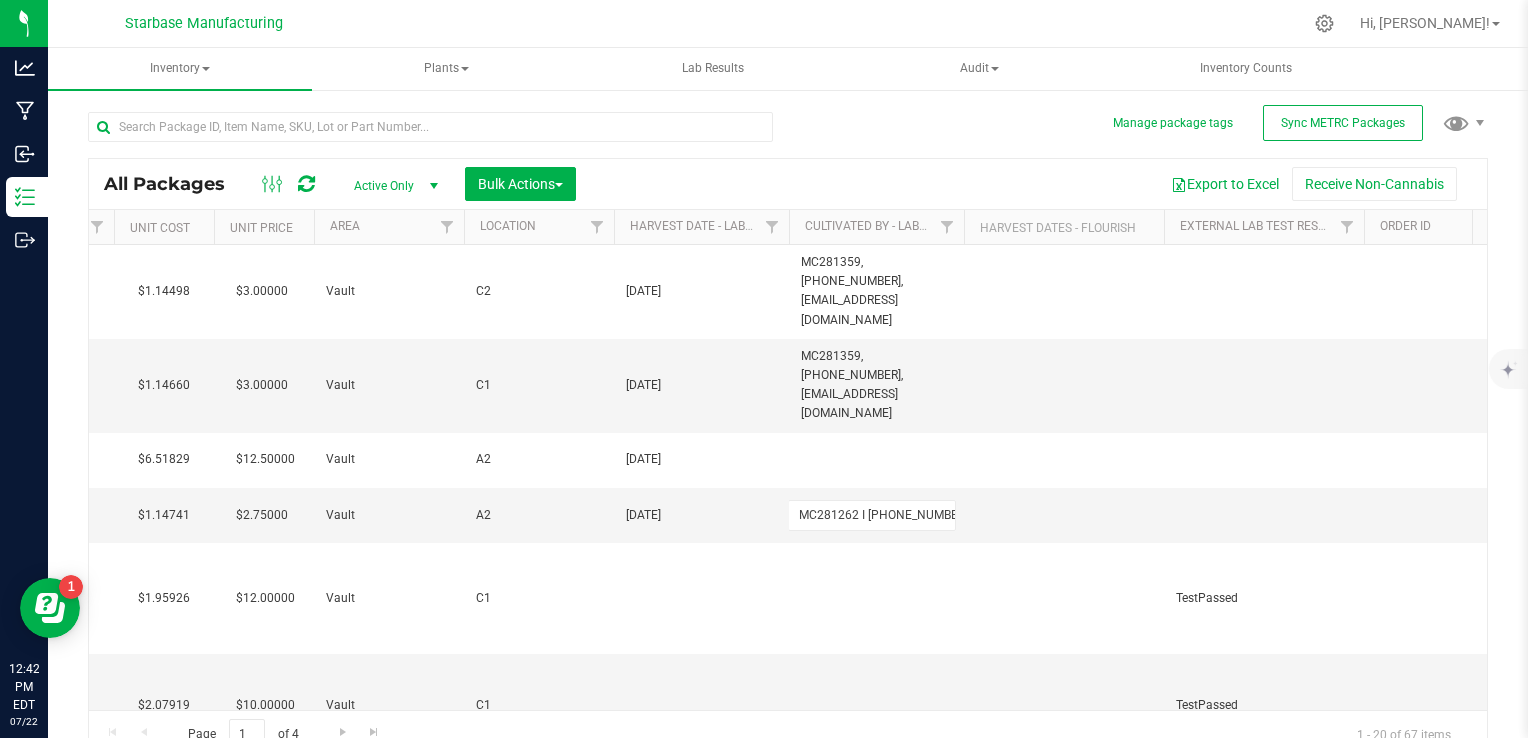 type on "[DATE]" 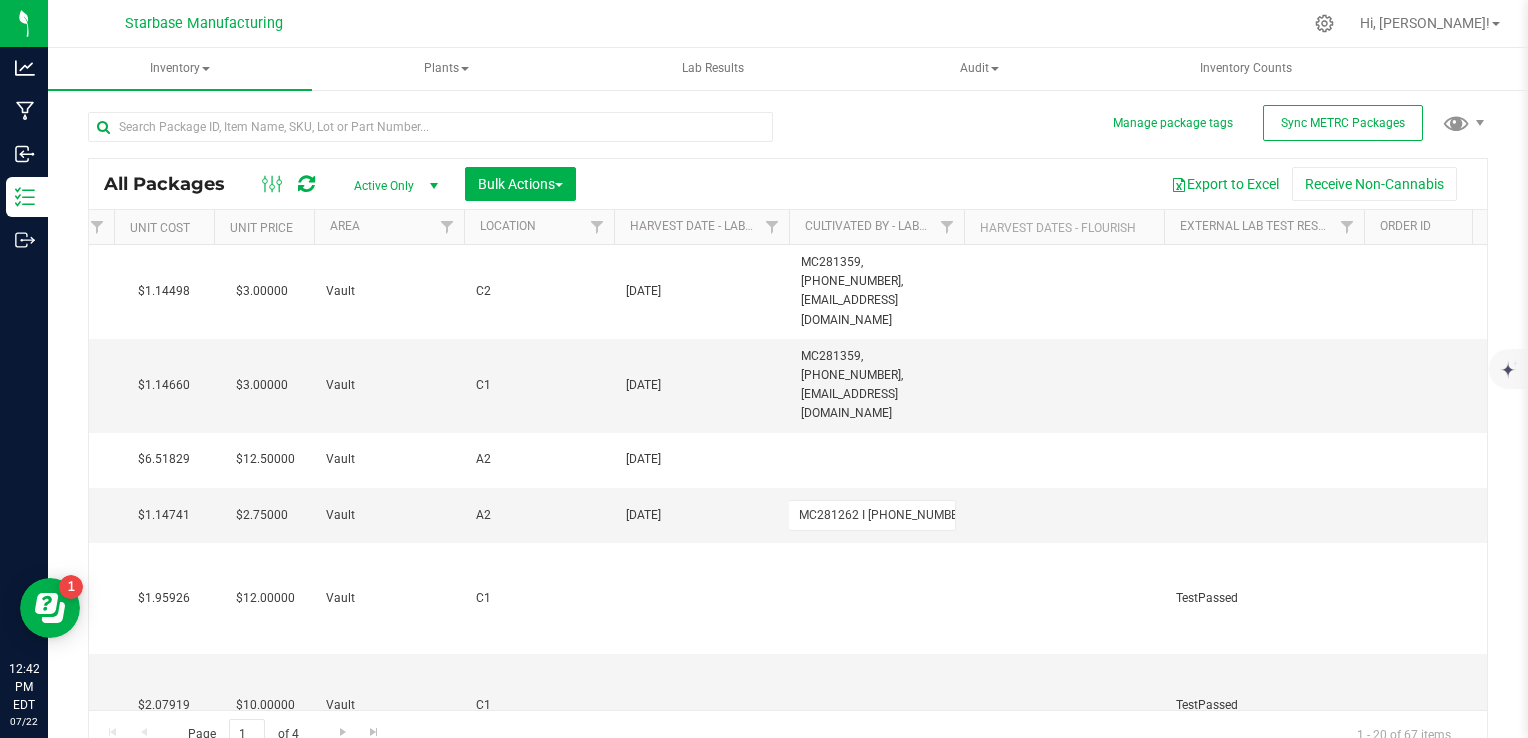 type on "[DATE]" 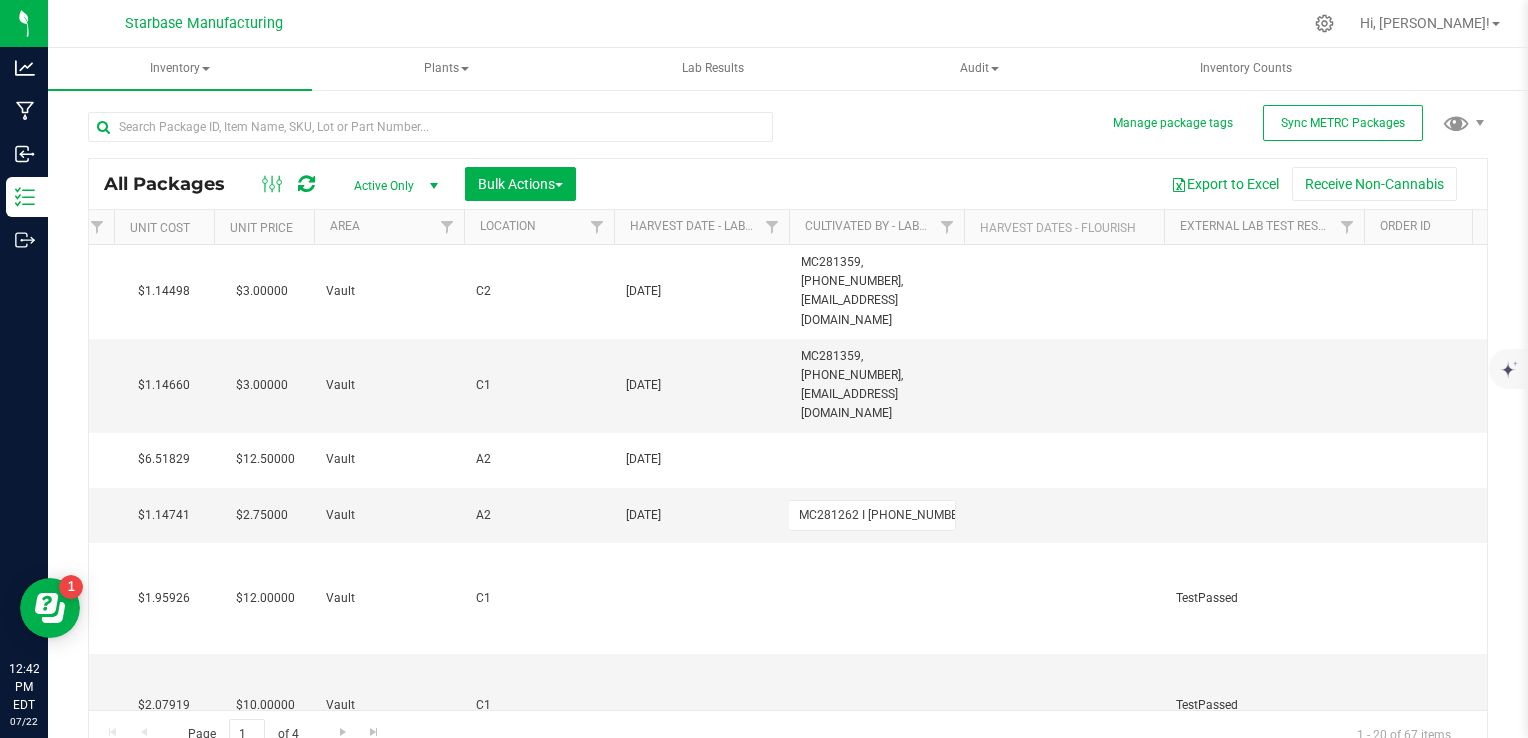 type on "[DATE]" 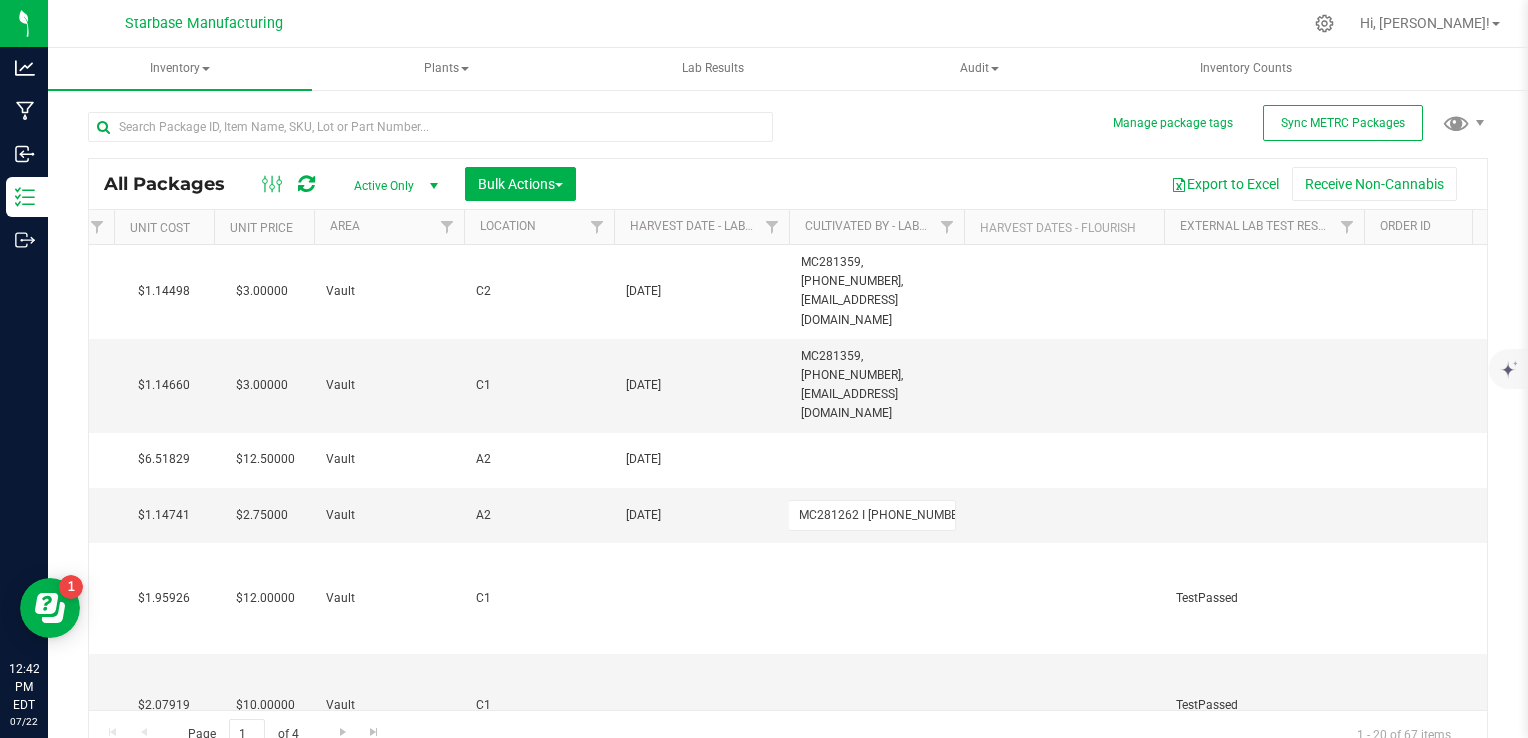 type on "[DATE]" 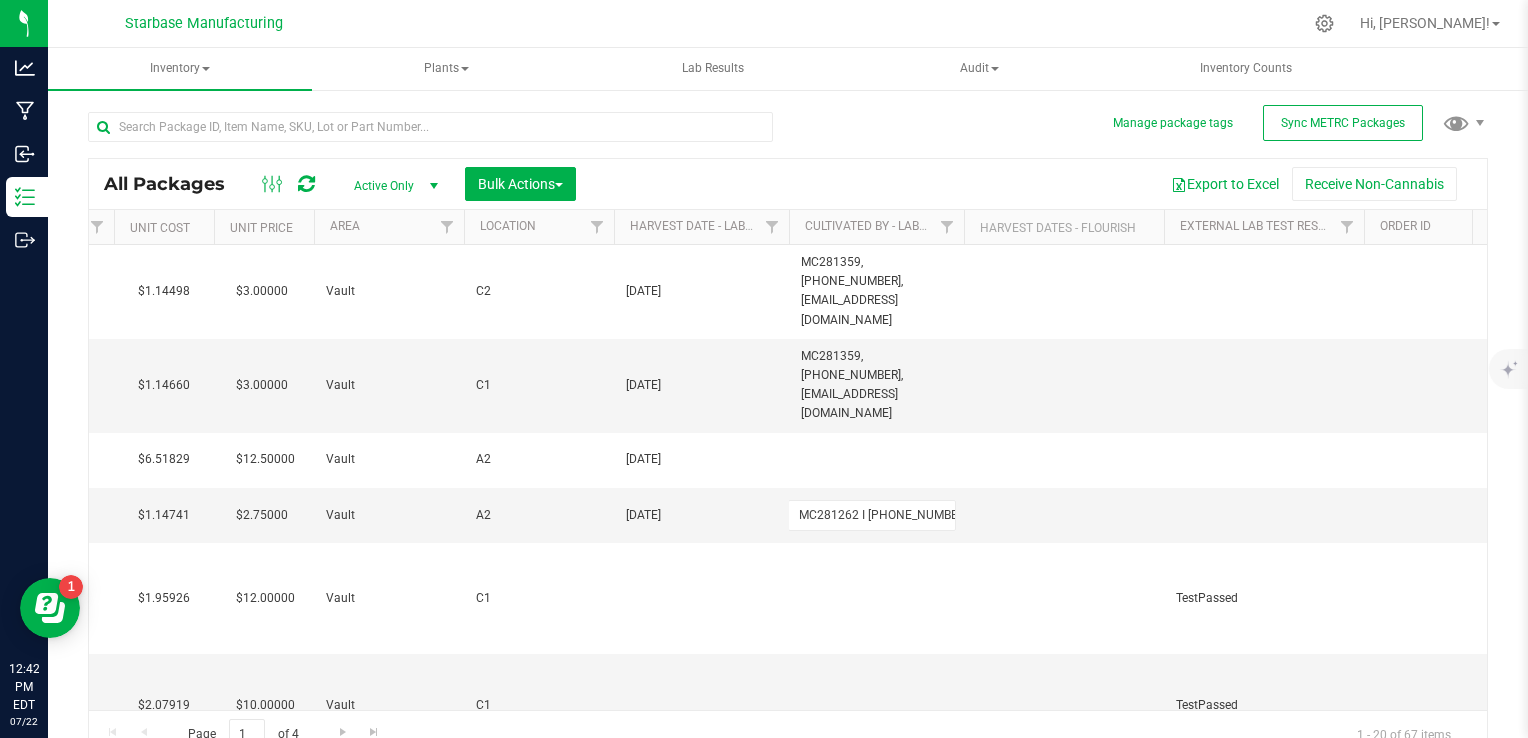 type on "[DATE]" 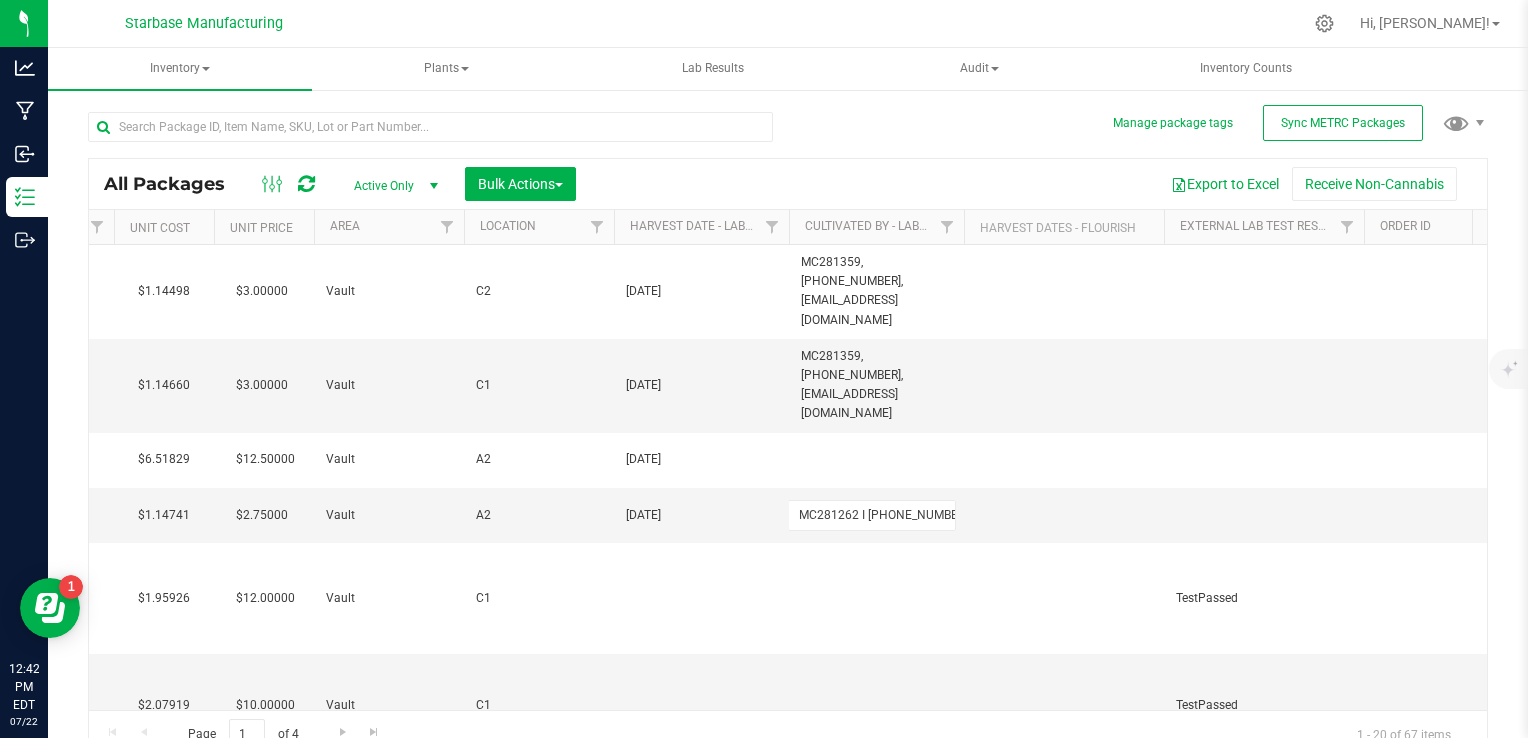 type on "[DATE]" 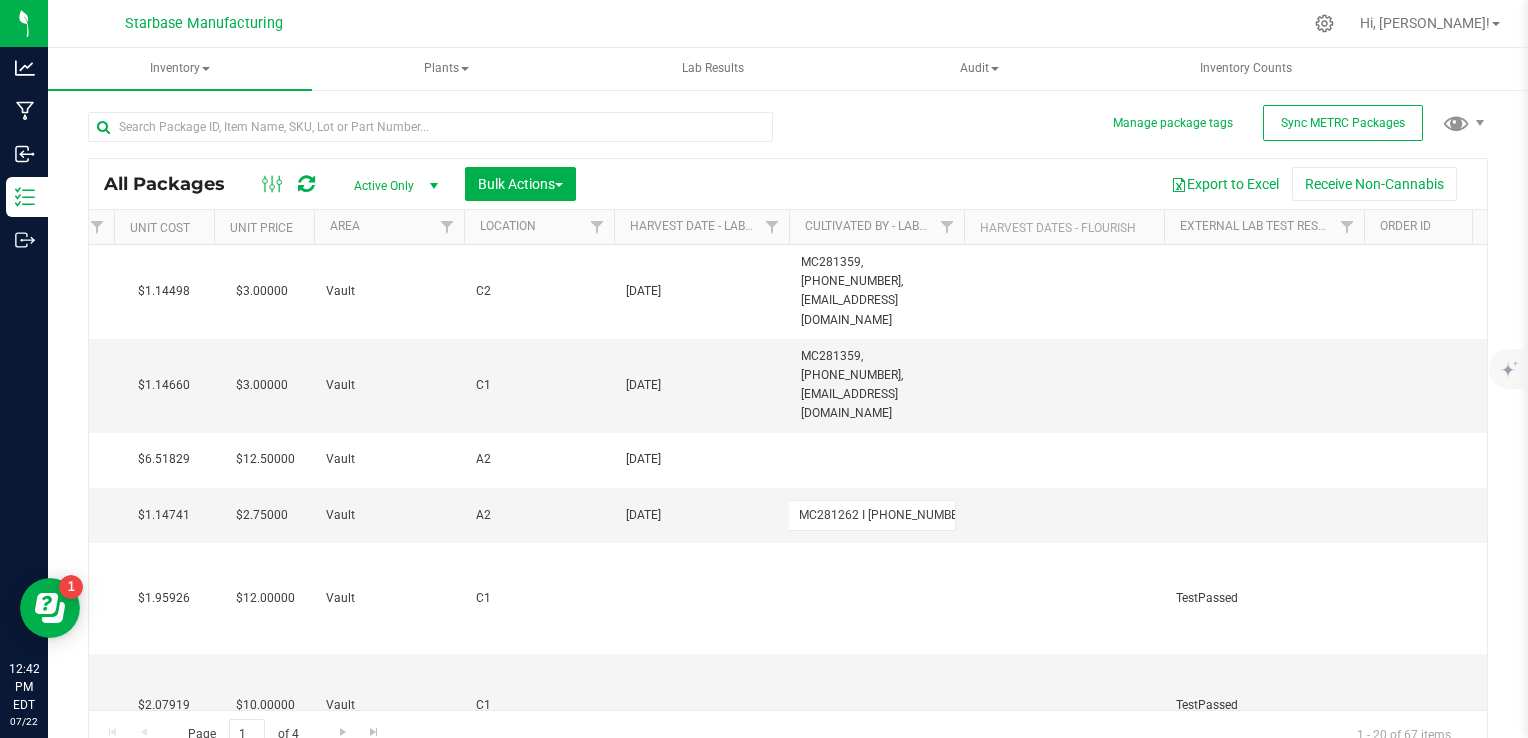 type on "[DATE]" 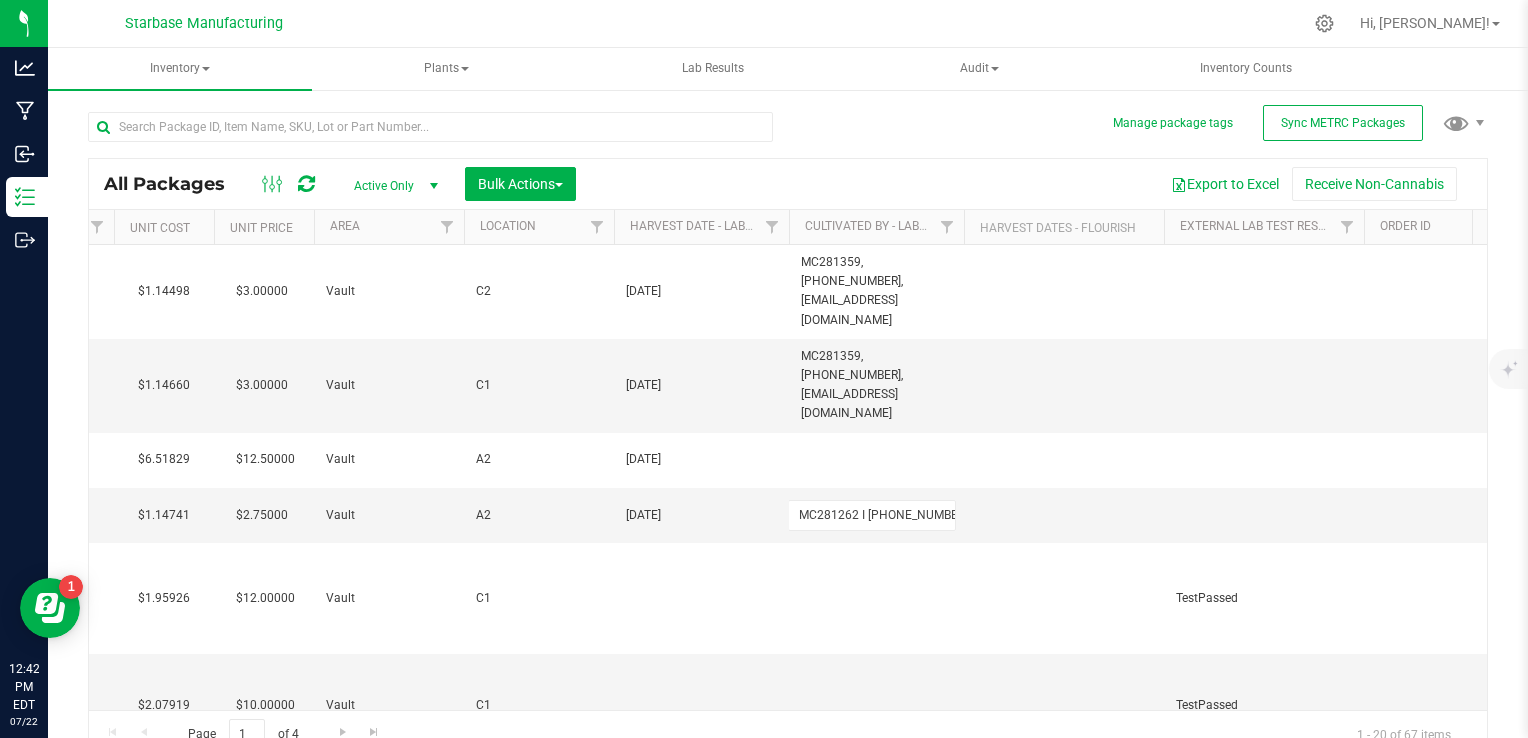 type on "[DATE]" 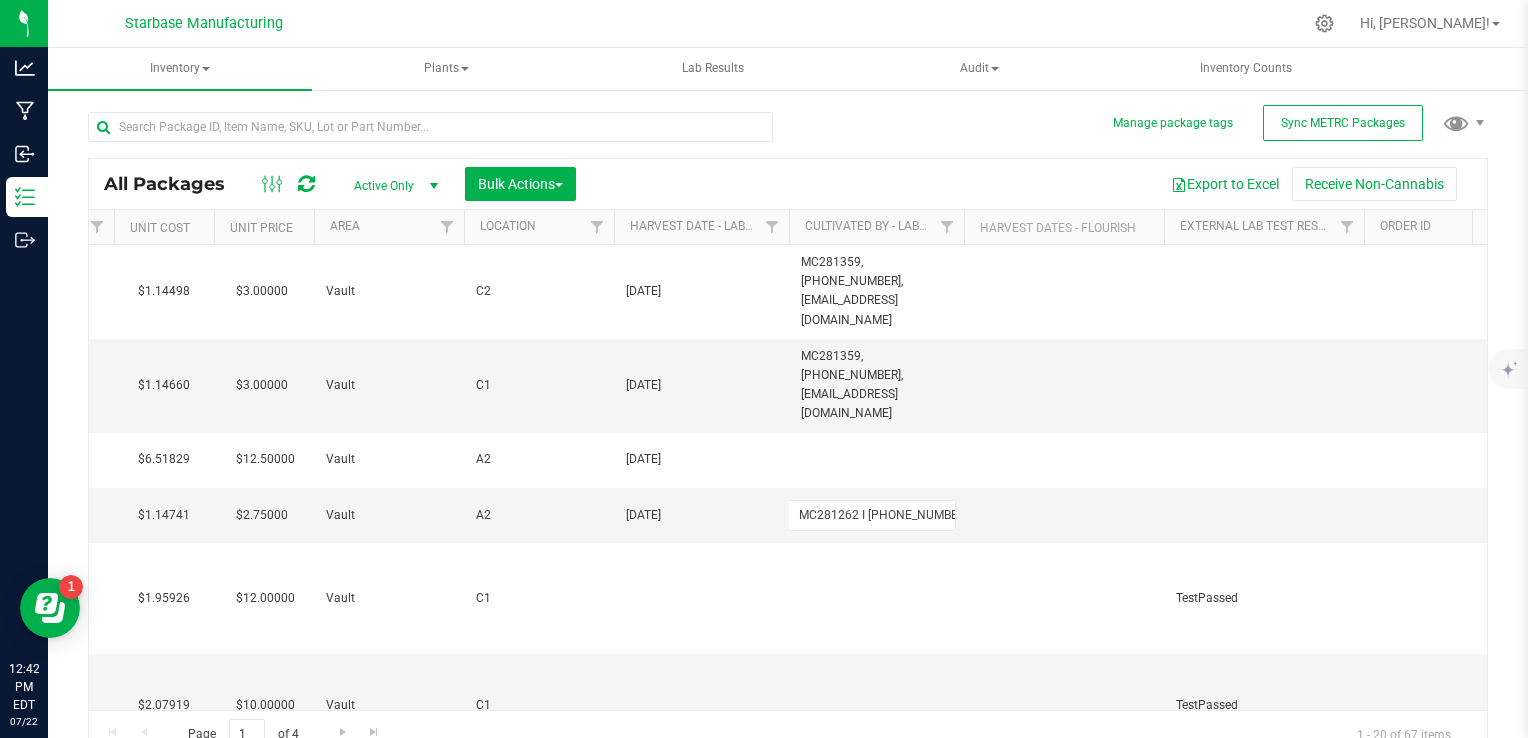 type on "[DATE]" 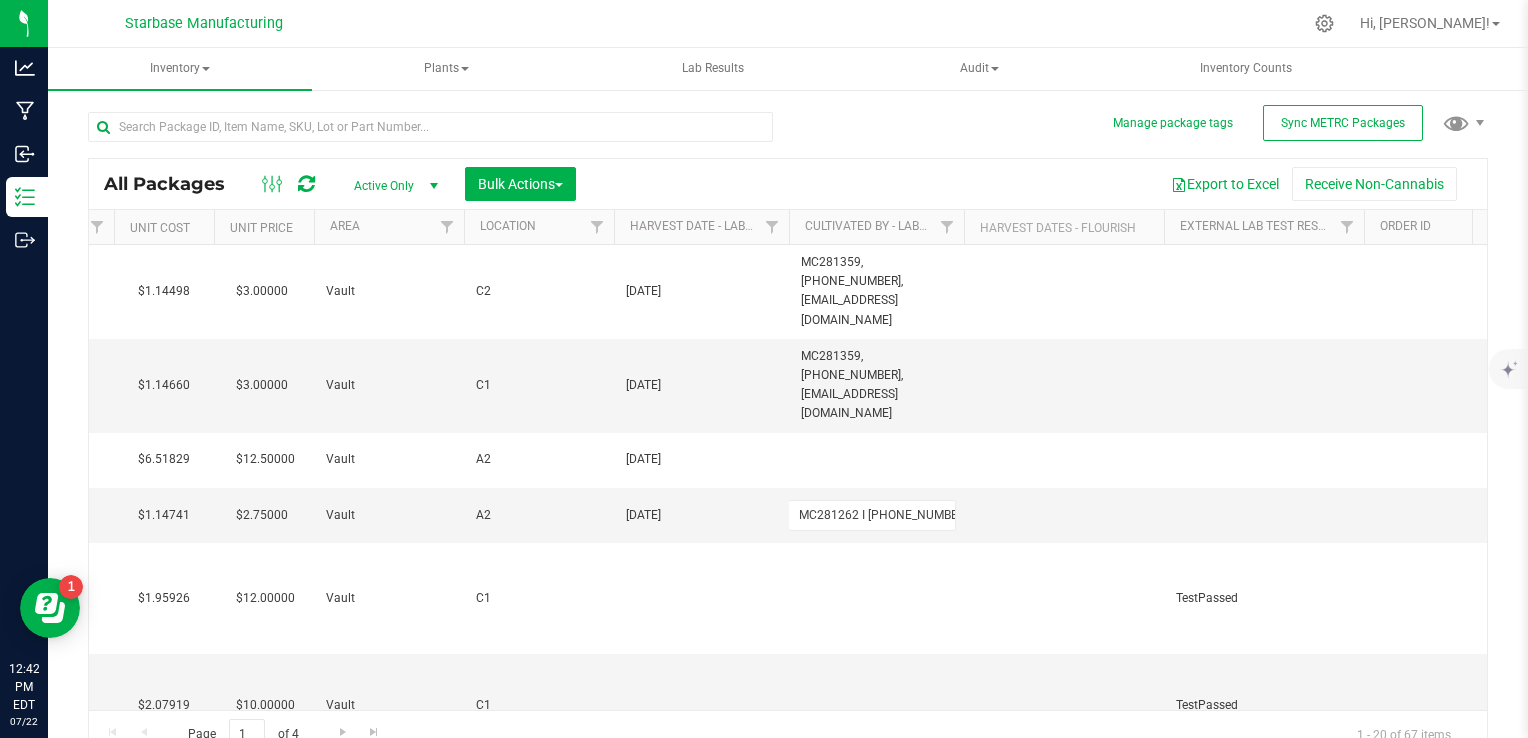 type on "[DATE]" 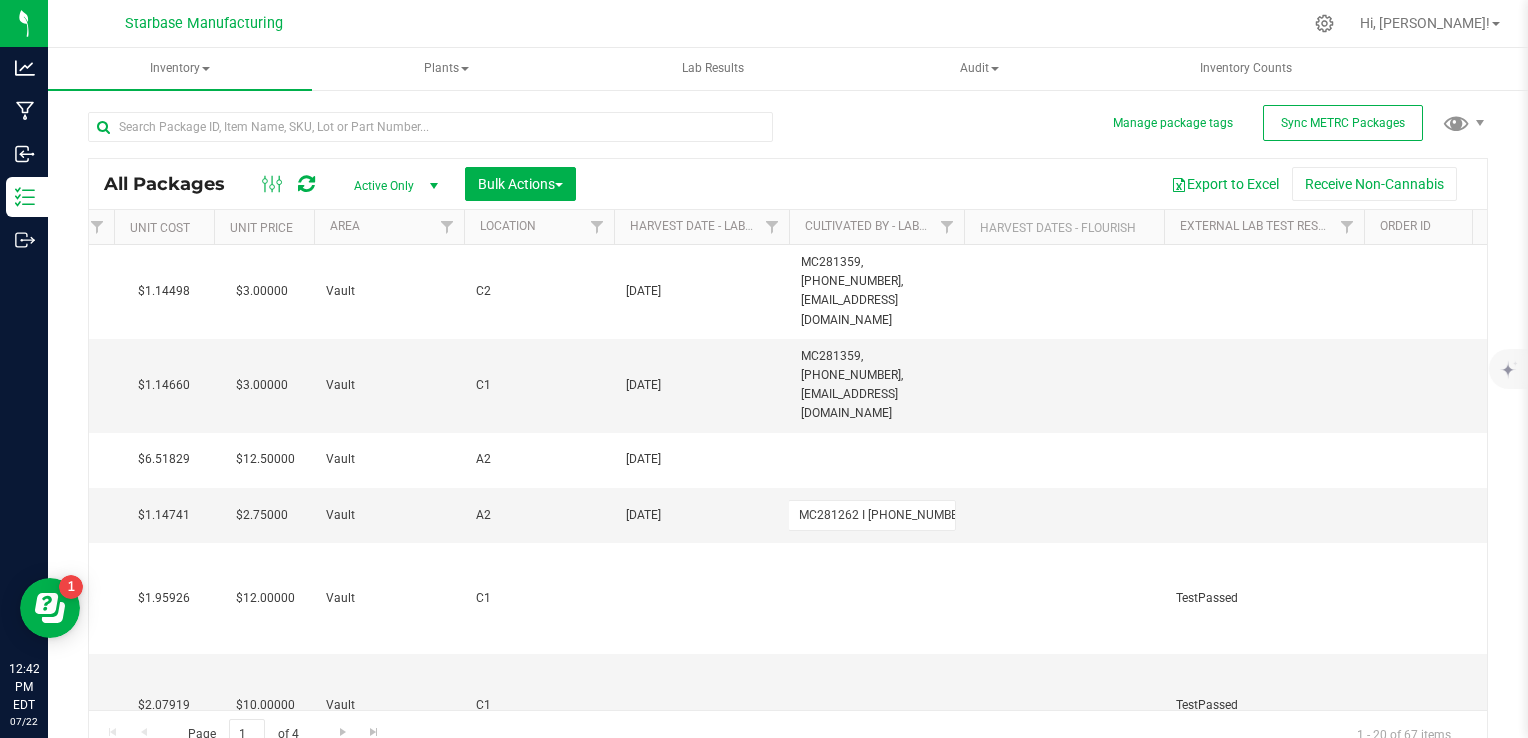 type on "[DATE]" 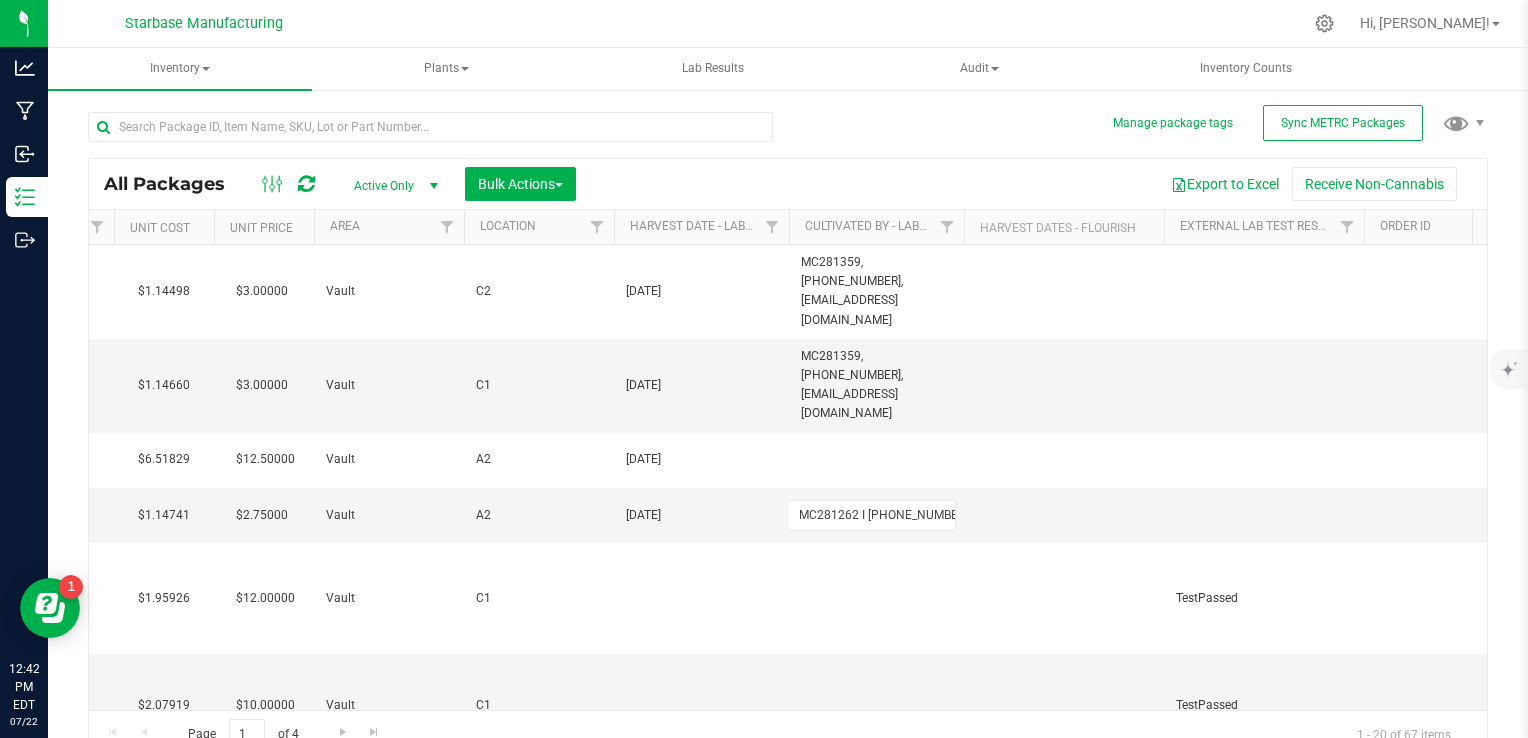 type on "[DATE]" 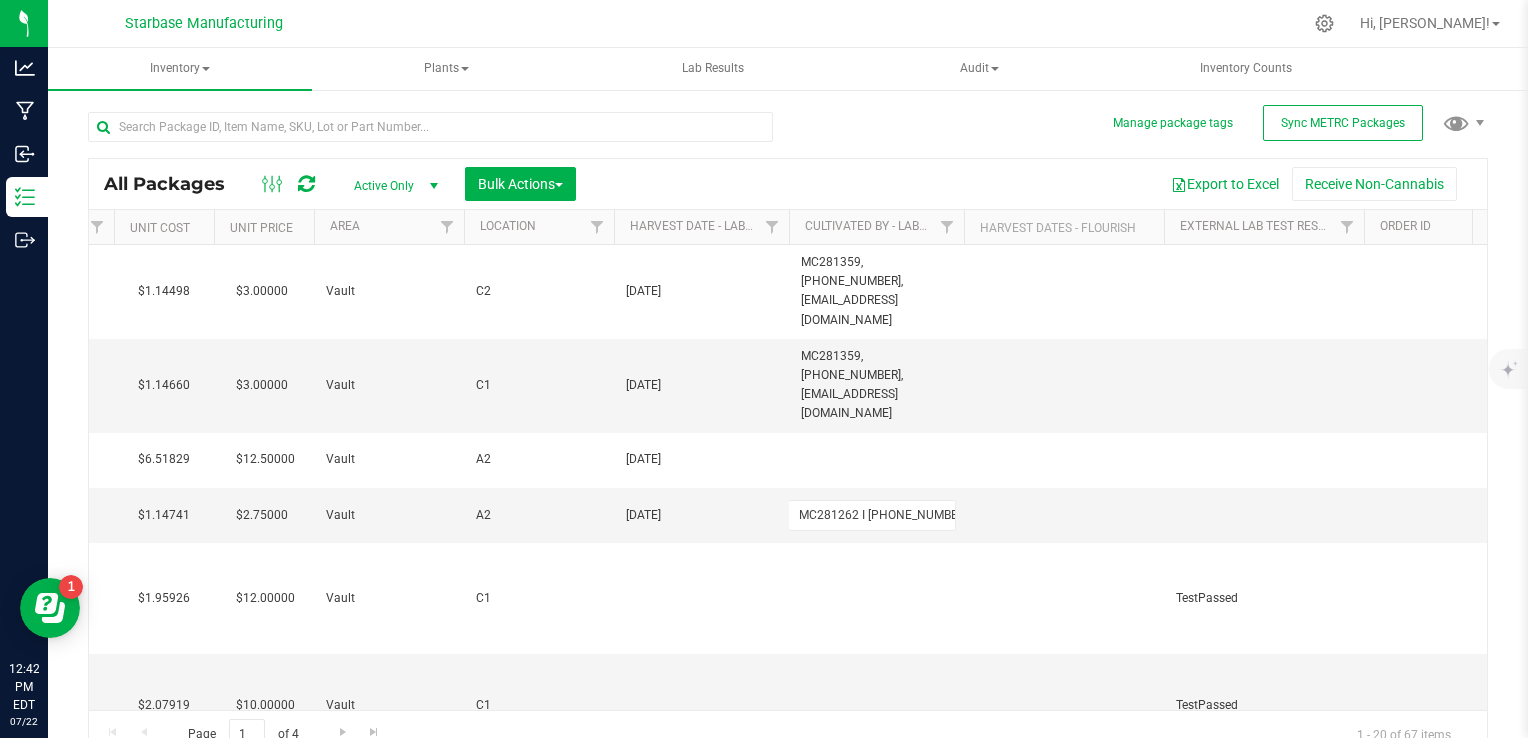 type on "[DATE]" 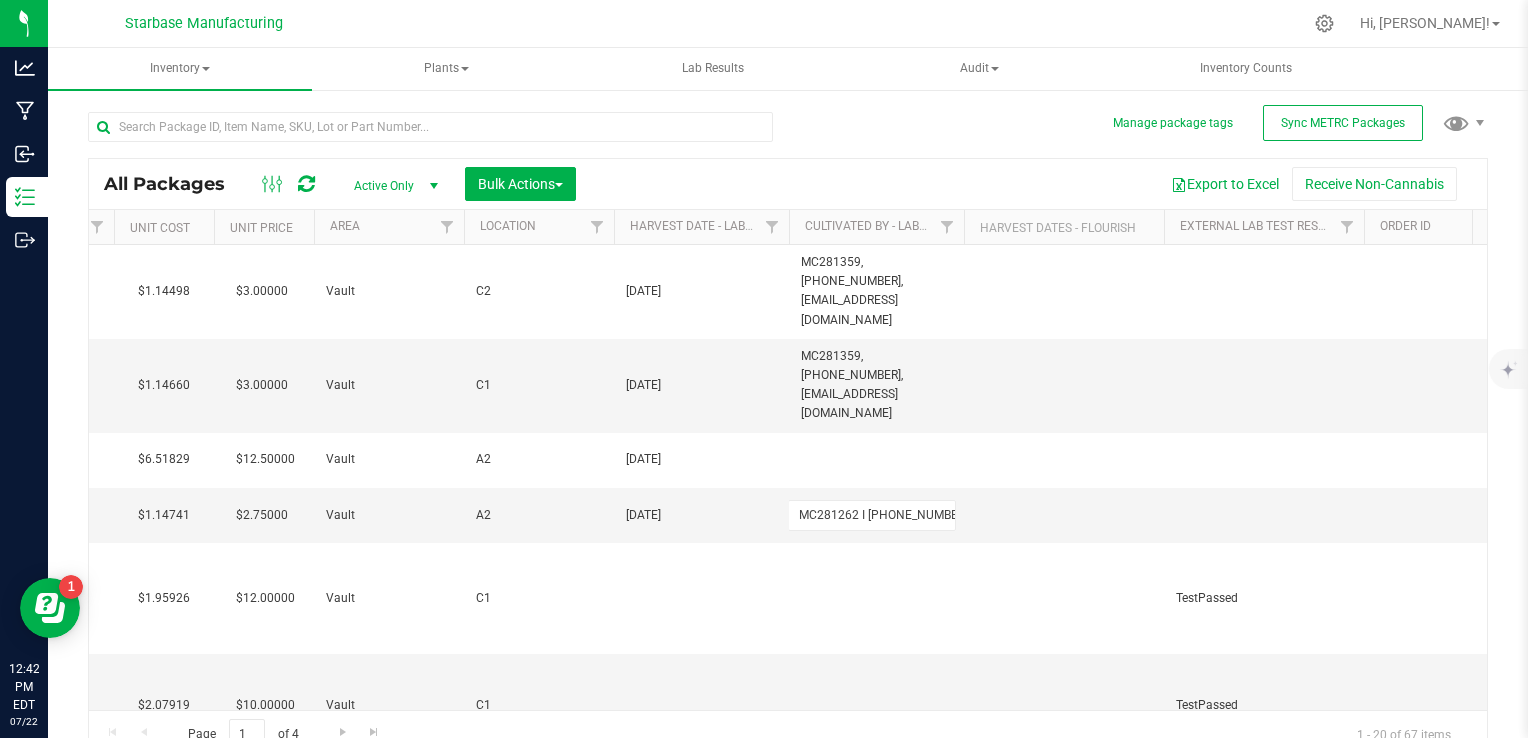 type on "[DATE]" 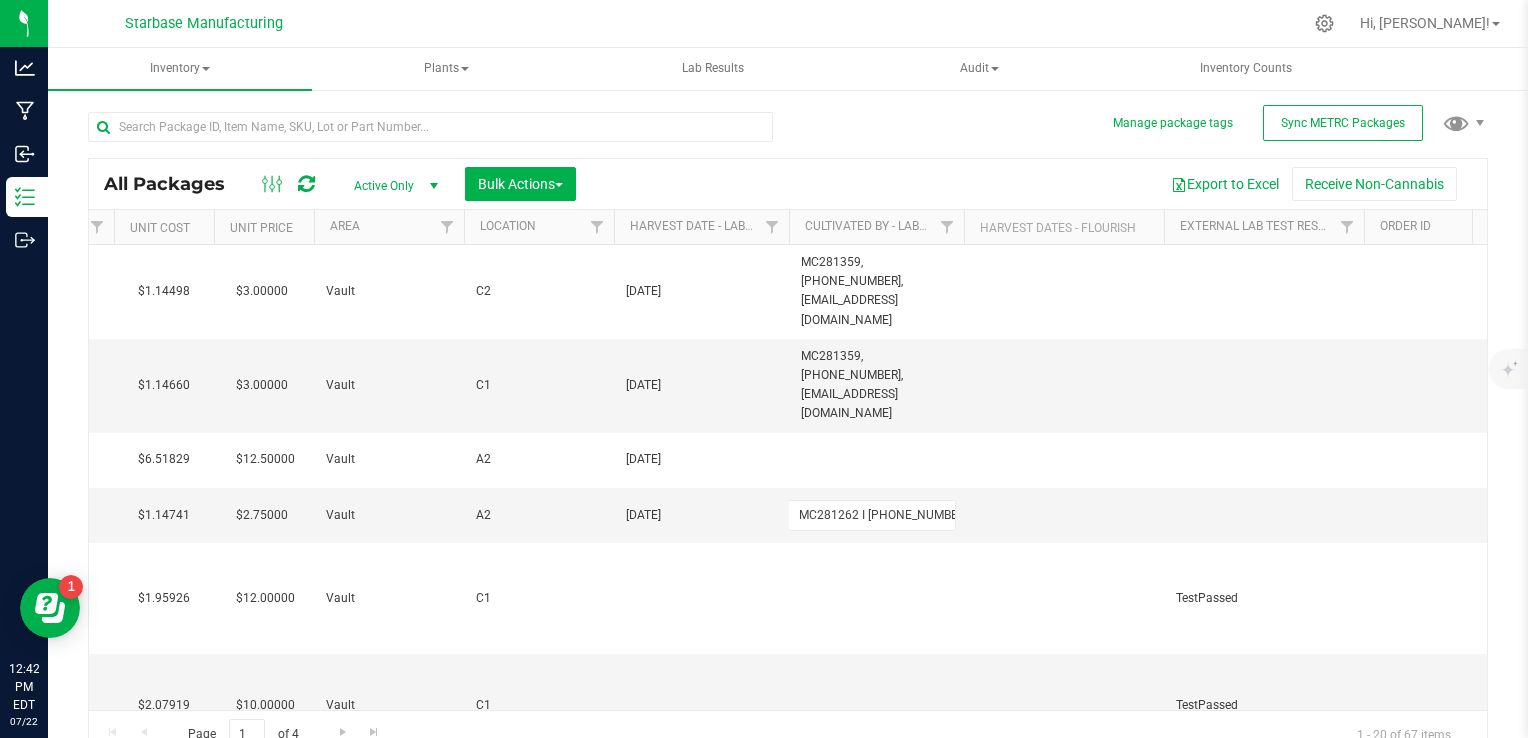 type on "[DATE]" 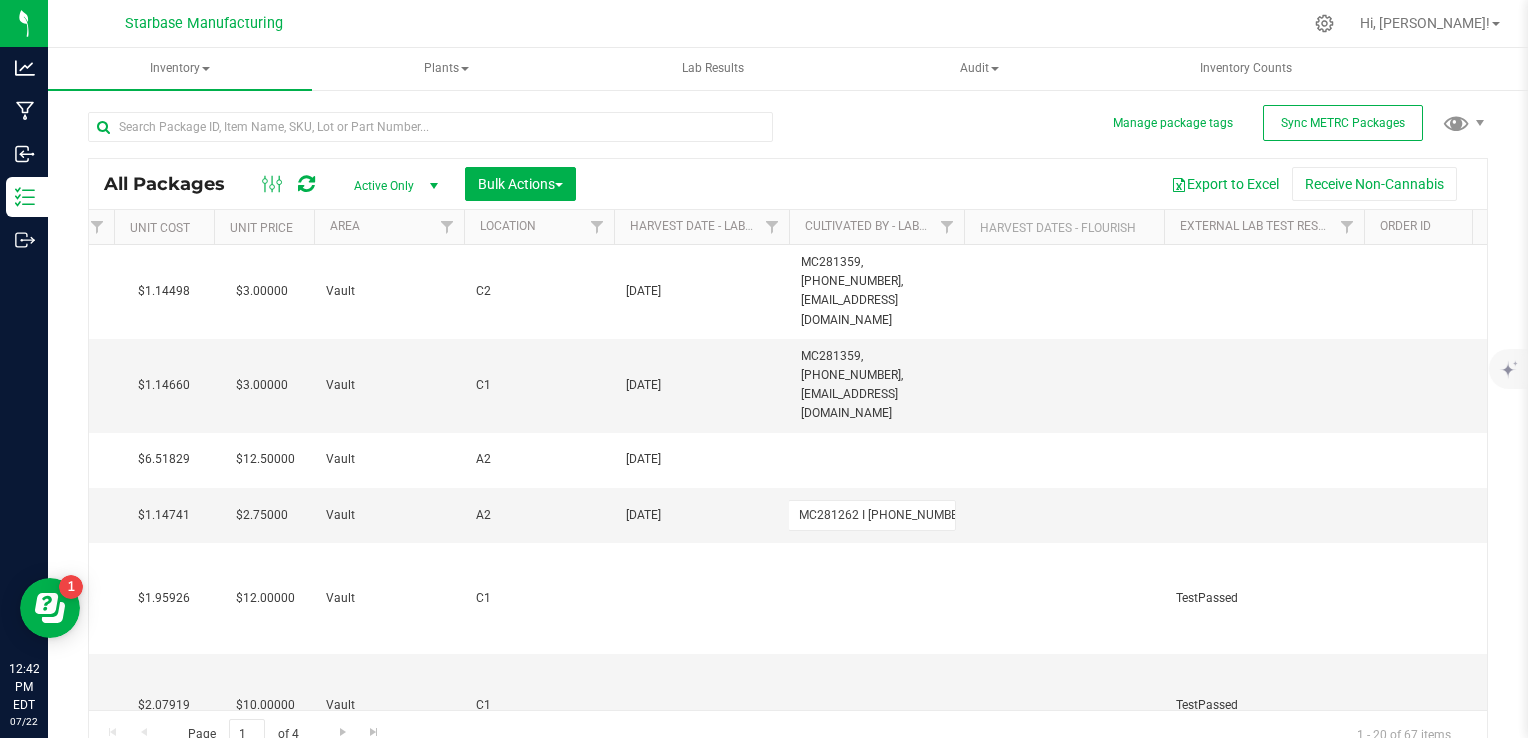 type on "[DATE]" 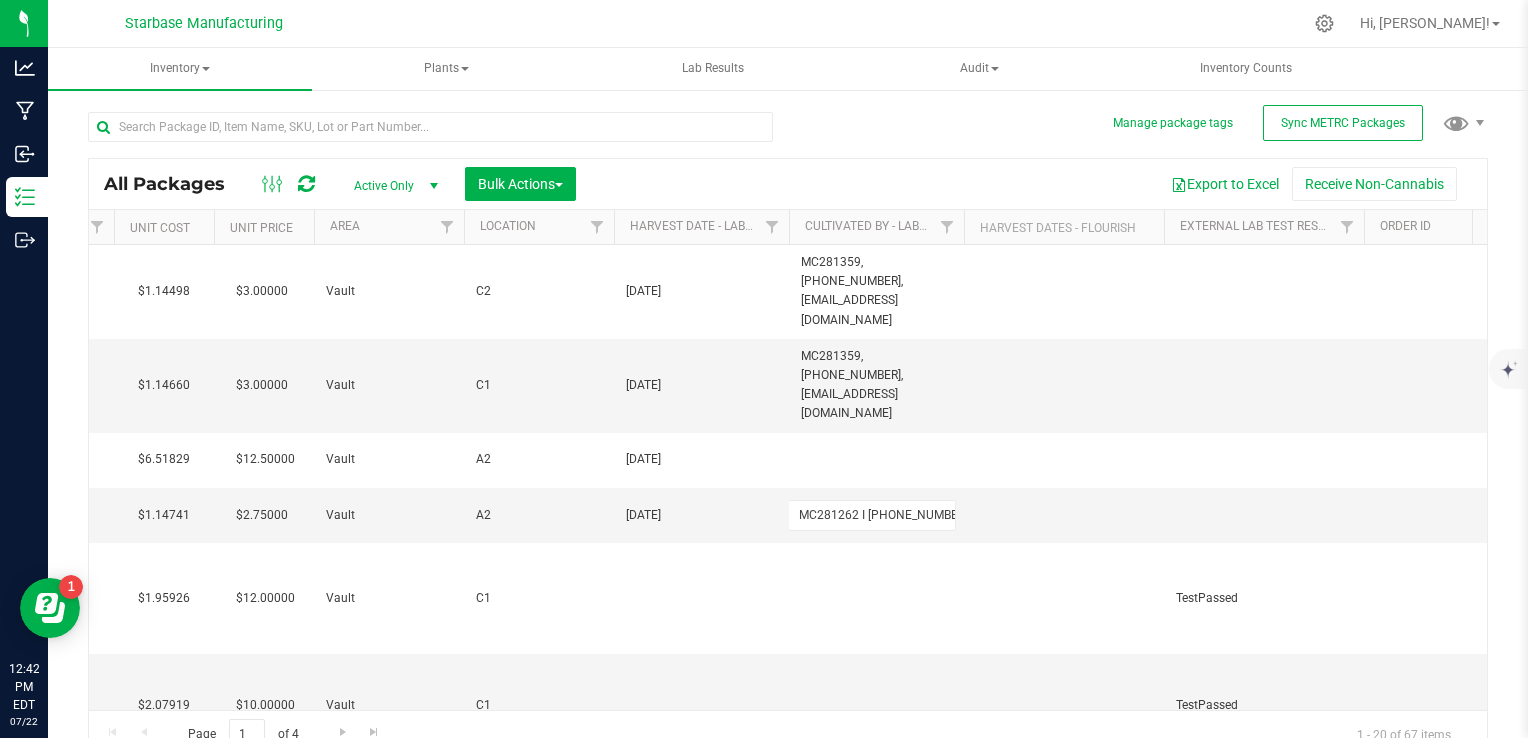 type on "[DATE]" 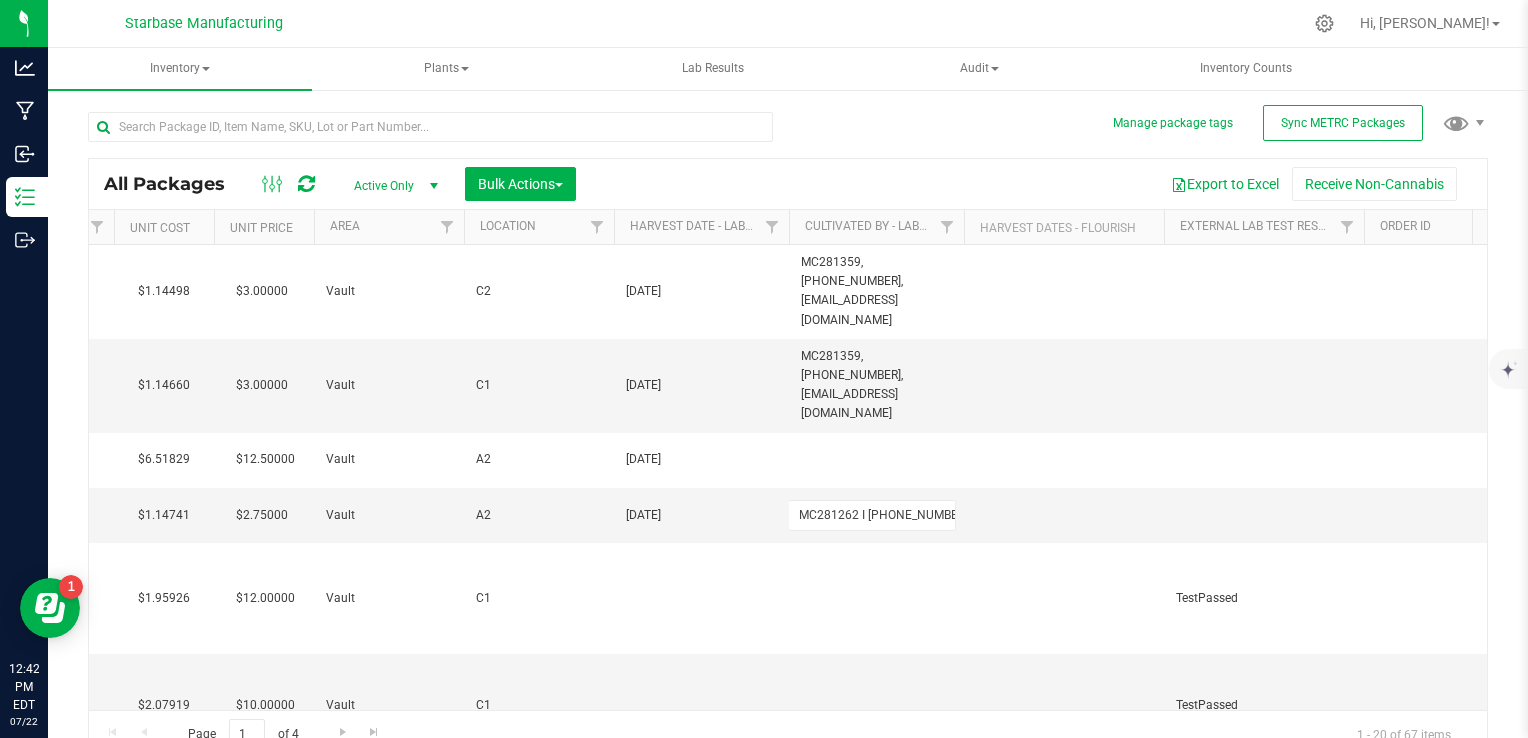 type on "[DATE]" 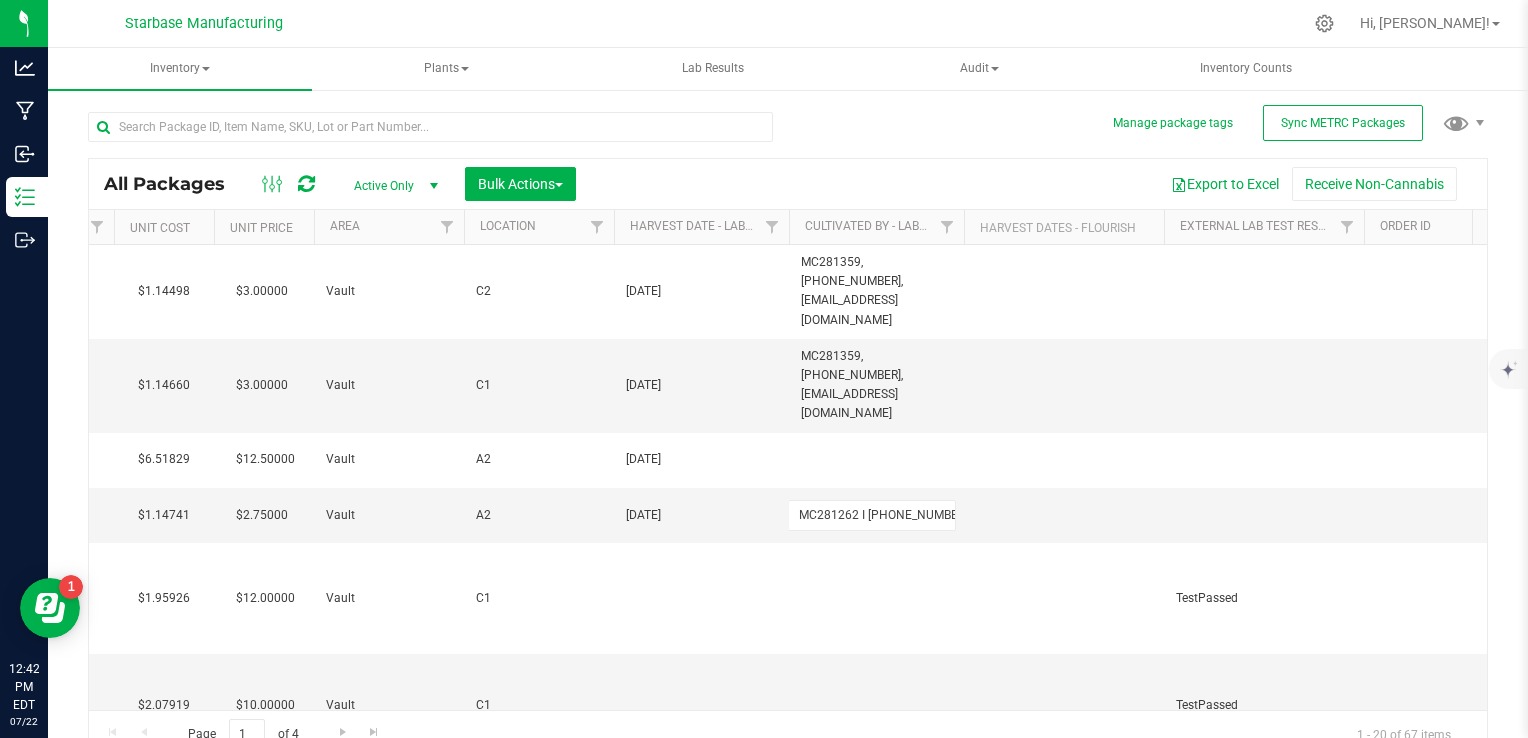 type on "[DATE]" 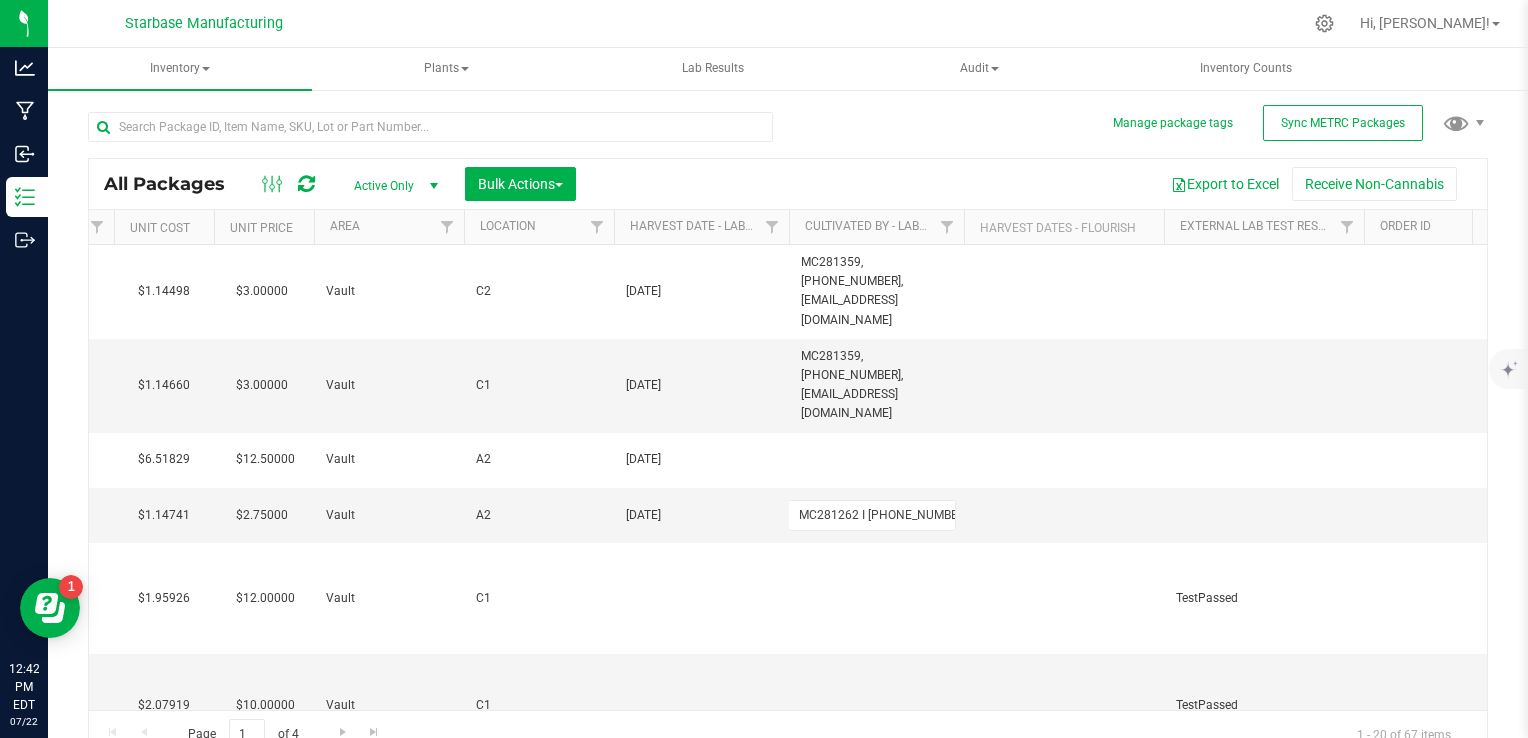 type on "[DATE]" 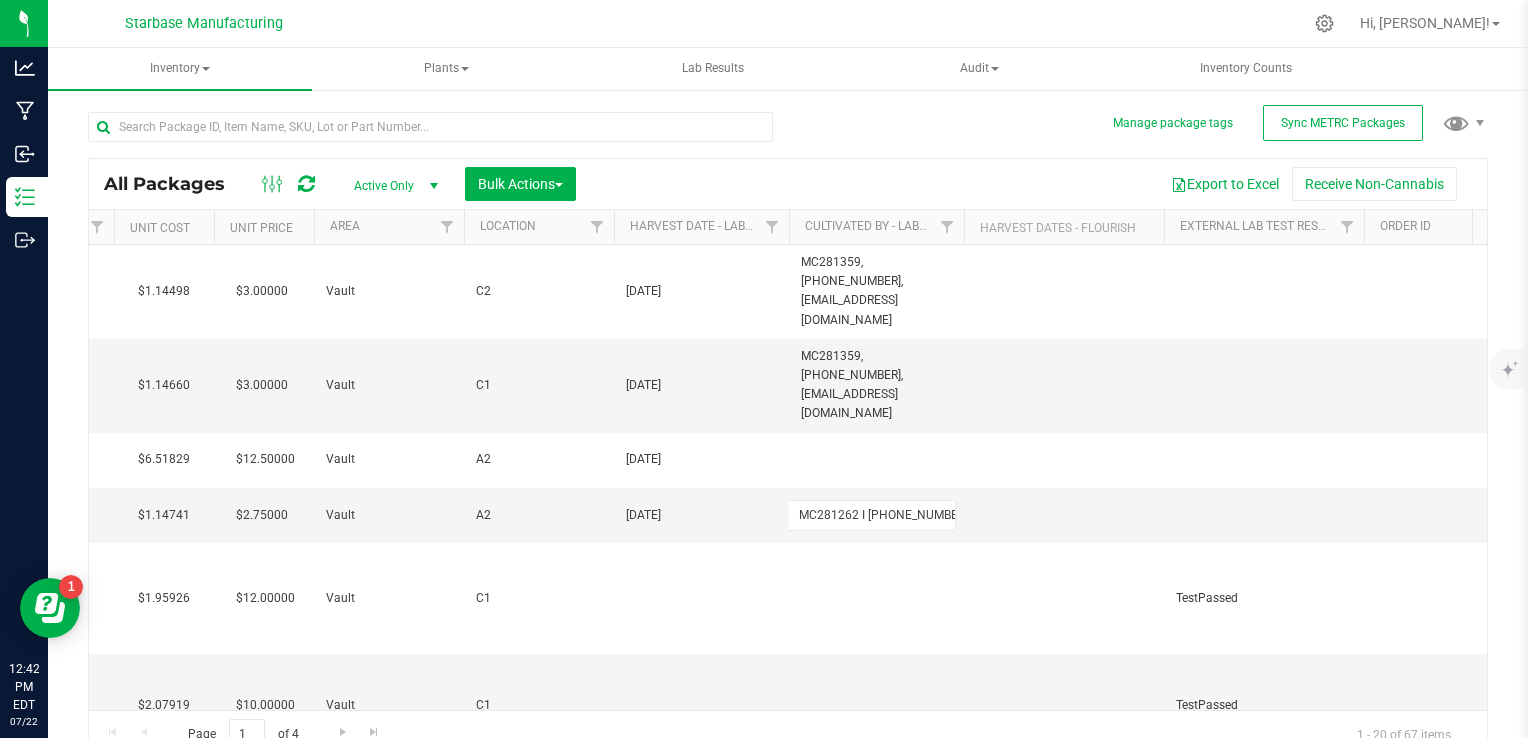 type on "[DATE]" 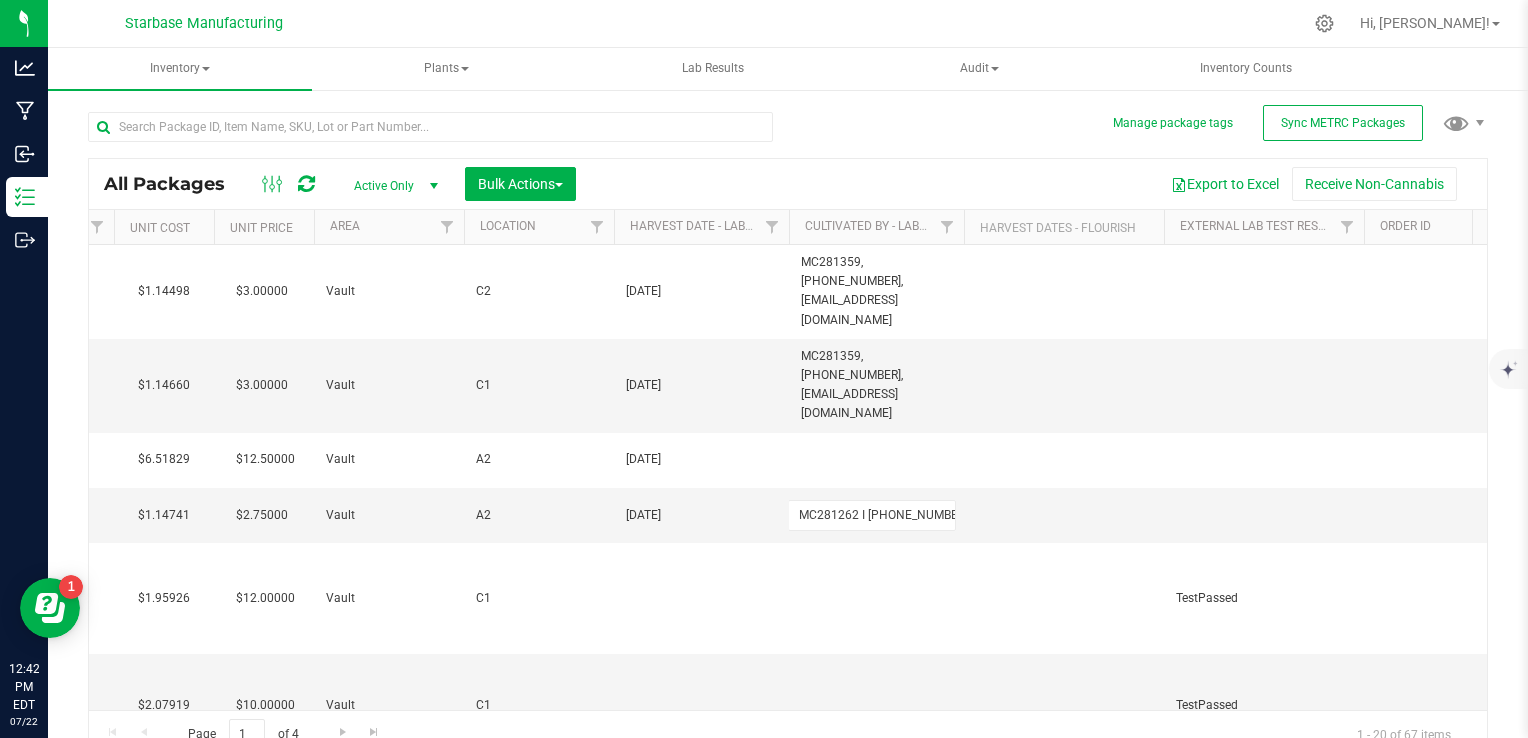 type on "[DATE]" 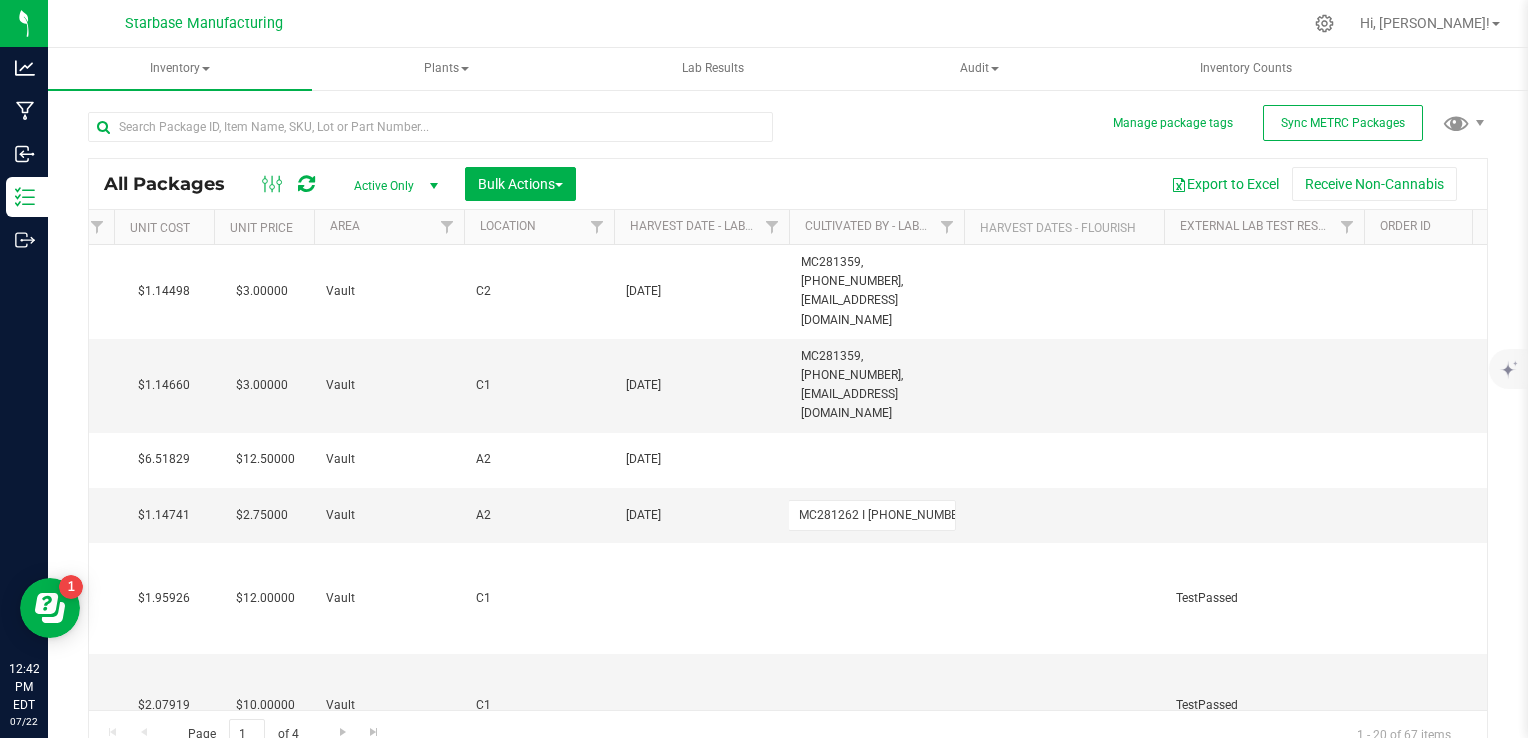 type on "[DATE]" 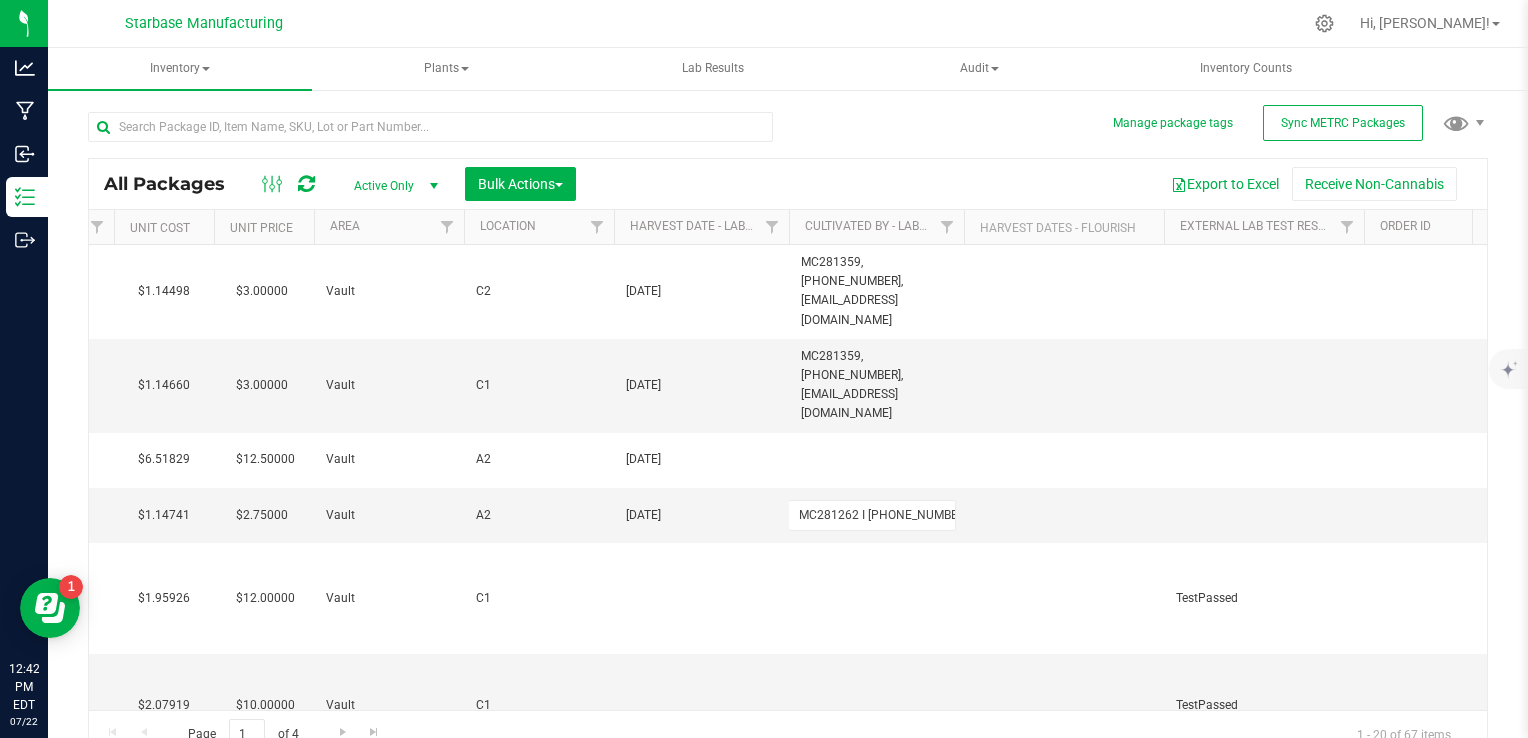 type on "[DATE]" 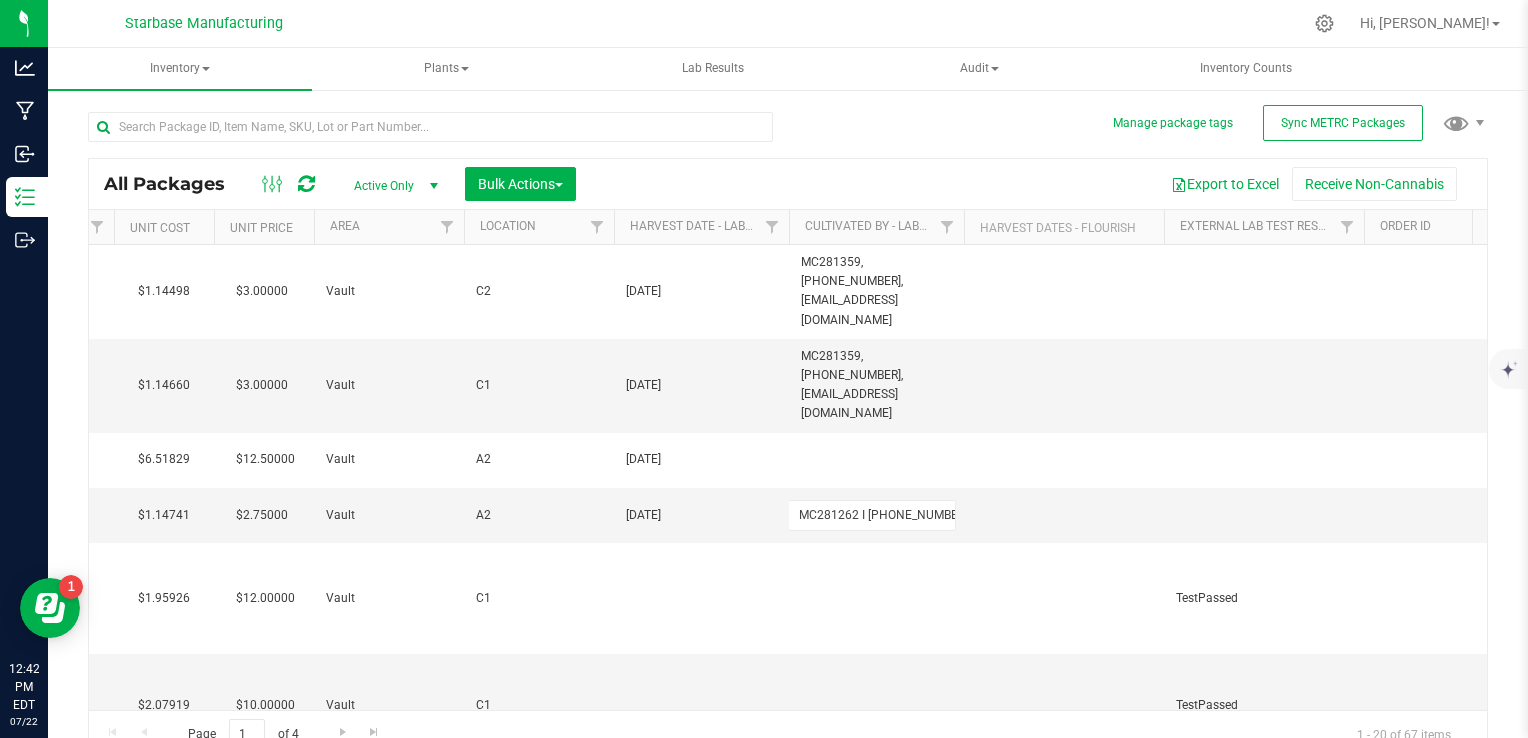 type on "[DATE]" 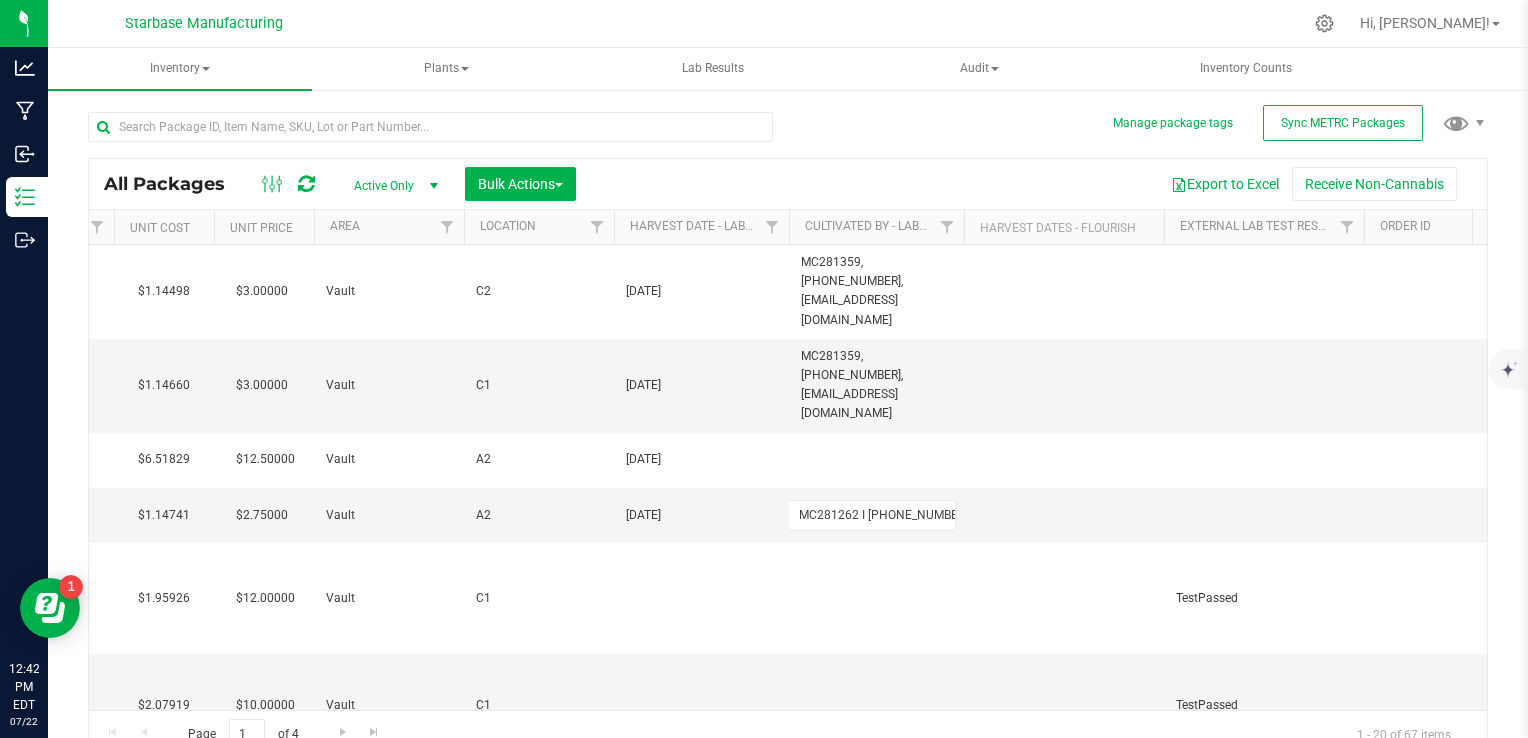click on "MC281262 I [PHONE_NUMBER] I [EMAIL_ADDRESS][DOMAIN_NAME]" at bounding box center [872, 515] 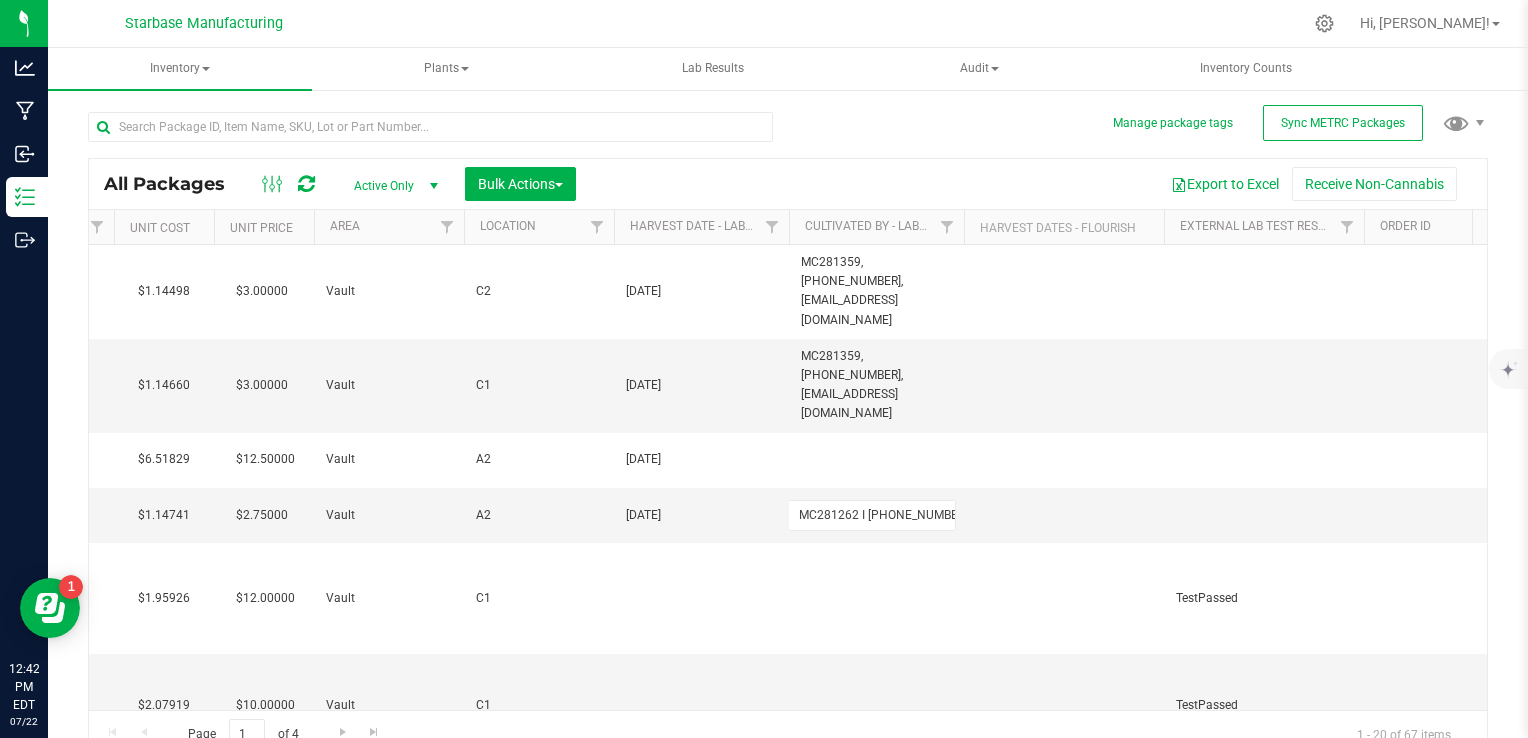 click on "MC281262 I [PHONE_NUMBER] I [EMAIL_ADDRESS][DOMAIN_NAME]" at bounding box center [872, 515] 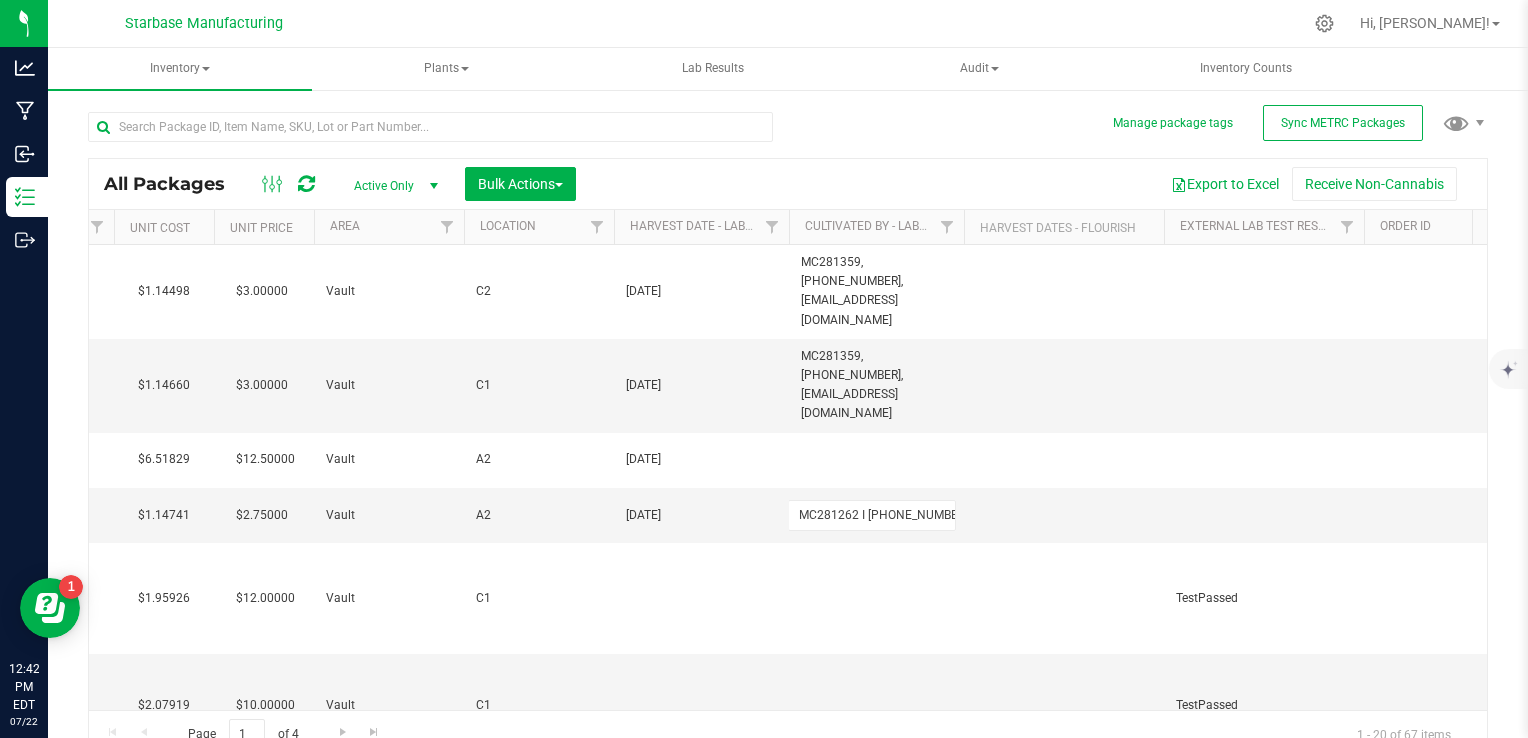 click on "MC281262 I [PHONE_NUMBER] I [EMAIL_ADDRESS][DOMAIN_NAME]" at bounding box center (872, 515) 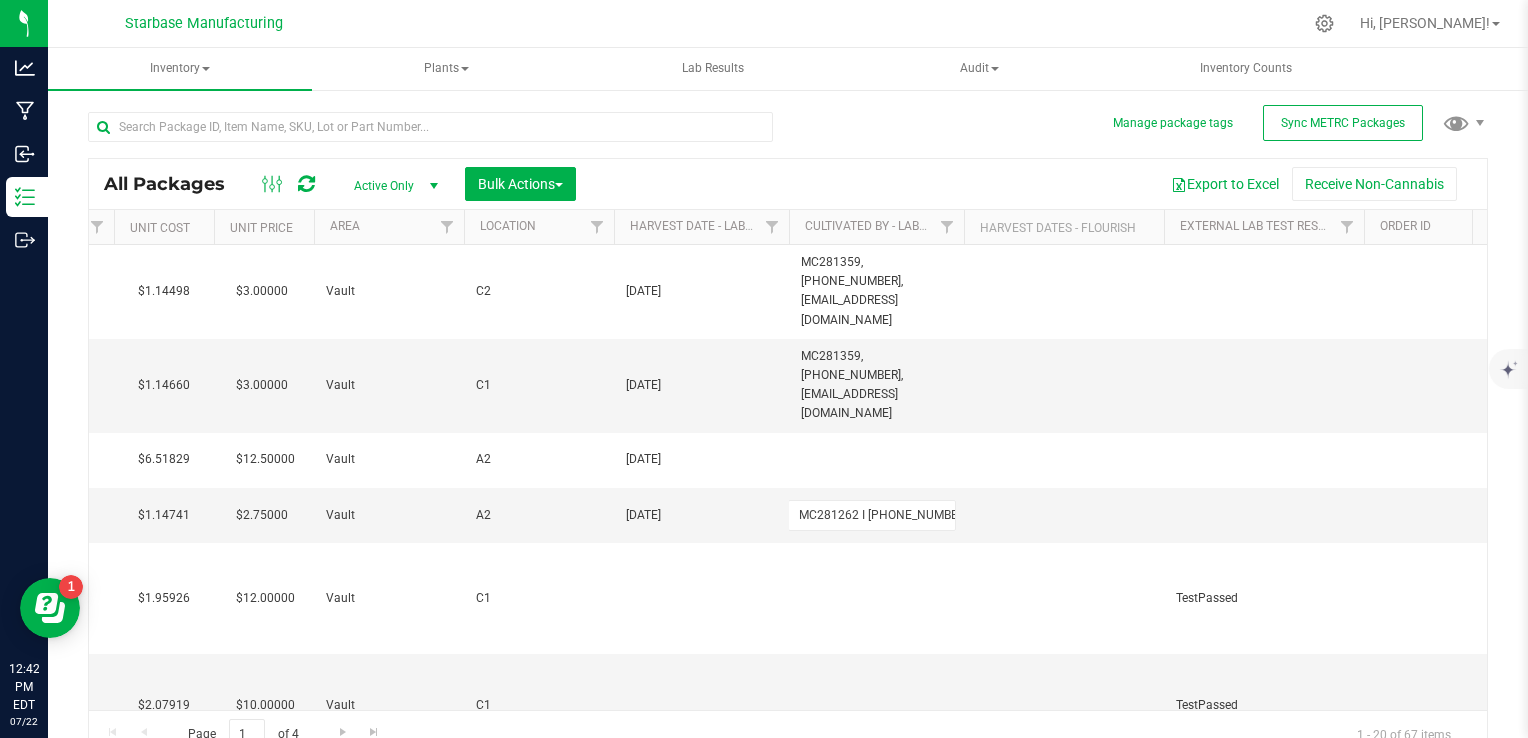 scroll, scrollTop: 0, scrollLeft: 109, axis: horizontal 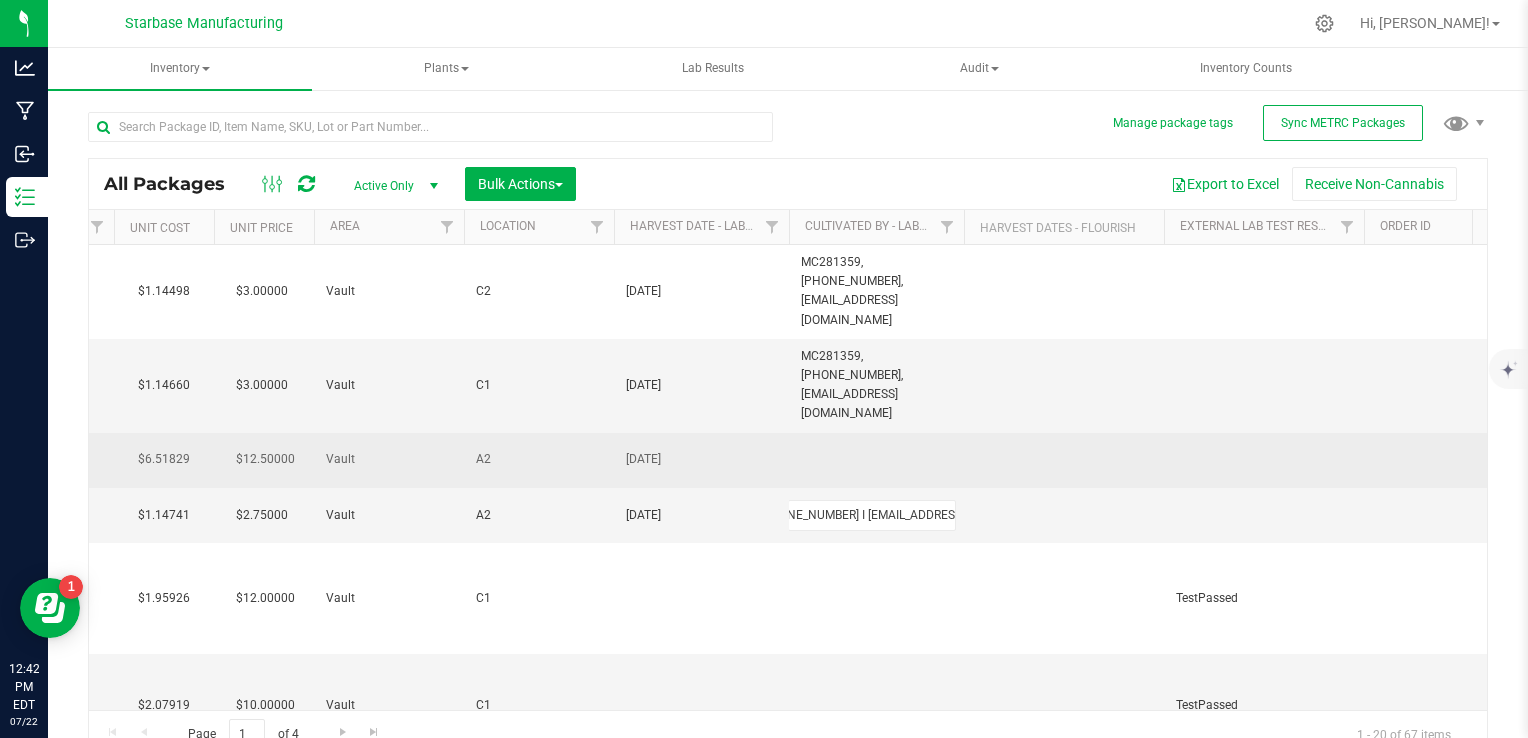 click at bounding box center (876, 460) 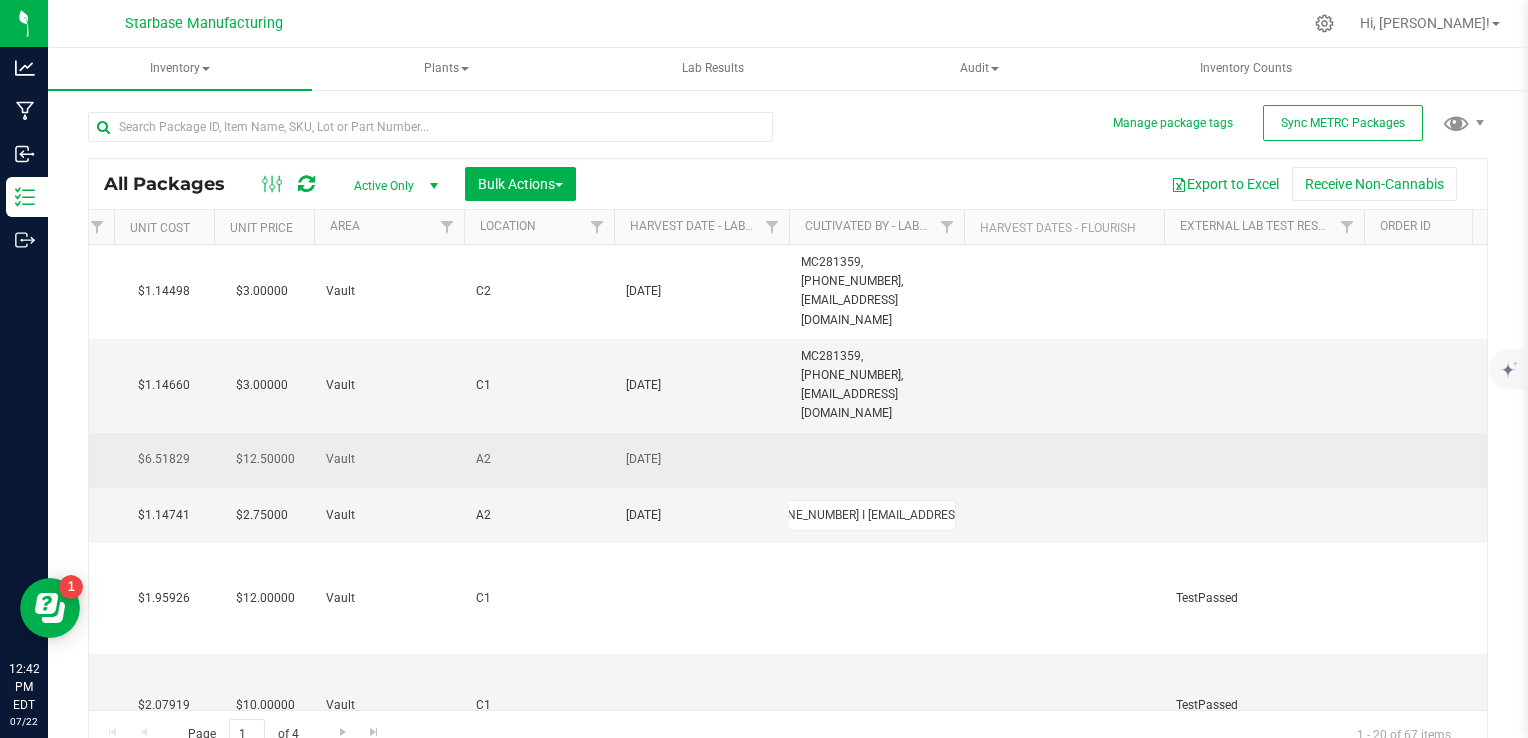 scroll, scrollTop: 0, scrollLeft: 0, axis: both 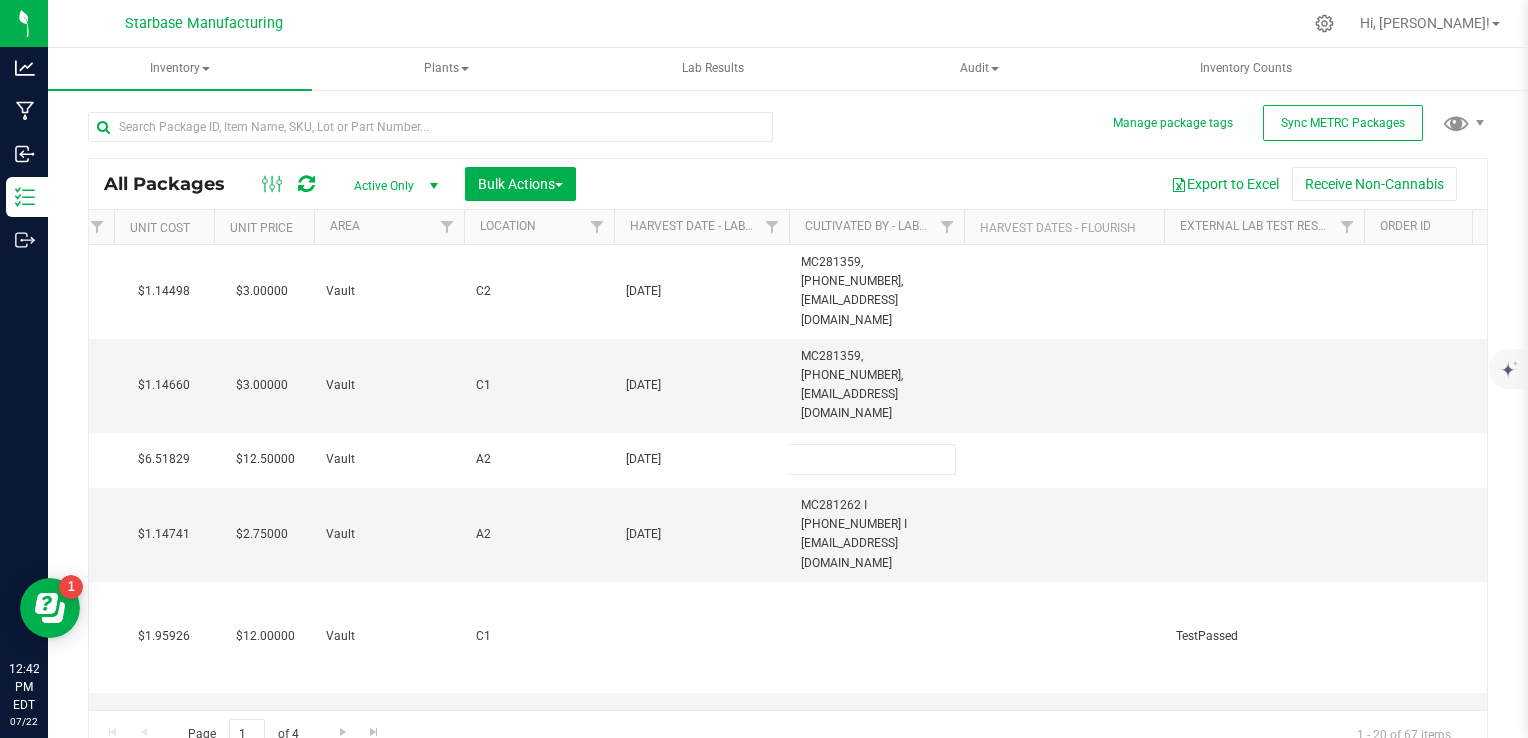 type on "MC281262 I [PHONE_NUMBER] I [EMAIL_ADDRESS][DOMAIN_NAME]" 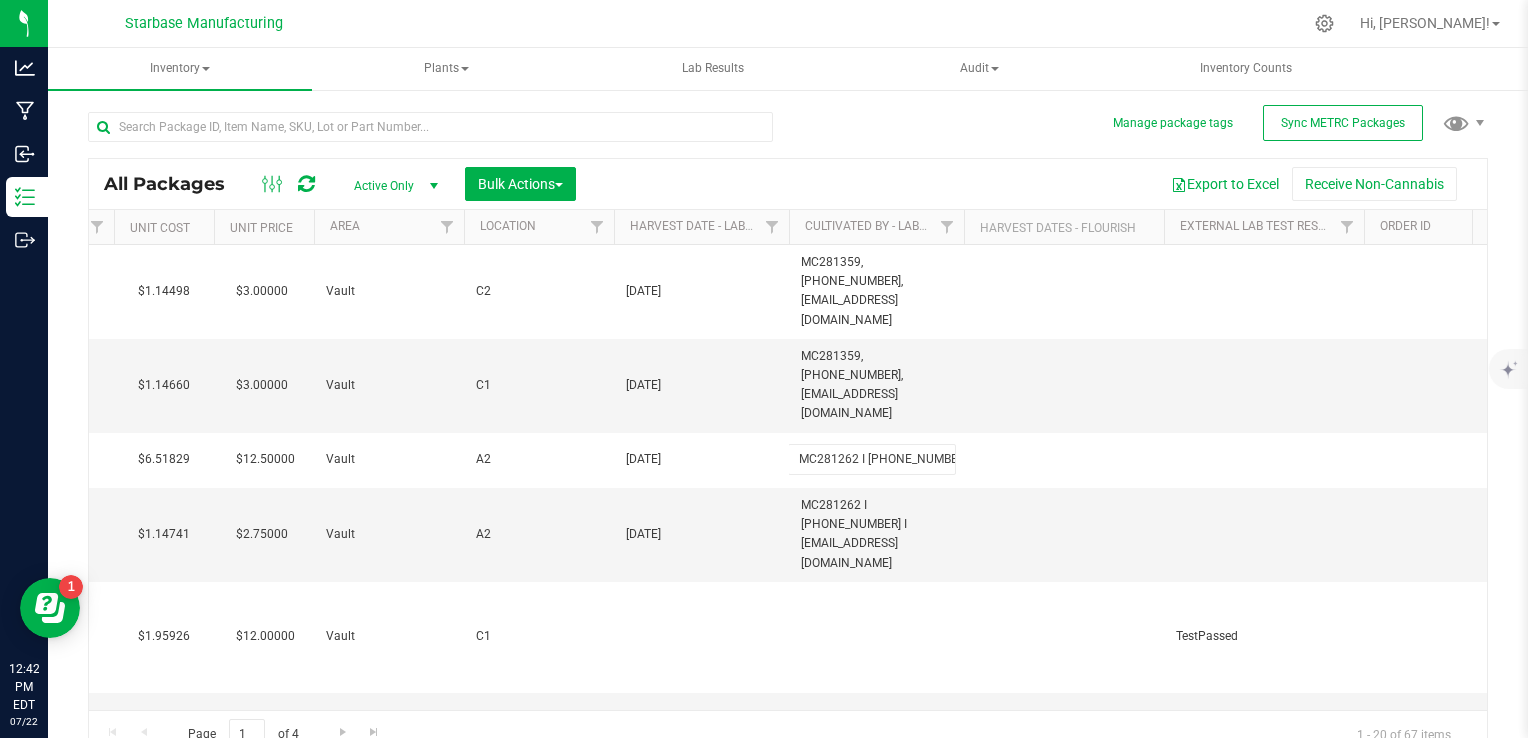 scroll, scrollTop: 0, scrollLeft: 109, axis: horizontal 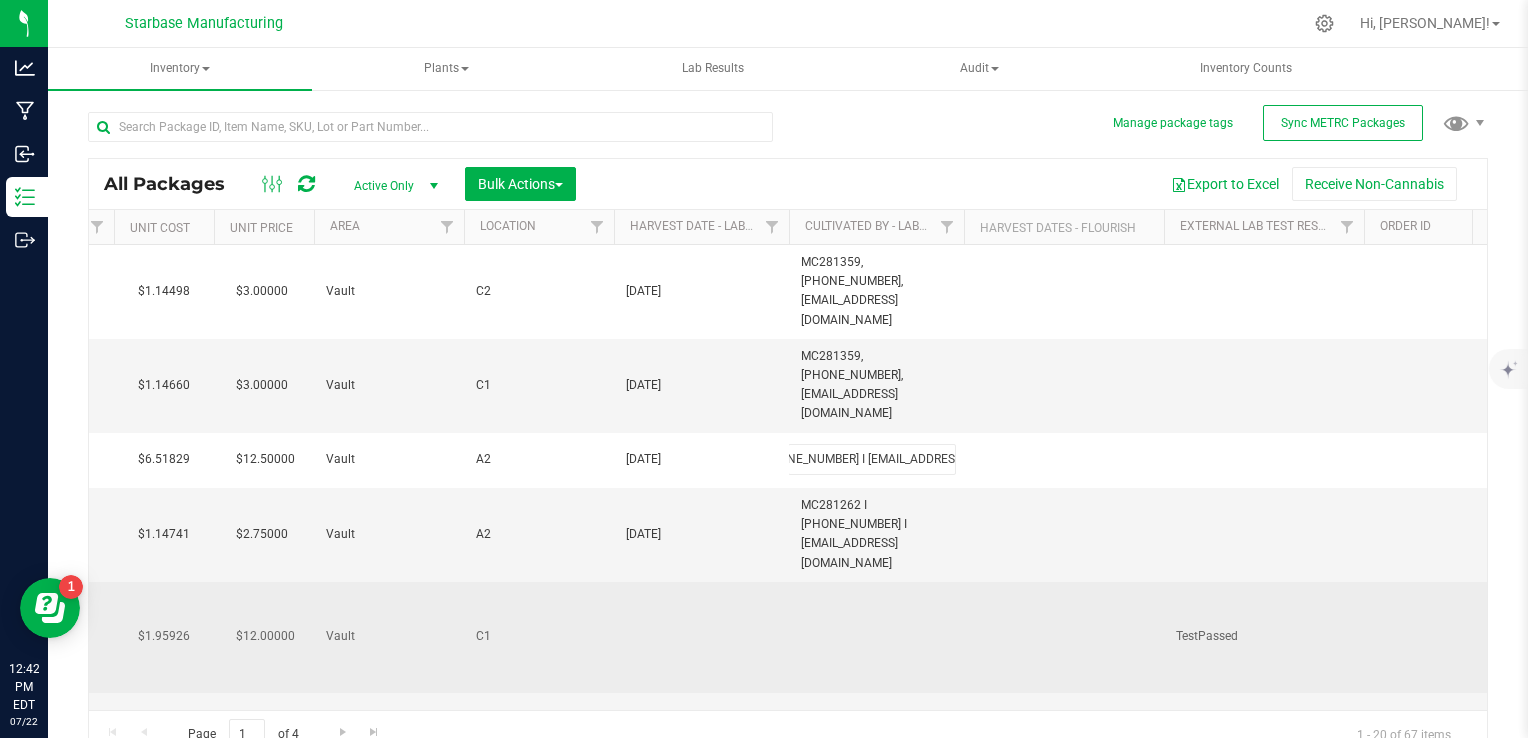 click on "All Packages
Active Only Active Only Lab Samples Locked All External Internal
Bulk Actions
Add to manufacturing run
Add to outbound order
Combine packages
Combine packages (lot)" at bounding box center [788, 458] 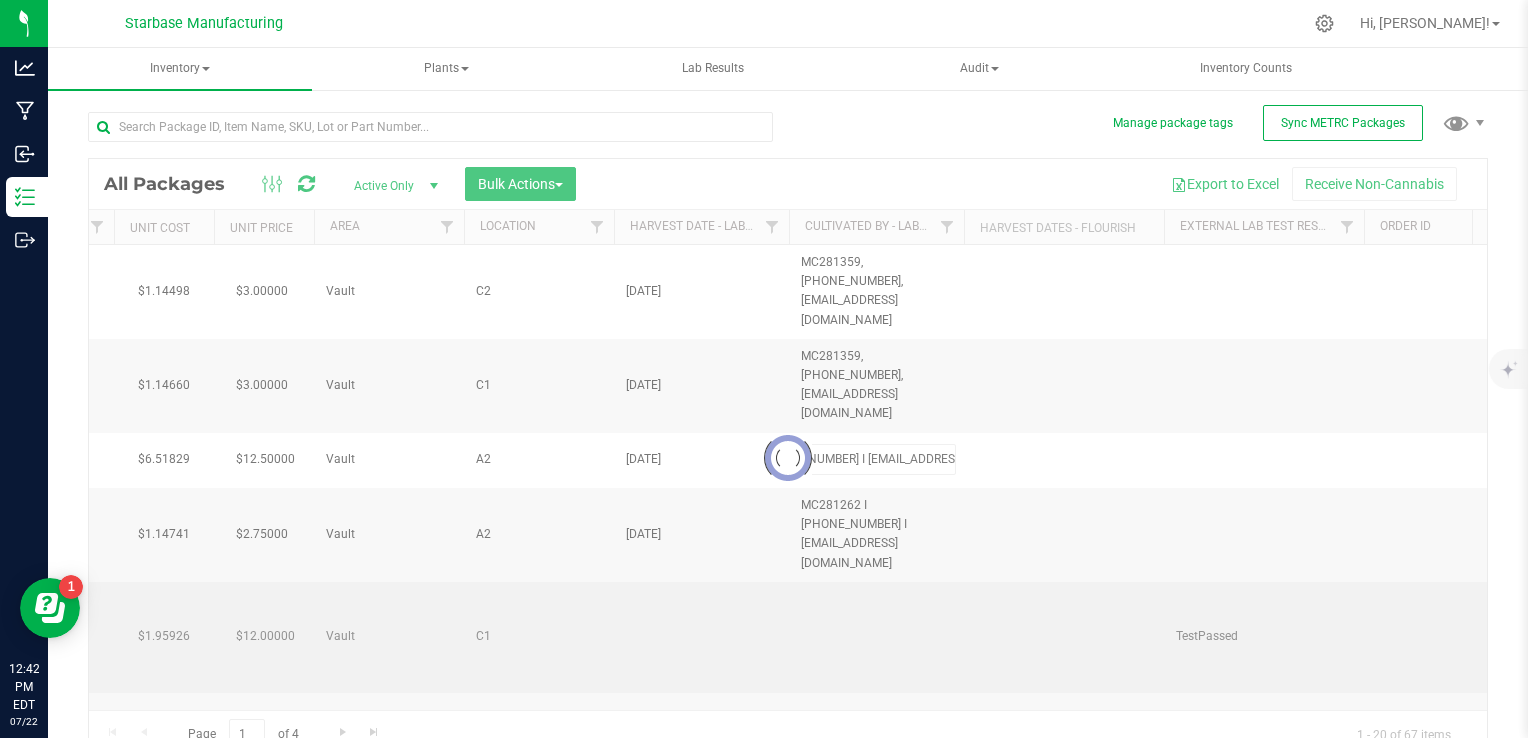 scroll, scrollTop: 0, scrollLeft: 0, axis: both 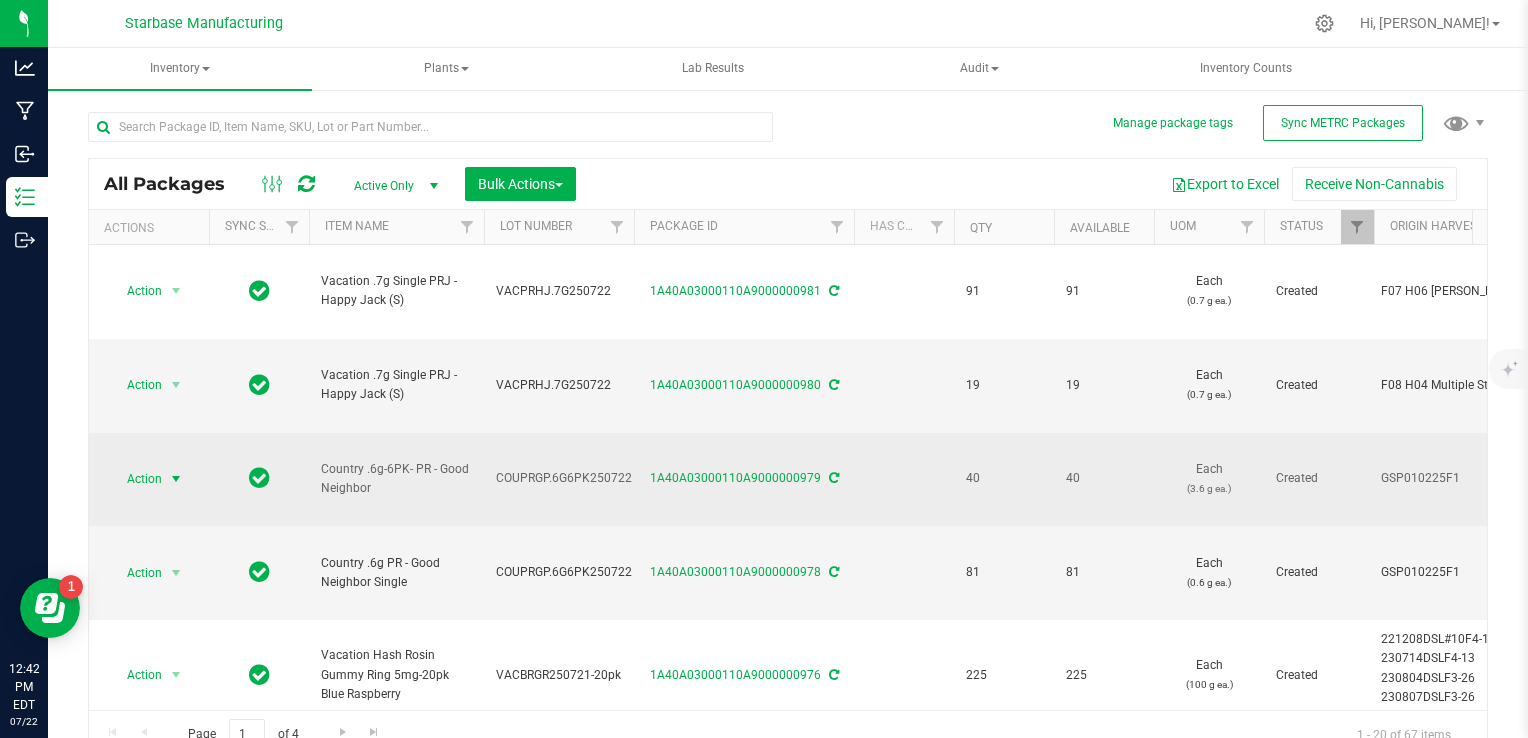 click at bounding box center [176, 479] 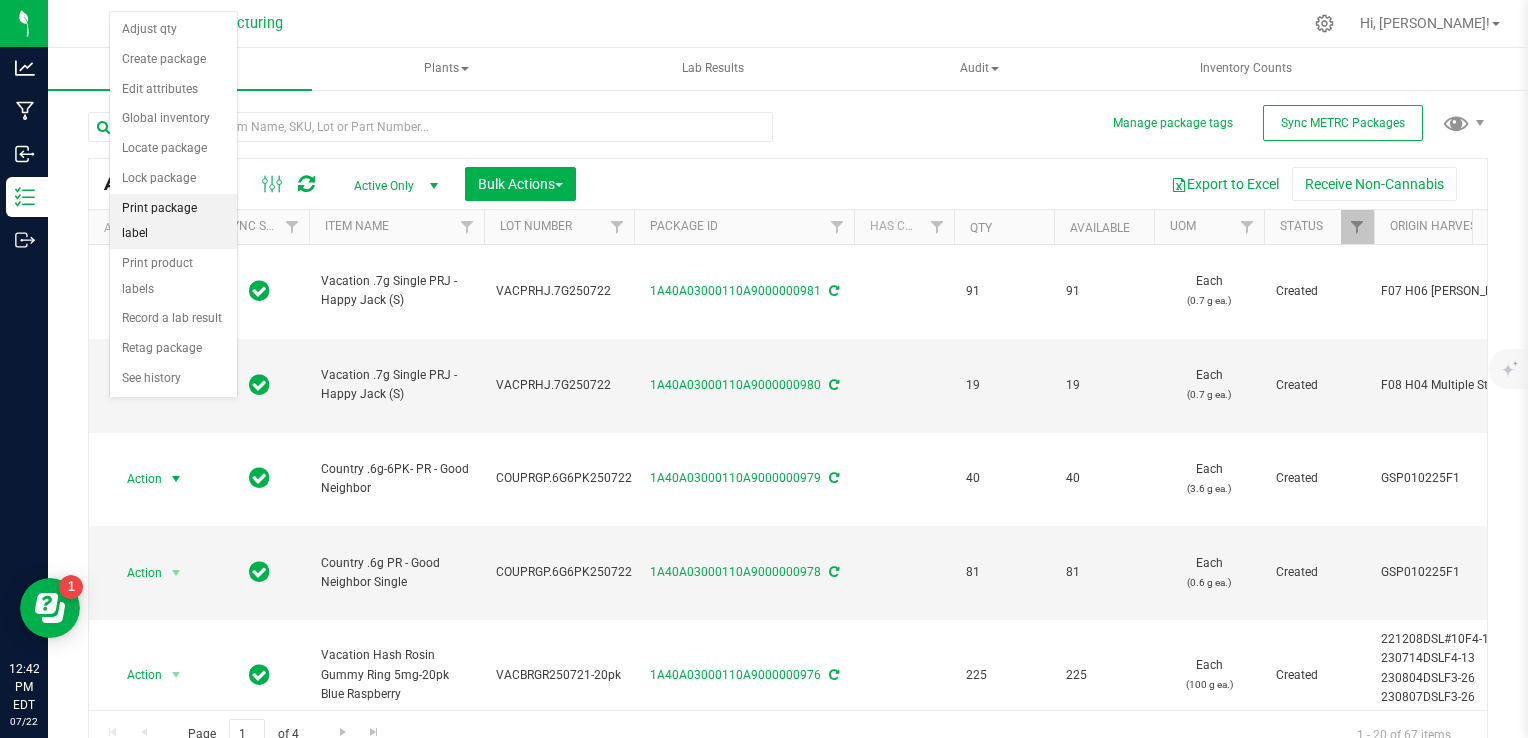 click on "Print package label" at bounding box center (173, 221) 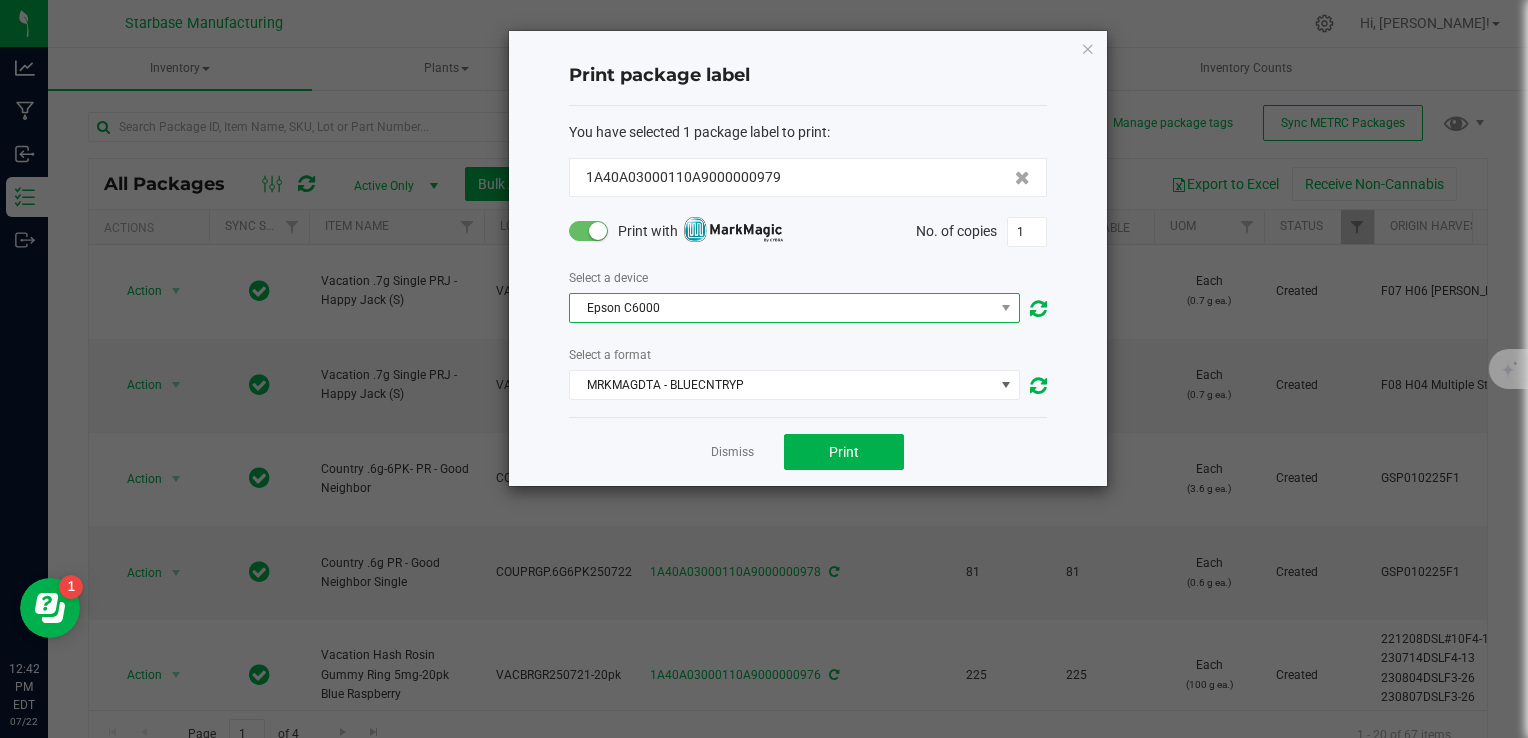 click on "Epson C6000" at bounding box center (782, 308) 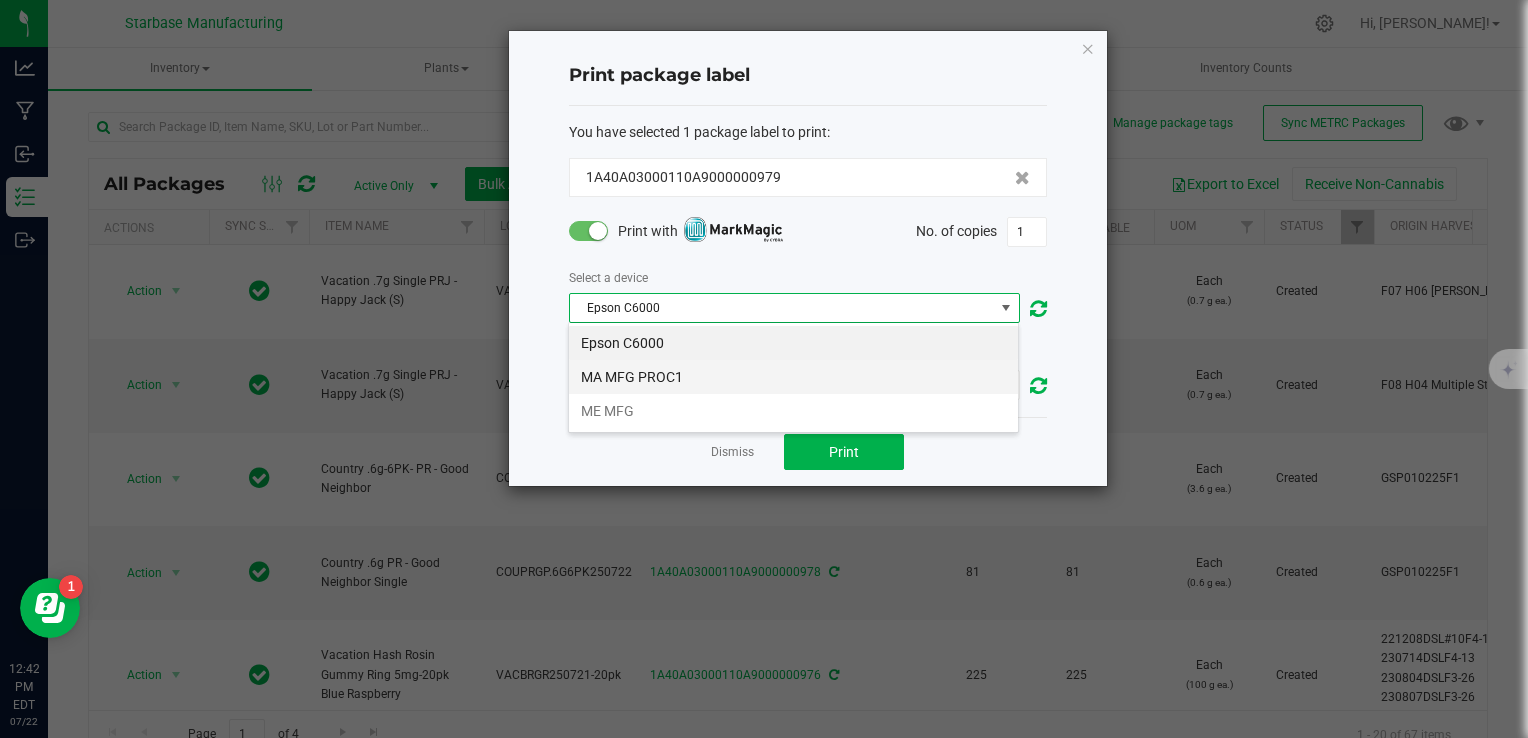 click on "MA MFG PROC1" at bounding box center (793, 377) 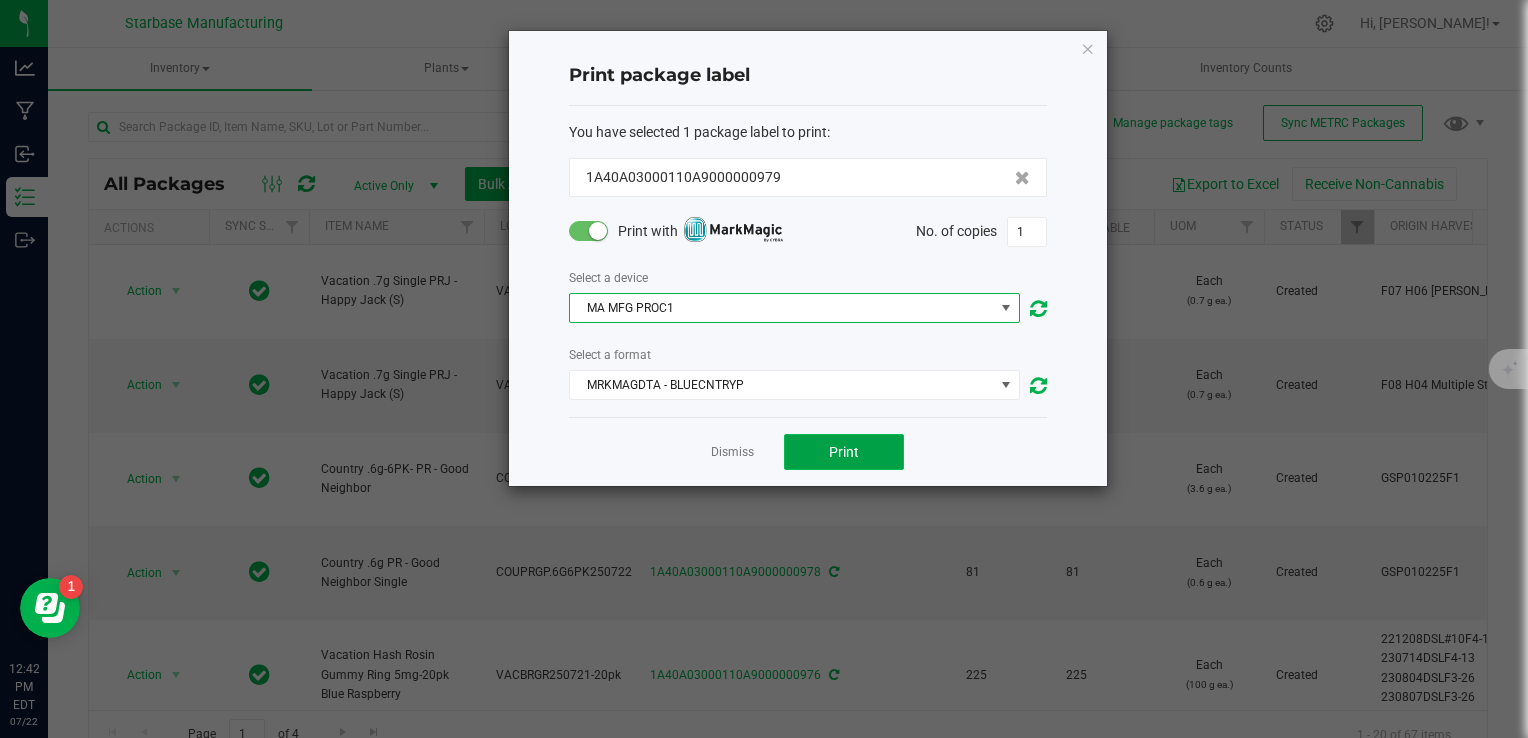 click on "Print" 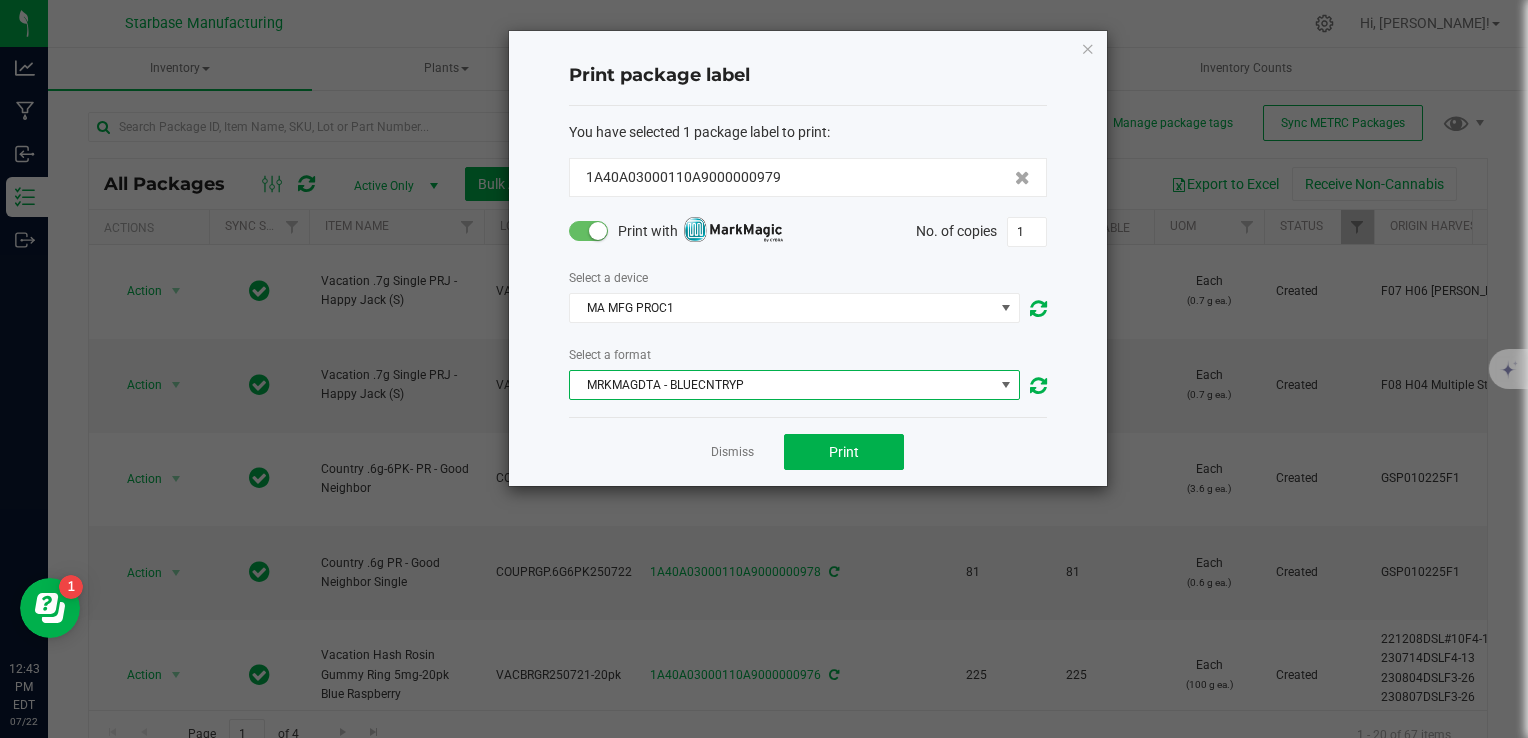 click on "MRKMAGDTA - BLUECNTRYP" at bounding box center (782, 385) 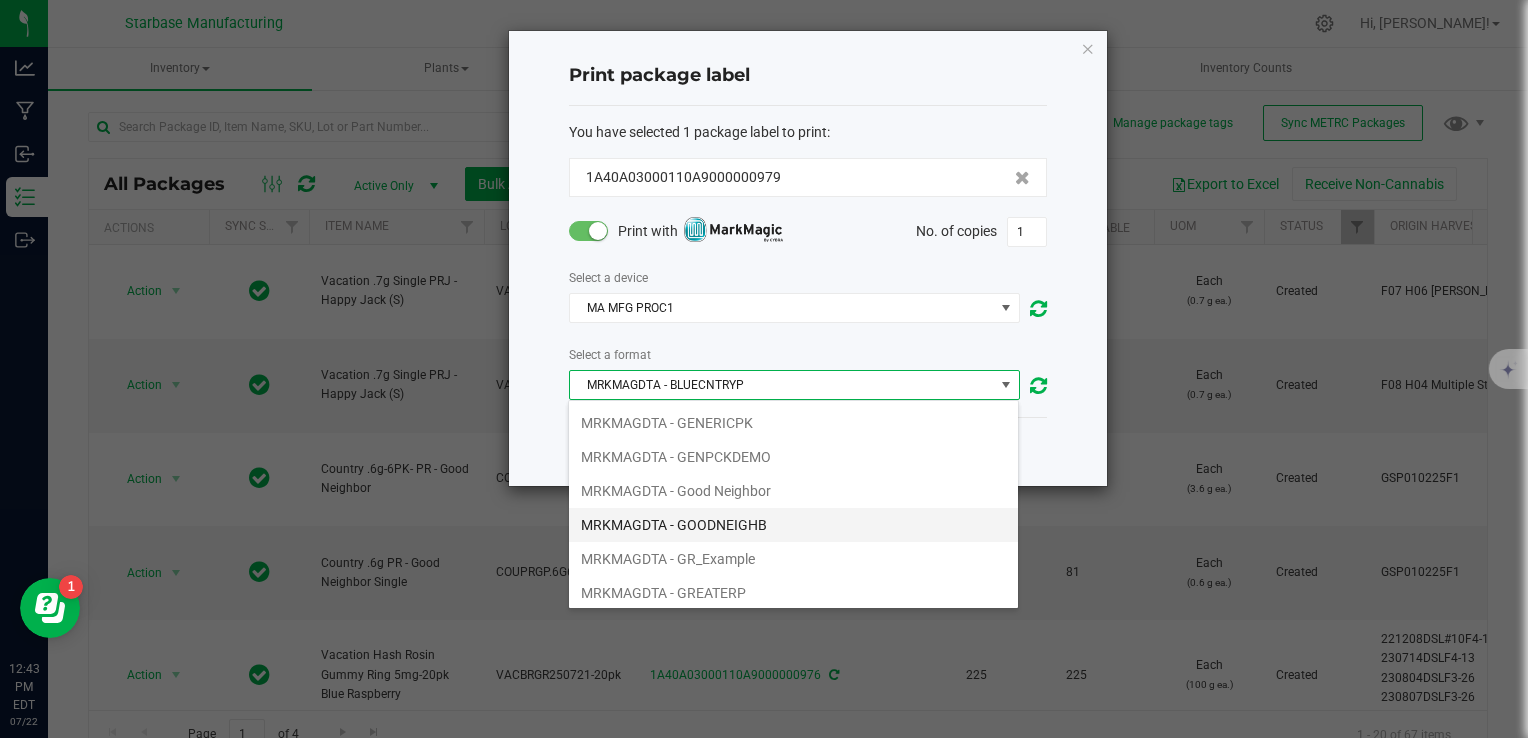 click on "MRKMAGDTA - GOODNEIGHB" at bounding box center (793, 525) 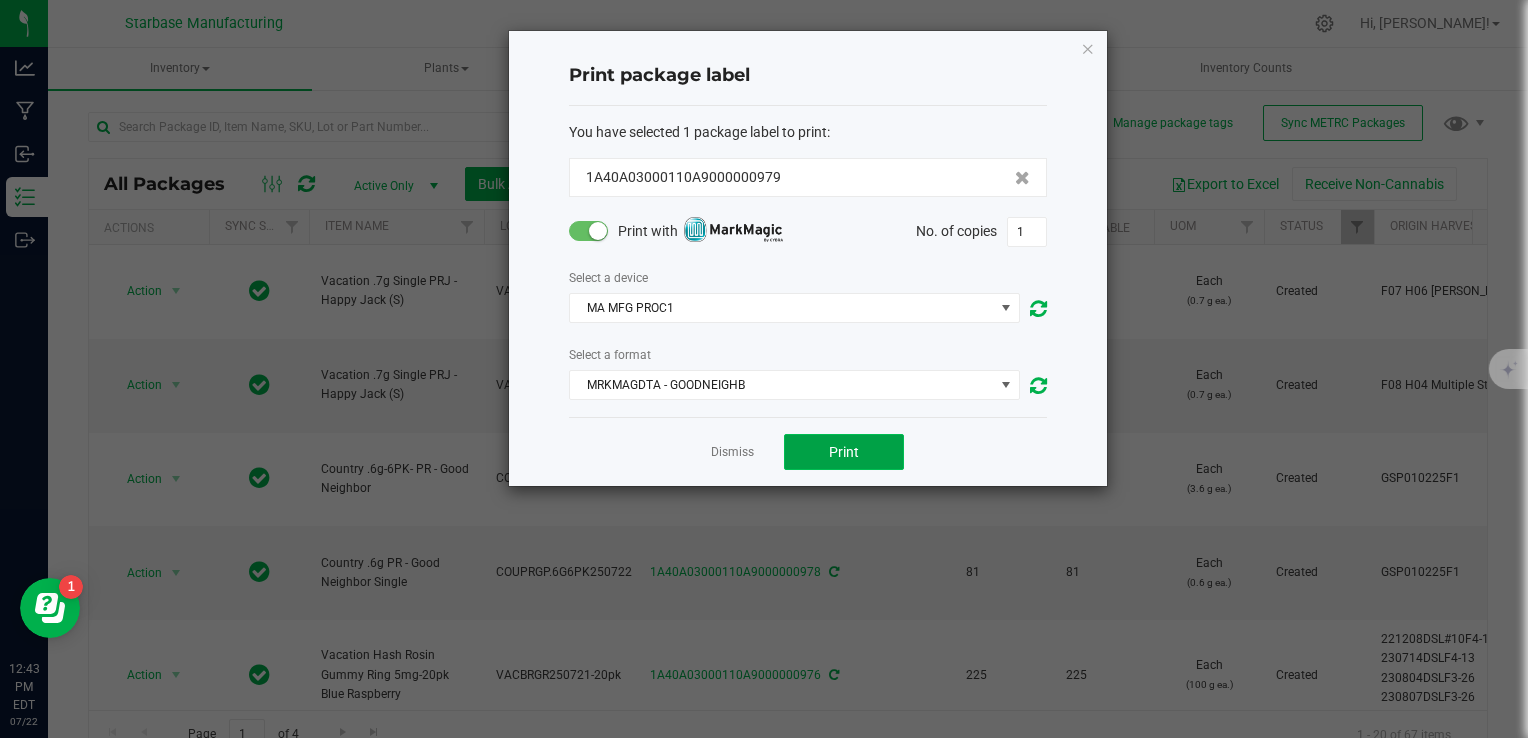 click on "Print" 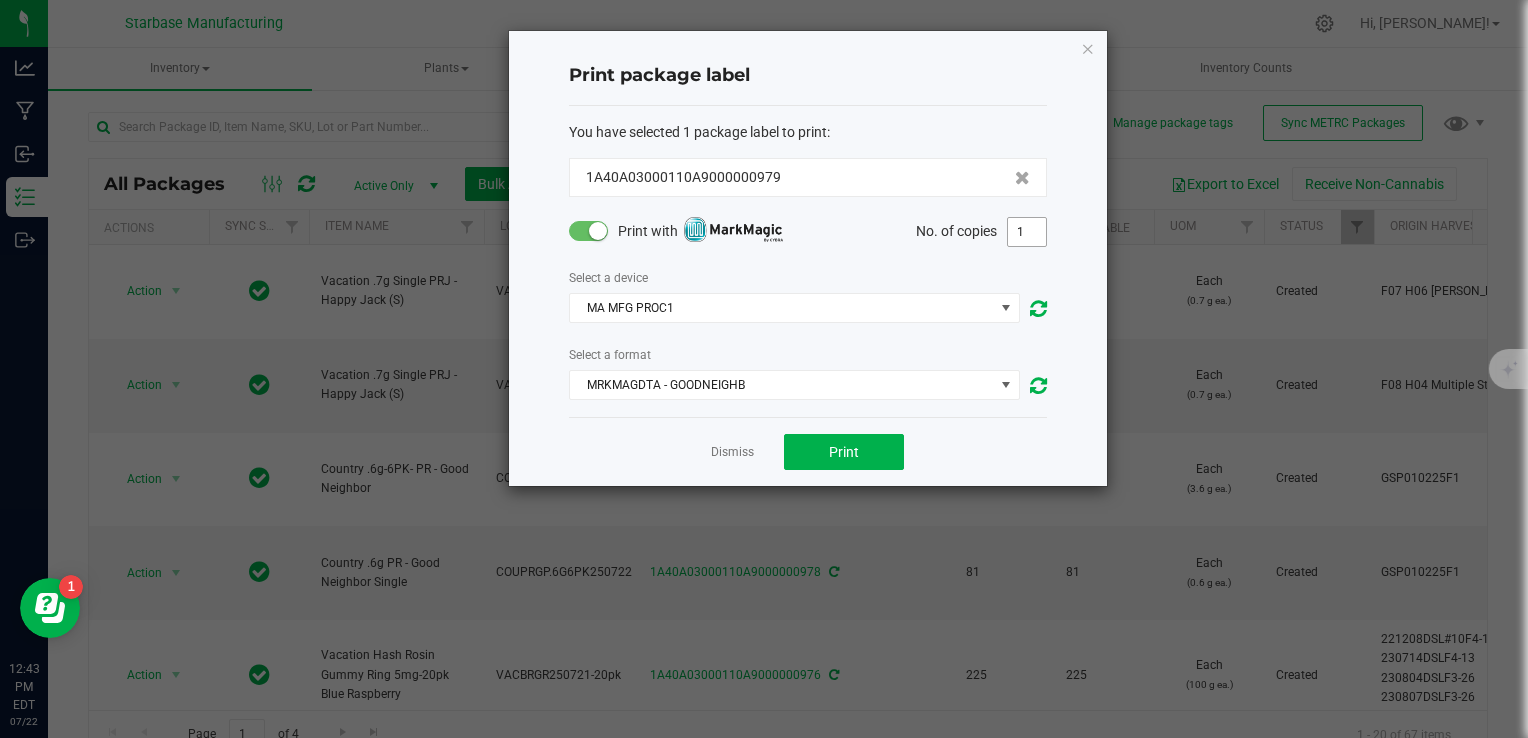 click on "1" at bounding box center [1027, 232] 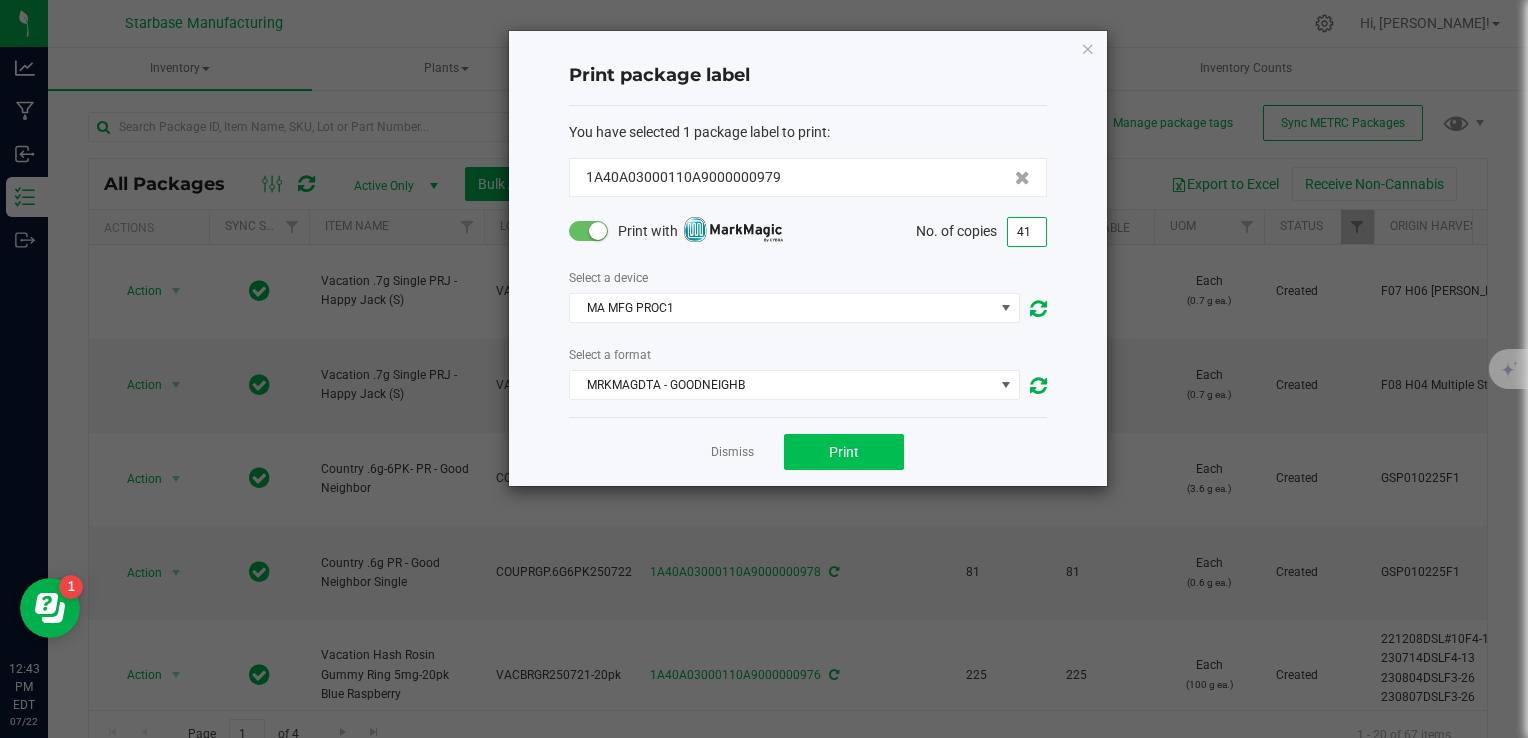 type on "41" 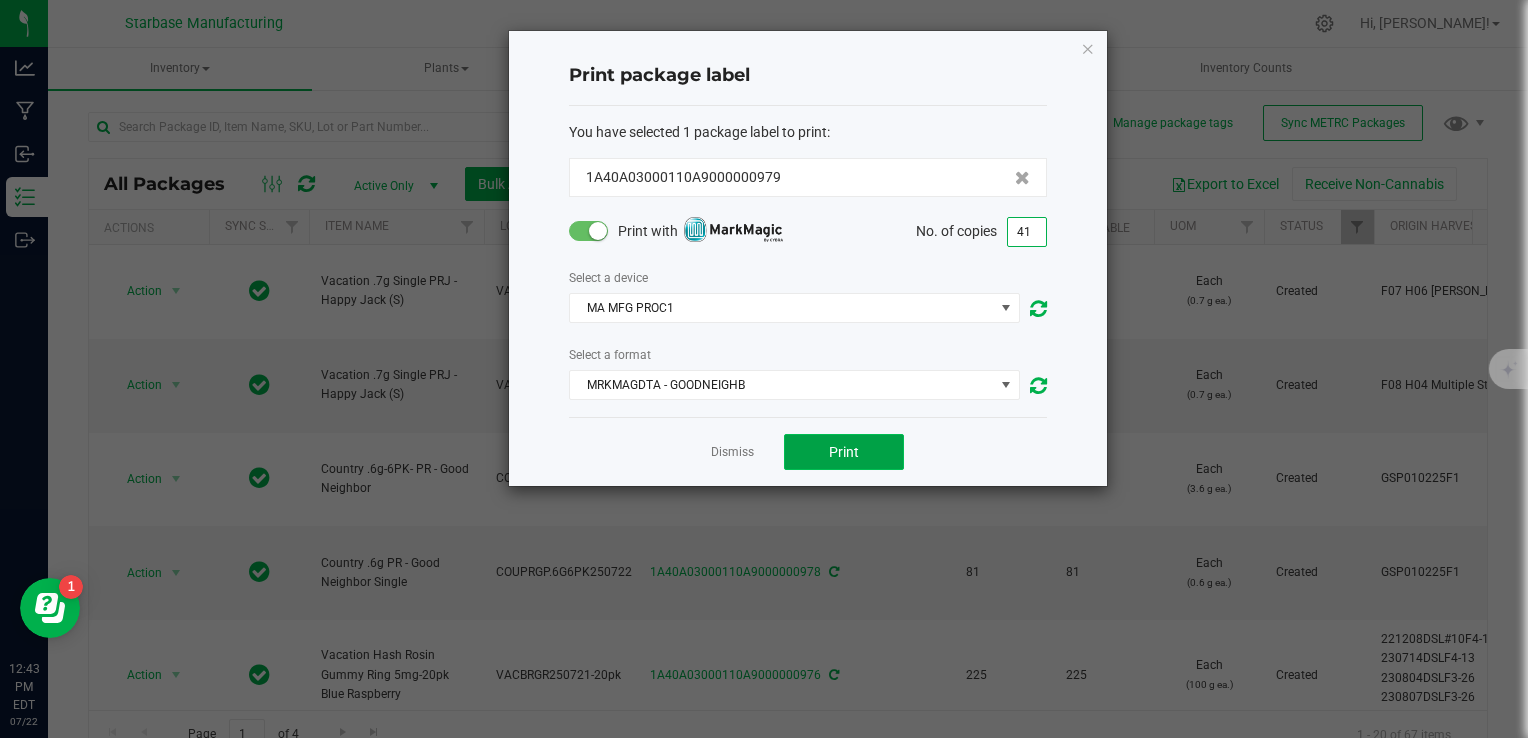 click on "Print" 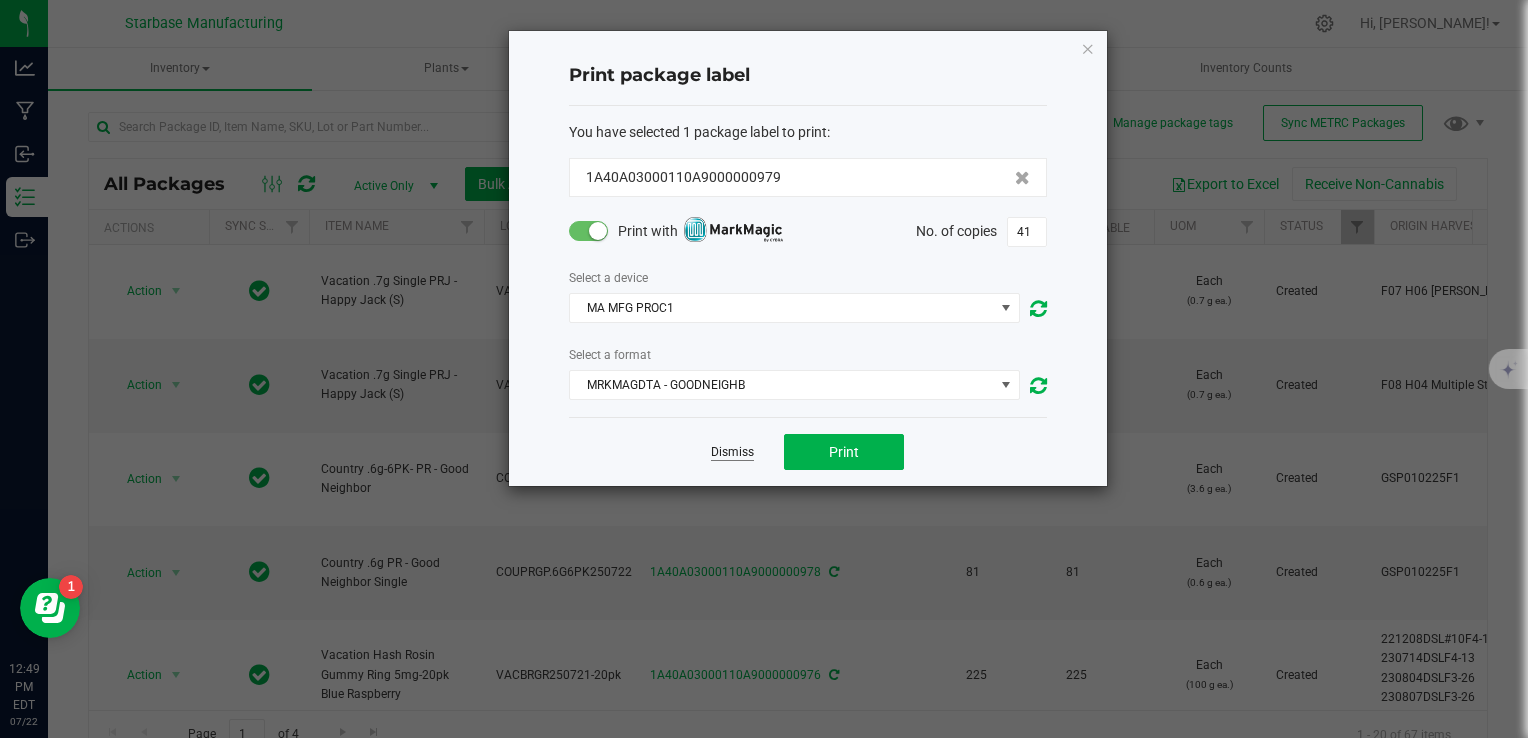 click on "Dismiss" 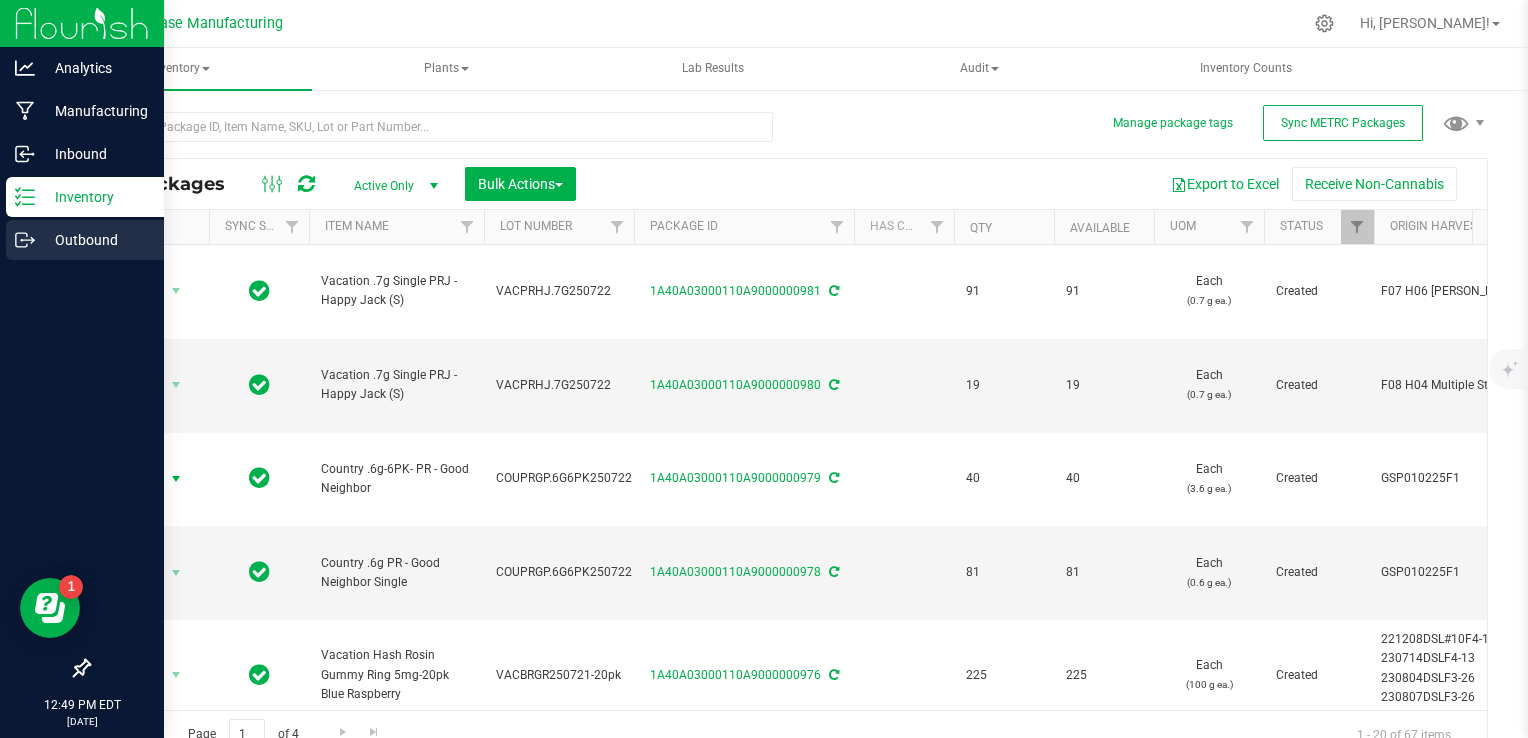 click on "Outbound" at bounding box center [85, 240] 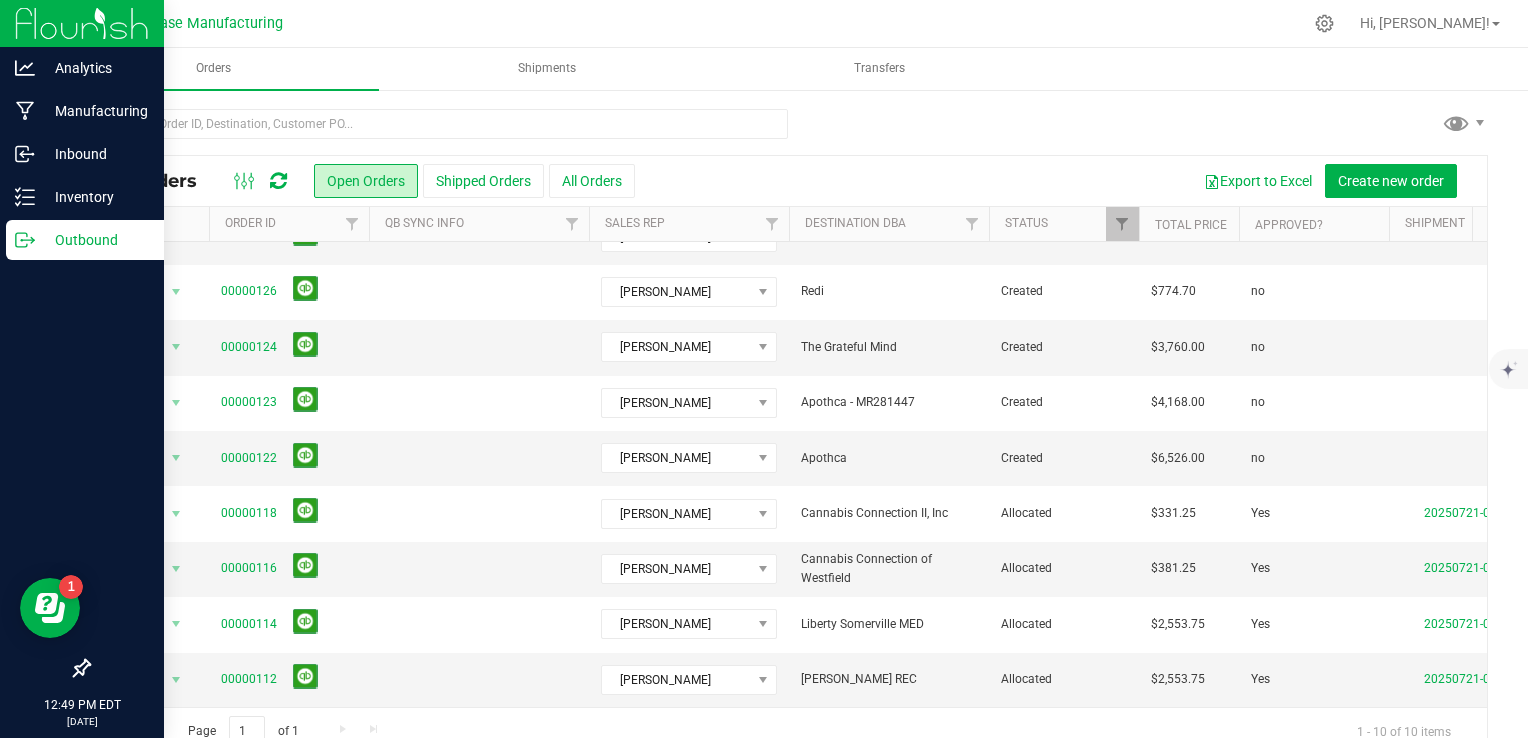 scroll, scrollTop: 101, scrollLeft: 0, axis: vertical 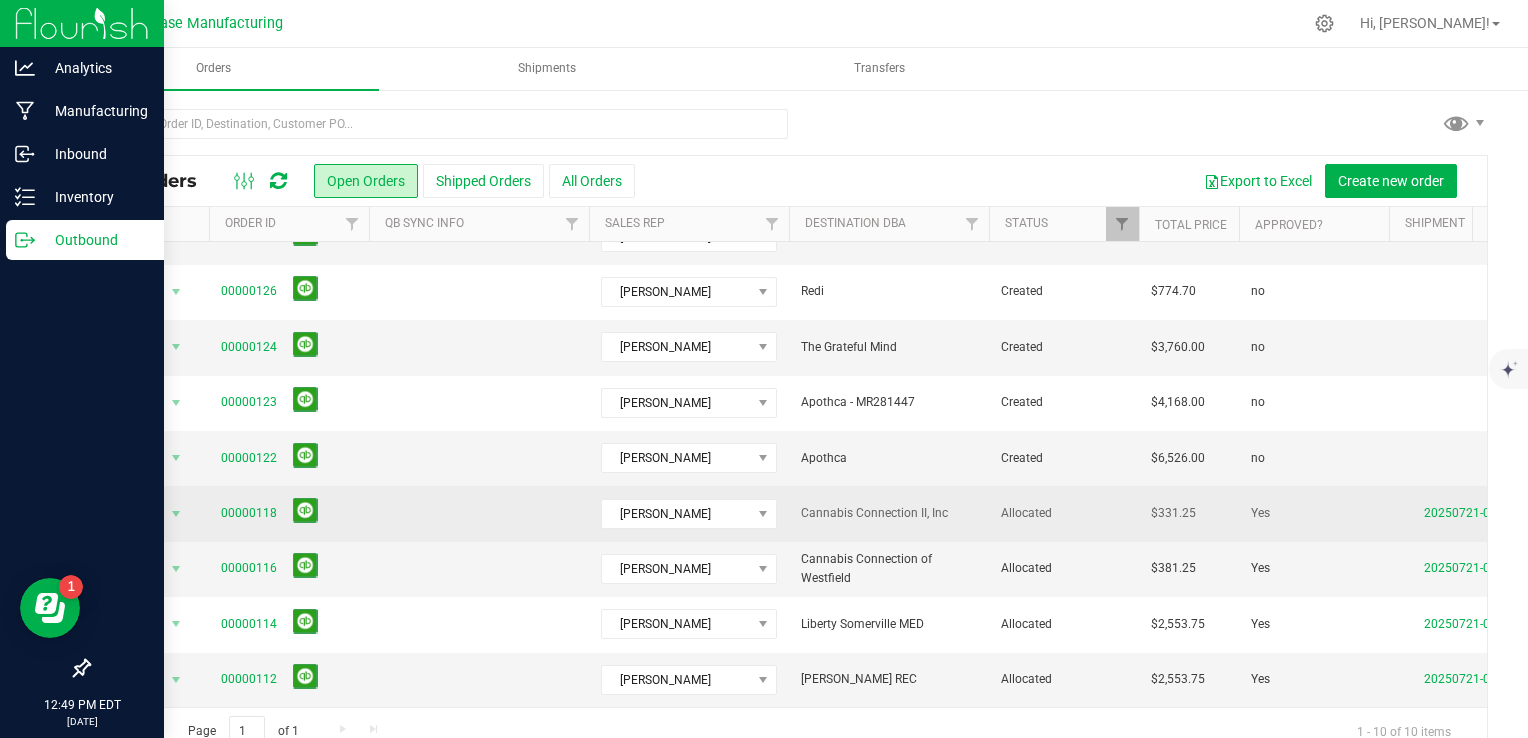 click at bounding box center [479, 513] 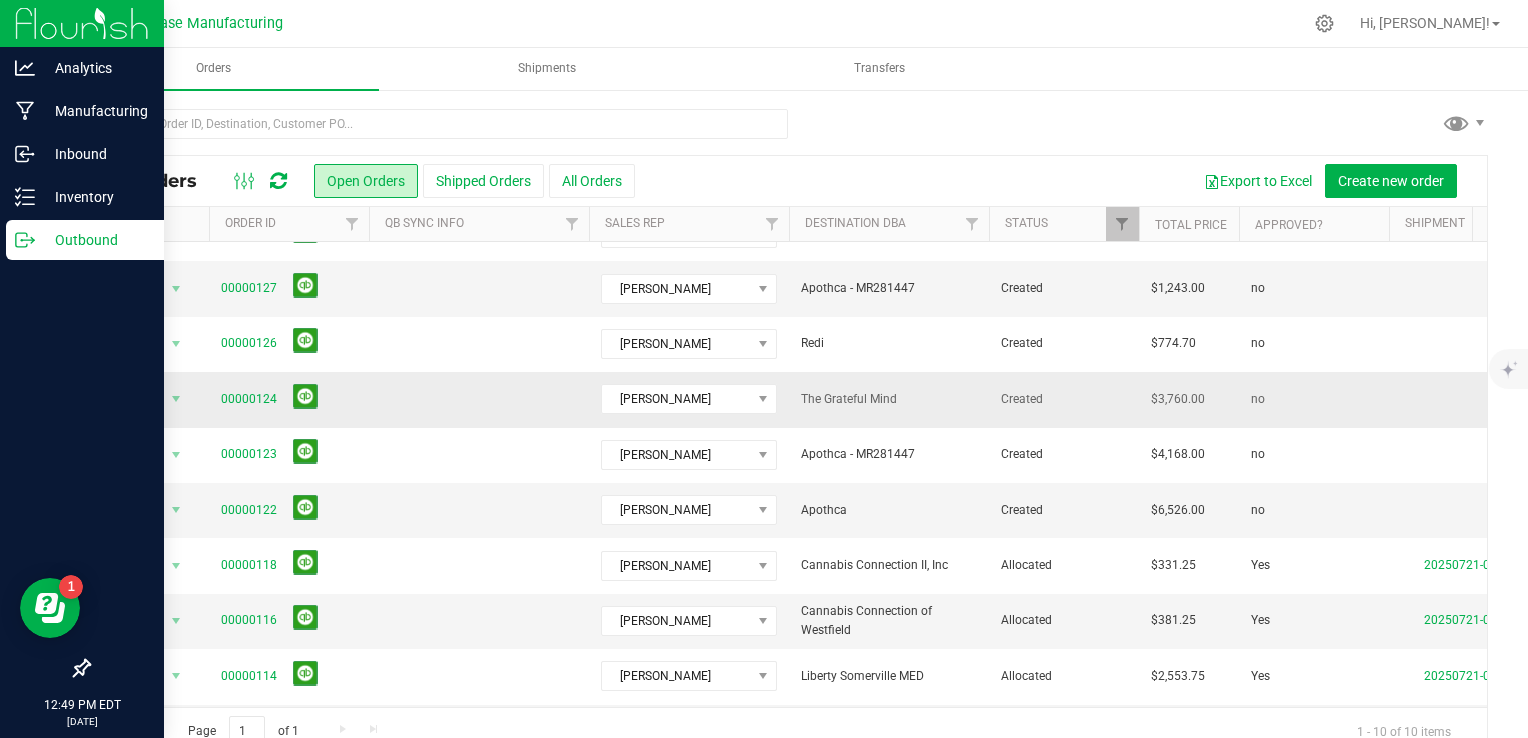 scroll, scrollTop: 0, scrollLeft: 0, axis: both 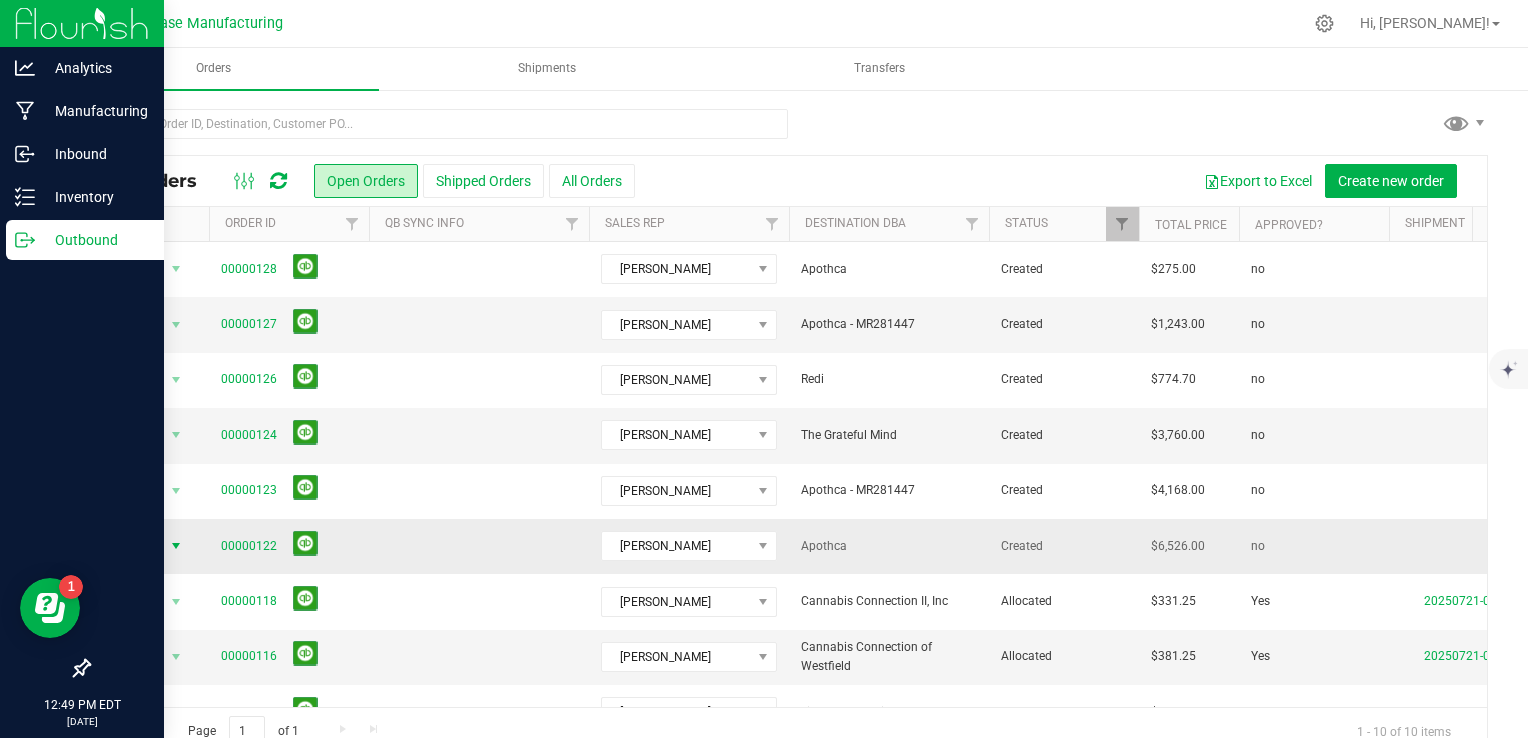 click on "Action" at bounding box center [136, 546] 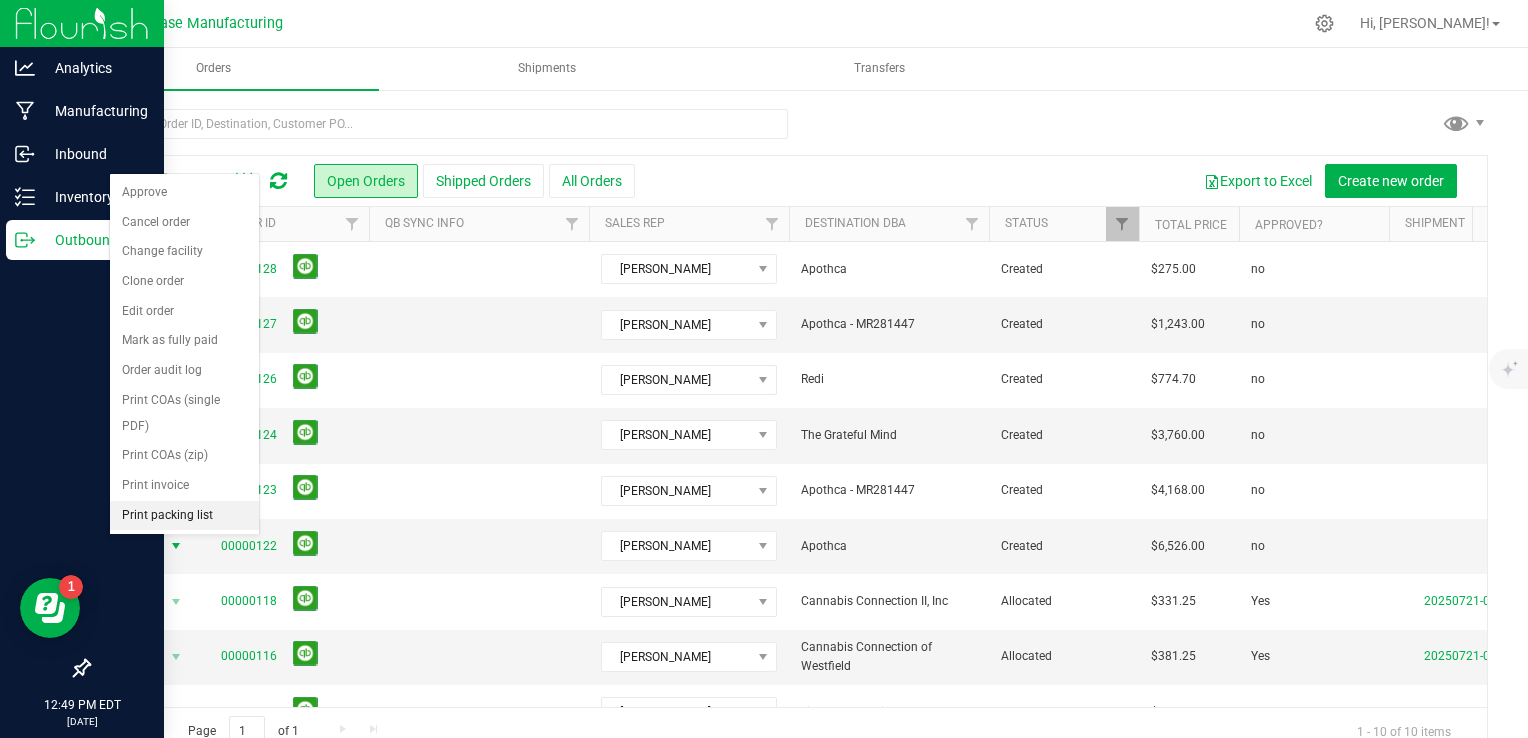 click on "Print packing list" at bounding box center (184, 516) 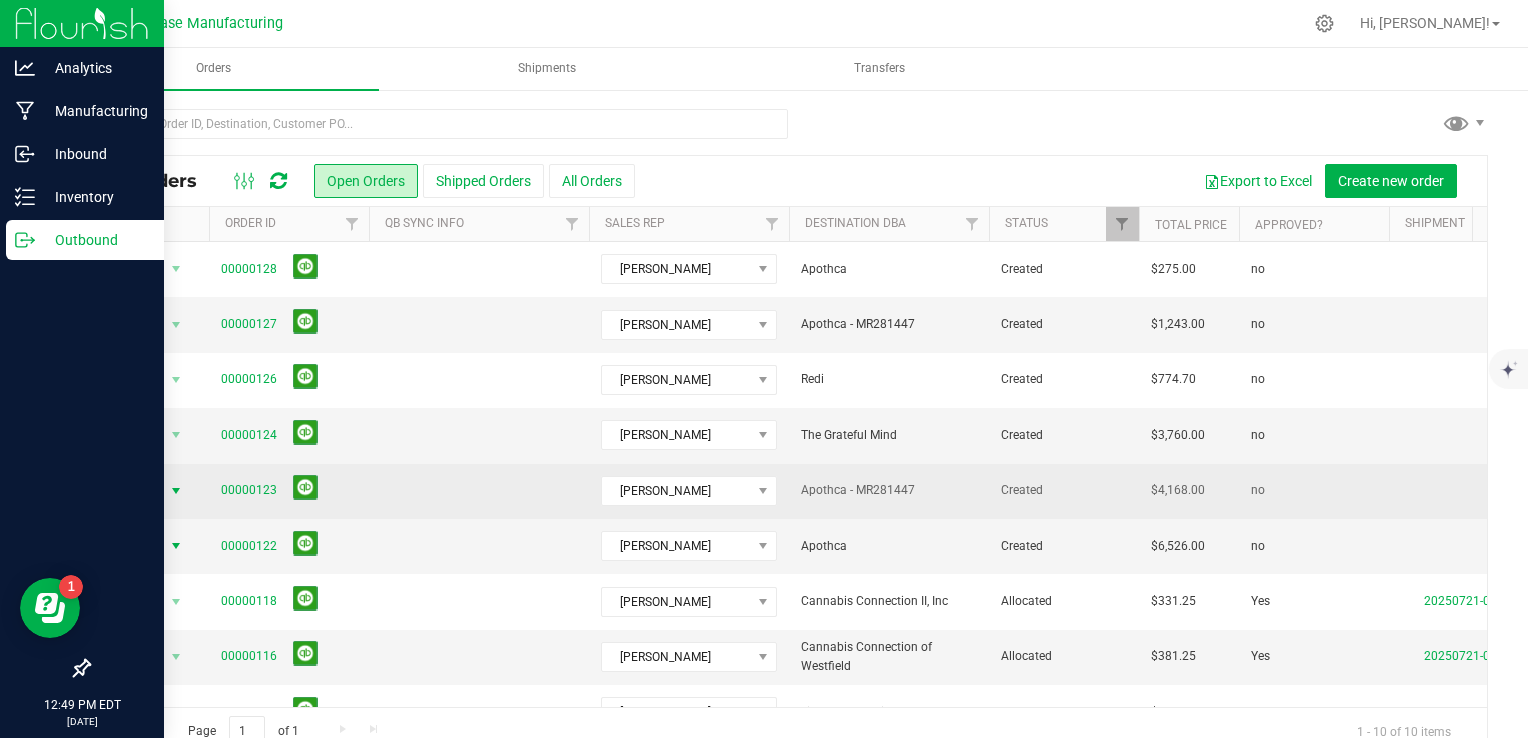 click at bounding box center [176, 491] 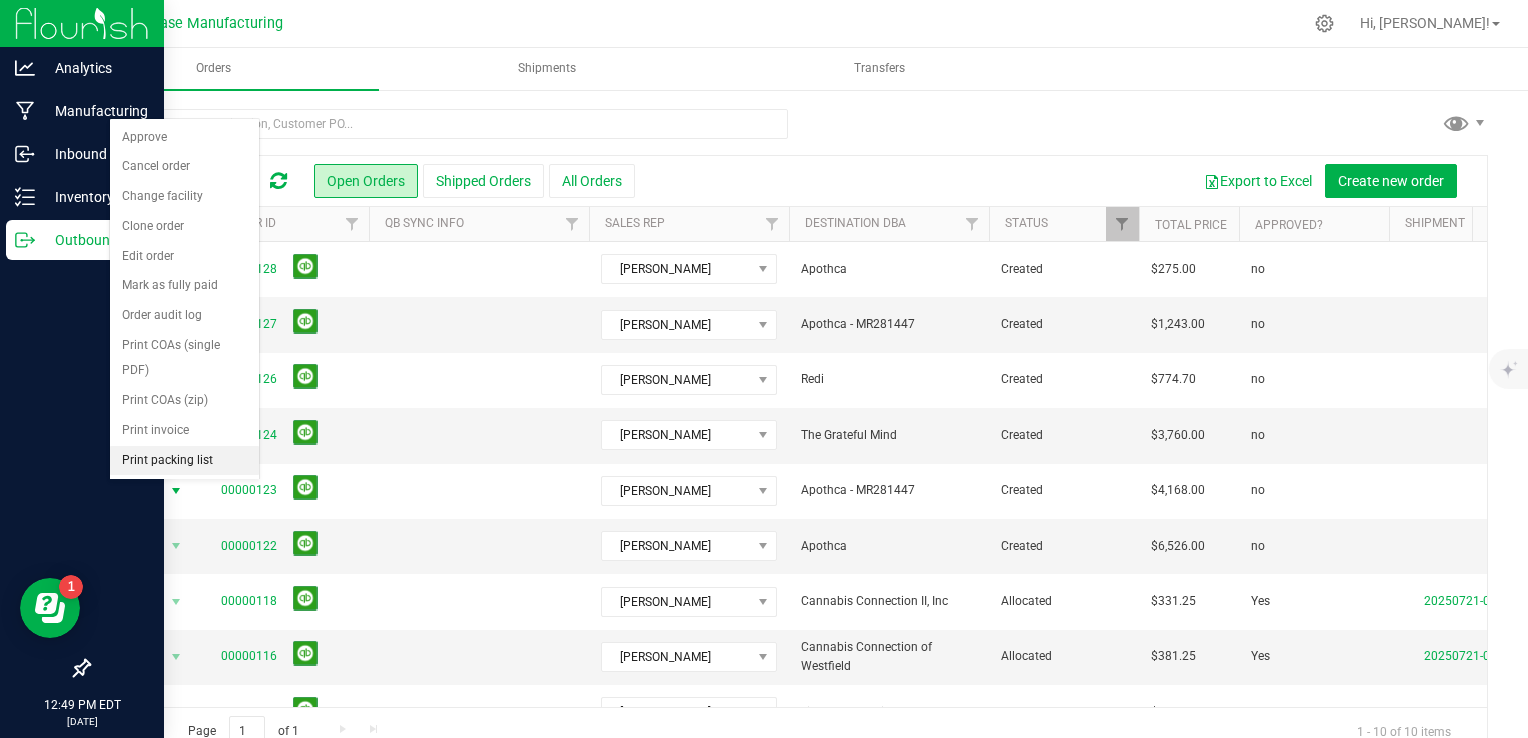 click on "Print packing list" at bounding box center [184, 461] 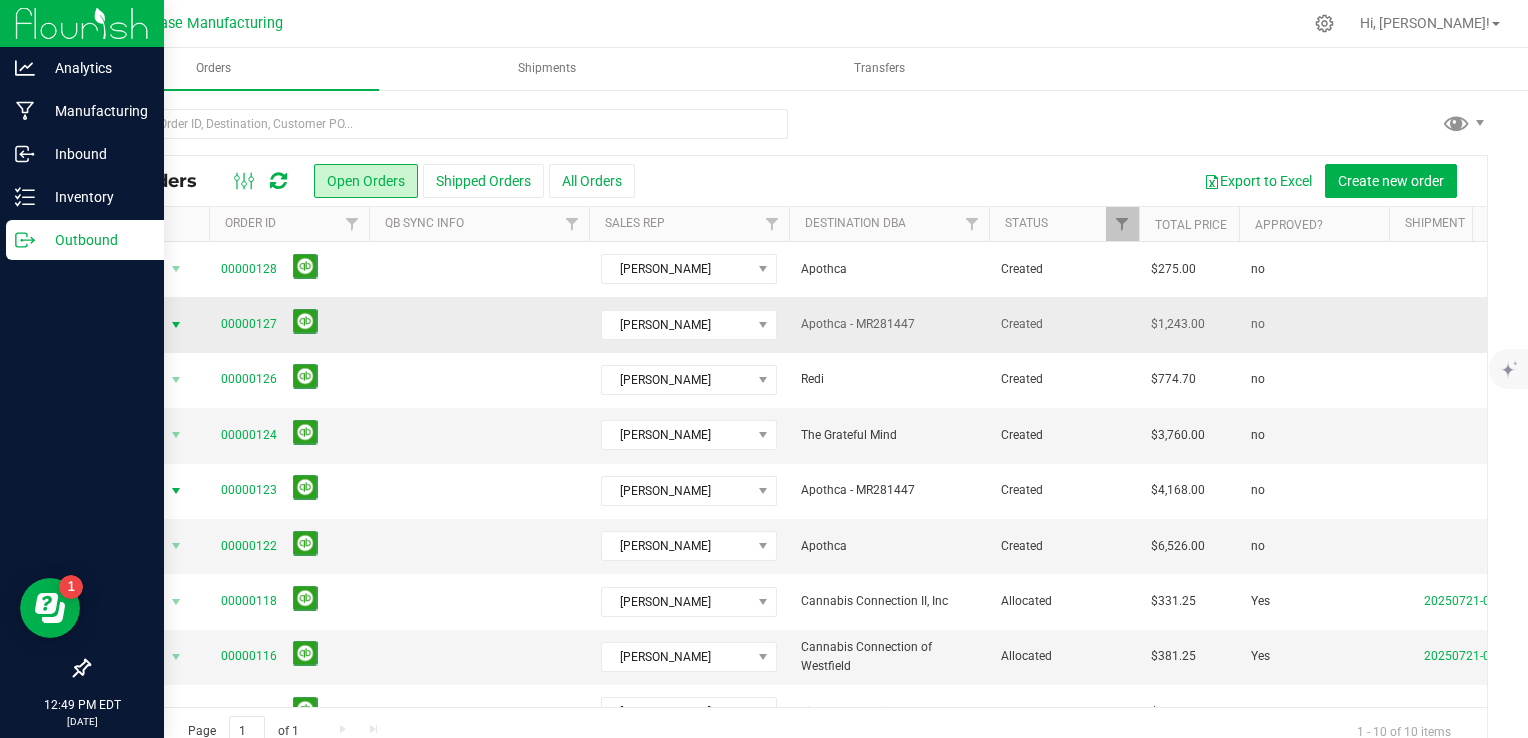 click at bounding box center [176, 325] 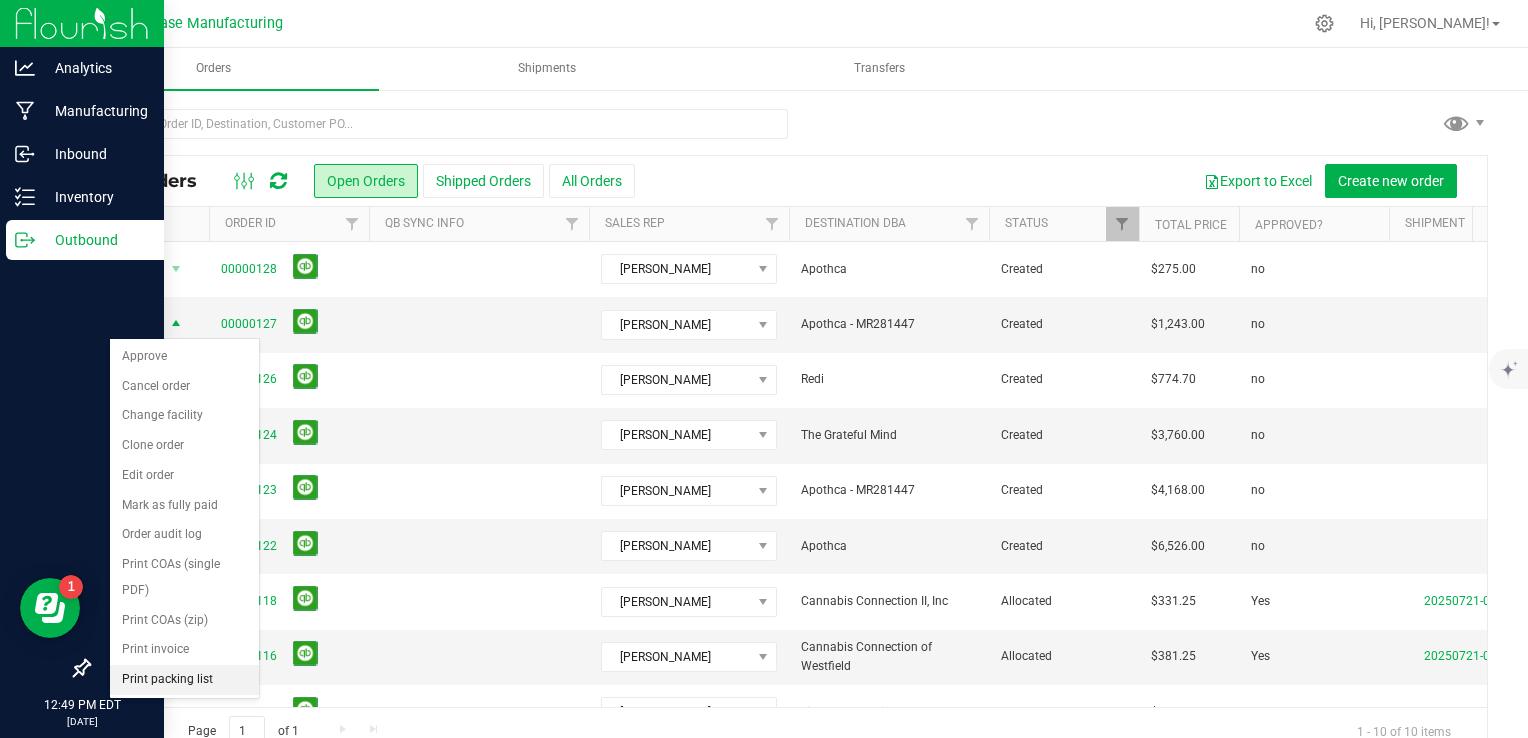 click on "Print packing list" at bounding box center [184, 680] 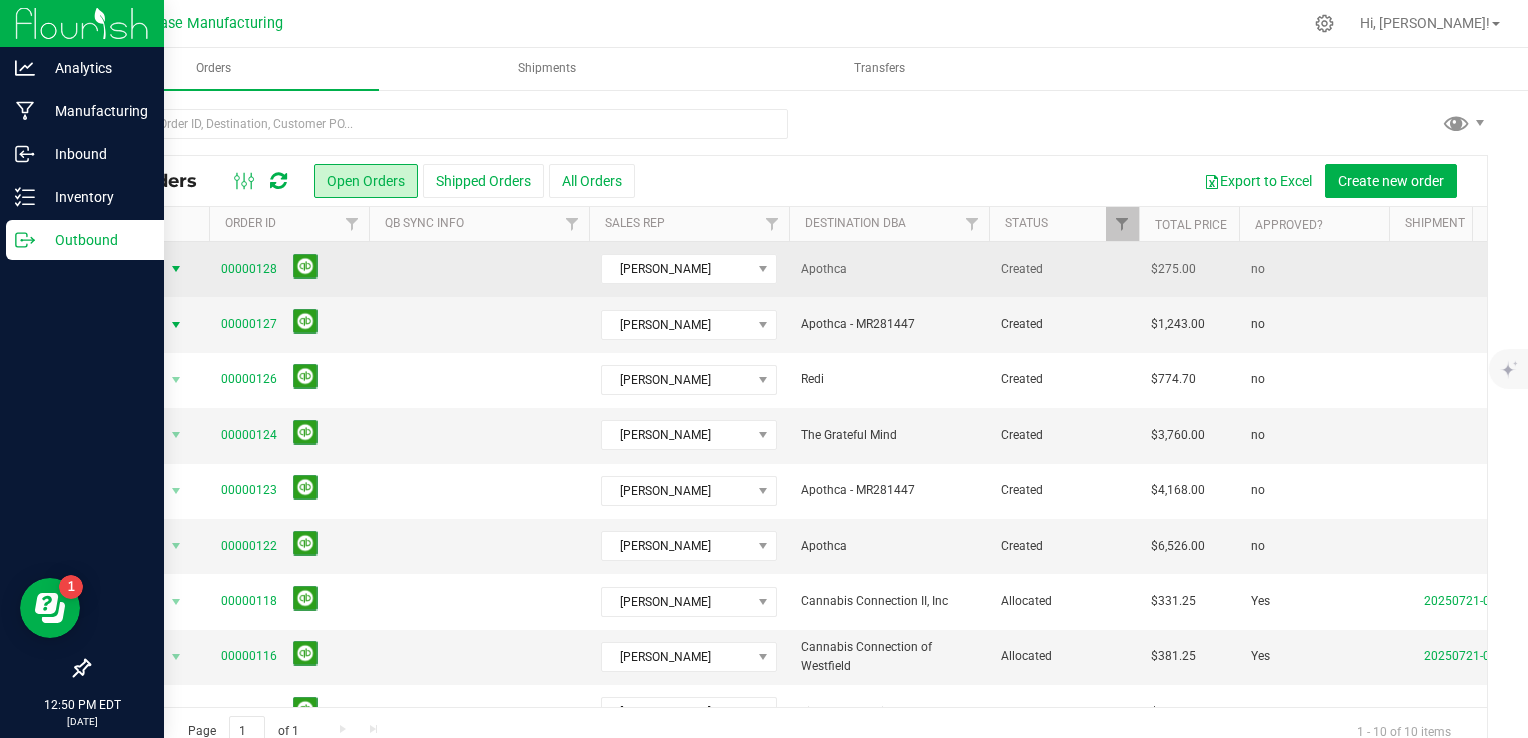 click at bounding box center (176, 269) 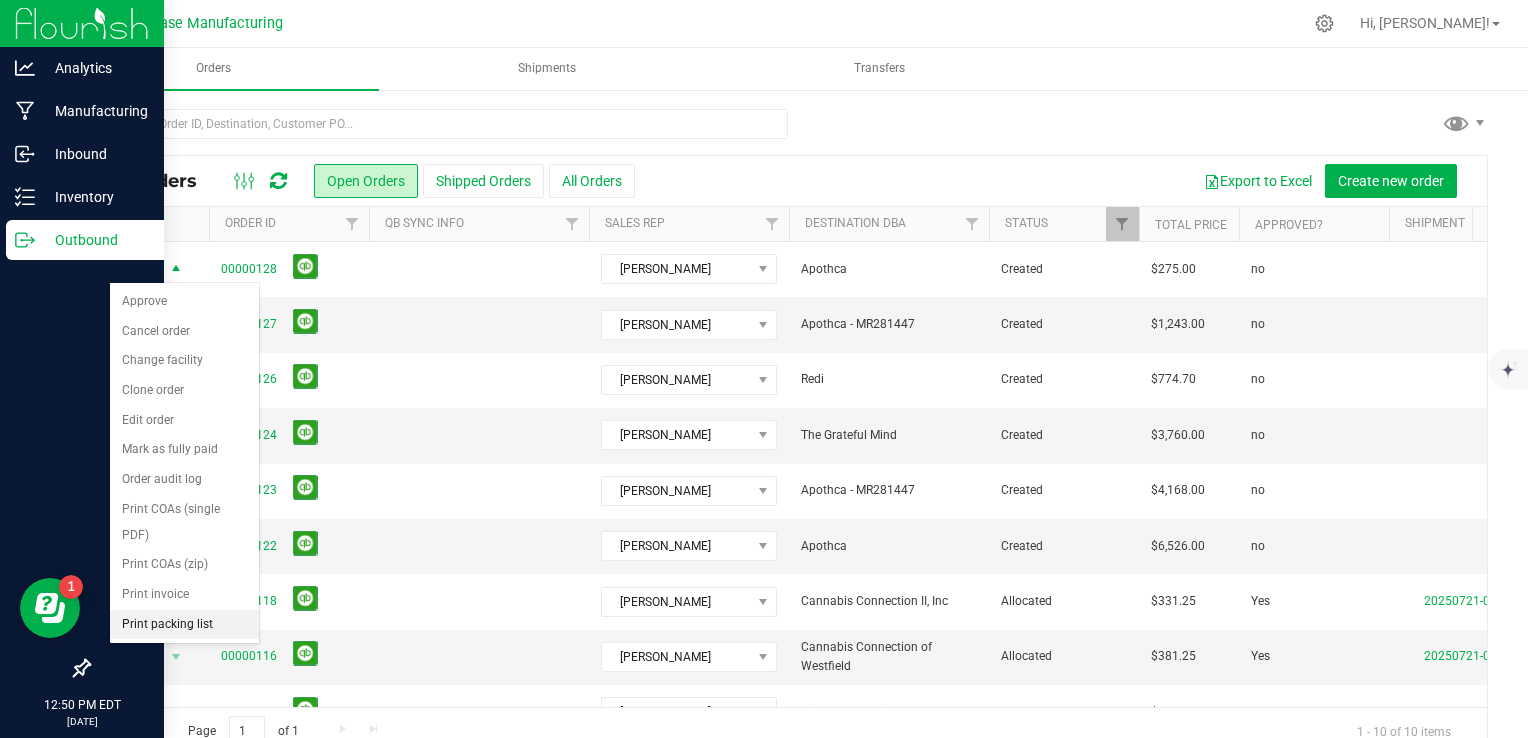click on "Print packing list" at bounding box center (184, 625) 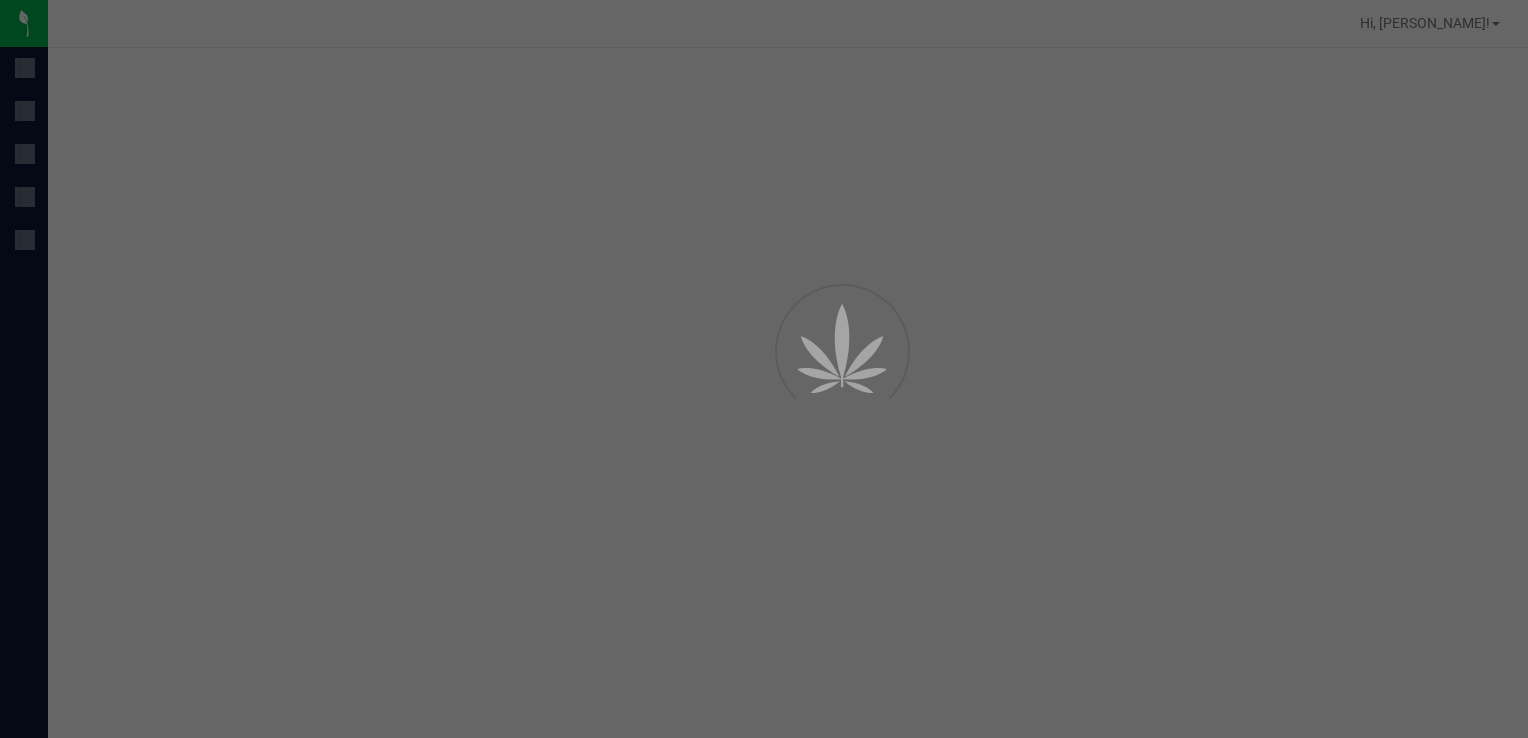 scroll, scrollTop: 0, scrollLeft: 0, axis: both 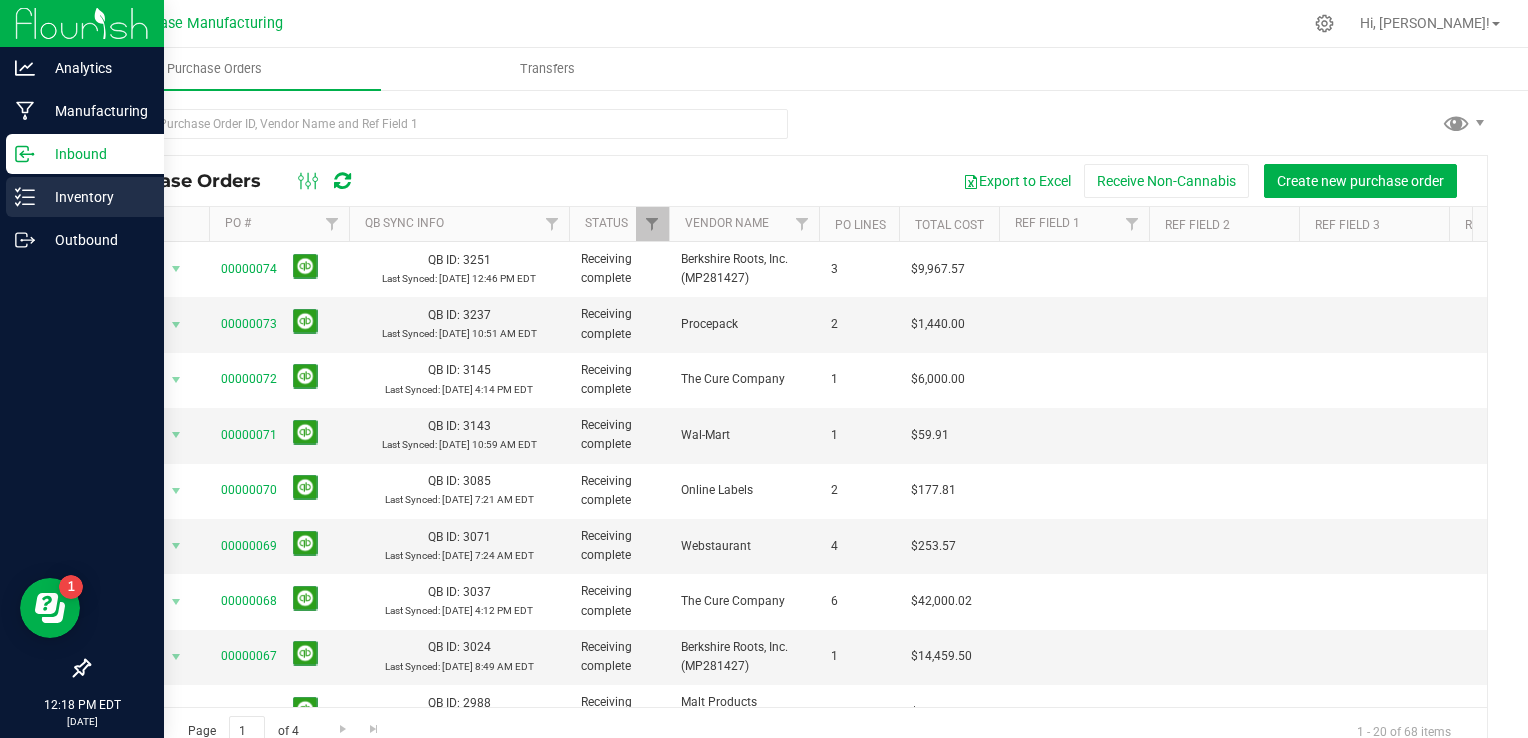 click 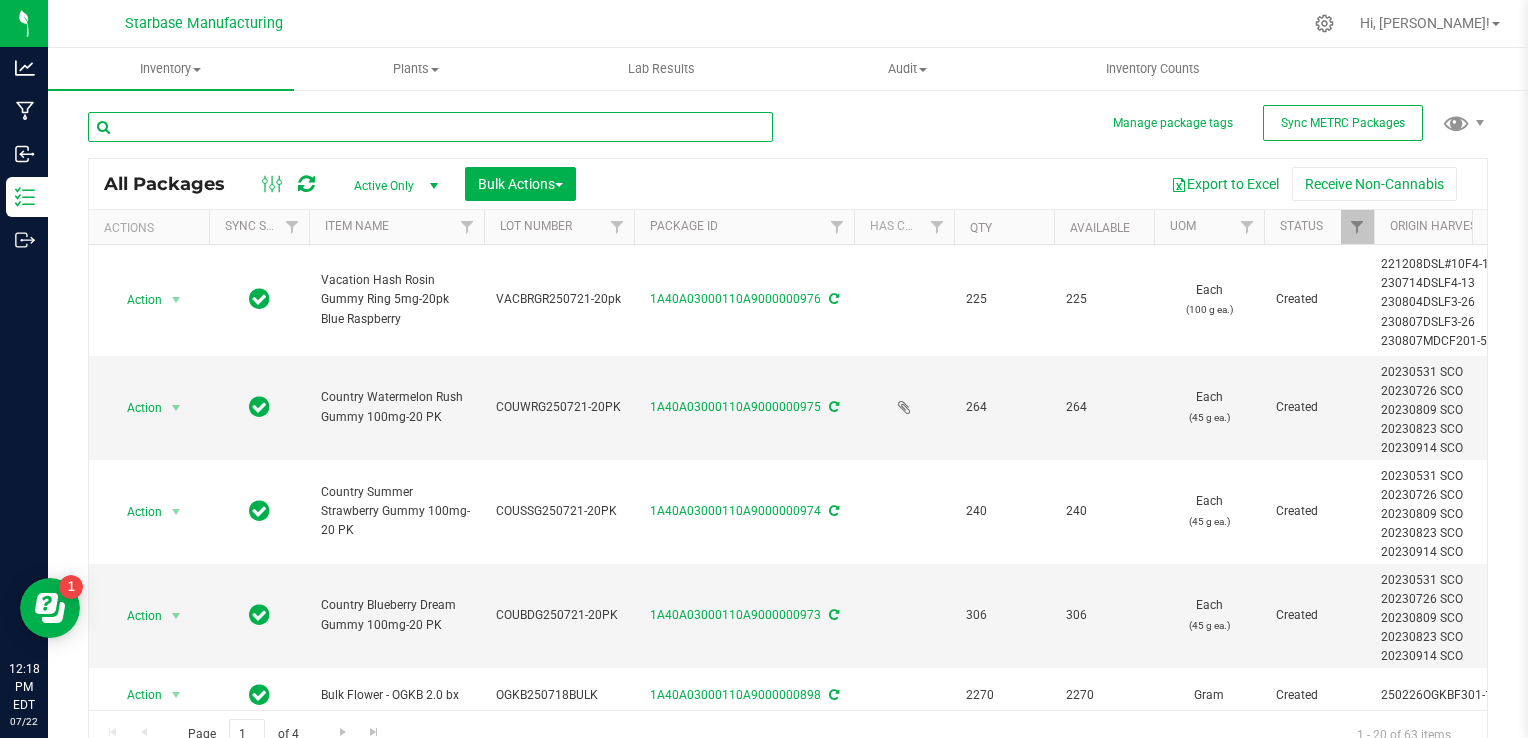 click at bounding box center (430, 127) 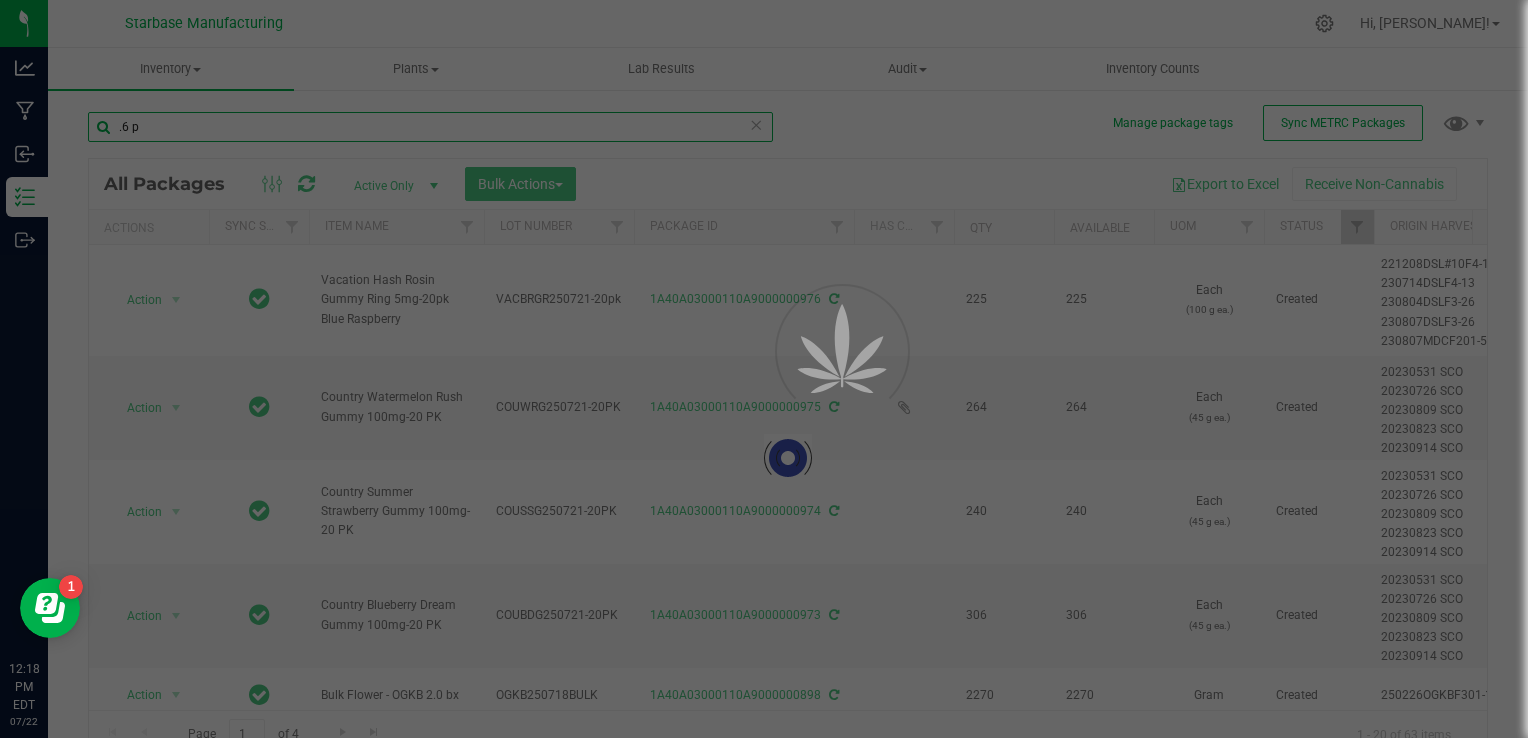 type on ".6 pr" 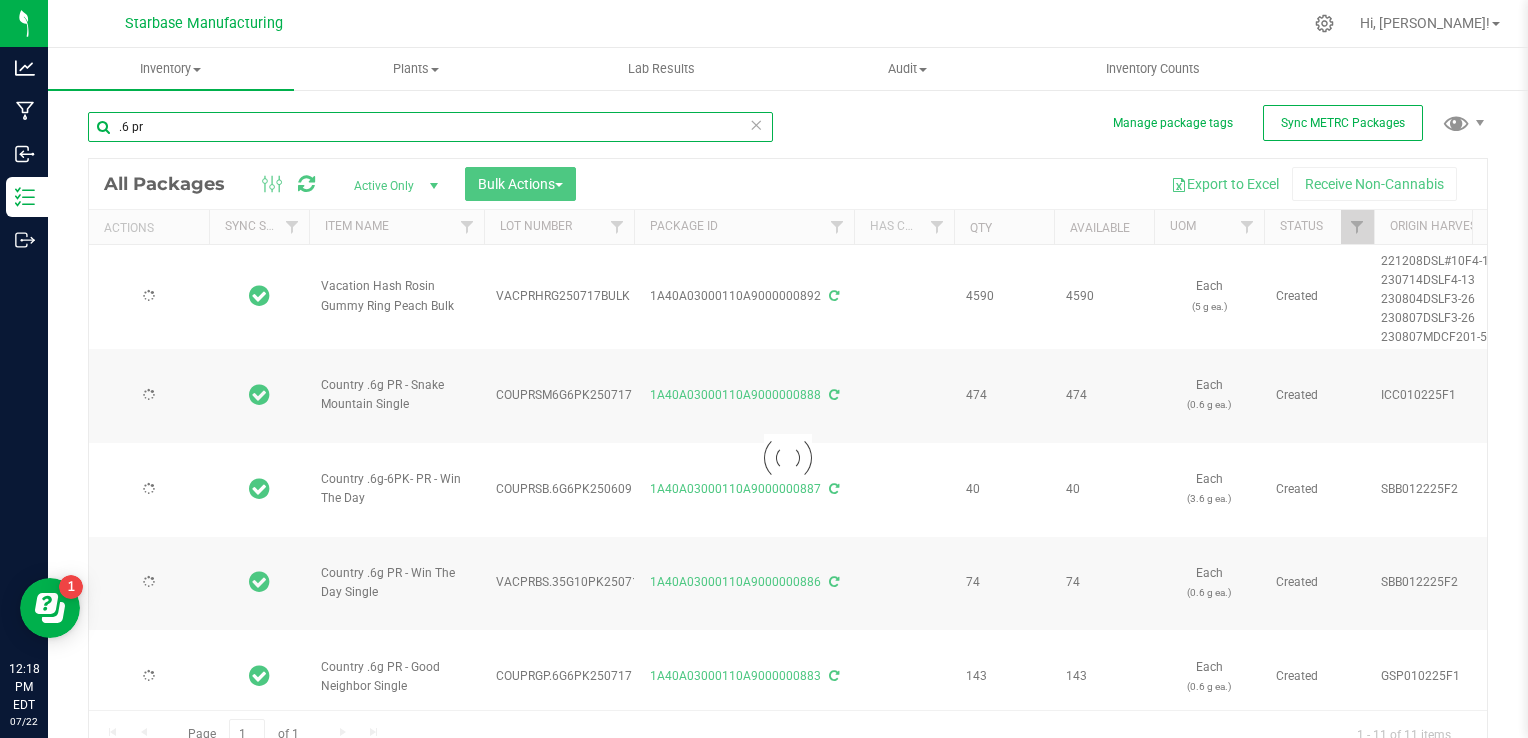 type on "[DATE]" 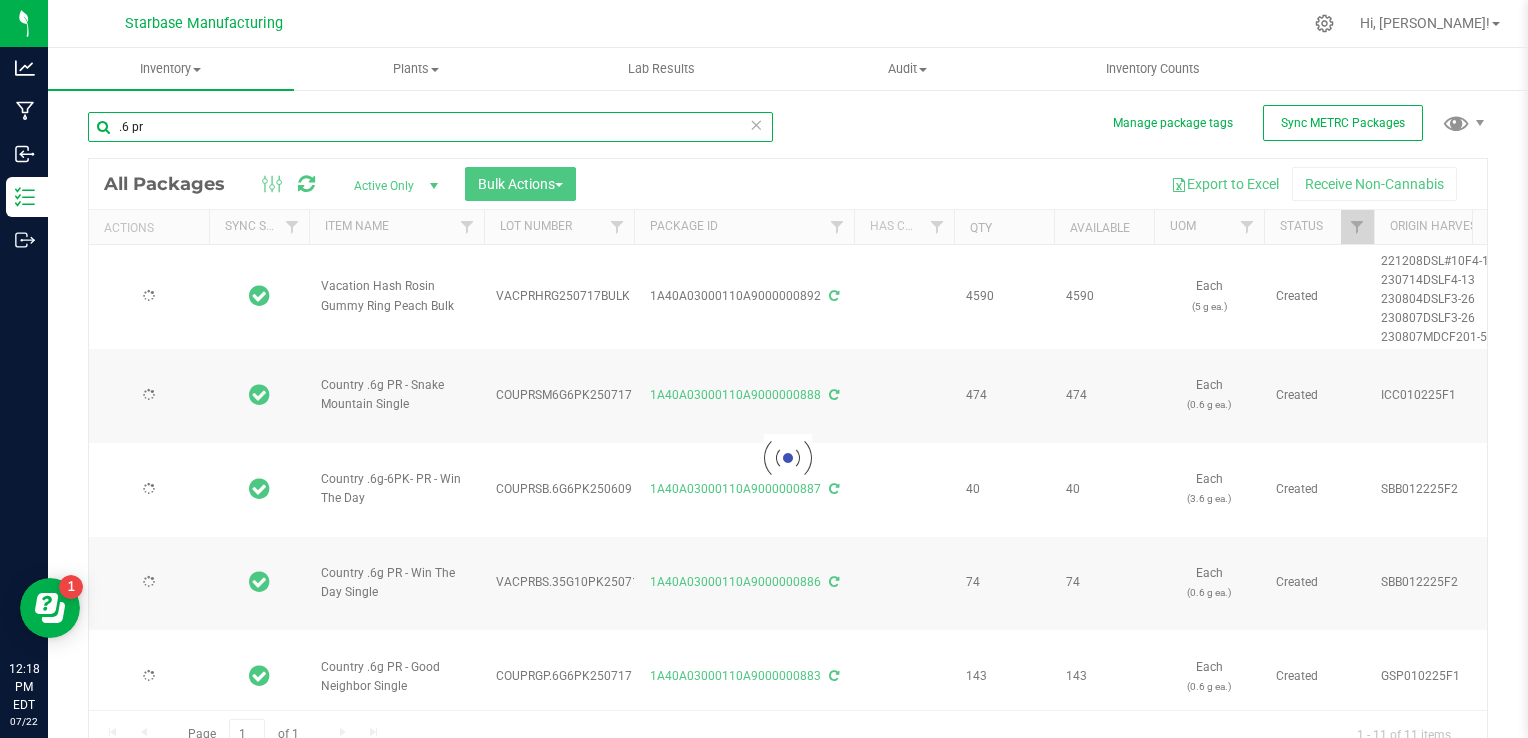 type on "[DATE]" 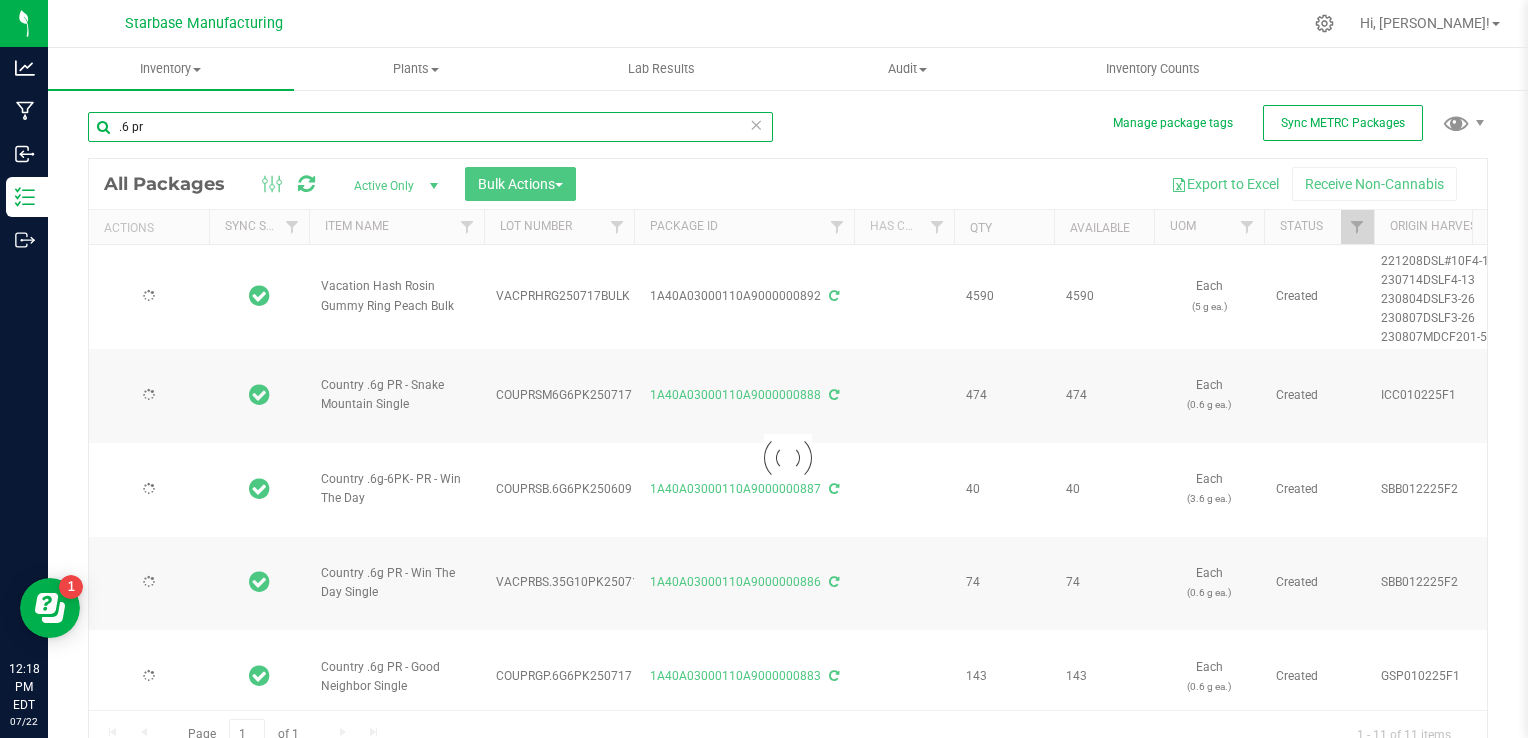 type on "[DATE]" 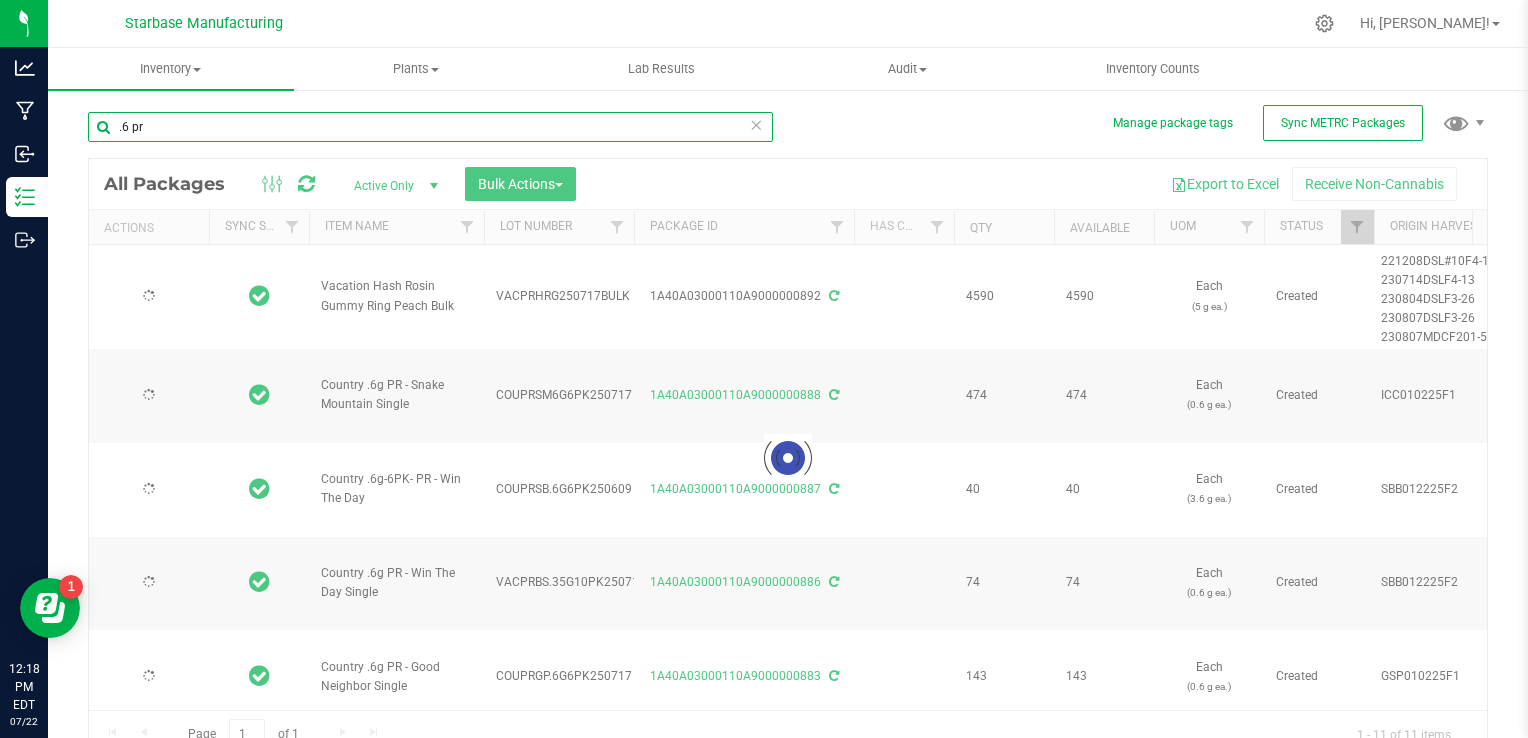 type on "[DATE]" 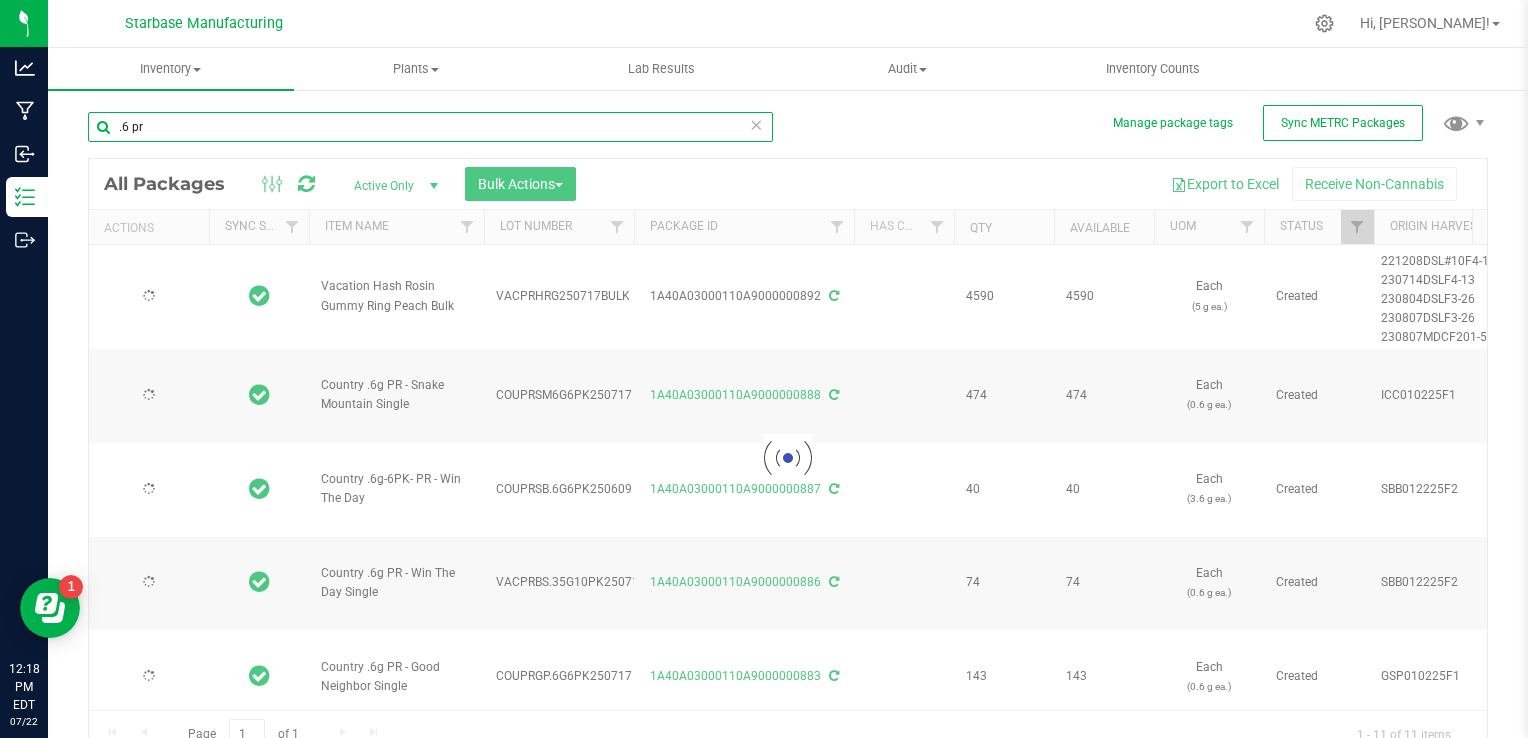 type on "[DATE]" 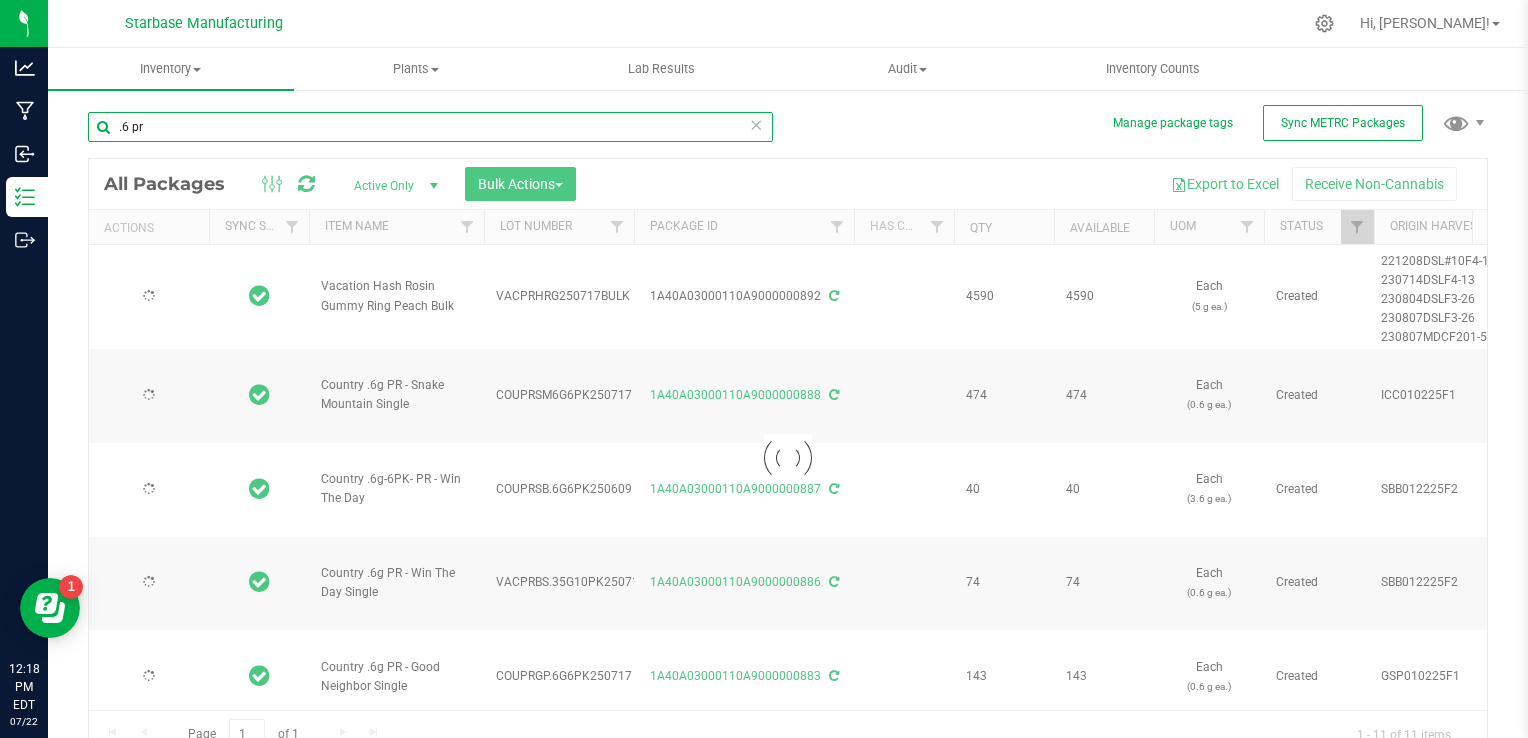 type on "[DATE]" 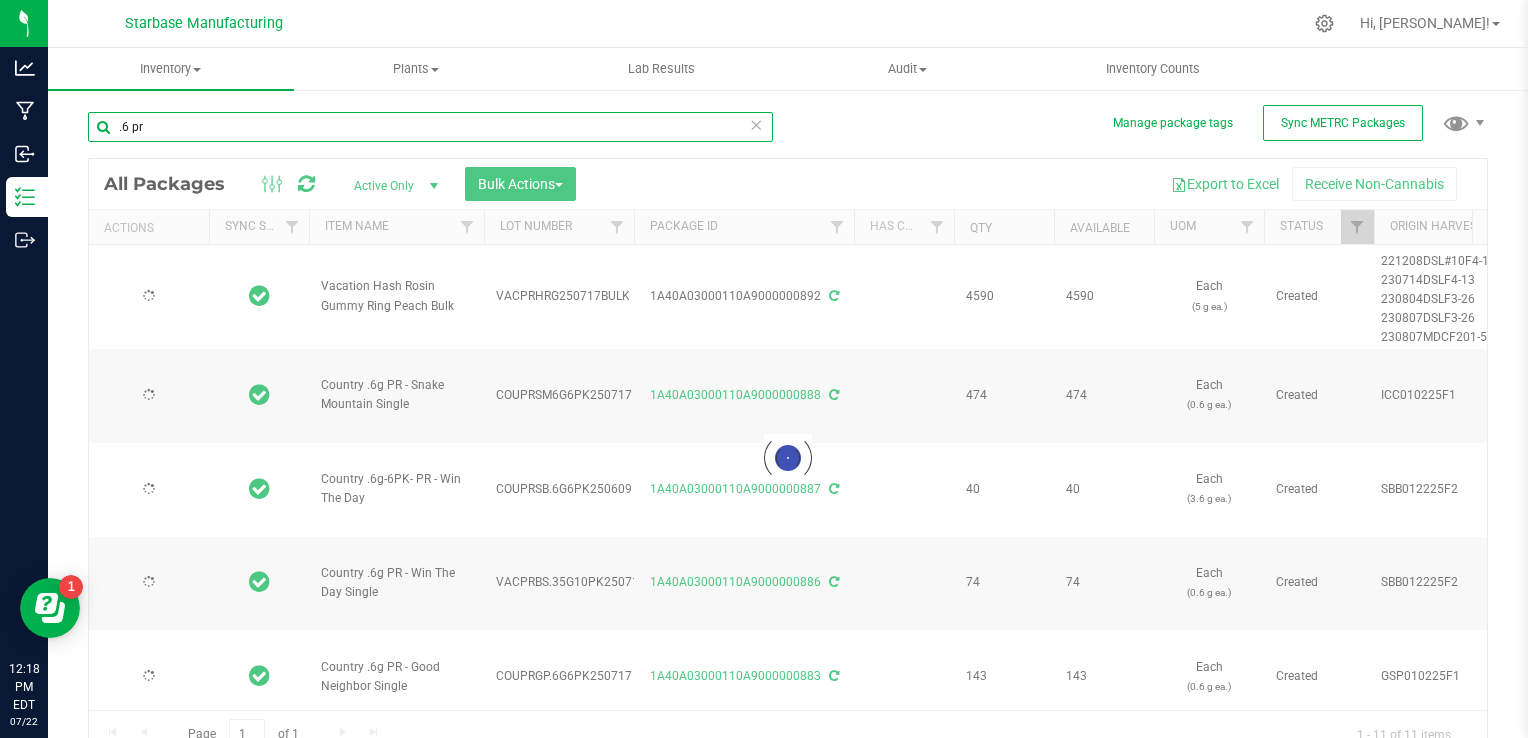 type on "[DATE]" 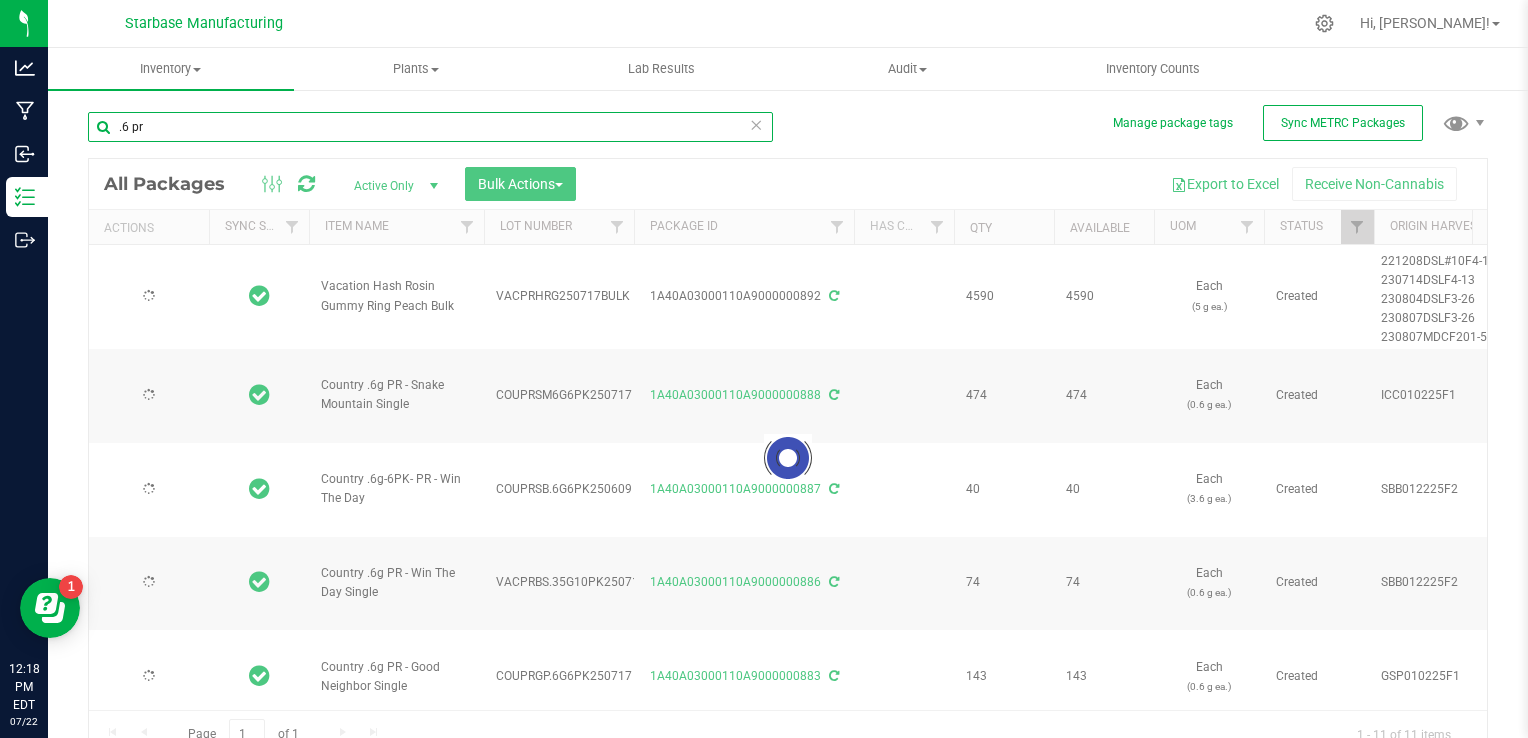 type on "[DATE]" 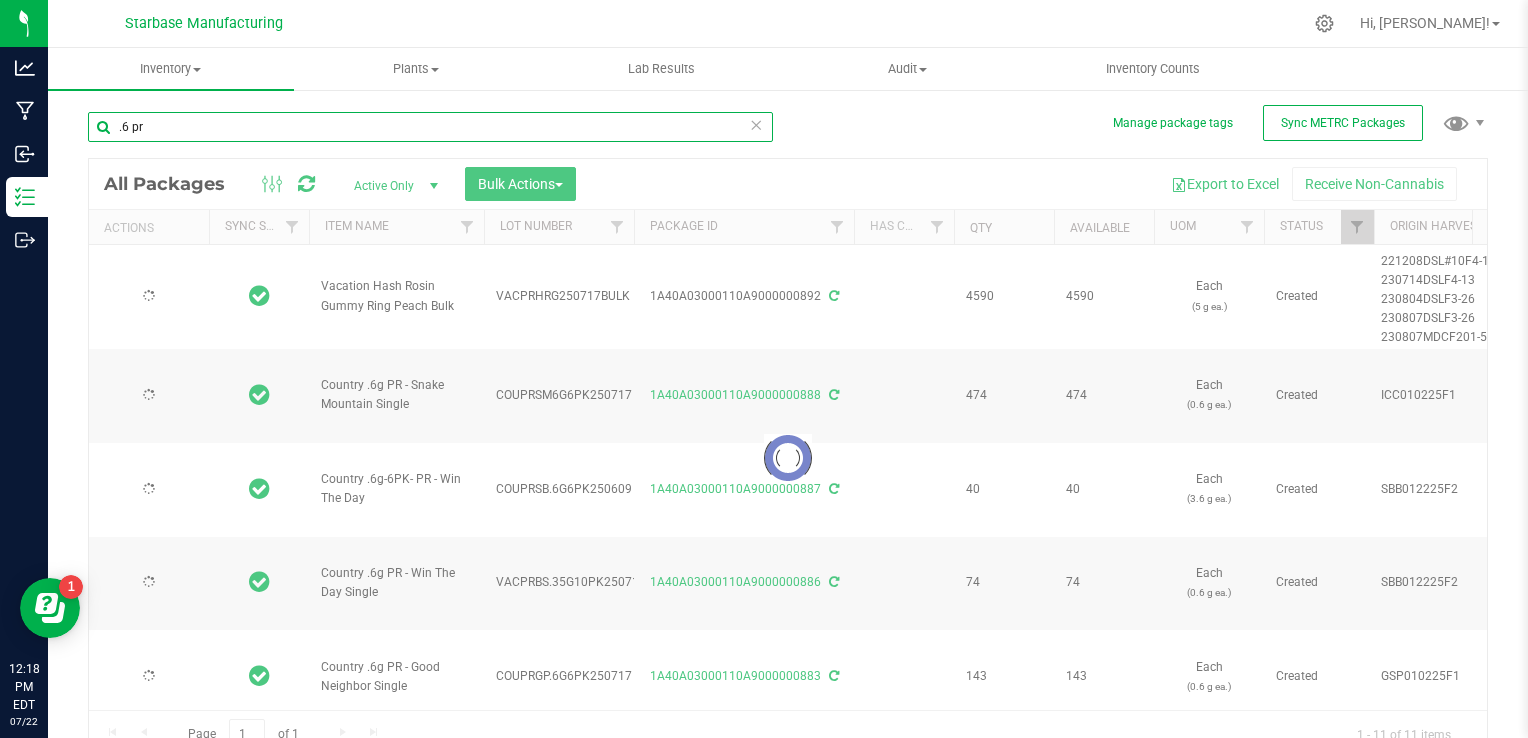 type on "[DATE]" 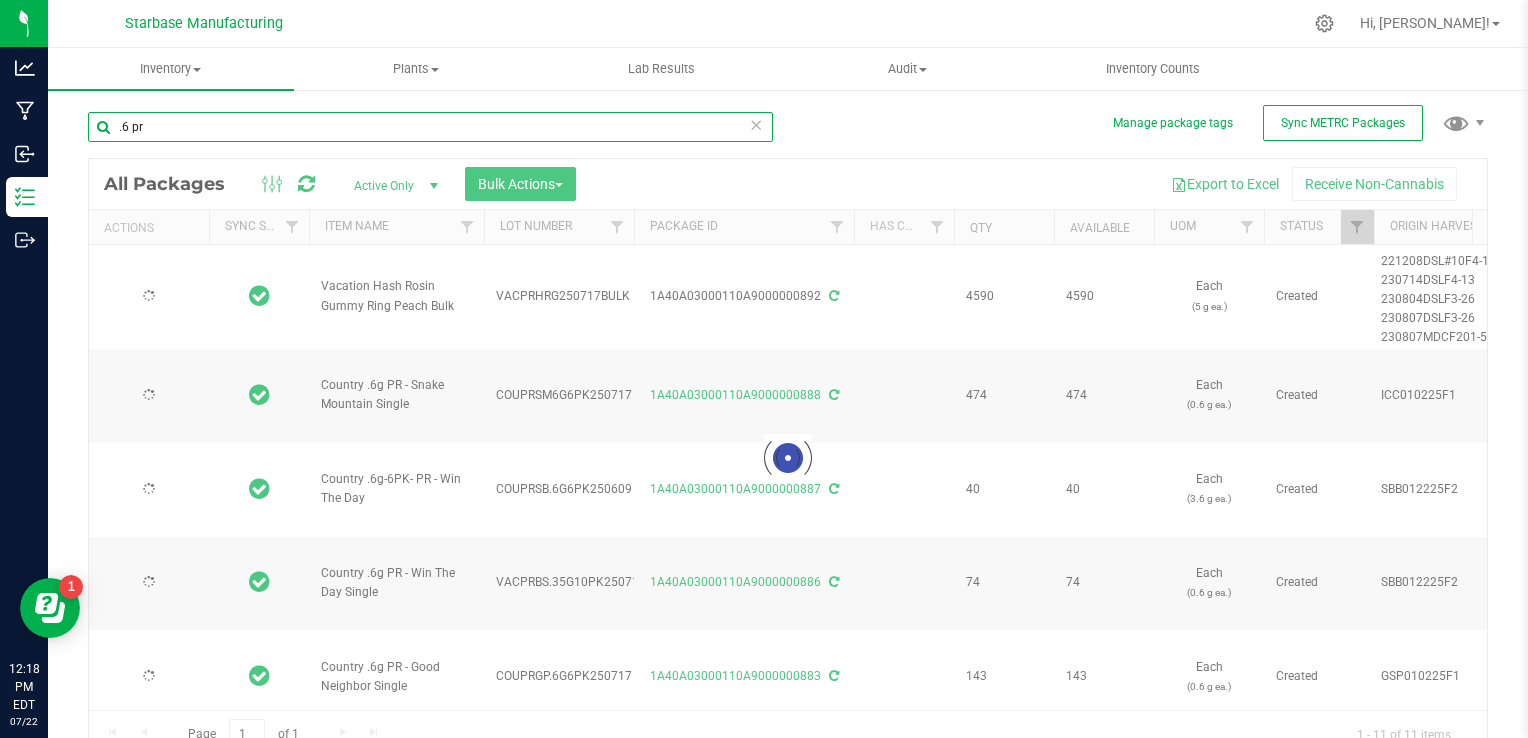 type on "[DATE]" 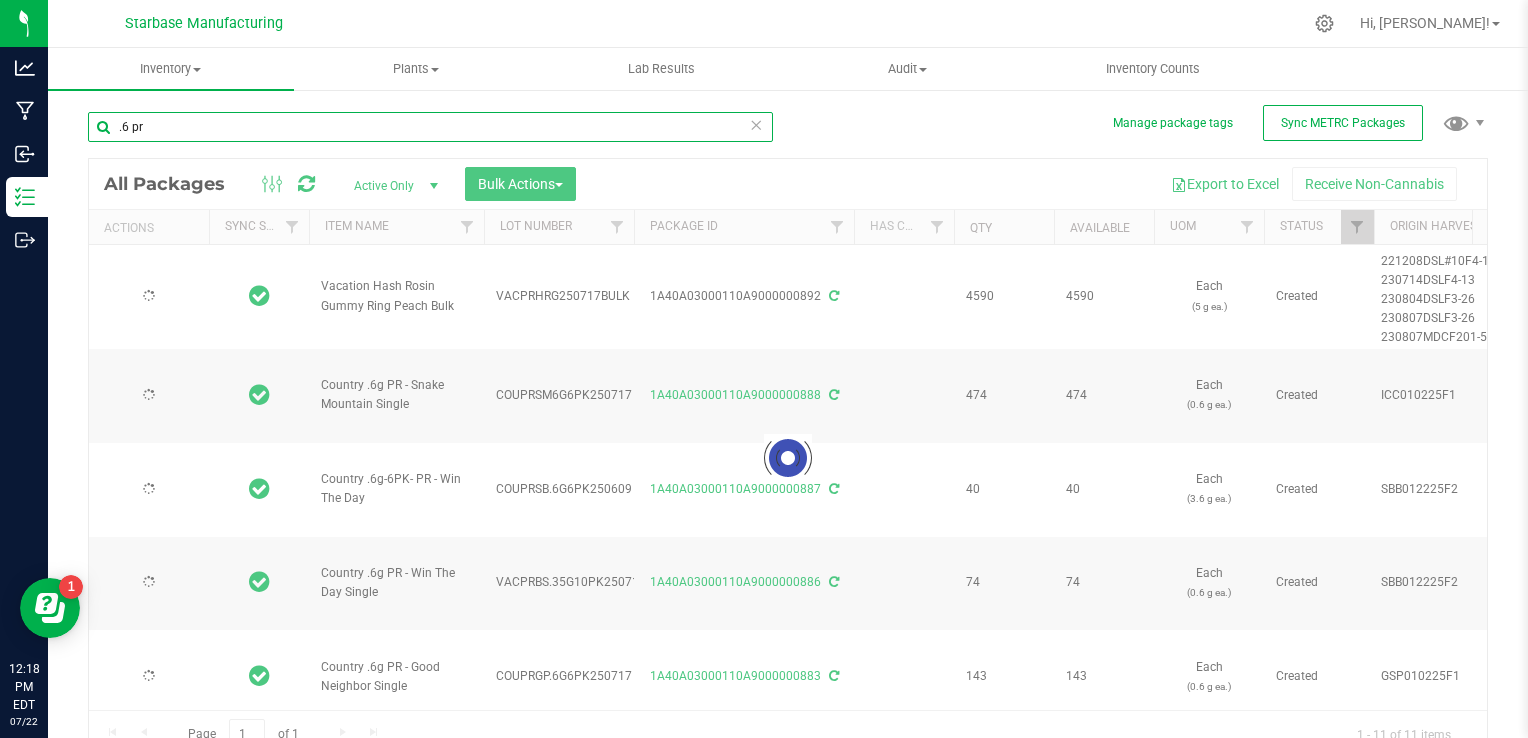 type on "[DATE]" 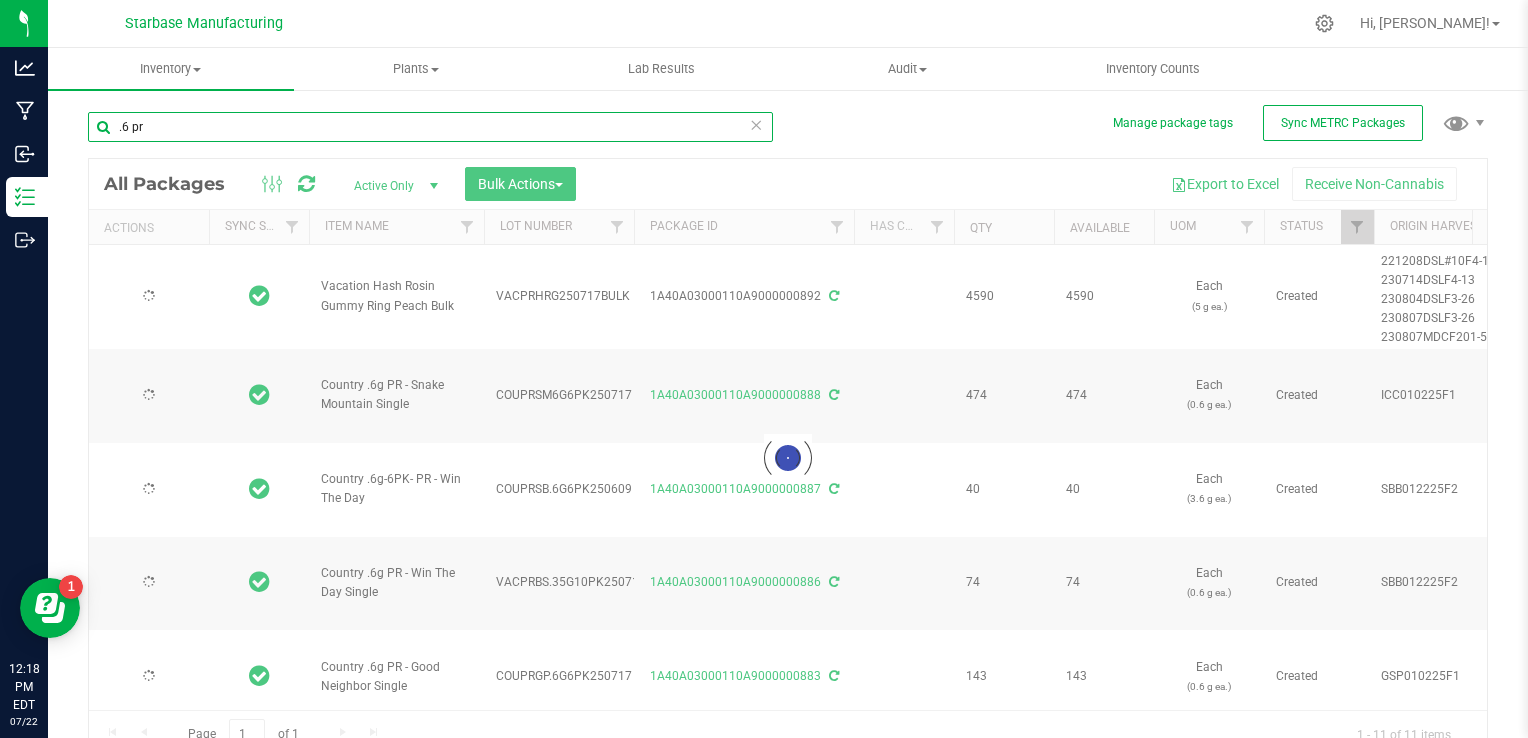 type on "[DATE]" 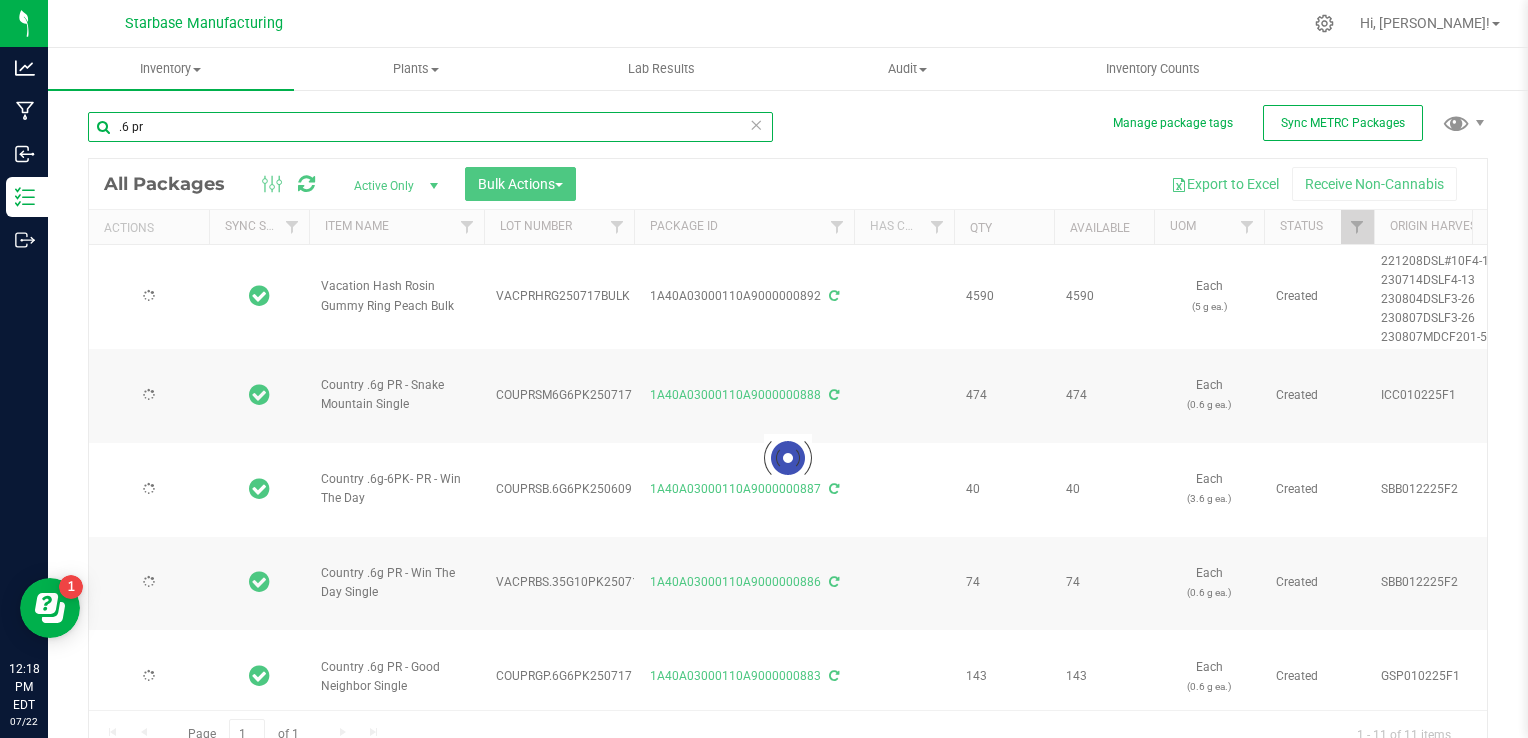 type on "[DATE]" 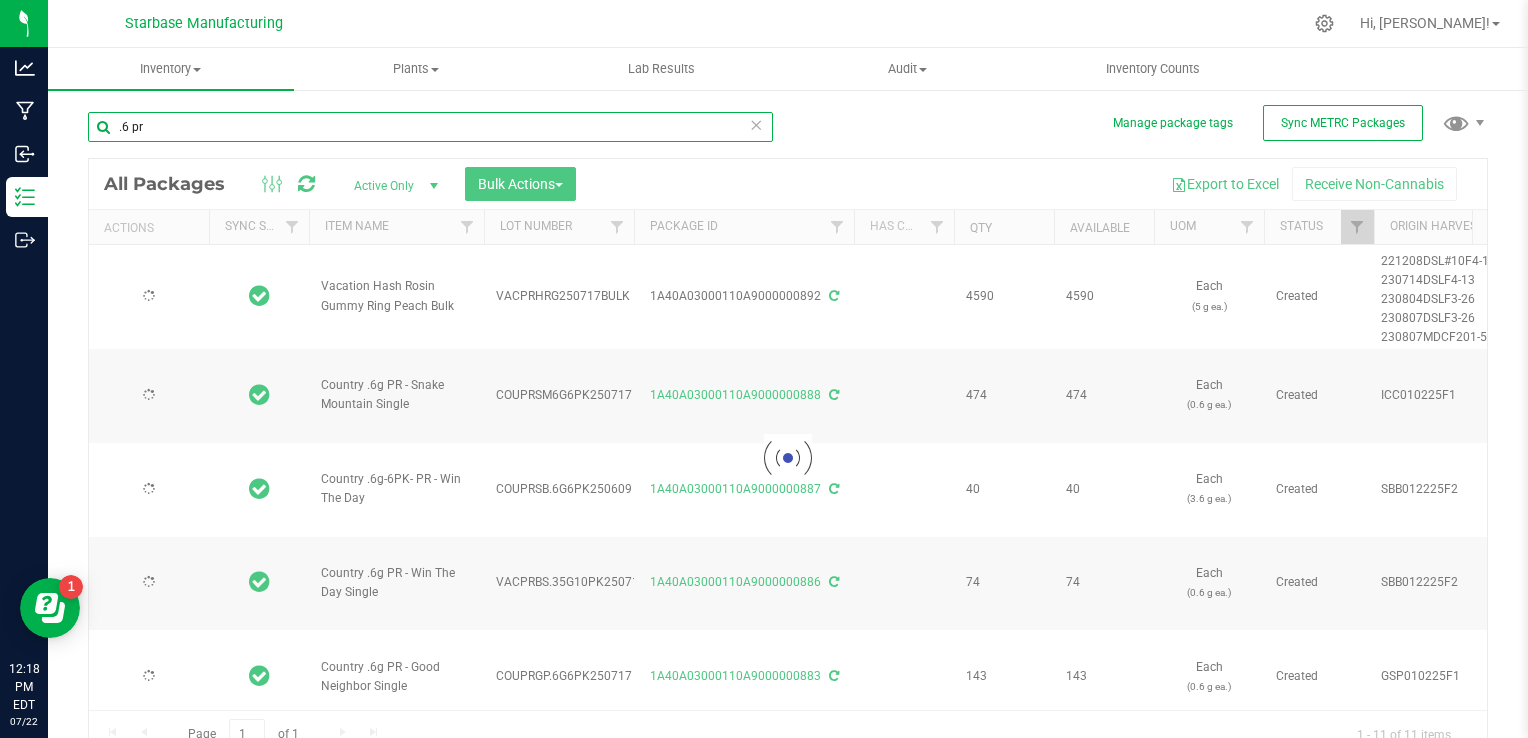 type on "[DATE]" 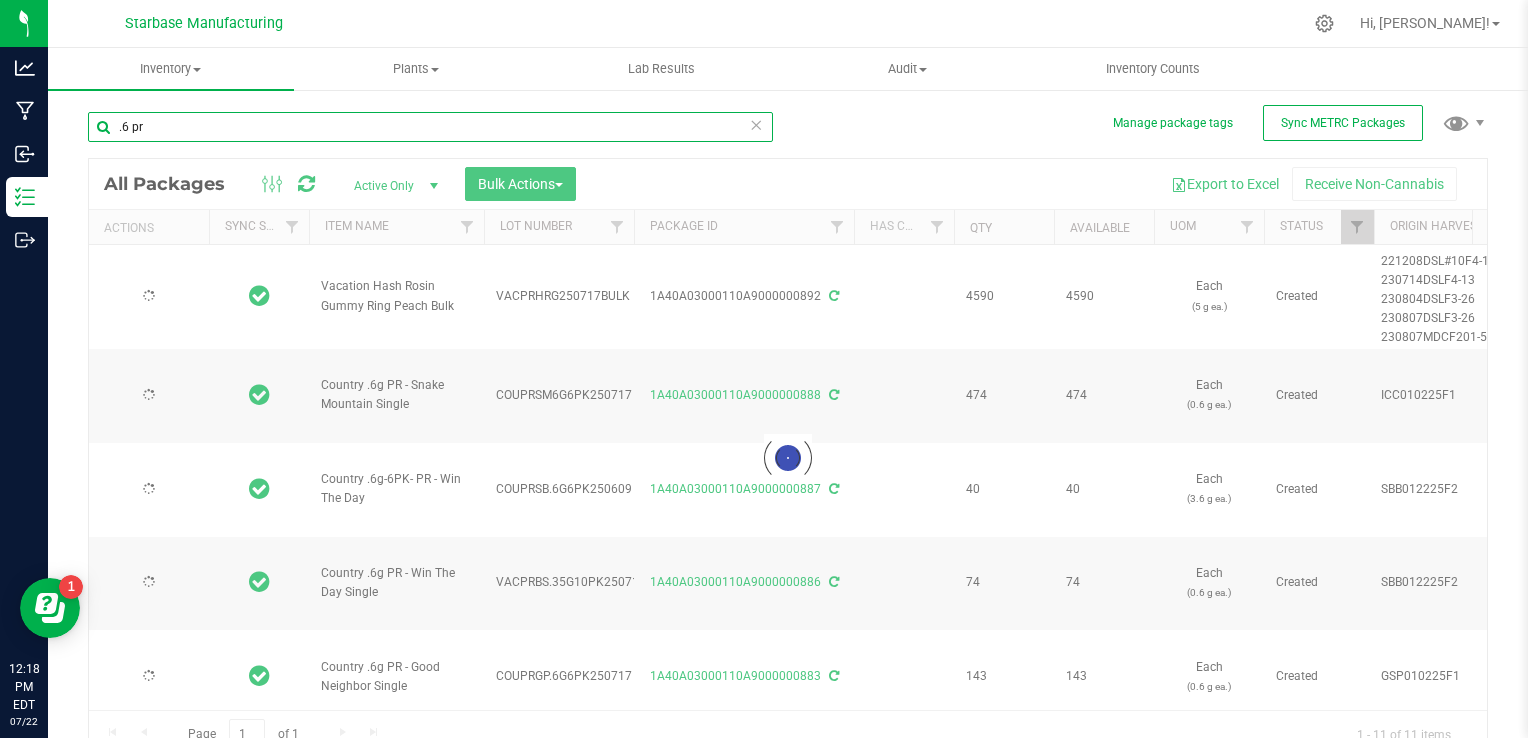 type on "[DATE]" 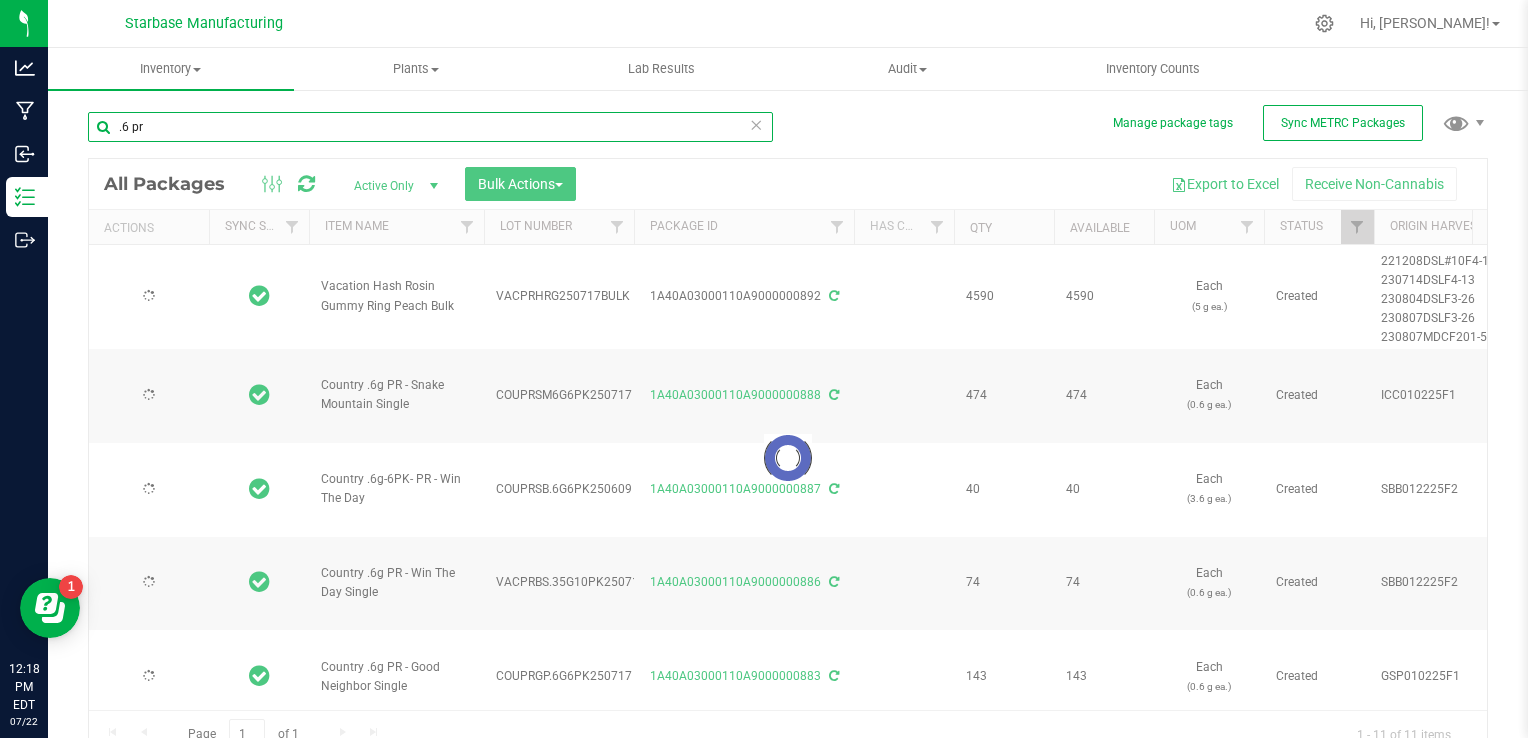 type on "2026-07-17" 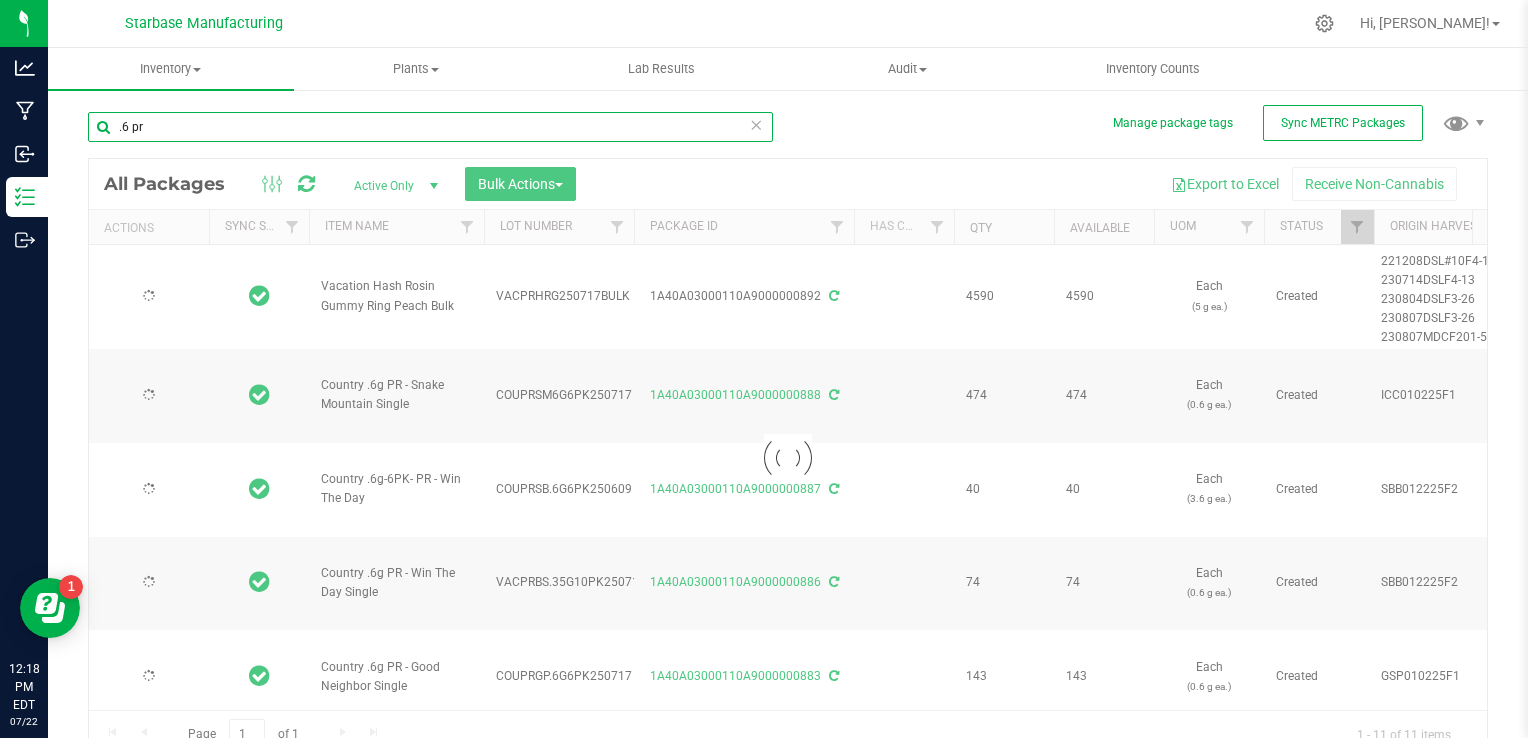 type on "[DATE]" 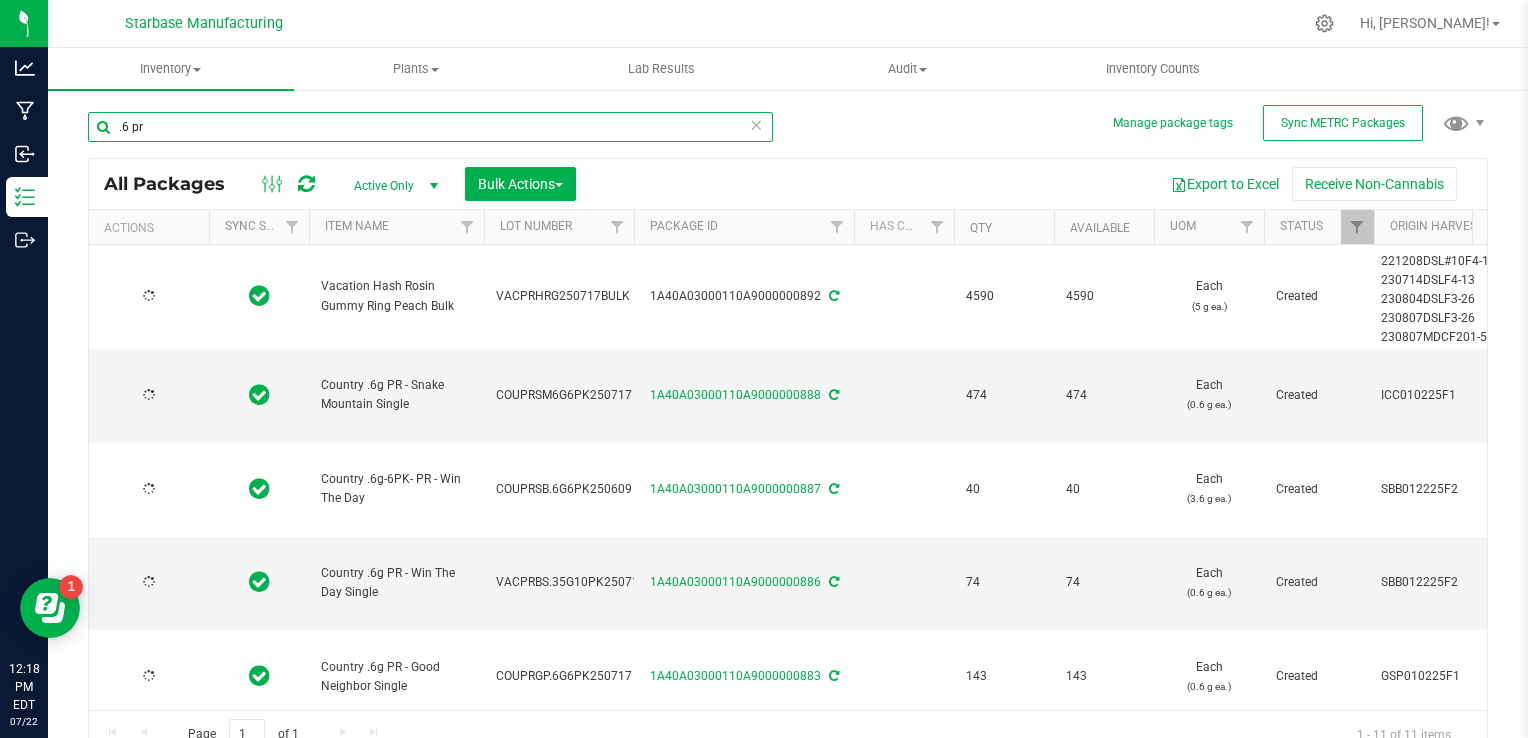 type on "[DATE]" 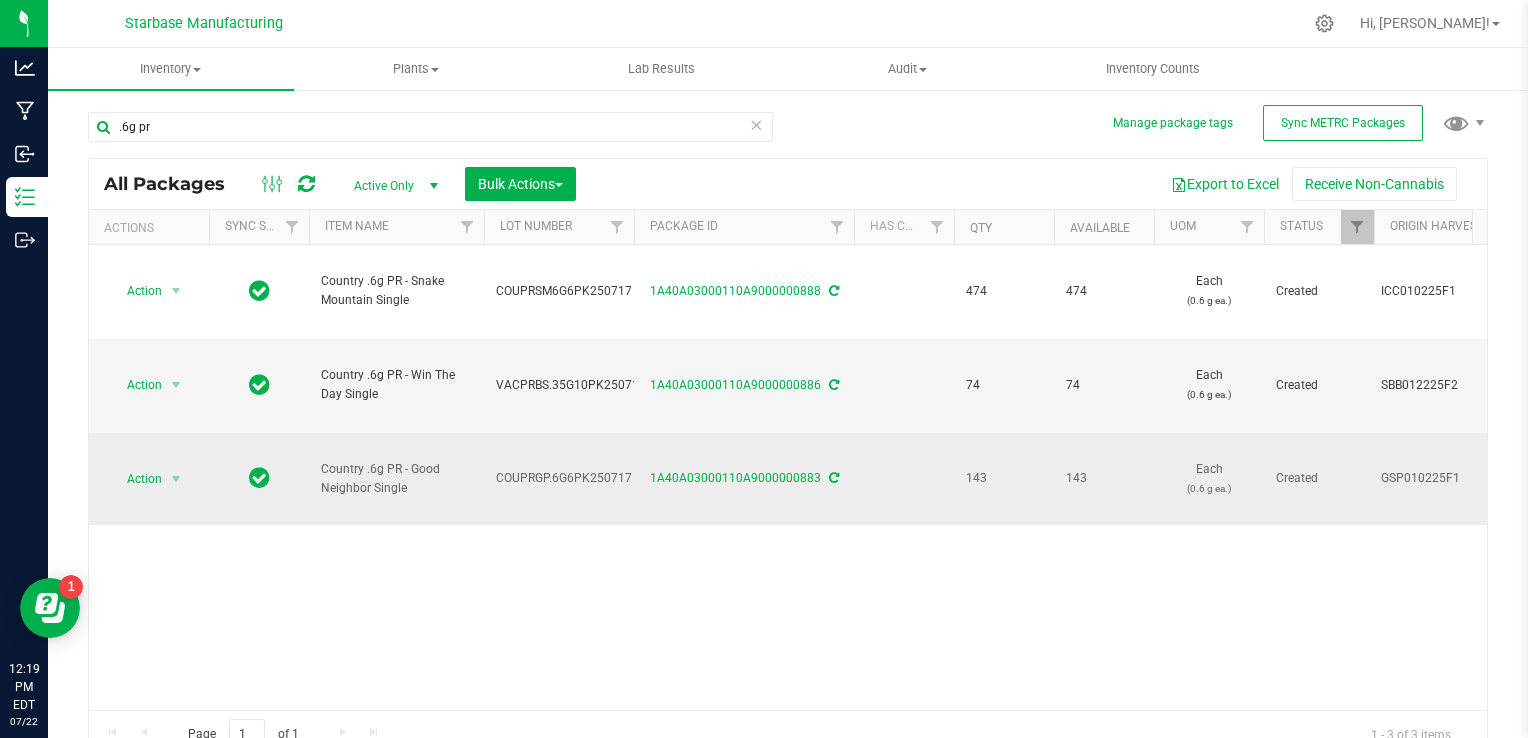 click on "COUPRGP.6G6PK250717" at bounding box center [564, 478] 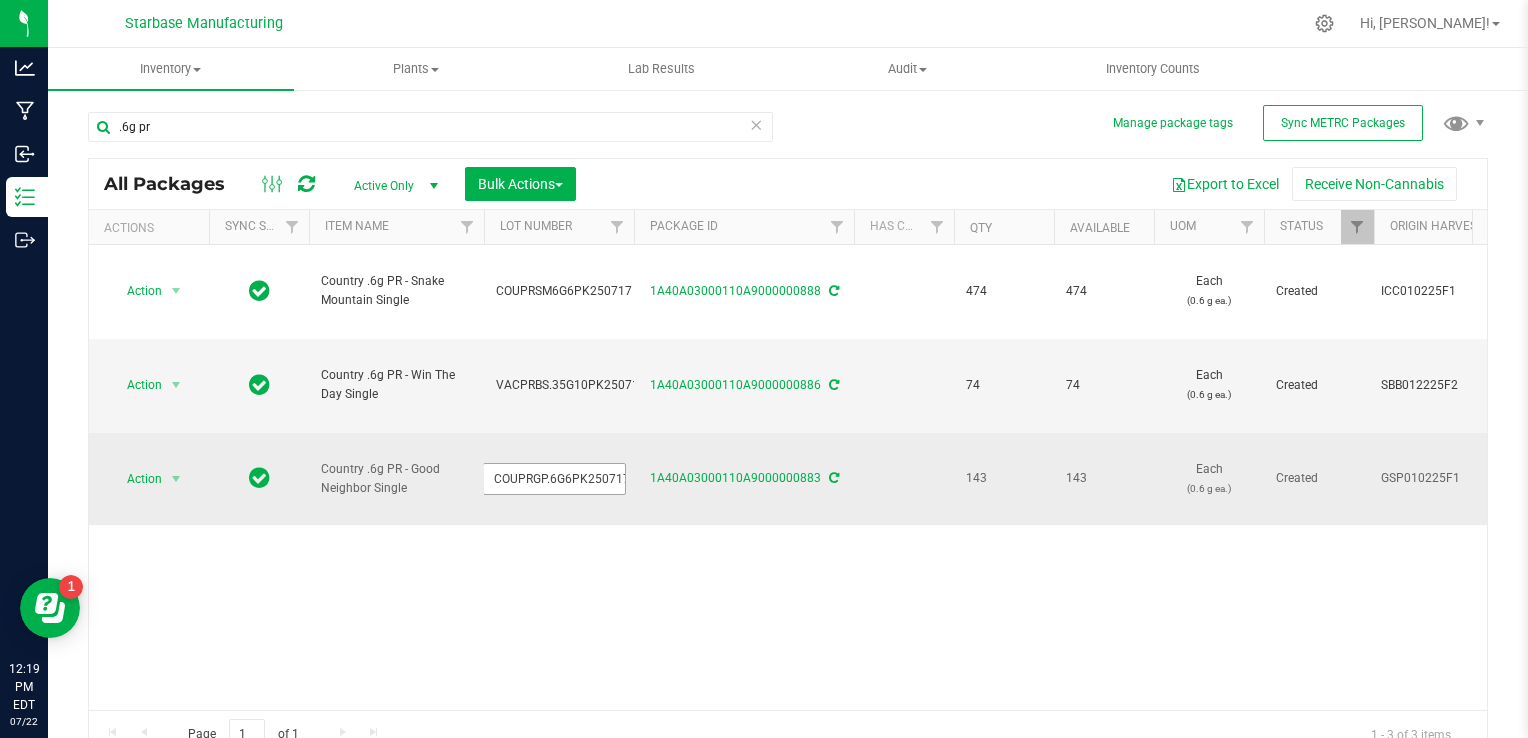click on "COUPRGP.6G6PK250717" at bounding box center [554, 478] 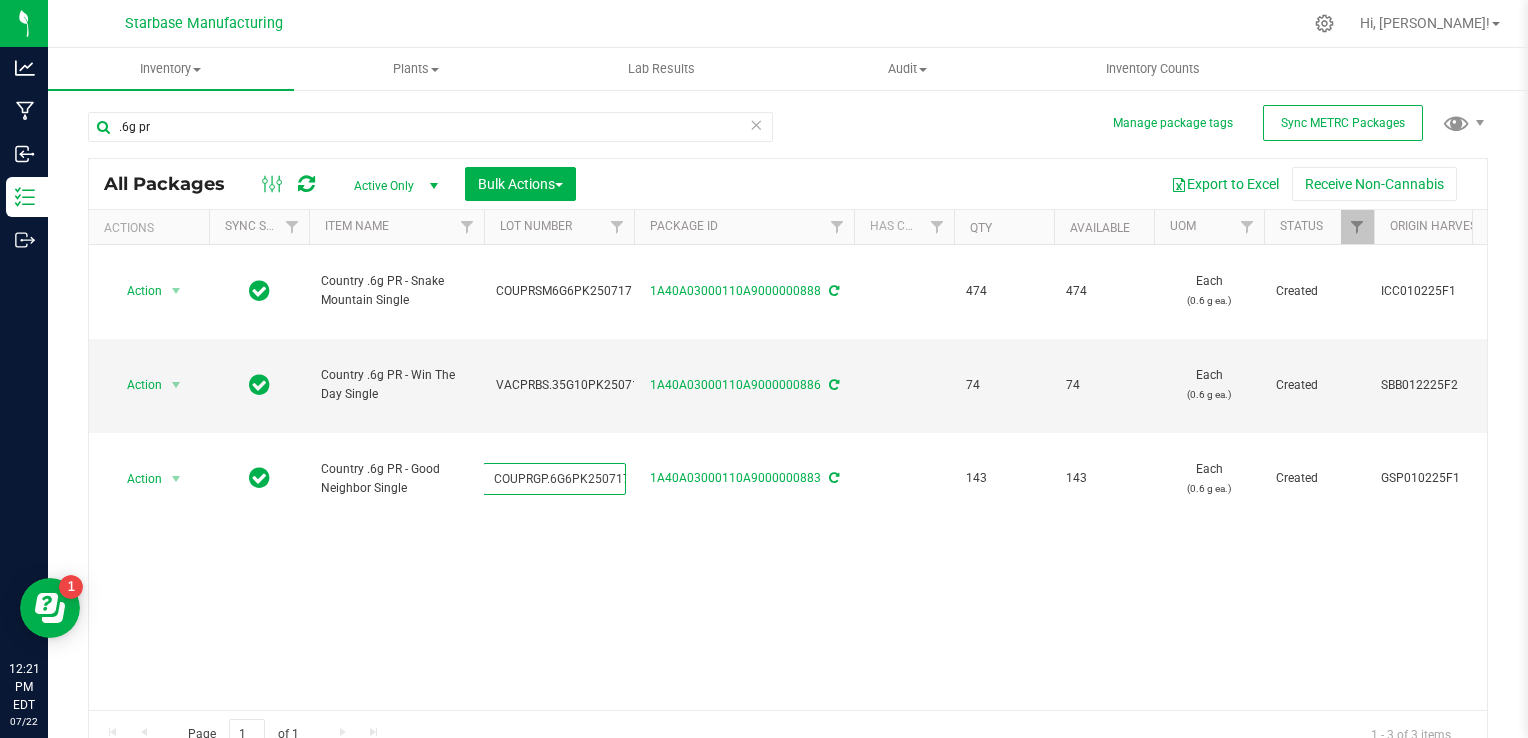 scroll, scrollTop: 0, scrollLeft: 0, axis: both 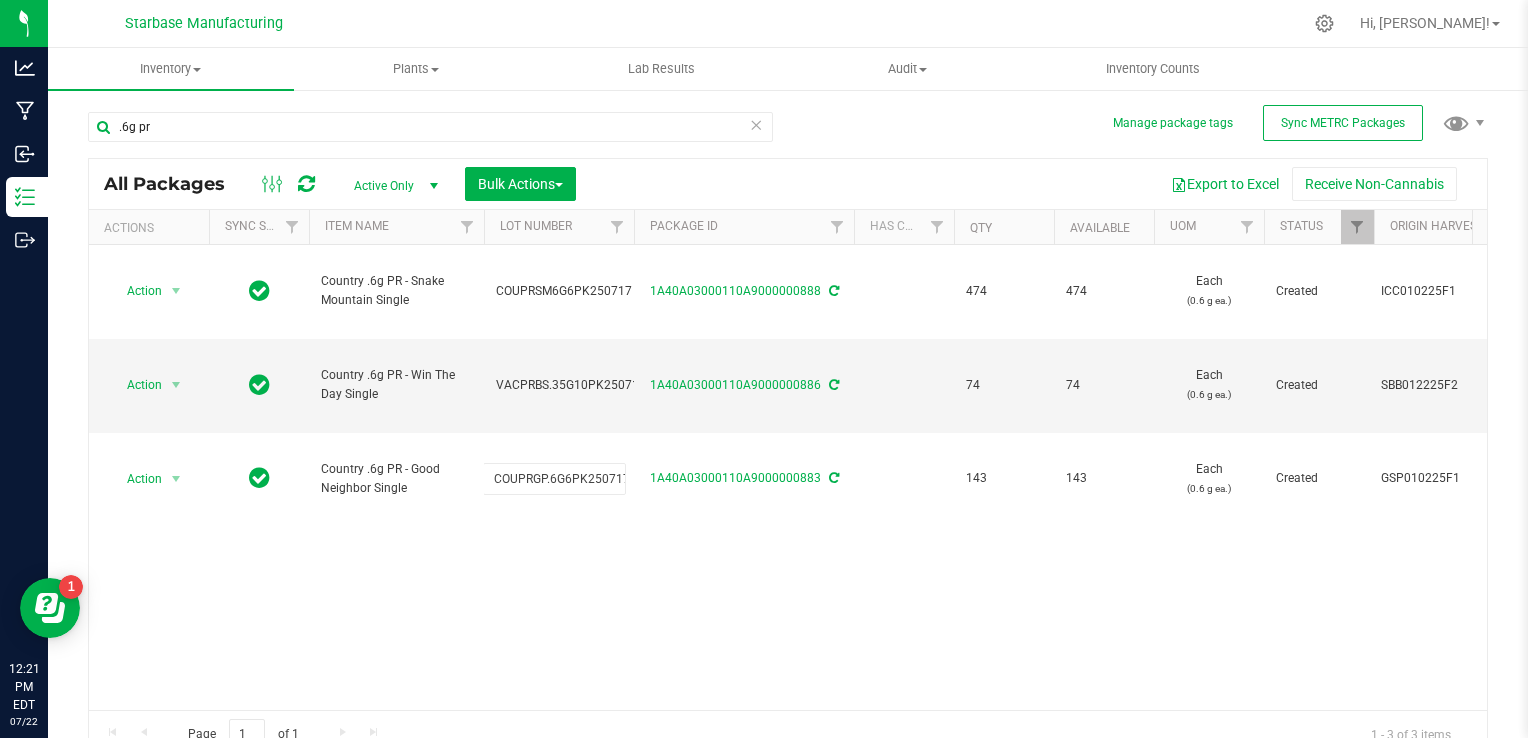 click on ".6g pr" at bounding box center [430, 135] 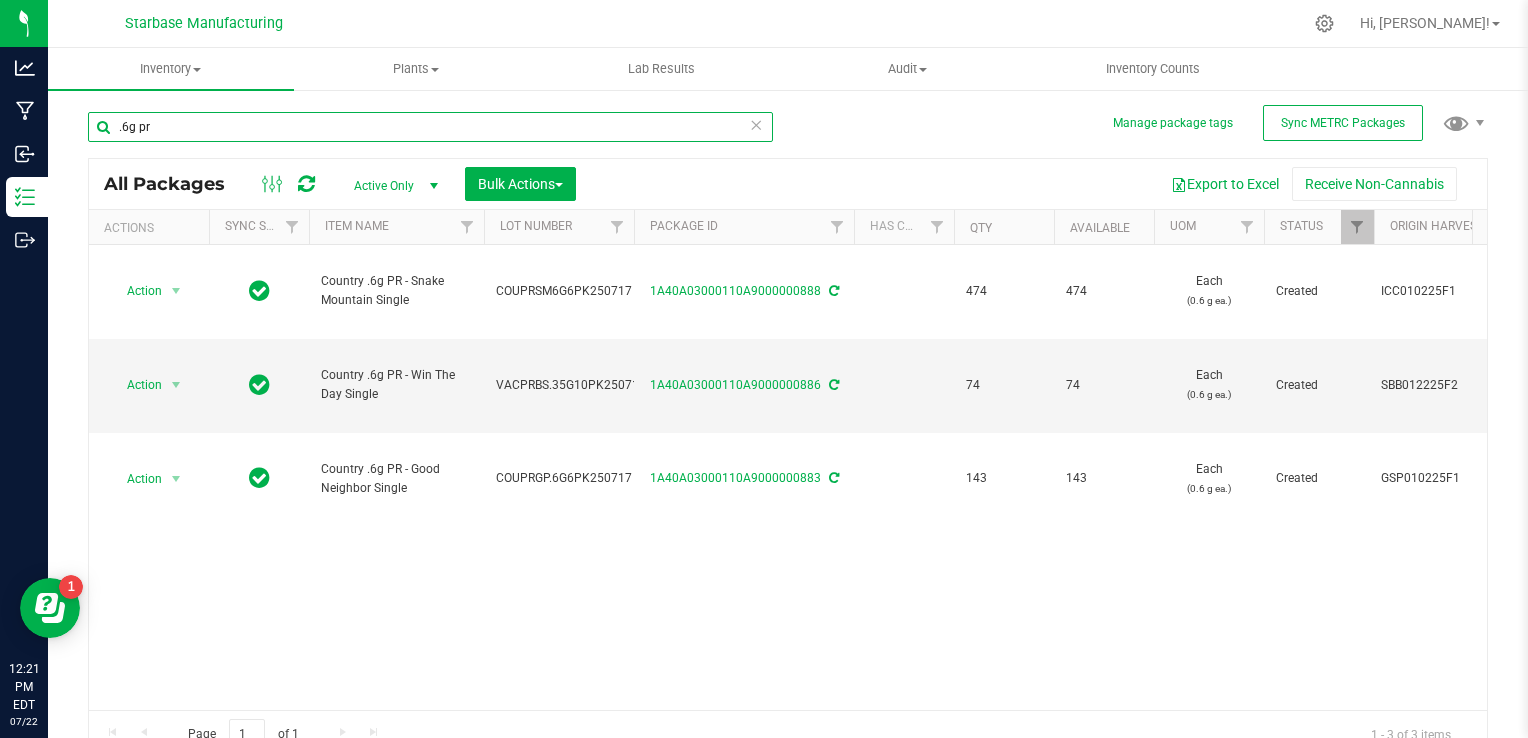 click on ".6g pr" at bounding box center [430, 127] 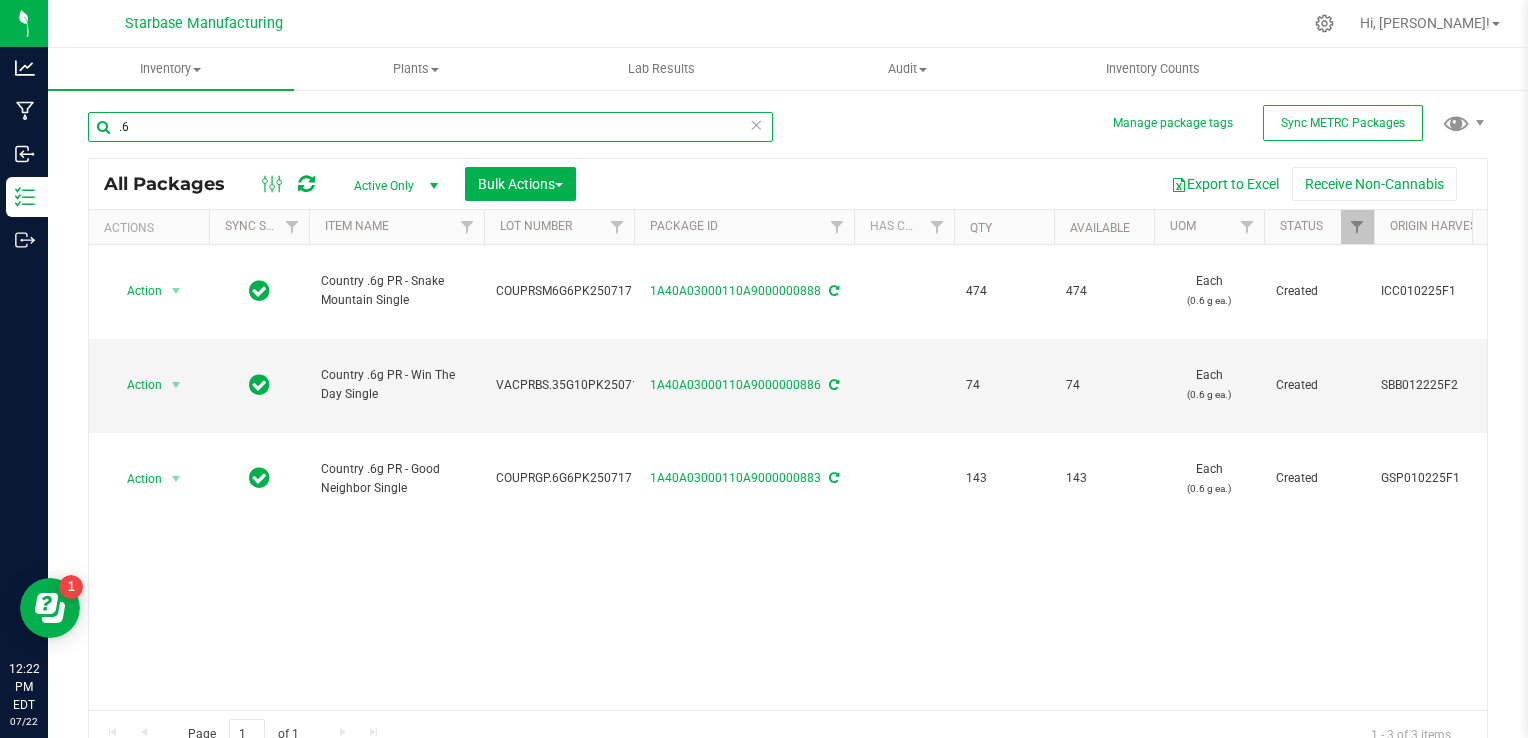 type on "." 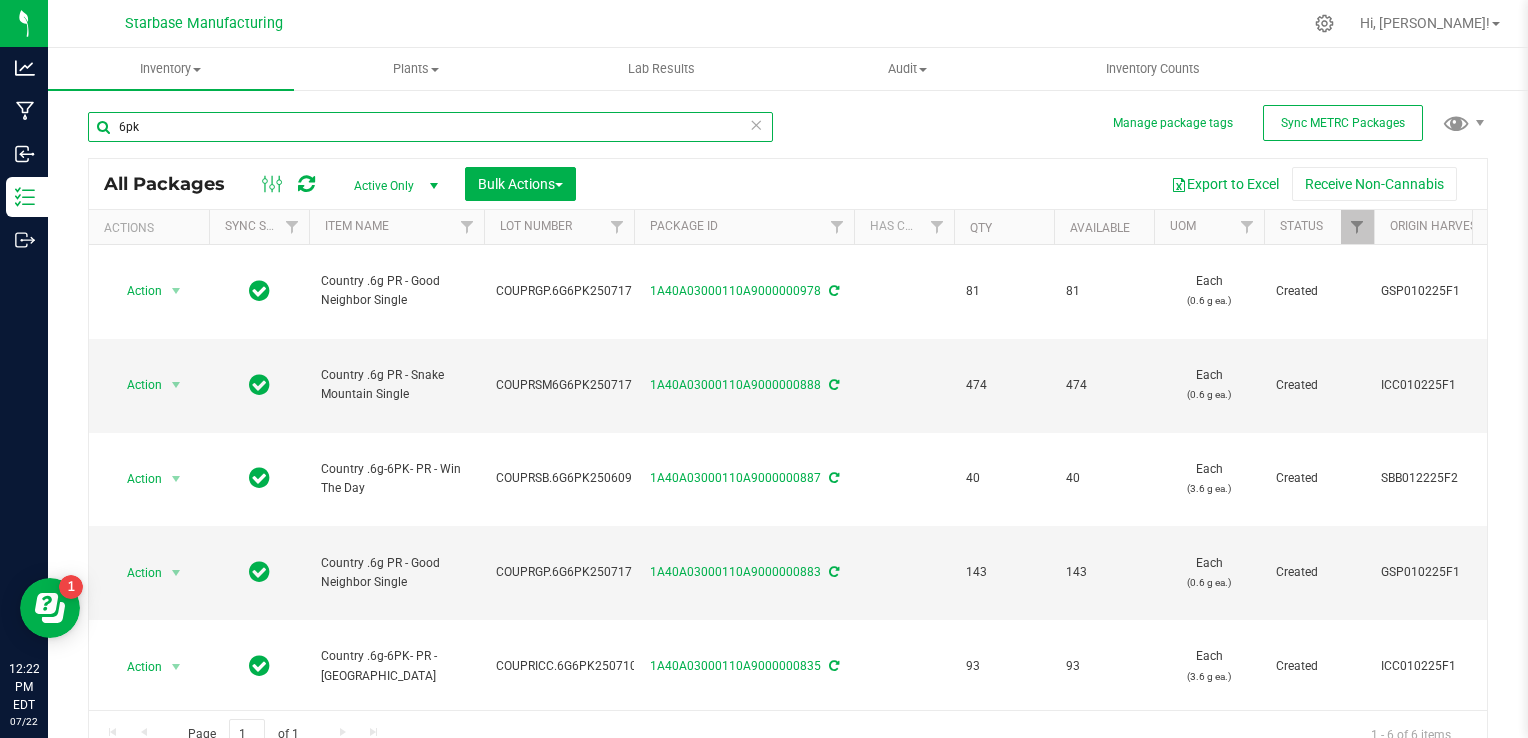 type on "6pk" 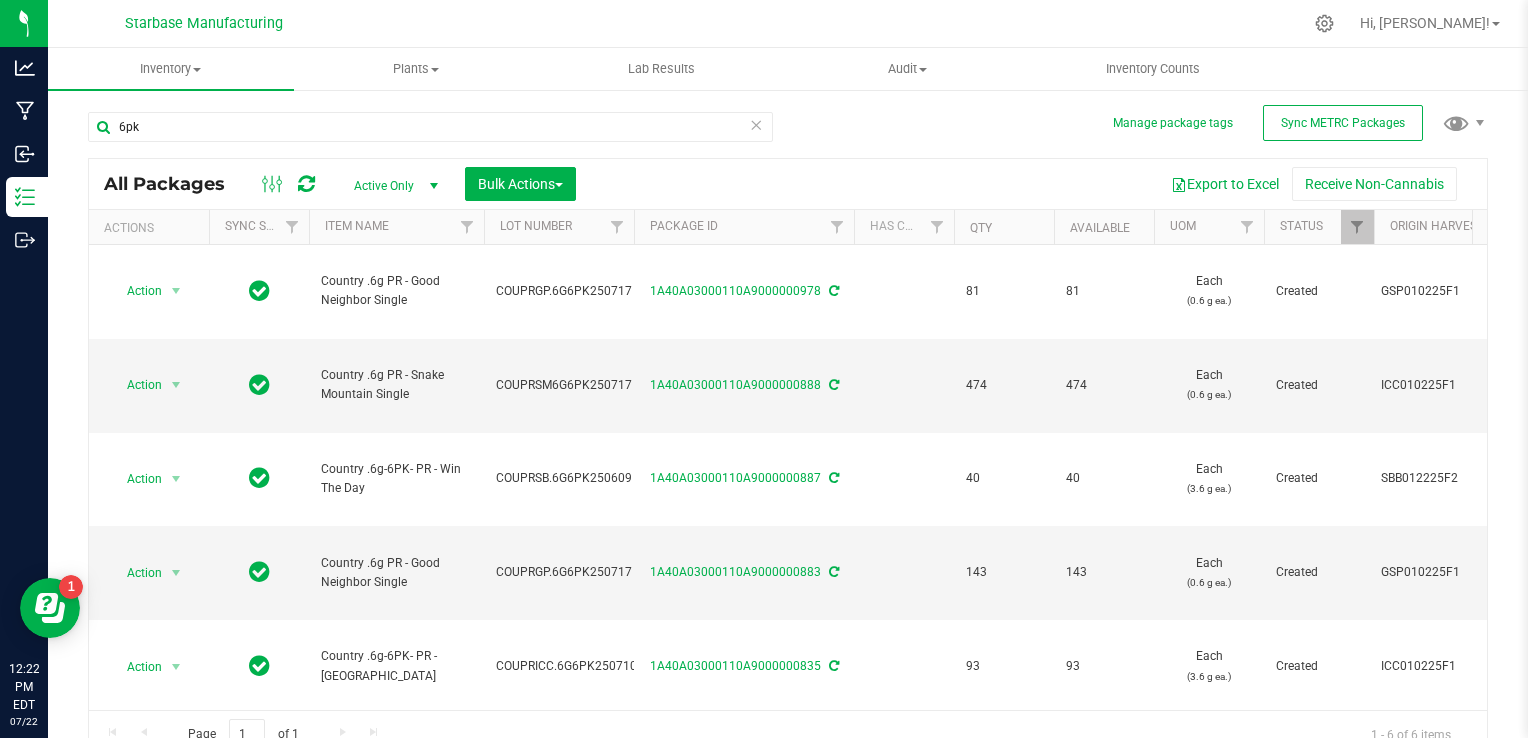 click on "COUPRGP.6G6PK250620" at bounding box center (564, 760) 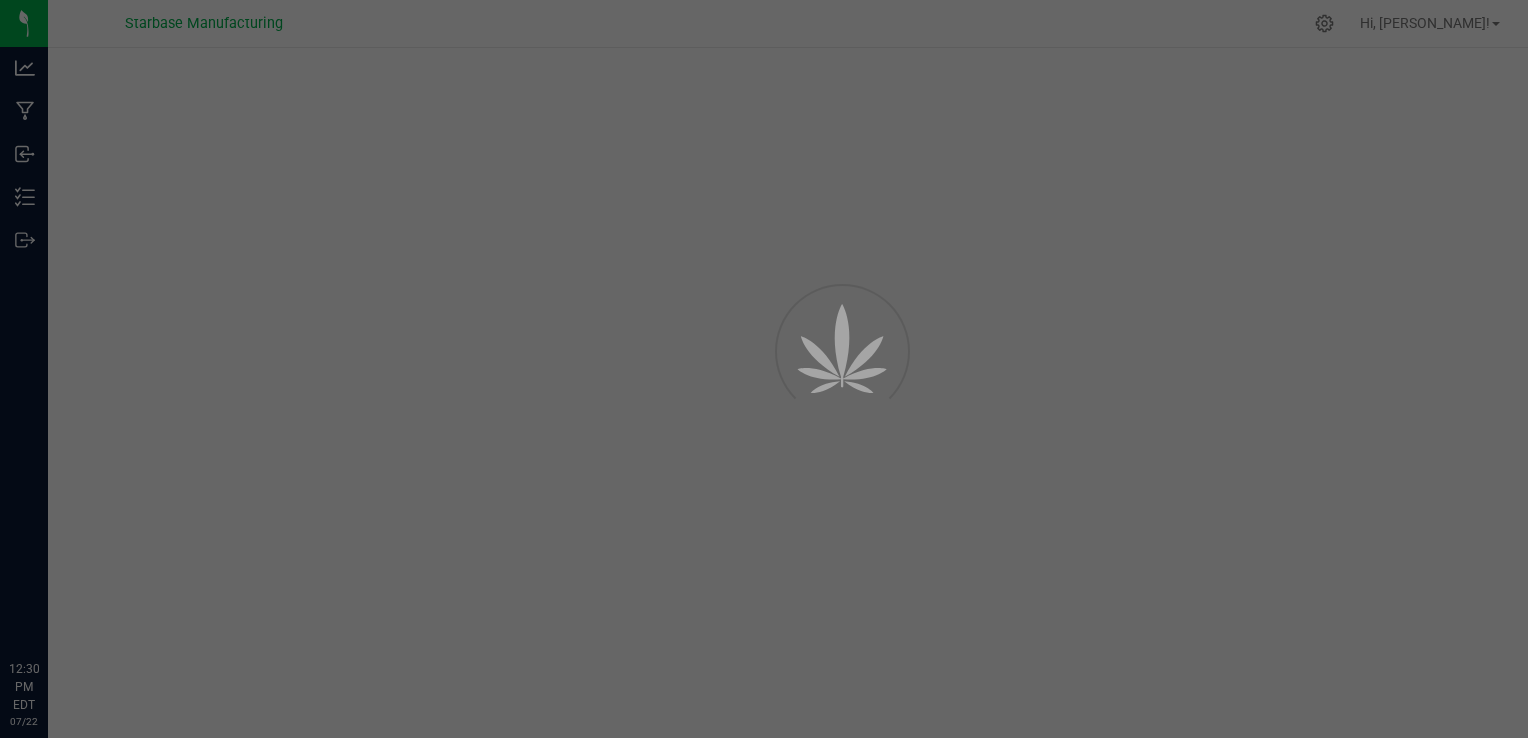 scroll, scrollTop: 0, scrollLeft: 0, axis: both 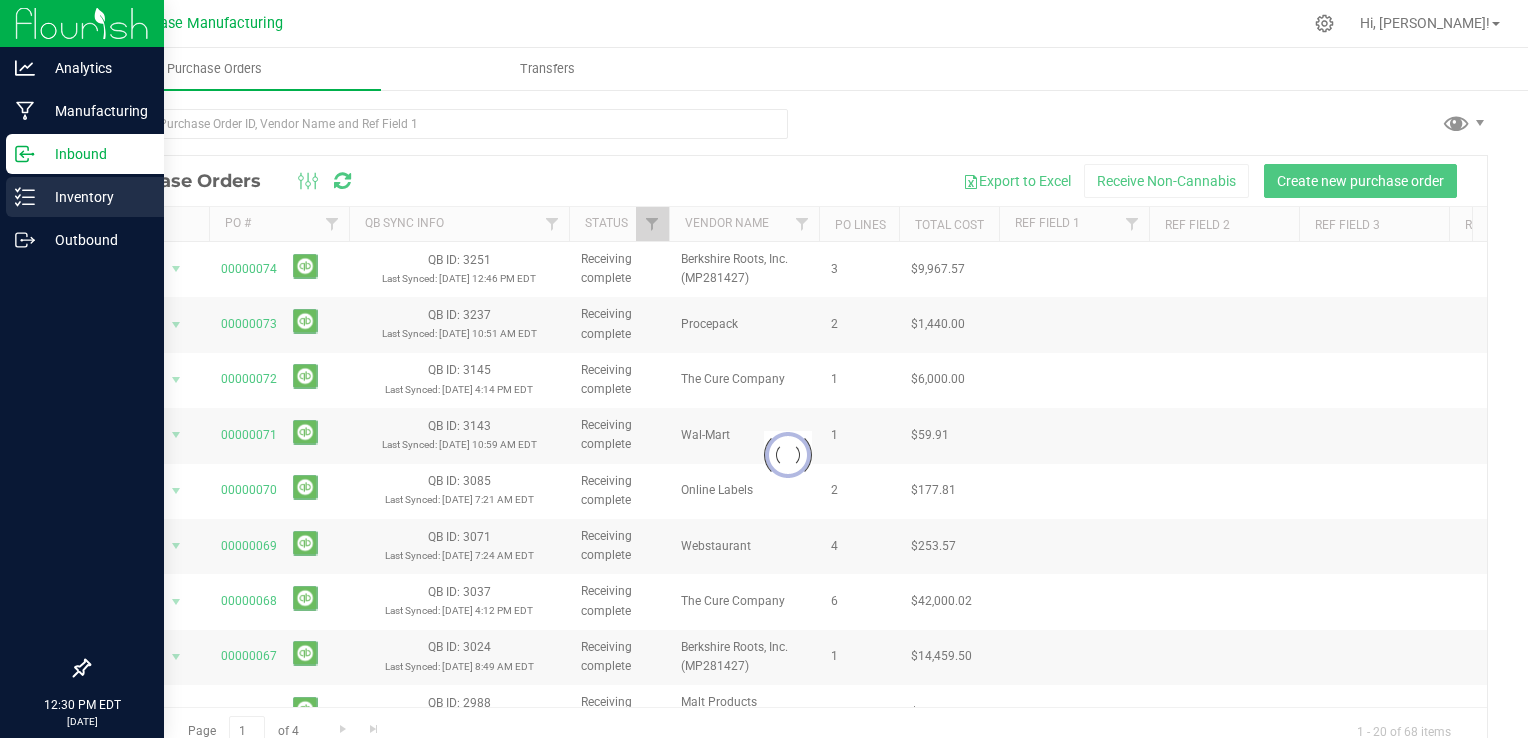 click 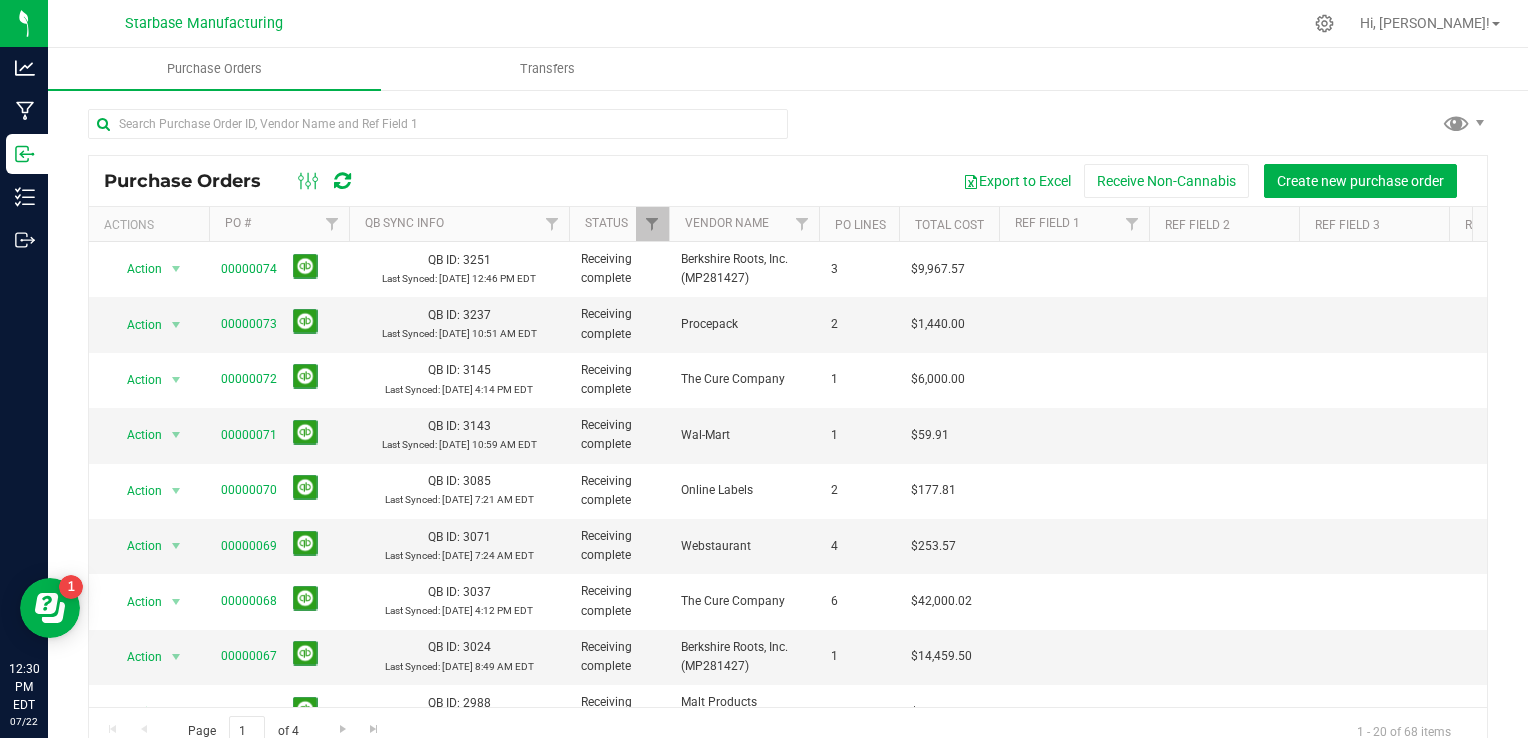 scroll, scrollTop: 0, scrollLeft: 0, axis: both 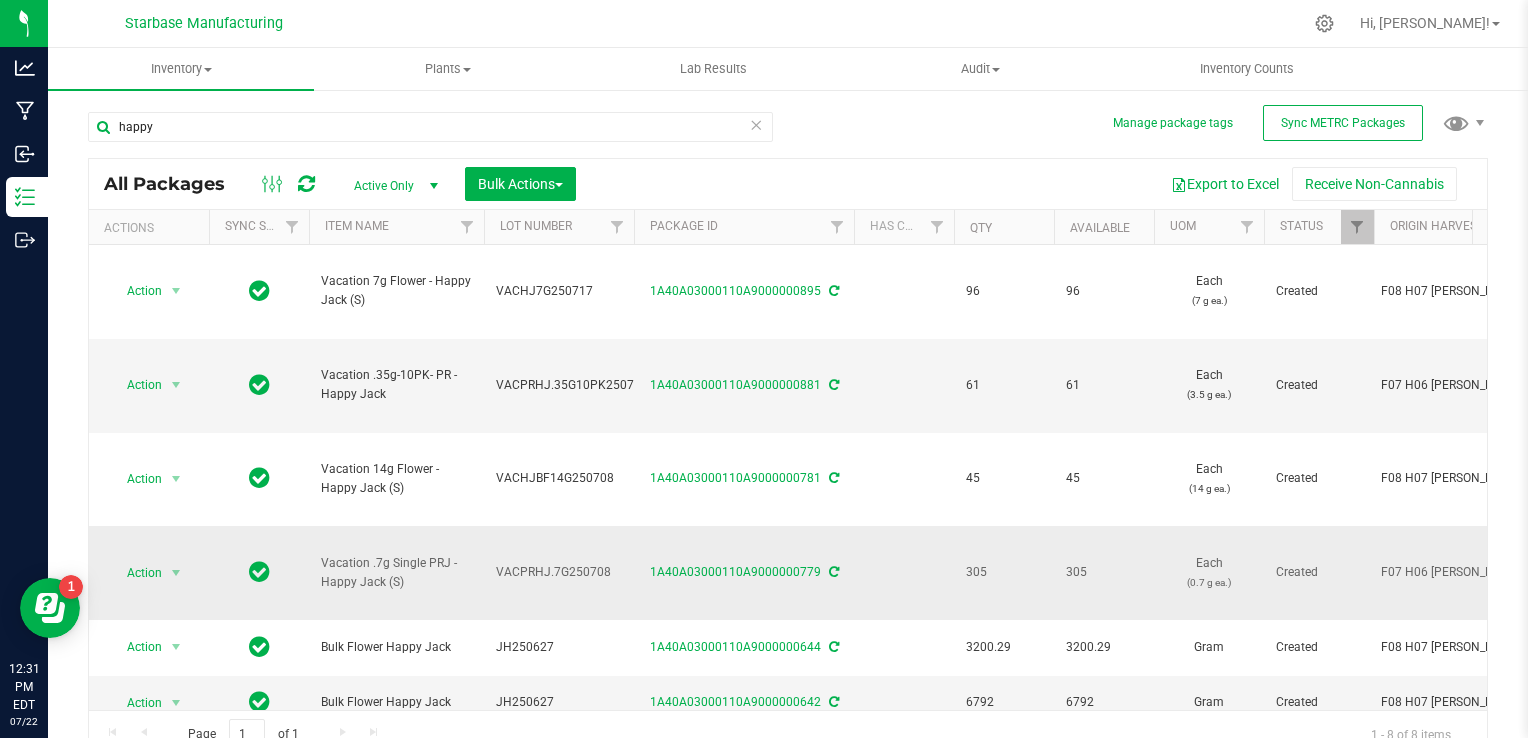 type on "happy" 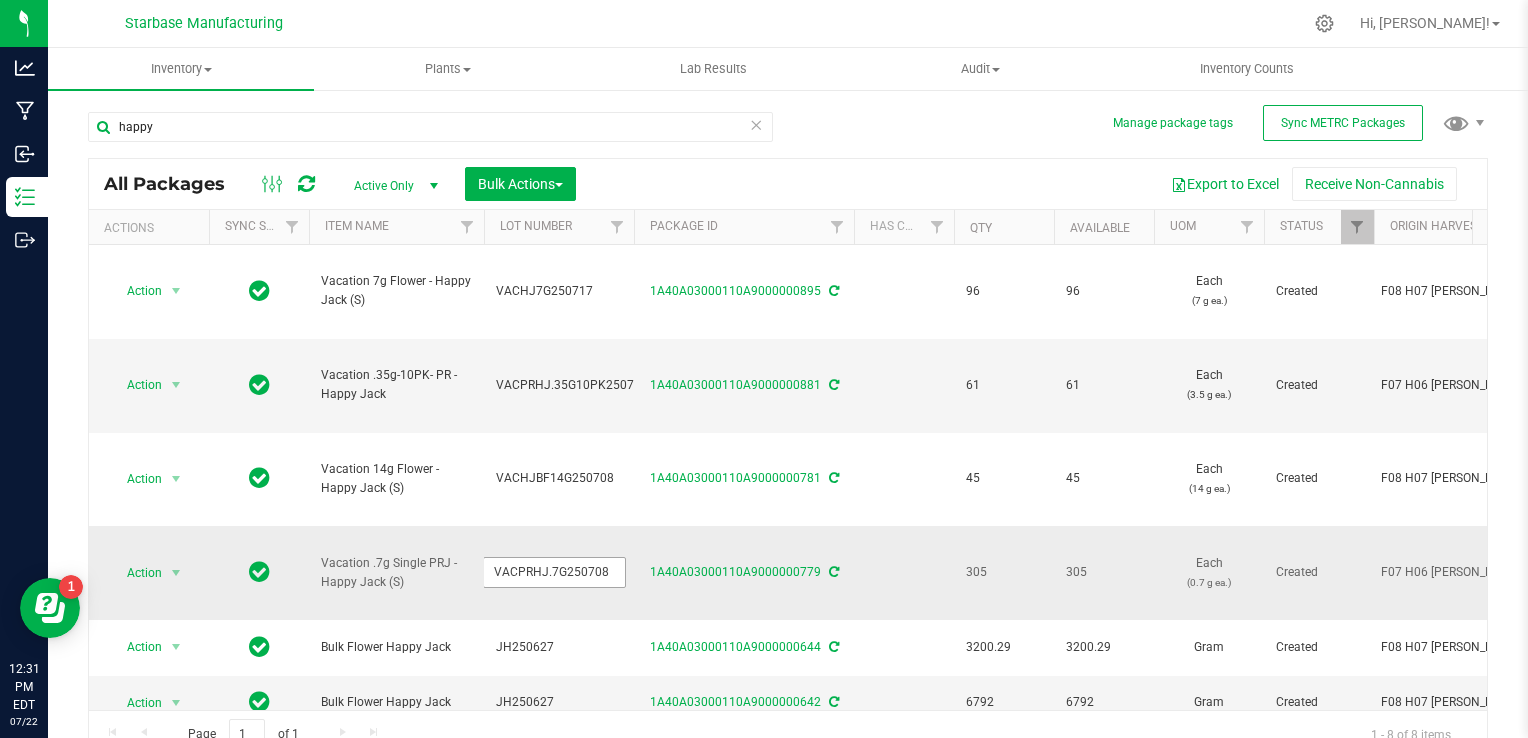 click on "VACPRHJ.7G250708" at bounding box center [554, 572] 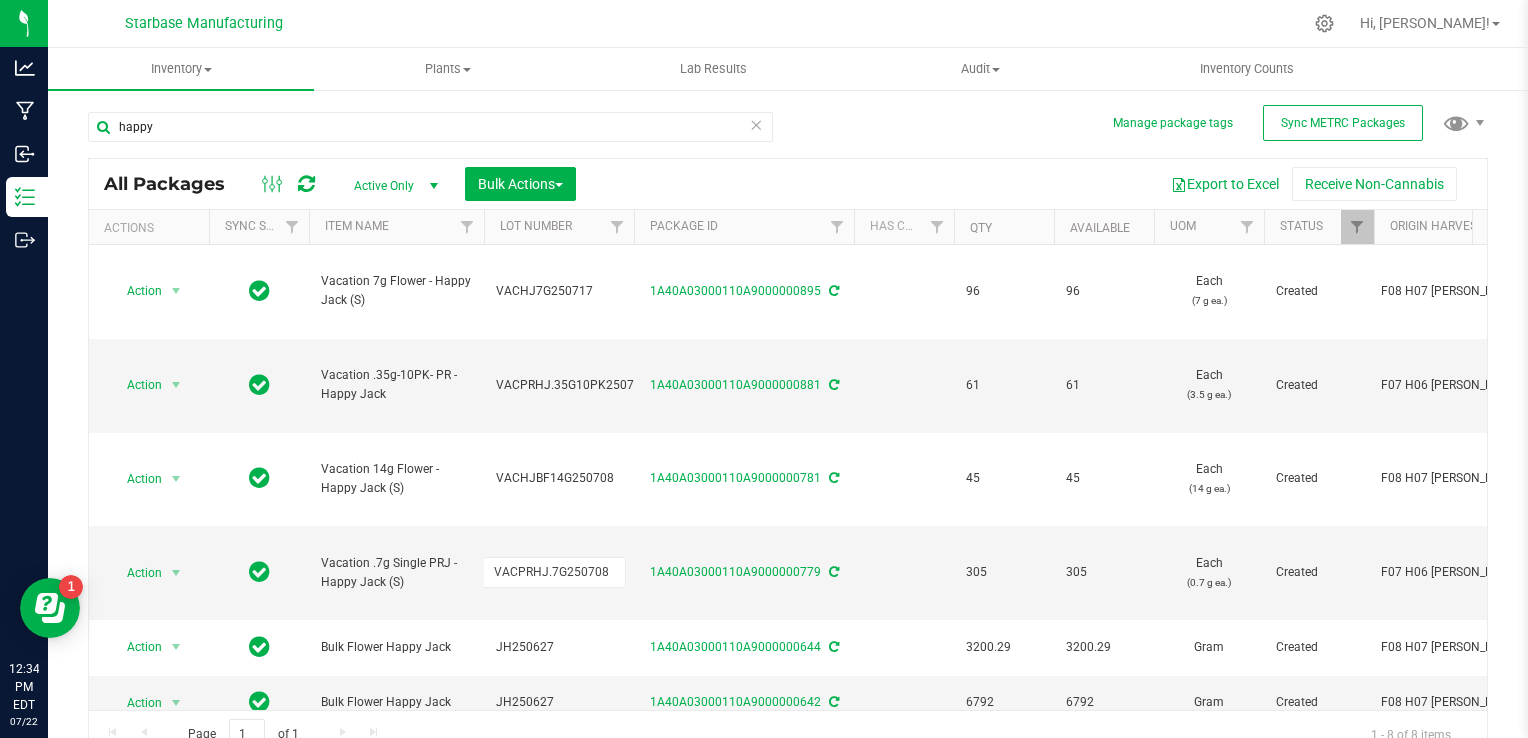 click on "happy" at bounding box center (438, 126) 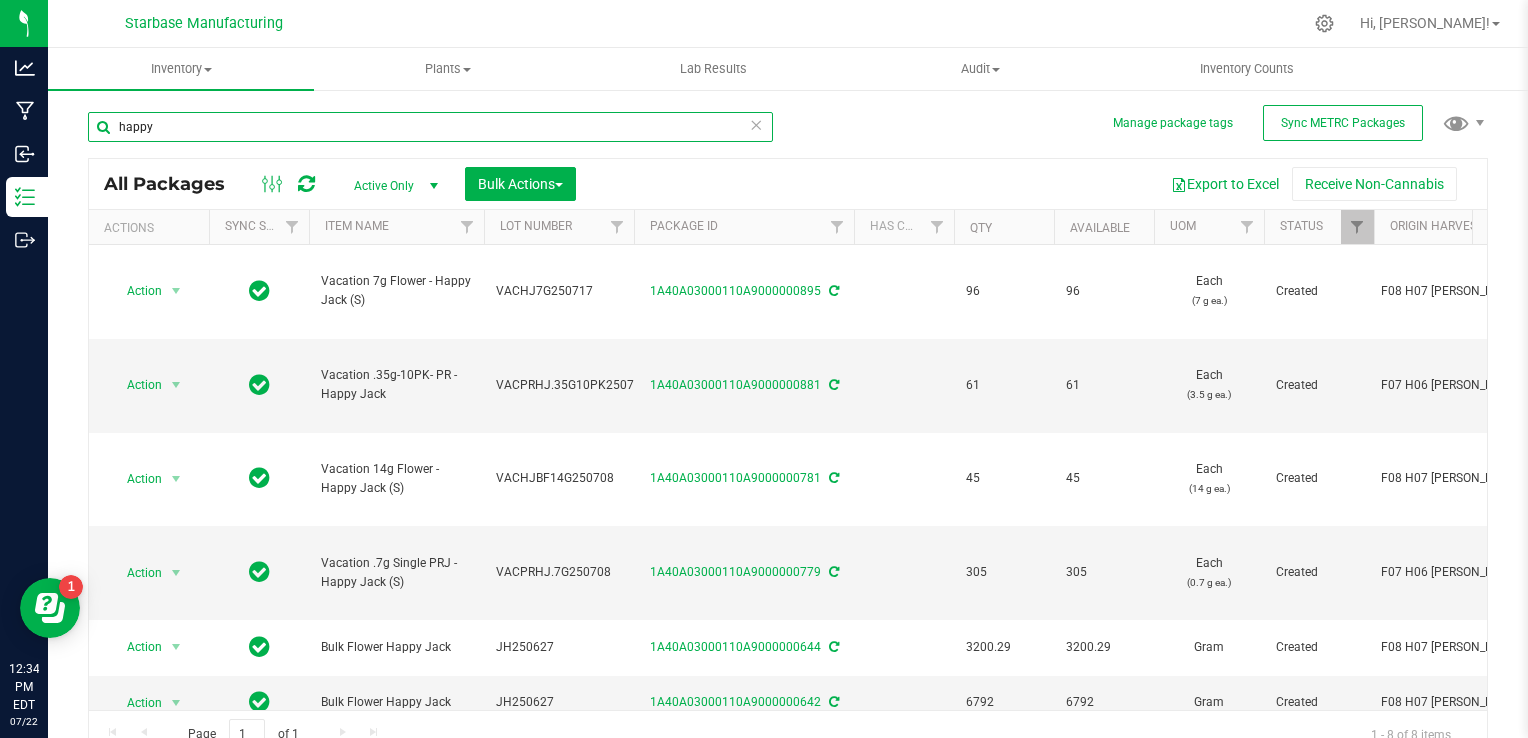 click on "happy" at bounding box center [430, 127] 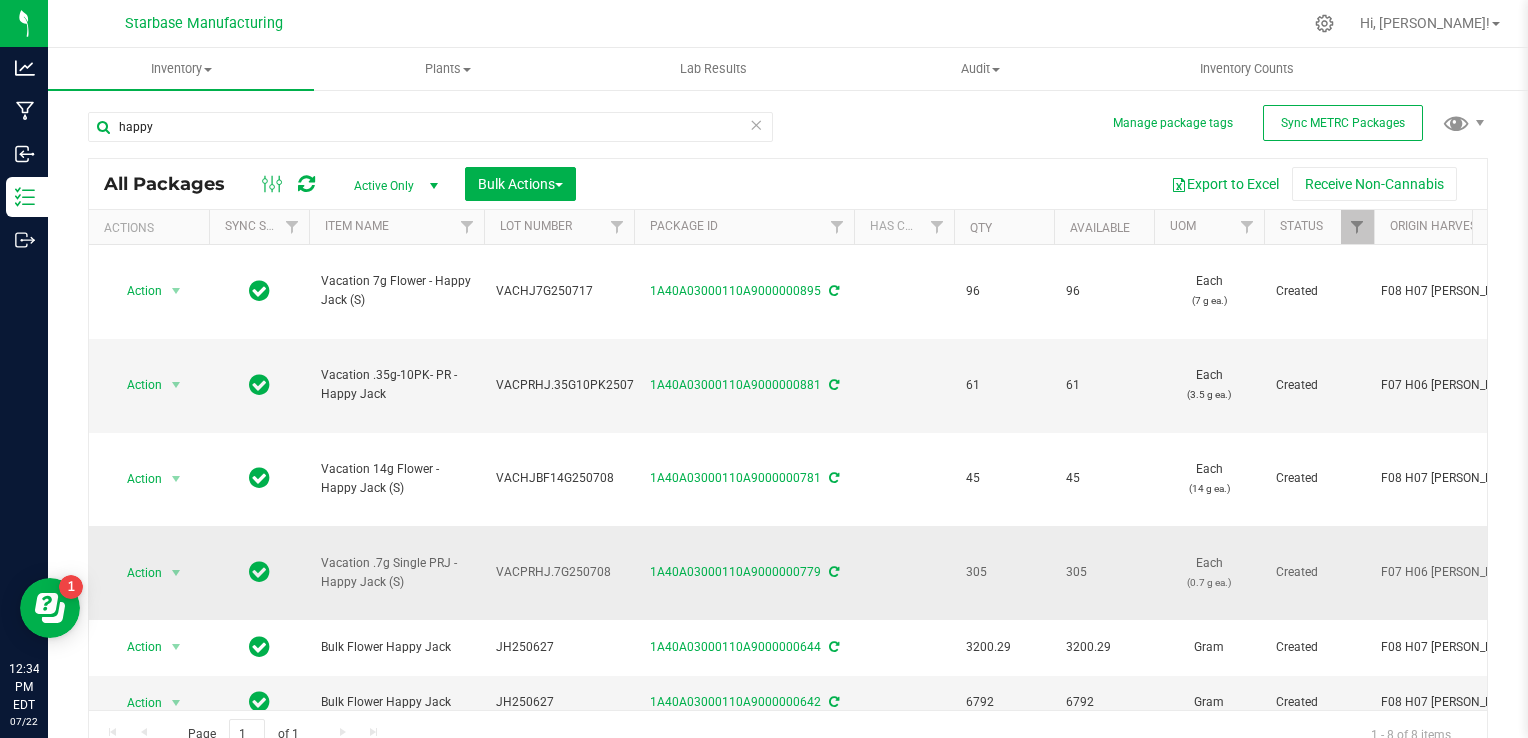 click on "VACPRHJ.7G250708" at bounding box center (559, 572) 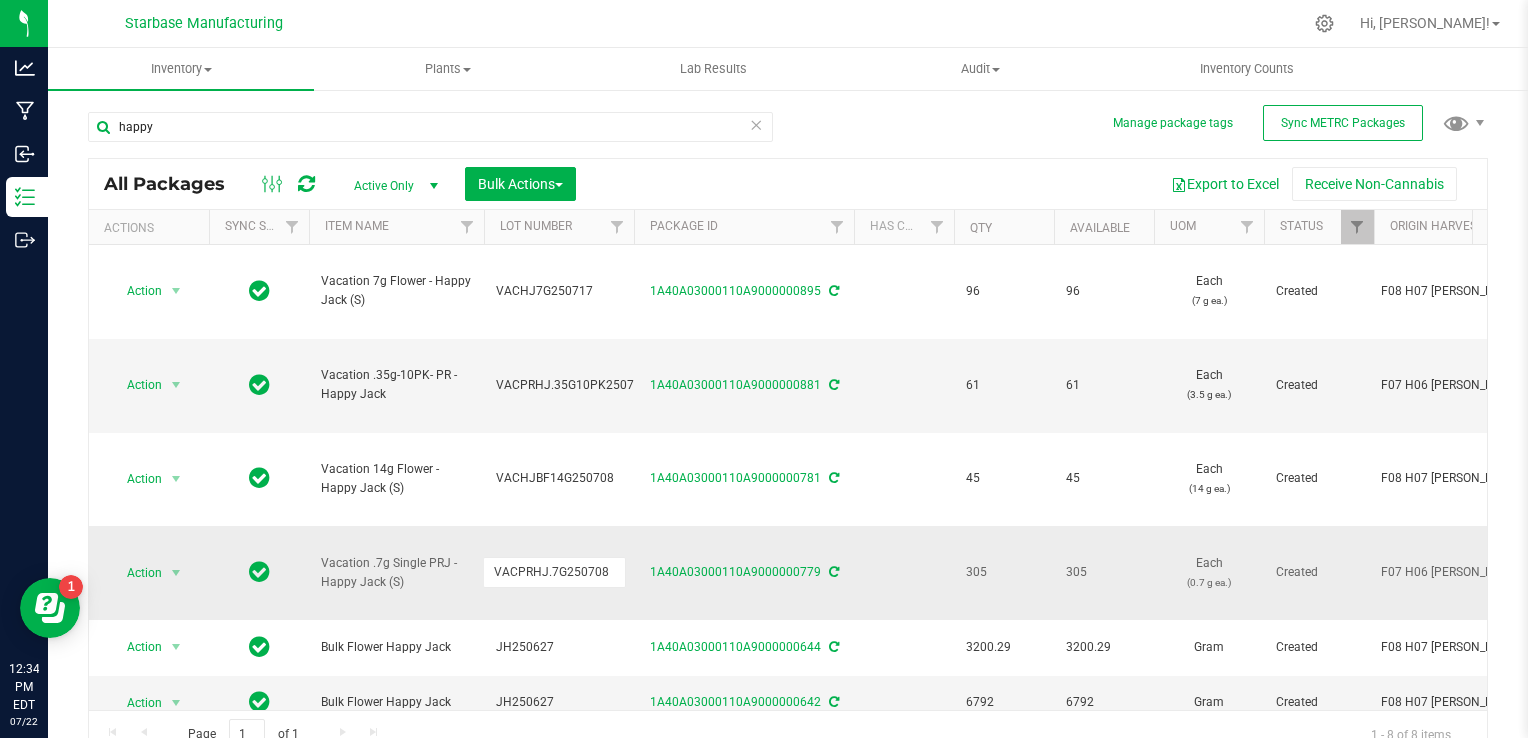 click on "VACPRHJ.7G250708" at bounding box center (554, 572) 